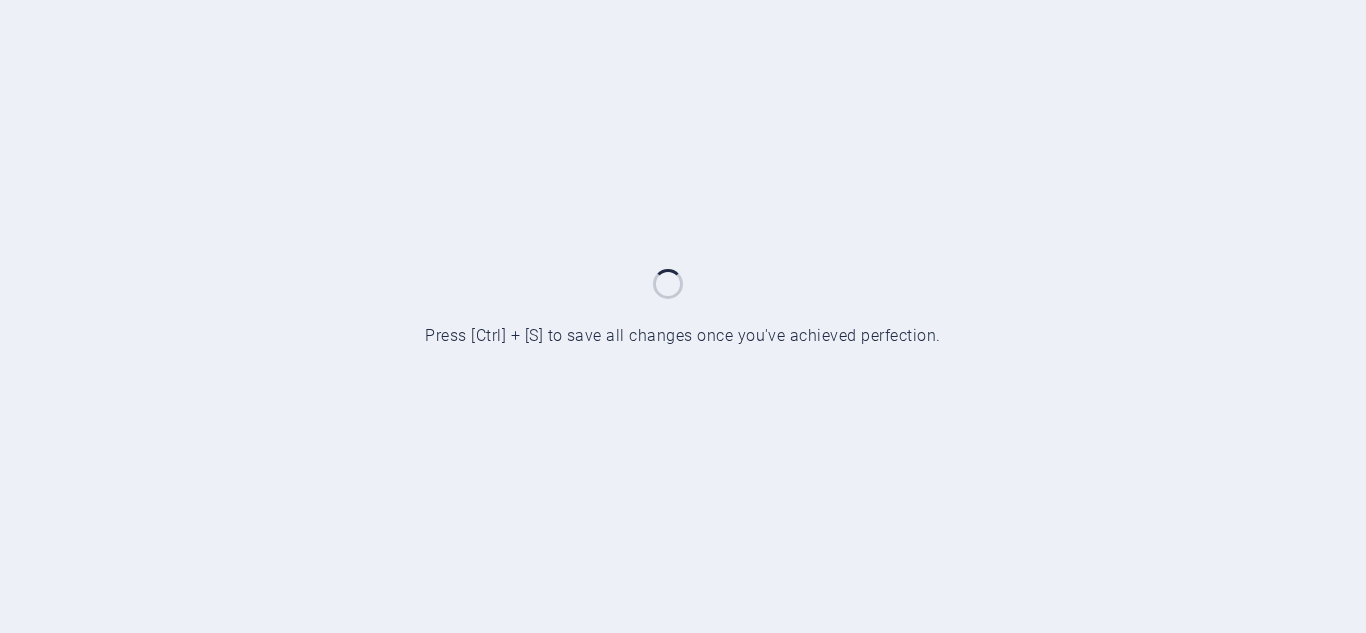 scroll, scrollTop: 0, scrollLeft: 0, axis: both 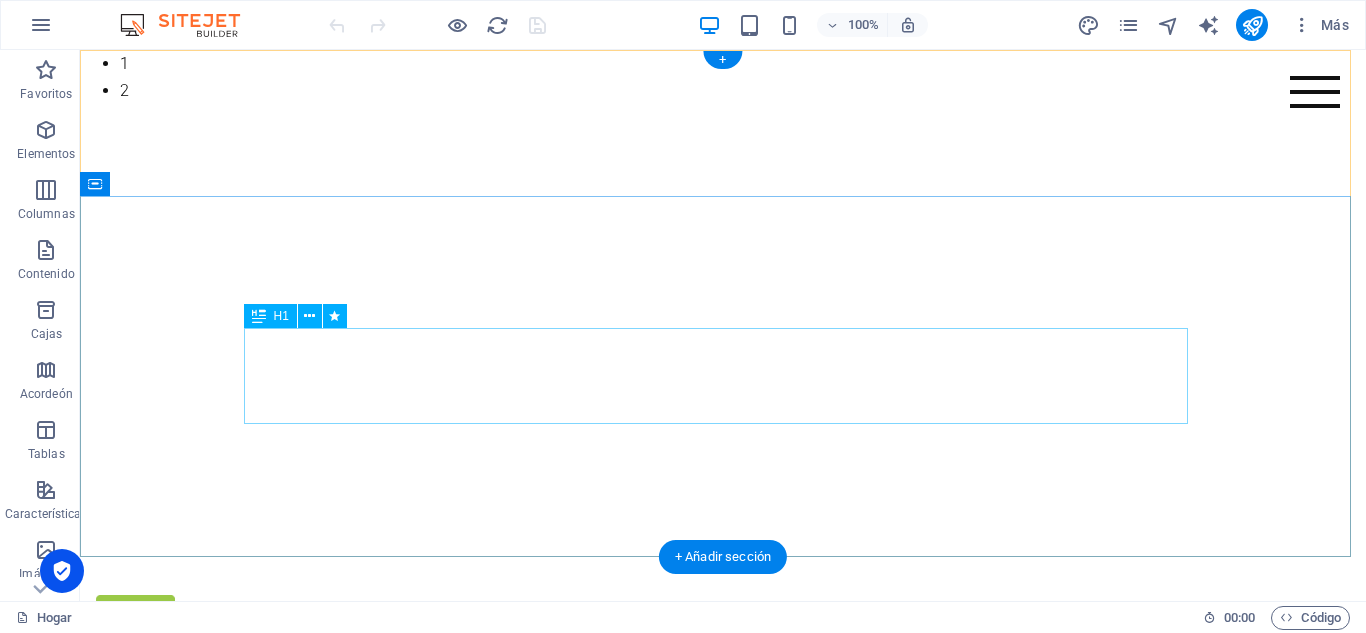 click on "GUSTO POR SERVIR" at bounding box center [723, 853] 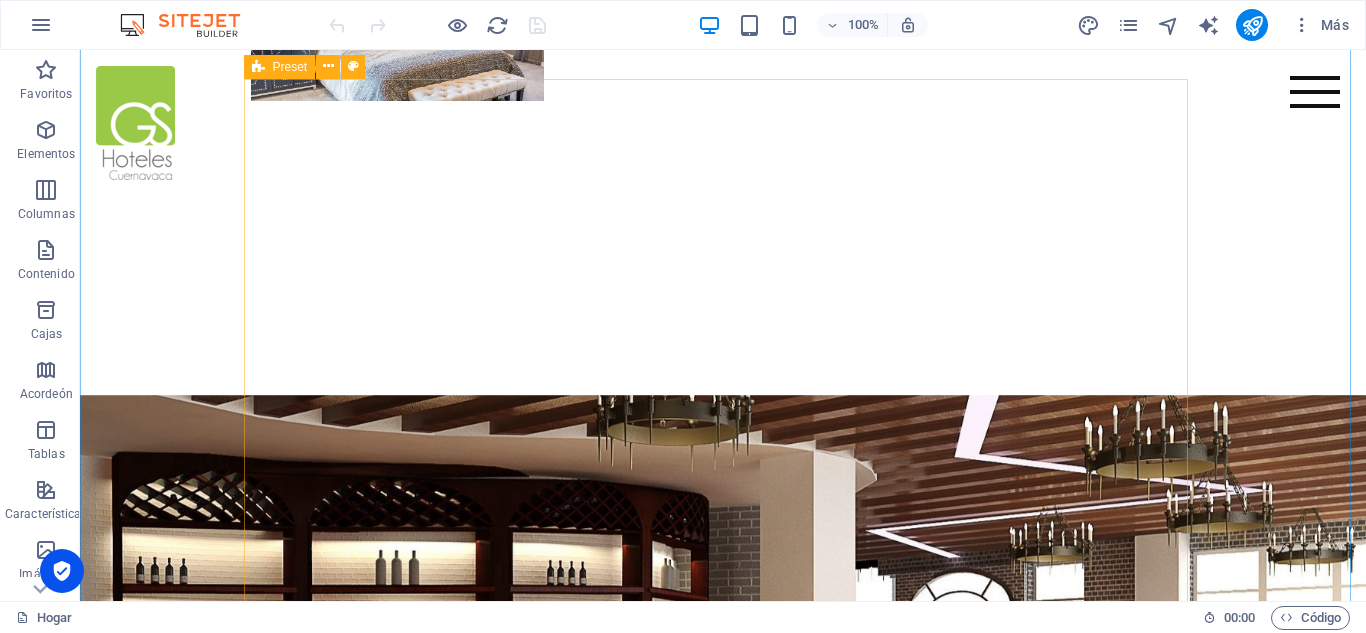scroll, scrollTop: 1928, scrollLeft: 0, axis: vertical 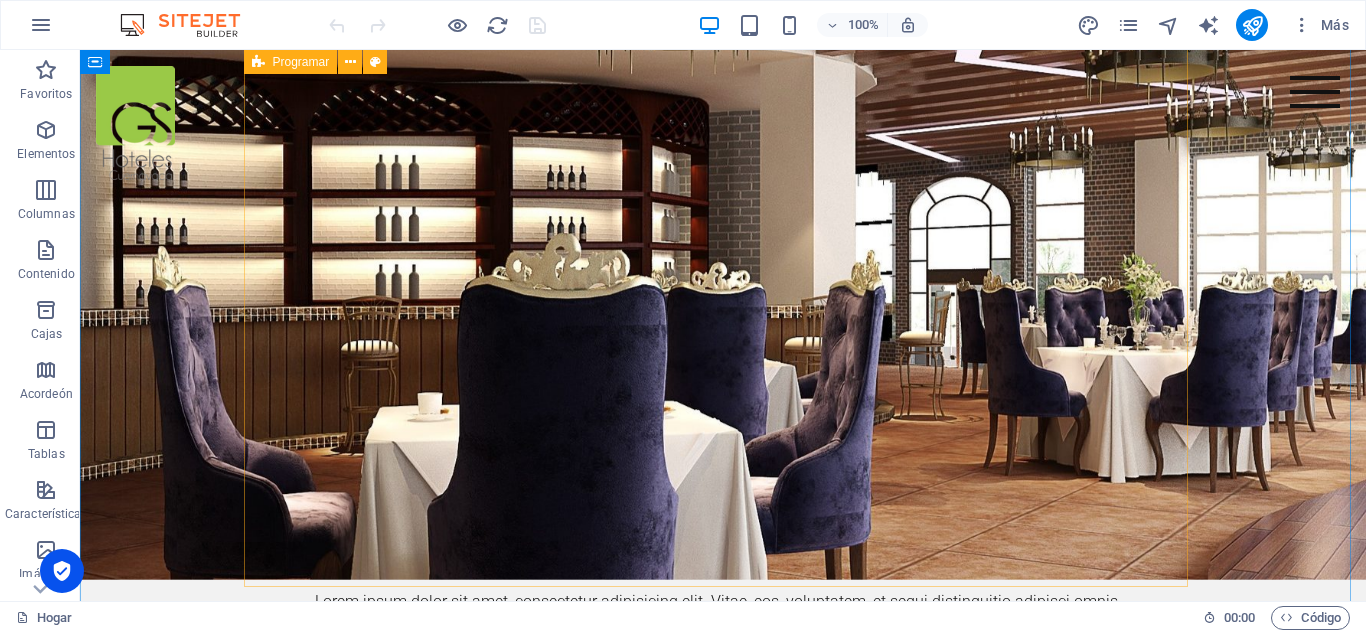 click on "Área de libros Lorem ipsum dolor sit amet, consectetur adipisicing elit. ¡Veritatis, dolorem! Llamadas de atención Lorem ipsum dolor sit amet, consectetur adipisicing elit. ¡Veritatis, dolorem! Centro deportivo Lorem ipsum dolor sit amet, consectetur adipisicing elit. ¡Veritatis, dolorem! Restaurante Lorem ipsum dolor sit amet, consectetur adipisicing elit. ¡Veritatis, dolorem! Wifi gratis Lorem ipsum dolor sit amet, consectetur adipisicing elit. ¡Veritatis, dolorem! Bar del hotel Lorem ipsum dolor sit amet, consectetur adipisicing elit. ¡Veritatis, dolorem!" at bounding box center (723, 1662) 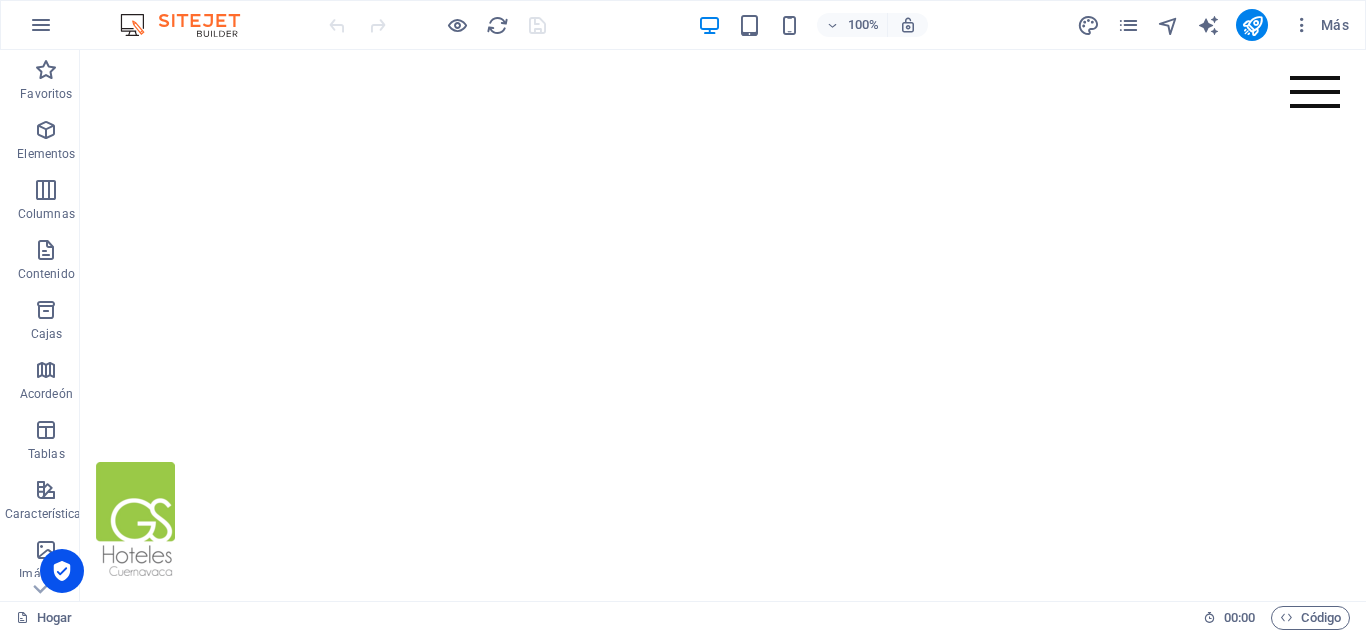 scroll, scrollTop: 0, scrollLeft: 0, axis: both 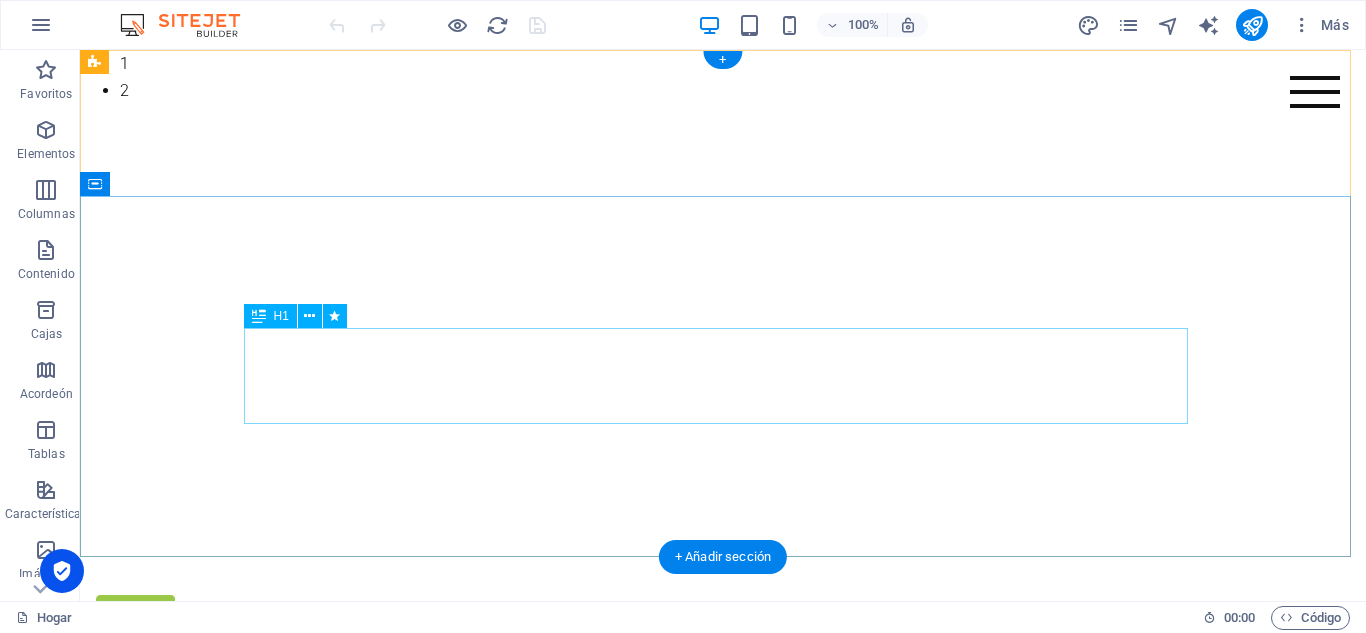 click on "GUSTO POR SERVIR" at bounding box center [723, 853] 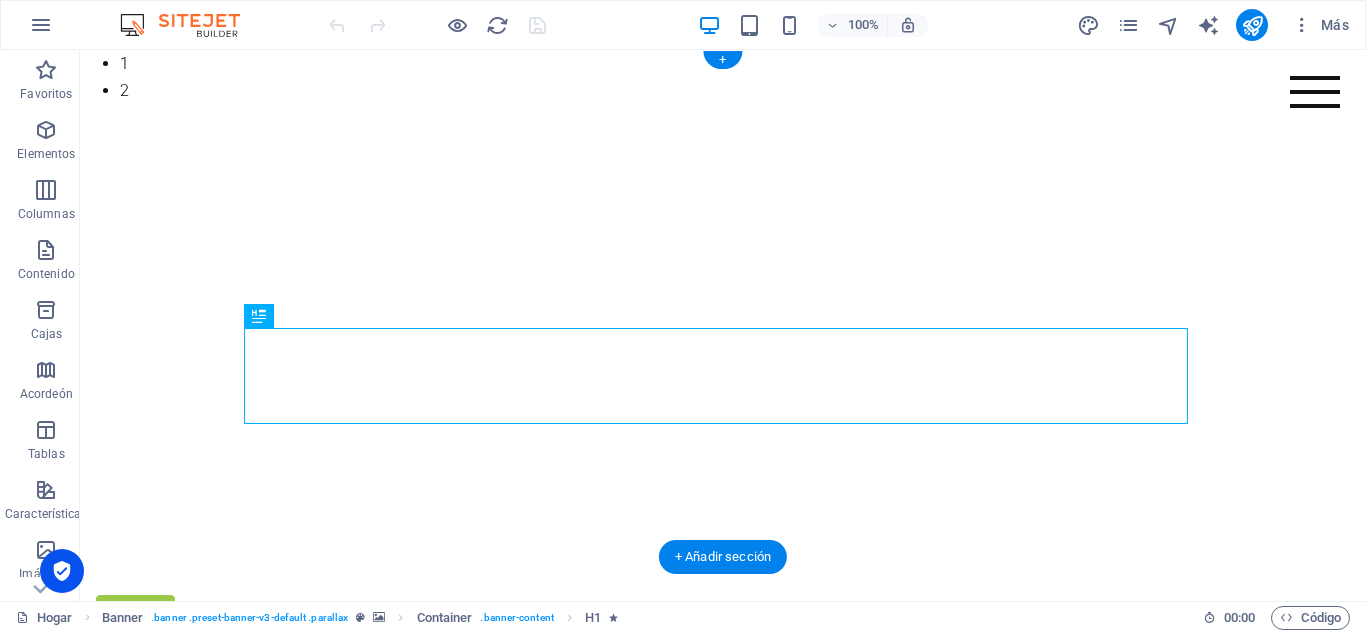 drag, startPoint x: 728, startPoint y: 373, endPoint x: 728, endPoint y: 295, distance: 78 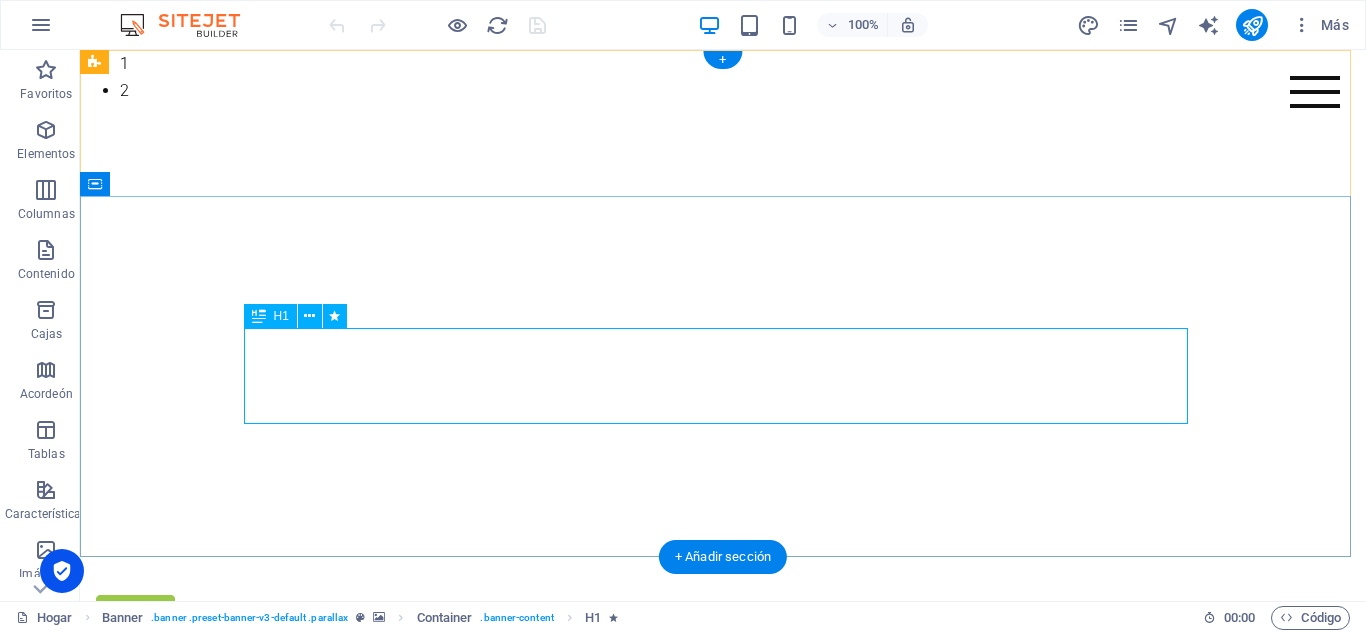 click on "GUSTO POR SERVIR" at bounding box center (723, 853) 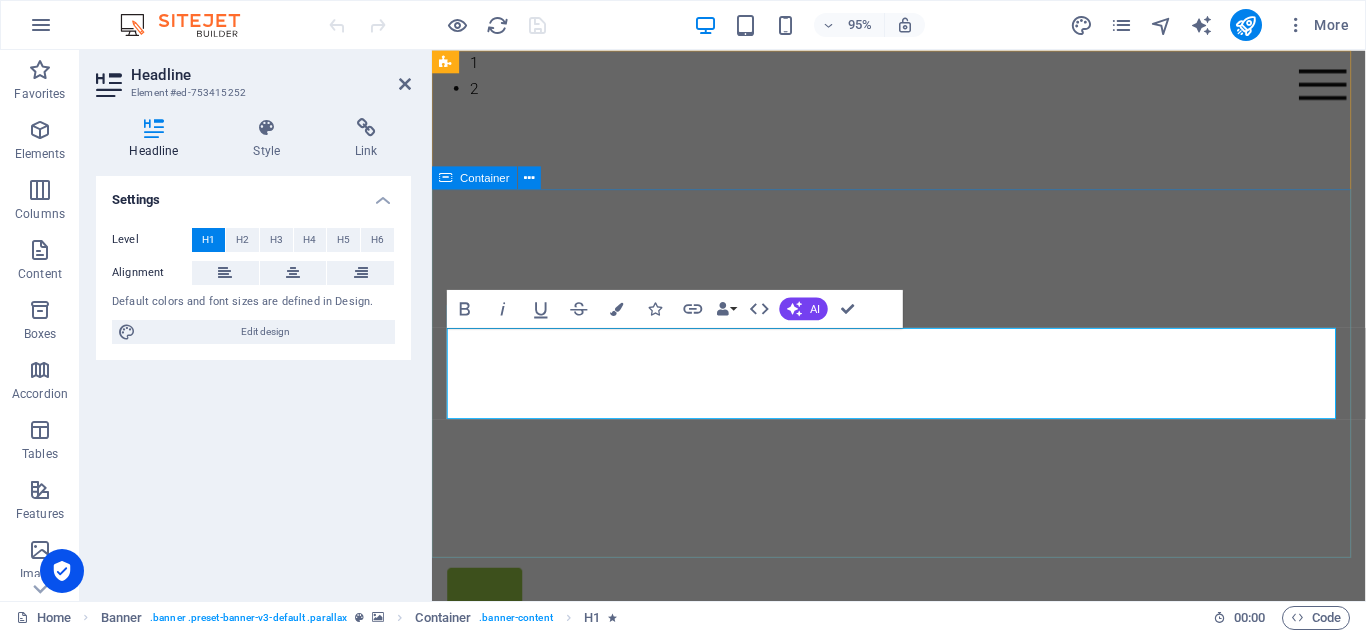 click on "GUSTO POR SERVIR" at bounding box center [923, 853] 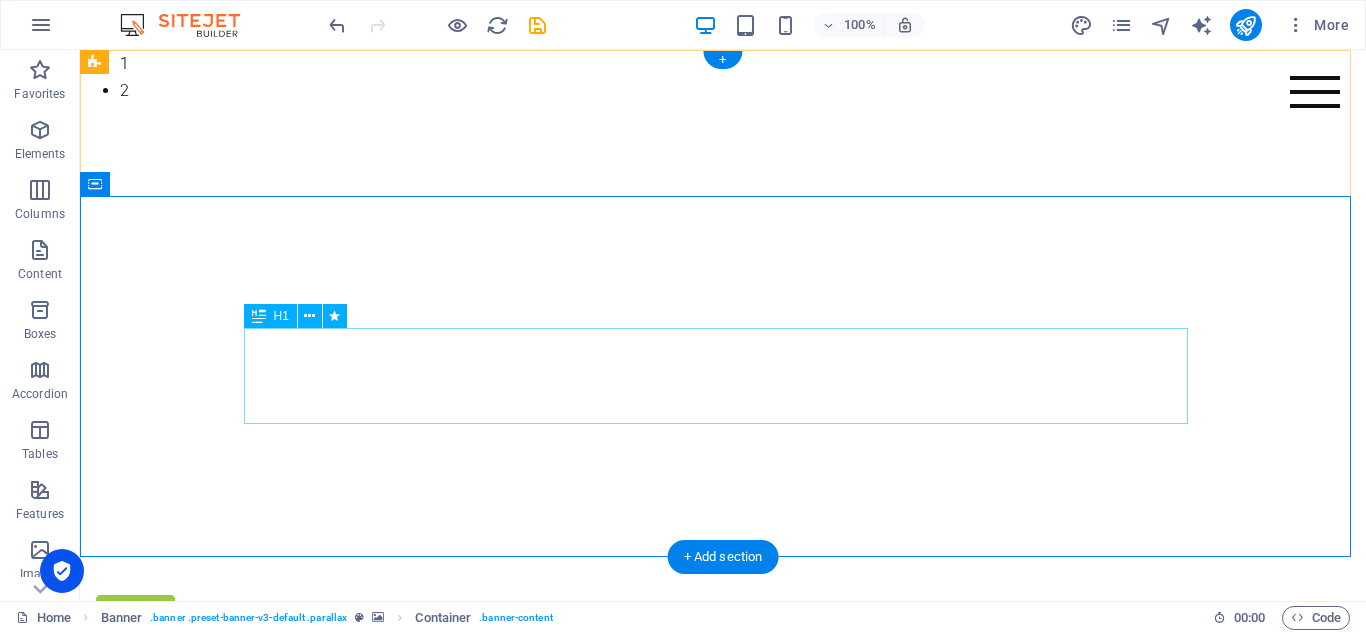 click on "GUSTO POR SERVIR" at bounding box center (723, 853) 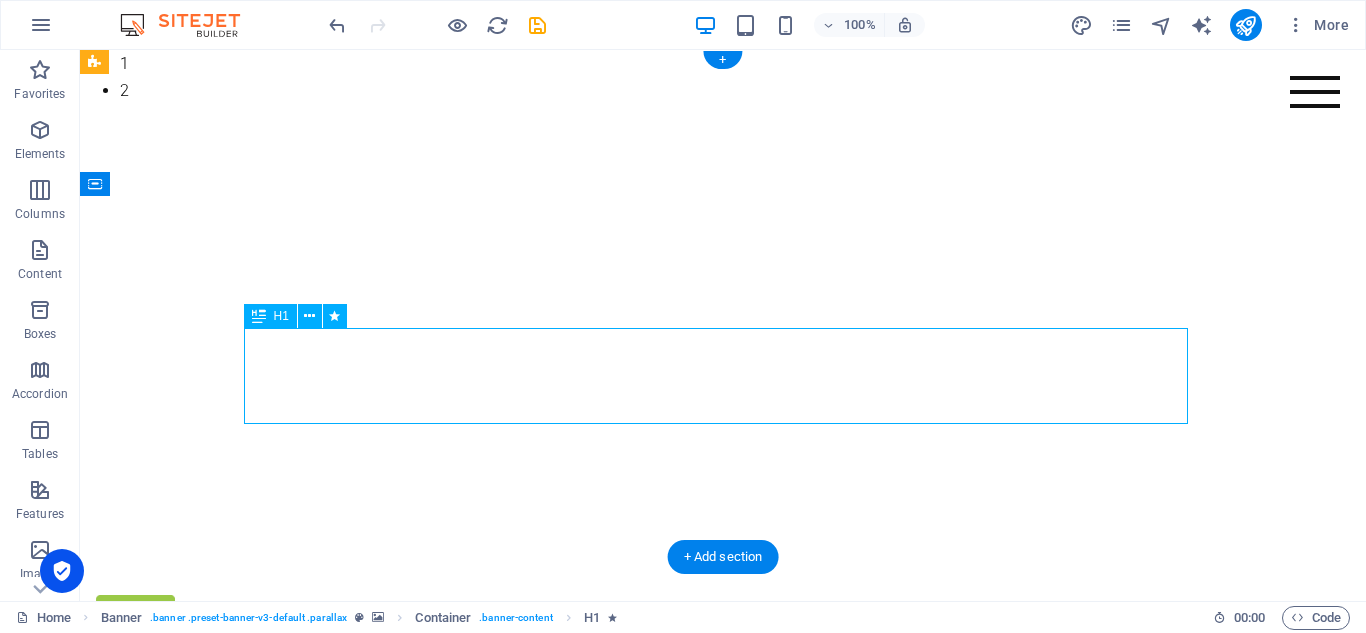 click on "GUSTO POR SERVIR" at bounding box center (723, 853) 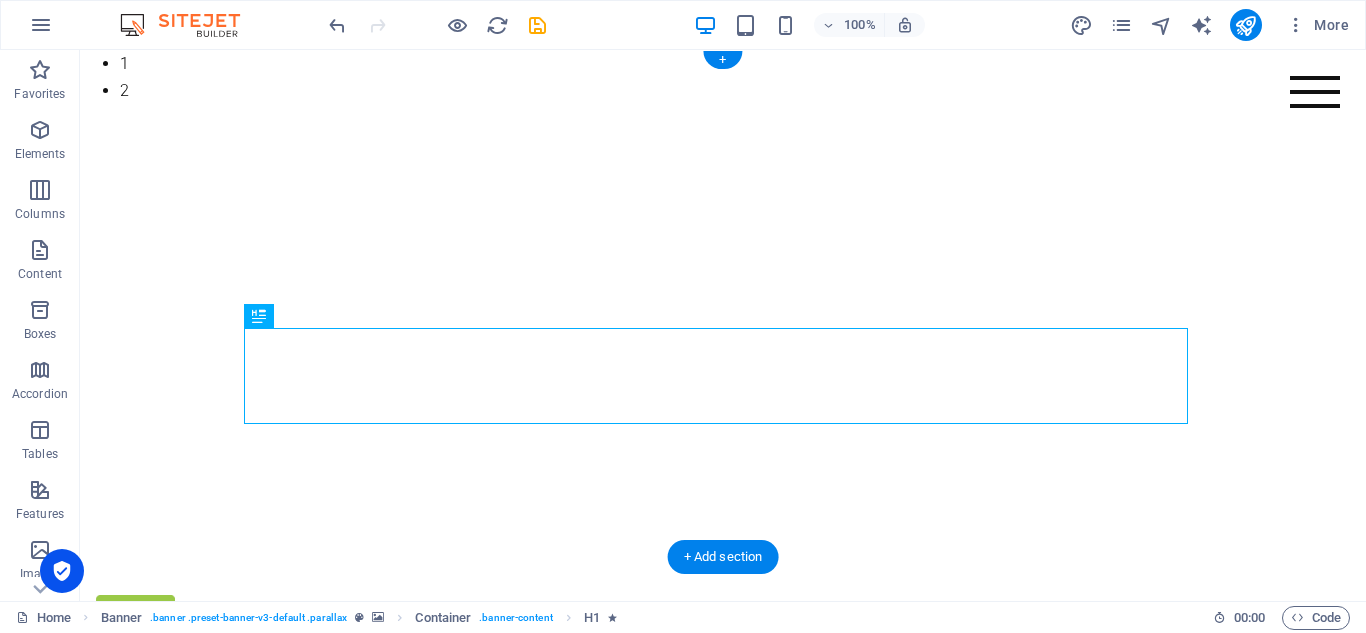 drag, startPoint x: 868, startPoint y: 364, endPoint x: 844, endPoint y: 261, distance: 105.75916 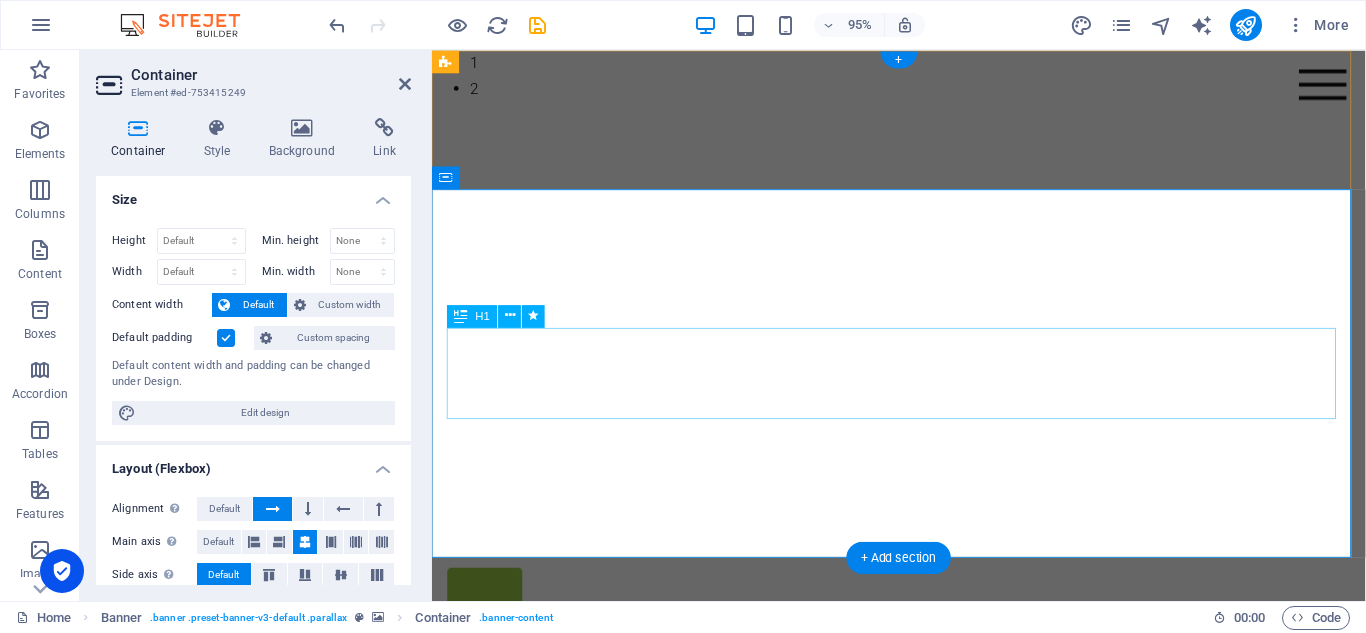 click on "GUSTO POR SERVIR" at bounding box center (924, 853) 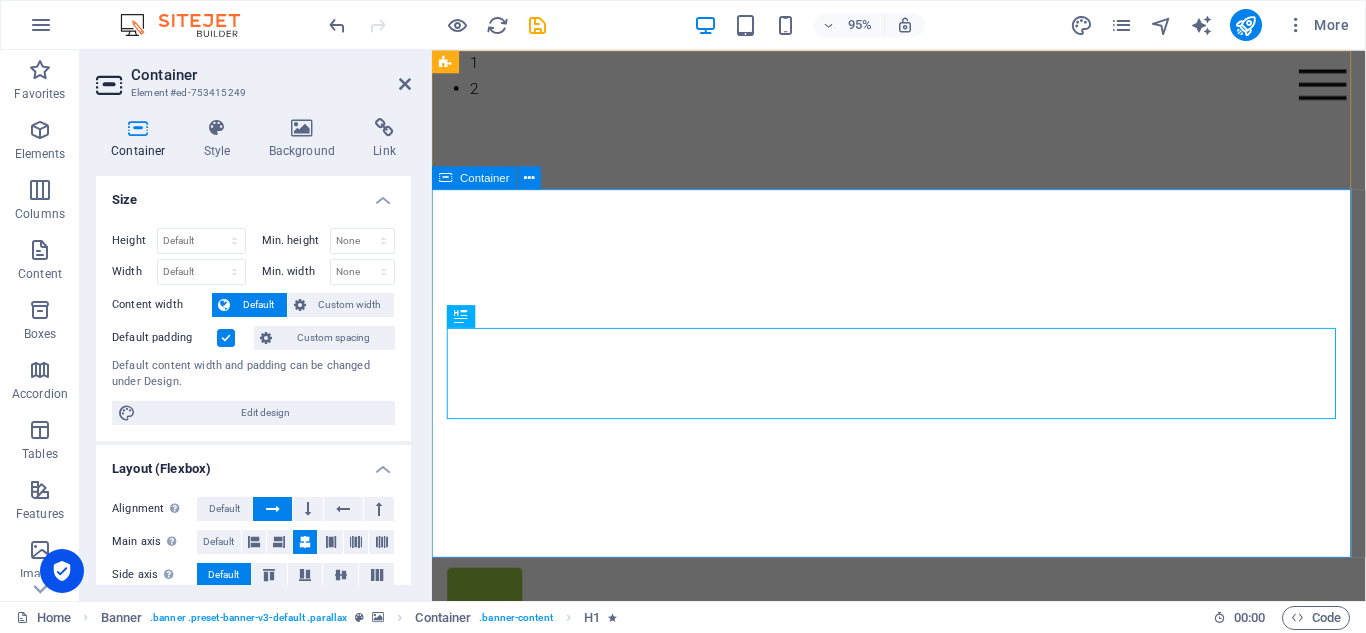 click on "GUSTO POR SERVIR" at bounding box center [923, 853] 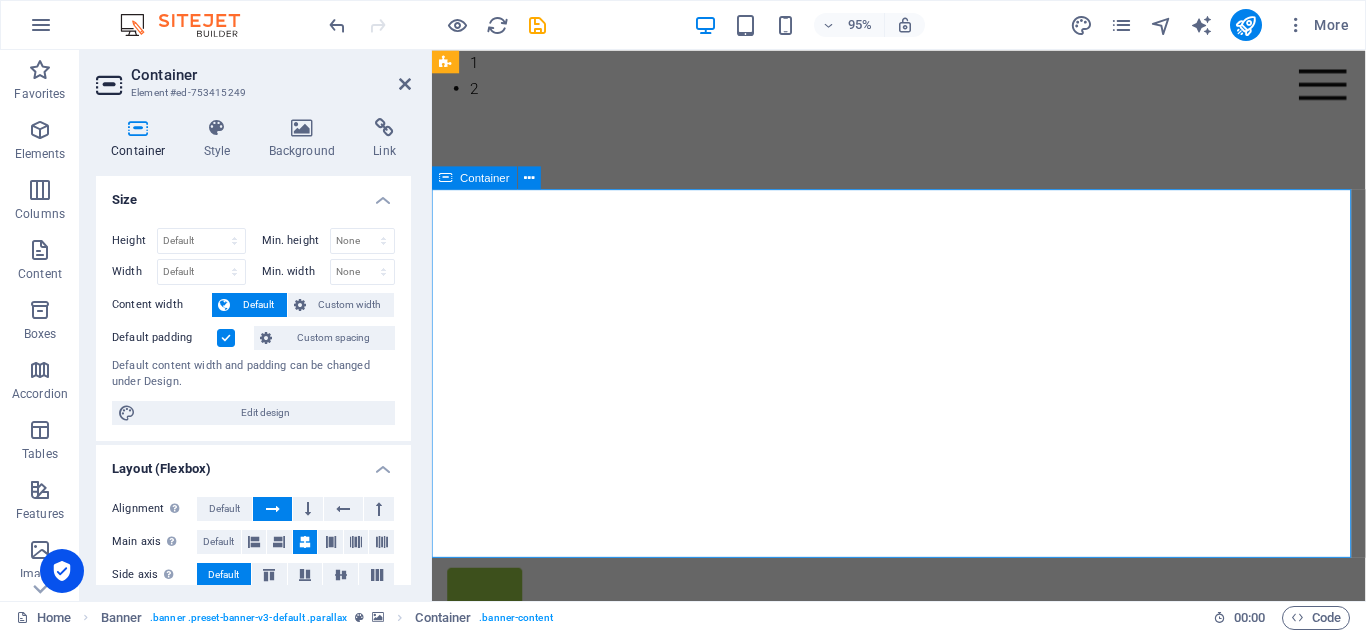 click on "GUSTO POR SERVIR" at bounding box center (923, 853) 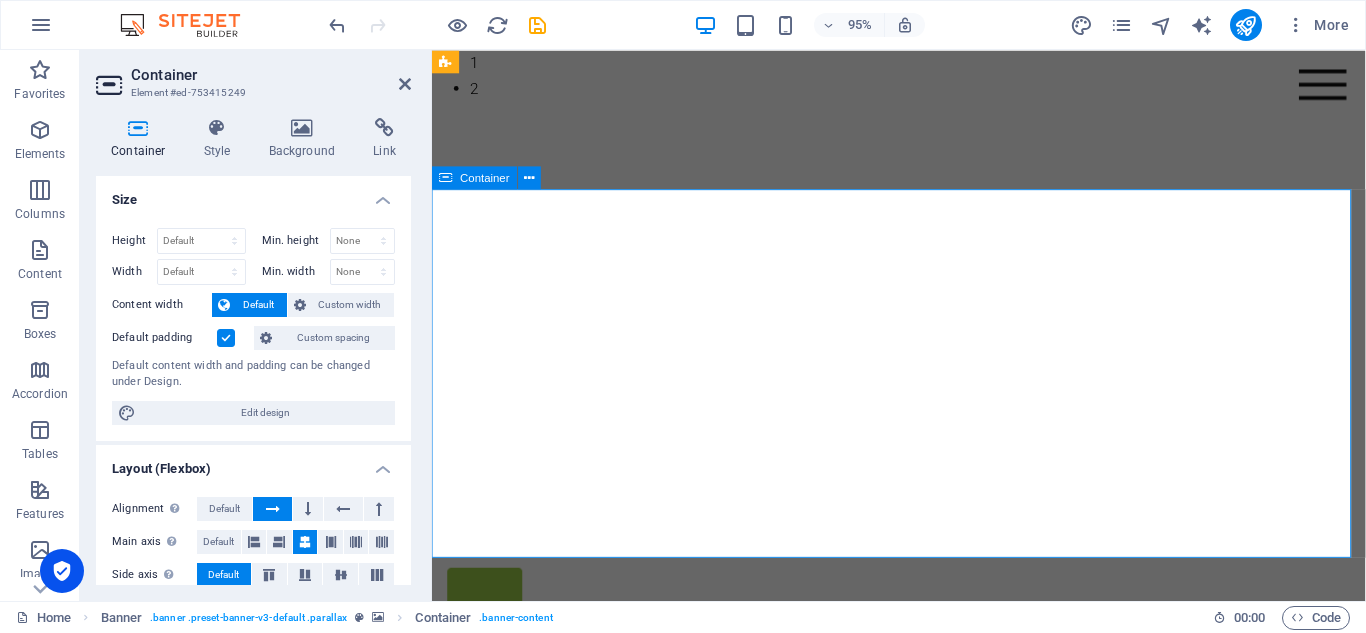 click on "GUSTO POR SERVIR" at bounding box center (923, 853) 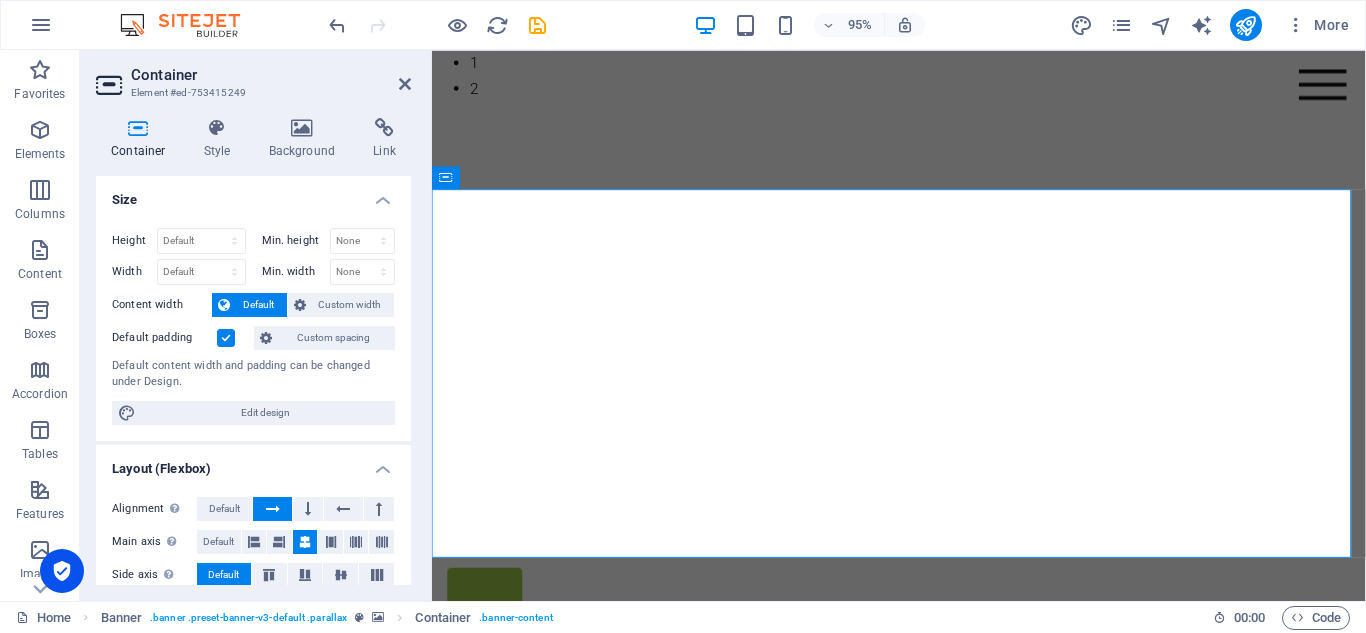 click on "Container Element #ed-753415249" at bounding box center (253, 76) 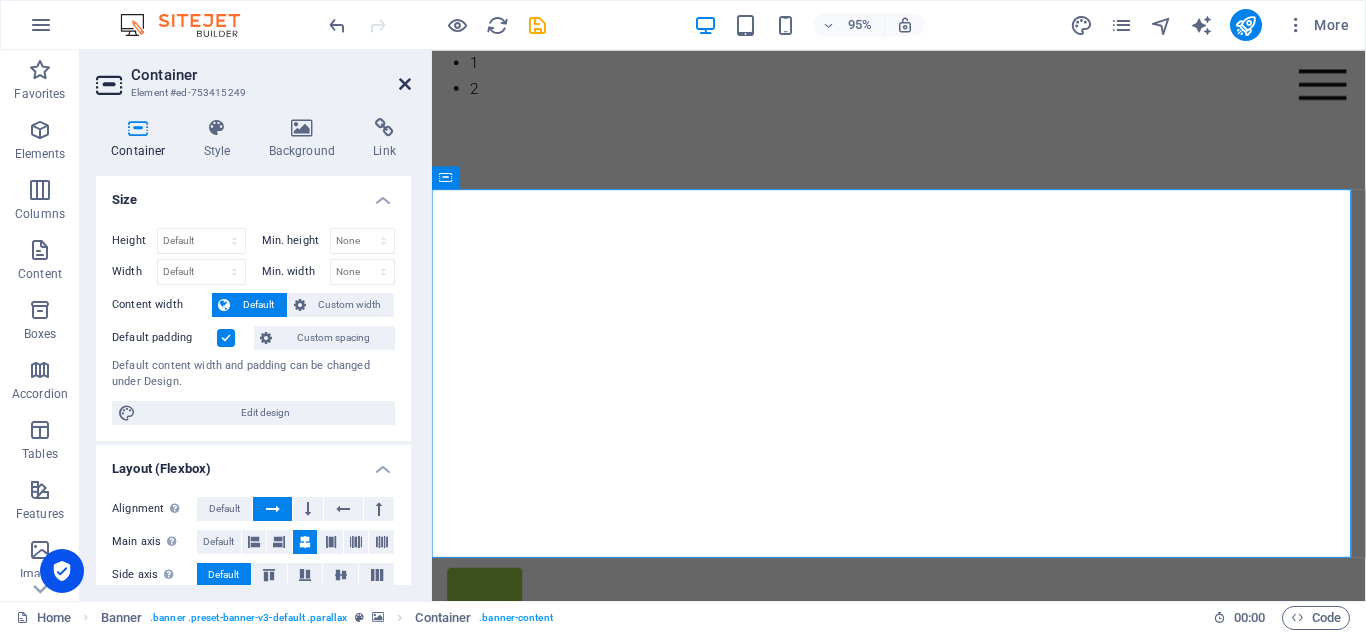click at bounding box center [405, 84] 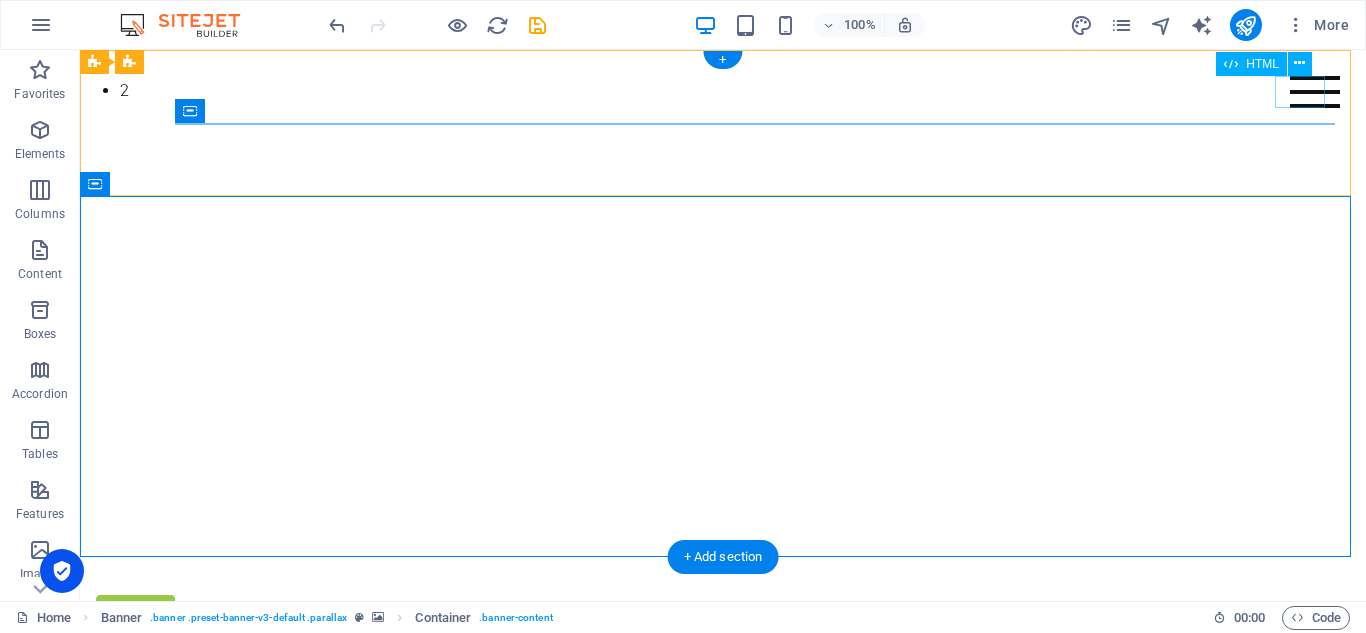 click at bounding box center (1315, 92) 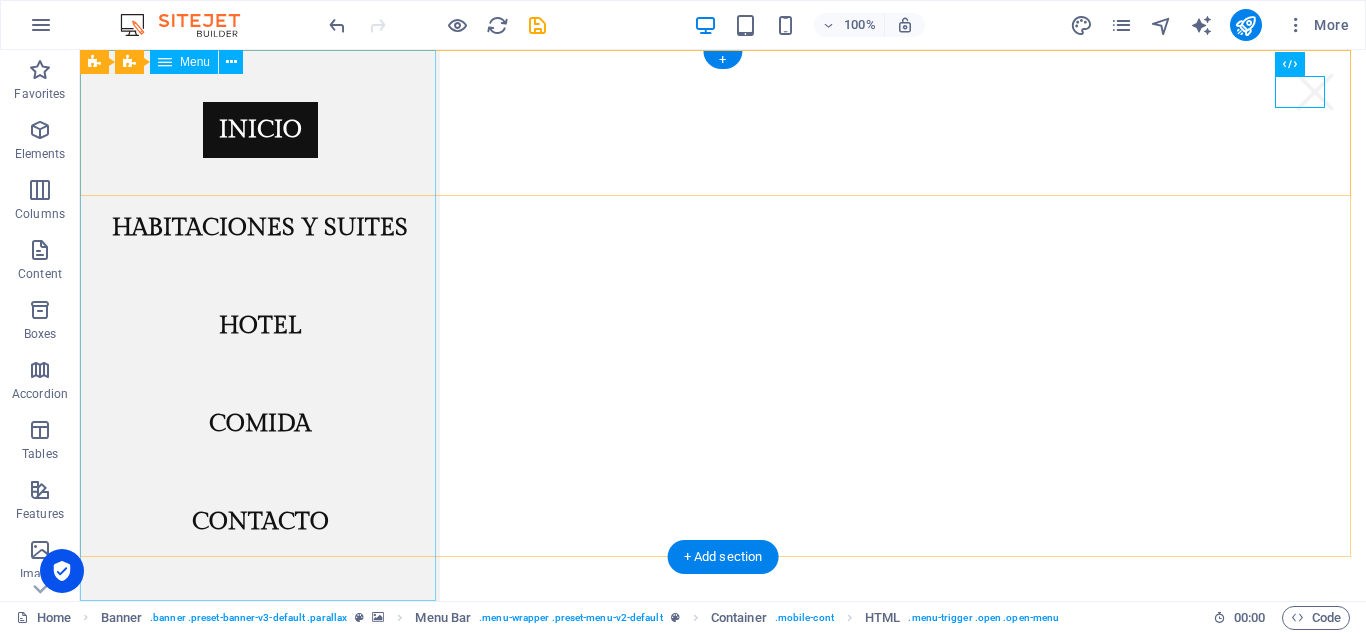click on "INICIO Habitaciones y suites Hotel Comida Contacto" at bounding box center [260, 325] 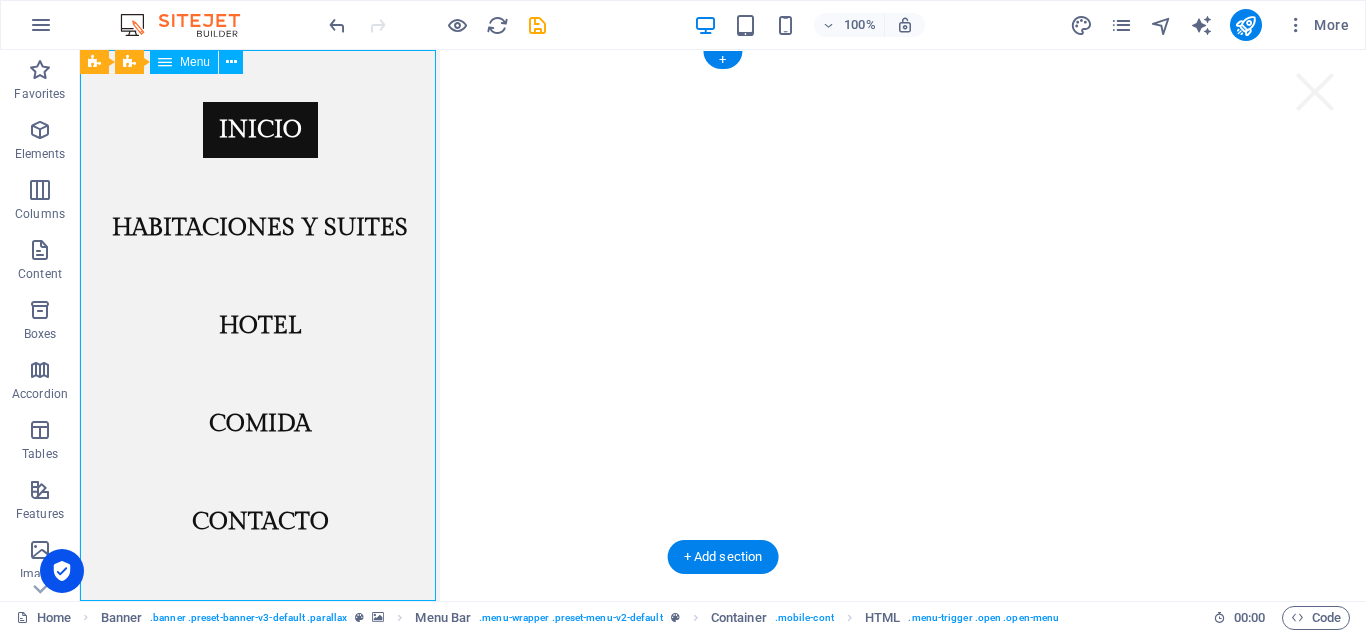 click on "INICIO Habitaciones y suites Hotel Comida Contacto" at bounding box center (260, 325) 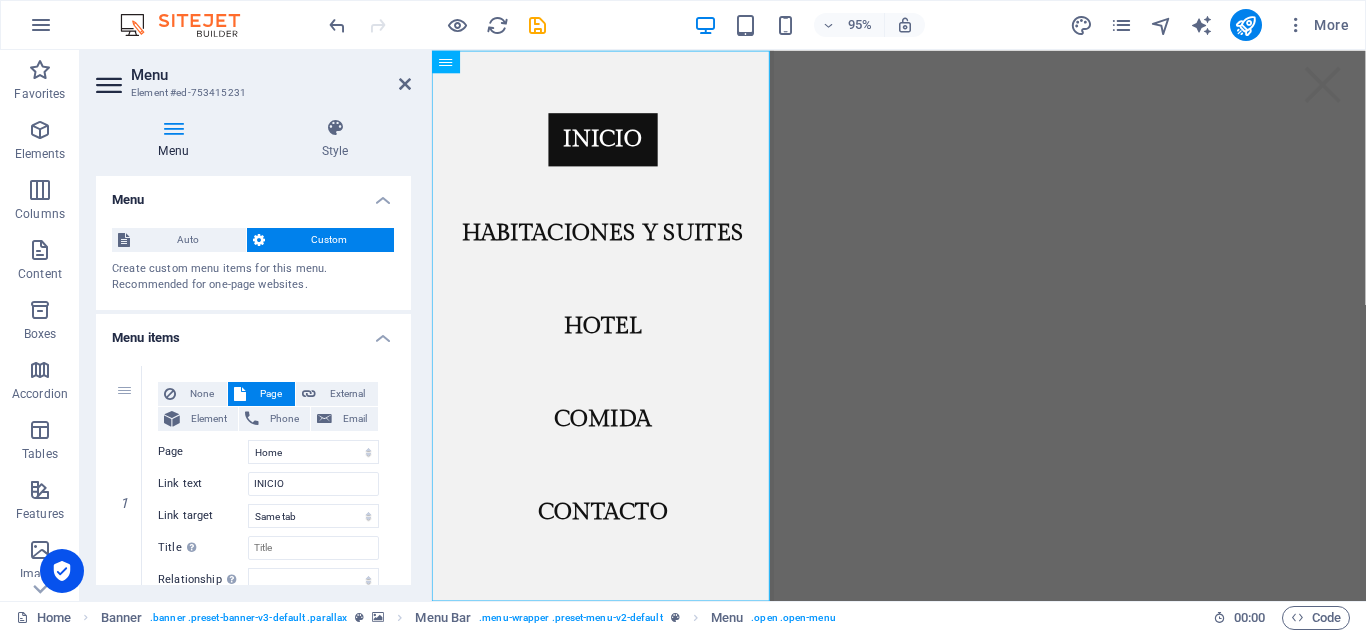 click on "Menu" at bounding box center [177, 139] 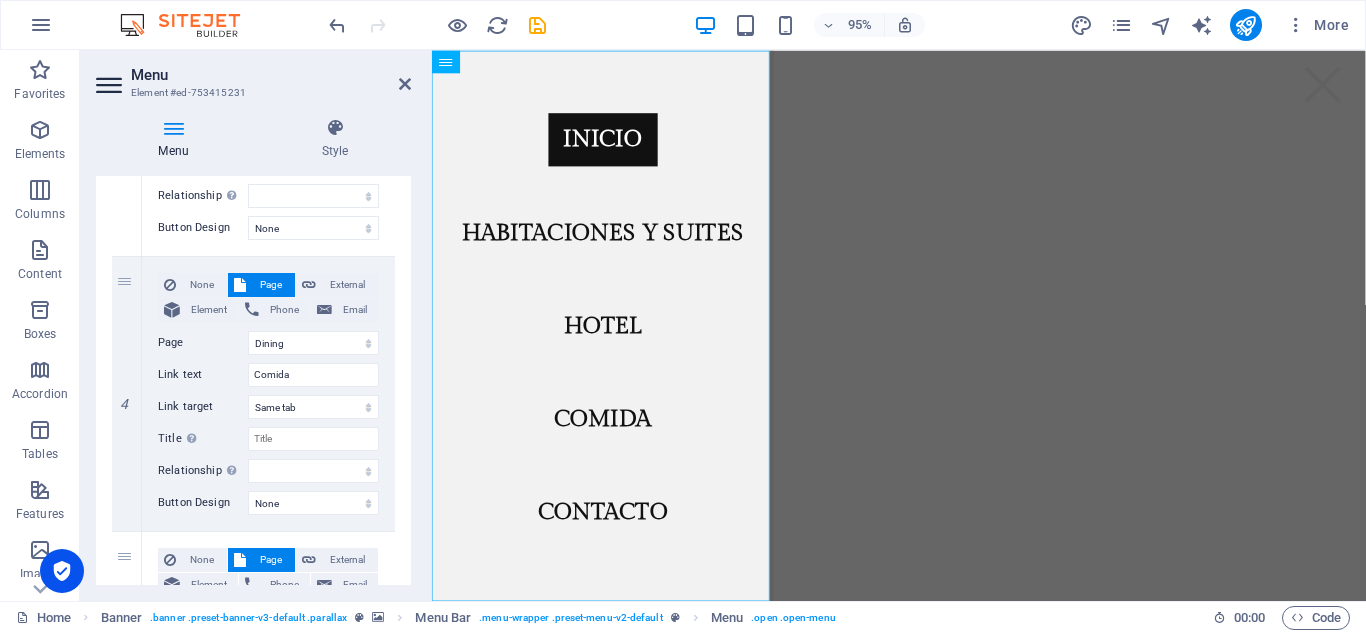 scroll, scrollTop: 942, scrollLeft: 0, axis: vertical 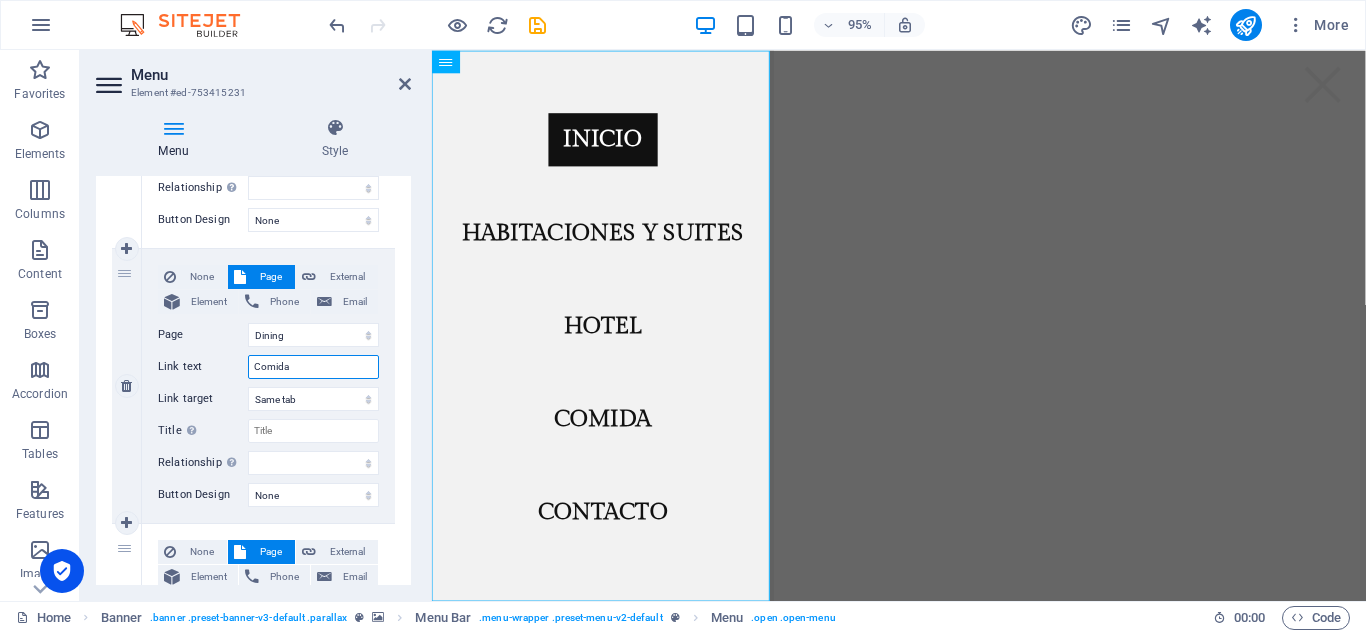 click on "Comida" at bounding box center [313, 367] 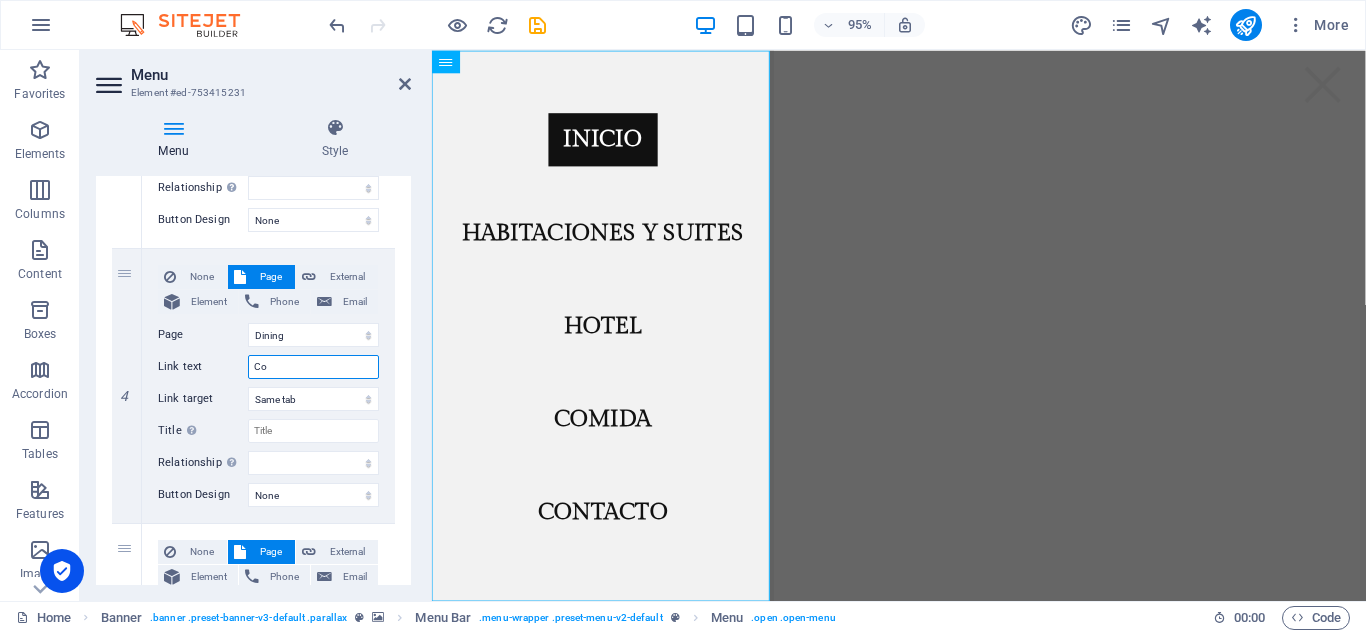 type on "C" 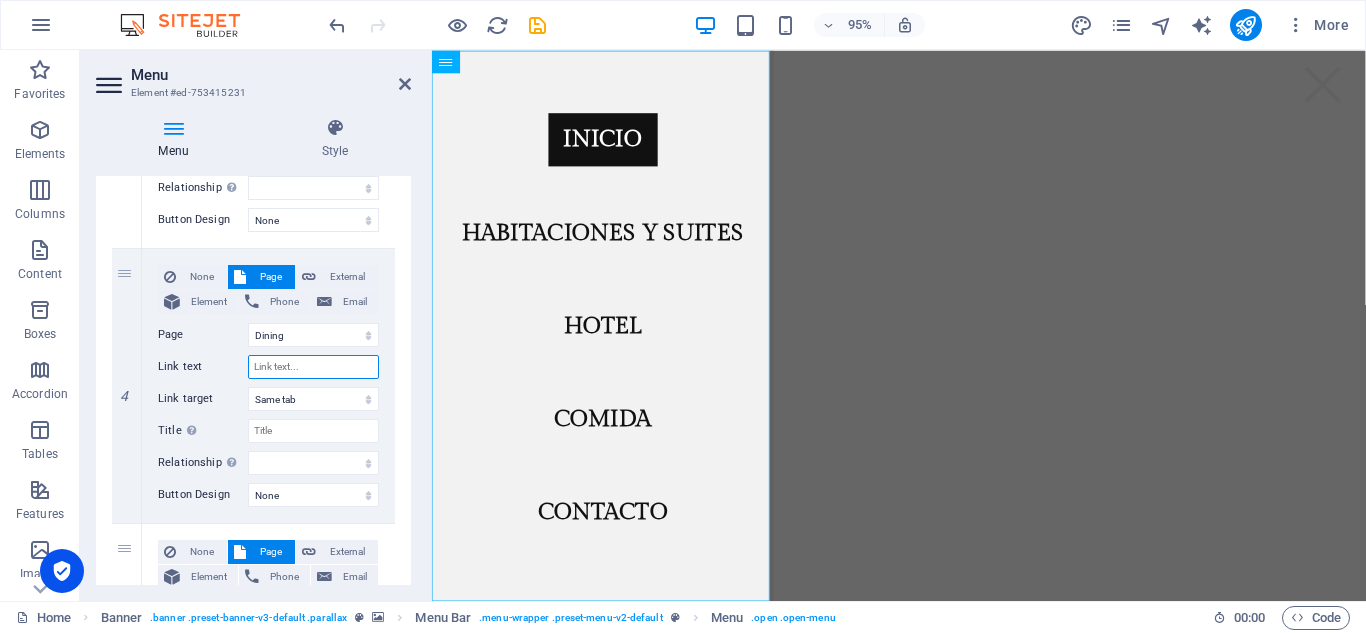 type on "r" 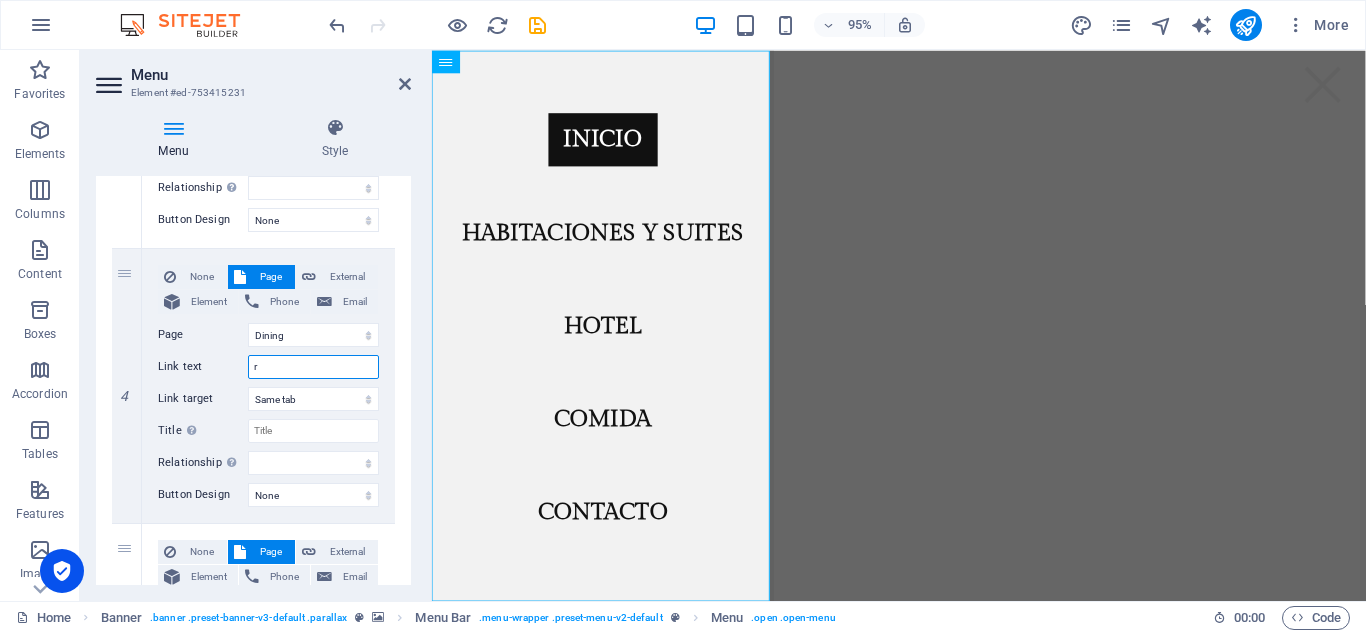select 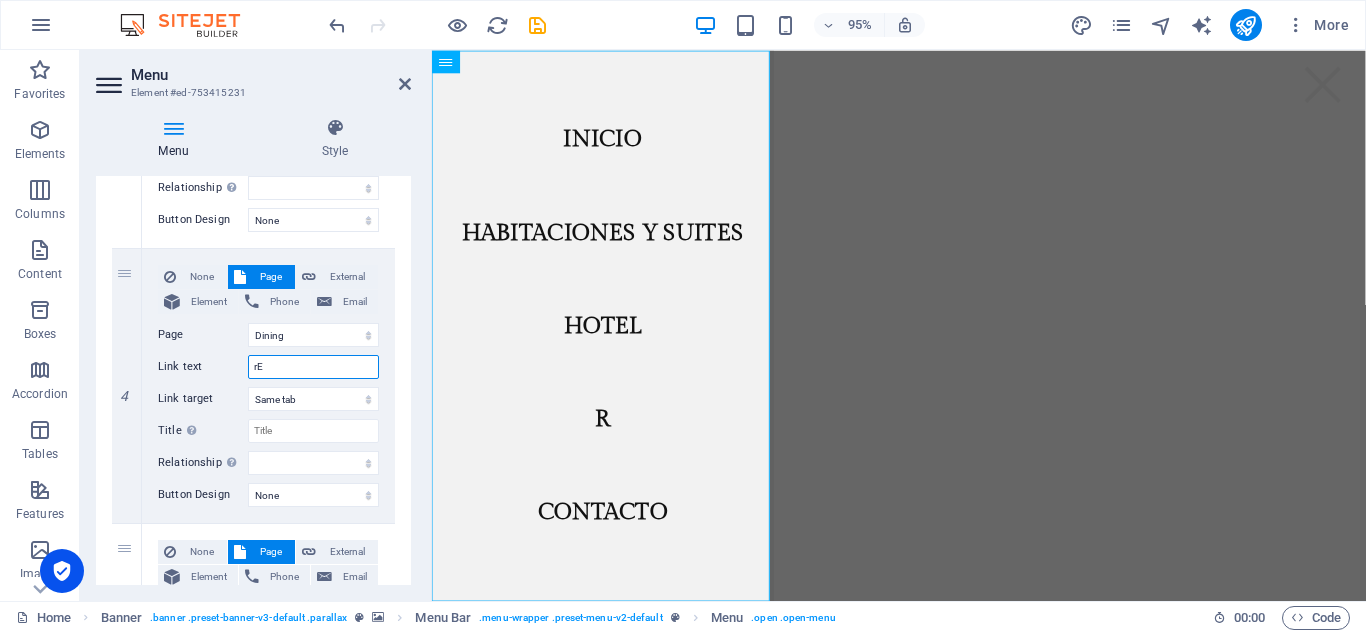 type on "r" 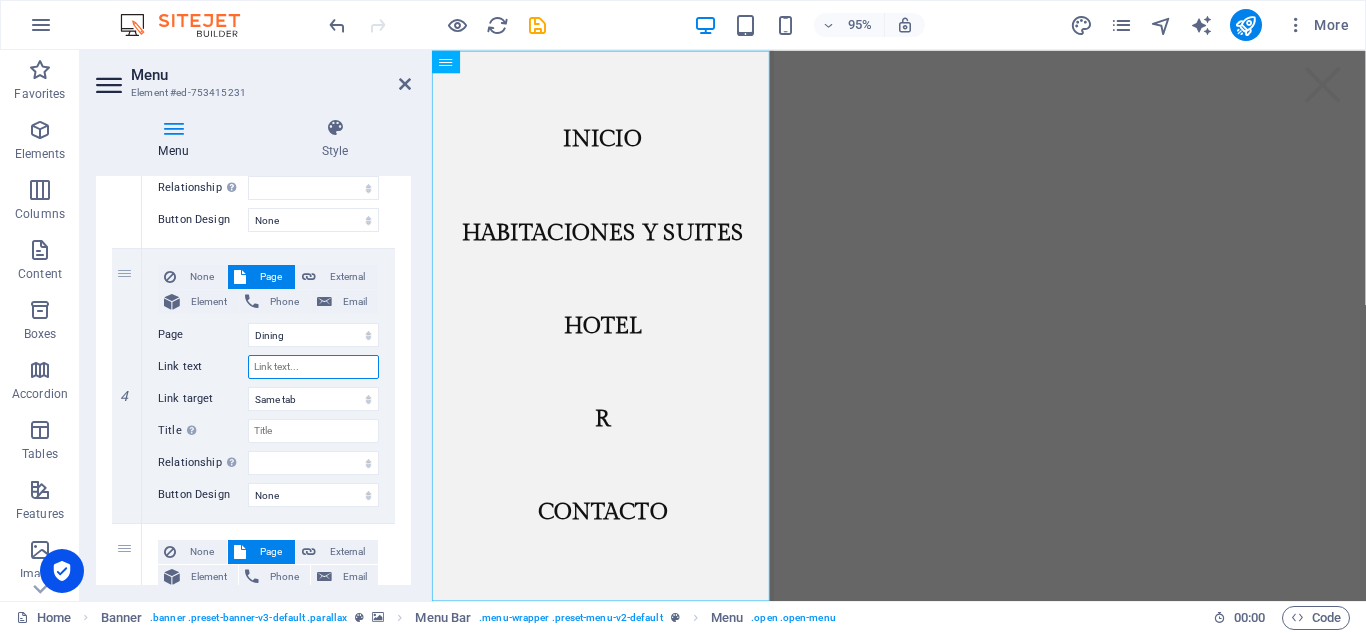 type on "R" 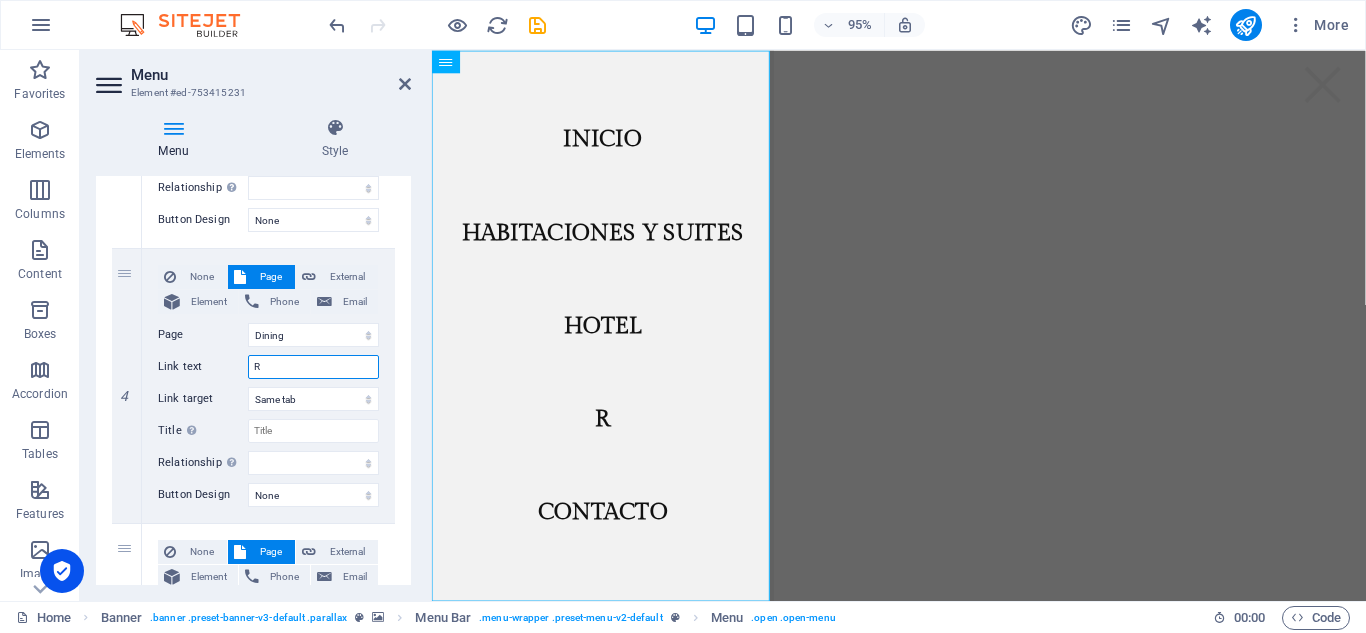 select 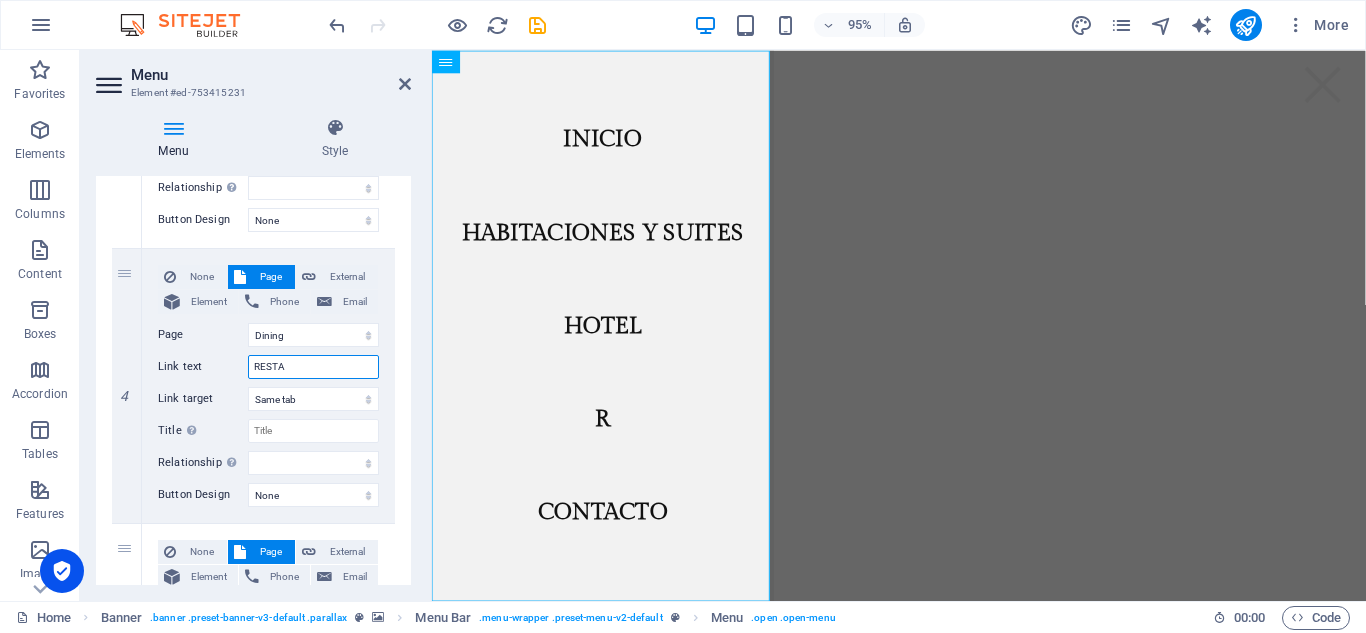 type on "RESTAU" 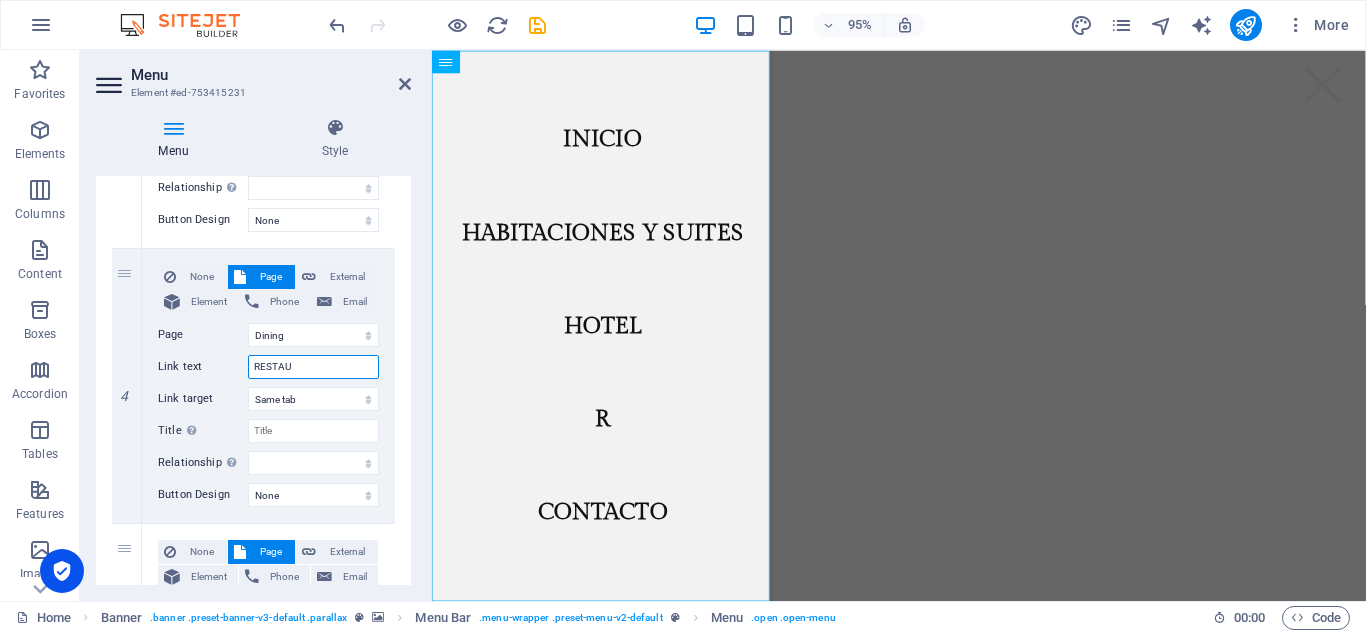 select 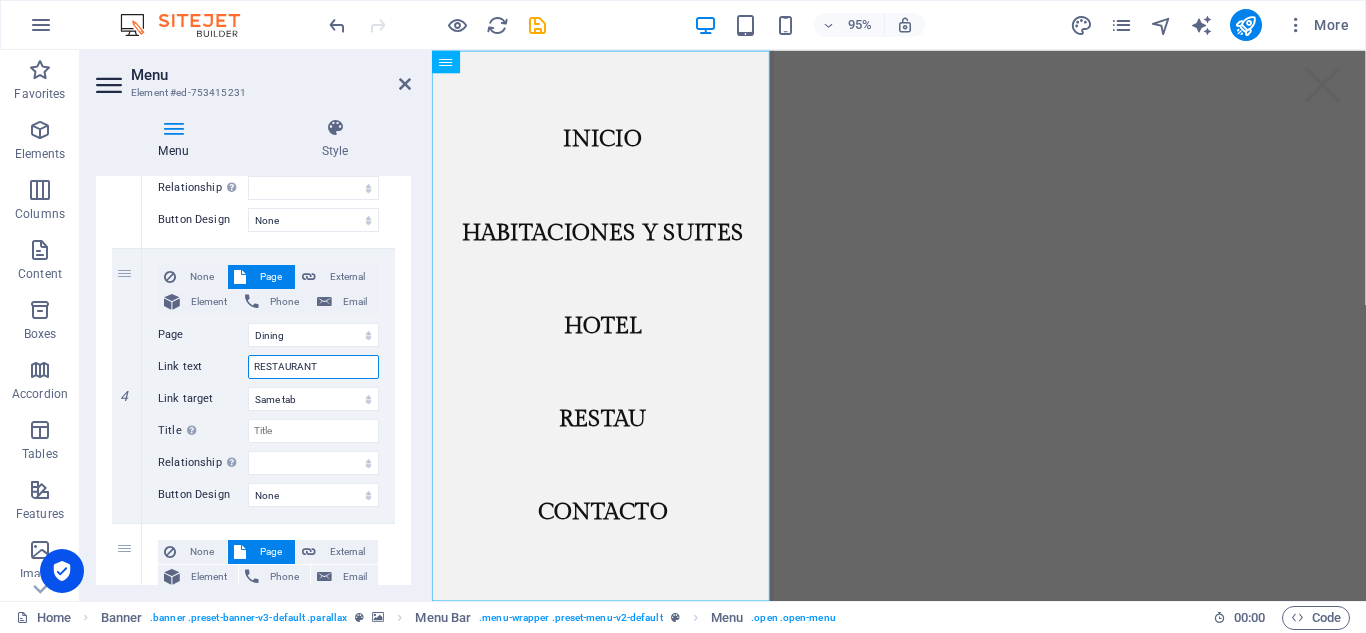 type on "RESTAURANTE" 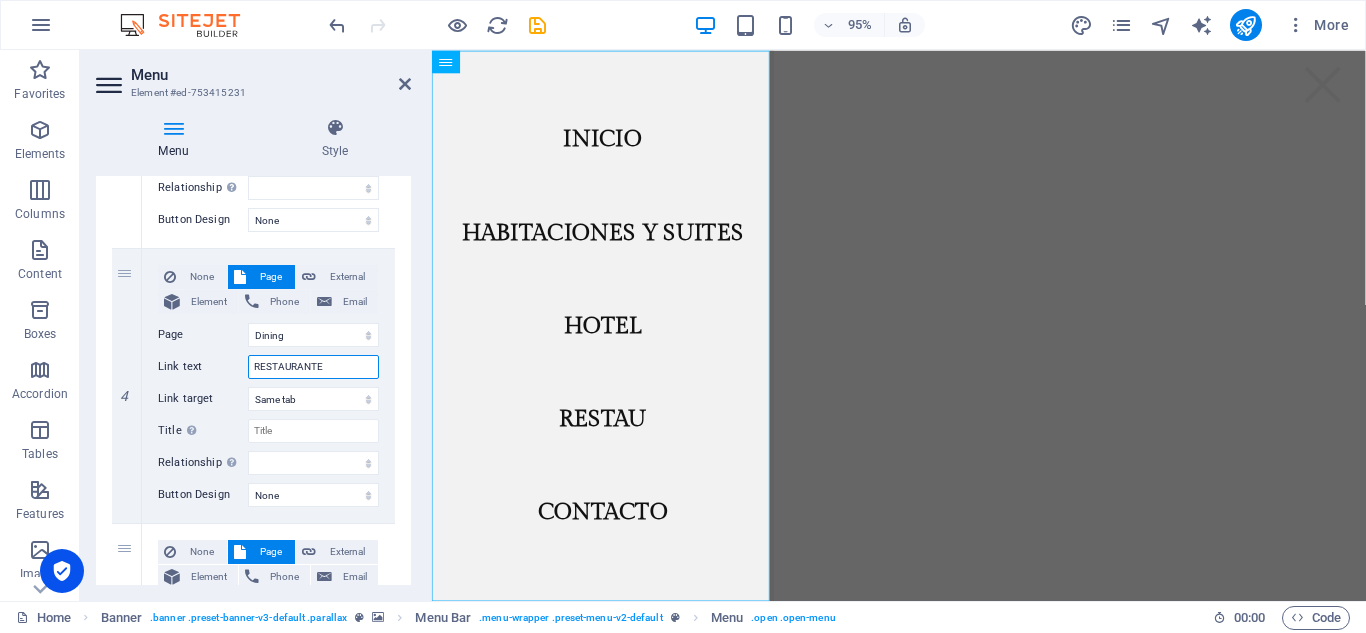 select 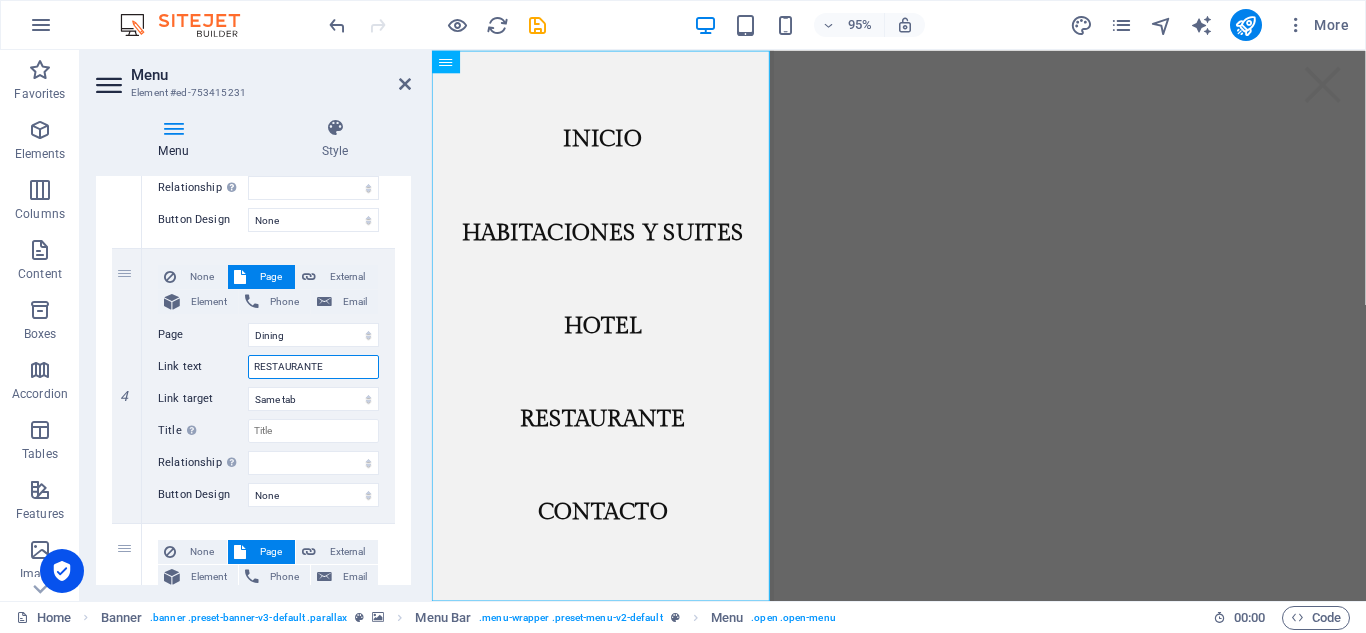 type on "RESTAURANTE" 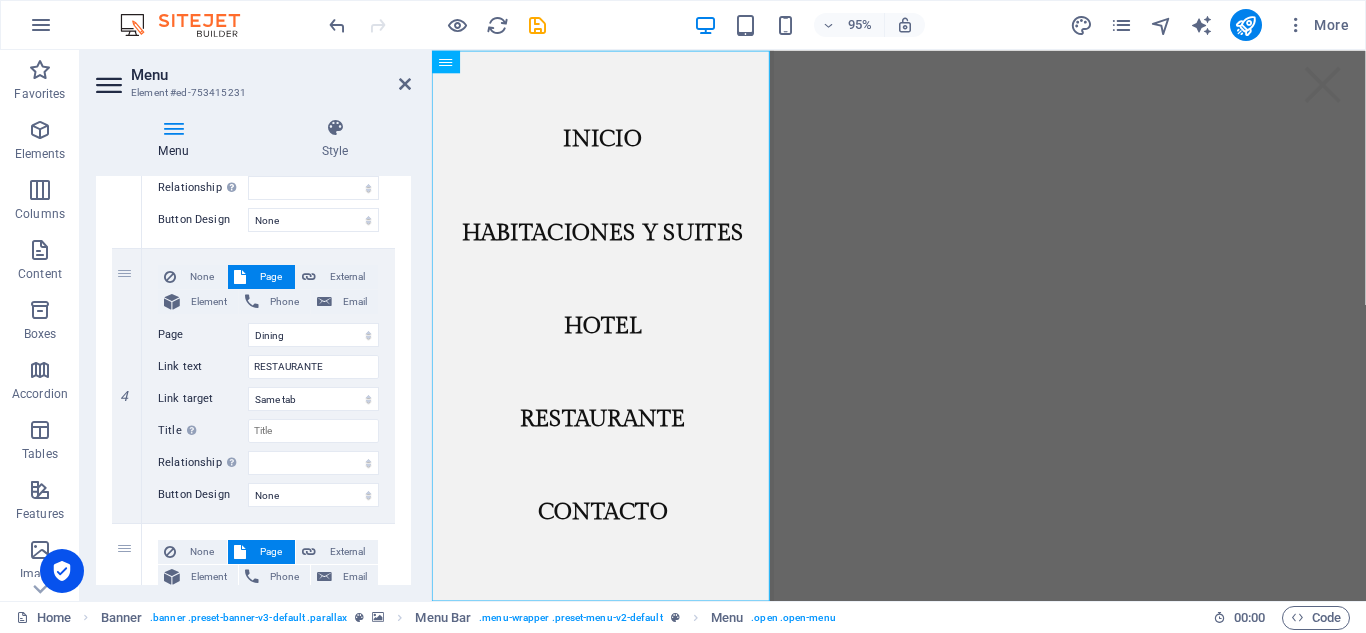 click on "Menu Element #ed-753415231 Menu Style Menu Auto Custom Create custom menu items for this menu. Recommended for one-page websites. Manage pages Menu items 1 None Page External Element Phone Email Page Home Rooms &amp; Suites Hotel Dining Contact Legal Notice Privacy Element
URL /14627335 Phone Email Link text INICIO Link target New tab Same tab Overlay Title Additional link description, should not be the same as the link text. The title is most often shown as a tooltip text when the mouse moves over the element. Leave empty if uncertain. Relationship Sets the  relationship of this link to the link target . For example, the value "nofollow" instructs search engines not to follow the link. Can be left empty. alternate author bookmark external help license next nofollow noreferrer noopener prev search tag Button Design None Default Primary Secondary 2 None Page External Element Phone Email Page Home Rooms &amp; Suites Hotel Dining Contact Legal Notice Privacy Element
URL help" at bounding box center [256, 325] 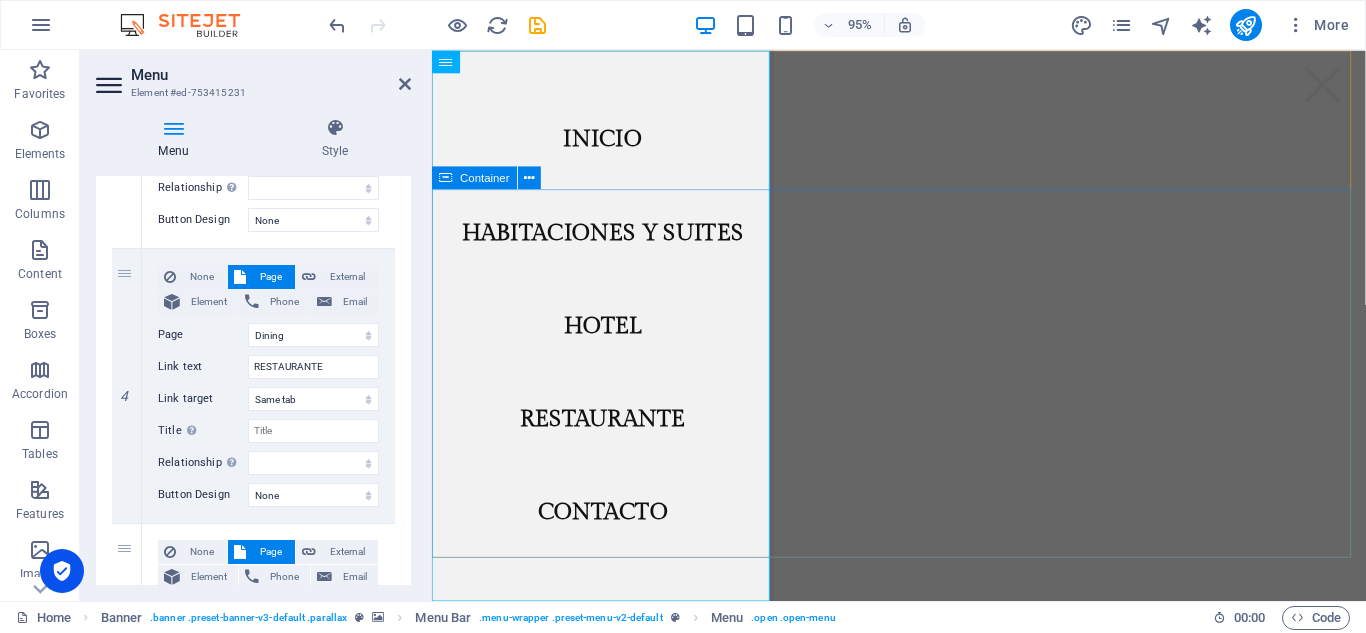 click on "GUSTO POR SERVIR" at bounding box center (923, 881) 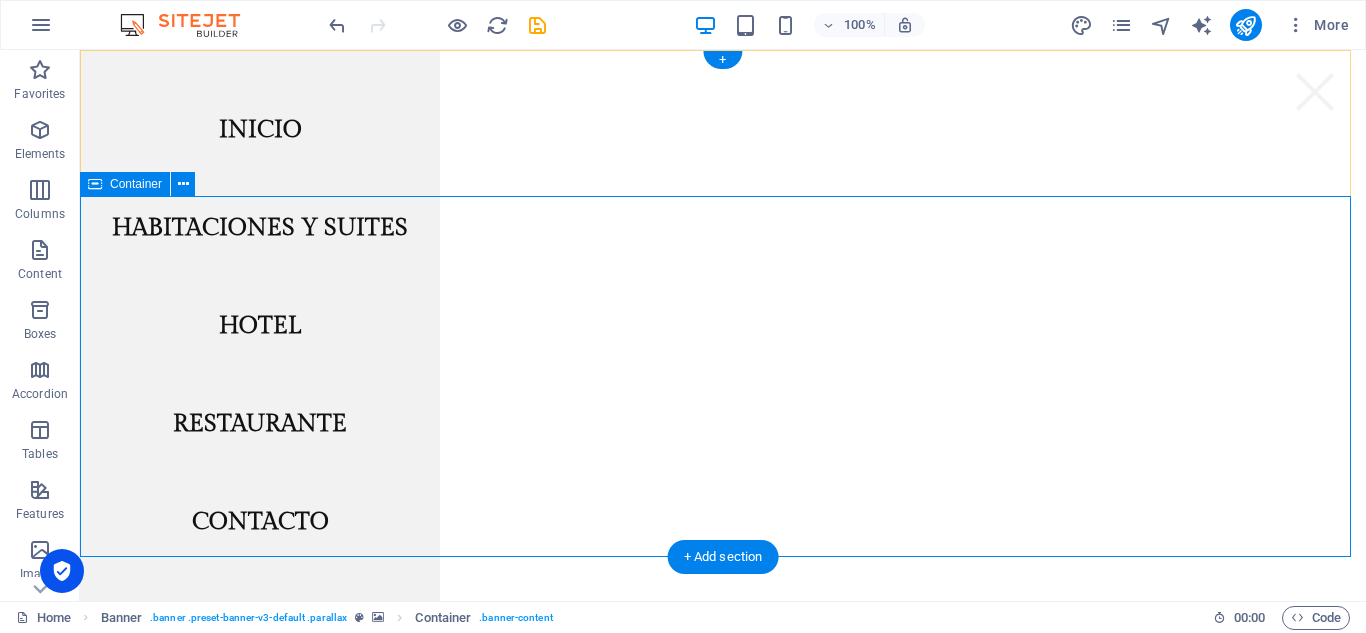 click on "GUSTO POR SERVIR" at bounding box center (723, 881) 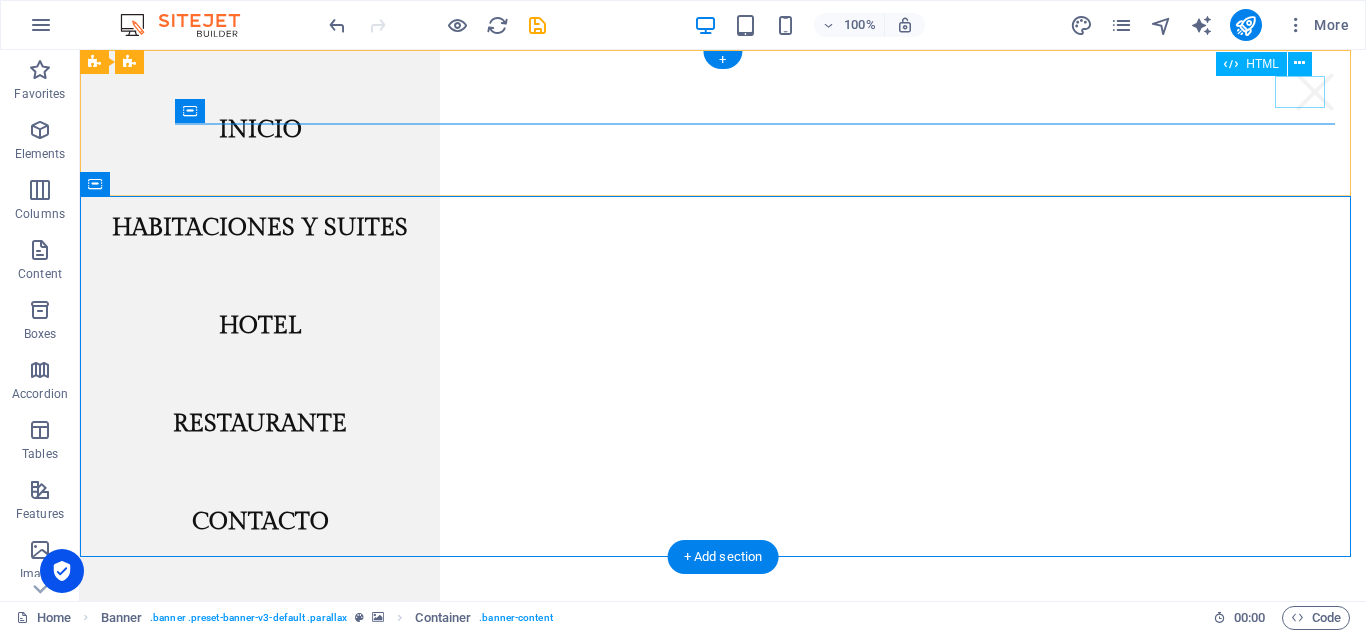 click at bounding box center (1315, 92) 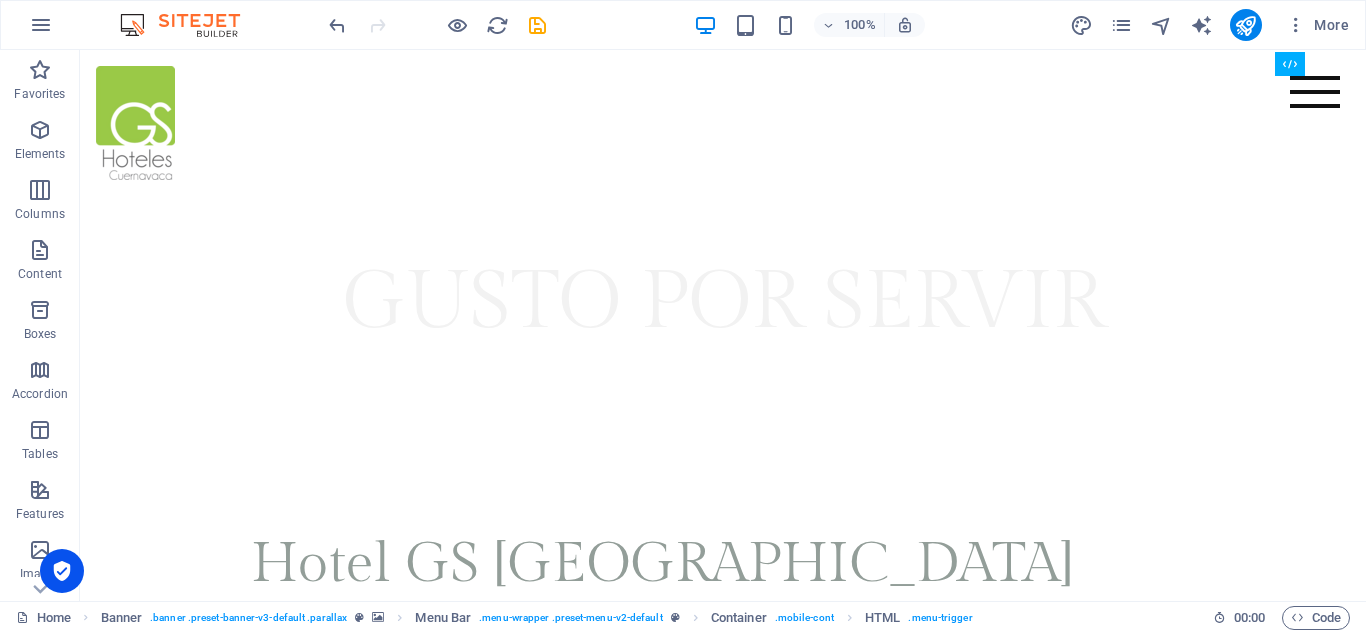 scroll, scrollTop: 523, scrollLeft: 0, axis: vertical 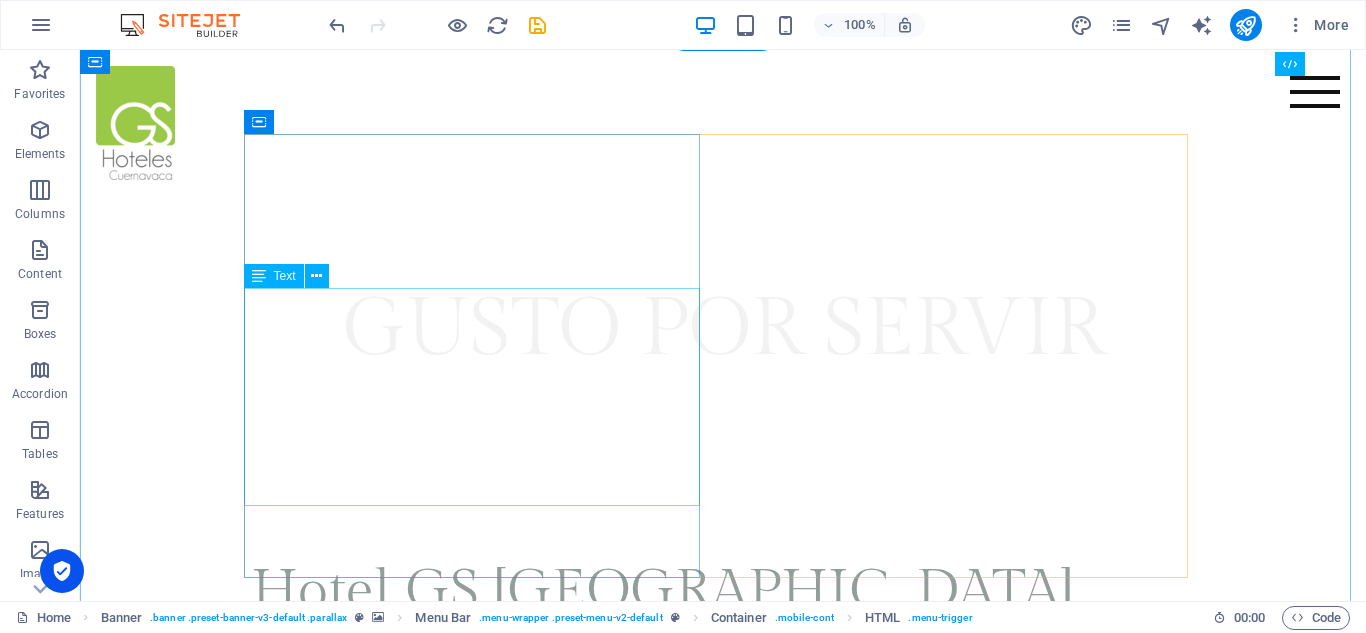 click on "Lorem ipsum dolor sit amet, consectetur adipisicing elit. Repellat, maiores, a libero atque assumenda praesentium cum magni odio dolor accusantium explicabo repudiandae molestiae. Itaque provident sit debitis aspernatur  Soluta deserunt incidunt ad cumque ex laboriosam Distinctio, mollitia, molestias excepturi Voluptatem veritatis iusto nam nulla" at bounding box center [723, 740] 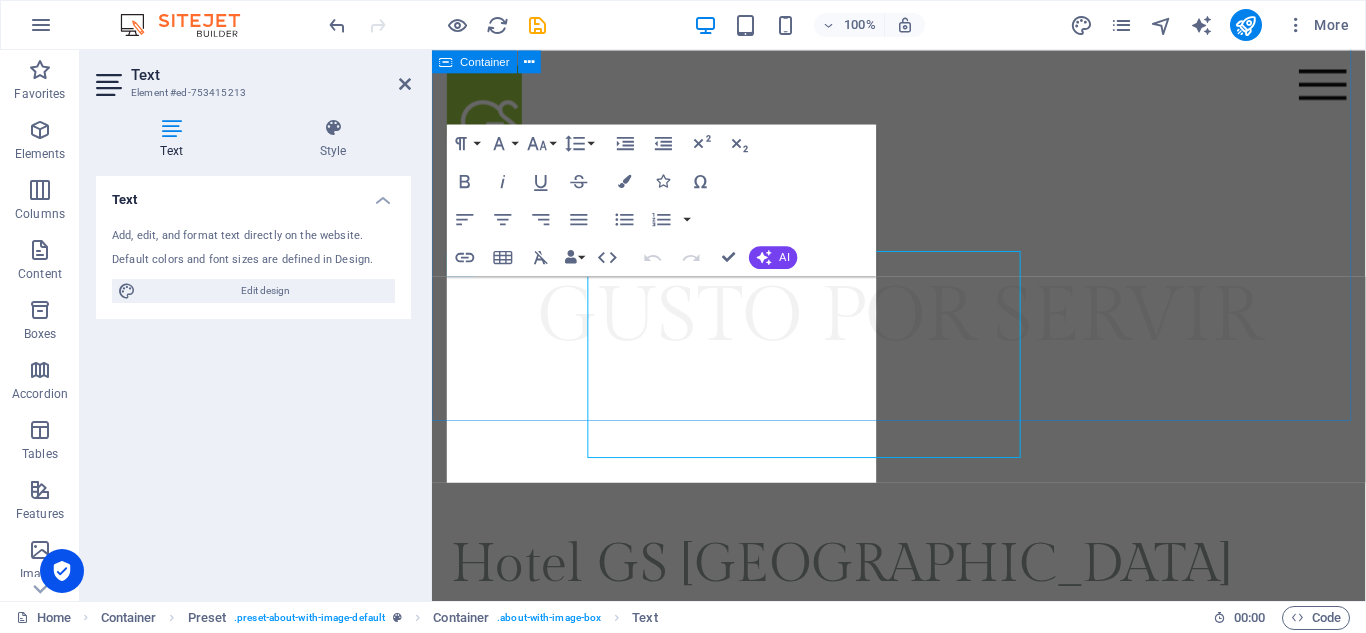 scroll, scrollTop: 550, scrollLeft: 0, axis: vertical 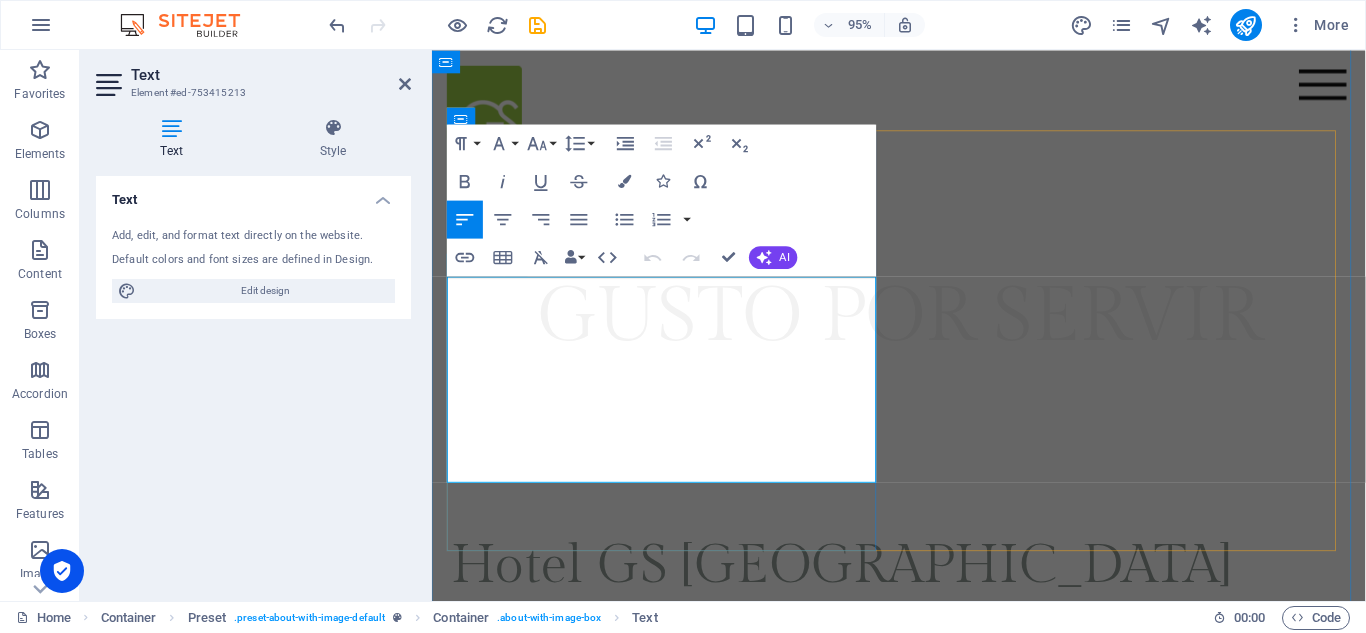 click on "Lorem ipsum dolor sit amet, consectetur adipisicing elit. Repellat, maiores, a libero atque assumenda praesentium cum magni odio dolor accusantium explicabo repudiandae molestiae." at bounding box center (924, 673) 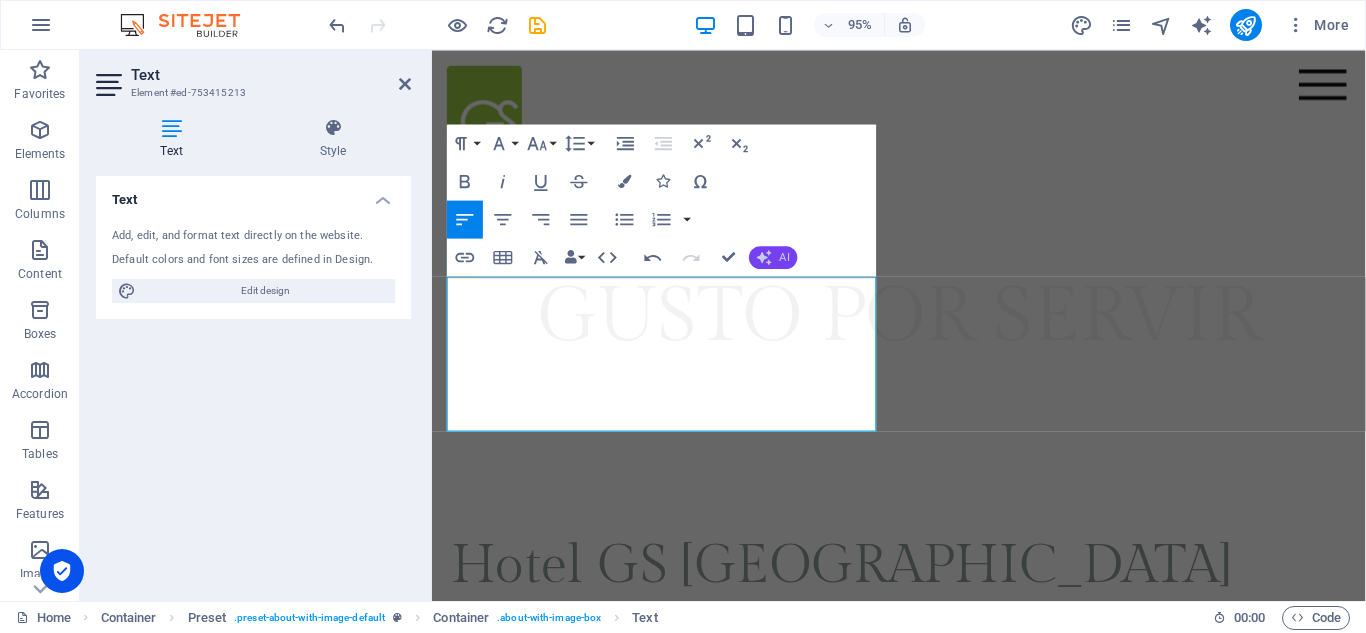 click 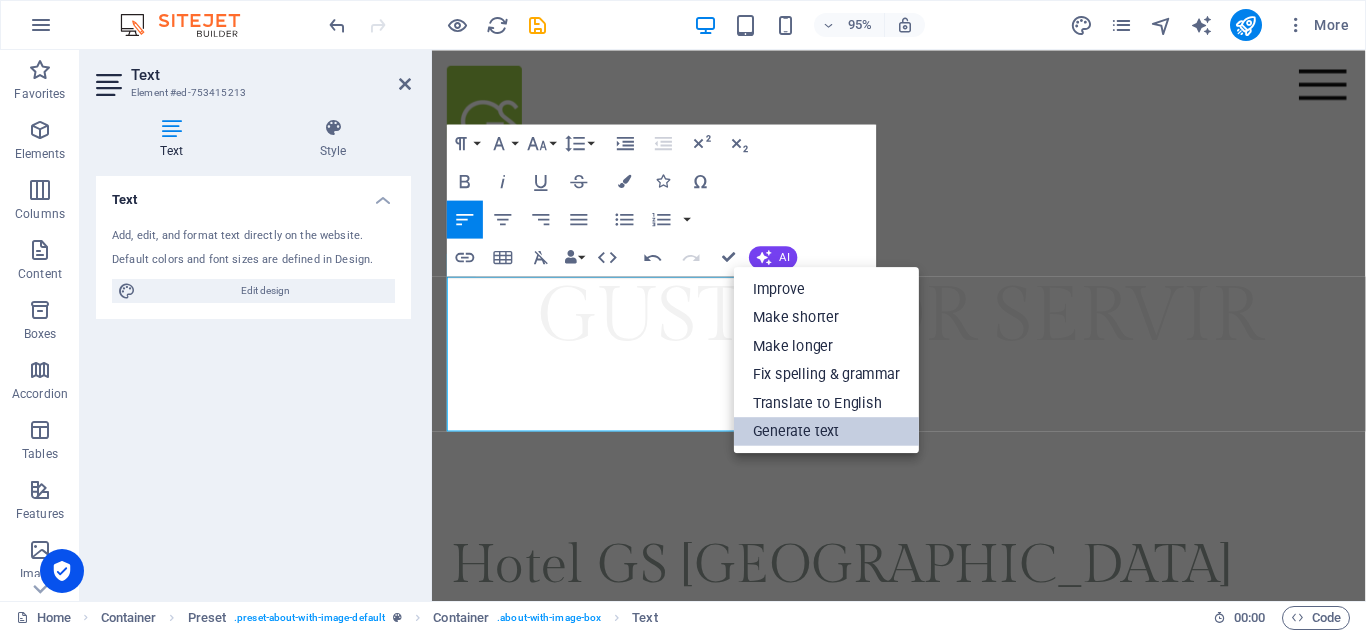 click on "Generate text" at bounding box center (826, 430) 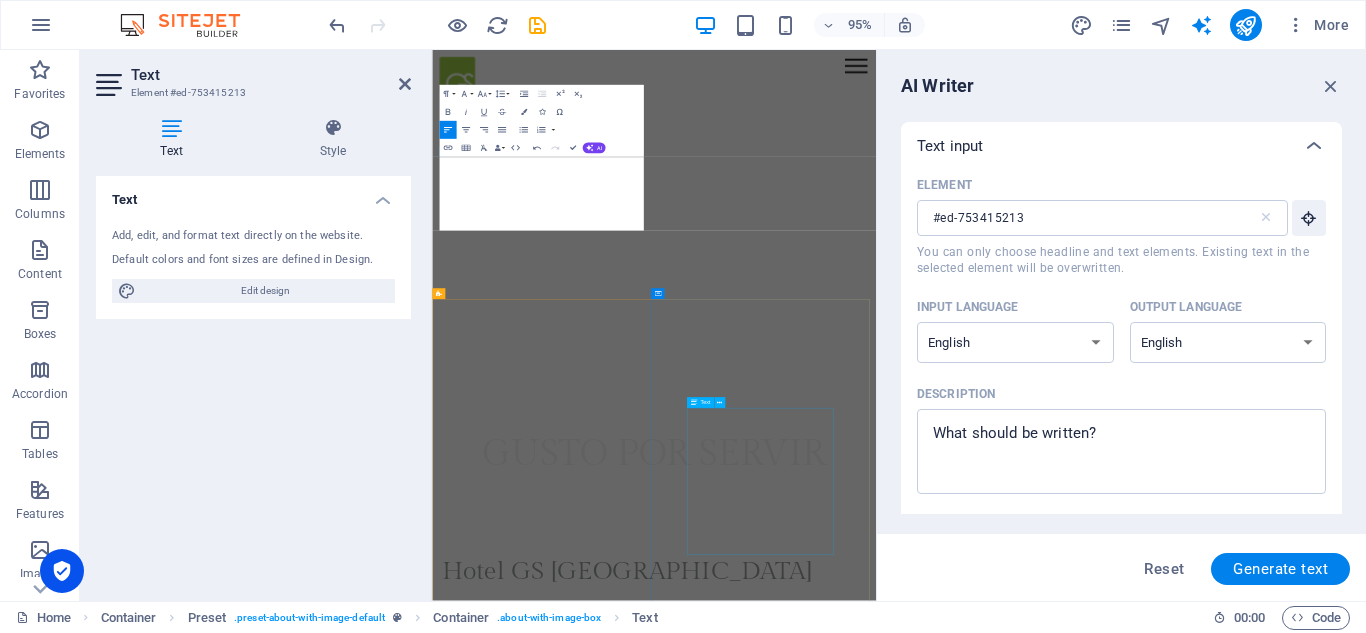 scroll, scrollTop: 1142, scrollLeft: 0, axis: vertical 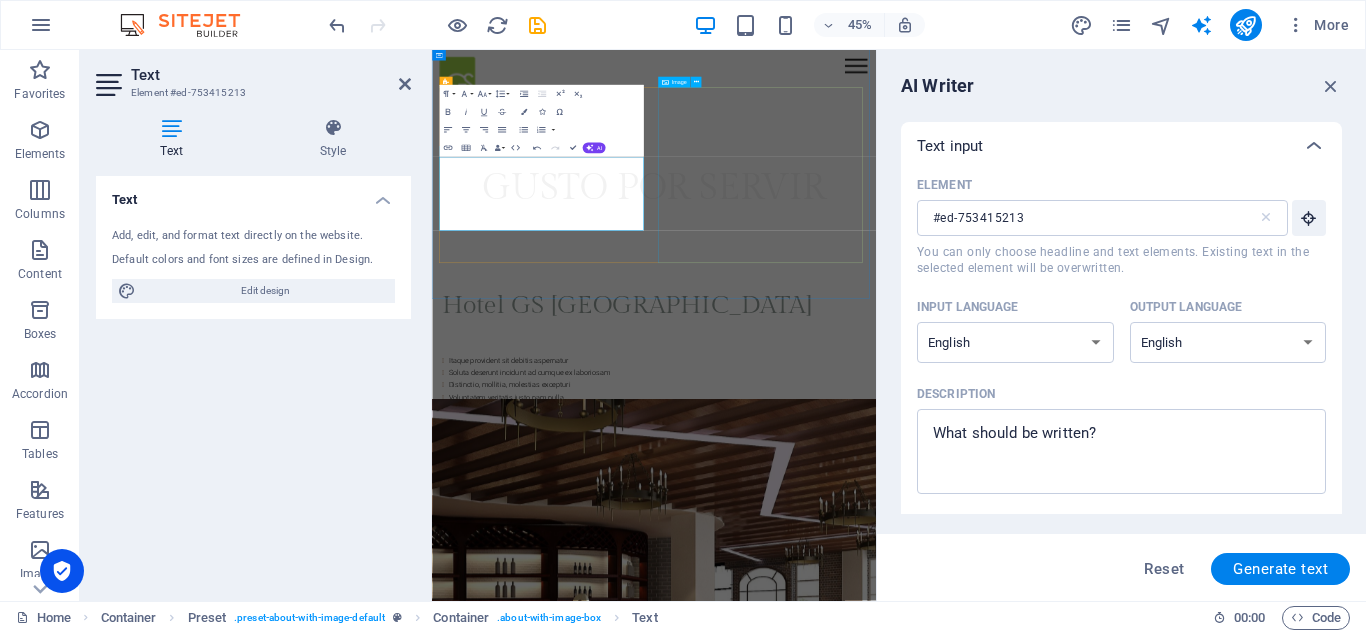 click at bounding box center (600, 973) 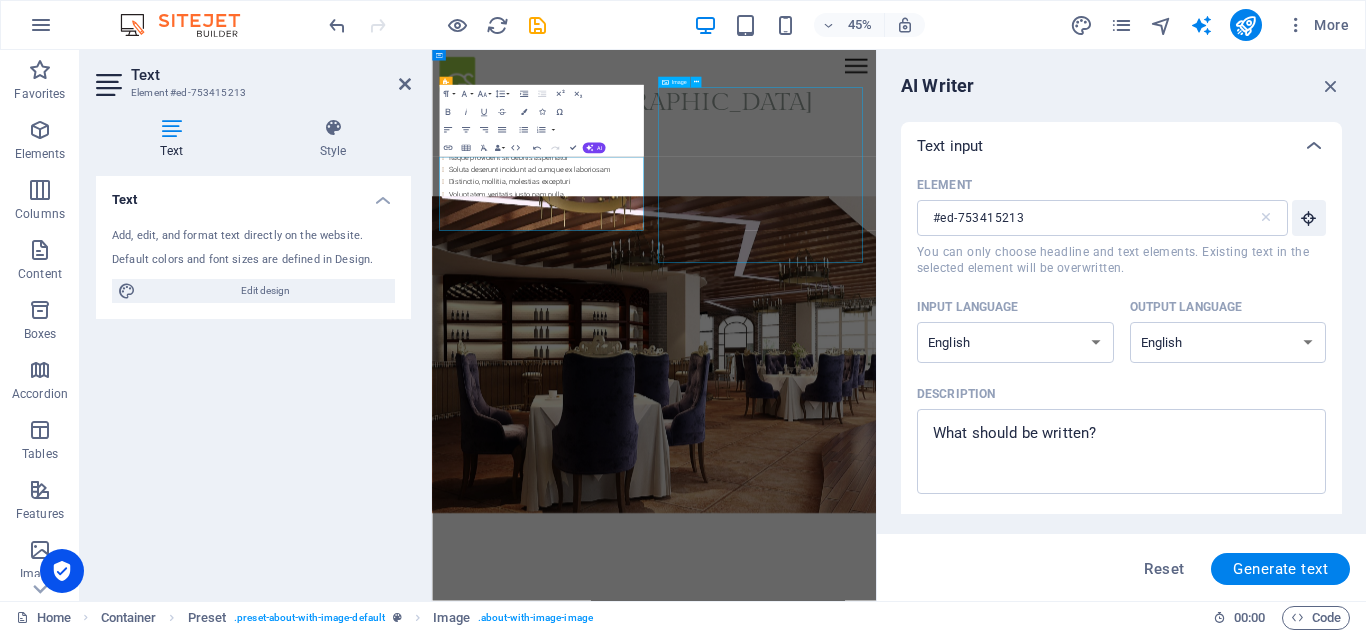 scroll, scrollTop: 650, scrollLeft: 0, axis: vertical 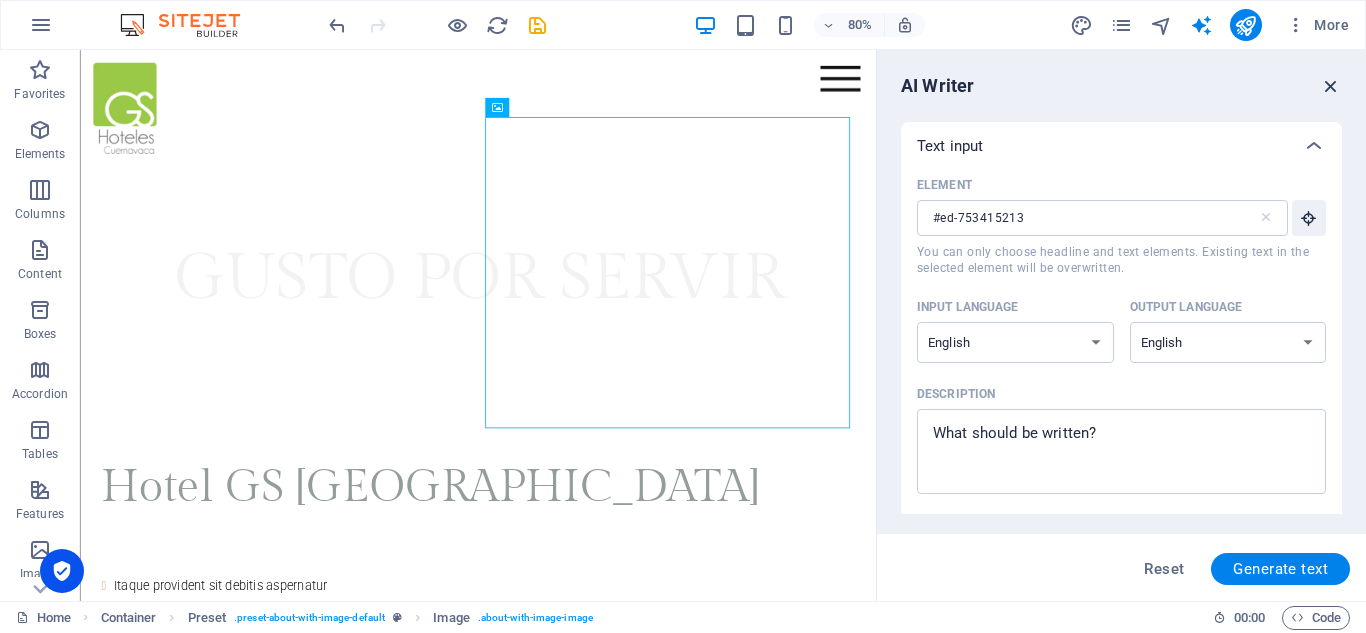 click at bounding box center (1331, 86) 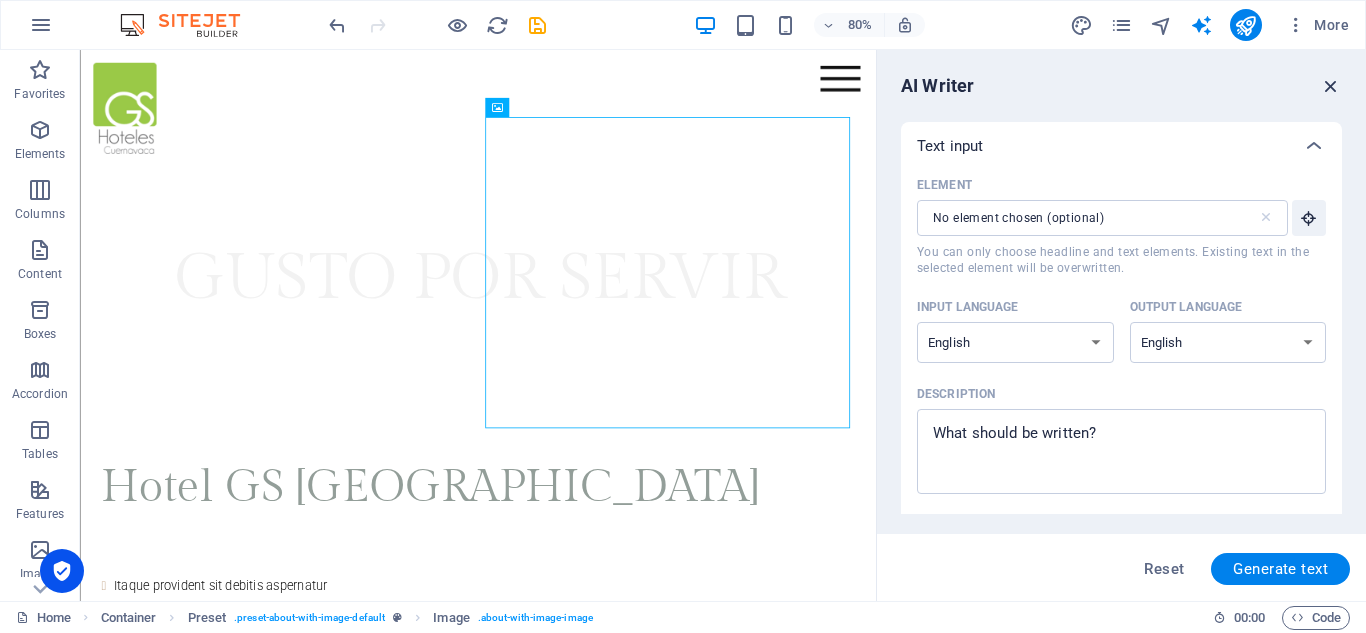 scroll, scrollTop: 523, scrollLeft: 0, axis: vertical 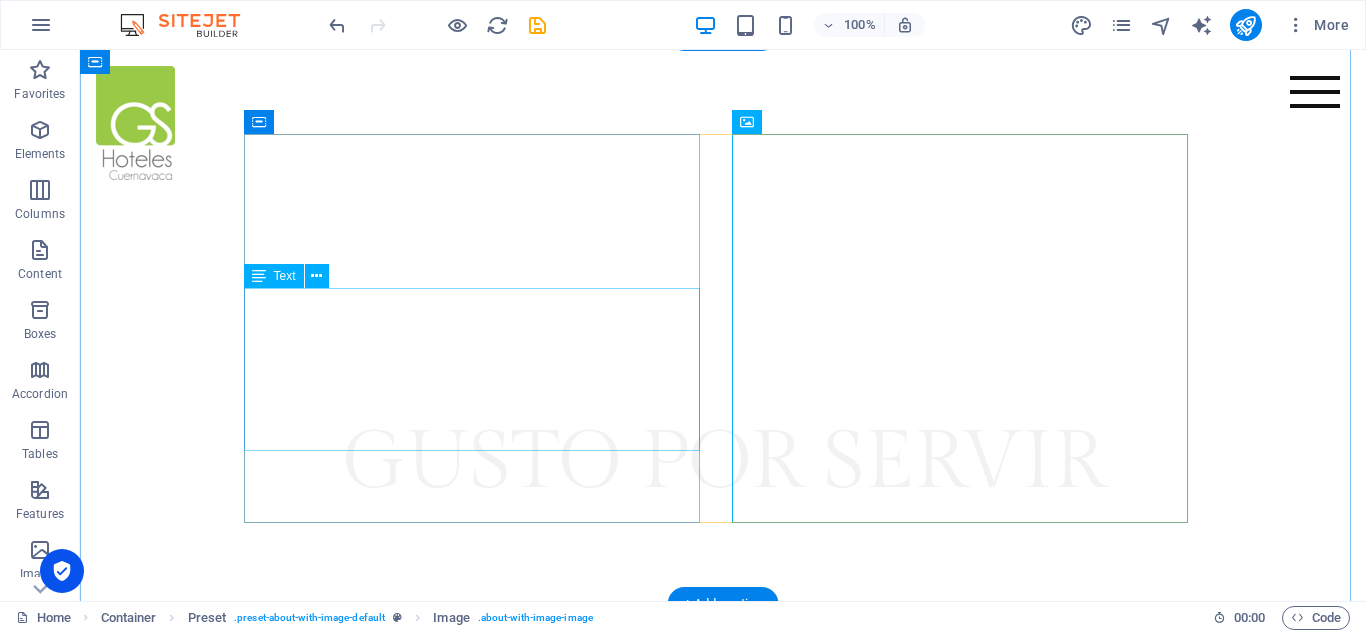 click on "Itaque provident sit debitis aspernatur  Soluta deserunt incidunt ad cumque ex laboriosam Distinctio, mollitia, molestias excepturi Voluptatem veritatis iusto nam nulla" at bounding box center [723, 859] 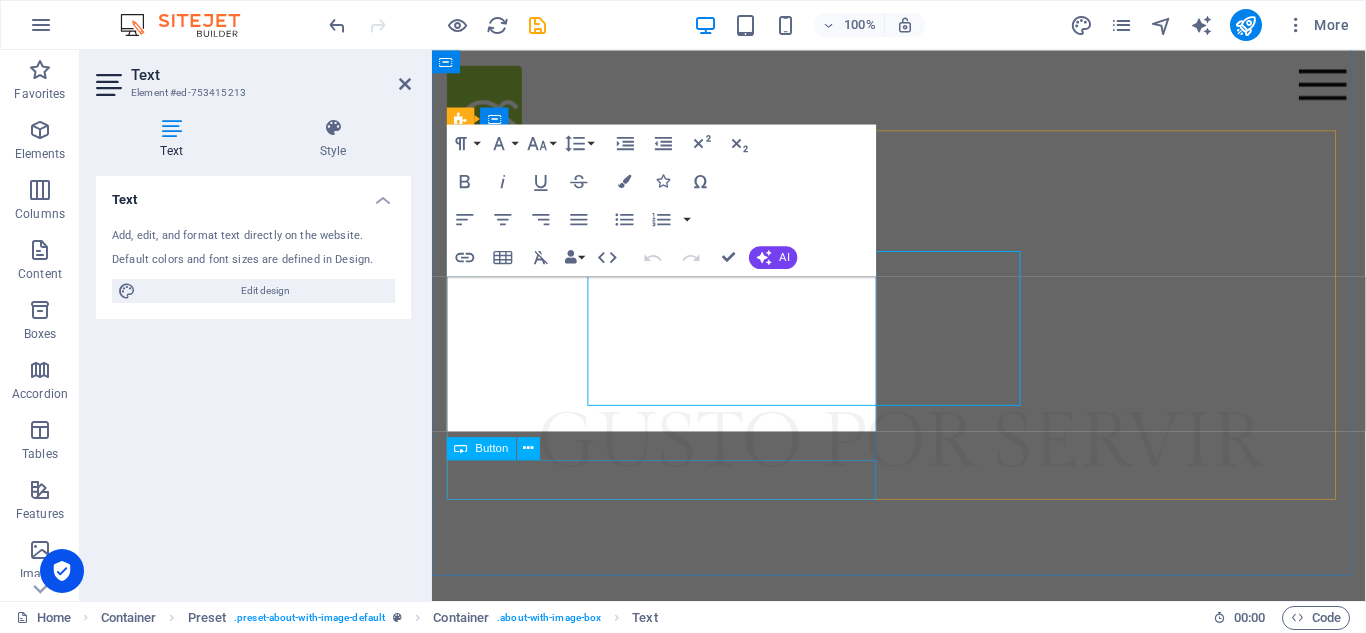 scroll, scrollTop: 550, scrollLeft: 0, axis: vertical 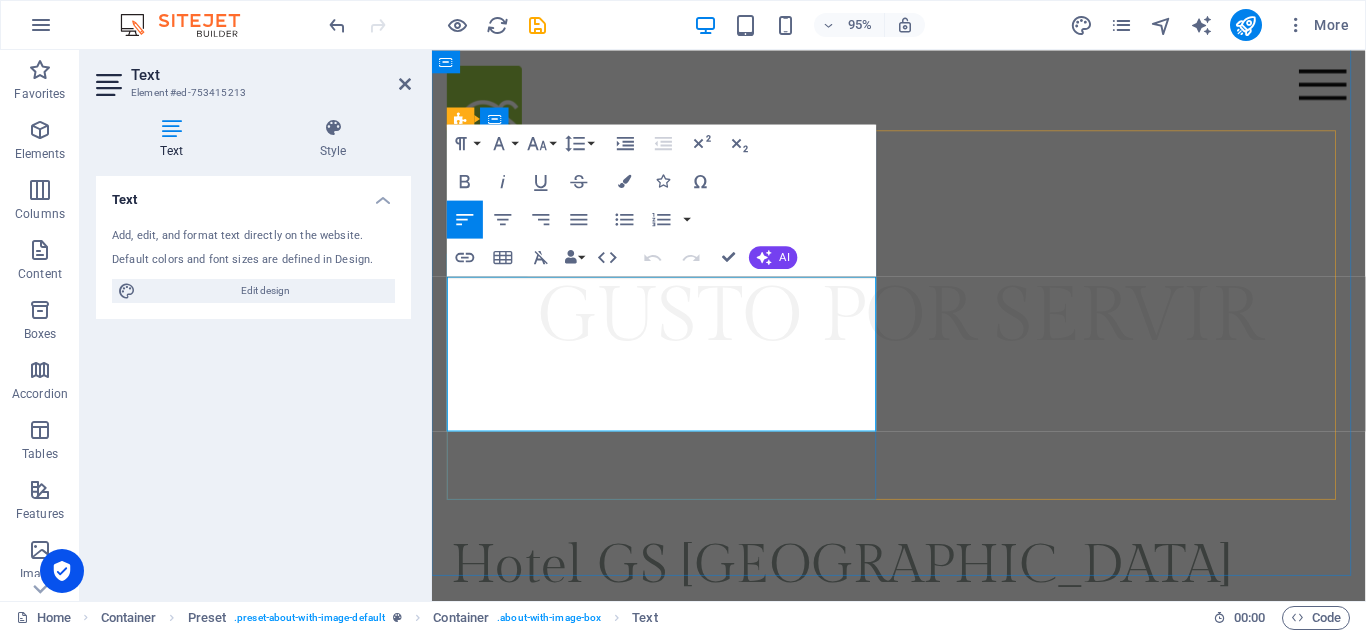 type 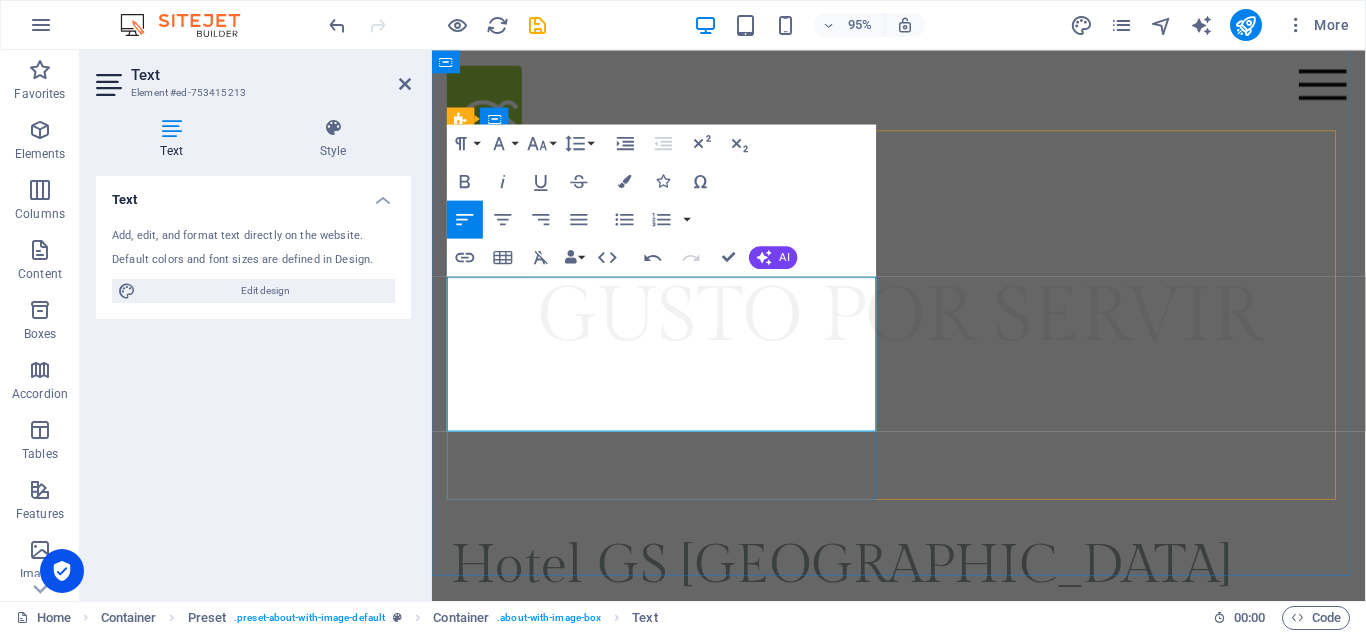 click at bounding box center [924, 686] 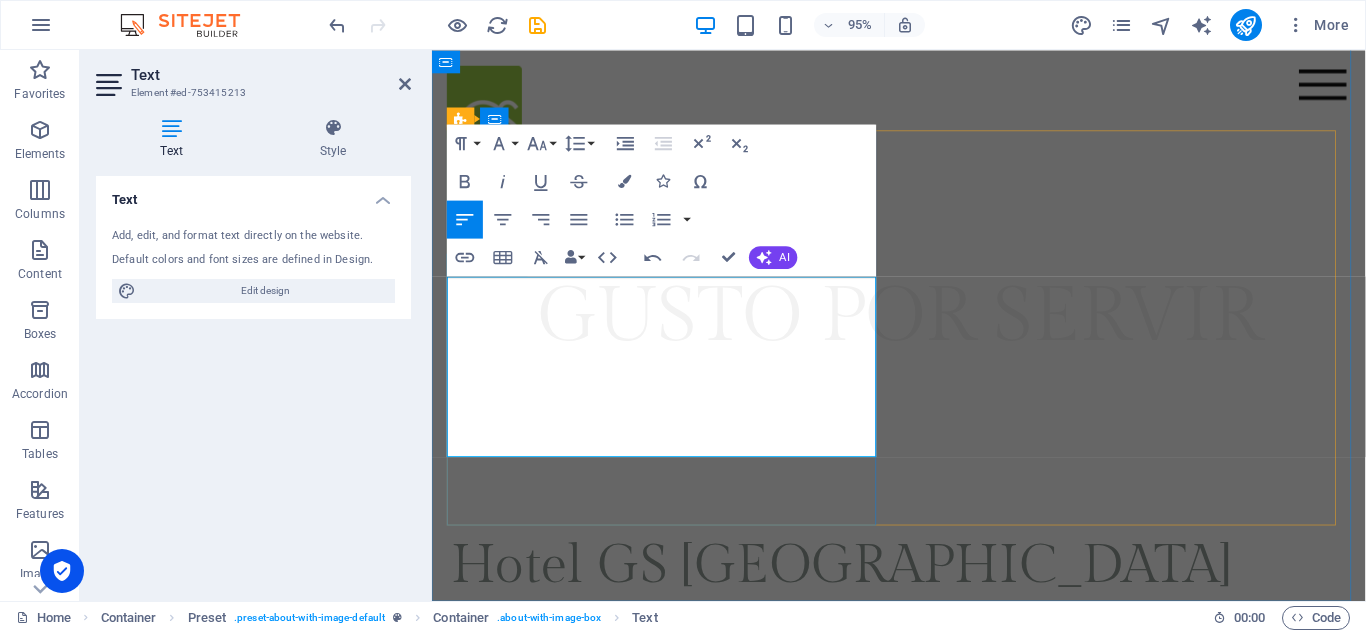 click on "Una estancia placentera es lo que recordaras al realizar tu hospedaje con nosotros, un ambiente ejecutivo y todo lo que tu necesitas para" at bounding box center [924, 673] 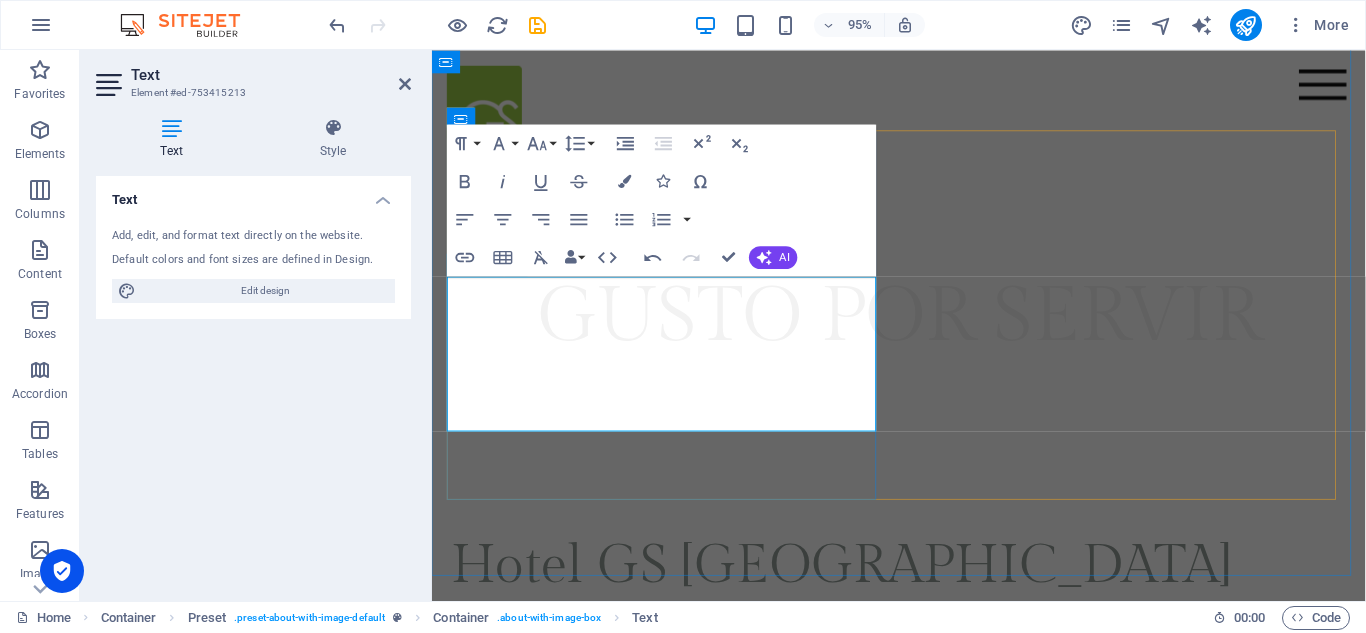 click on "Un hospedaje placentero es lo que recordaras al realizar tu estancia con nosotros, con un ambiente ejecutivo y" at bounding box center (924, 659) 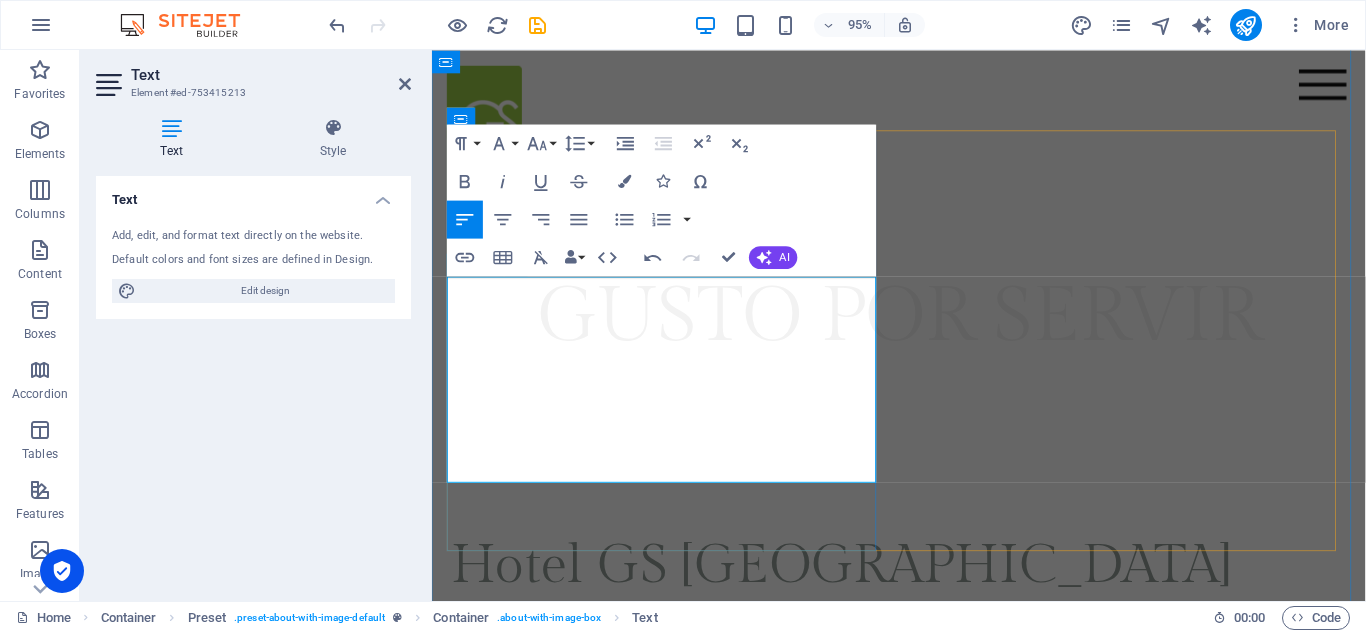 click on "Voluptatem veritatis iusto nam nulla" at bounding box center (932, 822) 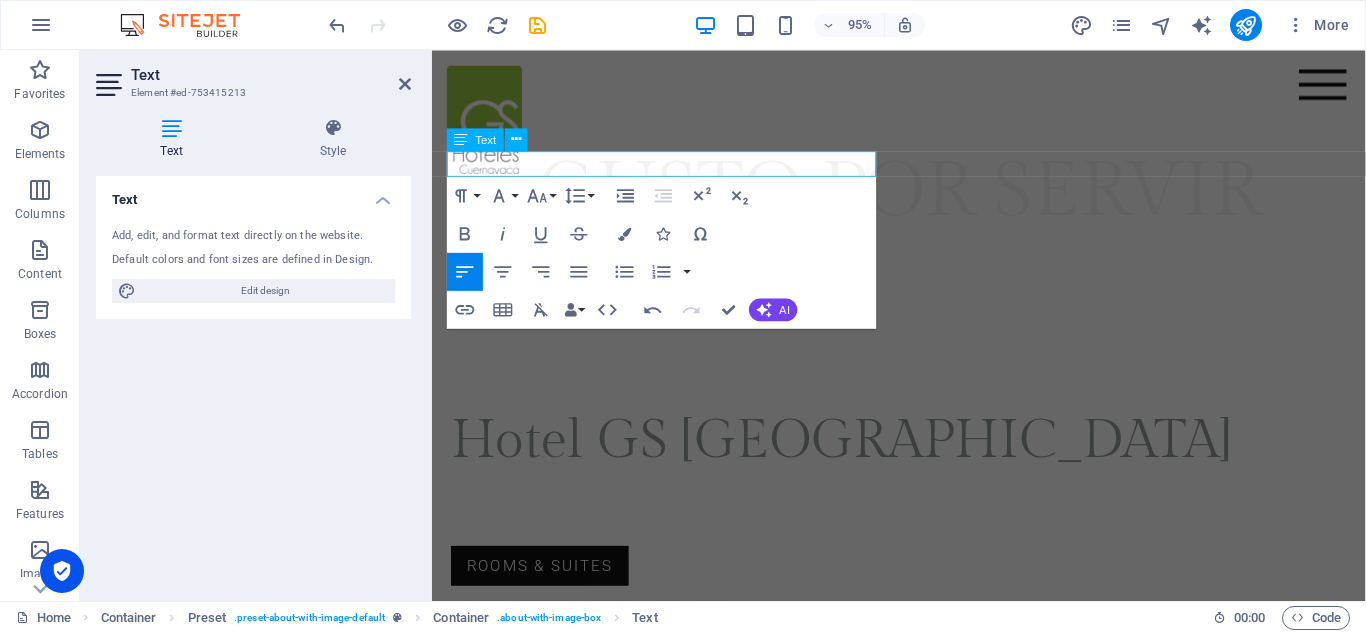 scroll, scrollTop: 709, scrollLeft: 0, axis: vertical 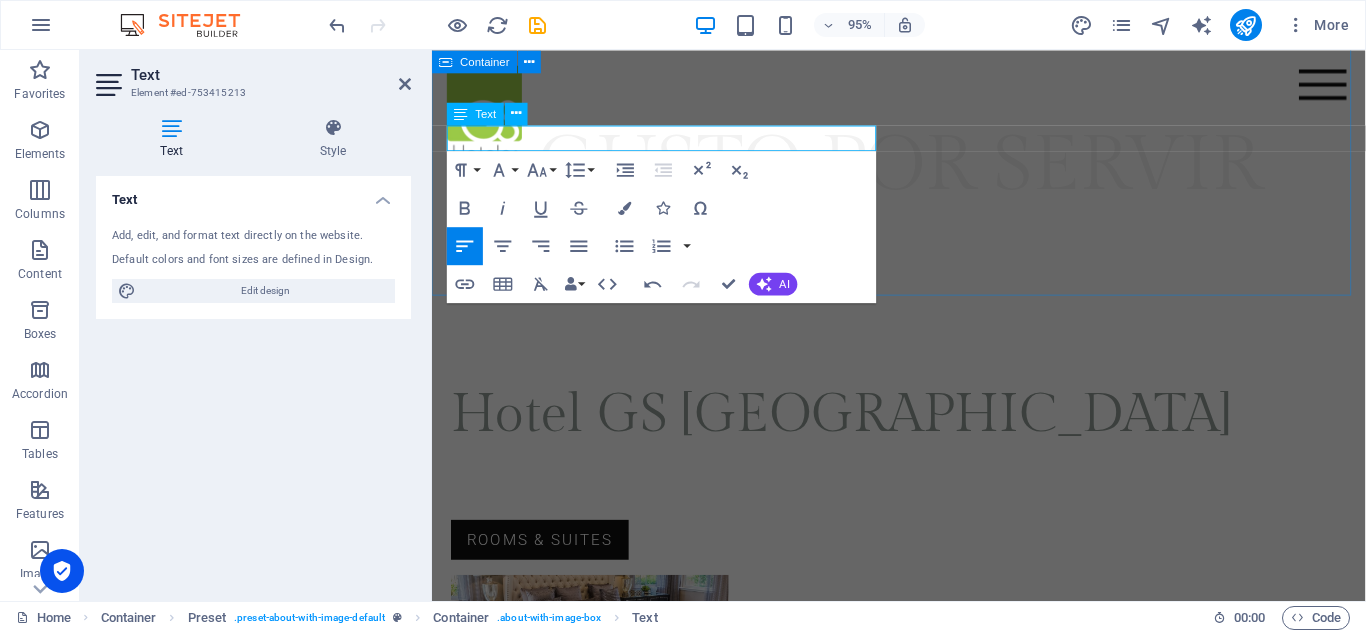 click on "Hotel GS Cuernavaca Rooms & Suites" at bounding box center (923, 541) 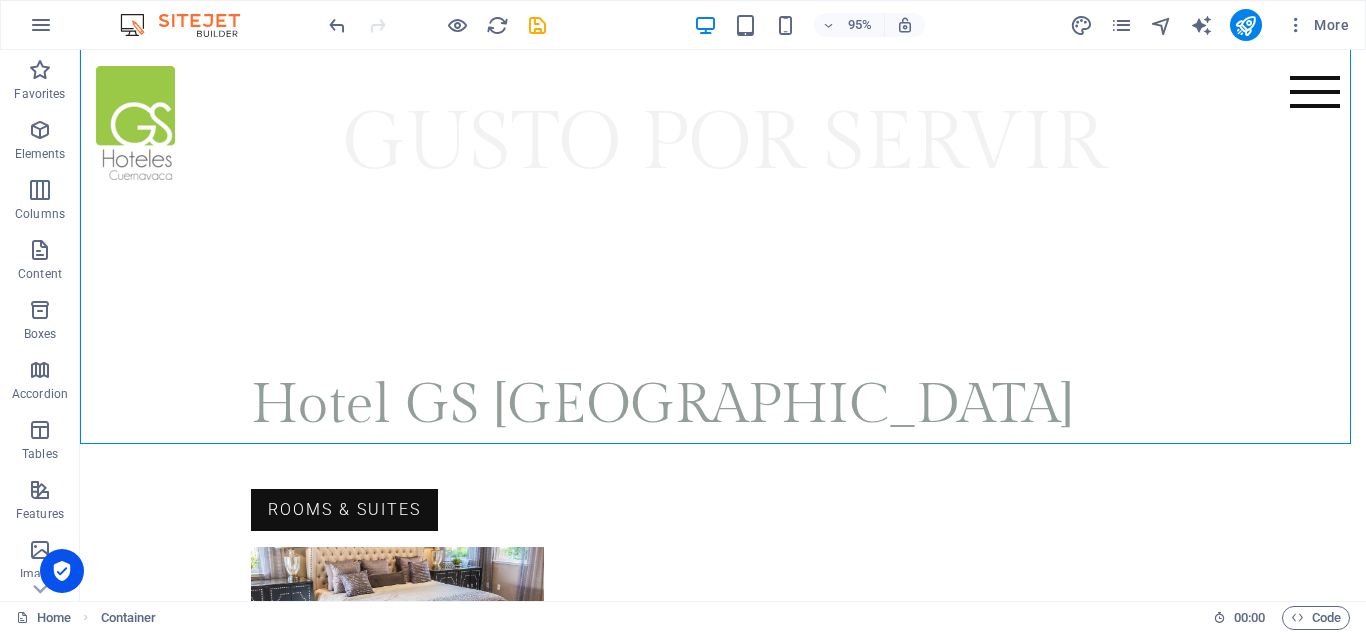 scroll, scrollTop: 682, scrollLeft: 0, axis: vertical 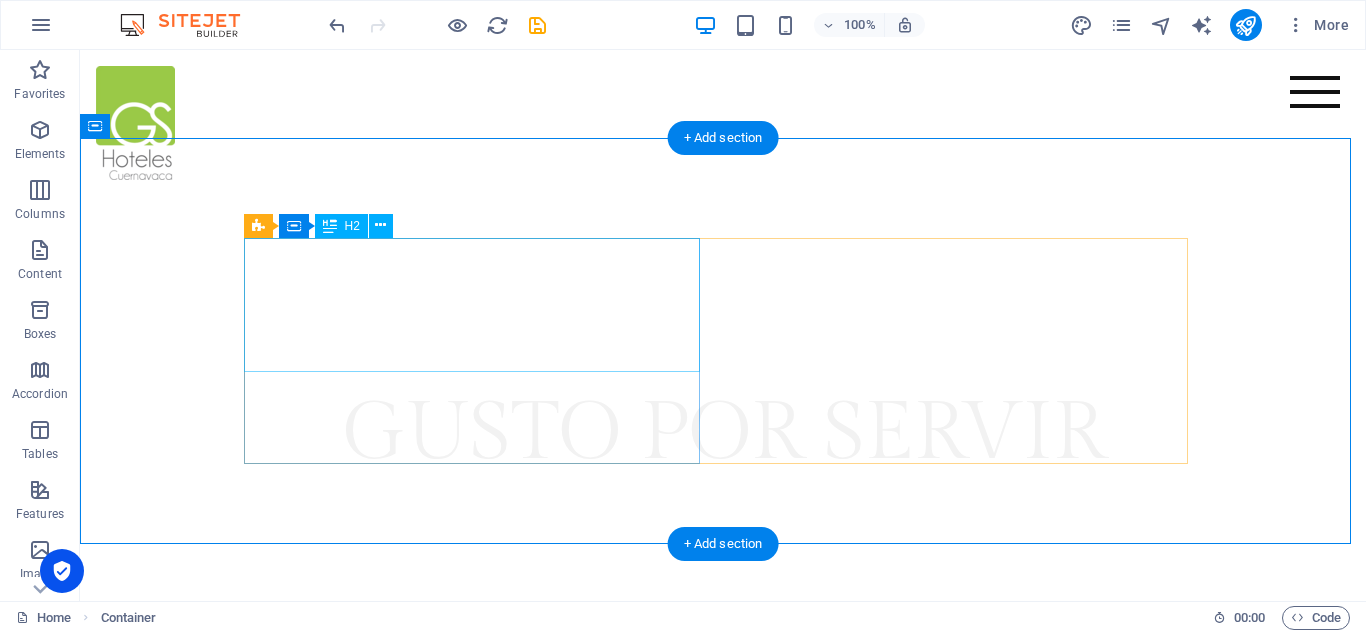 click on "Hotel GS [GEOGRAPHIC_DATA]" at bounding box center (723, 695) 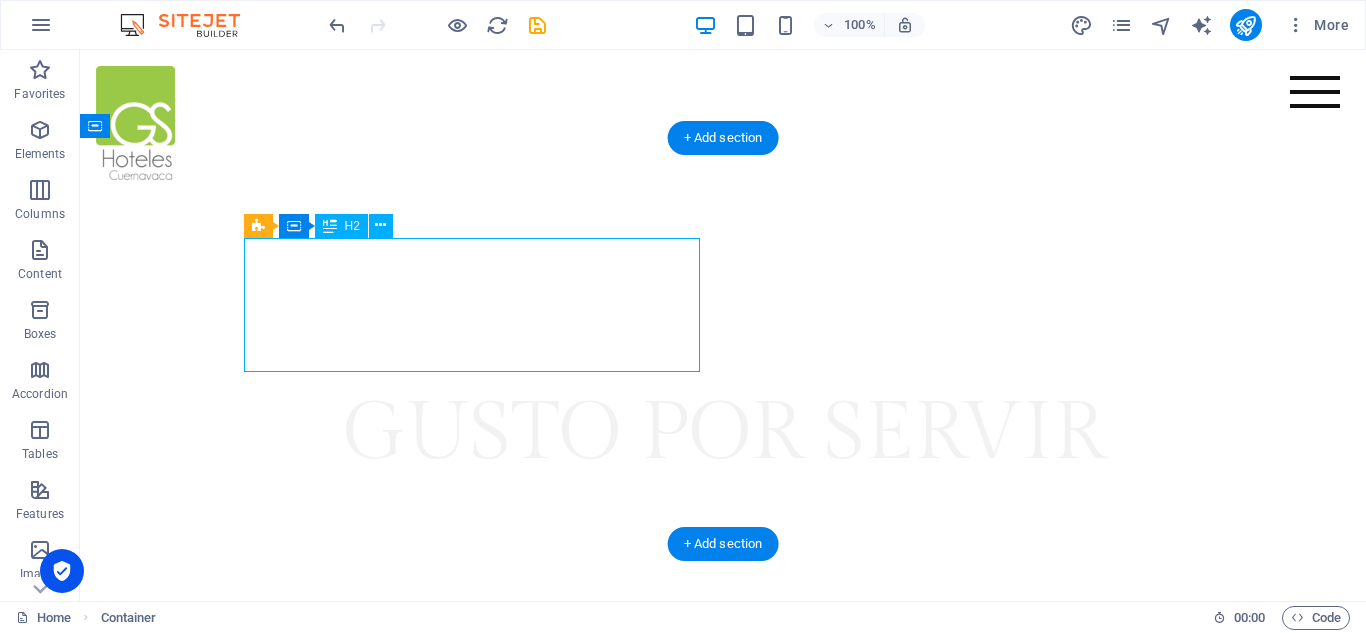 click on "Hotel GS [GEOGRAPHIC_DATA]" at bounding box center [723, 695] 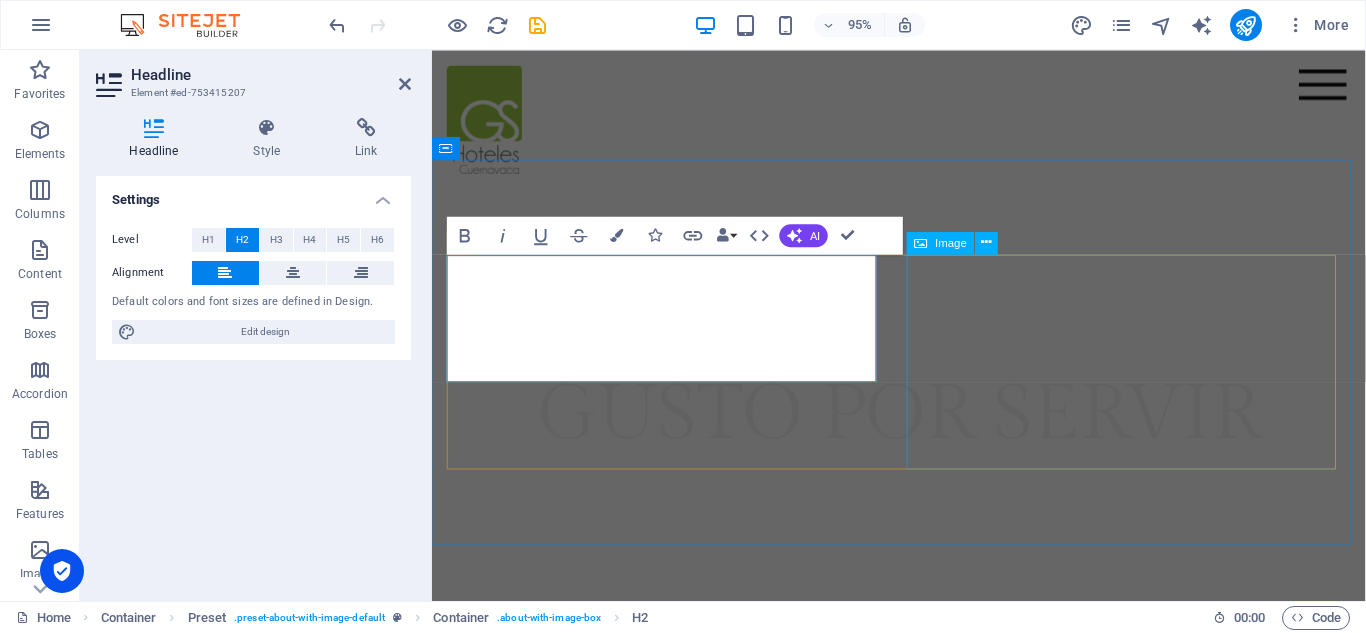 type 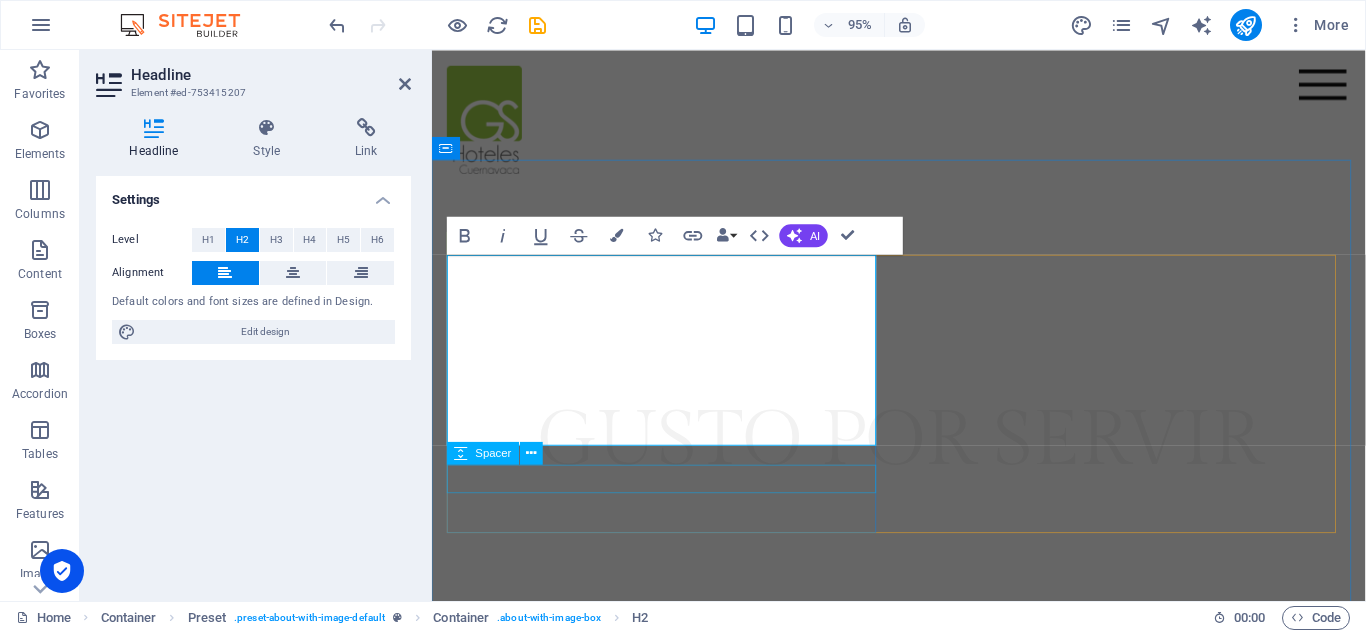 click at bounding box center (924, 792) 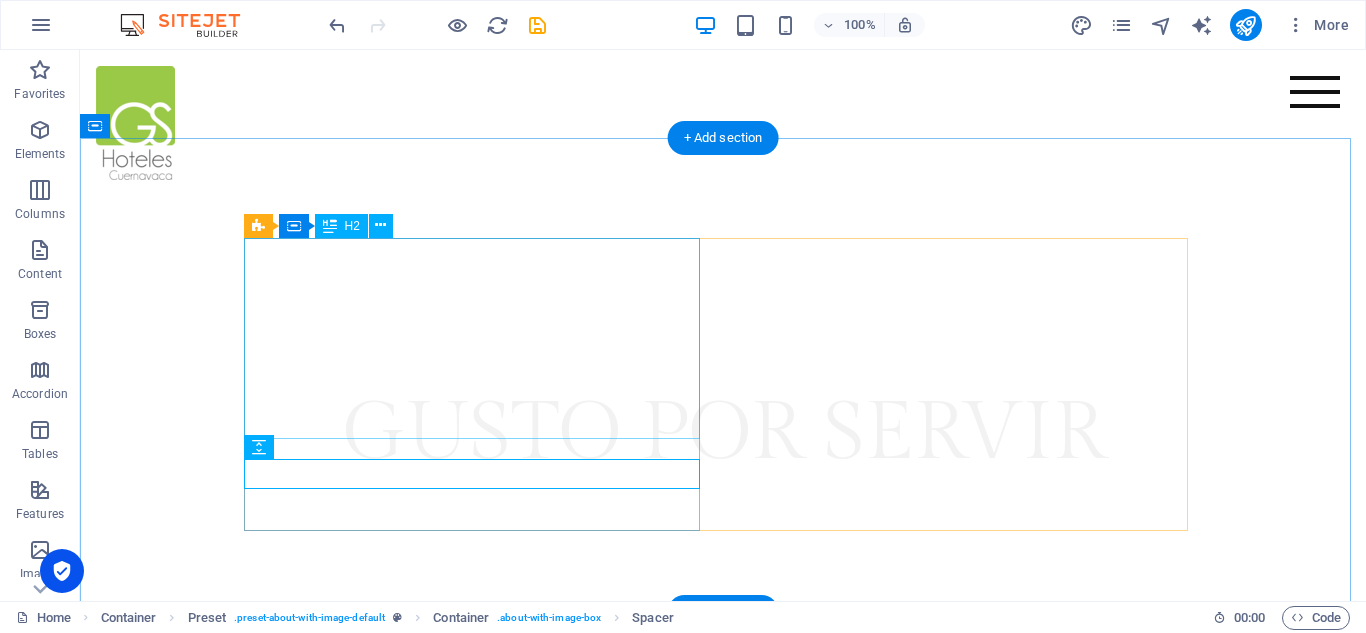 click on "Descubre nuestras habitaciones" at bounding box center [723, 695] 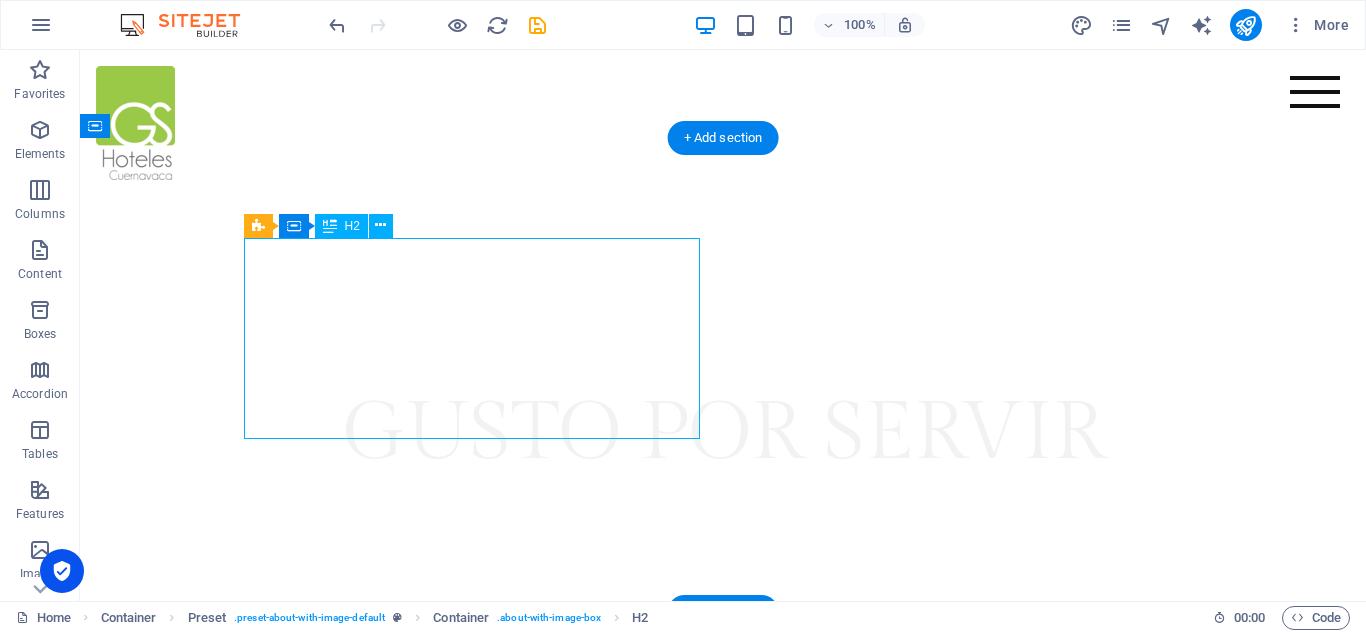 click on "Descubre nuestras habitaciones" at bounding box center [723, 695] 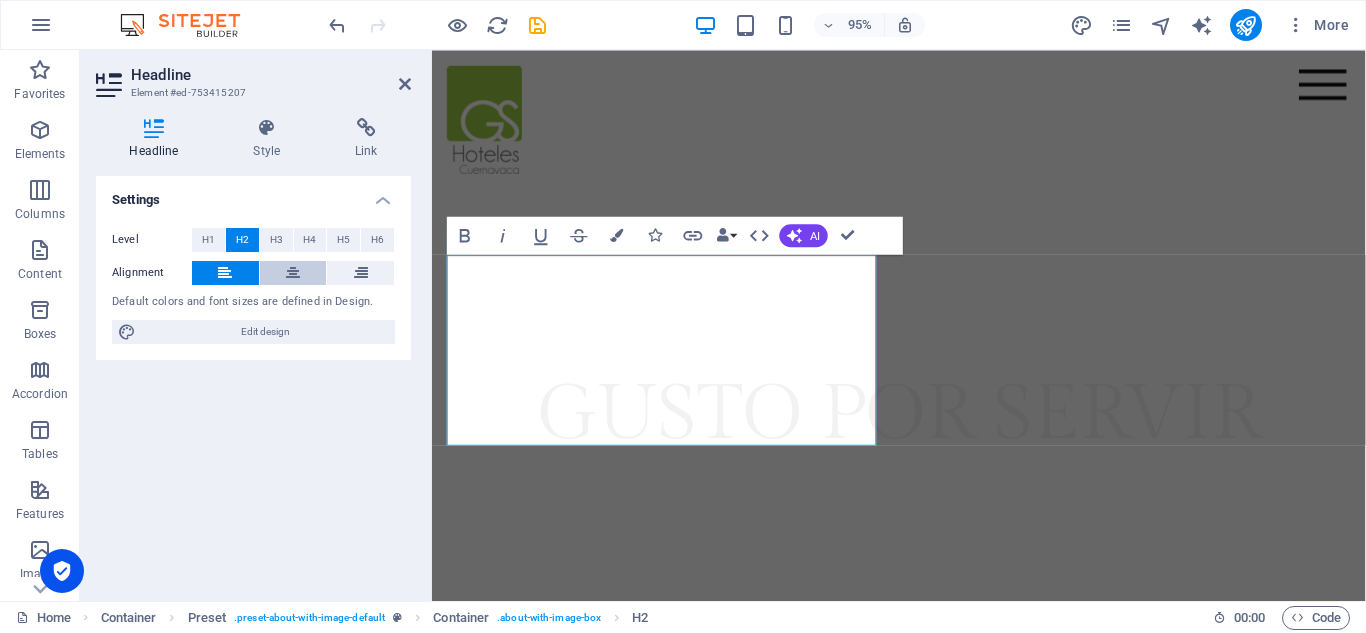 click at bounding box center [293, 273] 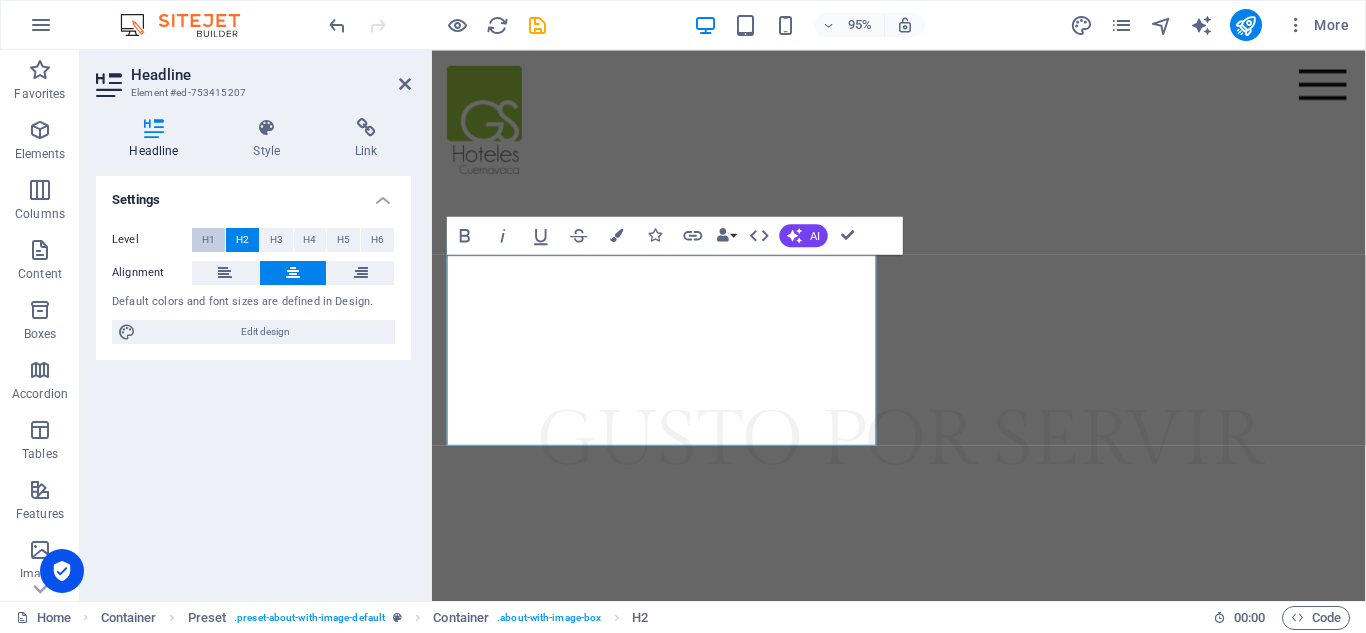 click on "H1" at bounding box center [208, 240] 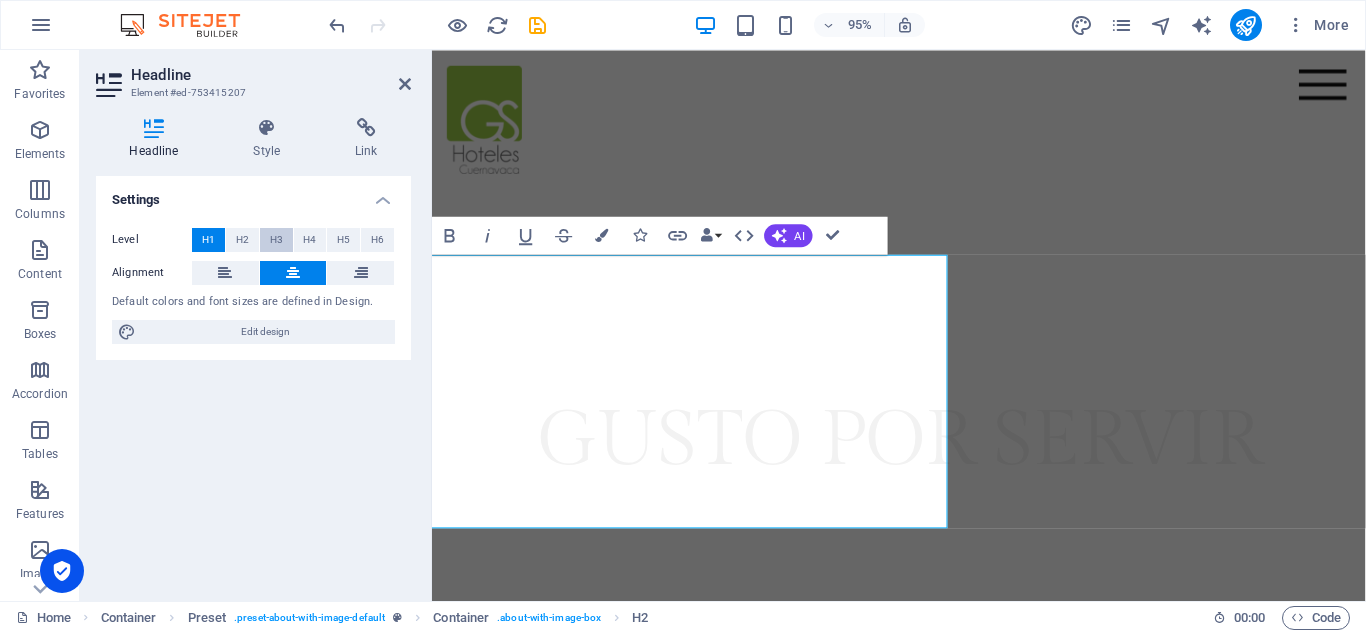 click on "H3" at bounding box center [276, 240] 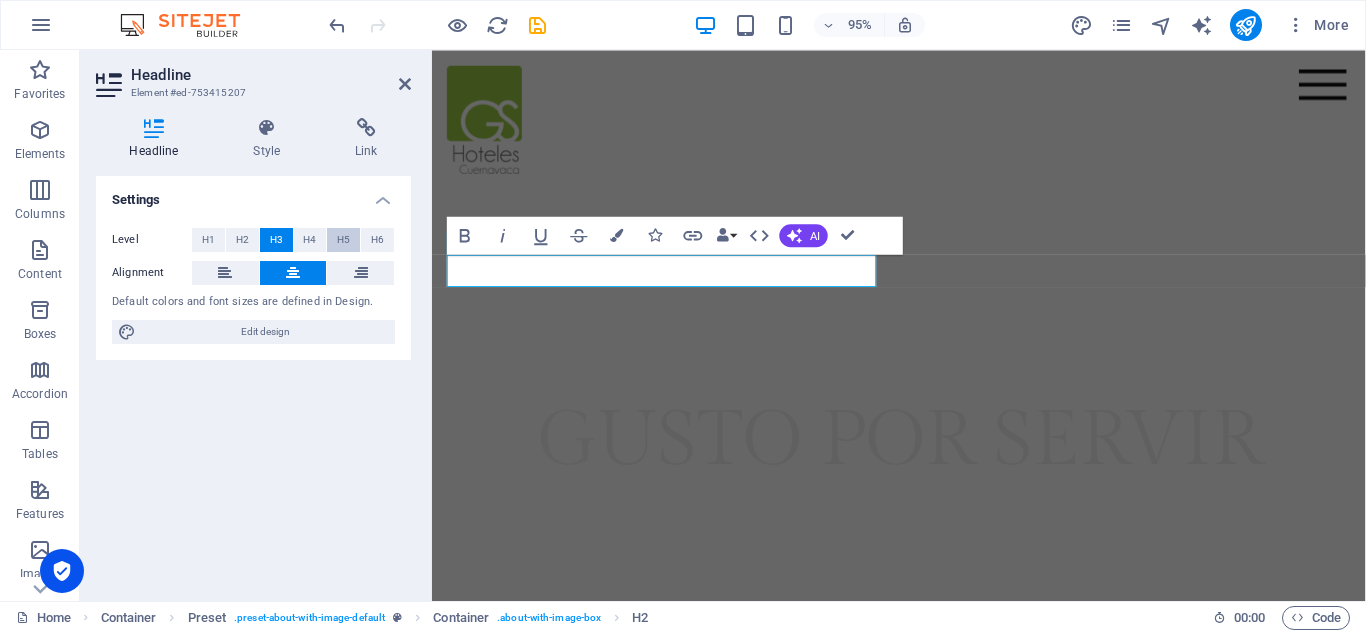 click on "H5" at bounding box center (343, 240) 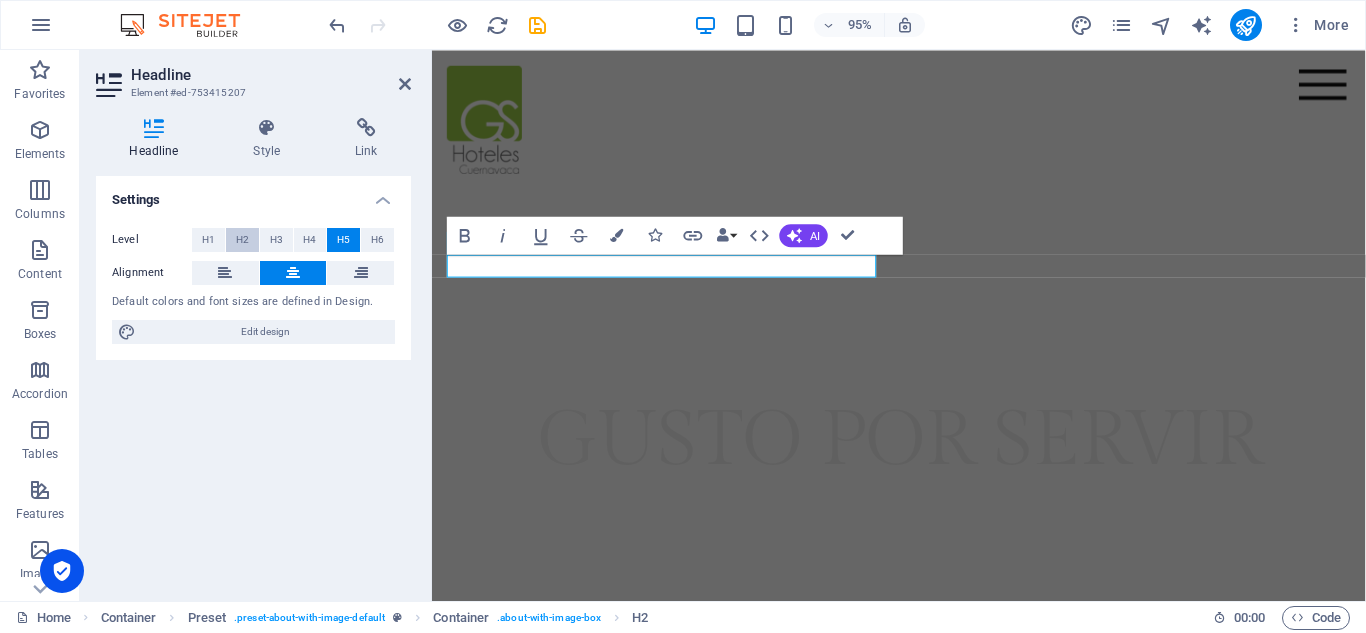 click on "H2" at bounding box center [242, 240] 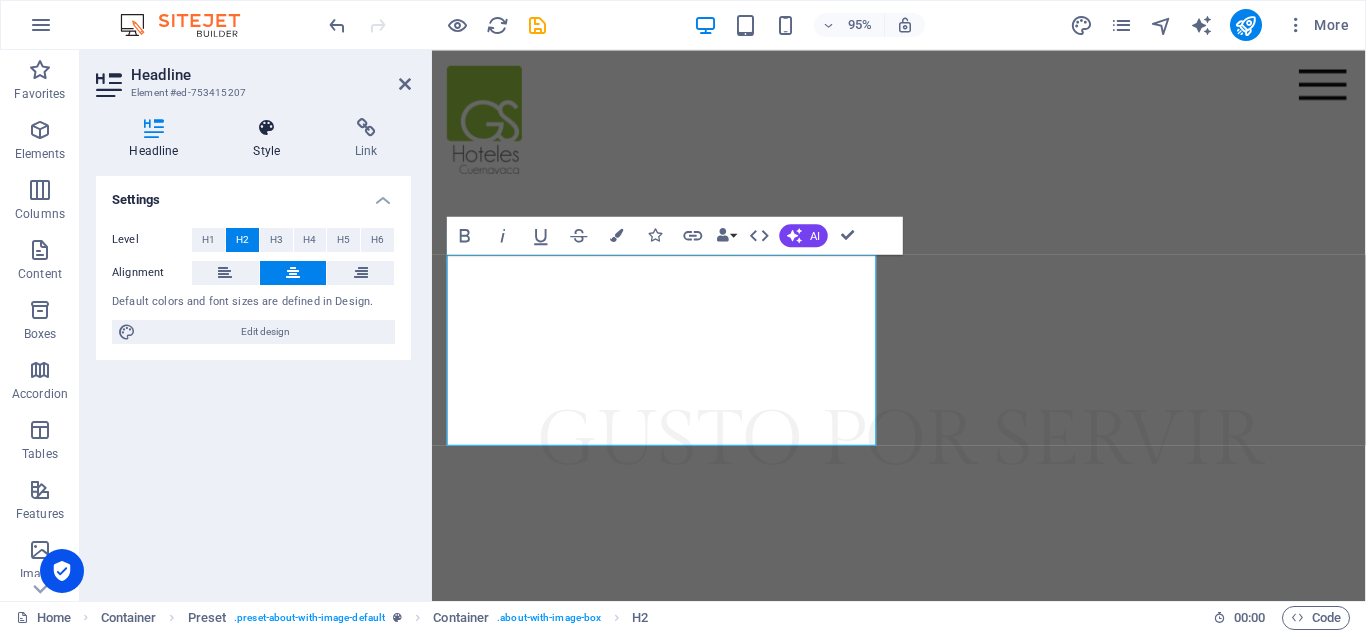 click at bounding box center [267, 128] 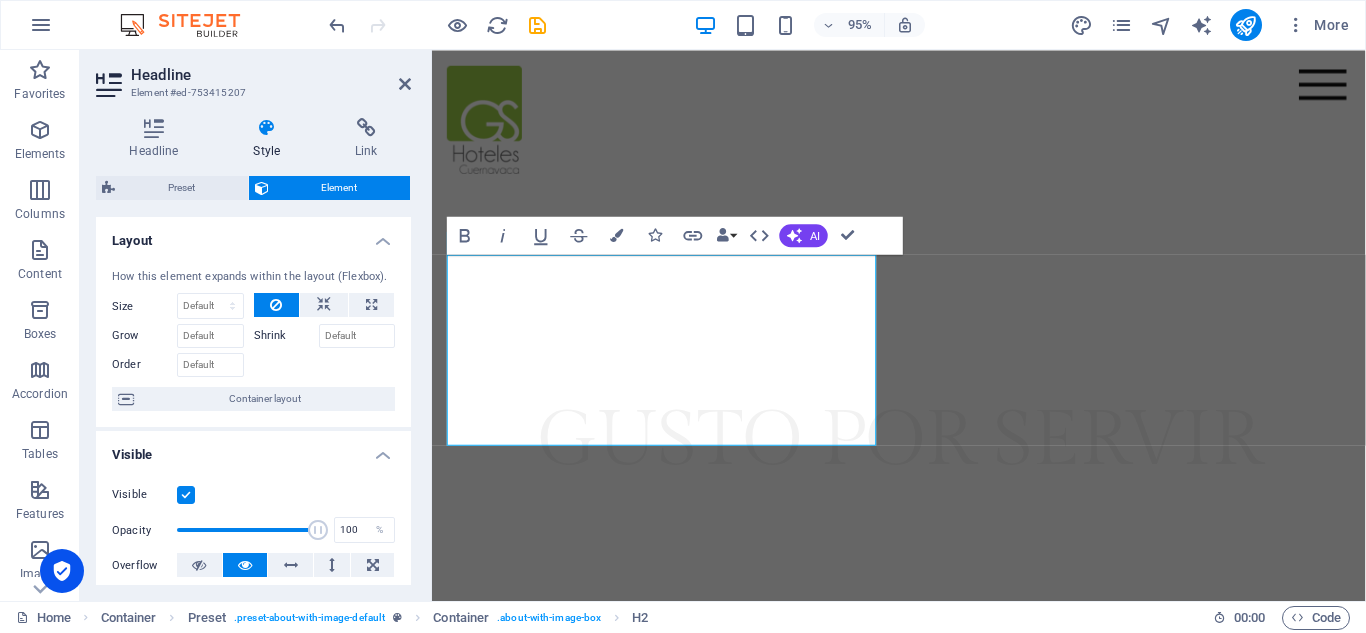 click at bounding box center [267, 128] 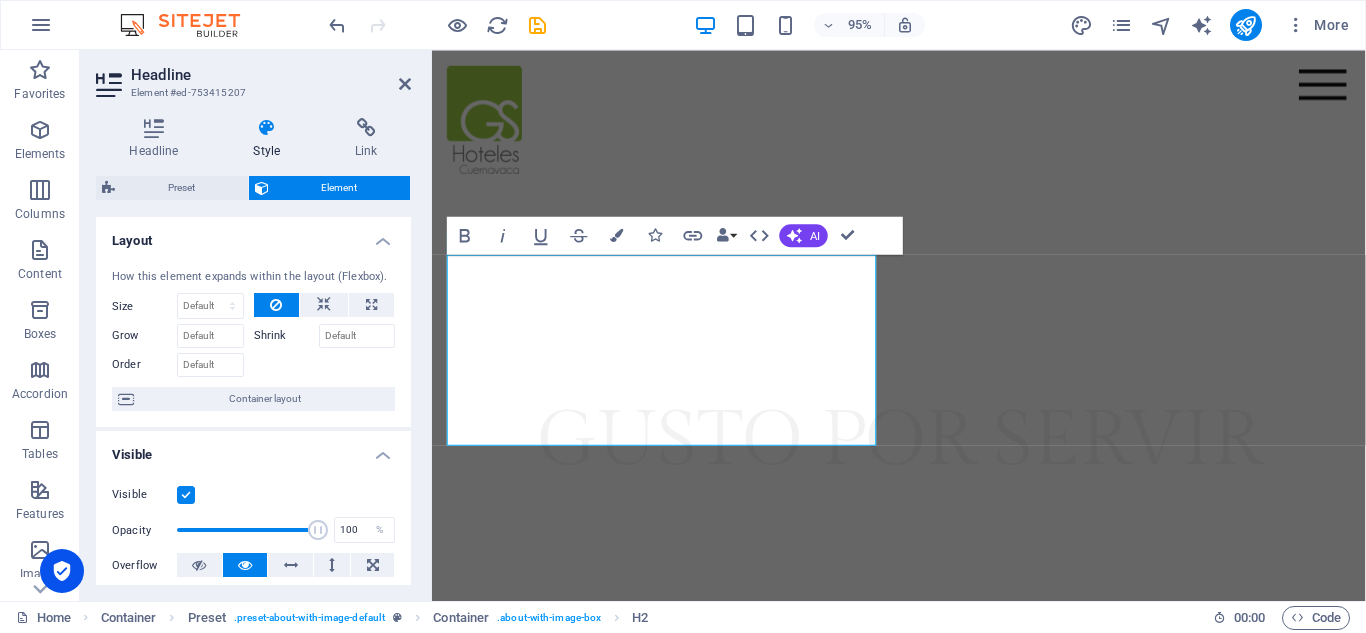 click on "How this element expands within the layout (Flexbox). Size Default auto px % 1/1 1/2 1/3 1/4 1/5 1/6 1/7 1/8 1/9 1/10 Grow Shrink Order Container layout" at bounding box center [253, 340] 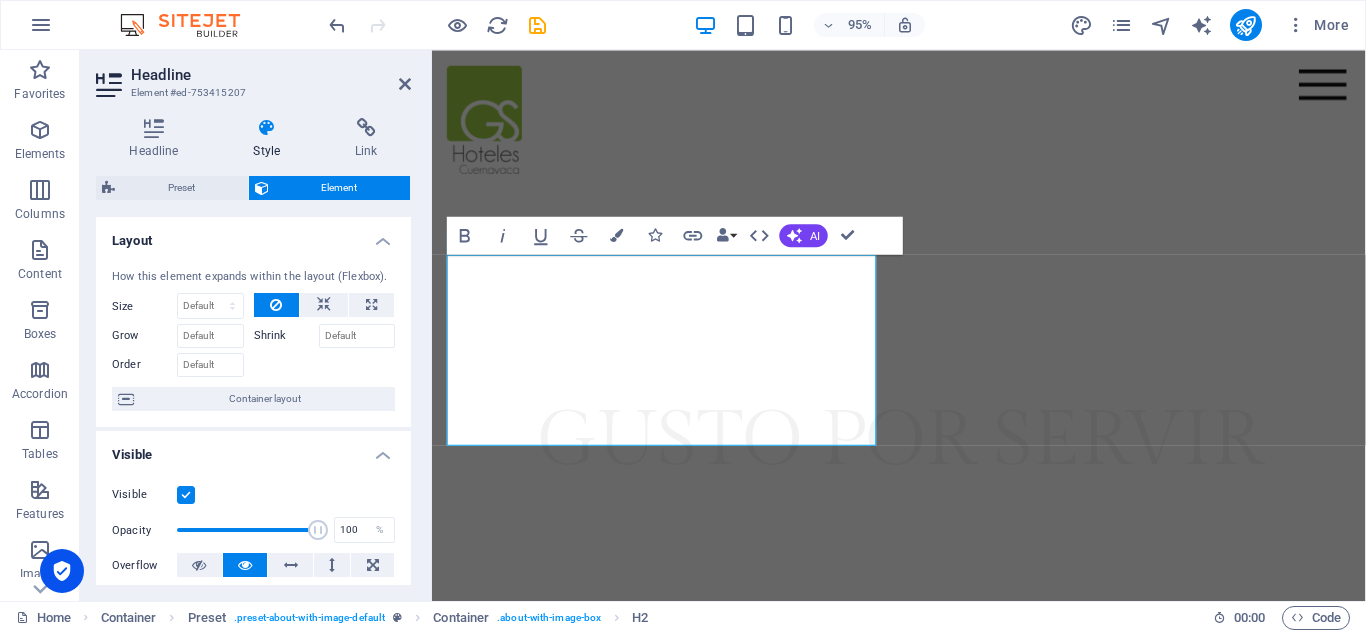 drag, startPoint x: 411, startPoint y: 333, endPoint x: 410, endPoint y: 394, distance: 61.008198 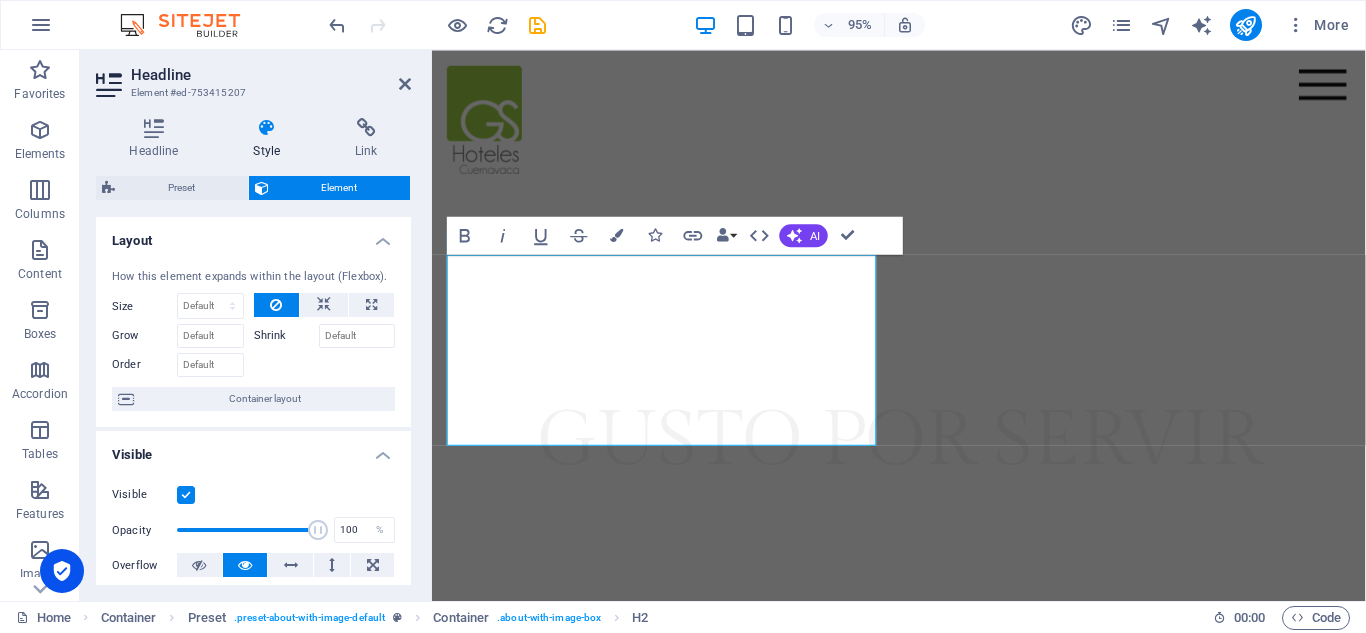 click on "Headline Style Link Settings Level H1 H2 H3 H4 H5 H6 Alignment Default colors and font sizes are defined in Design. Edit design Preset Element Layout How this element expands within the layout (Flexbox). Size Default auto px % 1/1 1/2 1/3 1/4 1/5 1/6 1/7 1/8 1/9 1/10 Grow Shrink Order Container layout Visible Visible Opacity 100 % Overflow Spacing Margin Default auto px % rem vw vh Custom Custom auto px % rem vw vh auto px % rem vw vh auto px % rem vw vh auto px % rem vw vh Padding Default px rem % vh vw Custom Custom px rem % vh vw px rem % vh vw px rem % vh vw px rem % vh vw Border Style              - Width 1 auto px rem % vh vw Custom Custom 1 auto px rem % vh vw 1 auto px rem % vh vw 1 auto px rem % vh vw 1 auto px rem % vh vw  - Color Round corners Default px rem % vh vw Custom Custom px rem % vh vw px rem % vh vw px rem % vh vw px rem % vh vw Shadow Default None Outside Inside Color X offset 0 px rem vh vw Y offset 0 px rem vh vw Blur 0 px rem % vh vw Spread 0 px rem vh vw Text Shadow Default" at bounding box center [253, 351] 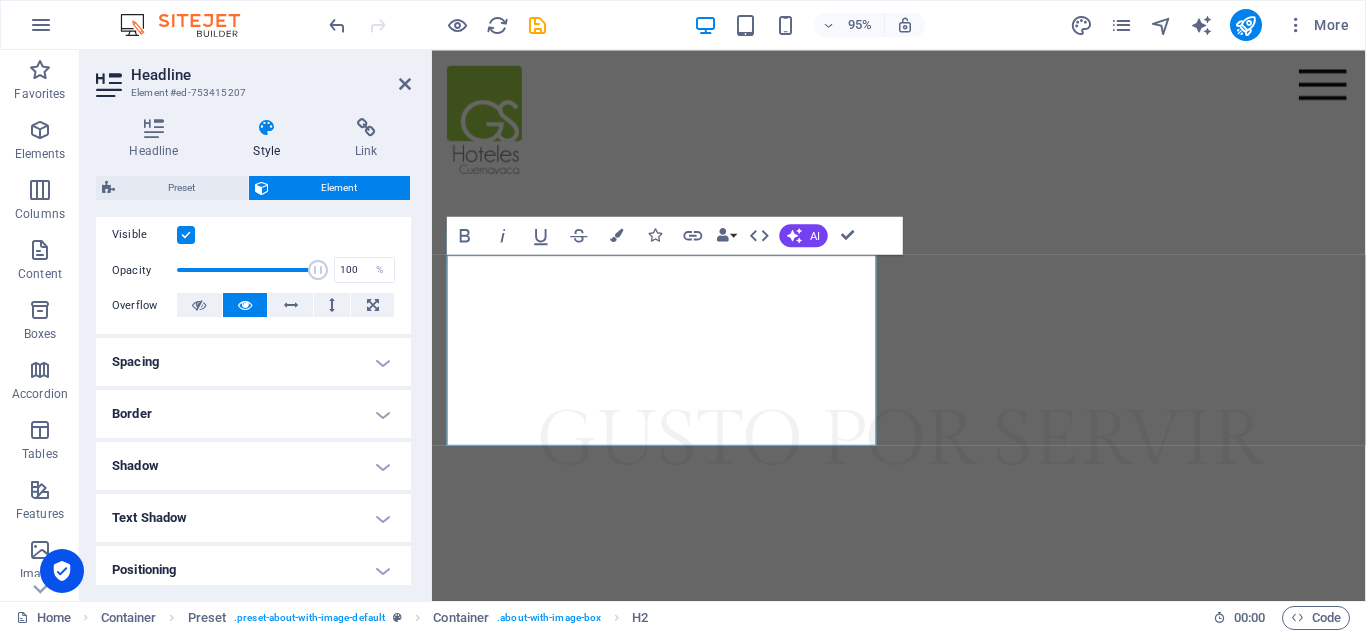 scroll, scrollTop: 257, scrollLeft: 0, axis: vertical 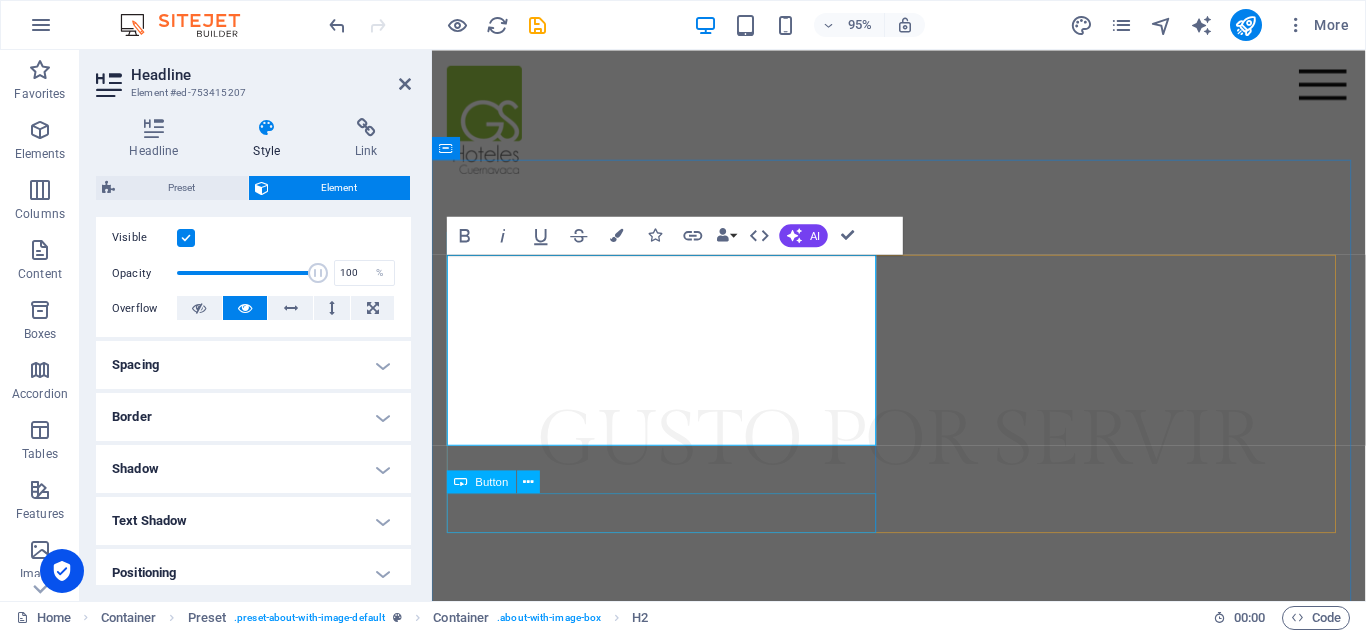 click on "Rooms & Suites" at bounding box center (924, 828) 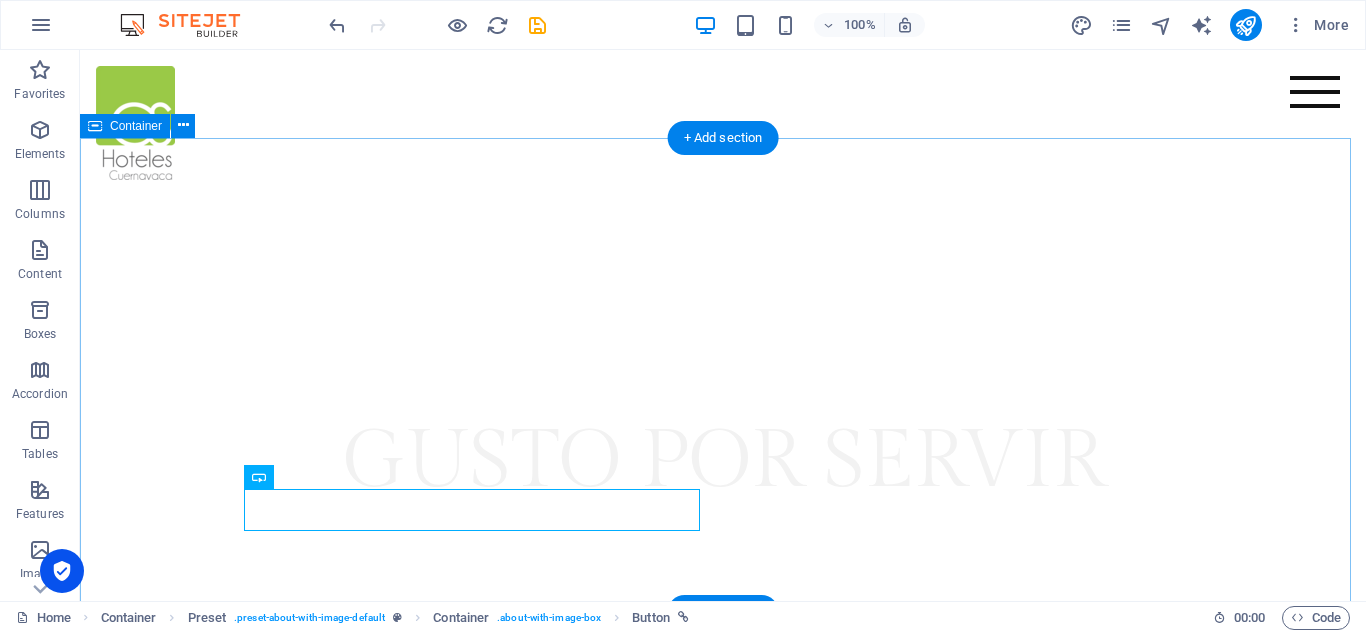 click on "Descubre nuestras habitaciones Rooms & Suites" at bounding box center (723, 817) 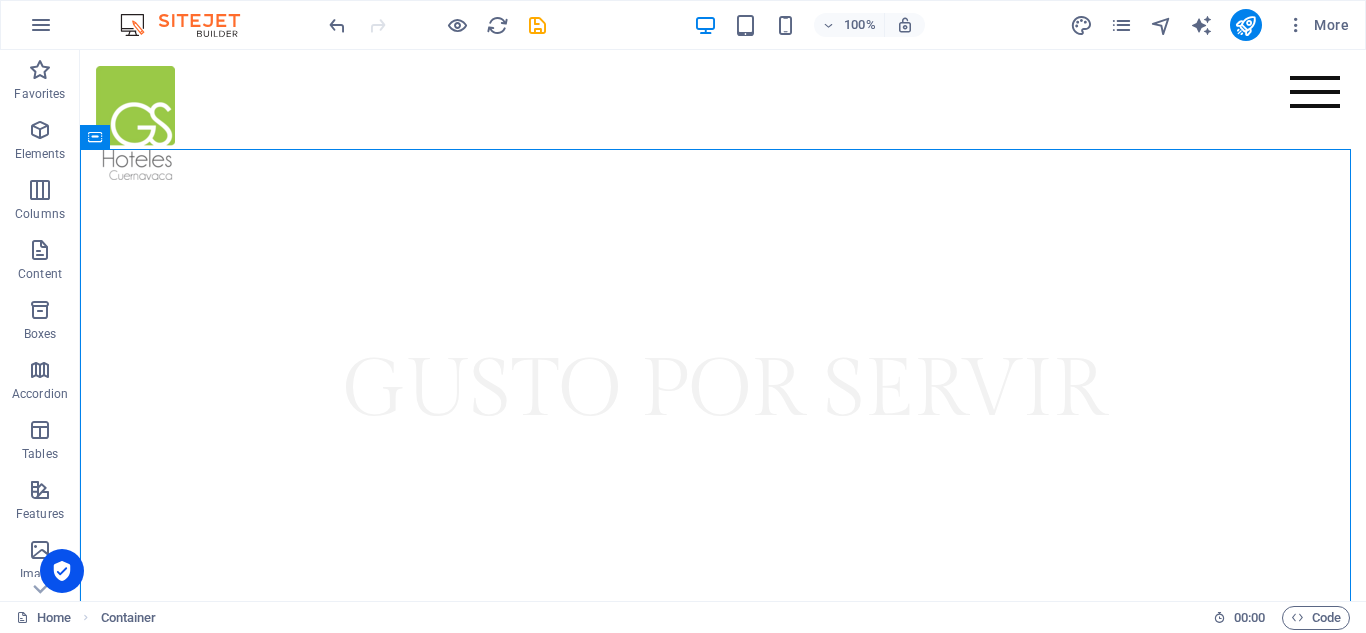scroll, scrollTop: 568, scrollLeft: 0, axis: vertical 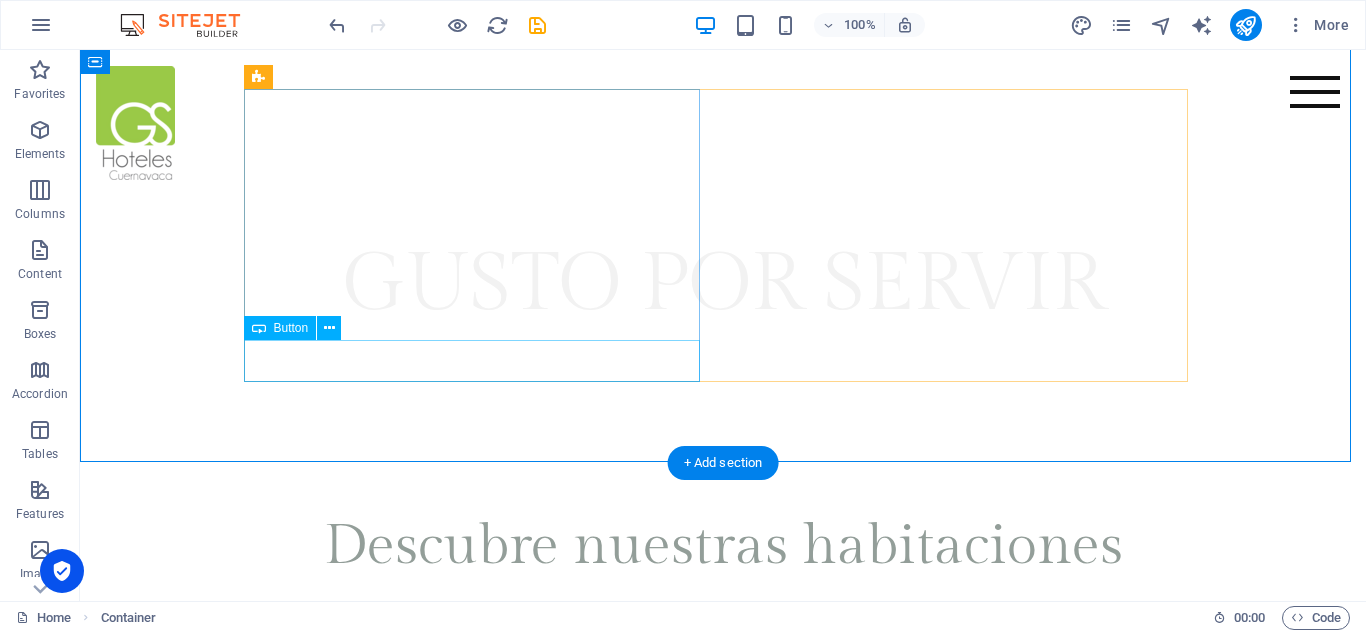 click on "Rooms & Suites" at bounding box center (723, 651) 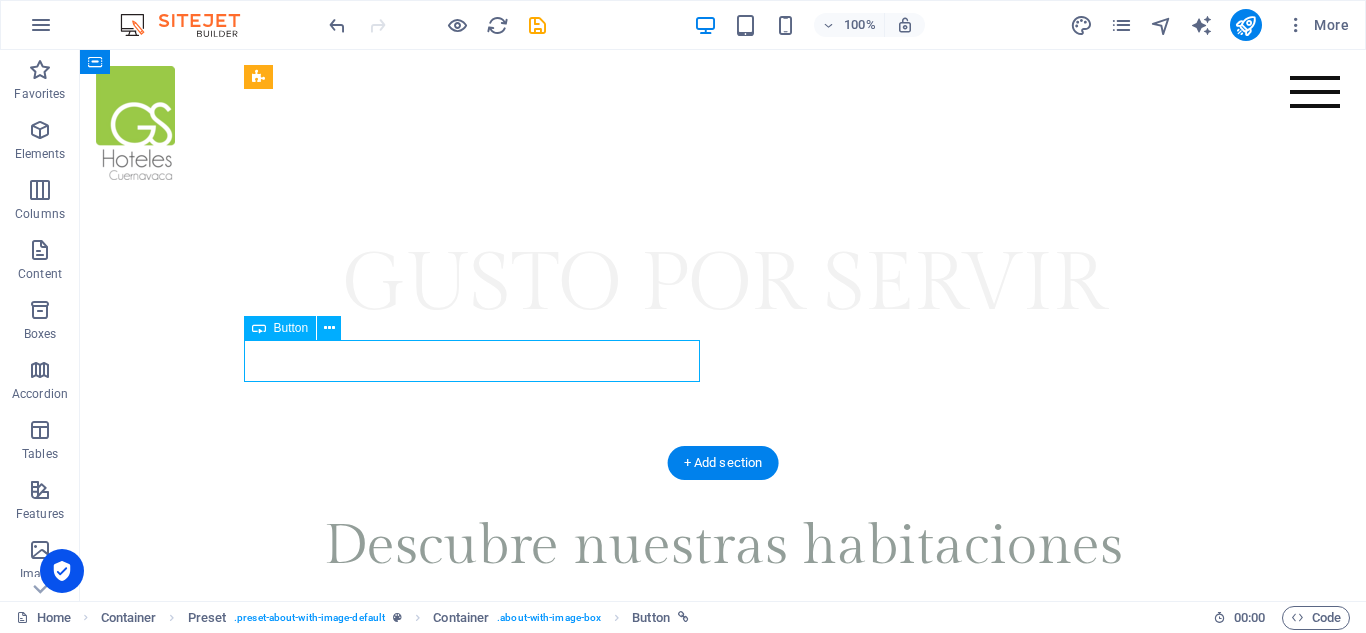 click on "Rooms & Suites" at bounding box center [723, 651] 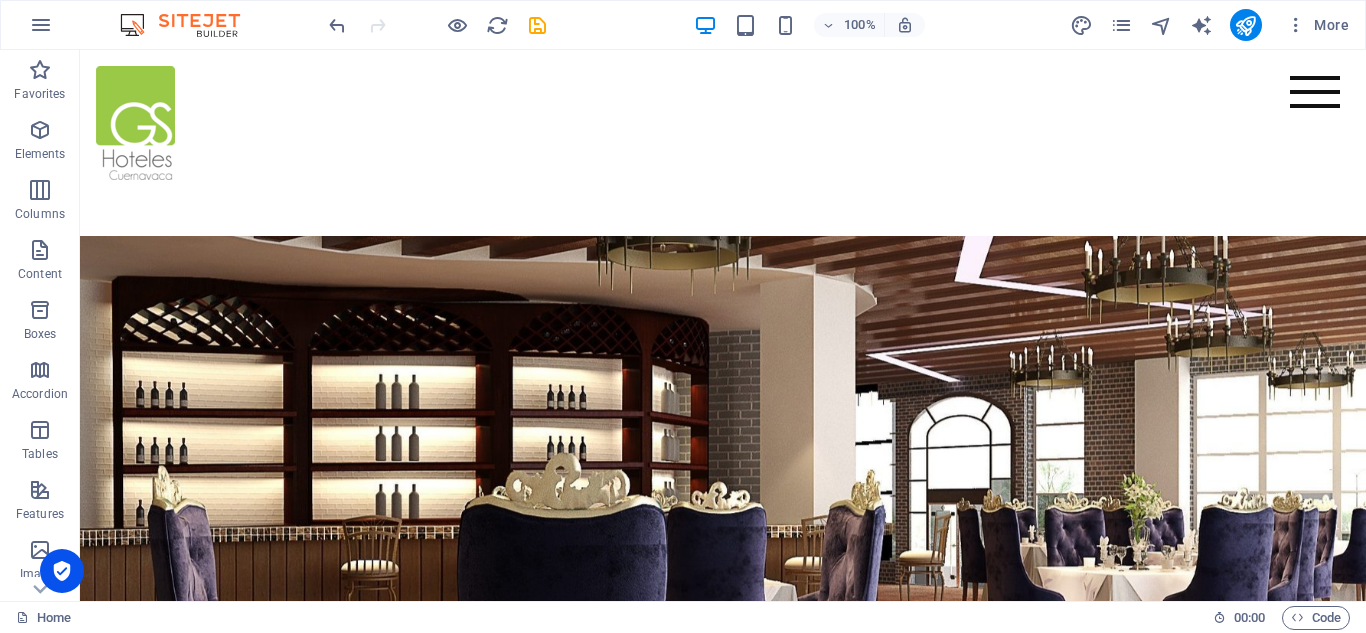 scroll, scrollTop: 1402, scrollLeft: 0, axis: vertical 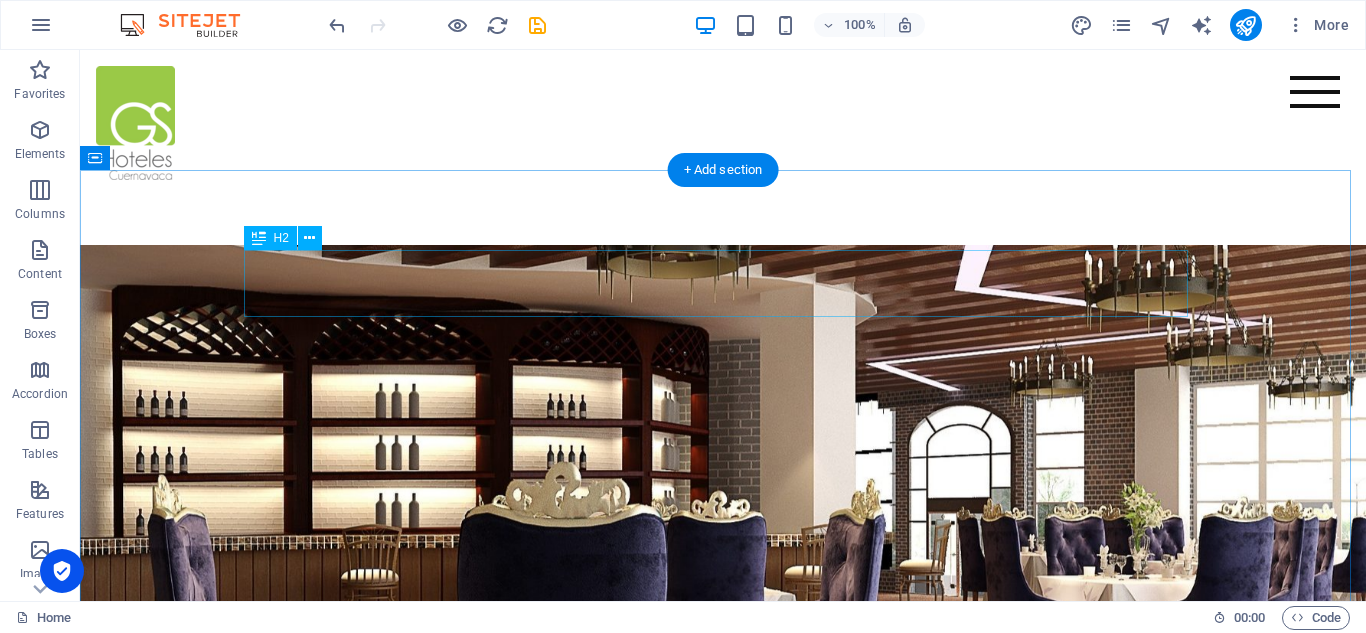 click on "Our Benefits" at bounding box center [723, 1296] 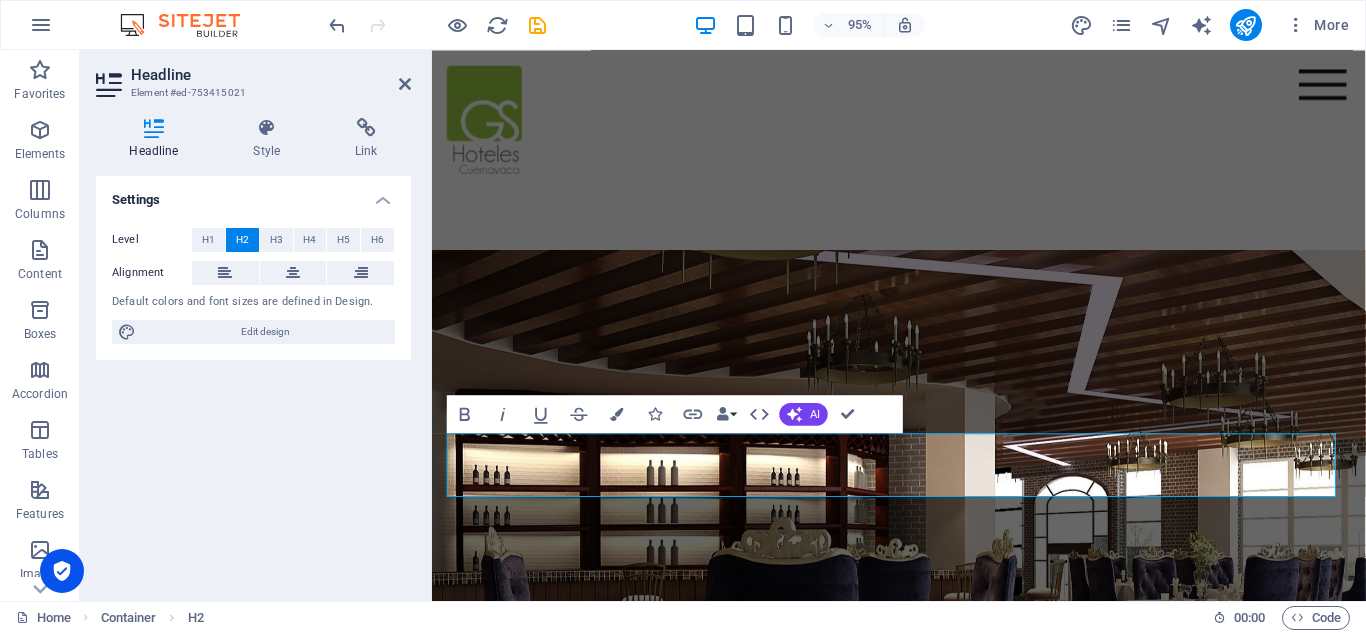 type 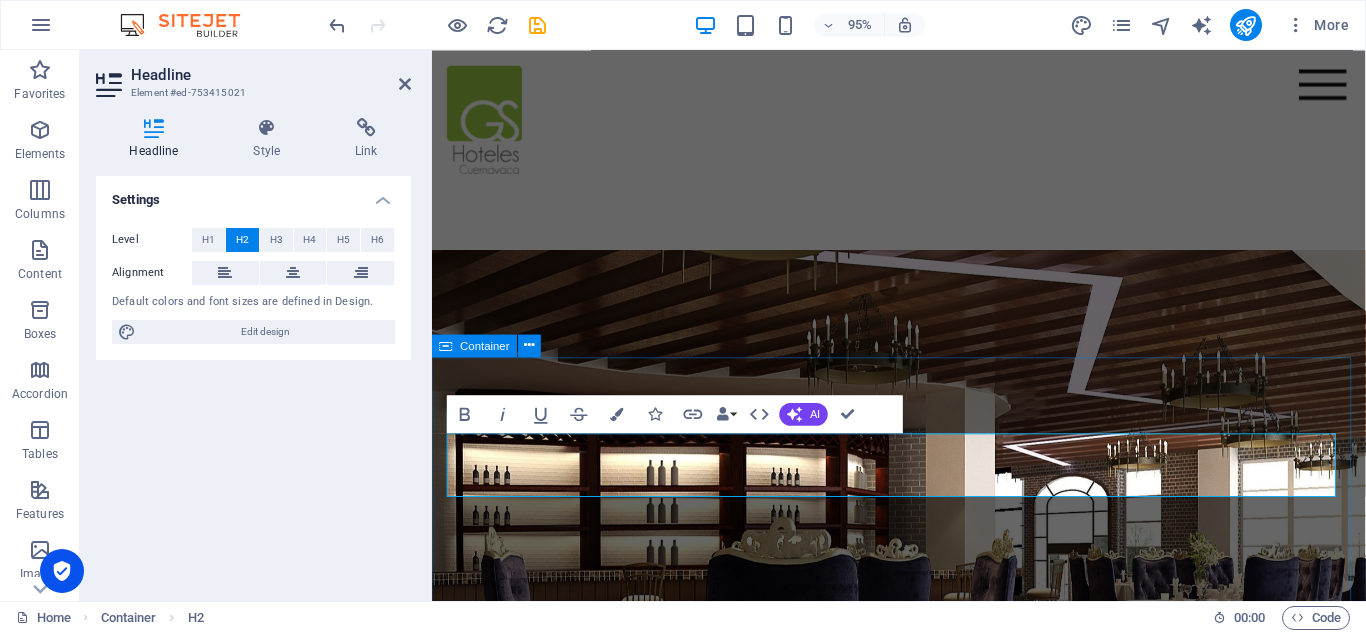 click on "Nuestros servicios Book Area Lorem ipsum dolor sit amet, consectetur adipisicing elit. Veritatis, dolorem! Wake-up calls Lorem ipsum dolor sit amet, consectetur adipisicing elit. Veritatis, dolorem! Sport Center Lorem ipsum dolor sit amet, consectetur adipisicing elit. Veritatis, dolorem! Restaurant Lorem ipsum dolor sit amet, consectetur adipisicing elit. Veritatis, dolorem! Free Wifi Lorem ipsum dolor sit amet, consectetur adipisicing elit. Veritatis, dolorem! Hotel Bar Lorem ipsum dolor sit amet, consectetur adipisicing elit. Veritatis, dolorem!" at bounding box center (923, 2051) 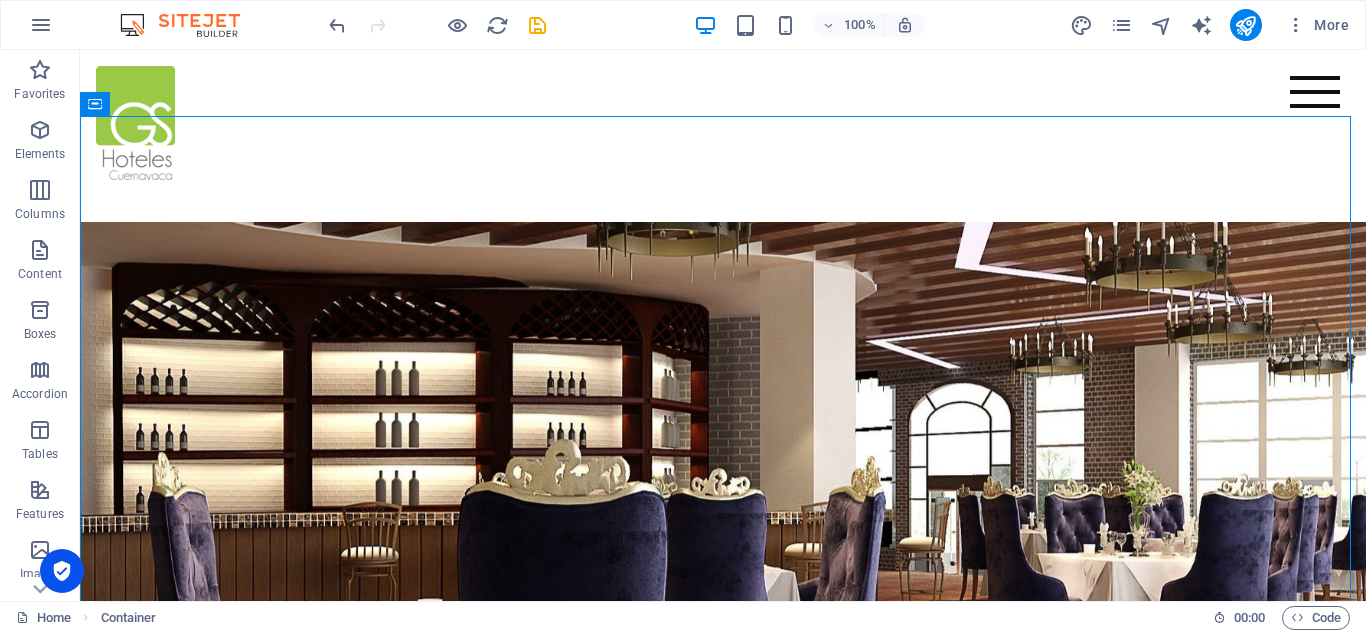 scroll, scrollTop: 1465, scrollLeft: 0, axis: vertical 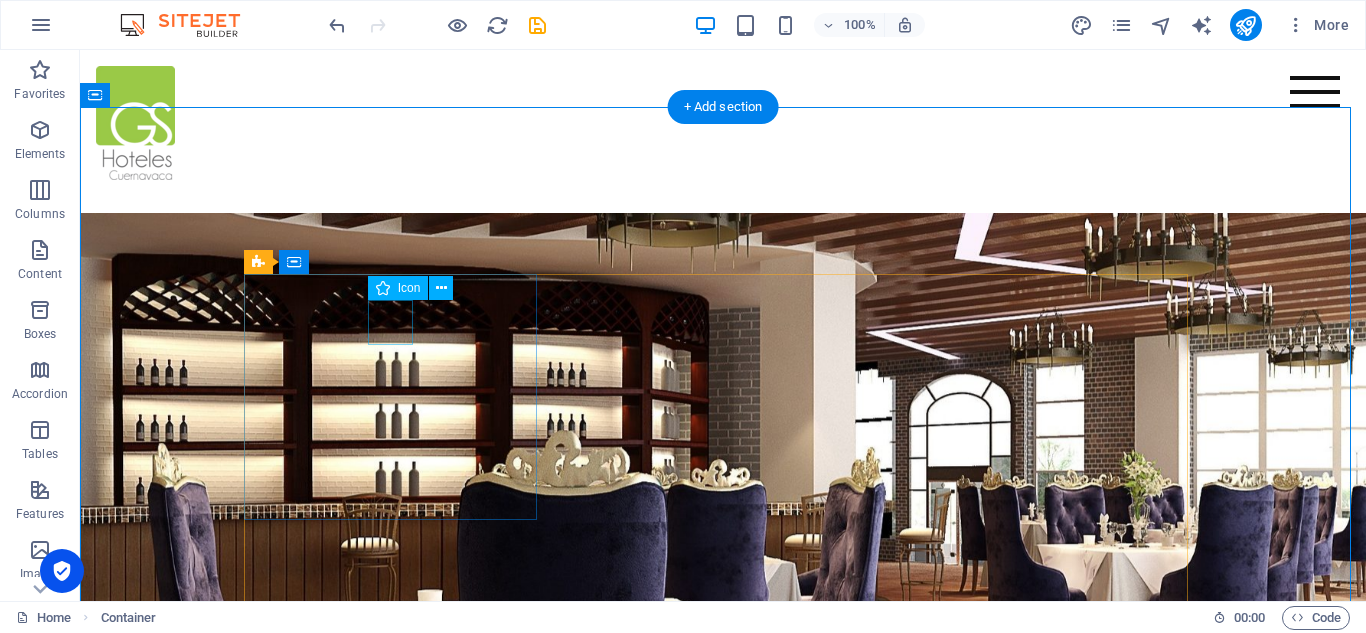 click at bounding box center [723, 1336] 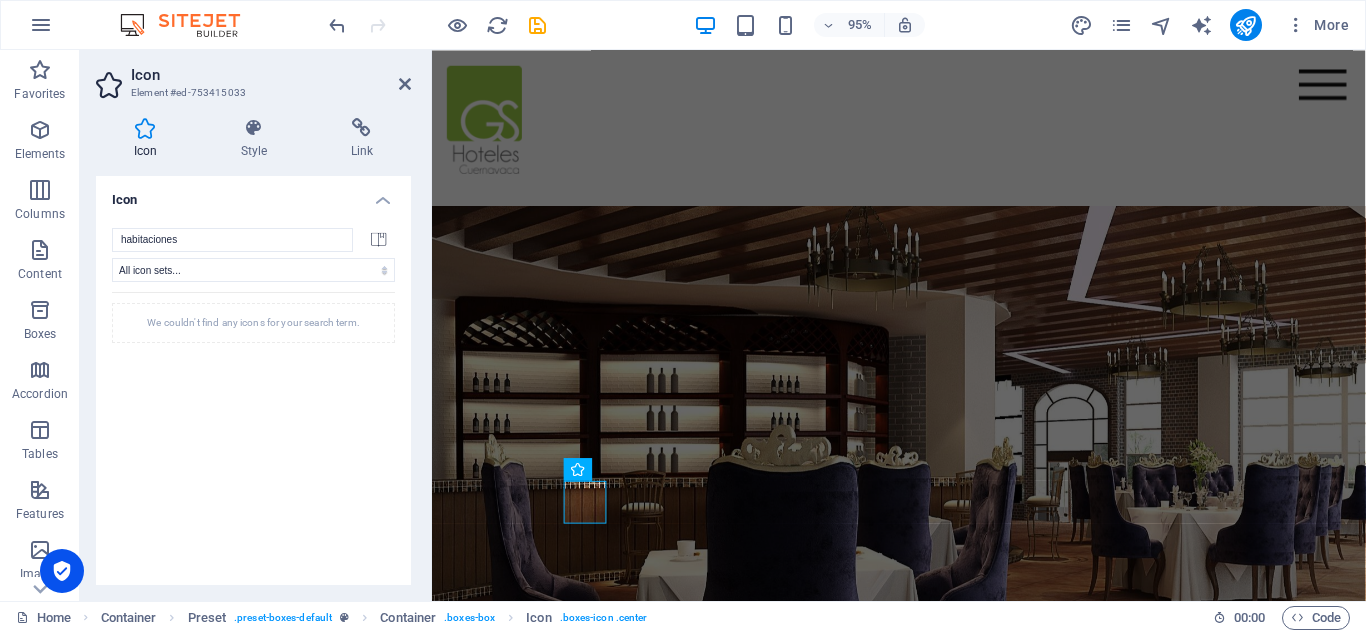 type on "habitaciones" 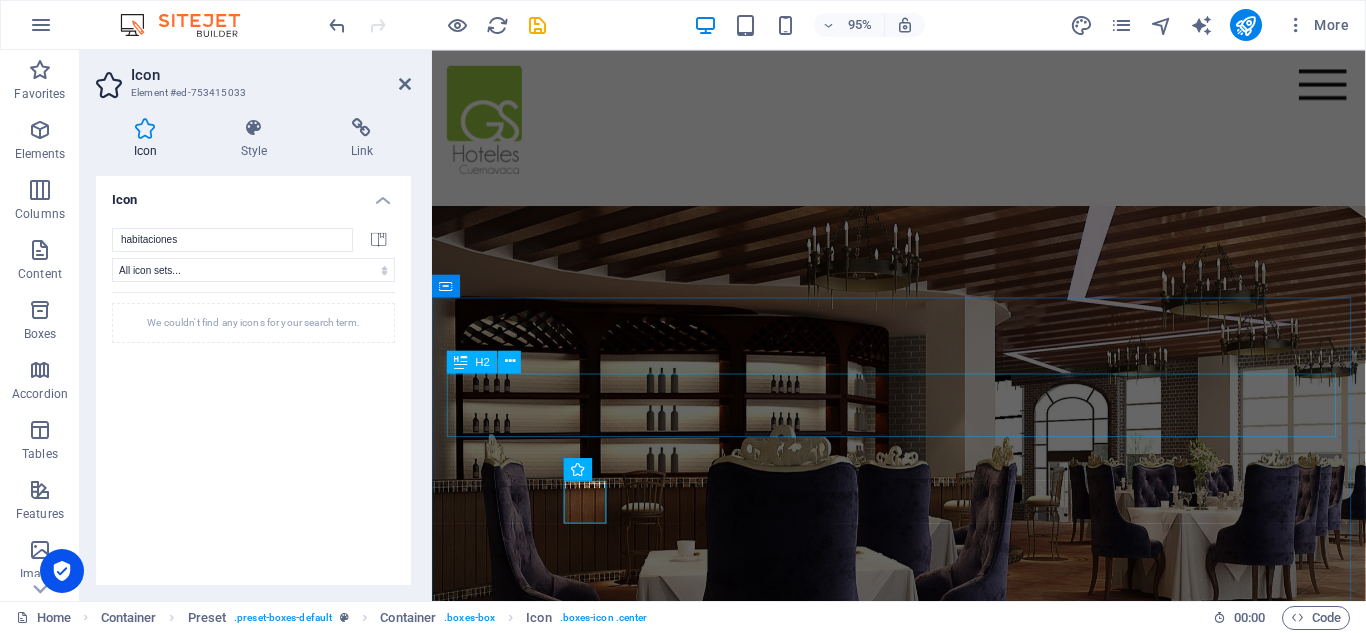 click on "Nuestros servicios" at bounding box center (924, 1233) 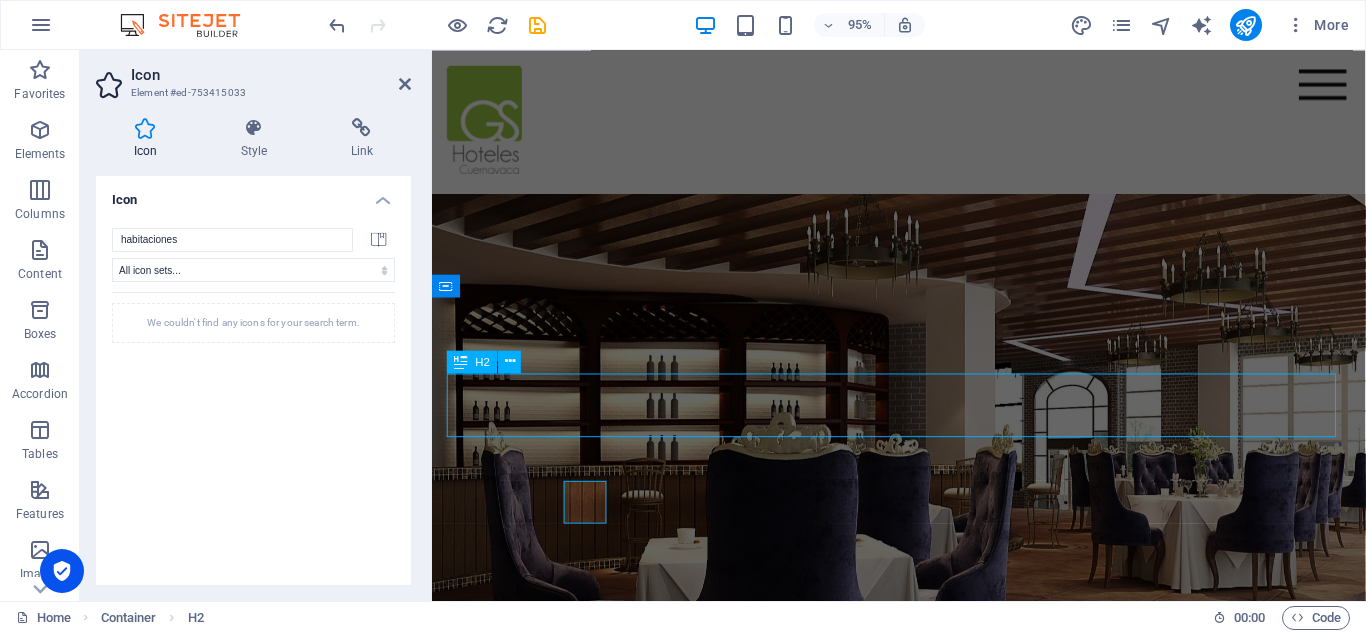 scroll, scrollTop: 1439, scrollLeft: 0, axis: vertical 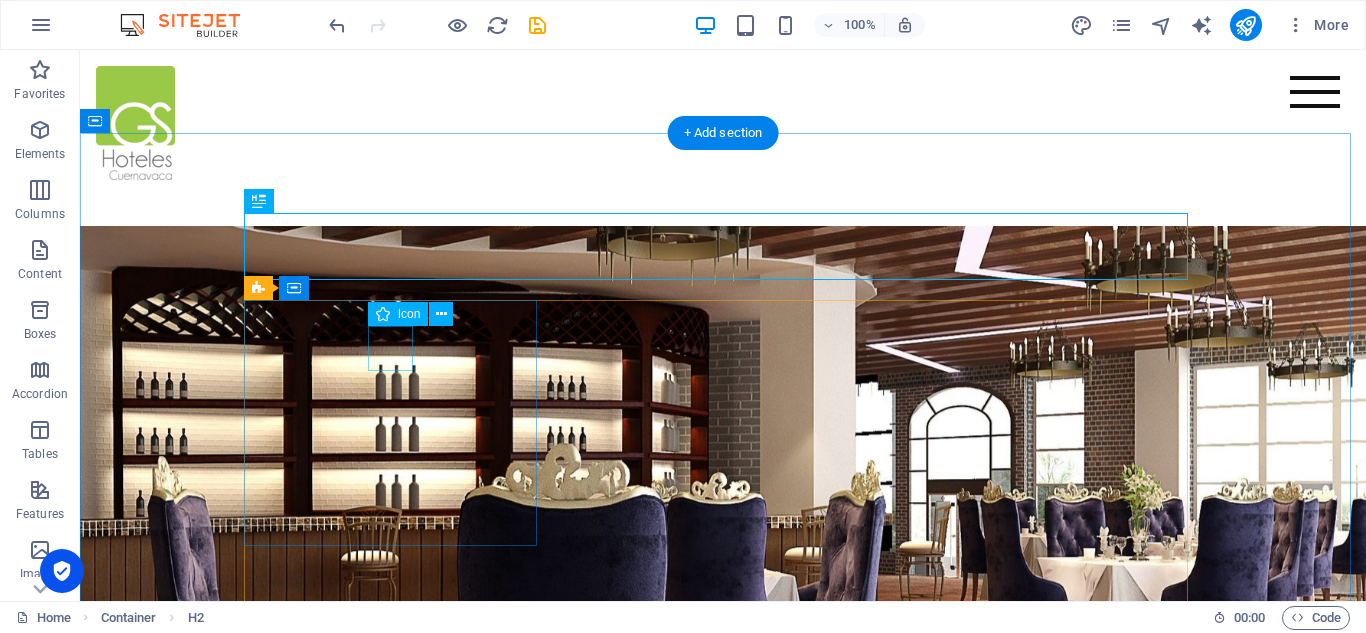 click at bounding box center [723, 1362] 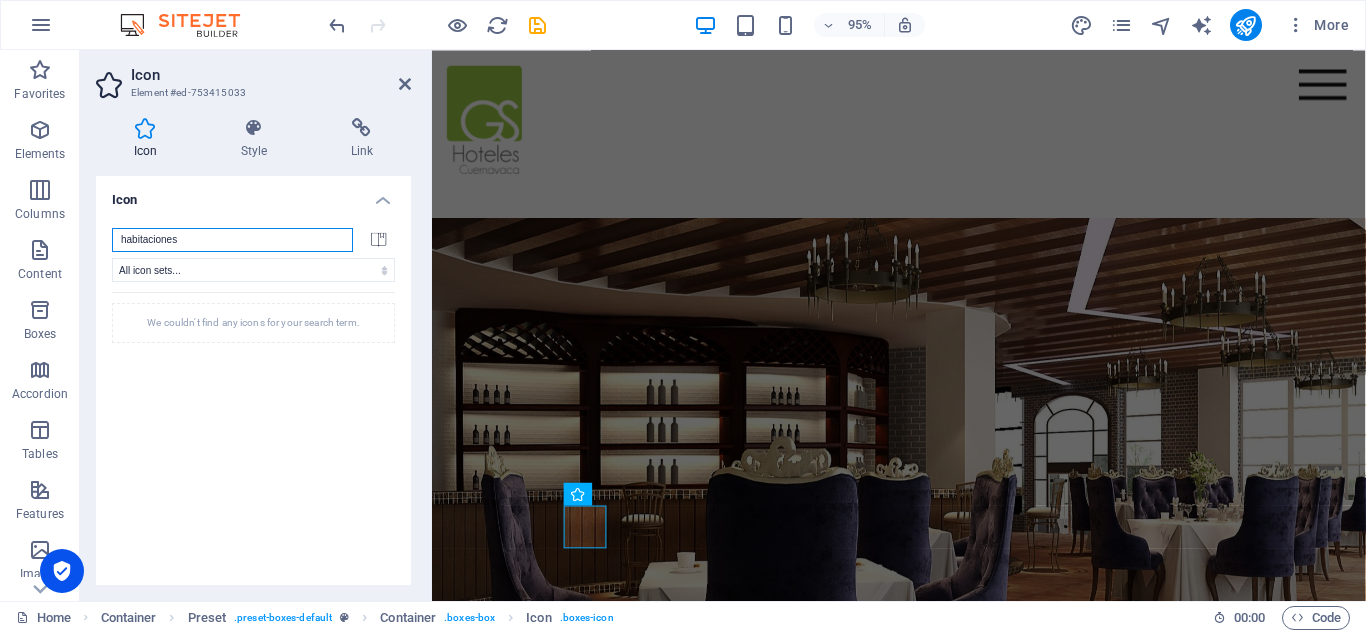 click on "habitaciones" at bounding box center (232, 240) 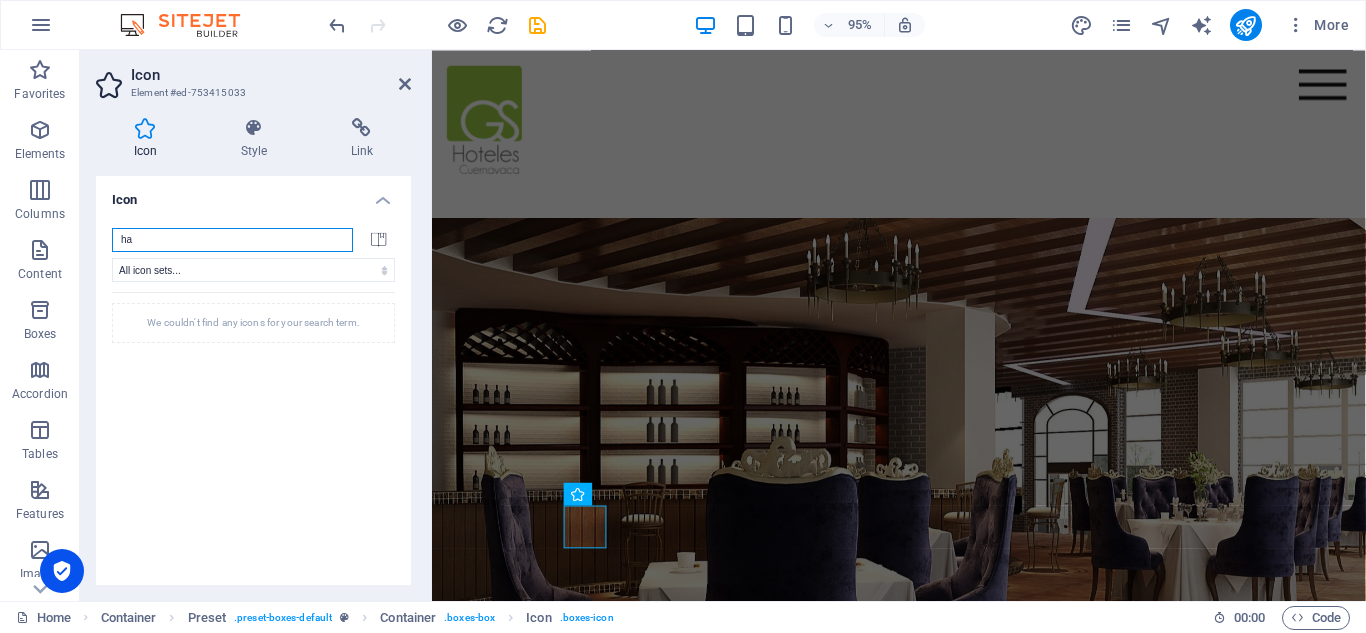 type on "h" 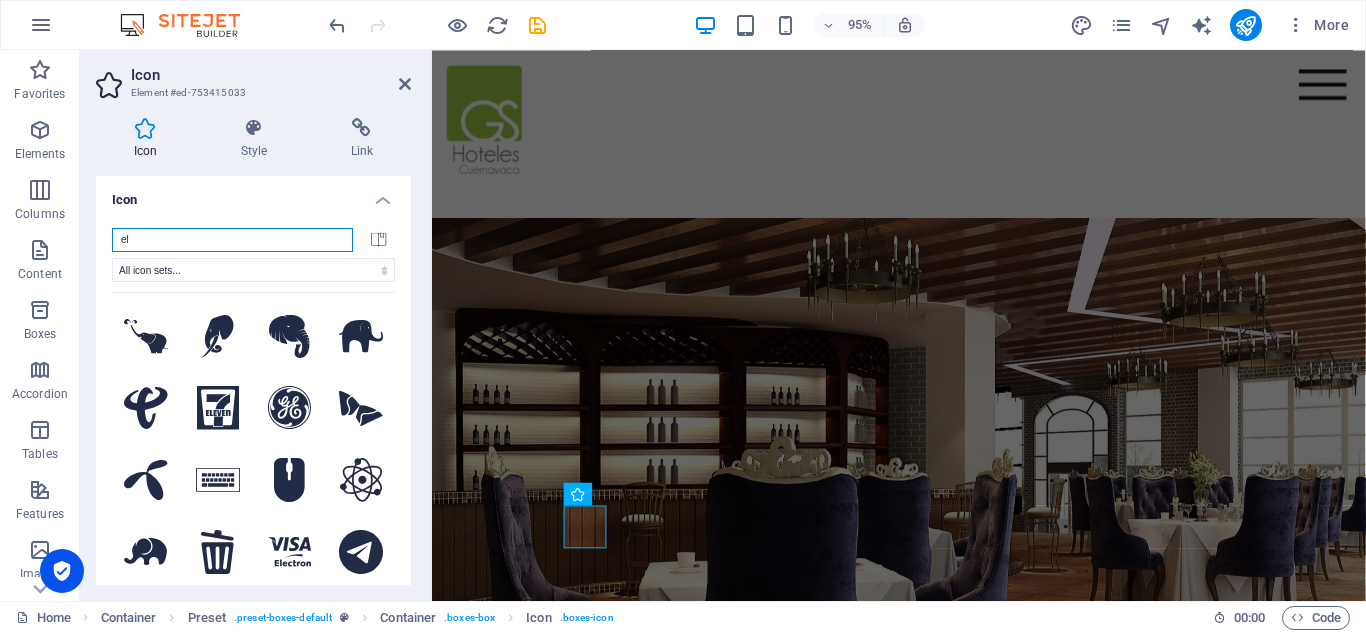 type on "e" 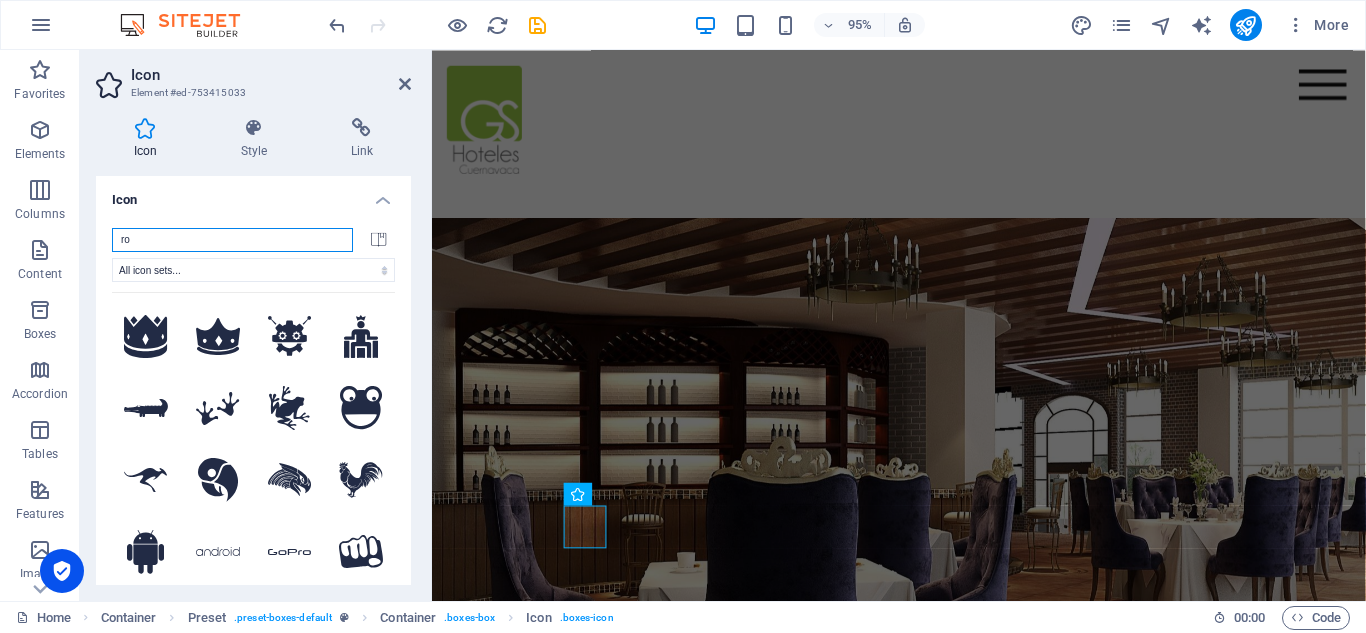 type on "r" 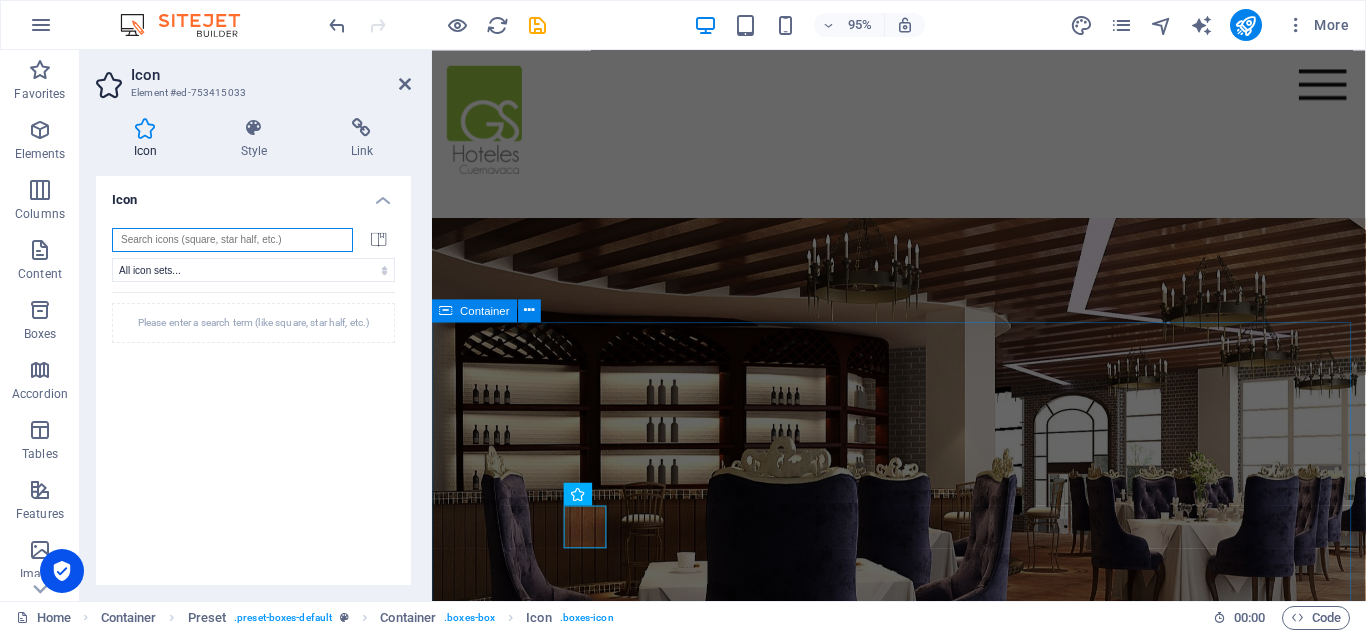 type 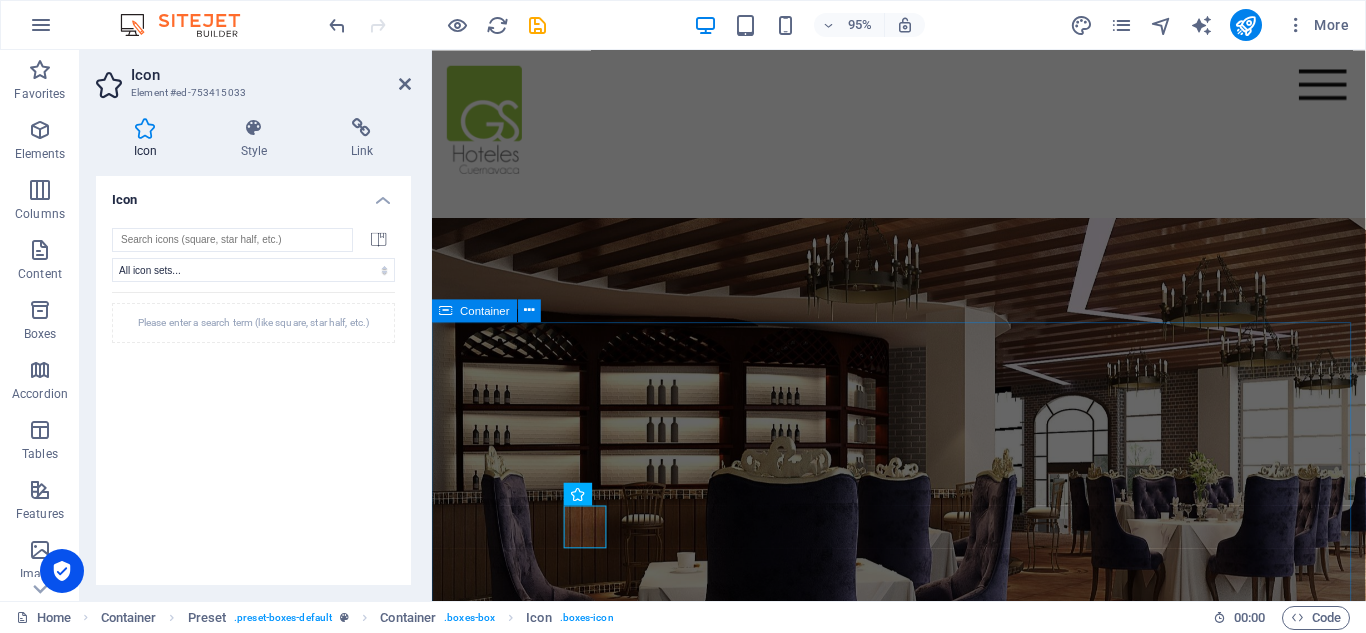click on "Nuestros servicios Book Area Lorem ipsum dolor sit amet, consectetur adipisicing elit. Veritatis, dolorem! Wake-up calls Lorem ipsum dolor sit amet, consectetur adipisicing elit. Veritatis, dolorem! Sport Center Lorem ipsum dolor sit amet, consectetur adipisicing elit. Veritatis, dolorem! Restaurant Lorem ipsum dolor sit amet, consectetur adipisicing elit. Veritatis, dolorem! Free Wifi Lorem ipsum dolor sit amet, consectetur adipisicing elit. Veritatis, dolorem! Hotel Bar Lorem ipsum dolor sit amet, consectetur adipisicing elit. Veritatis, dolorem!" at bounding box center [923, 1884] 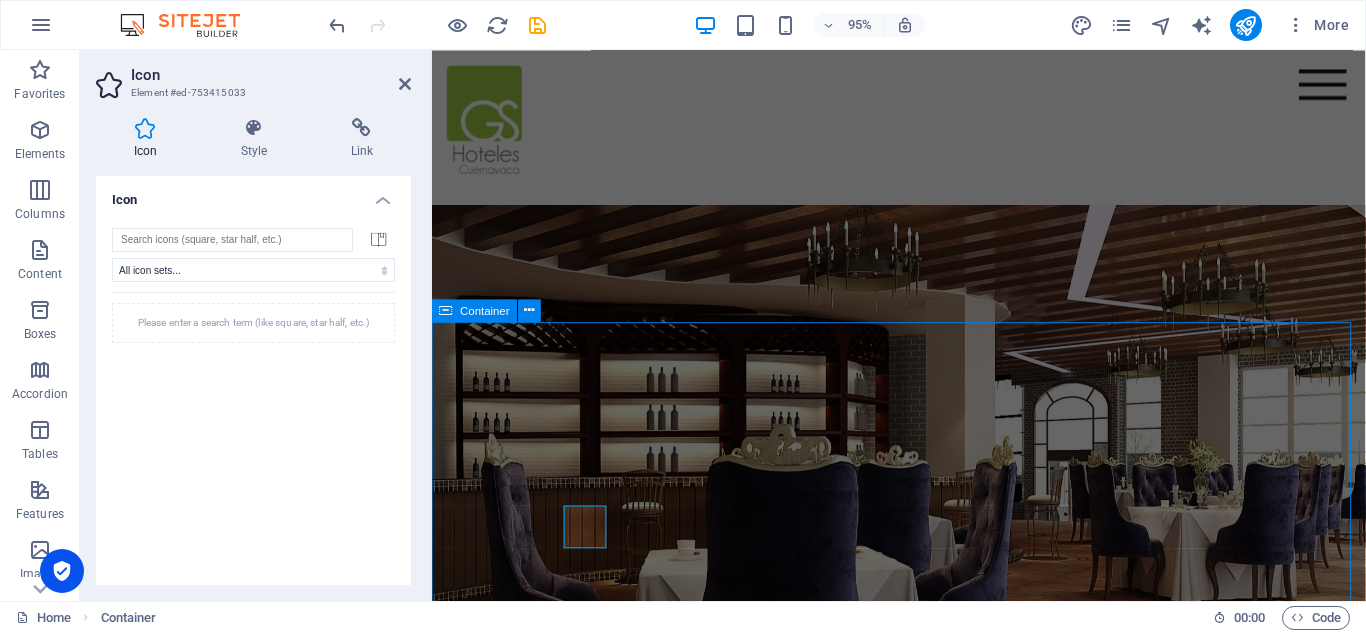 scroll, scrollTop: 1413, scrollLeft: 0, axis: vertical 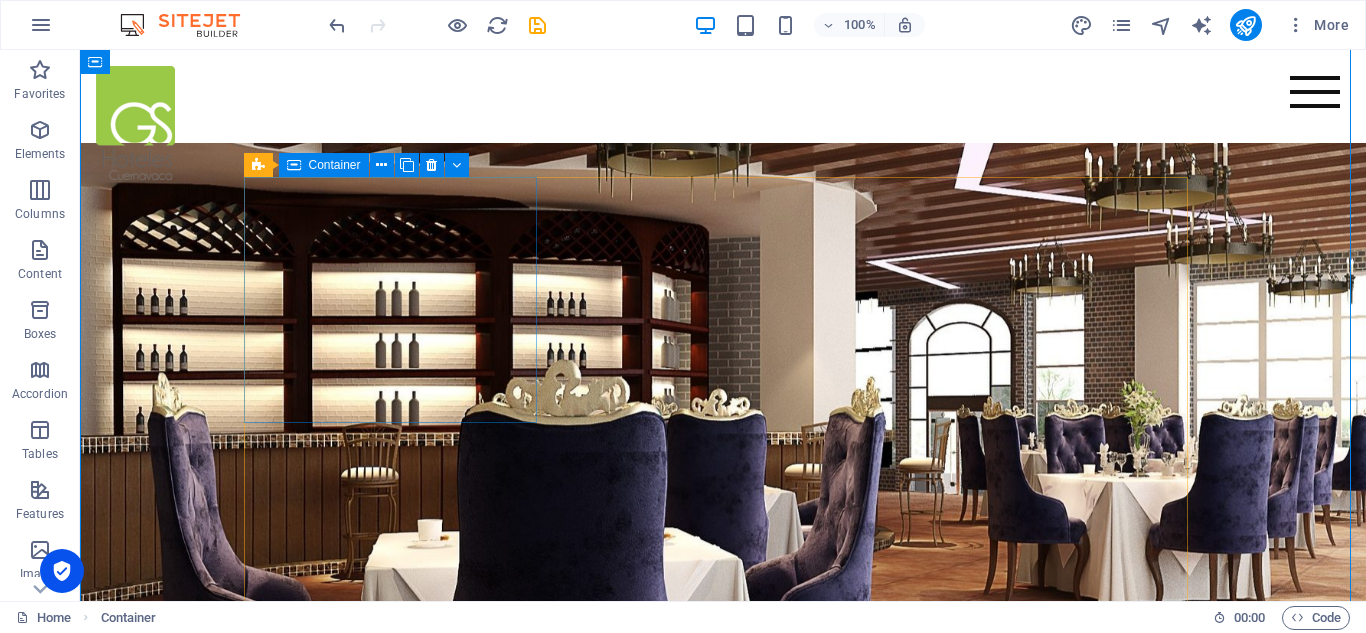 click on "Book Area Lorem ipsum dolor sit amet, consectetur adipisicing elit. Veritatis, dolorem!" at bounding box center (723, 1287) 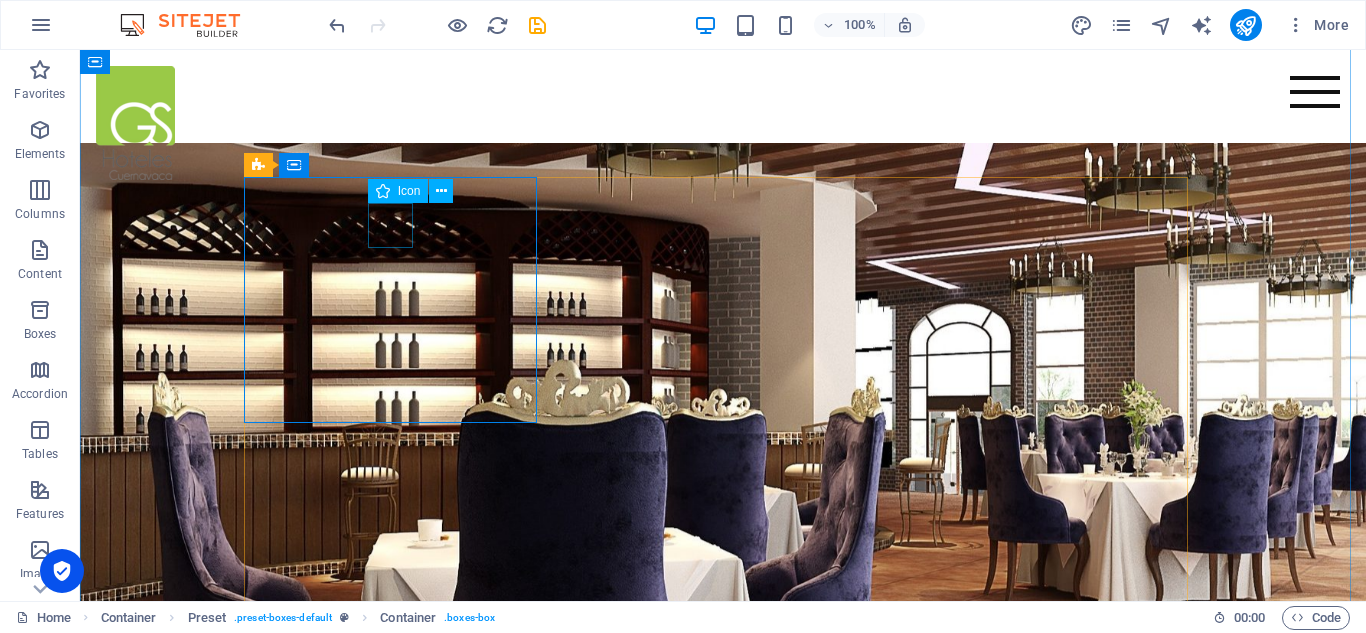 click at bounding box center (723, 1239) 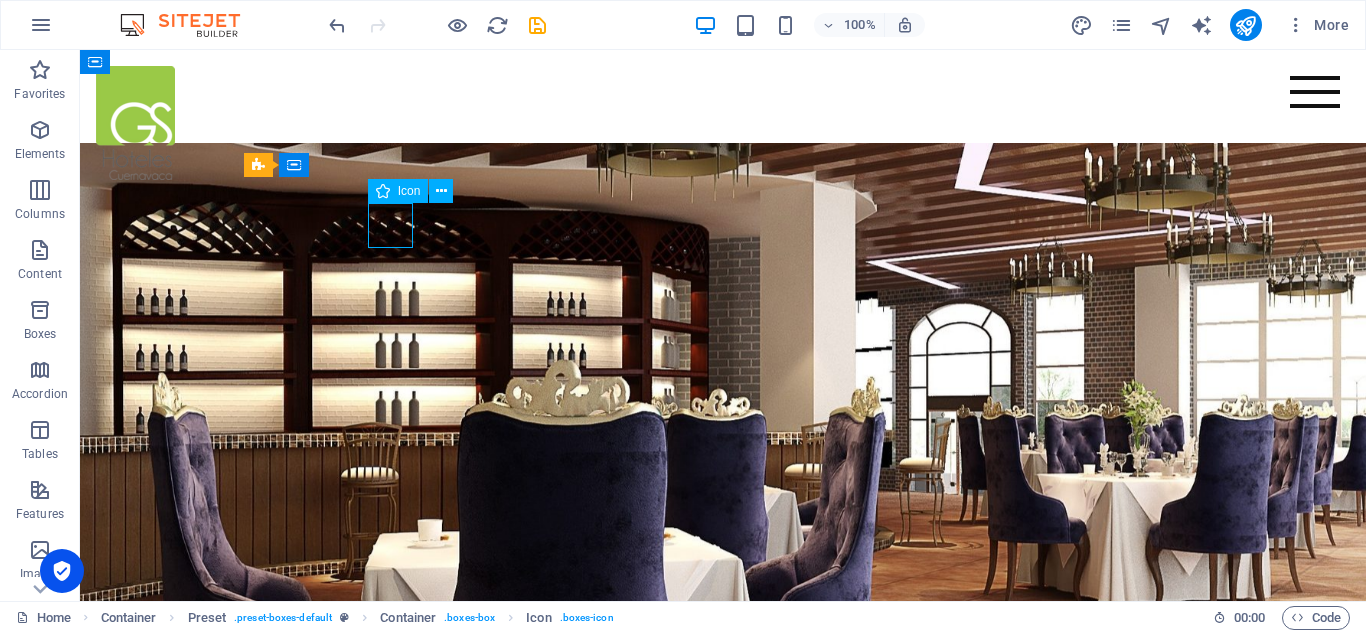 click at bounding box center [723, 1239] 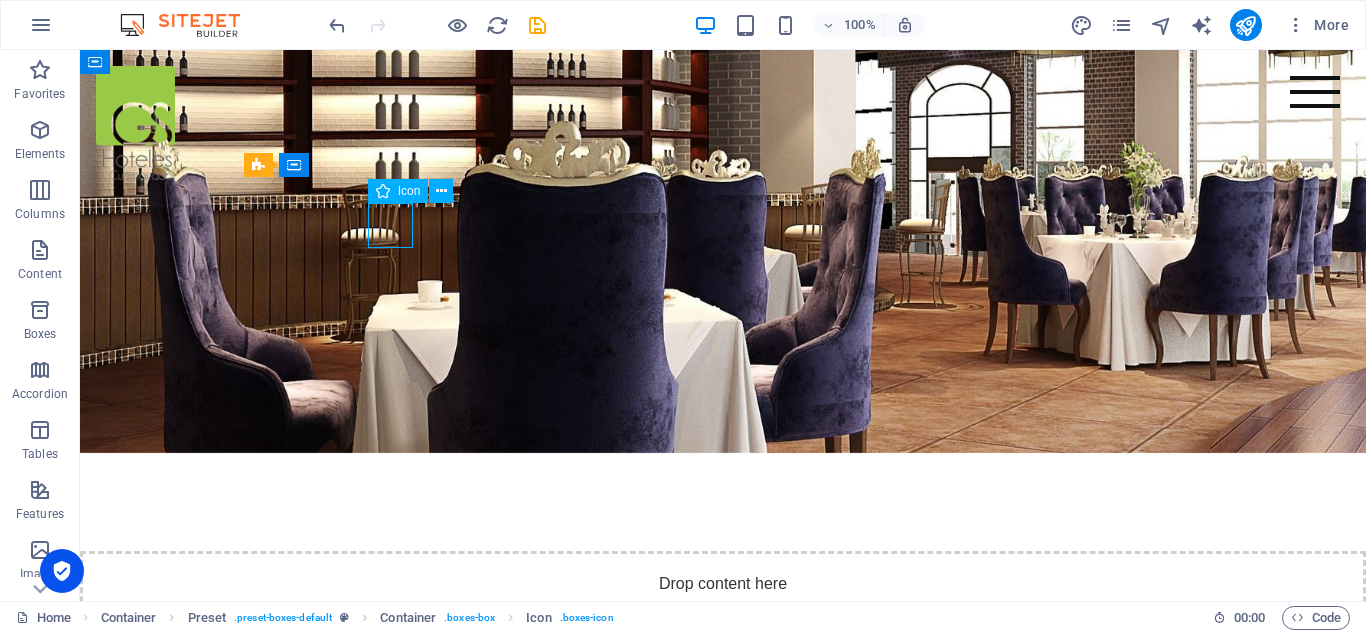 select on "xMidYMid" 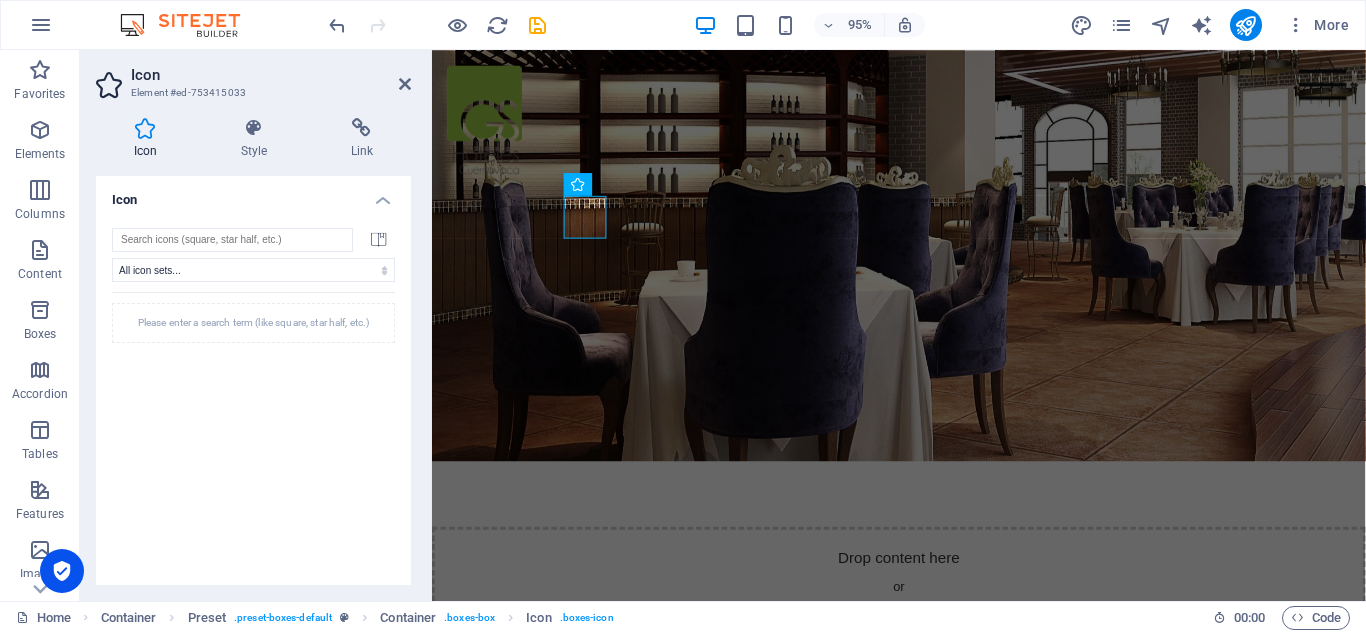 scroll, scrollTop: 1765, scrollLeft: 0, axis: vertical 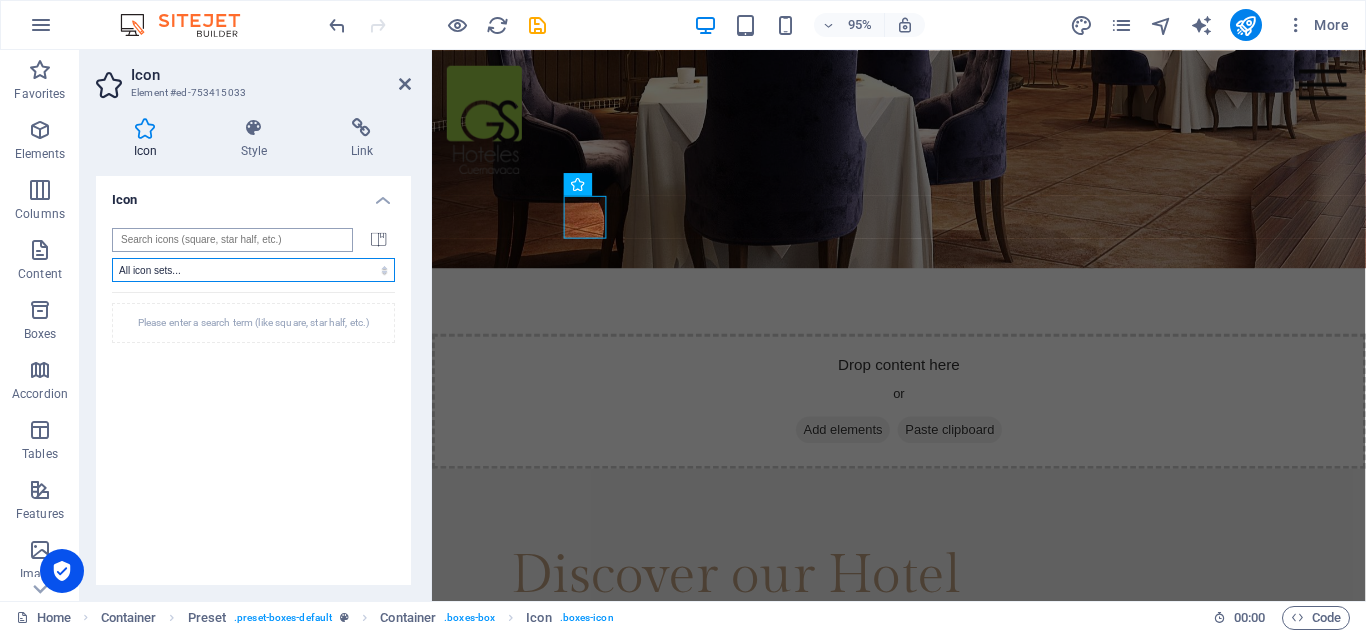 drag, startPoint x: 229, startPoint y: 260, endPoint x: 249, endPoint y: 242, distance: 26.907248 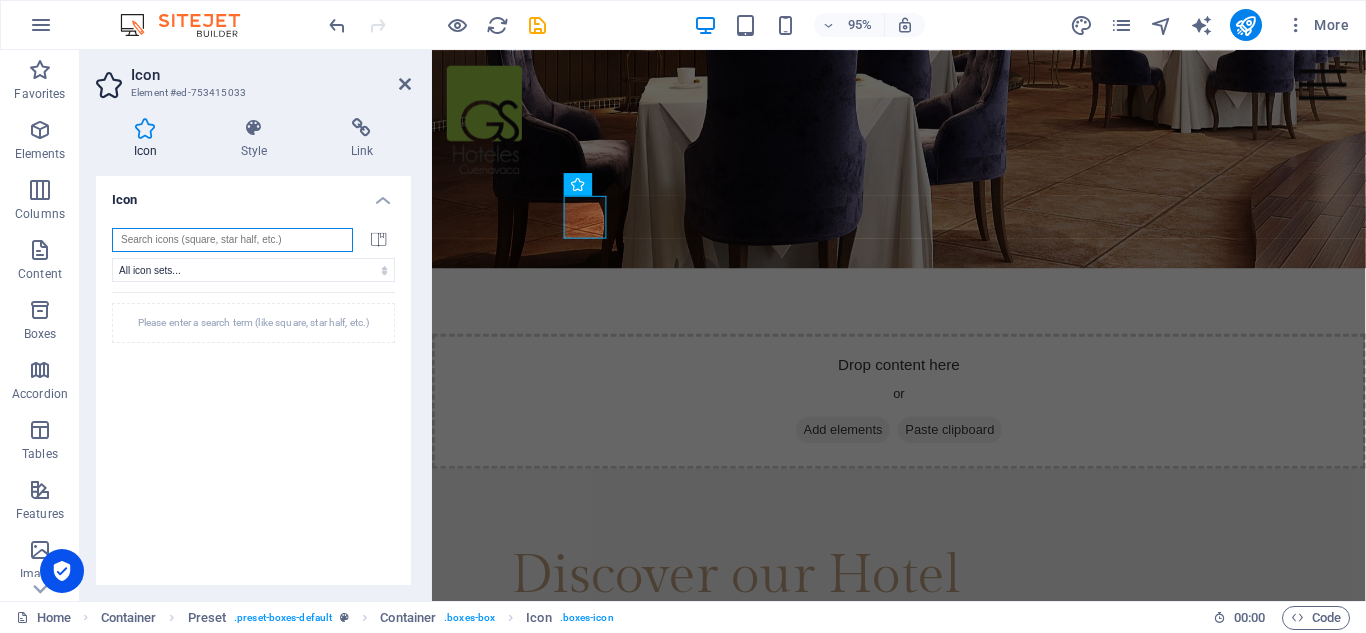 click at bounding box center (232, 240) 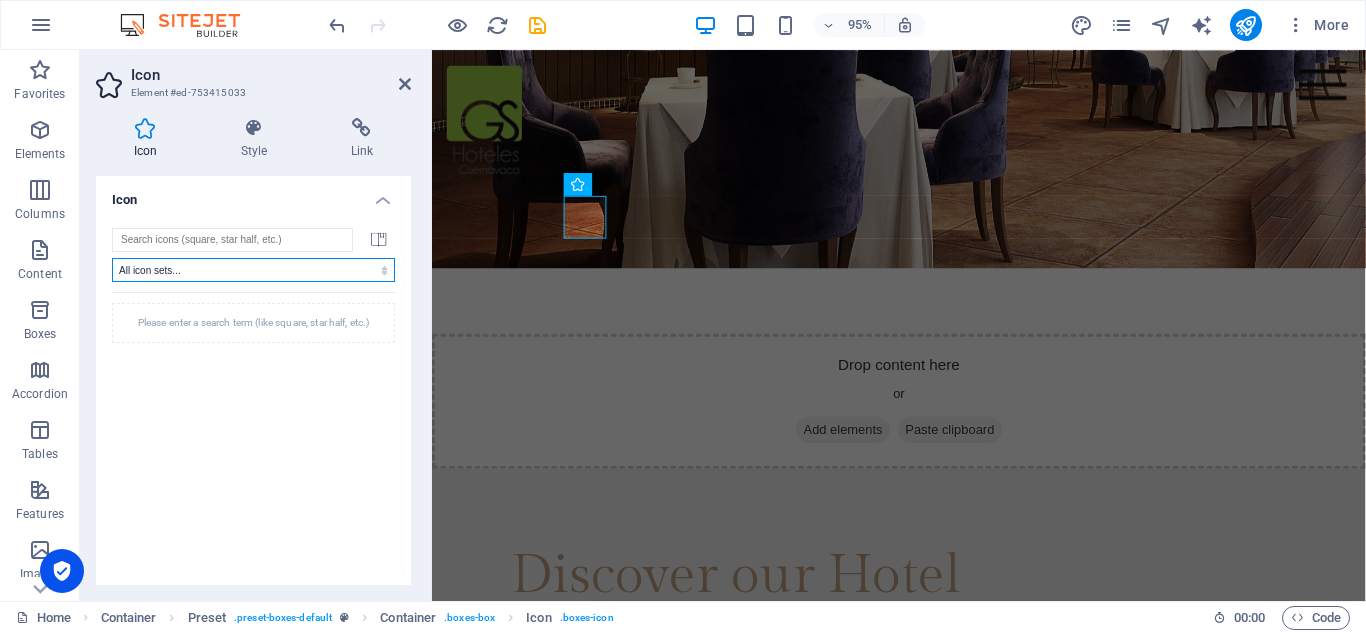 click on "All icon sets... IcoFont Ionicons FontAwesome Brands FontAwesome Duotone FontAwesome Solid FontAwesome Regular FontAwesome Light FontAwesome Thin FontAwesome Sharp Solid FontAwesome Sharp Regular FontAwesome Sharp Light FontAwesome Sharp Thin" at bounding box center [253, 270] 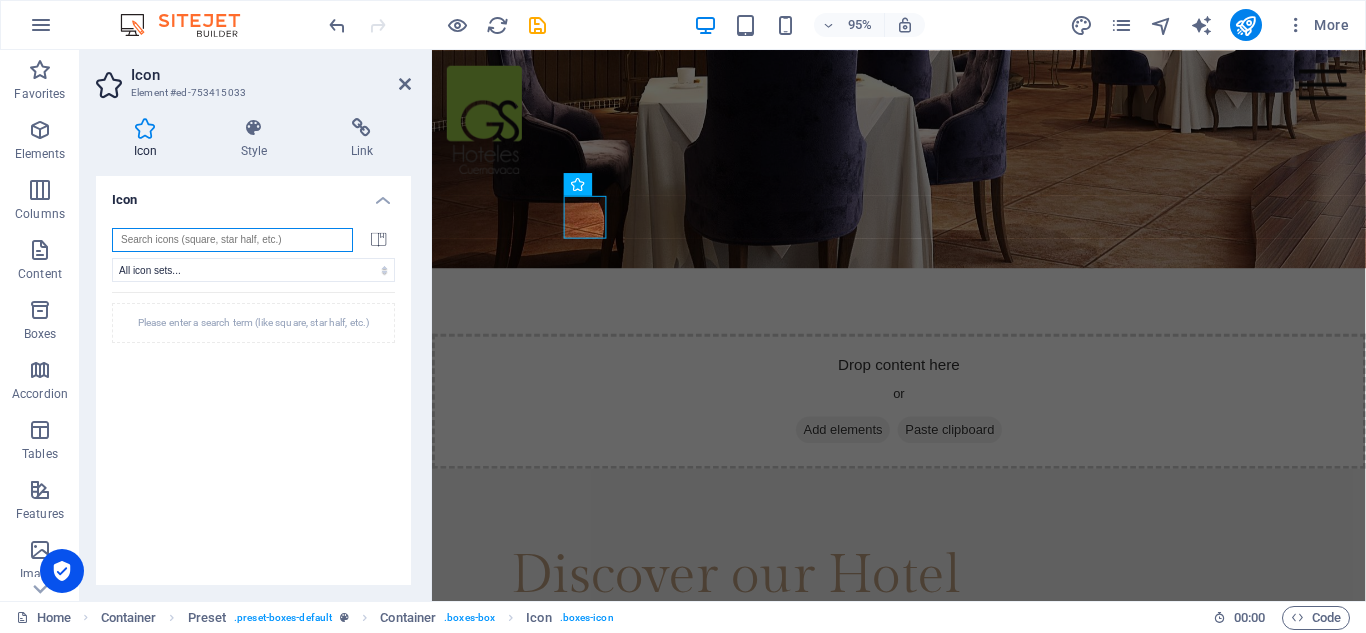 click at bounding box center [232, 240] 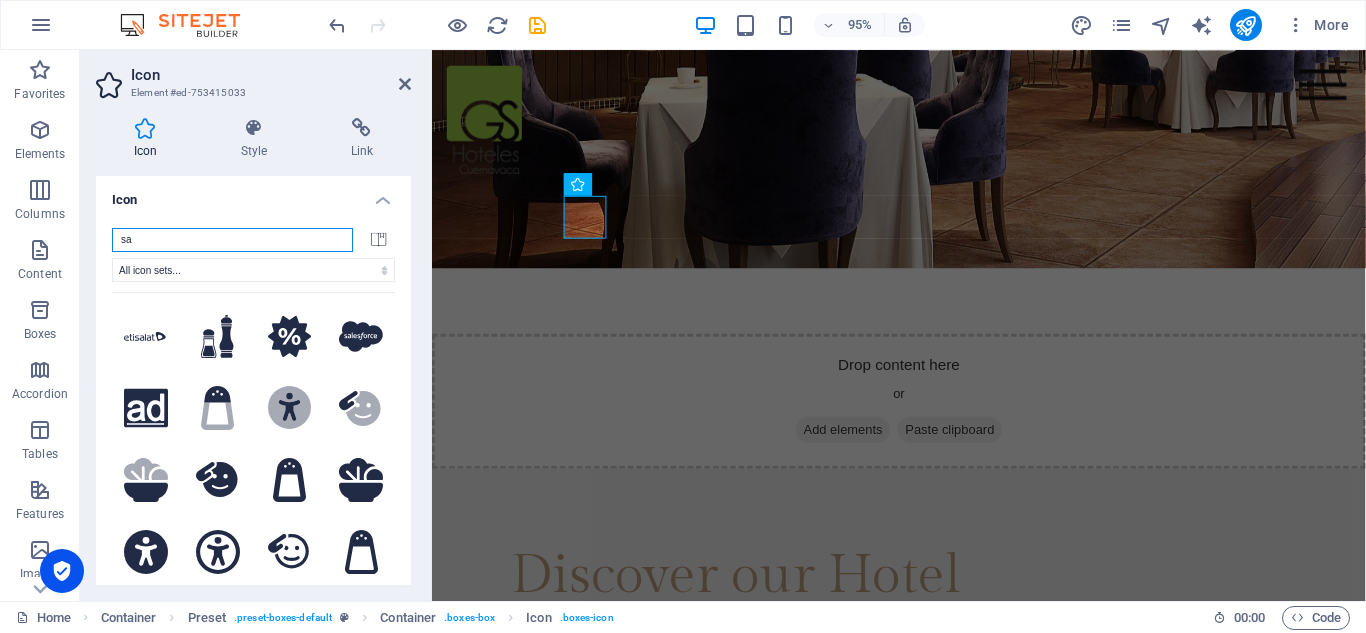 type on "s" 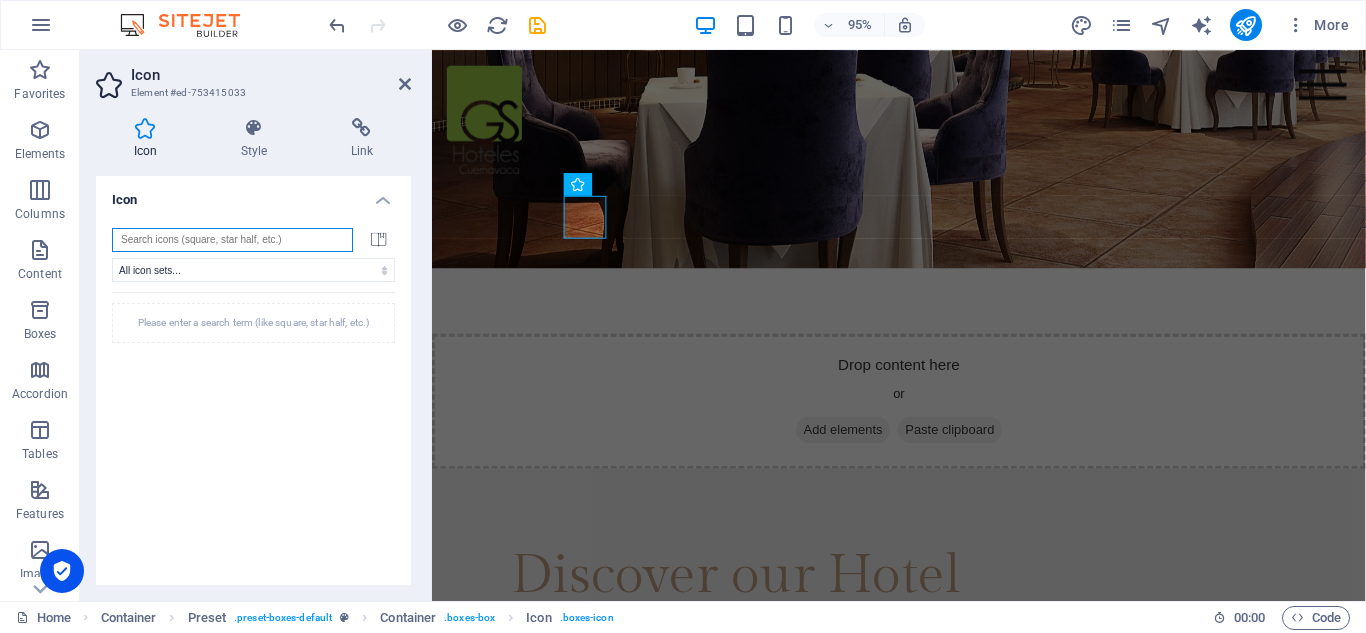 click at bounding box center [232, 240] 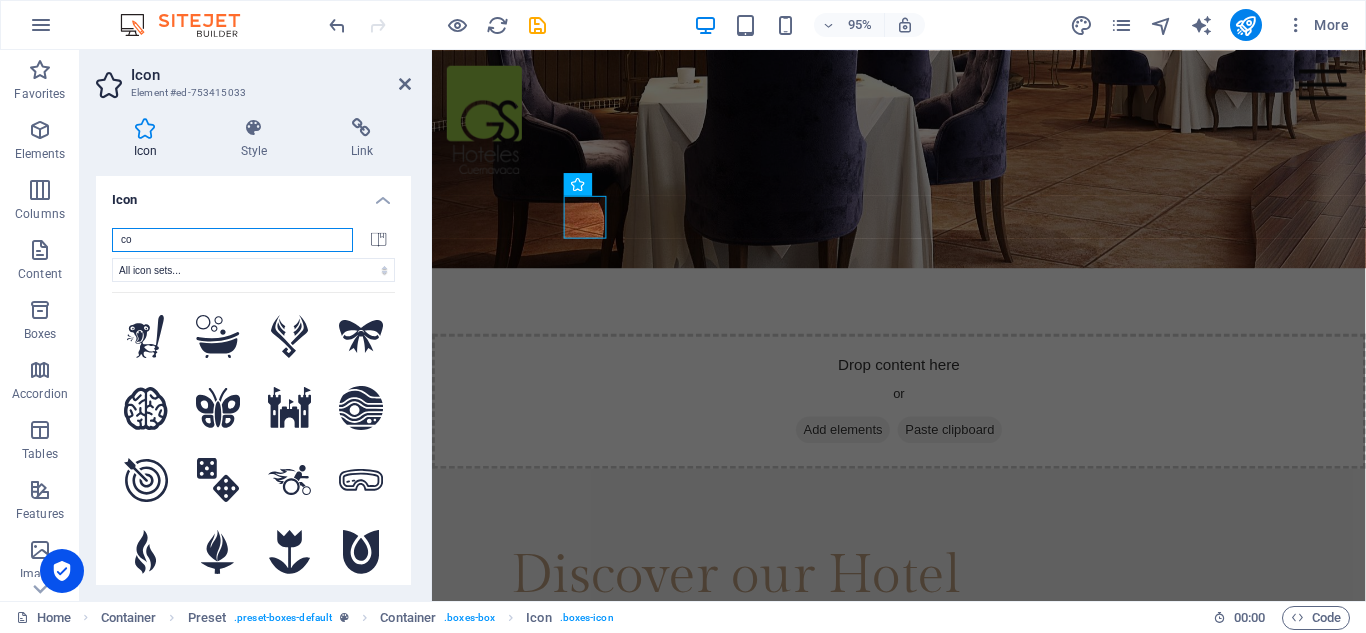type on "c" 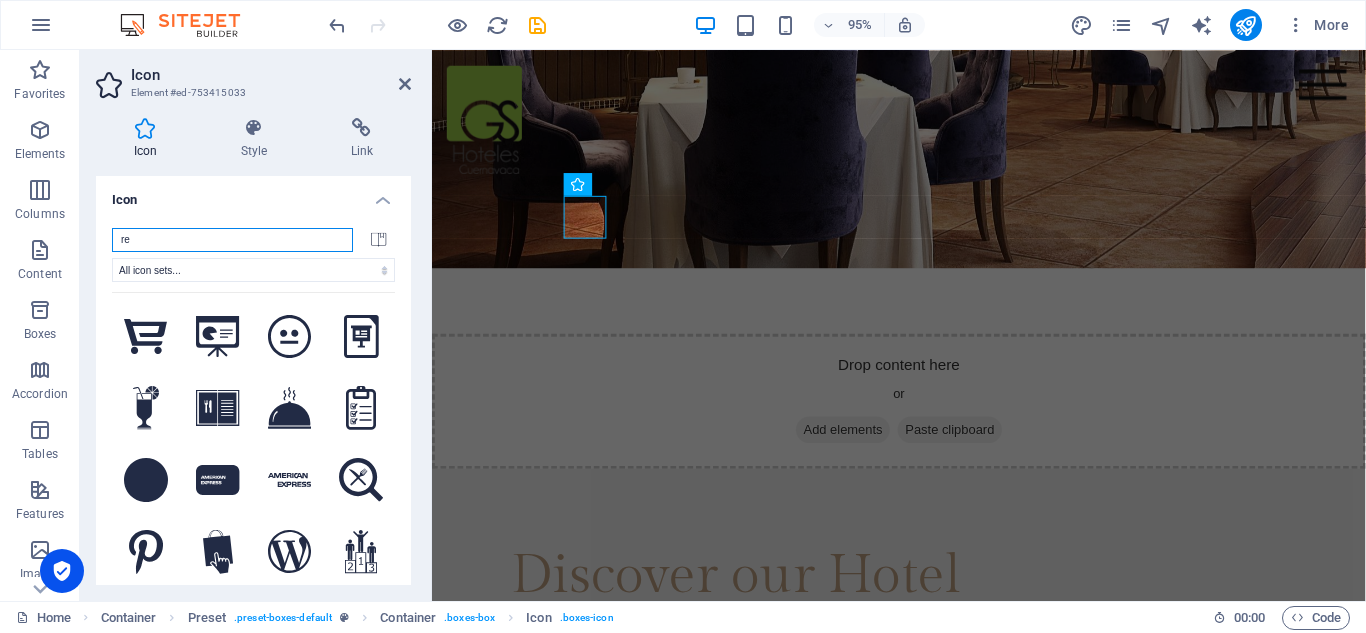 type on "r" 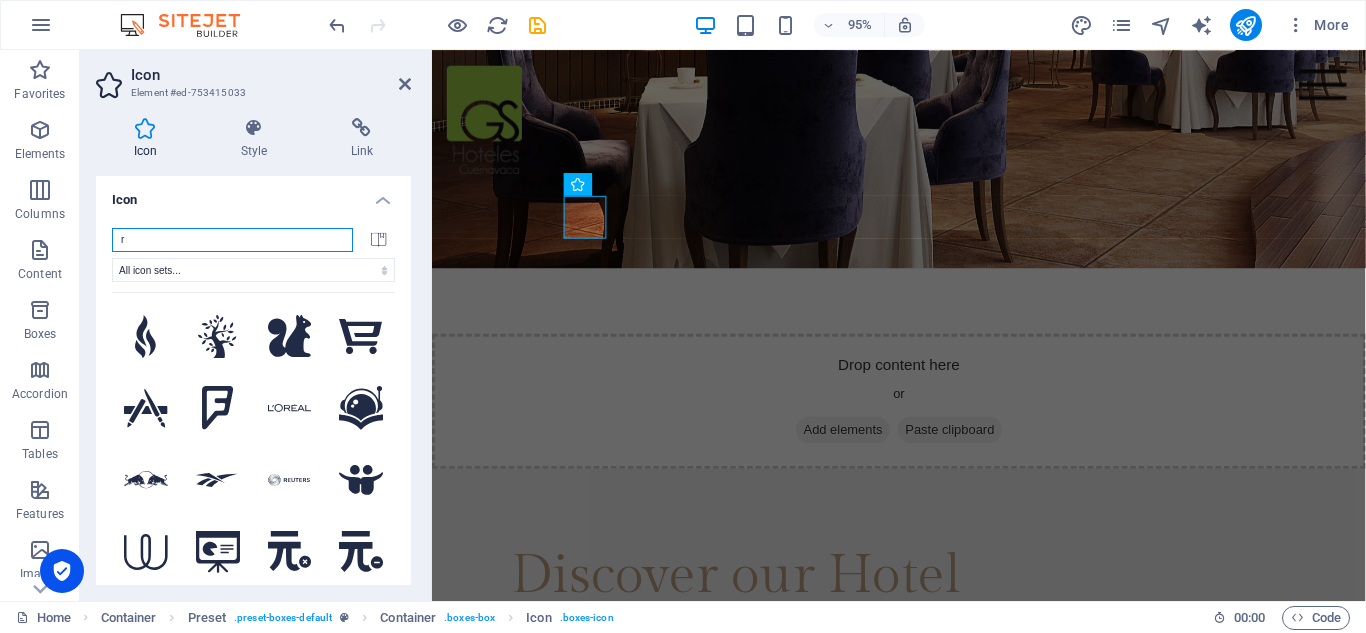 type 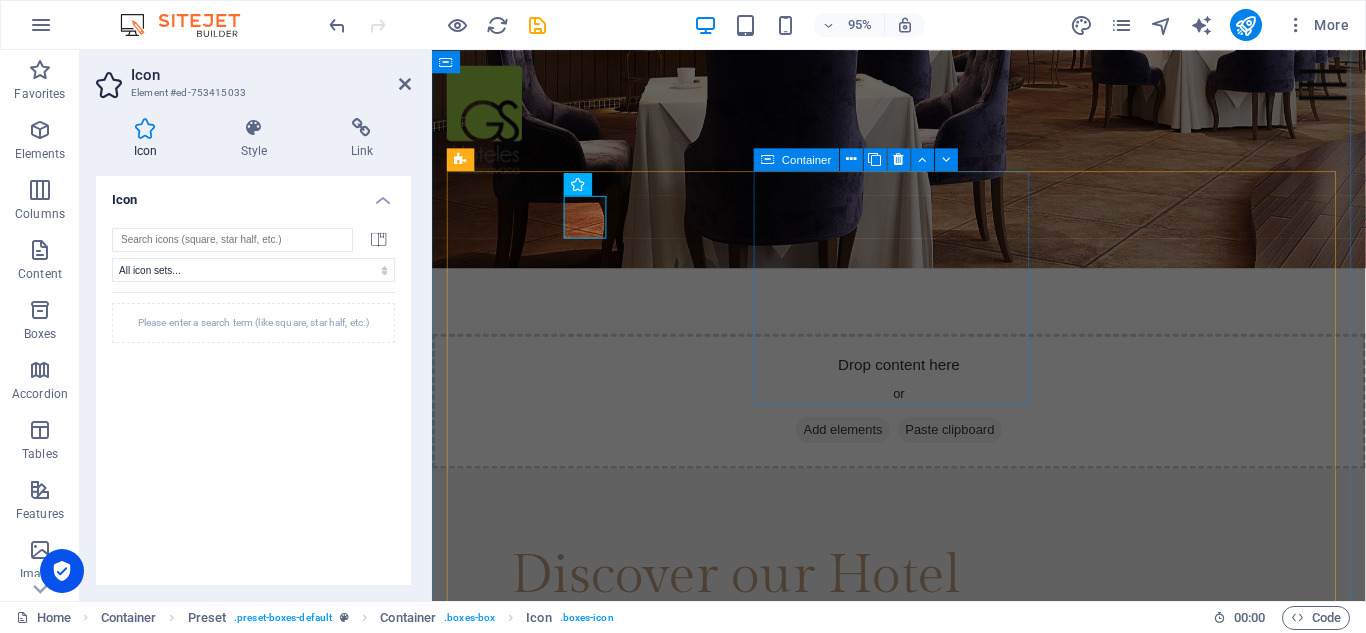 click on "Wake-up calls Lorem ipsum dolor sit amet, consectetur adipisicing elit. Veritatis, dolorem!" at bounding box center (924, 1421) 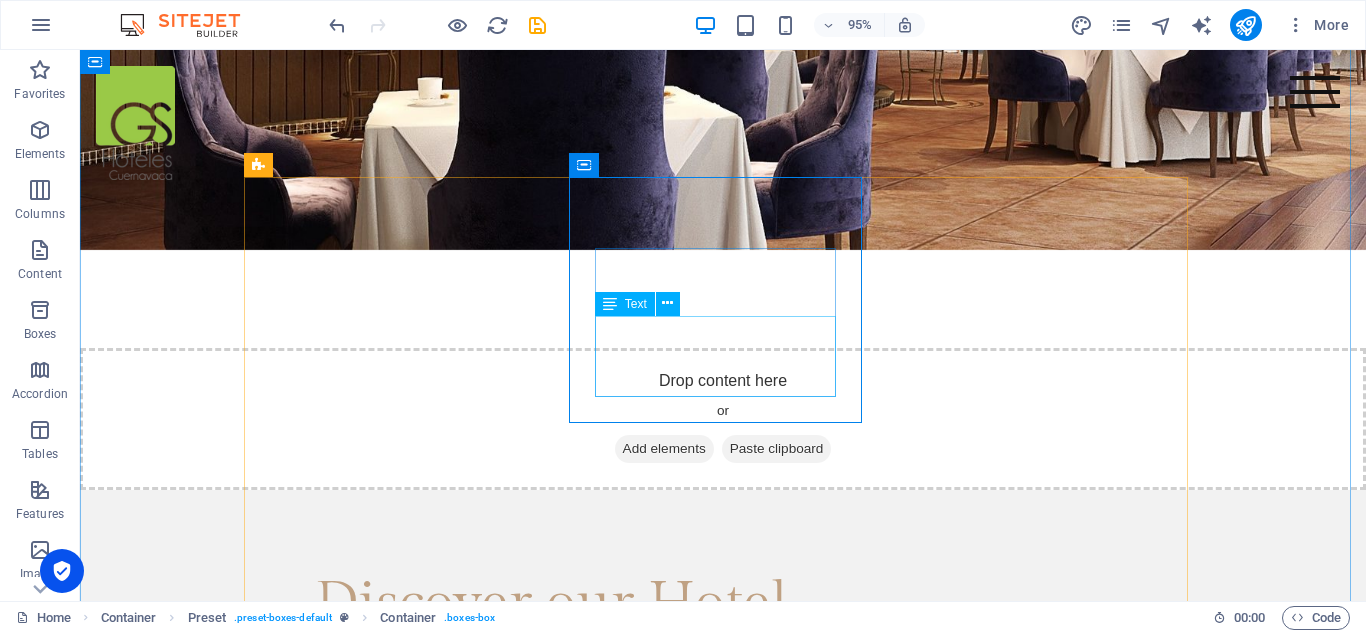 scroll, scrollTop: 1562, scrollLeft: 0, axis: vertical 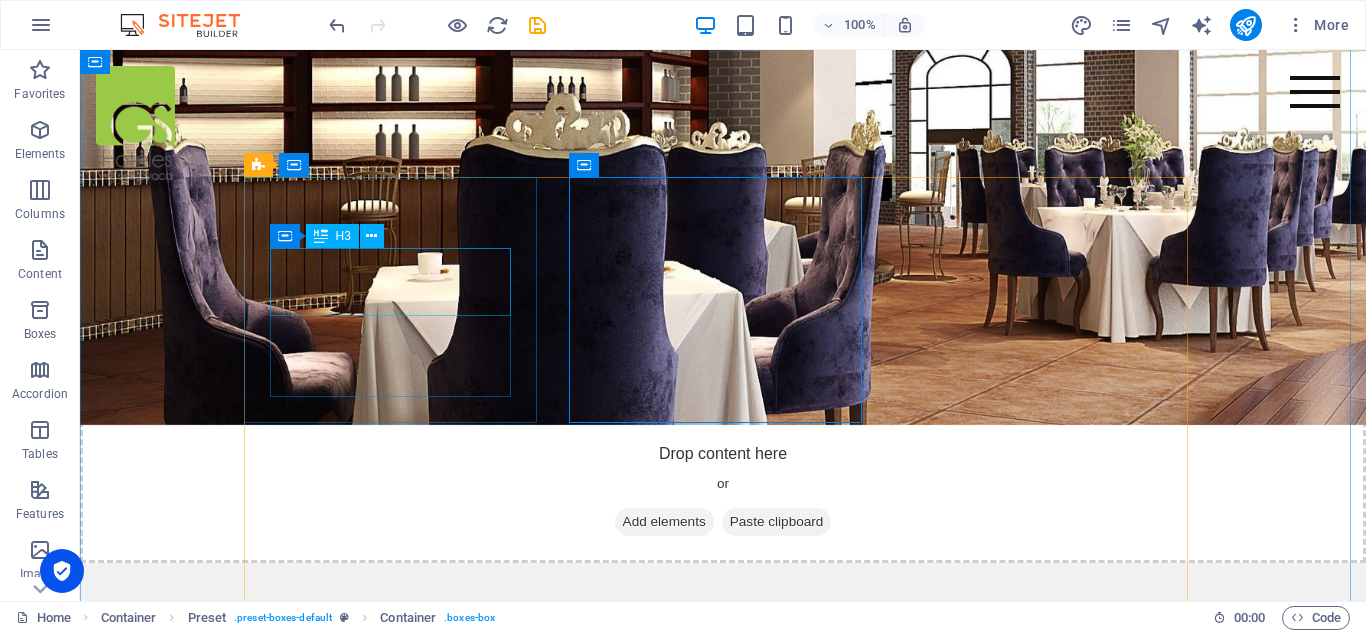 click on "Book Area" at bounding box center [723, 1295] 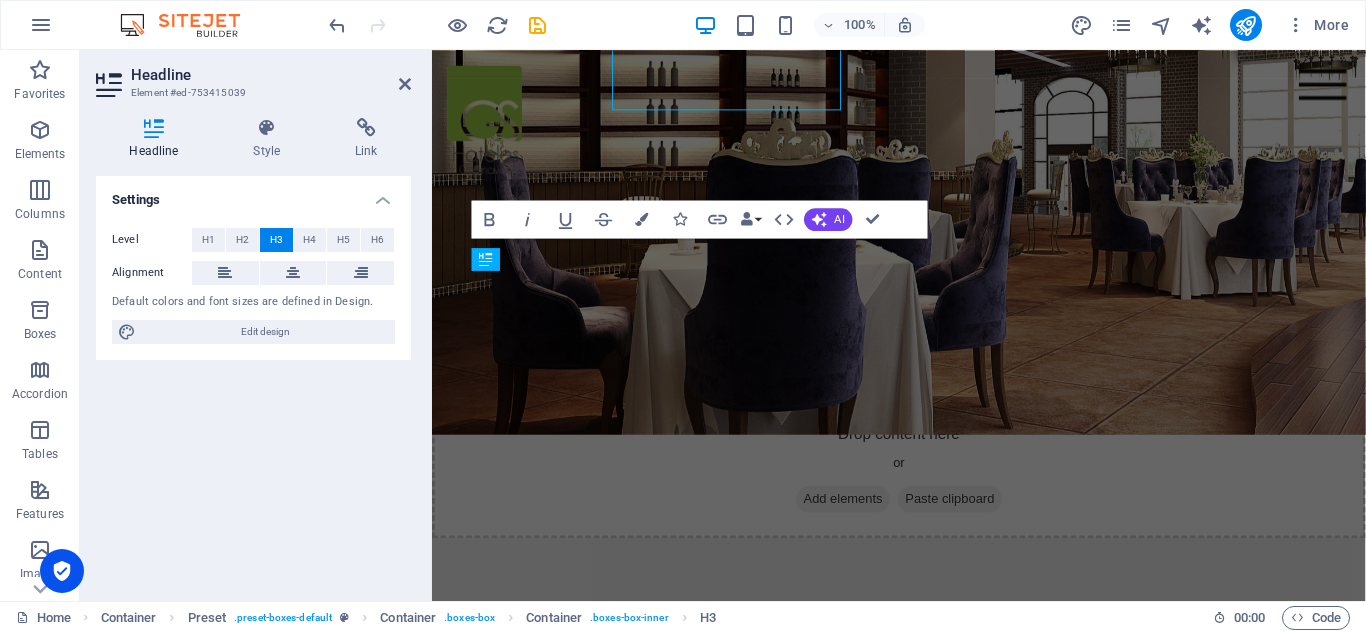 scroll, scrollTop: 1765, scrollLeft: 0, axis: vertical 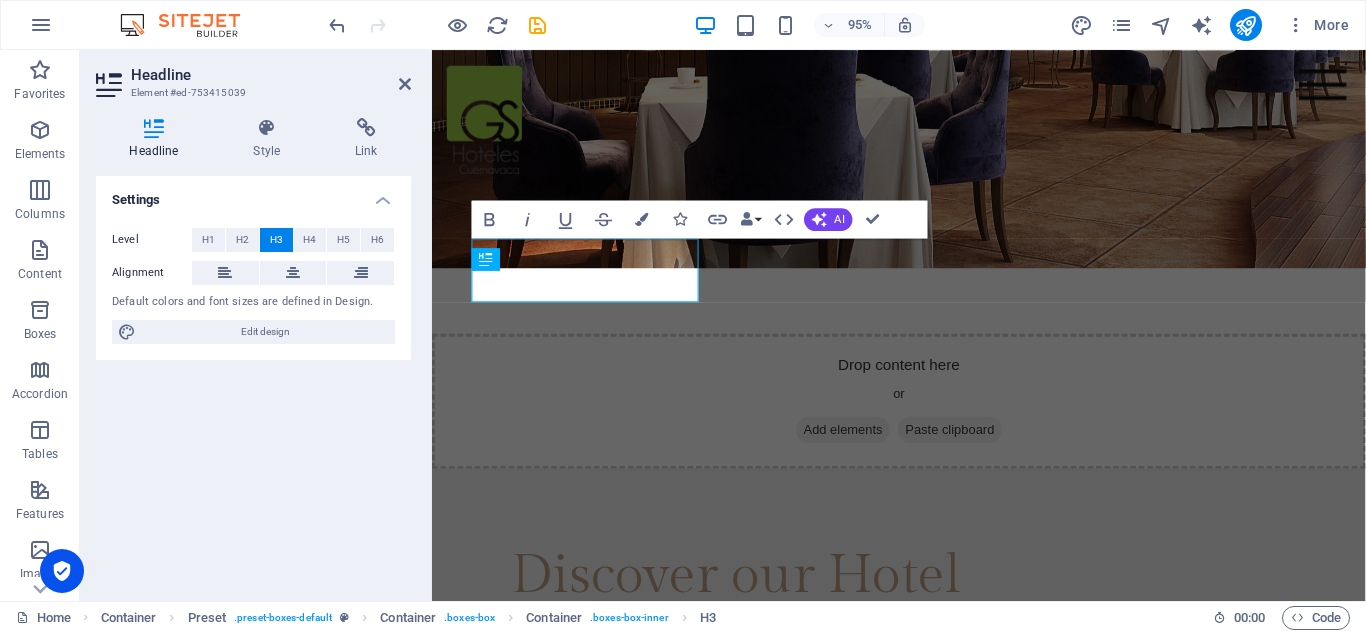 click at bounding box center [429, 325] 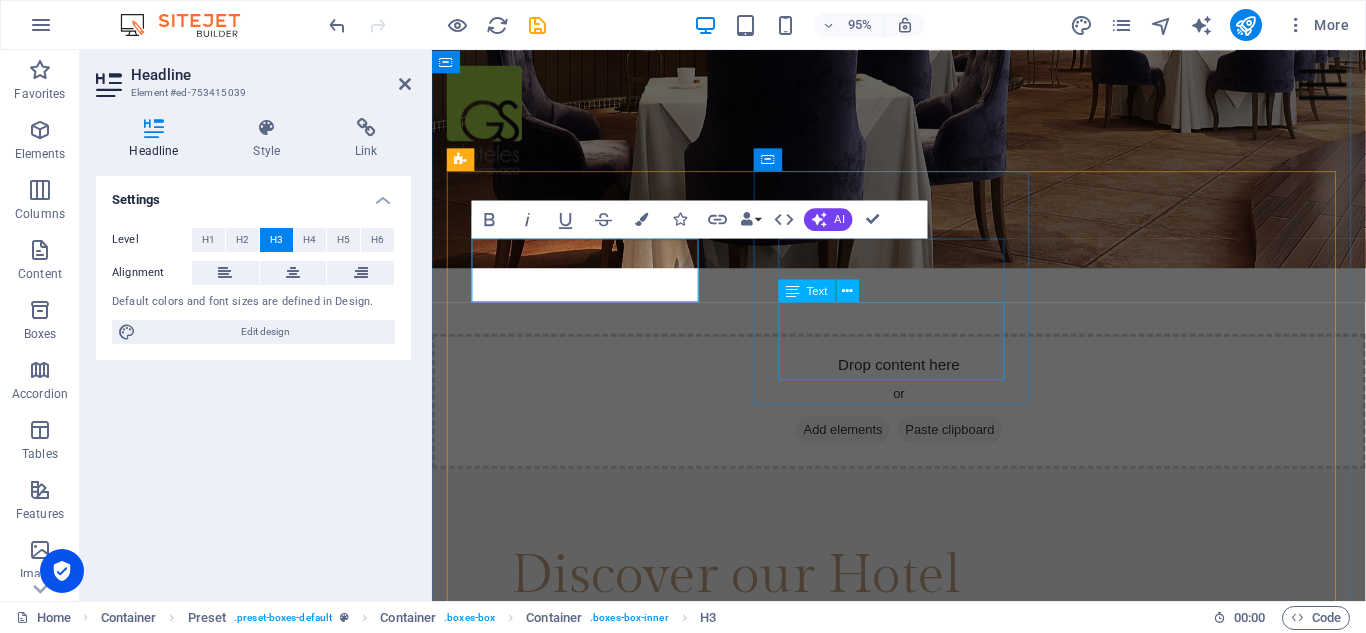 type 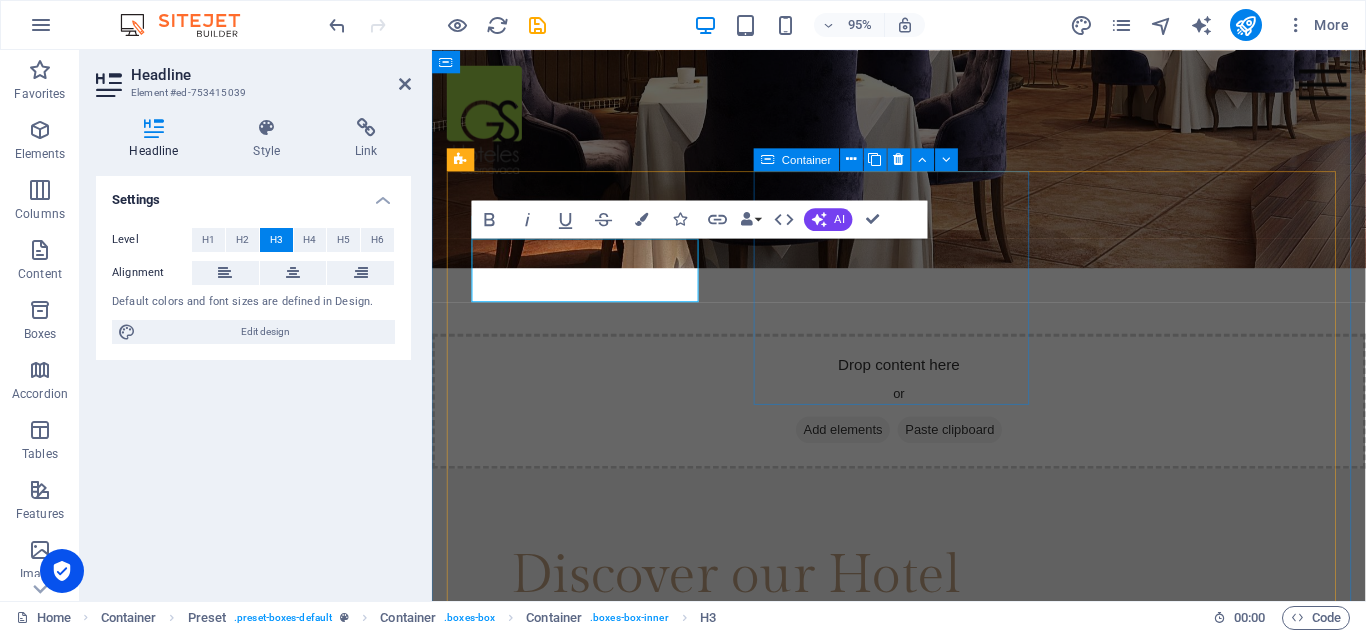 click on "Wake-up calls Lorem ipsum dolor sit amet, consectetur adipisicing elit. Veritatis, dolorem!" at bounding box center [924, 1421] 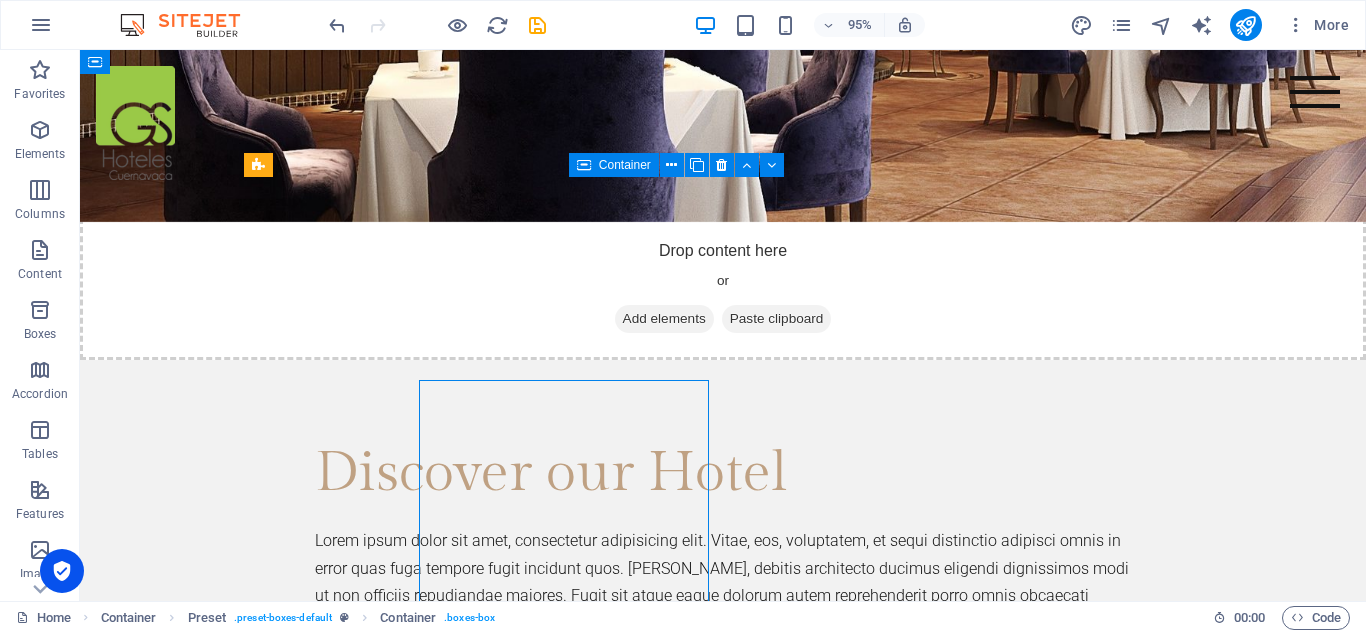 scroll, scrollTop: 1562, scrollLeft: 0, axis: vertical 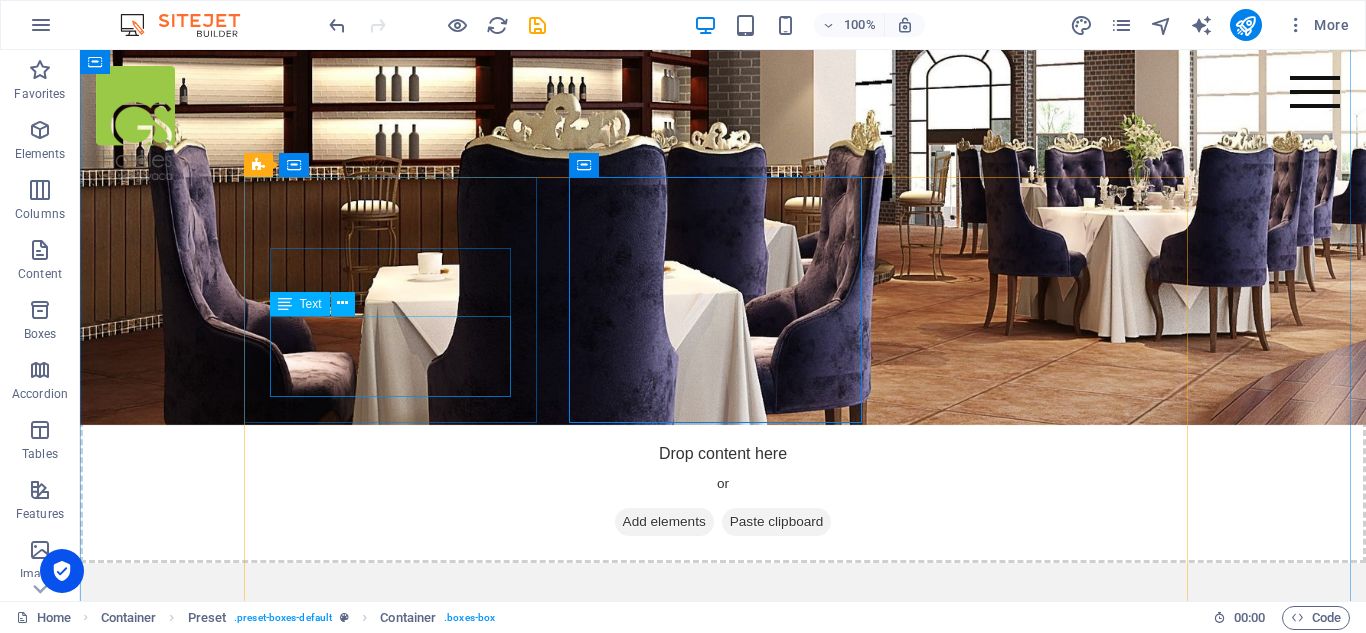 click on "Lorem ipsum dolor sit amet, consectetur adipisicing elit. Veritatis, dolorem!" at bounding box center (723, 1342) 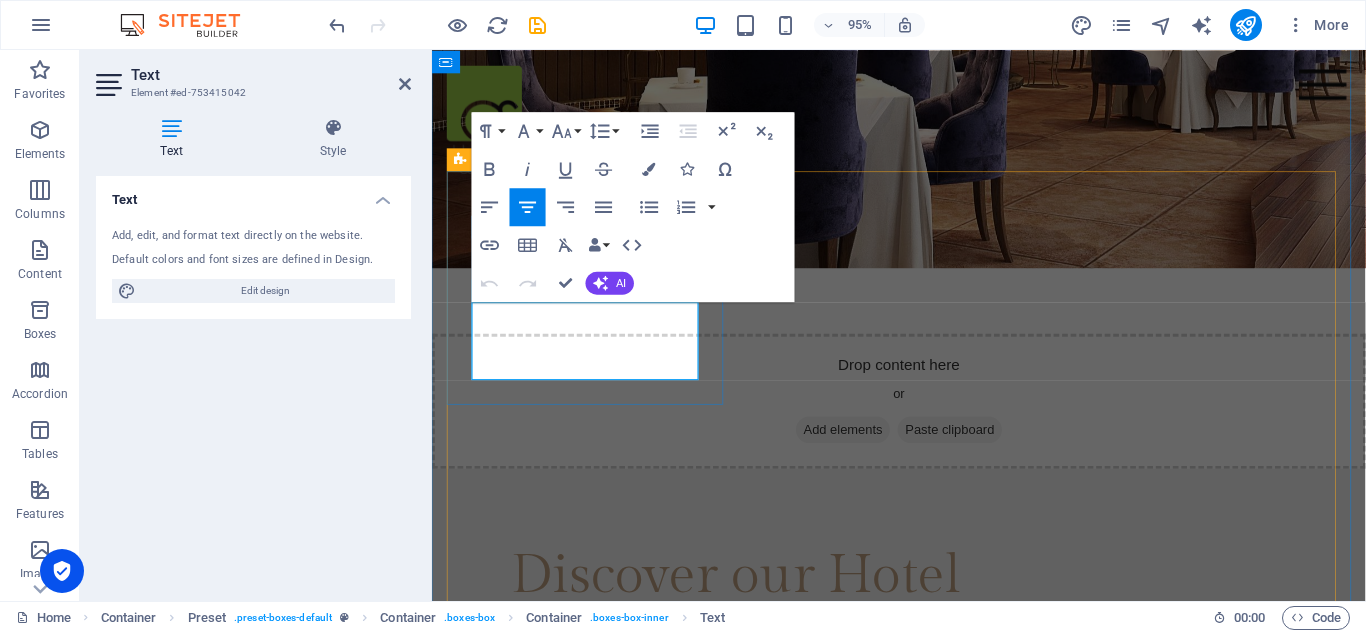 click on "Lorem ipsum dolor sit amet, consectetur adipisicing elit. Veritatis, dolorem!" at bounding box center (924, 1269) 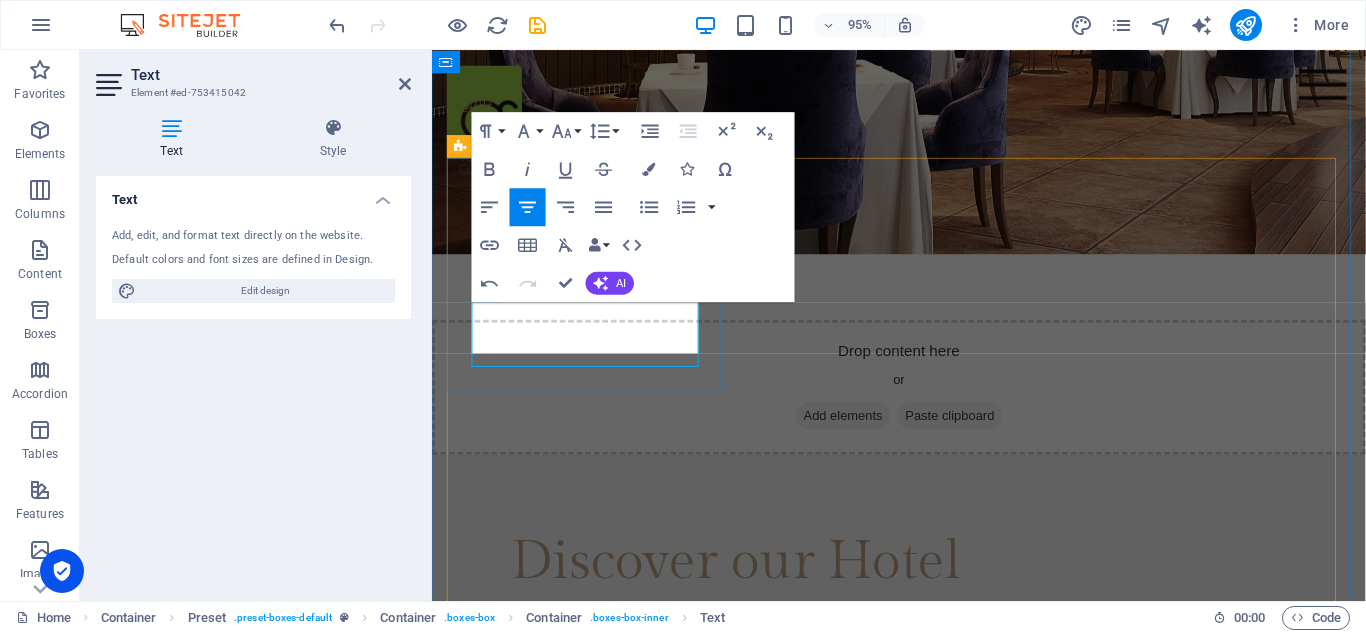 scroll, scrollTop: 1793, scrollLeft: 0, axis: vertical 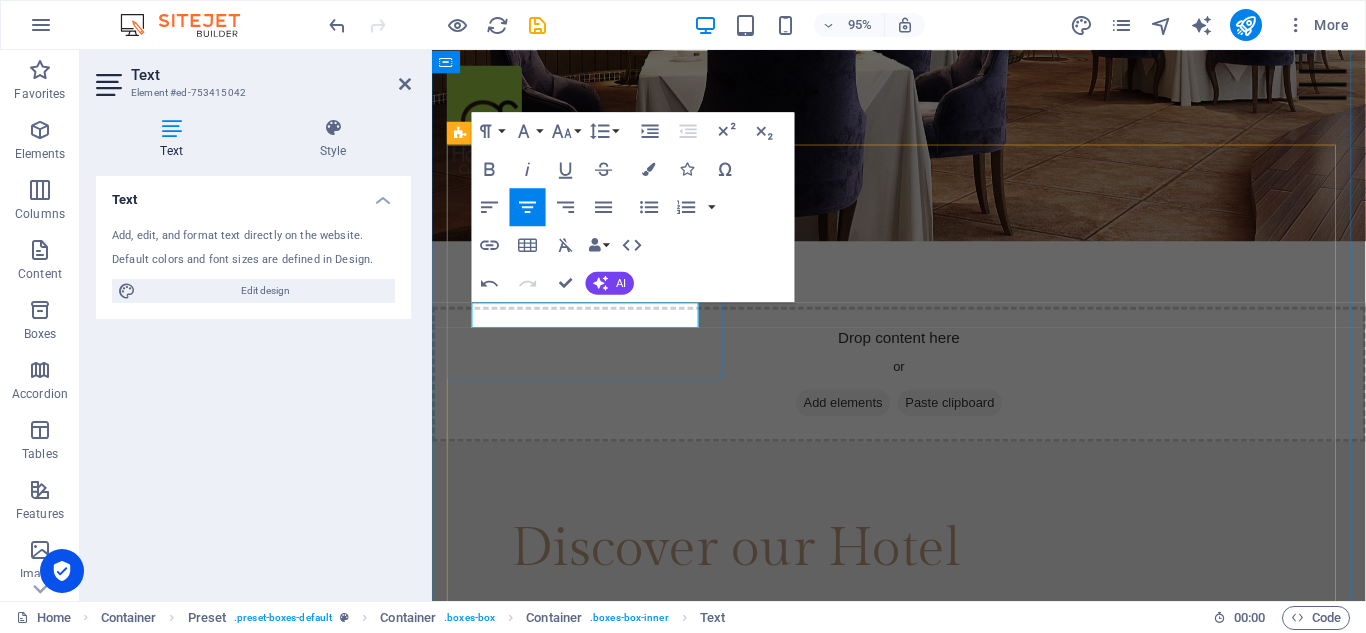 type 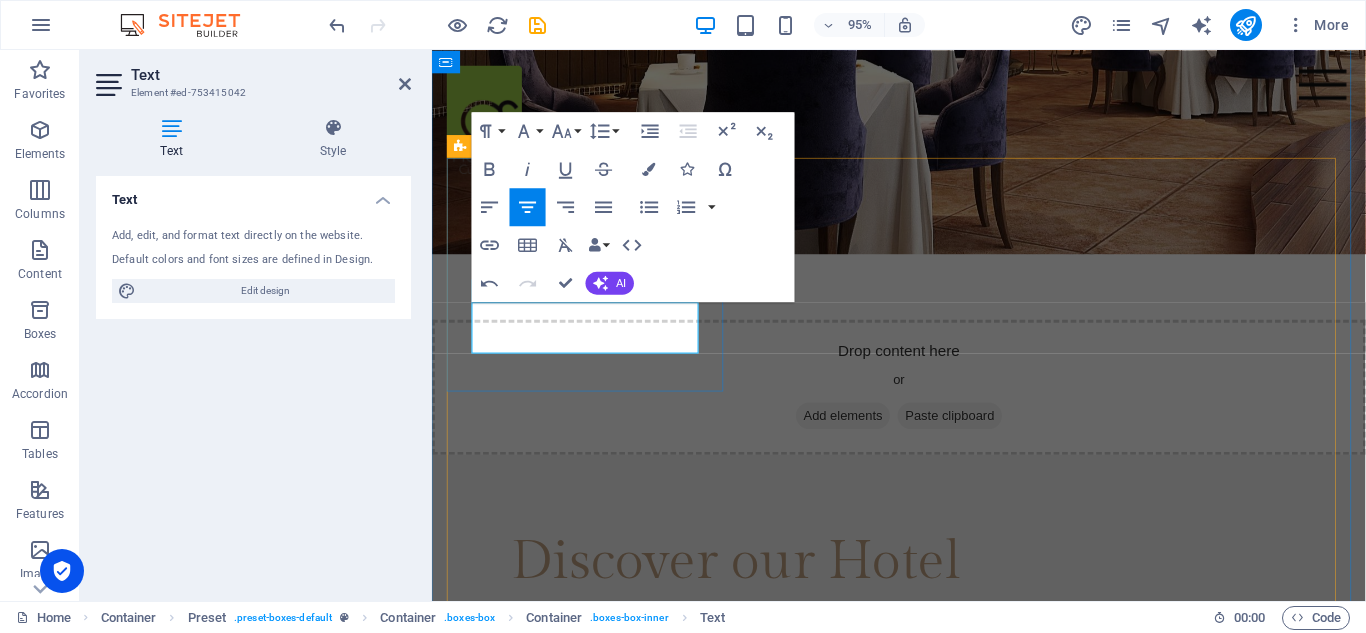 scroll, scrollTop: 1765, scrollLeft: 0, axis: vertical 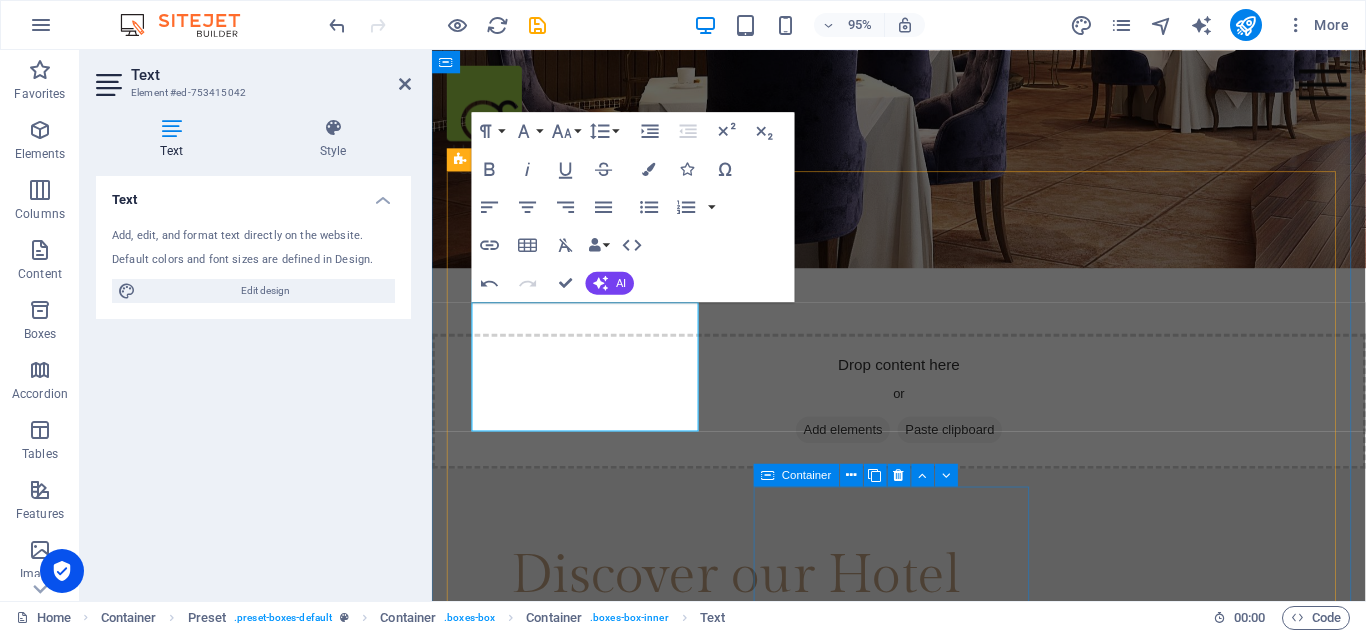 click on "Container" at bounding box center (862, 476) 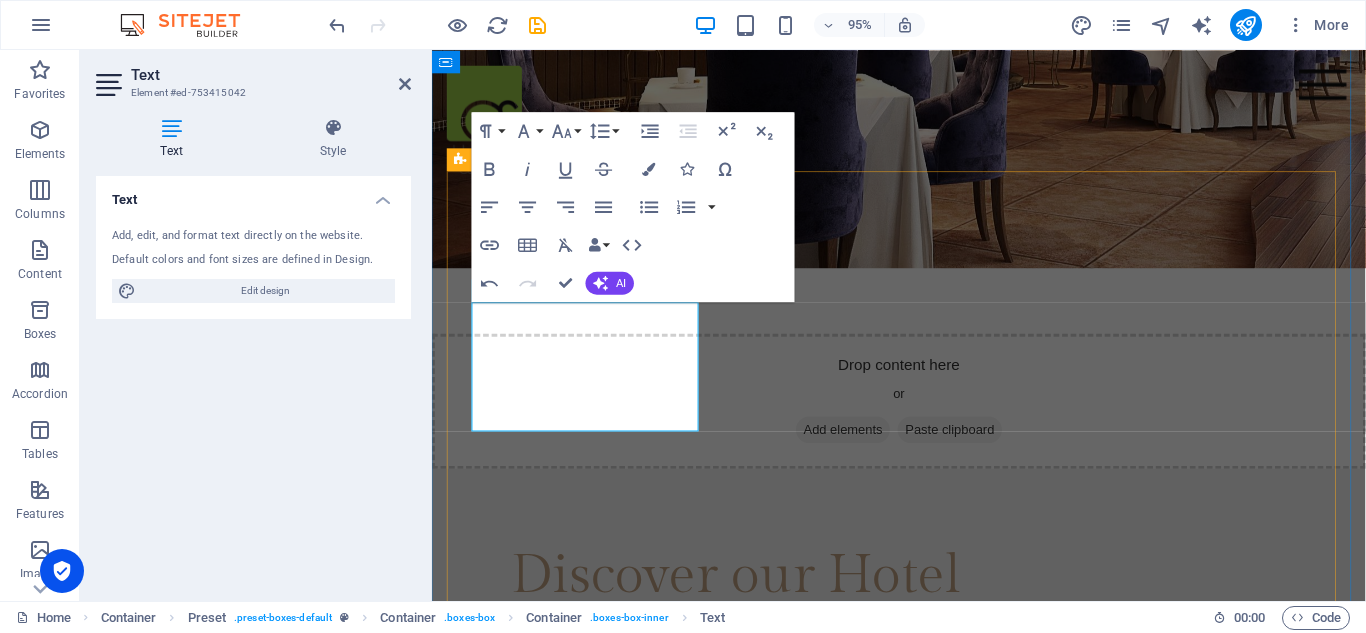 click on "Habitaciones ​Contamos con un total de 51 habitaciones. 19 sencillas 29 dobles 3 junior suite Wake-up calls Lorem ipsum dolor sit amet, consectetur adipisicing elit. Veritatis, dolorem! Sport Center Lorem ipsum dolor sit amet, consectetur adipisicing elit. Veritatis, dolorem! Restaurant Lorem ipsum dolor sit amet, consectetur adipisicing elit. Veritatis, dolorem! Free Wifi Lorem ipsum dolor sit amet, consectetur adipisicing elit. Veritatis, dolorem! Hotel Bar Lorem ipsum dolor sit amet, consectetur adipisicing elit. Veritatis, dolorem!" at bounding box center (924, 1773) 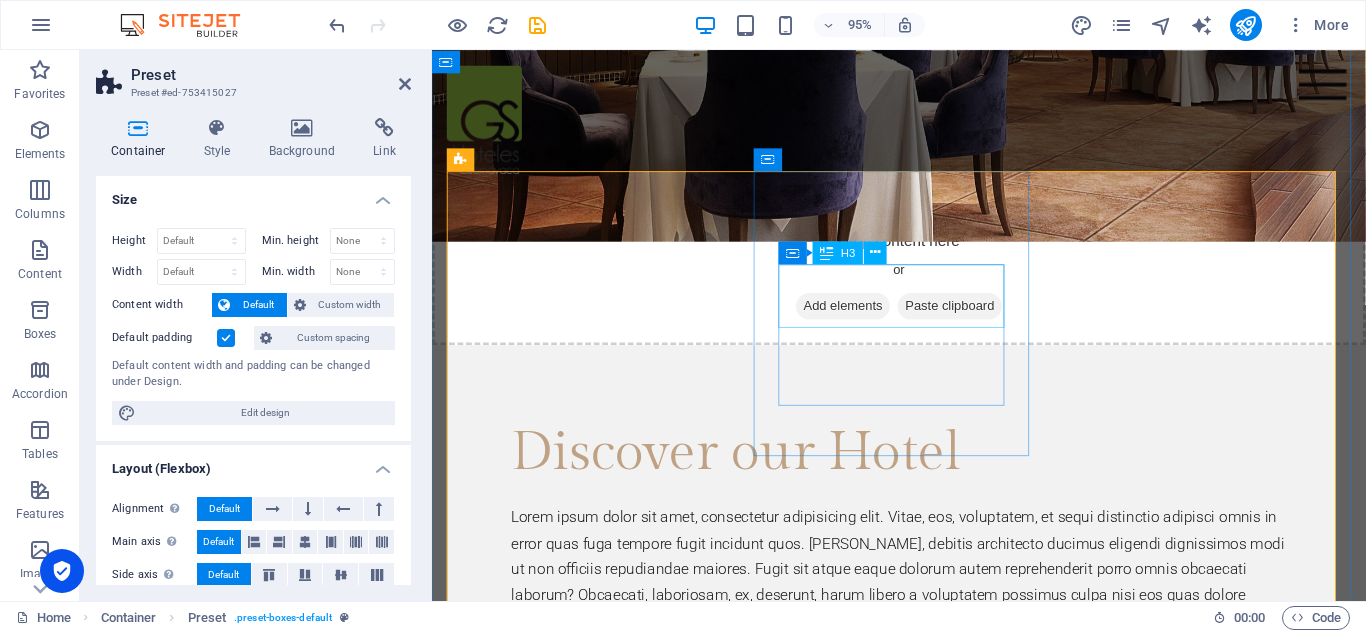 click on "Wake-up calls" at bounding box center [924, 1381] 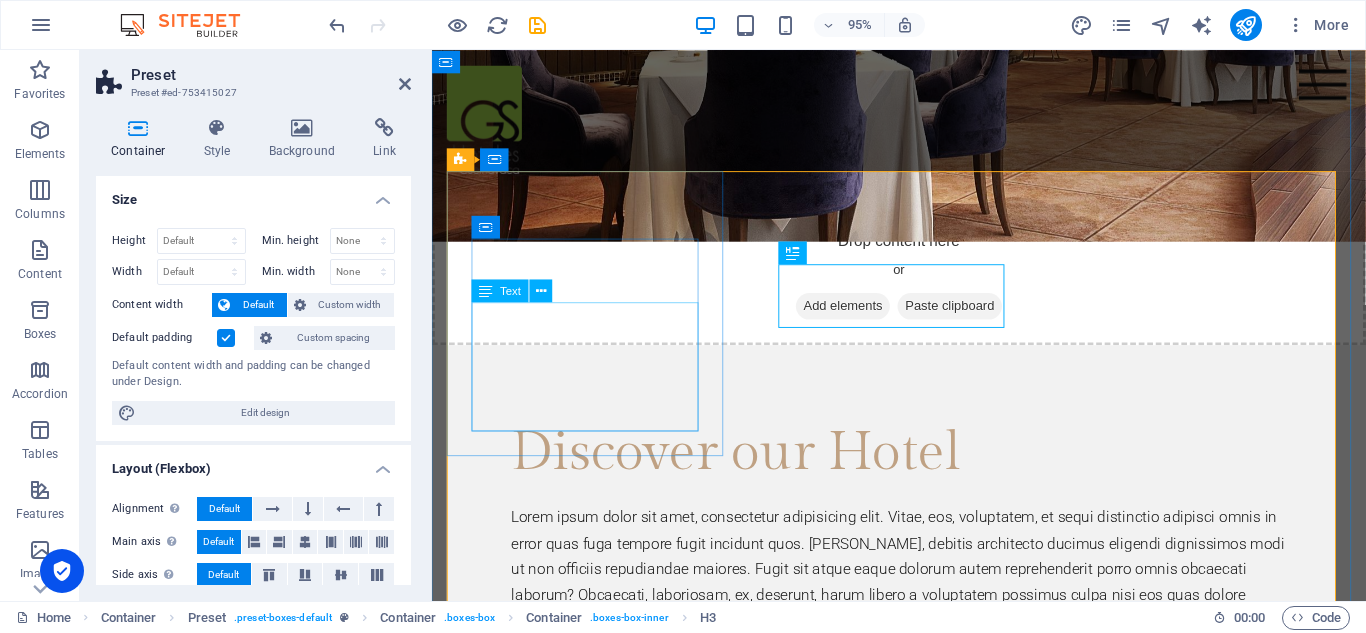 click on "Contamos con un total de 51 habitaciones. 19 sencillas 29 dobles 3 junior suite" at bounding box center [924, 1180] 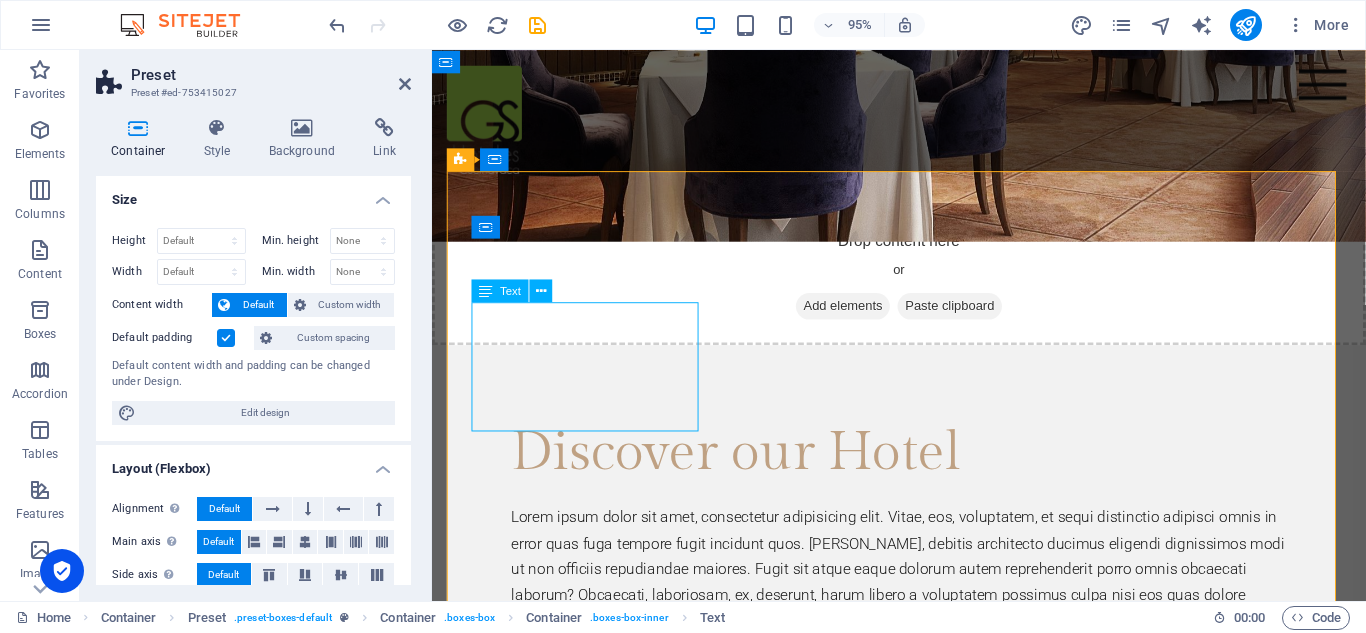 click on "Contamos con un total de 51 habitaciones. 19 sencillas 29 dobles 3 junior suite" at bounding box center [924, 1180] 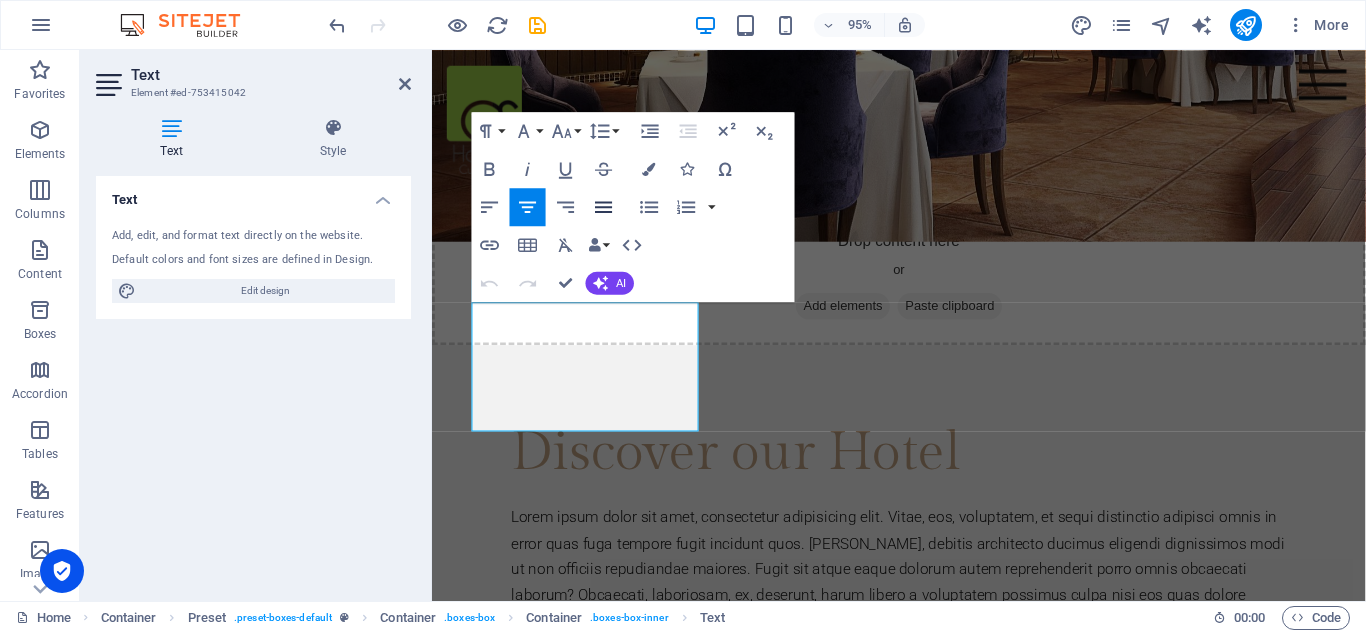 click 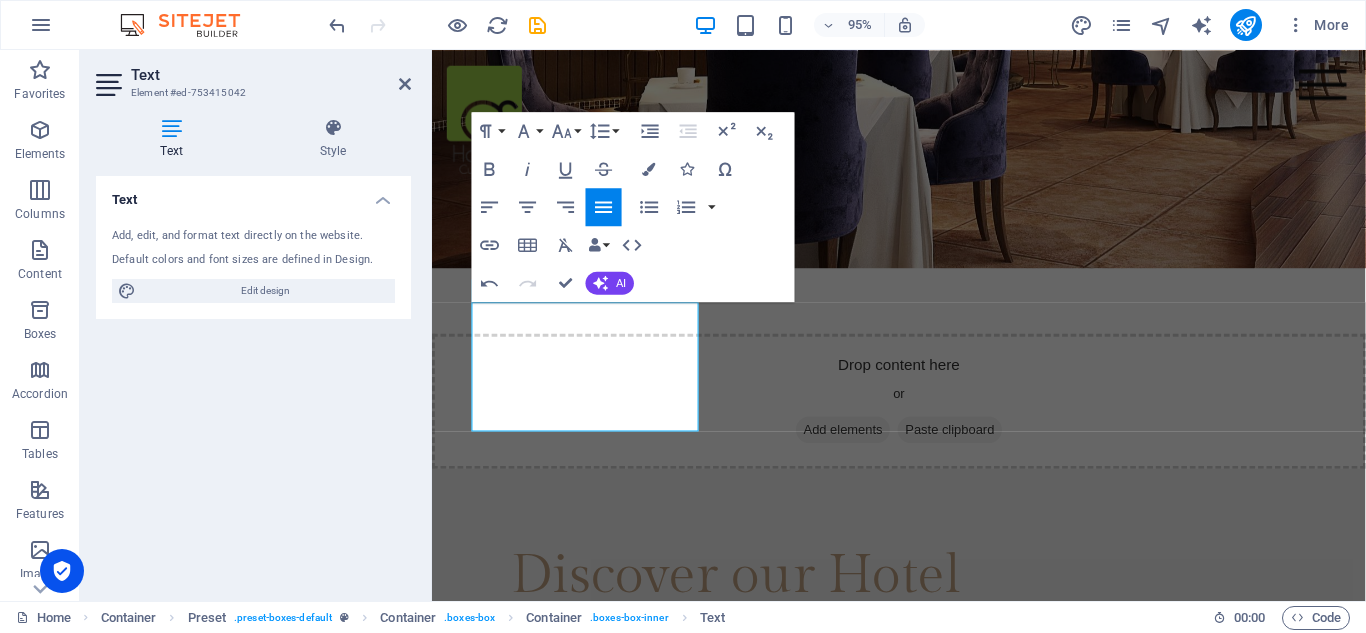 click 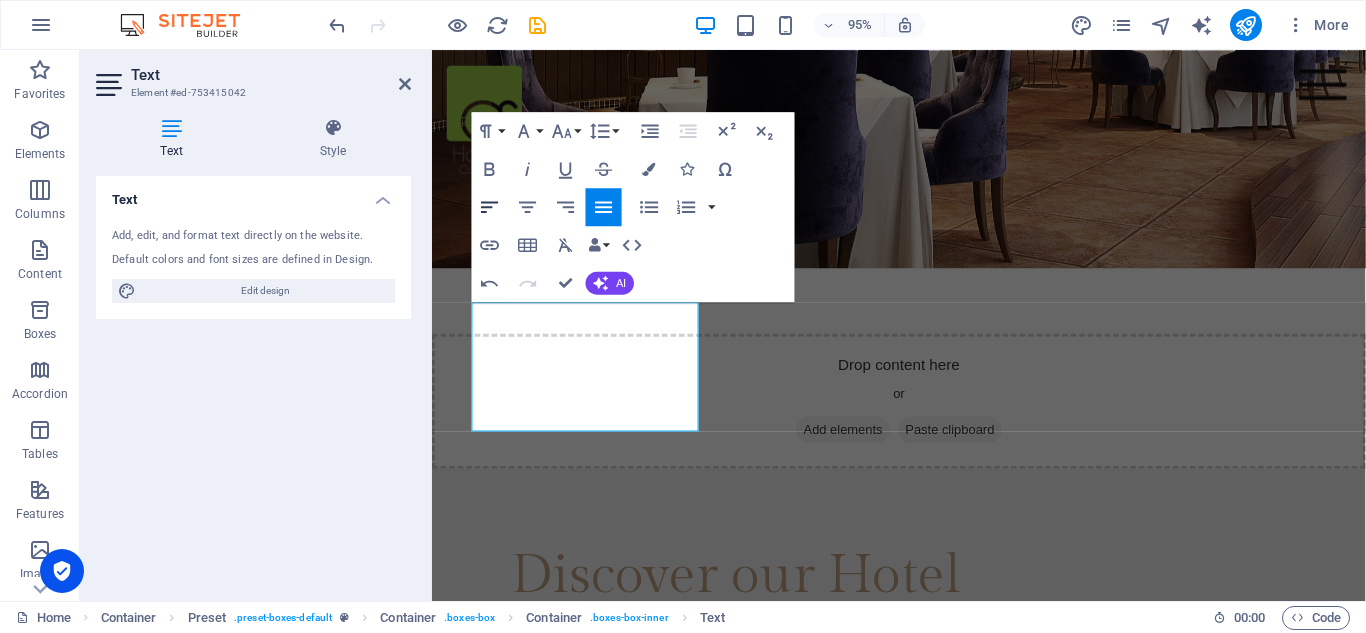 click 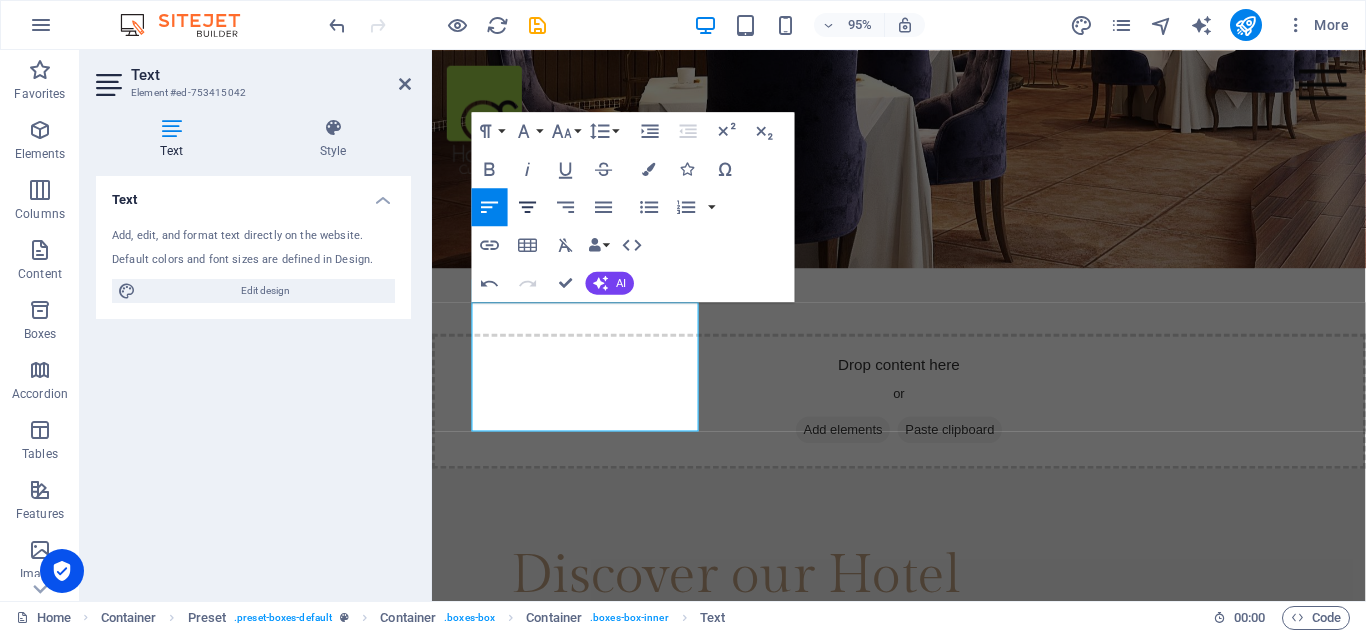 click 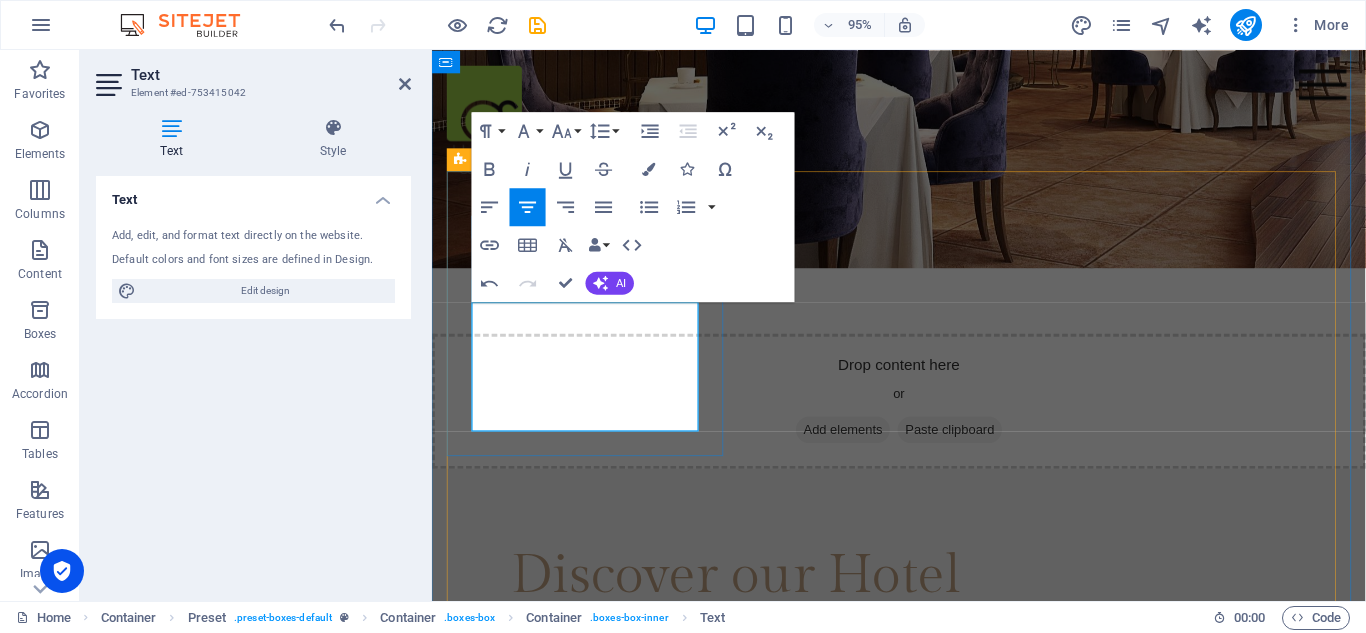 click on "19 sencillas" at bounding box center (924, 1296) 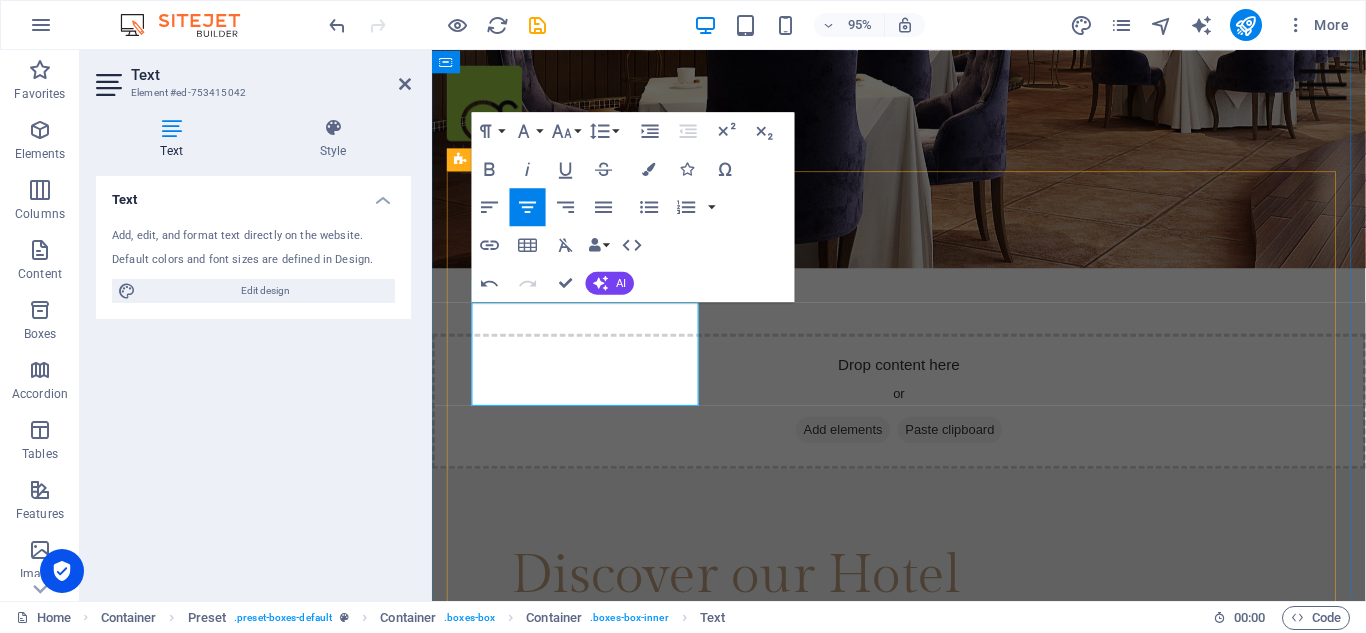 click on "Habitaciones  51 habitaciones. 19 sencillas 29 dobles 3 junior suite Wake-up calls Lorem ipsum dolor sit amet, consectetur adipisicing elit. Veritatis, dolorem! Sport Center Lorem ipsum dolor sit amet, consectetur adipisicing elit. Veritatis, dolorem! Restaurant Lorem ipsum dolor sit amet, consectetur adipisicing elit. Veritatis, dolorem! Free Wifi Lorem ipsum dolor sit amet, consectetur adipisicing elit. Veritatis, dolorem! Hotel Bar Lorem ipsum dolor sit amet, consectetur adipisicing elit. Veritatis, dolorem!" at bounding box center (924, 1773) 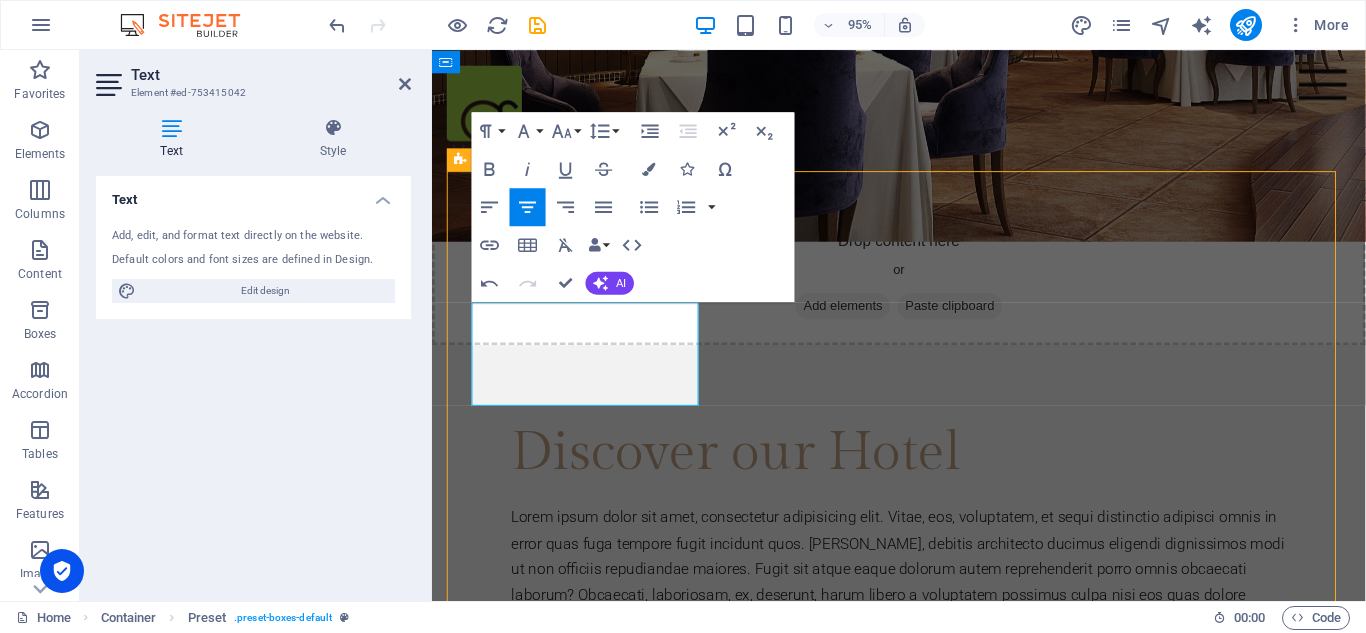 scroll, scrollTop: 1563, scrollLeft: 0, axis: vertical 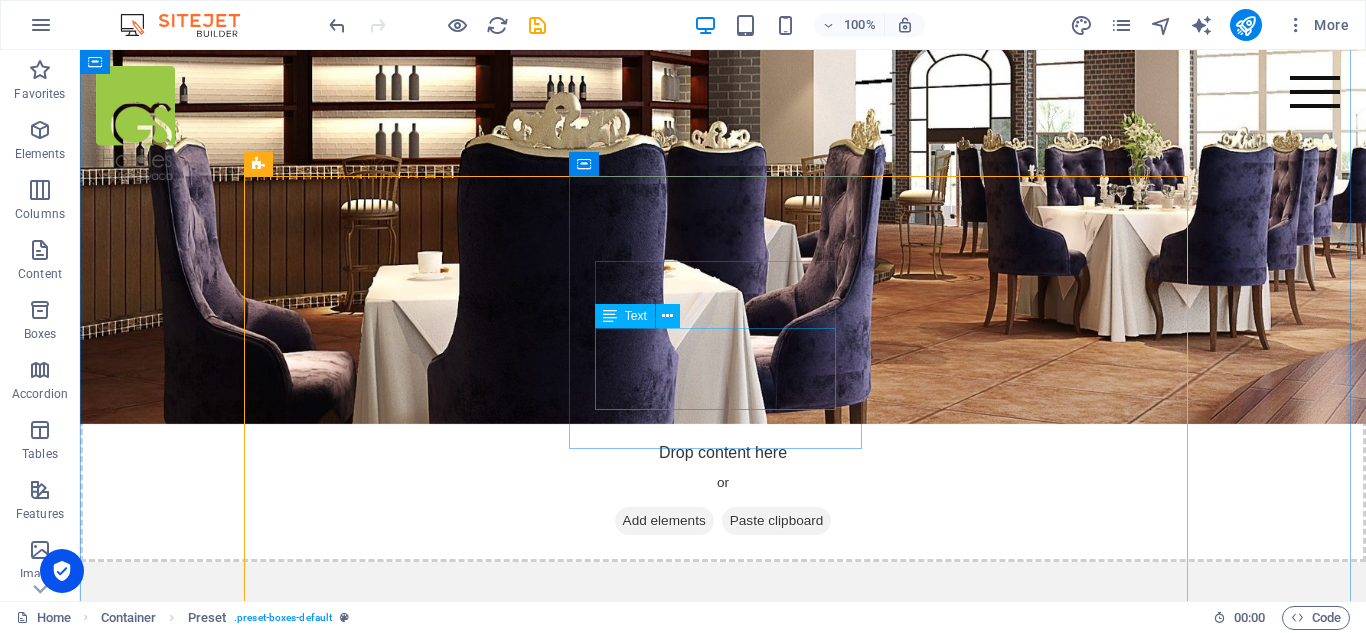 click on "Lorem ipsum dolor sit amet, consectetur adipisicing elit. Veritatis, dolorem!" at bounding box center (723, 1630) 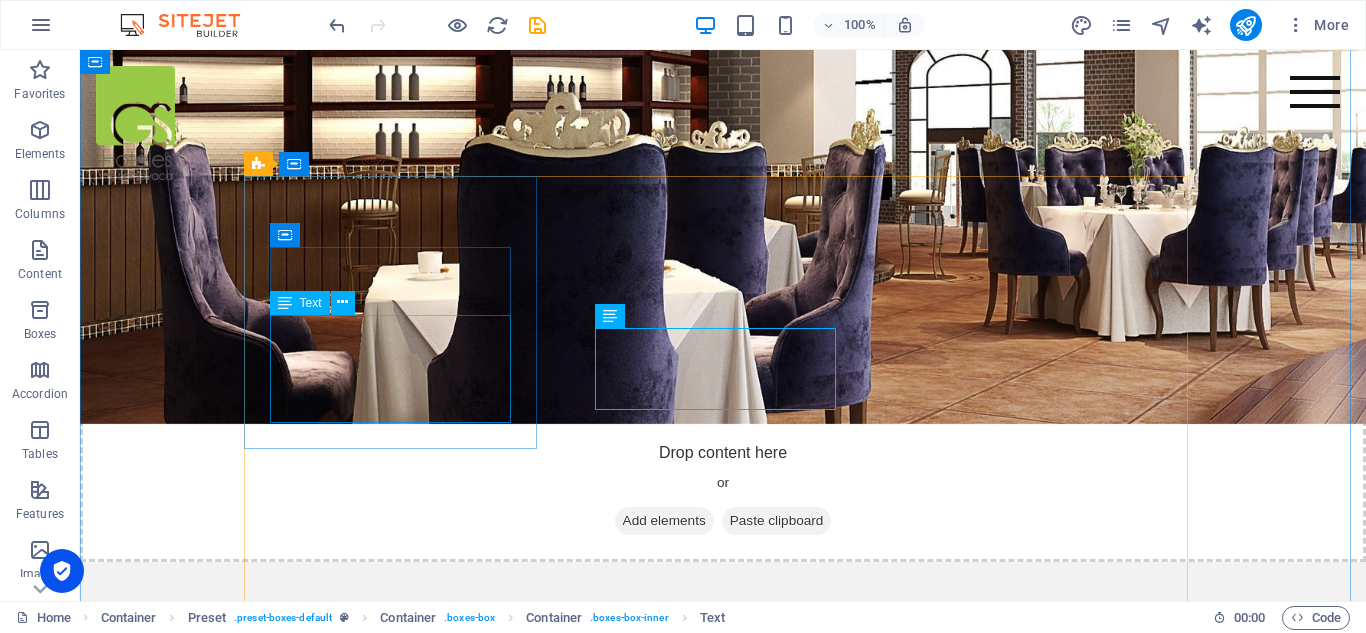 click on "51 habitaciones. 19 sencillas 29 dobles 3 junior suite" at bounding box center [723, 1382] 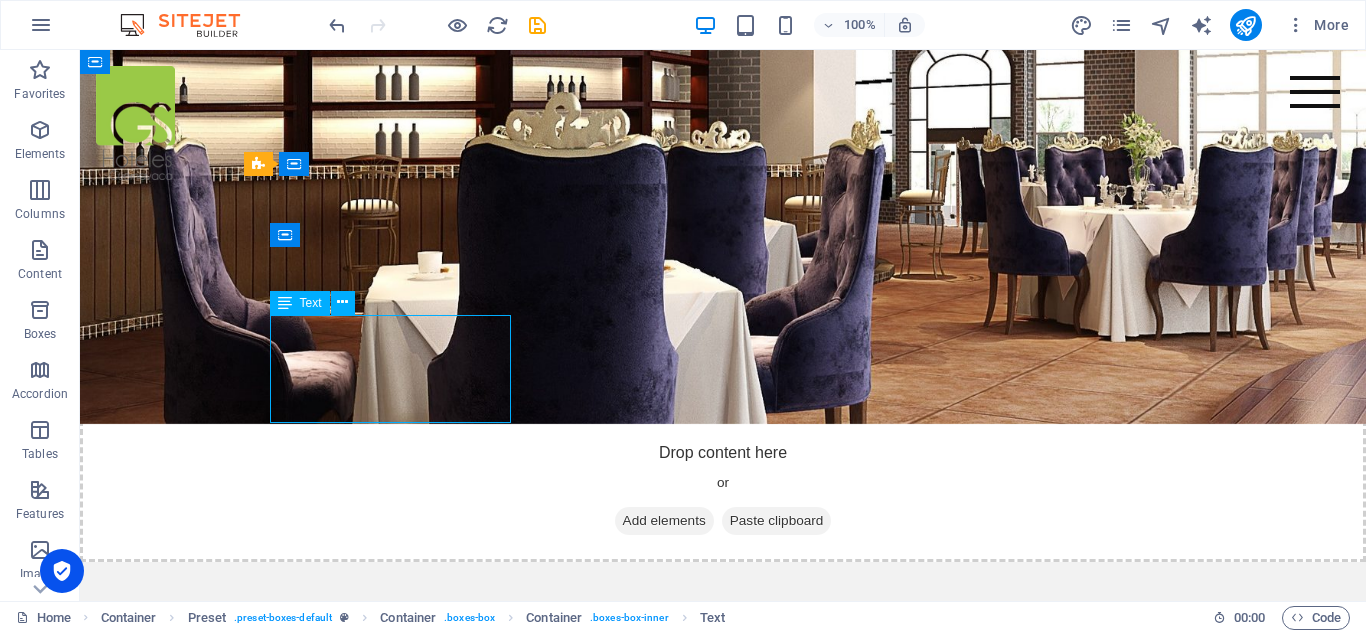 click on "51 habitaciones. 19 sencillas 29 dobles 3 junior suite" at bounding box center [723, 1382] 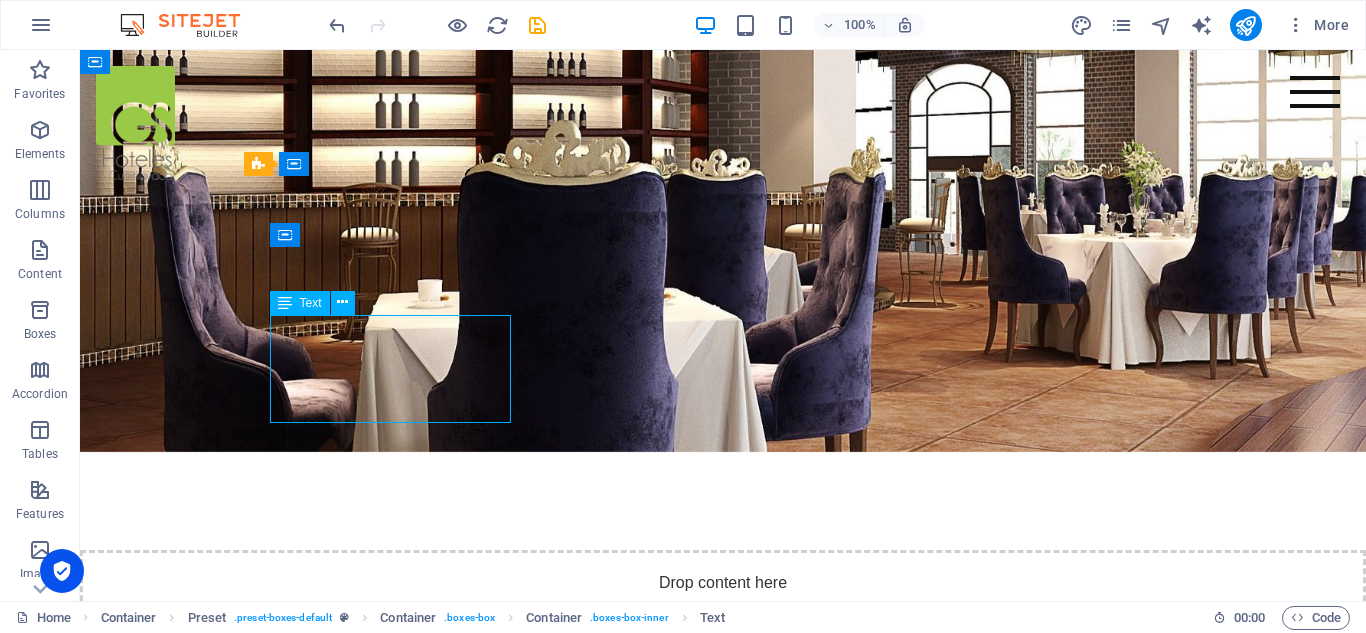scroll, scrollTop: 1766, scrollLeft: 0, axis: vertical 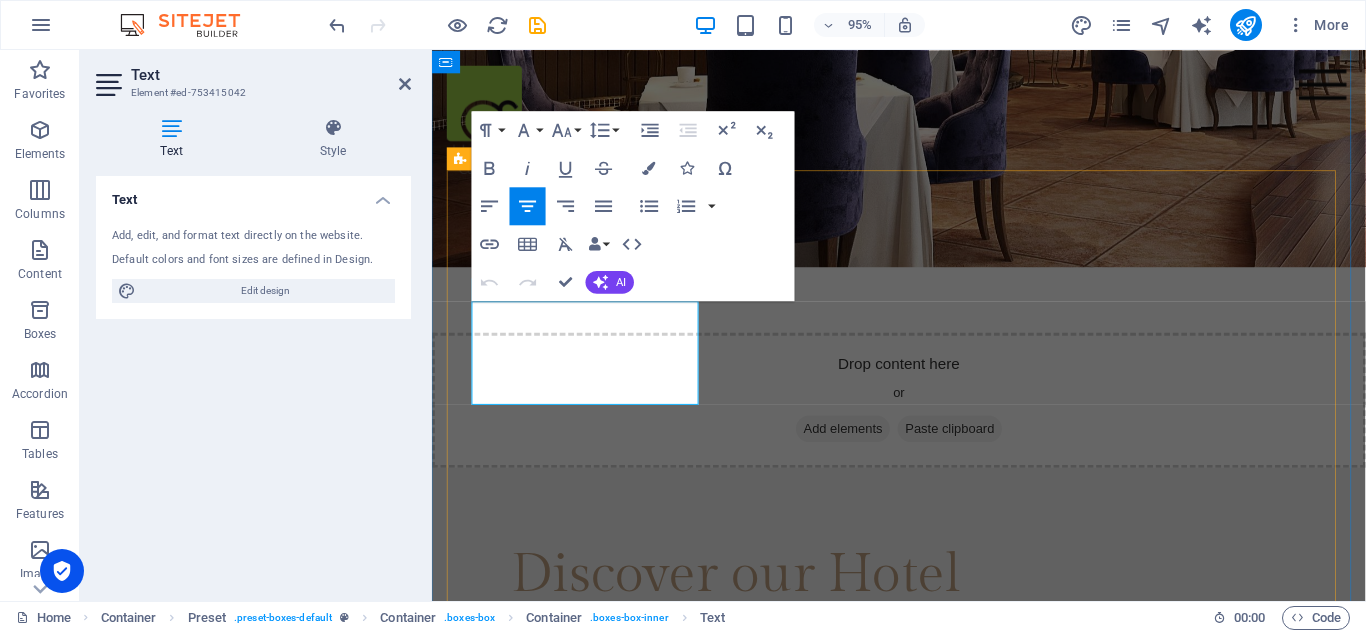 click on "Habitaciones  51 habitaciones. 19 sencillas 29 dobles 3 junior suite Wake-up calls Lorem ipsum dolor sit amet, consectetur adipisicing elit. Veritatis, dolorem! Sport Center Lorem ipsum dolor sit amet, consectetur adipisicing elit. Veritatis, dolorem! Restaurant Lorem ipsum dolor sit amet, consectetur adipisicing elit. Veritatis, dolorem! Free Wifi Lorem ipsum dolor sit amet, consectetur adipisicing elit. Veritatis, dolorem! Hotel Bar Lorem ipsum dolor sit amet, consectetur adipisicing elit. Veritatis, dolorem!" at bounding box center (924, 1772) 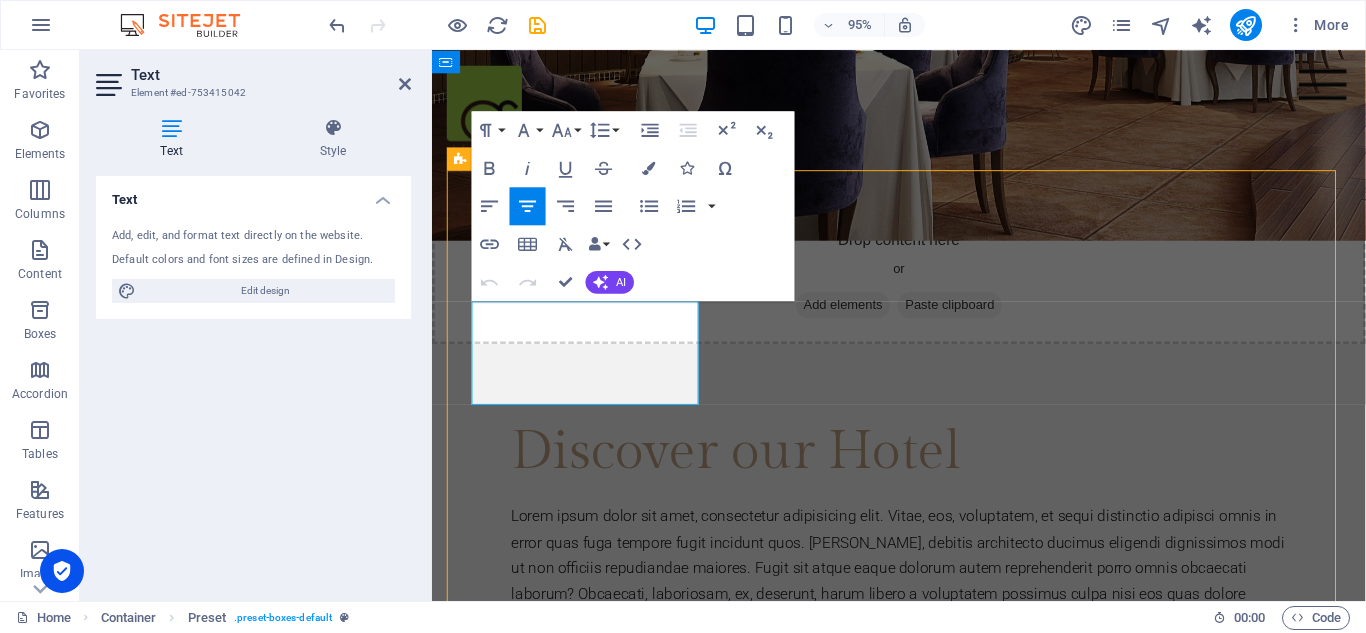 scroll, scrollTop: 1564, scrollLeft: 0, axis: vertical 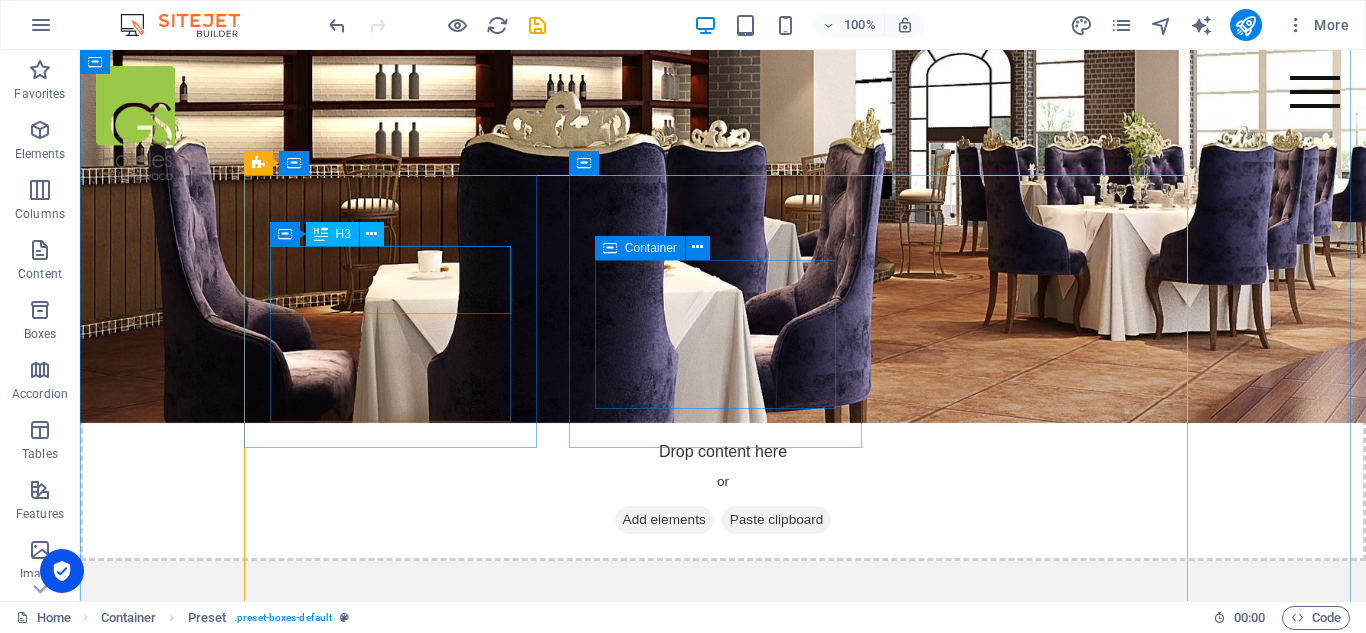 click on "Habitaciones" at bounding box center (723, 1293) 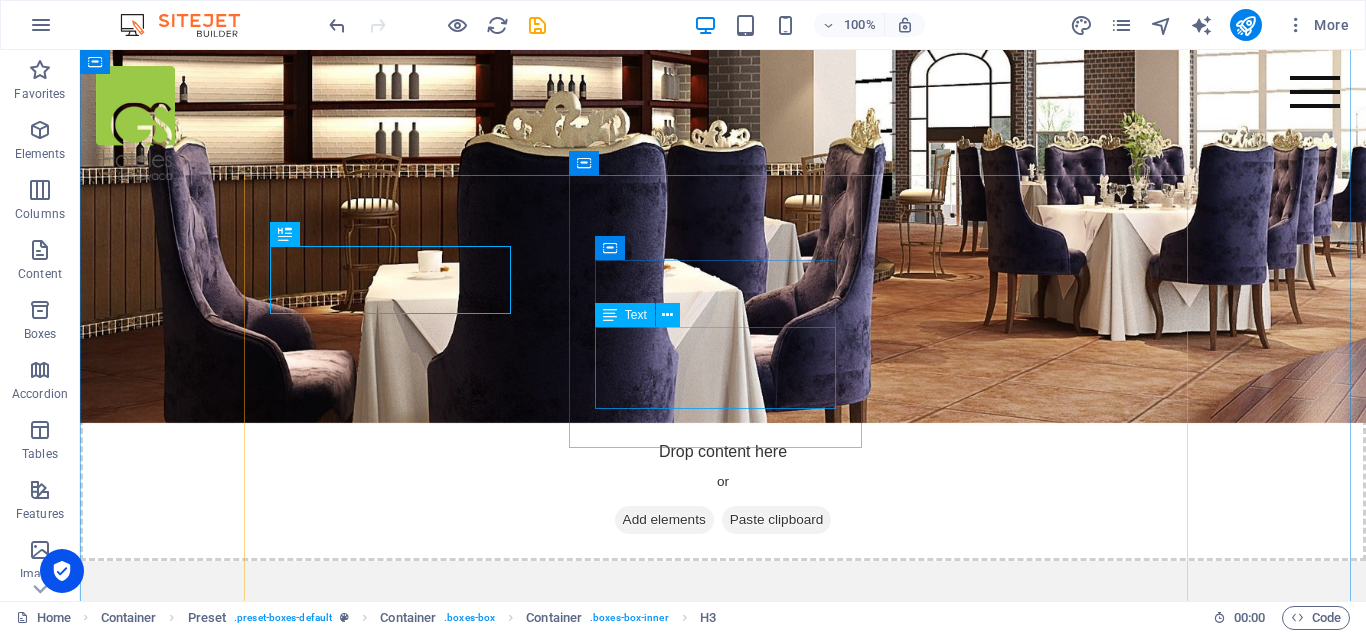 click on "Lorem ipsum dolor sit amet, consectetur adipisicing elit. Veritatis, dolorem!" at bounding box center (723, 1629) 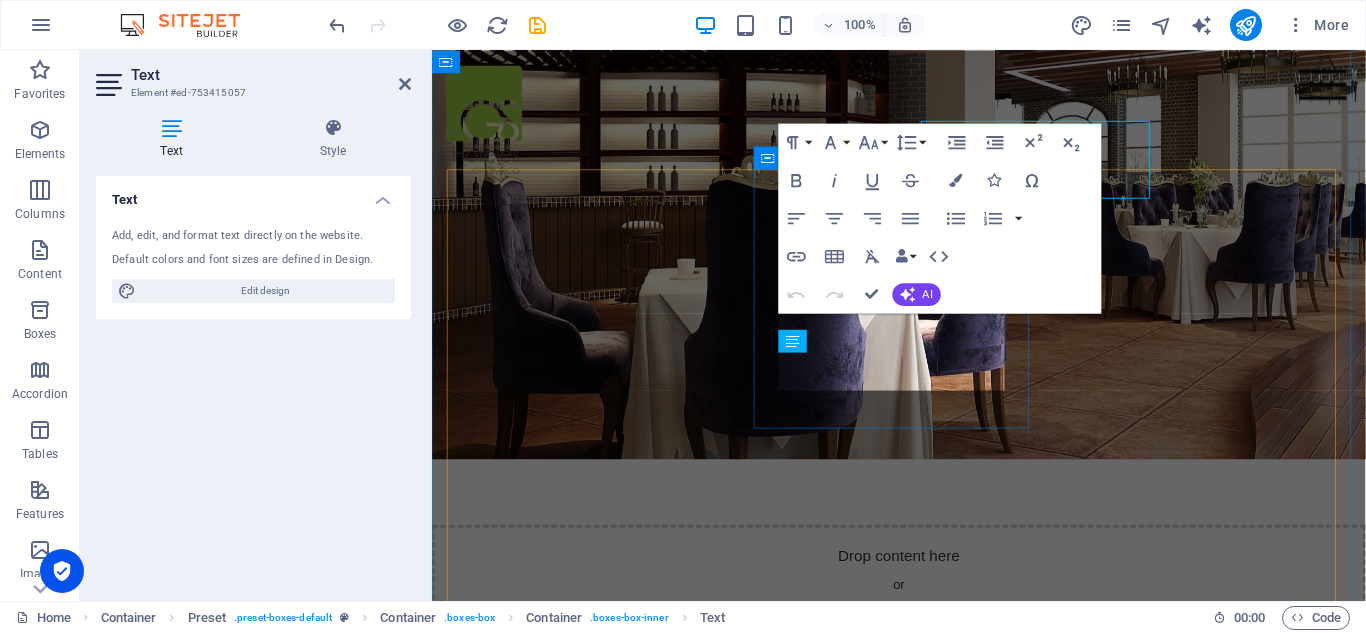 scroll, scrollTop: 1767, scrollLeft: 0, axis: vertical 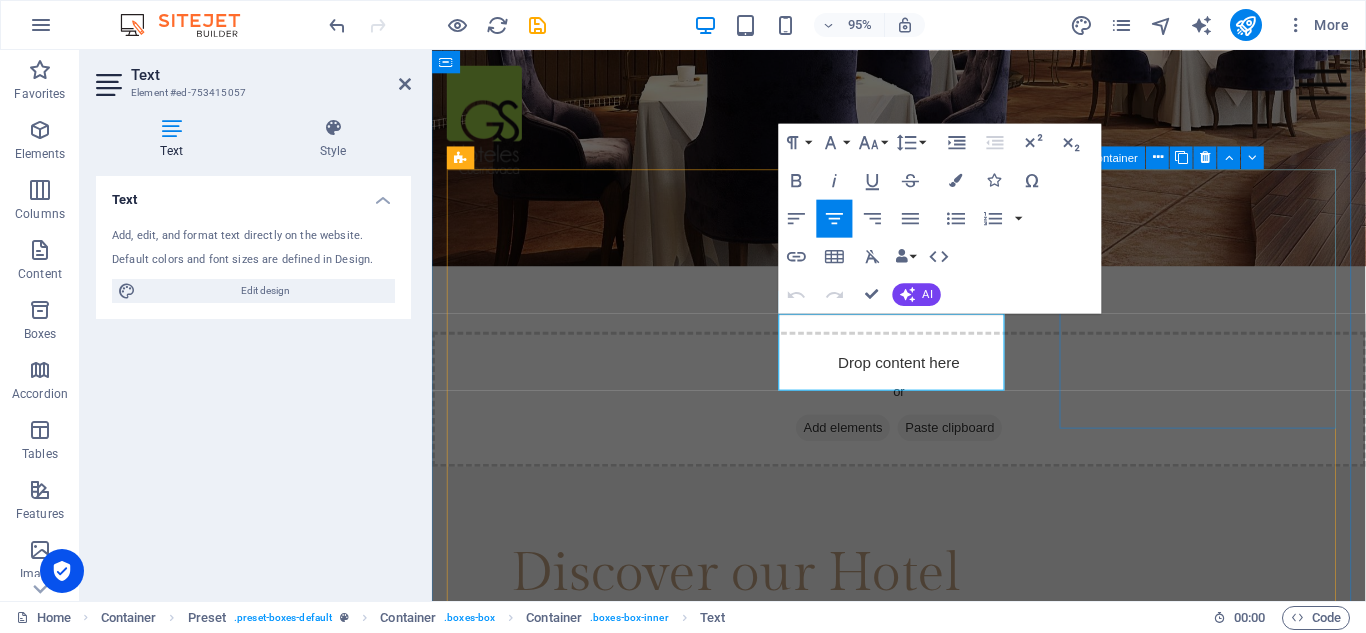 click on "Sport Center Lorem ipsum dolor sit amet, consectetur adipisicing elit. Veritatis, dolorem!" at bounding box center (924, 1708) 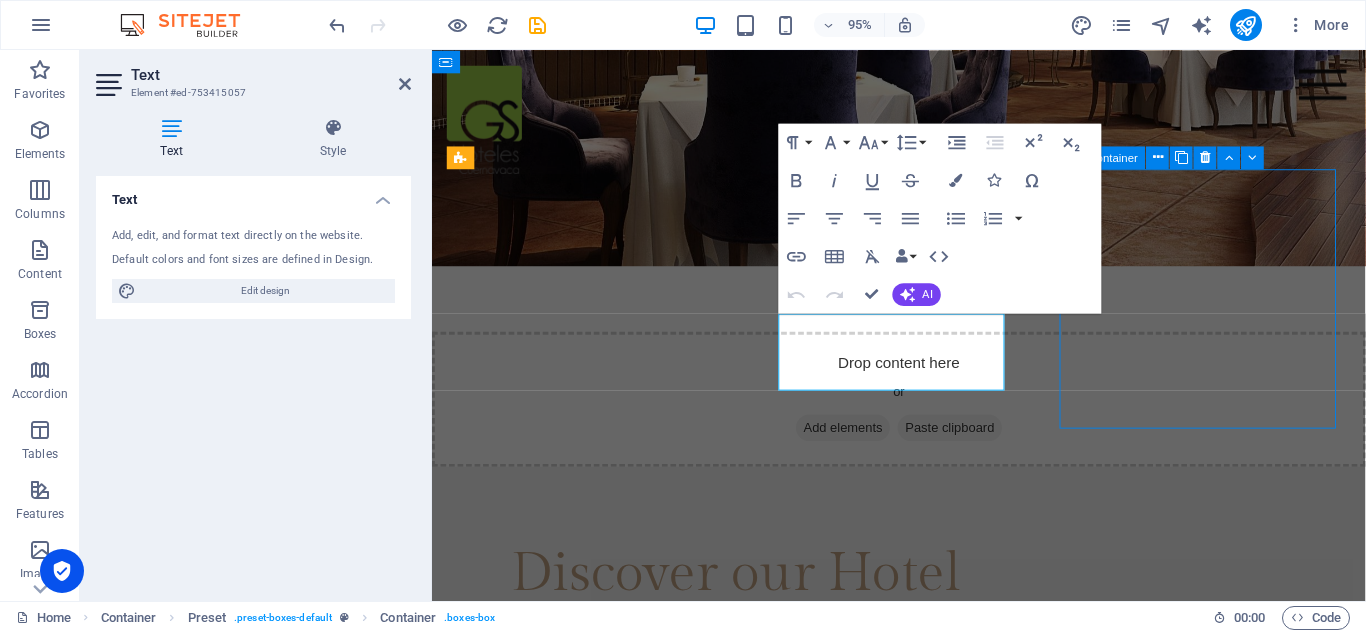 scroll, scrollTop: 1564, scrollLeft: 0, axis: vertical 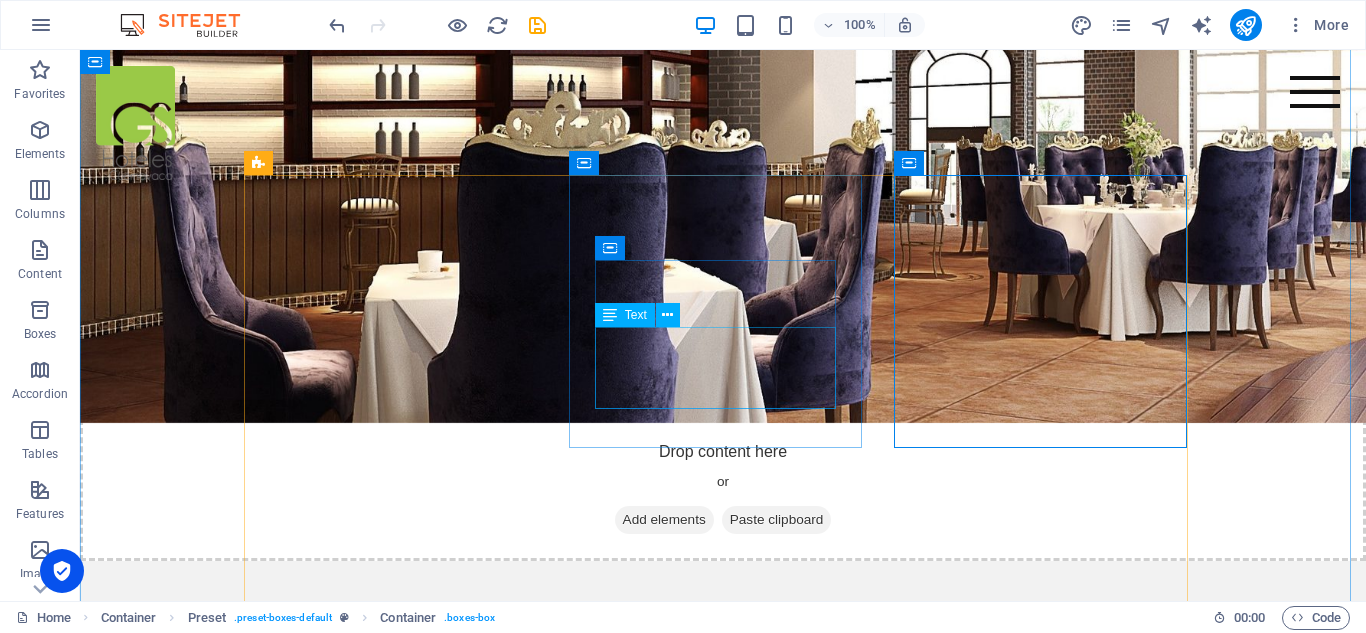 click on "Lorem ipsum dolor sit amet, consectetur adipisicing elit. Veritatis, dolorem!" at bounding box center (723, 1629) 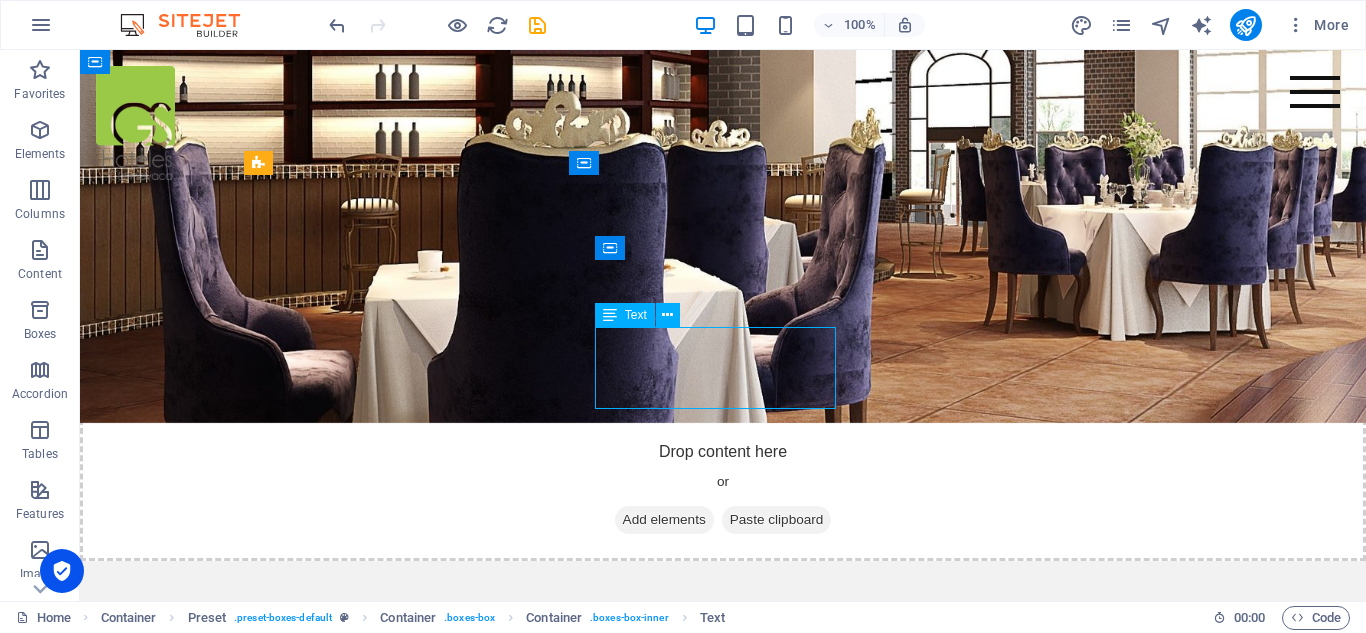 click on "Lorem ipsum dolor sit amet, consectetur adipisicing elit. Veritatis, dolorem!" at bounding box center [723, 1629] 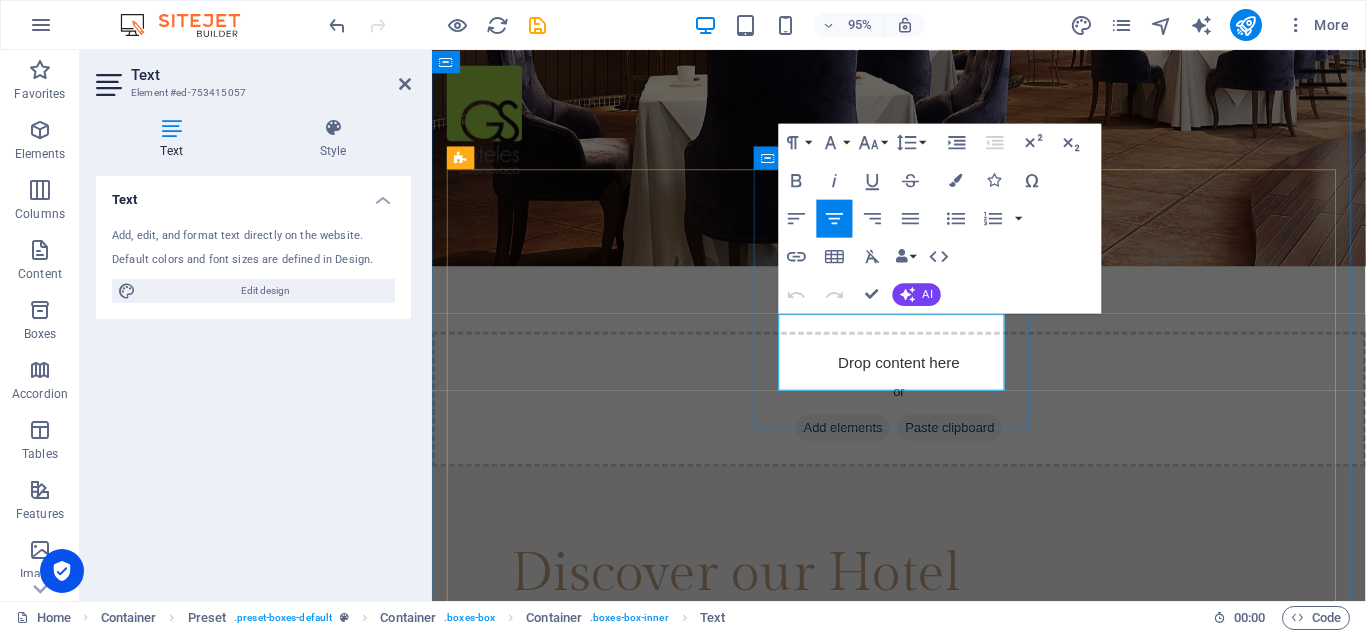 click on "Wake-up calls Lorem ipsum dolor sit amet, consectetur adipisicing elit. Veritatis, dolorem!" at bounding box center (924, 1501) 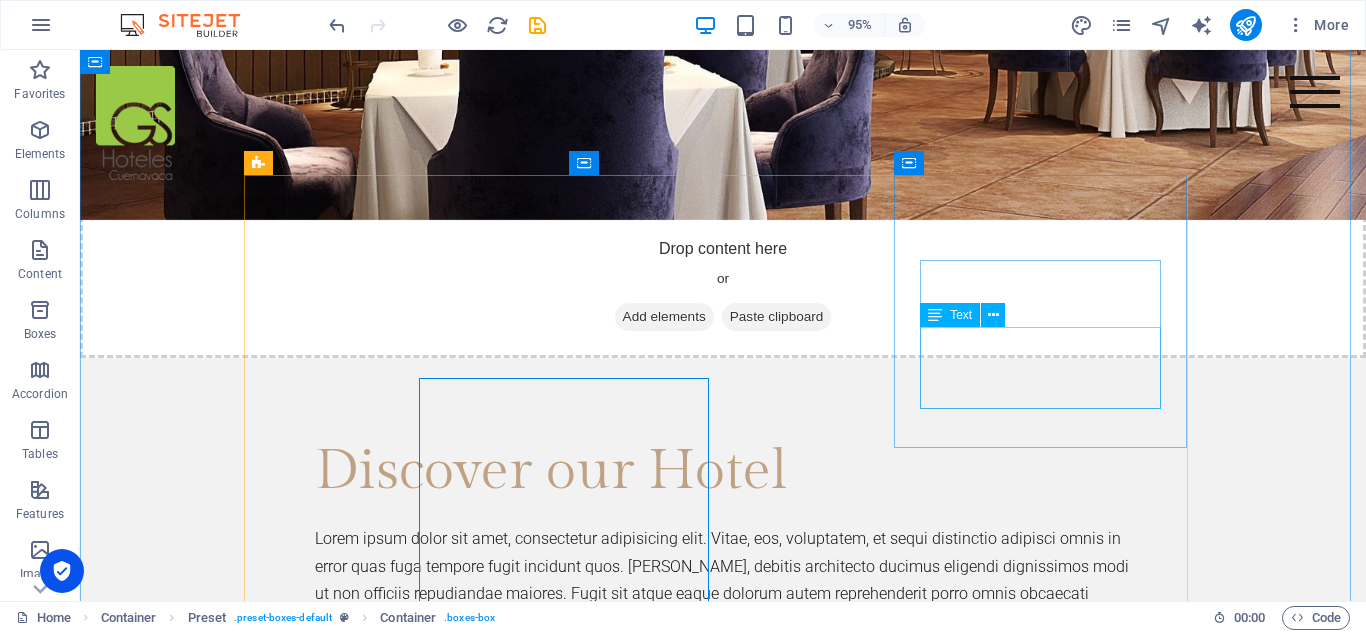 scroll, scrollTop: 1564, scrollLeft: 0, axis: vertical 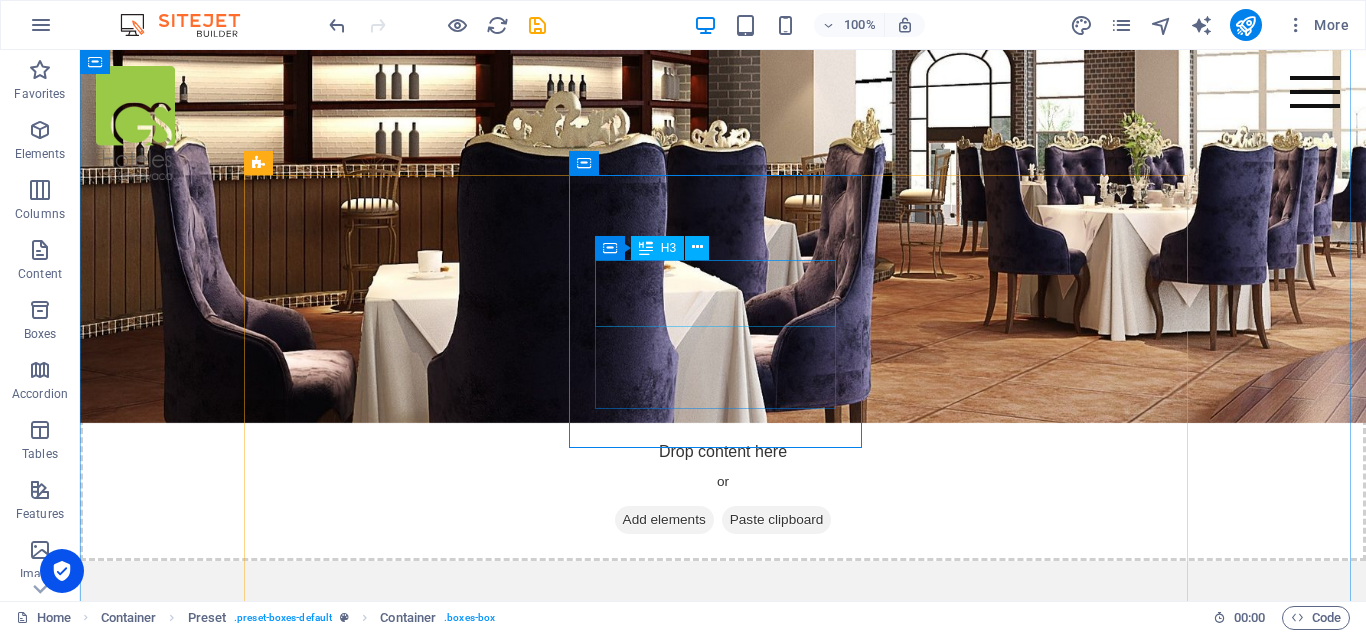 click on "Wake-up calls" at bounding box center (723, 1582) 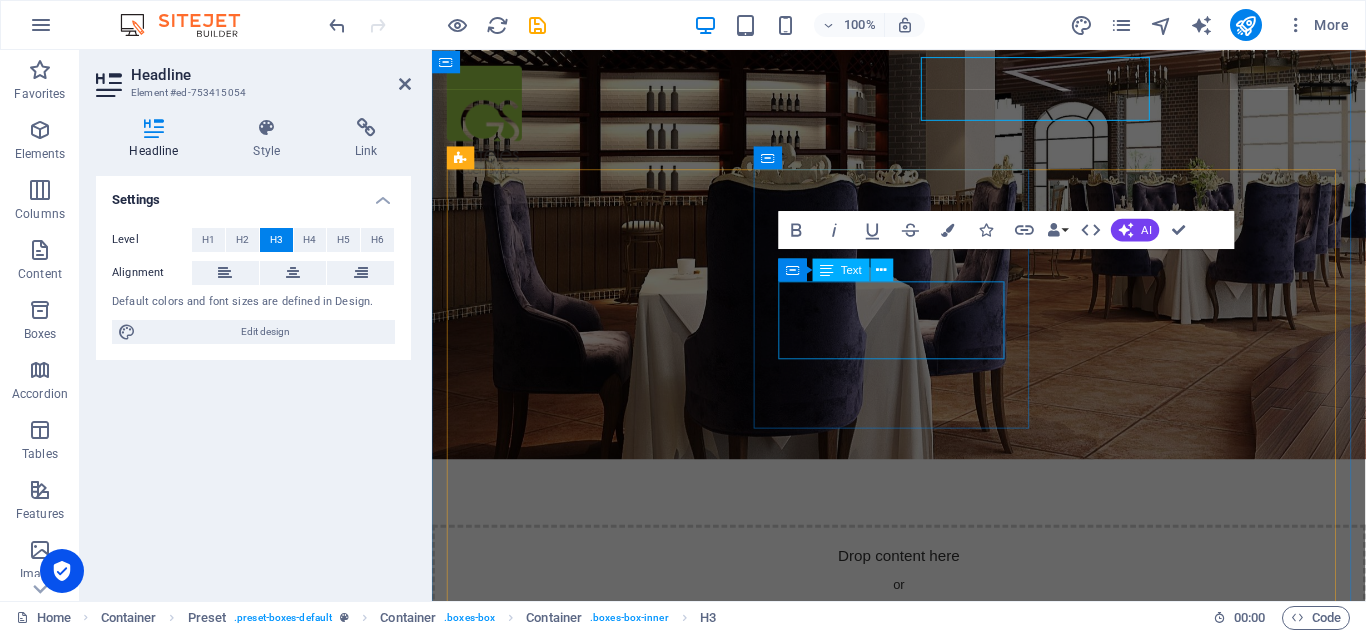 scroll, scrollTop: 1767, scrollLeft: 0, axis: vertical 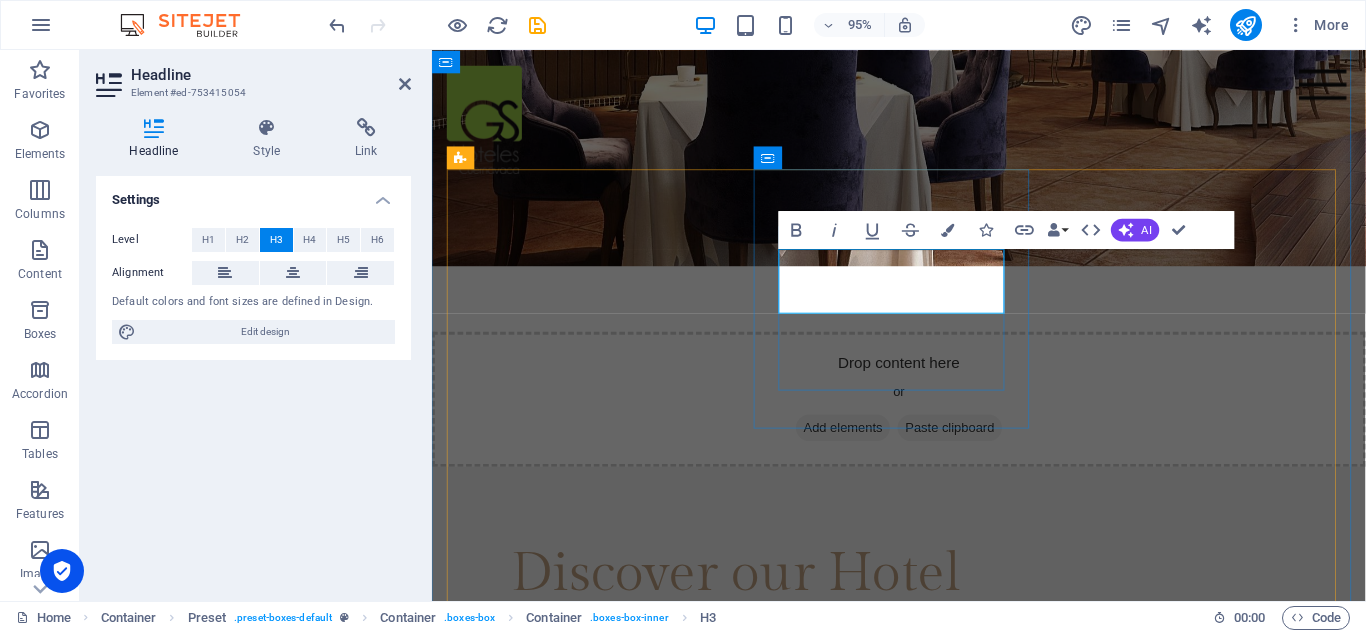 type 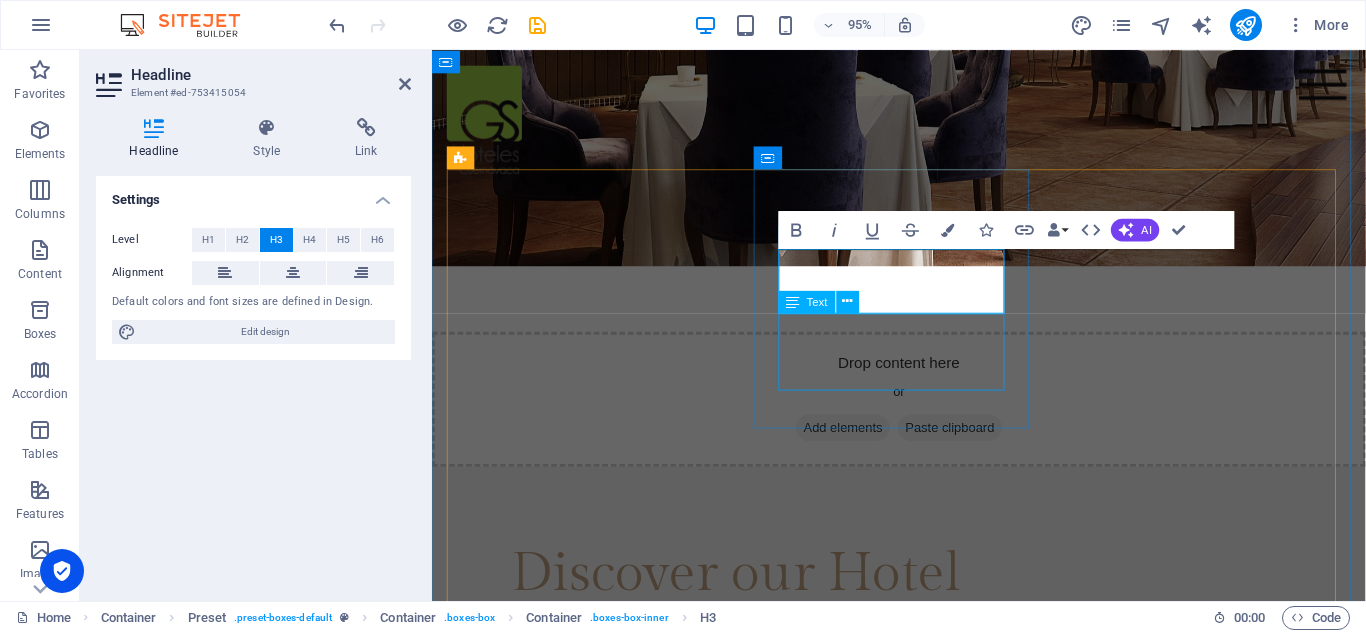 click on "Lorem ipsum dolor sit amet, consectetur adipisicing elit. Veritatis, dolorem!" at bounding box center [924, 1556] 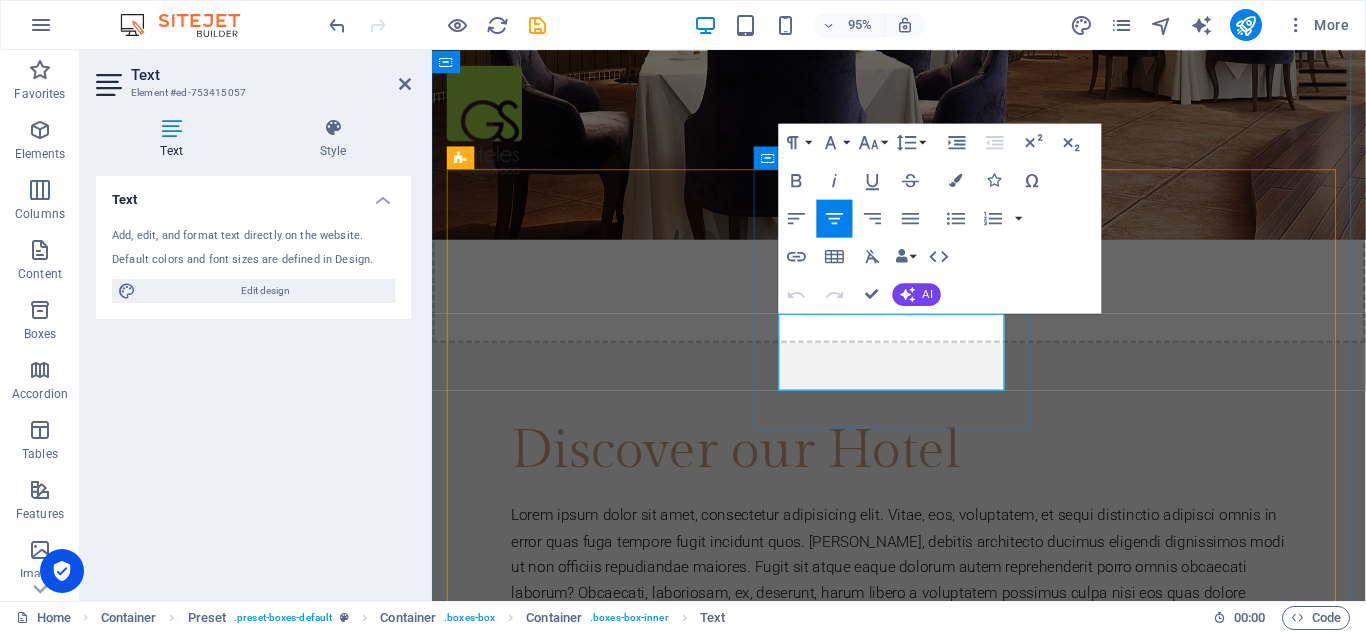 click on "Lorem ipsum dolor sit amet, consectetur adipisicing elit. Veritatis, dolorem!" at bounding box center [924, 1426] 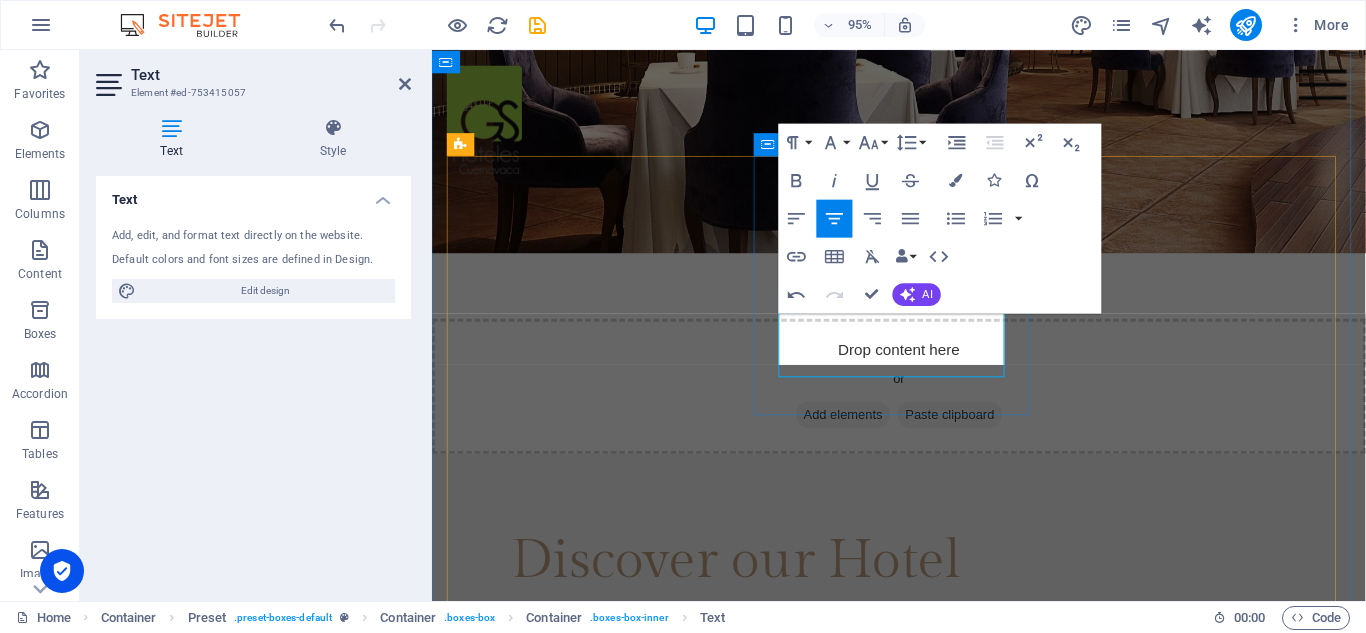 scroll, scrollTop: 1794, scrollLeft: 0, axis: vertical 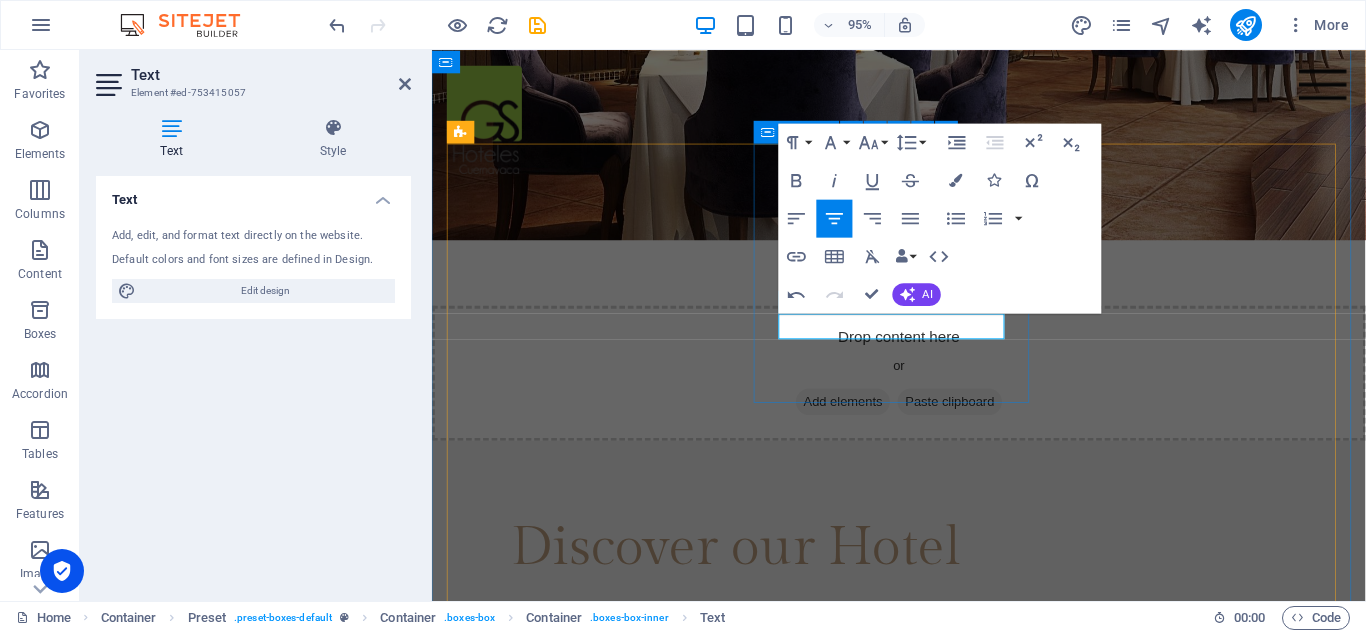 type 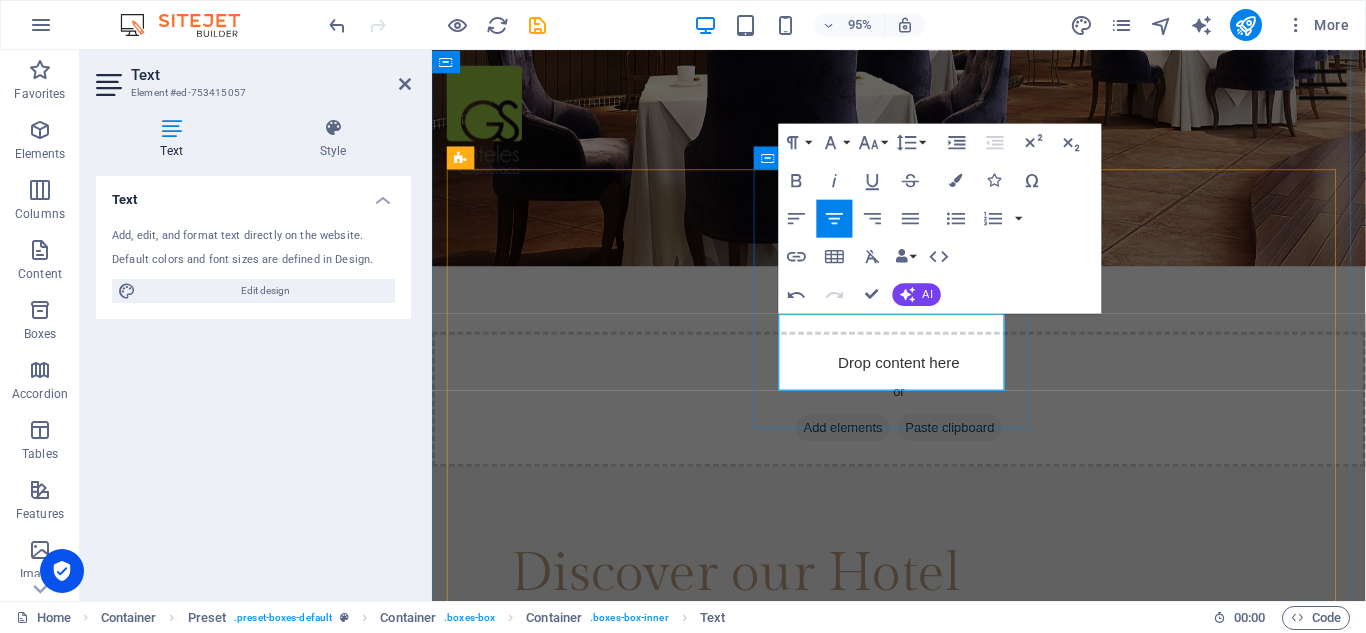 scroll, scrollTop: 1753, scrollLeft: 0, axis: vertical 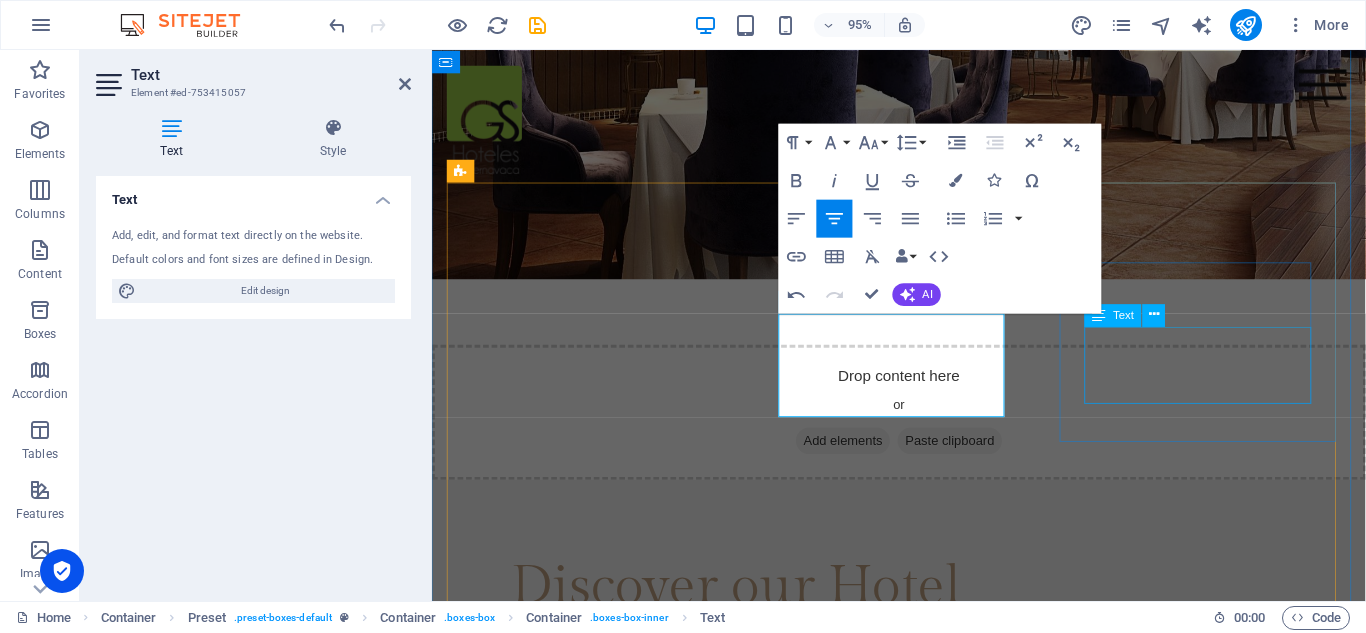 click on "Lorem ipsum dolor sit amet, consectetur adipisicing elit. Veritatis, dolorem!" at bounding box center (924, 1805) 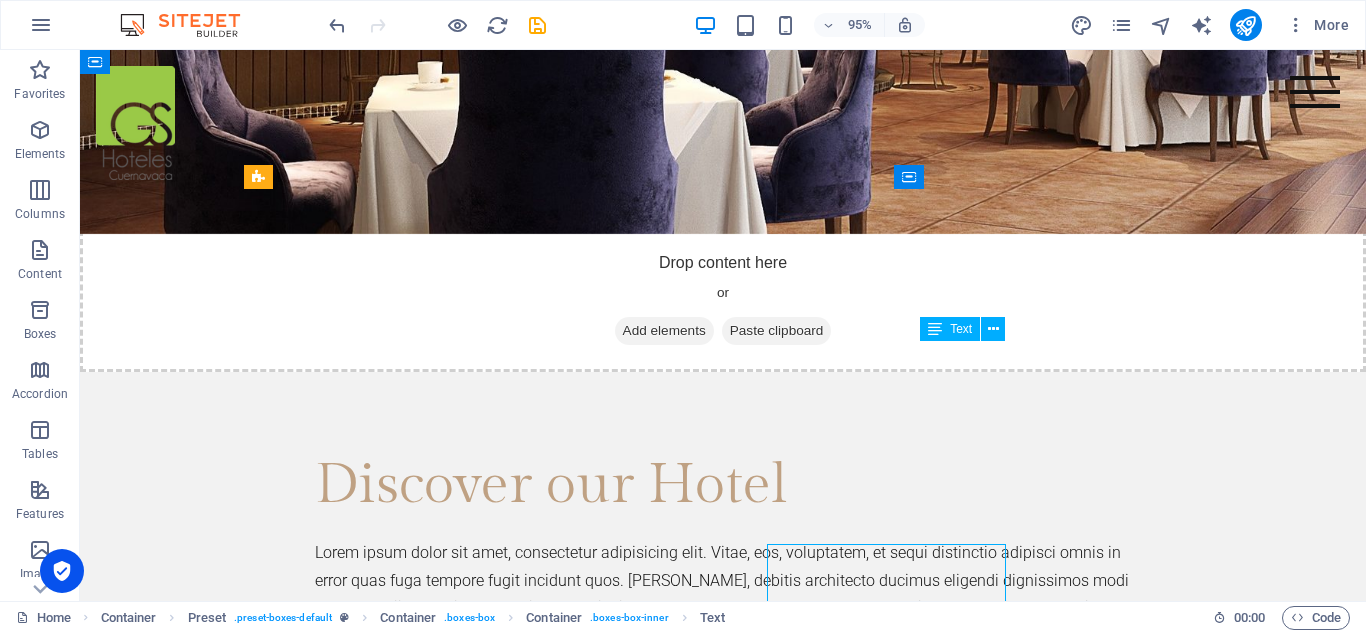 scroll, scrollTop: 1550, scrollLeft: 0, axis: vertical 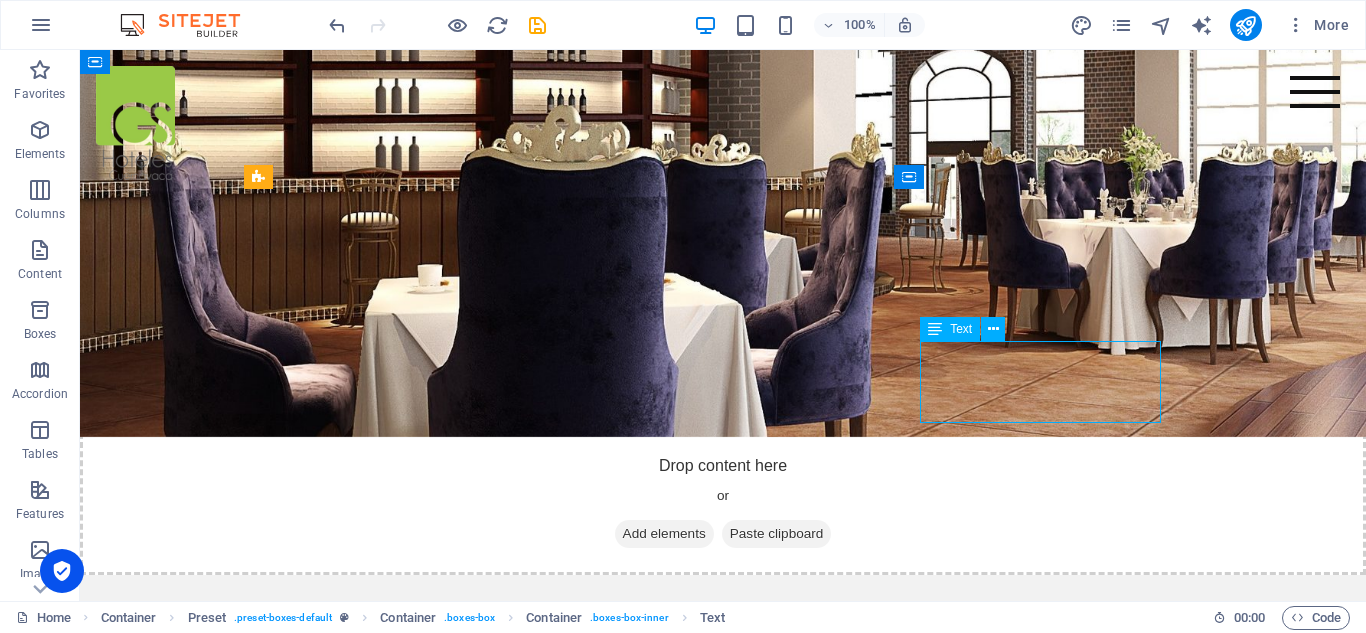 click on "Lorem ipsum dolor sit amet, consectetur adipisicing elit. Veritatis, dolorem!" at bounding box center [723, 1878] 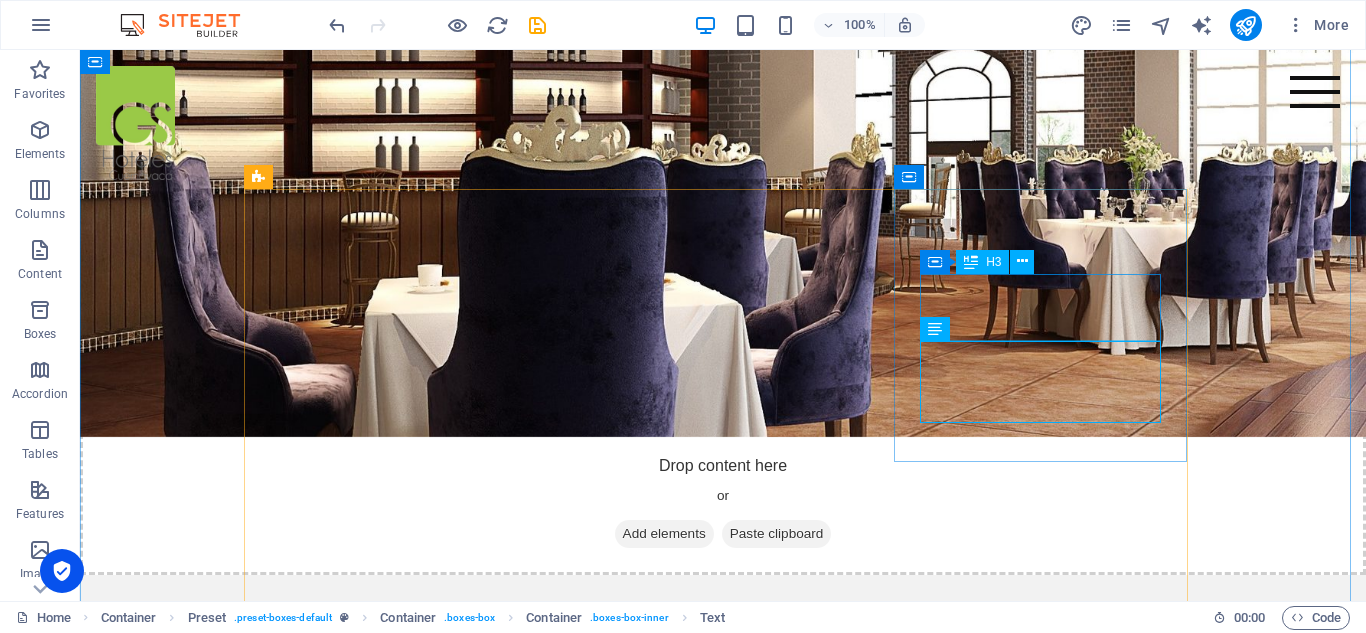click on "Sport Center" at bounding box center [723, 1831] 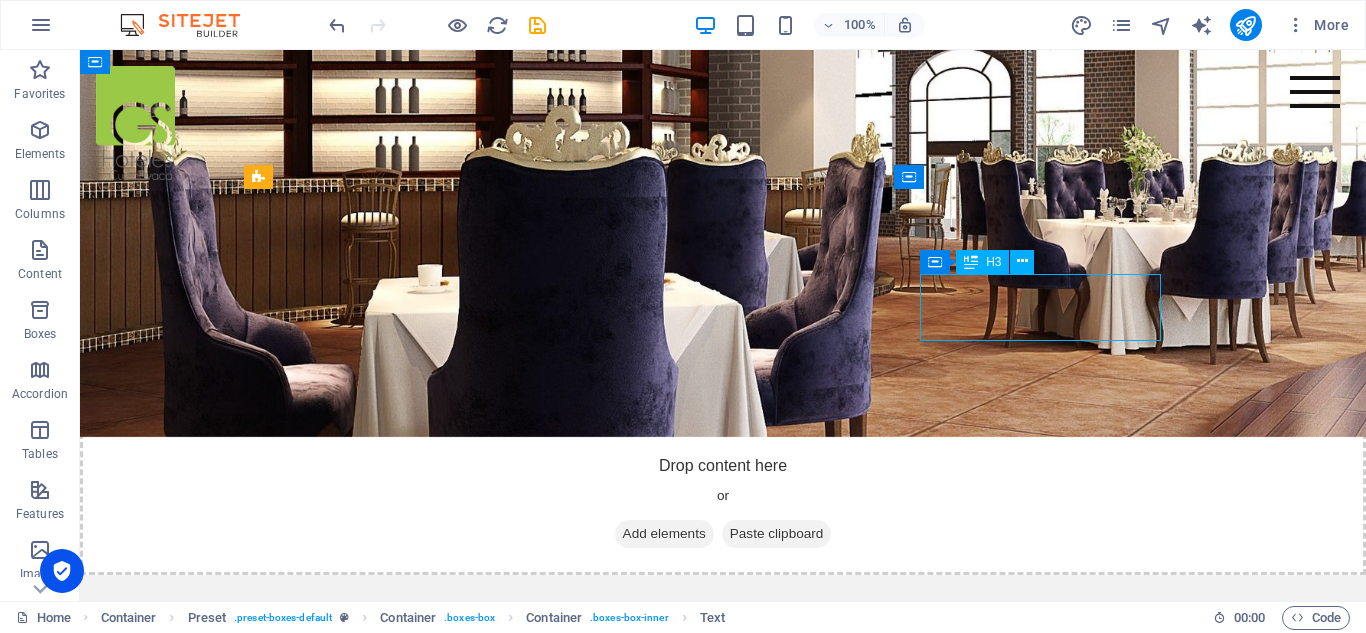 click on "Sport Center" at bounding box center [723, 1831] 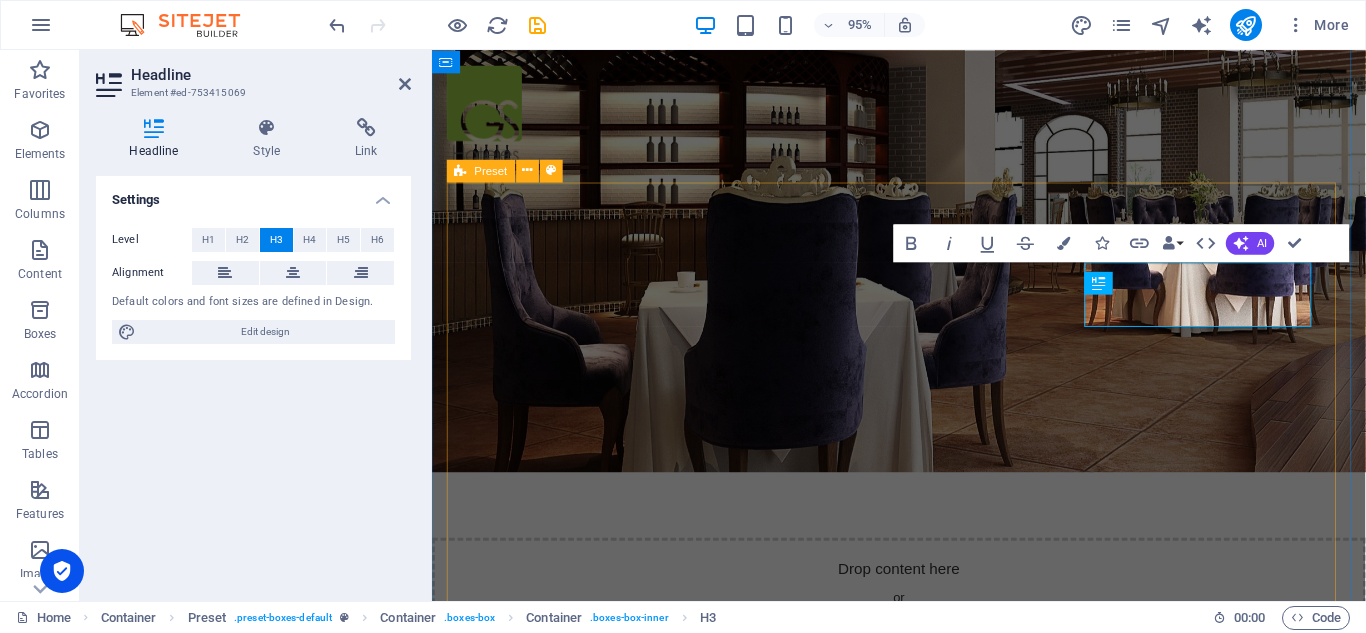 scroll, scrollTop: 1753, scrollLeft: 0, axis: vertical 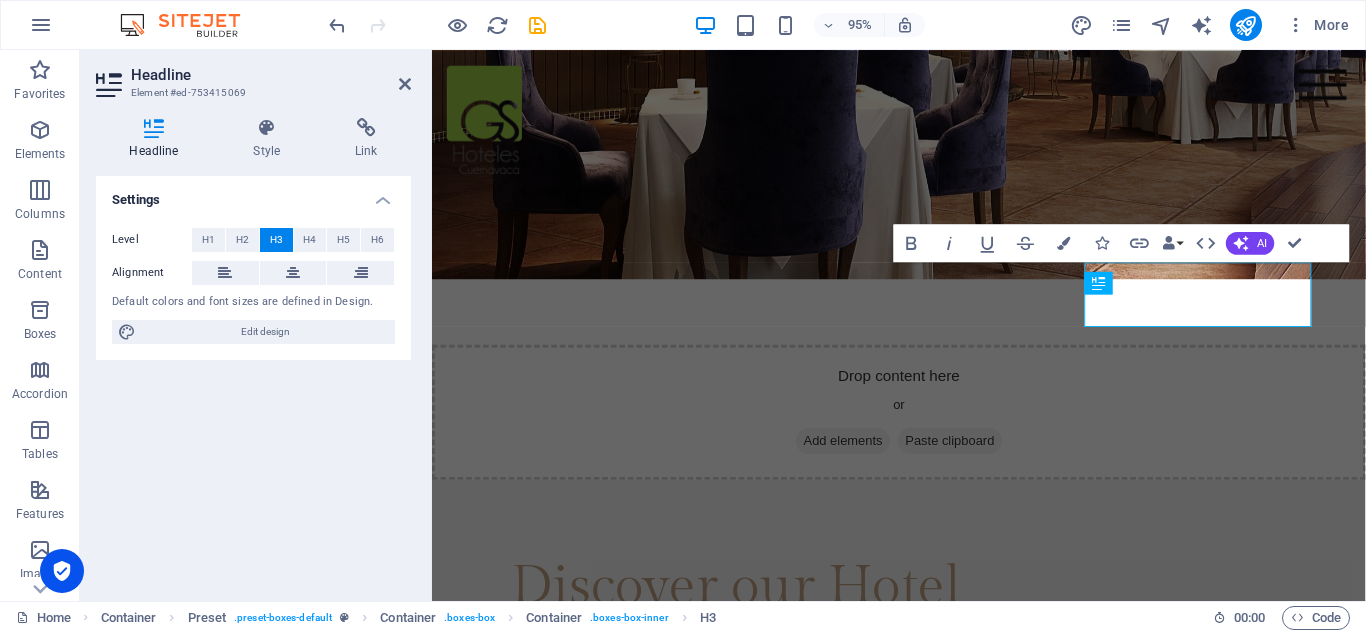 type 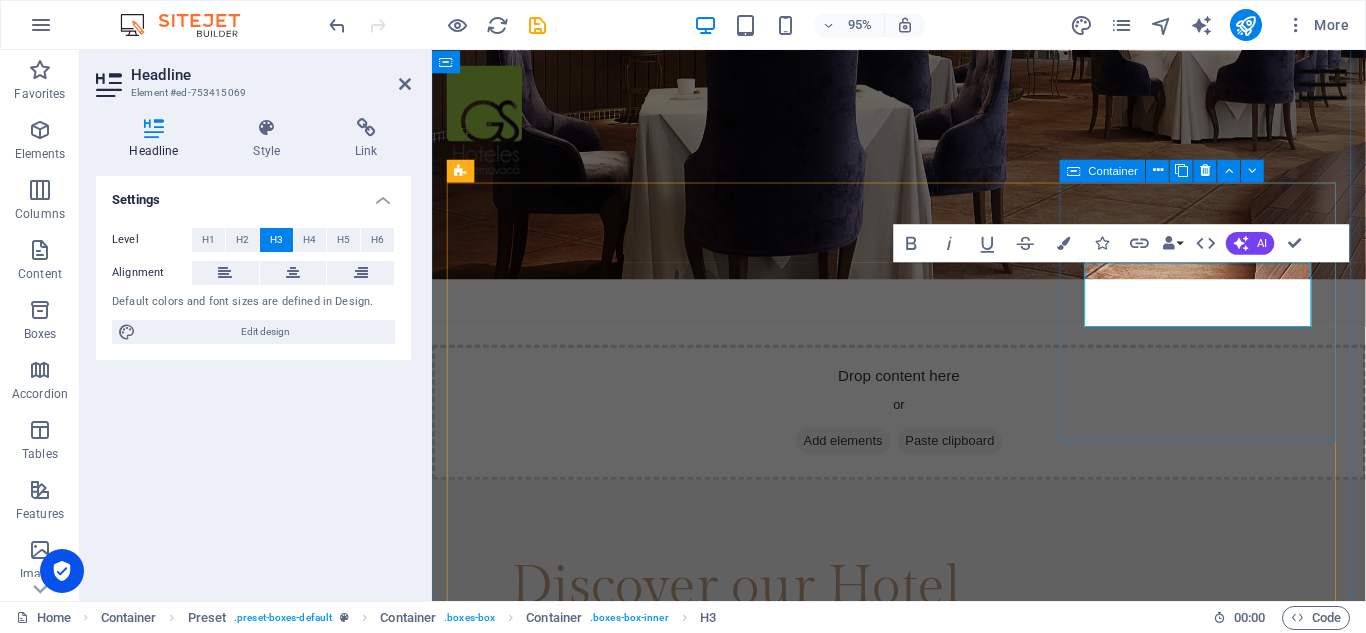 click on "​Elevador Lorem ipsum dolor sit amet, consectetur adipisicing elit. Veritatis, dolorem!" at bounding box center (924, 1749) 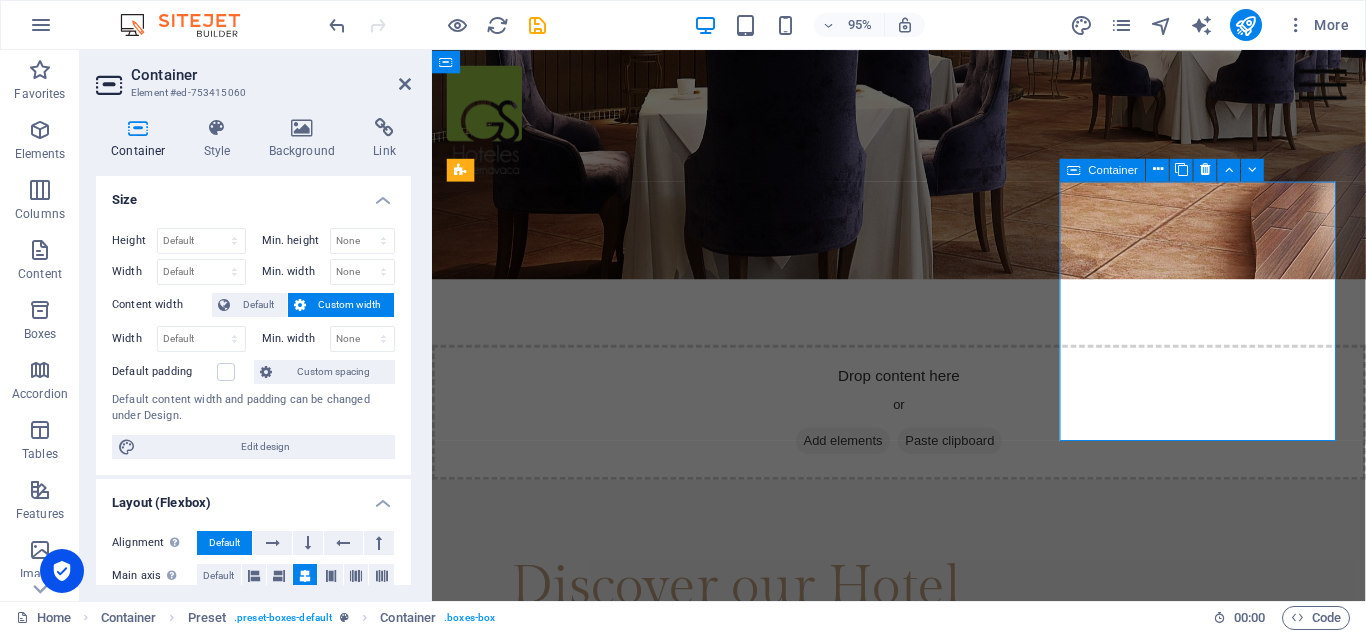 scroll, scrollTop: 1754, scrollLeft: 0, axis: vertical 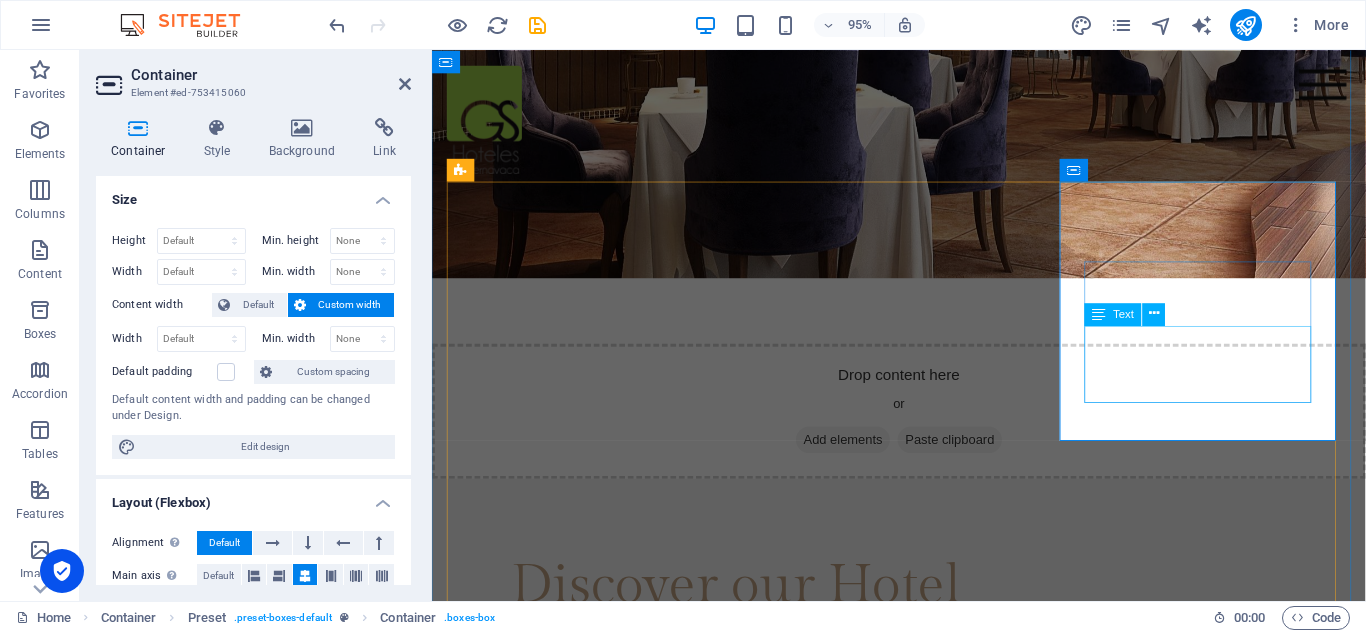 click on "Lorem ipsum dolor sit amet, consectetur adipisicing elit. Veritatis, dolorem!" at bounding box center [924, 1804] 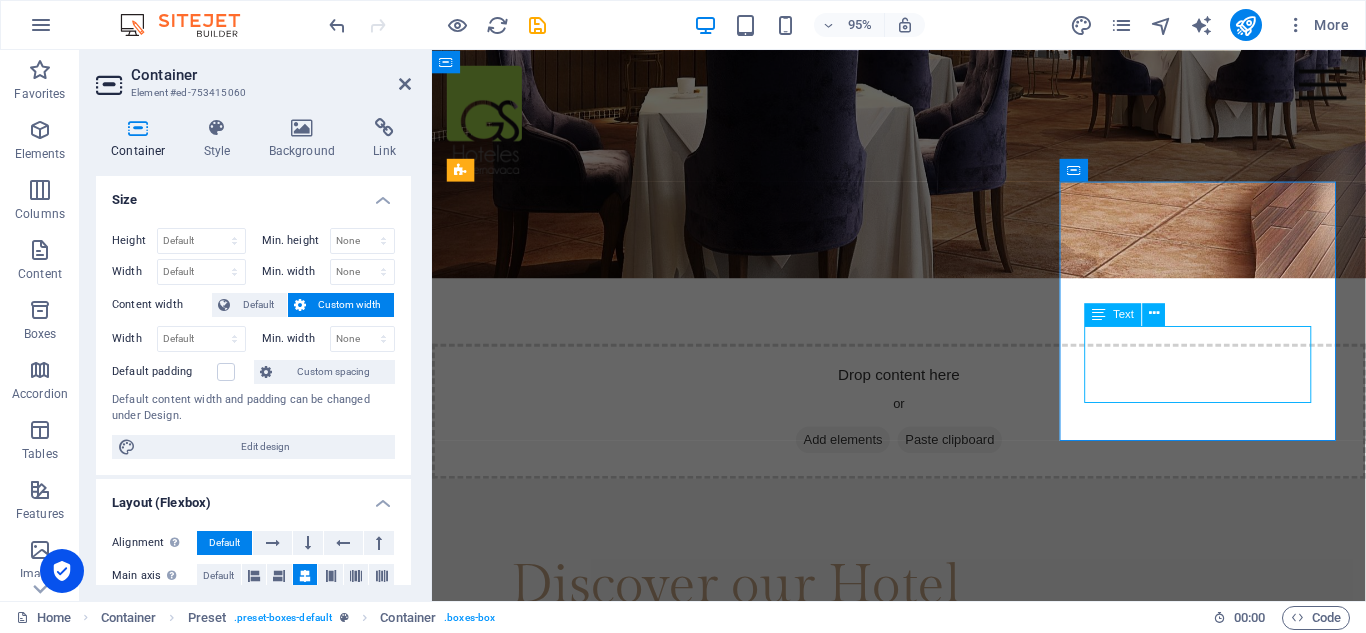 click on "Lorem ipsum dolor sit amet, consectetur adipisicing elit. Veritatis, dolorem!" at bounding box center [924, 1804] 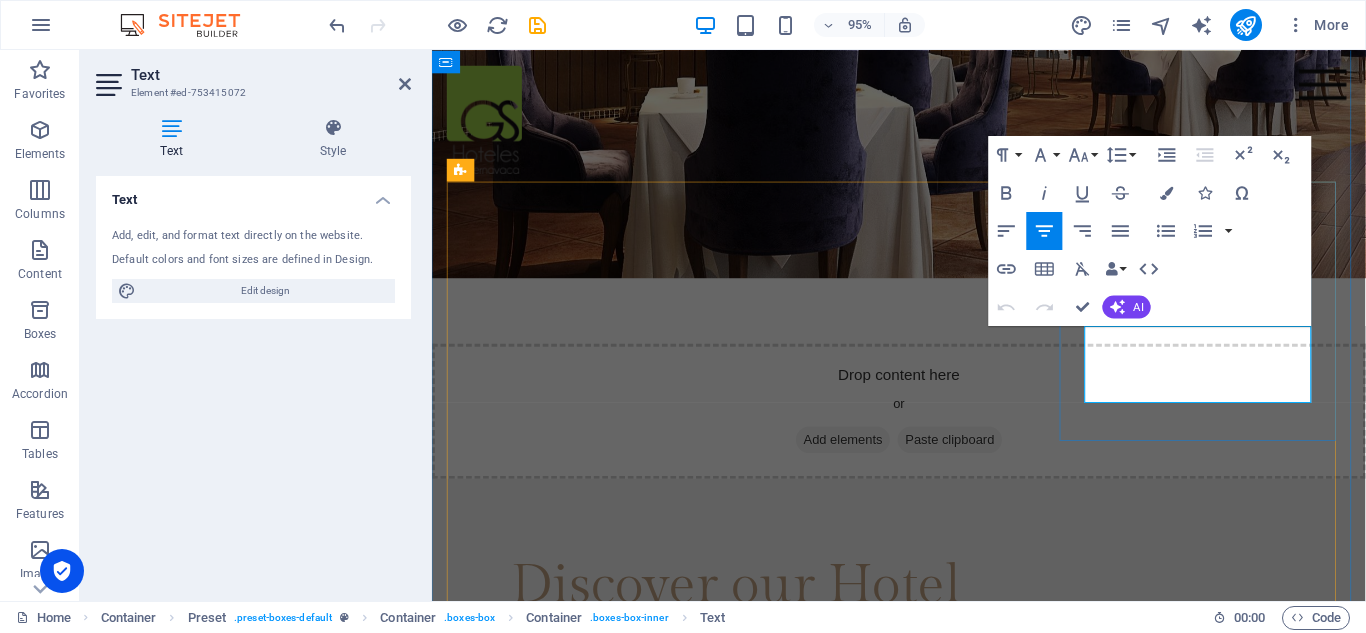 click on "Lorem ipsum dolor sit amet, consectetur adipisicing elit. Veritatis, dolorem!" at bounding box center [924, 1804] 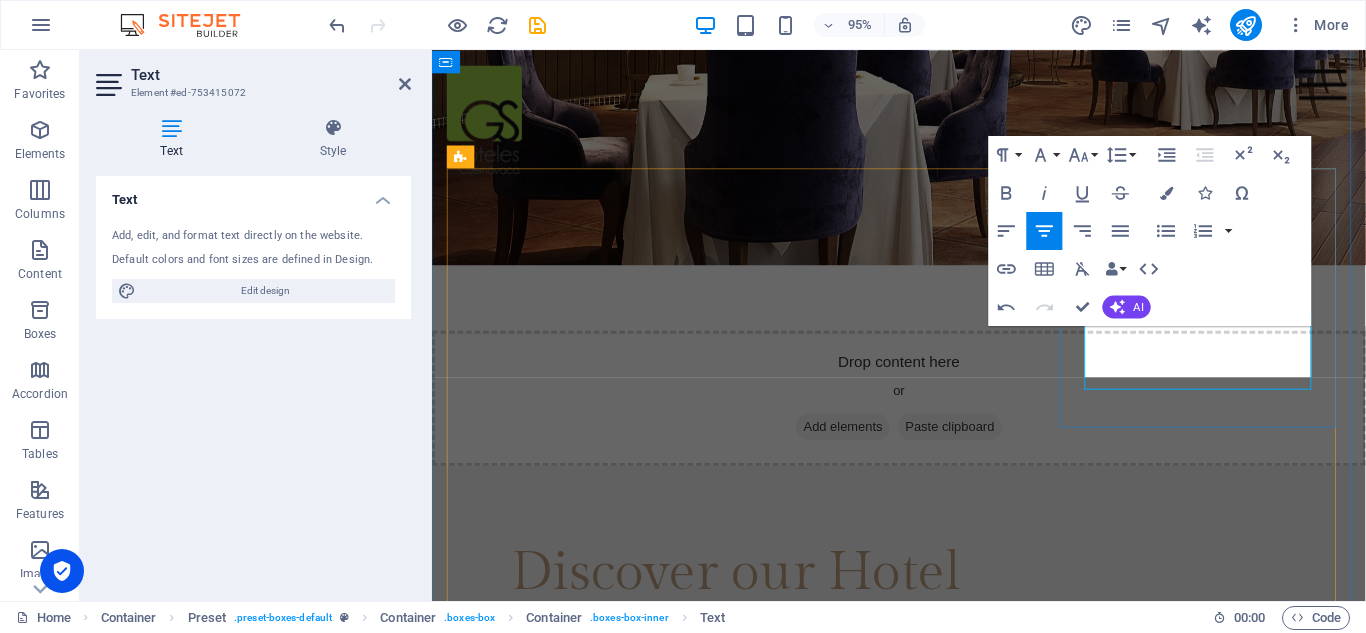 scroll, scrollTop: 1781, scrollLeft: 0, axis: vertical 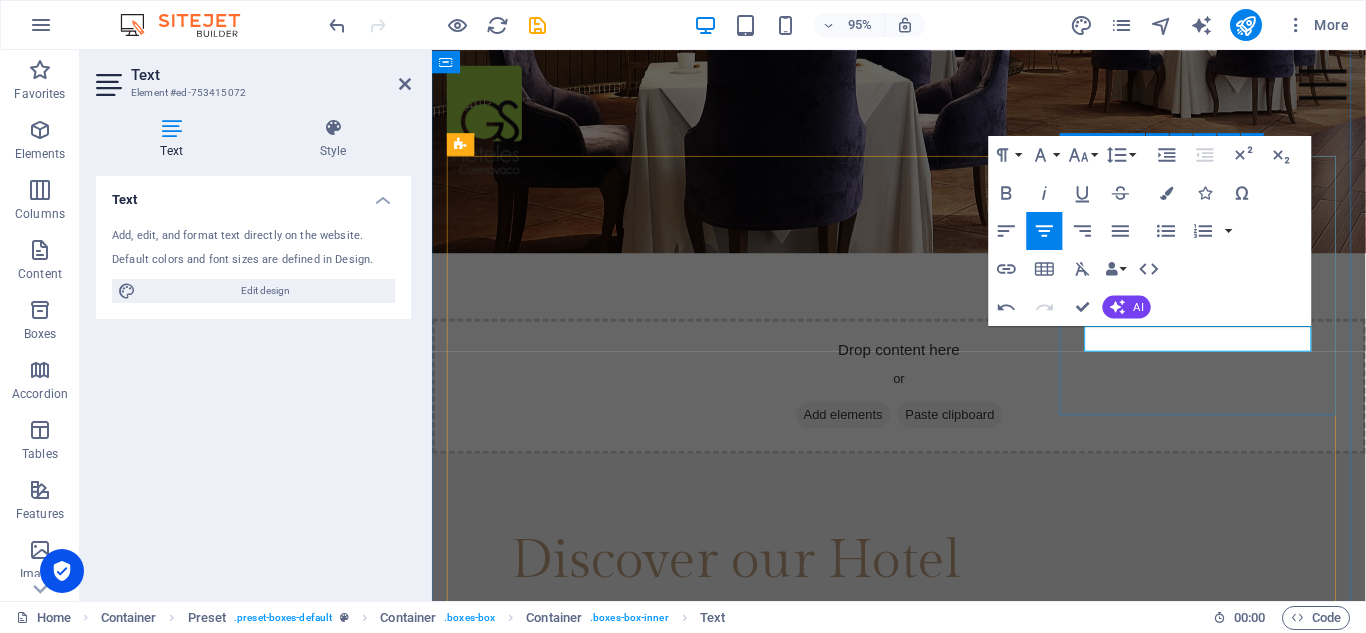 type 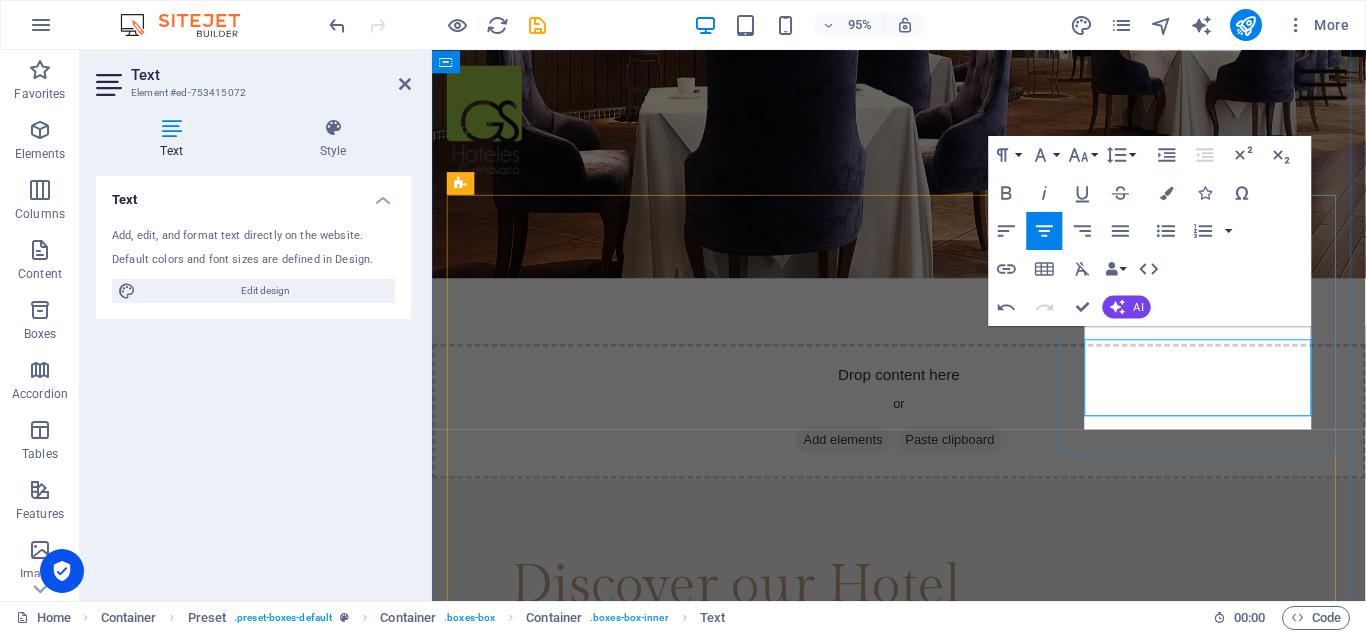 scroll, scrollTop: 1740, scrollLeft: 0, axis: vertical 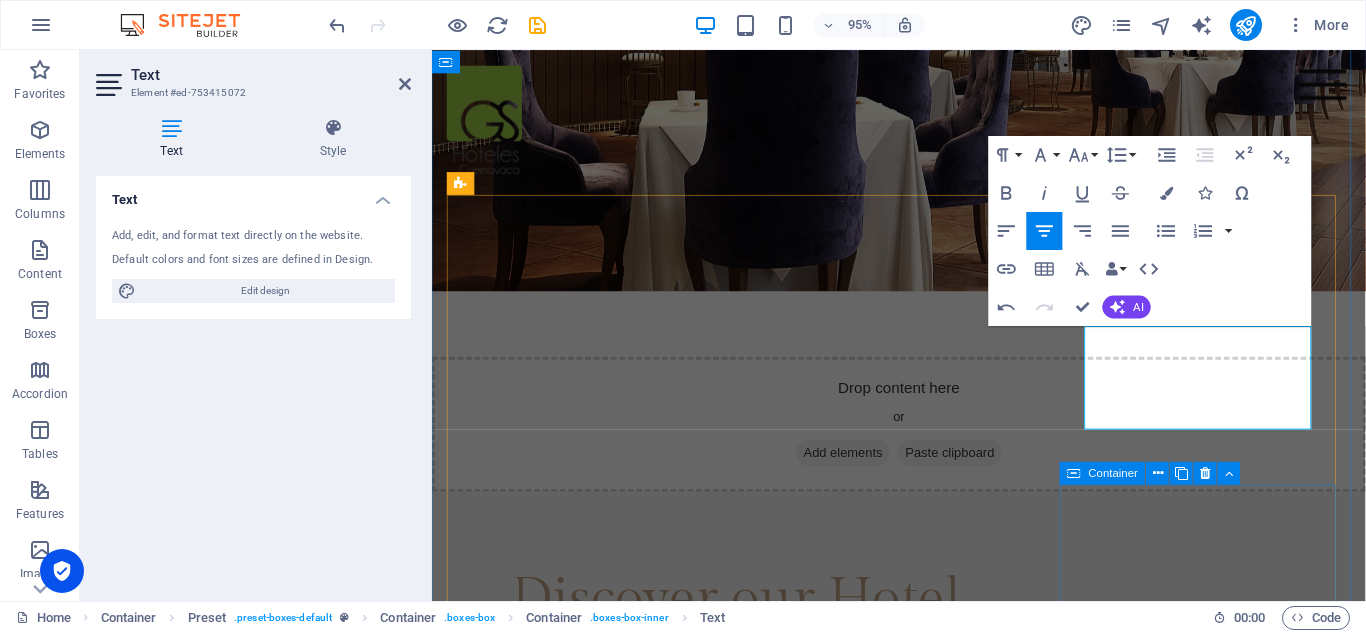 click on "Container" at bounding box center [1156, 473] 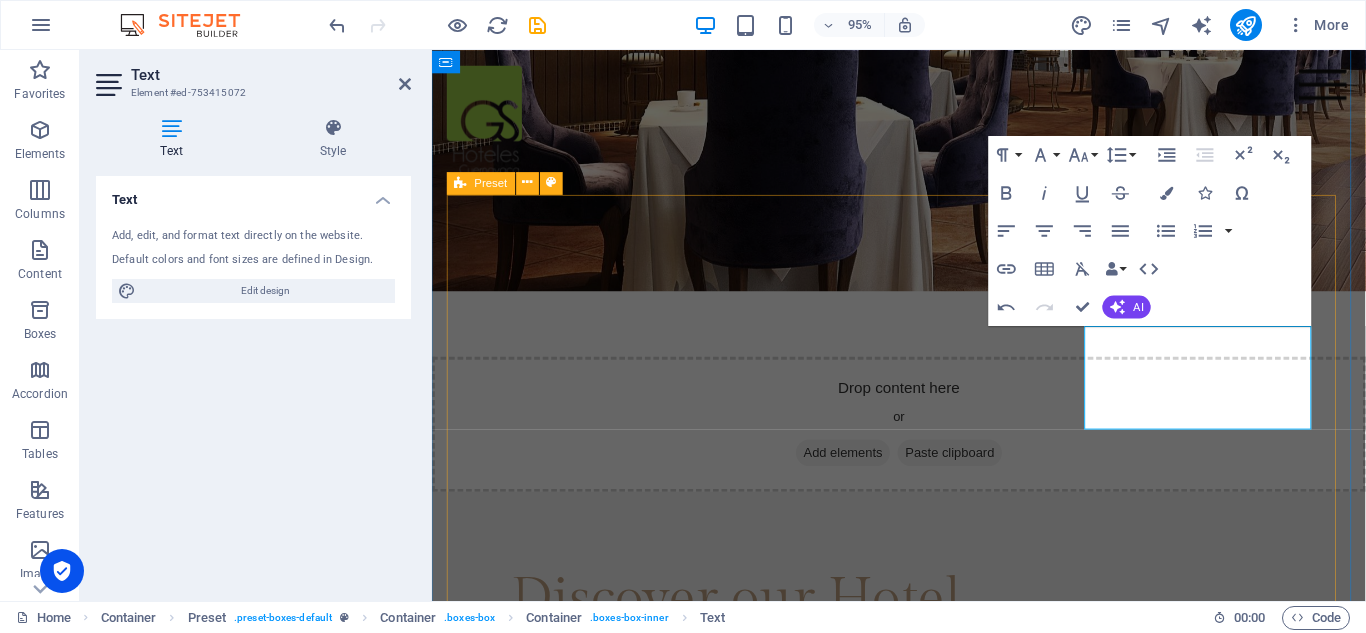 click on "Habitaciones  51 habitaciones. 19 sencillas 29 dobles 3 junior suite Salones Contamos con 2 salones de hasta para 80 personas en montaje tipo auditorio. Elevador Nuestro servicio de elevador y rampas para personas con alguna discapacidad nos distinguen. Restaurant Lorem ipsum dolor sit amet, consectetur adipisicing elit. Veritatis, dolorem! Free Wifi Lorem ipsum dolor sit amet, consectetur adipisicing elit. Veritatis, dolorem! Hotel Bar Lorem ipsum dolor sit amet, consectetur adipisicing elit. Veritatis, dolorem!" at bounding box center (924, 1825) 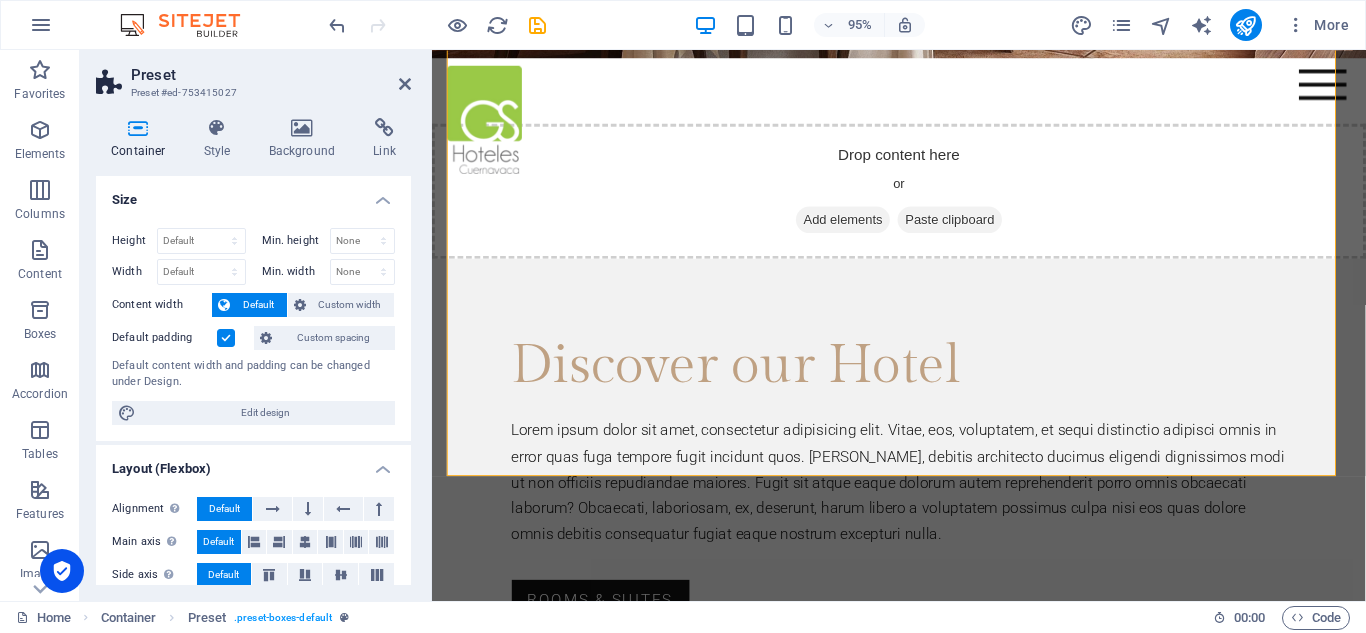 scroll, scrollTop: 1995, scrollLeft: 0, axis: vertical 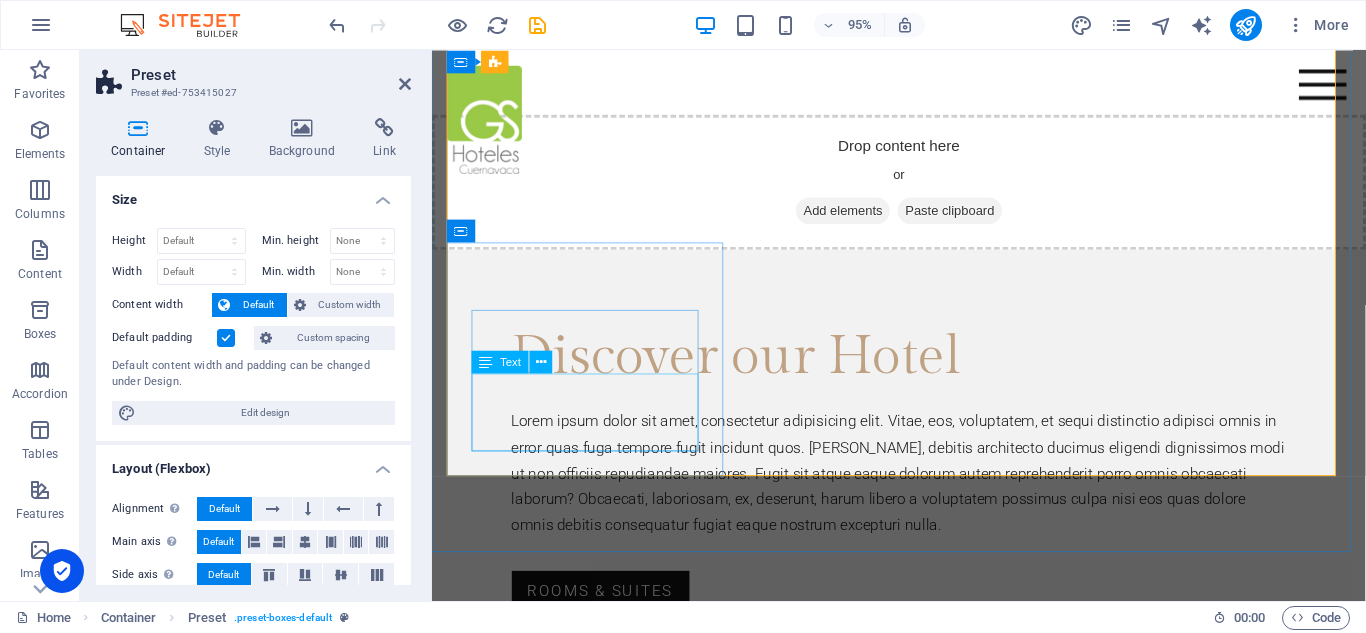 click on "Lorem ipsum dolor sit amet, consectetur adipisicing elit. Veritatis, dolorem!" at bounding box center (924, 1797) 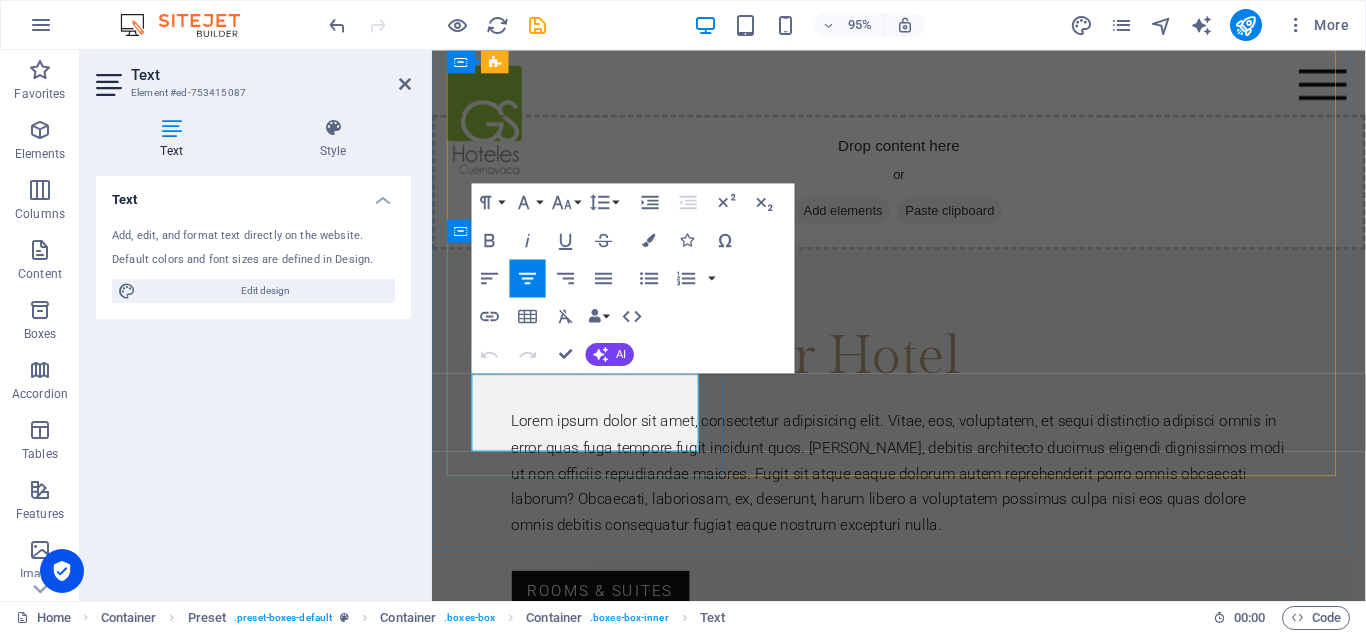 click on "Restaurant Lorem ipsum dolor sit amet, consectetur adipisicing elit. Veritatis, dolorem!" at bounding box center [924, 1742] 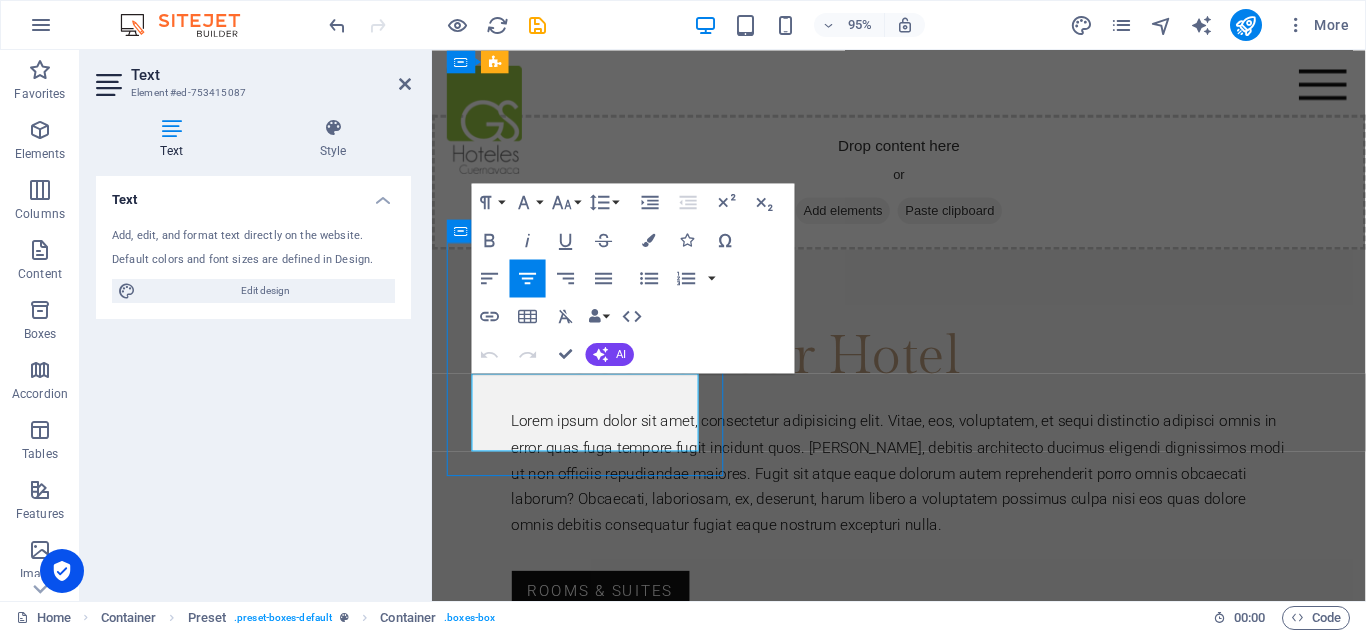 scroll, scrollTop: 1793, scrollLeft: 0, axis: vertical 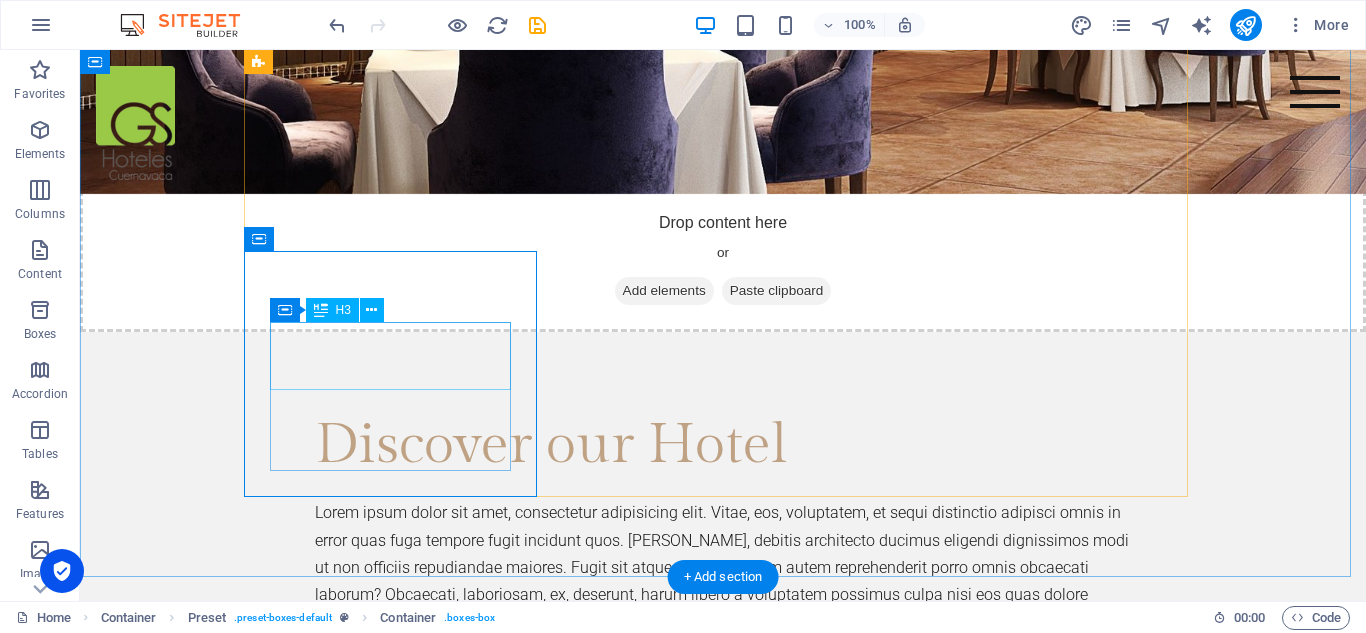 click on "Restaurant" at bounding box center [723, 1823] 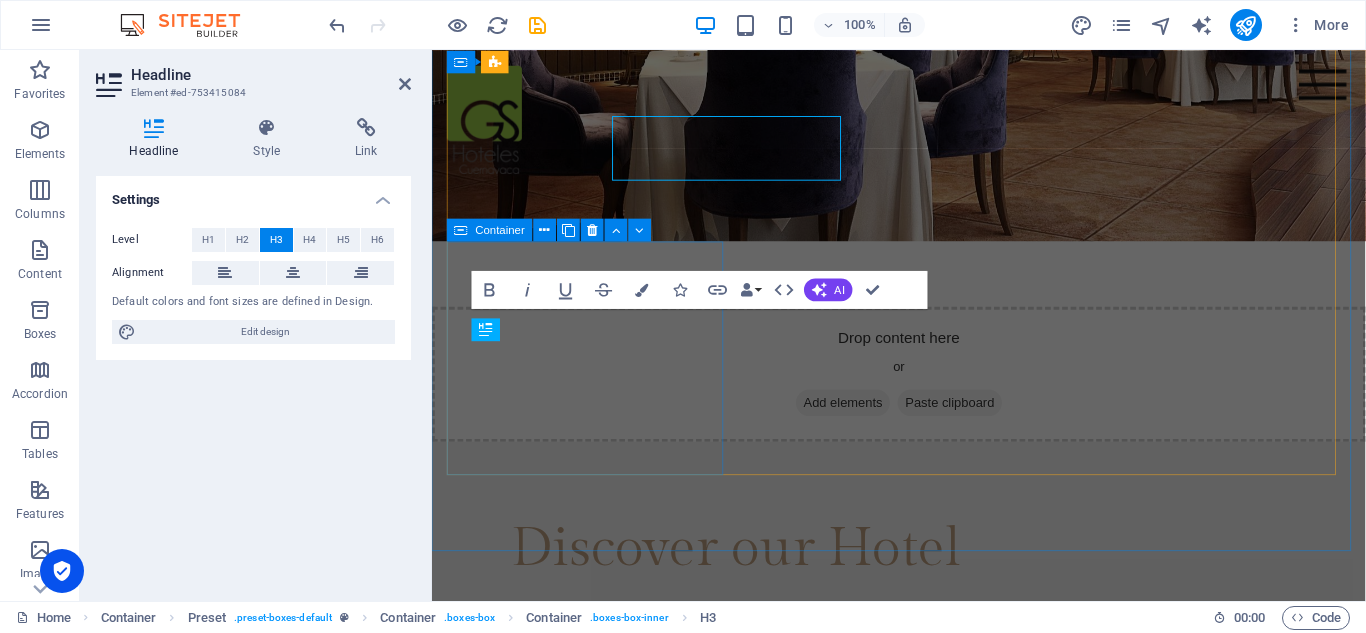 scroll, scrollTop: 1996, scrollLeft: 0, axis: vertical 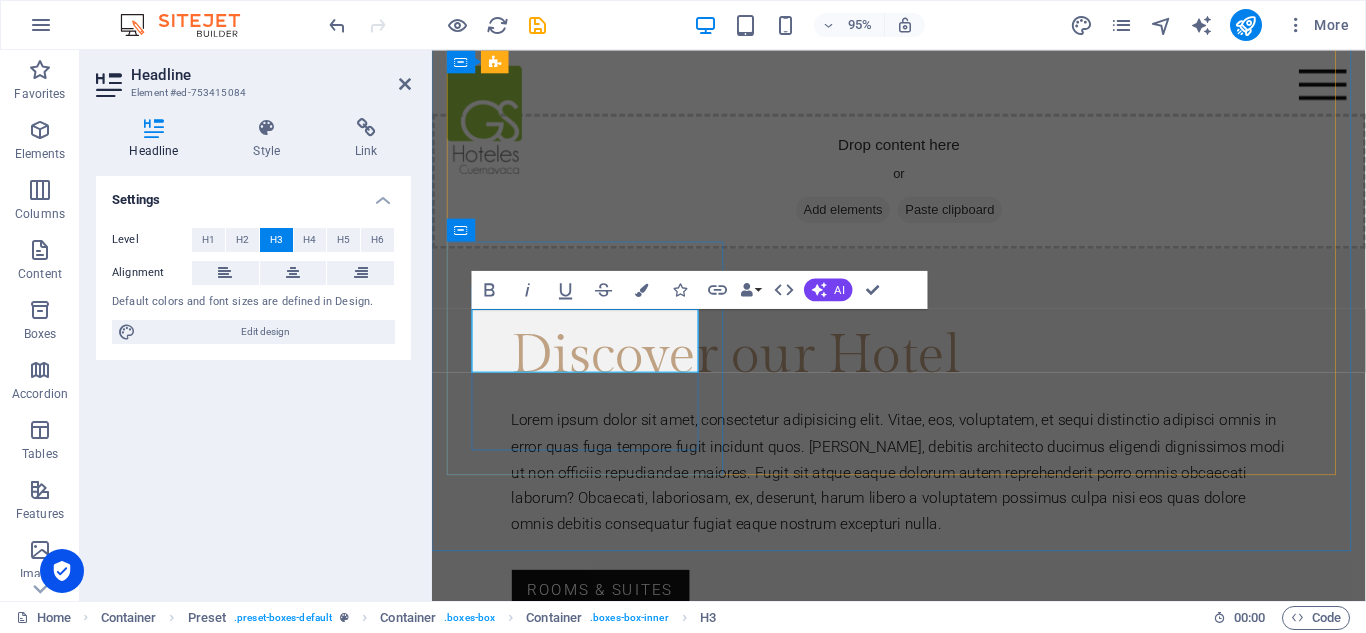 click on "Restaurant" at bounding box center (924, 1750) 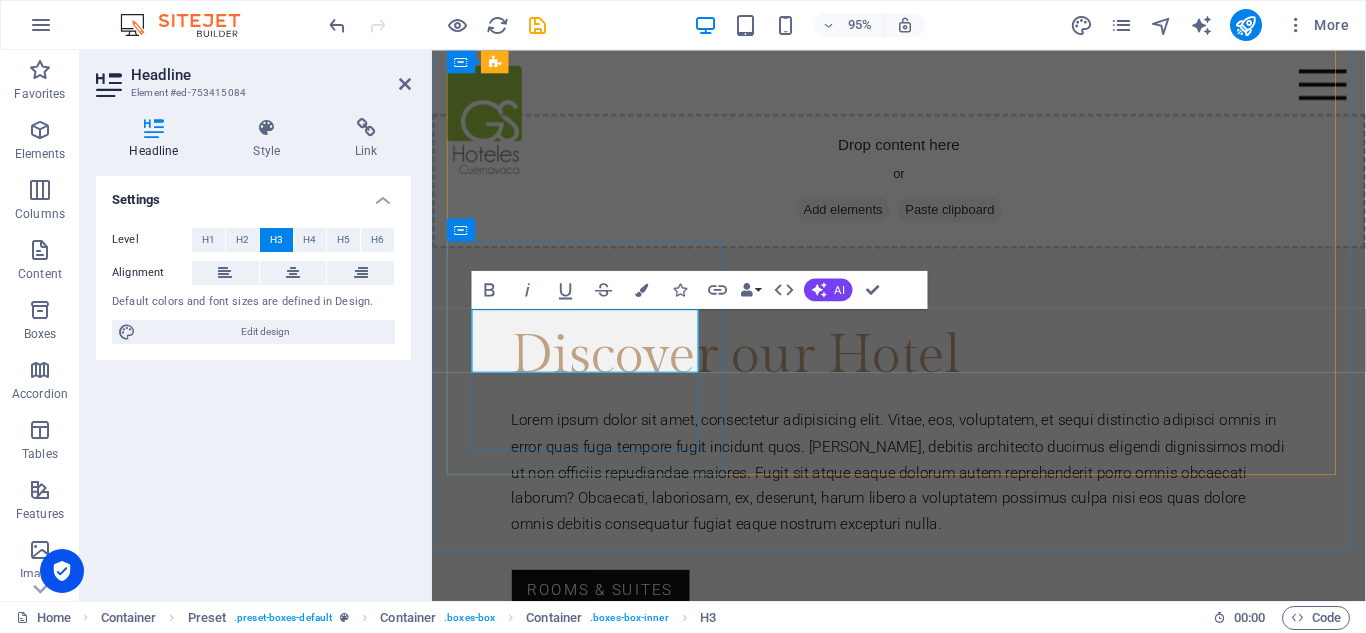 type 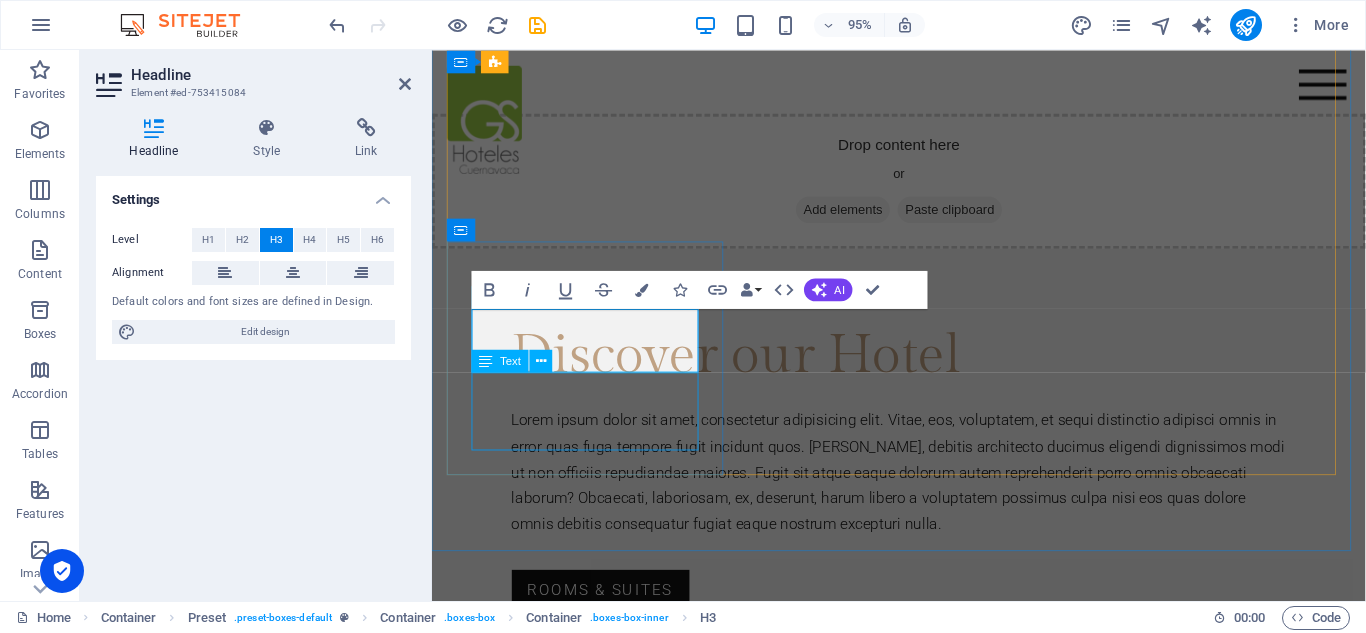 click on "Lorem ipsum dolor sit amet, consectetur adipisicing elit. Veritatis, dolorem!" at bounding box center [924, 1796] 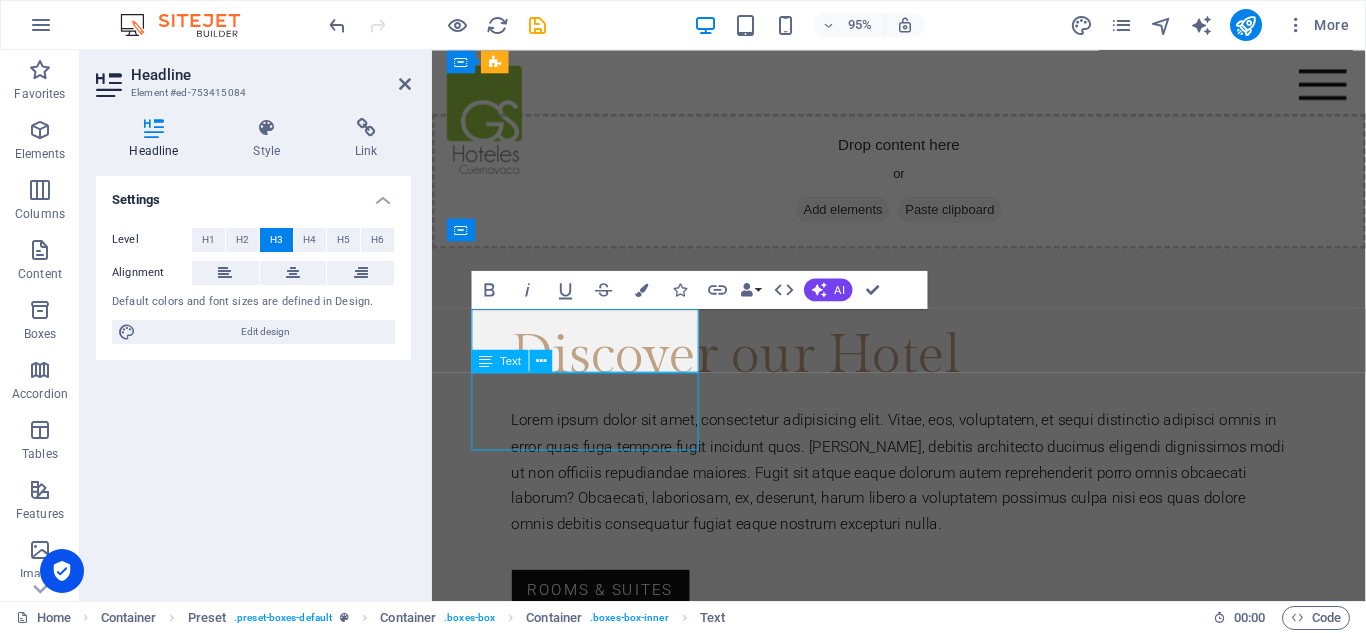 click on "Lorem ipsum dolor sit amet, consectetur adipisicing elit. Veritatis, dolorem!" at bounding box center (924, 1796) 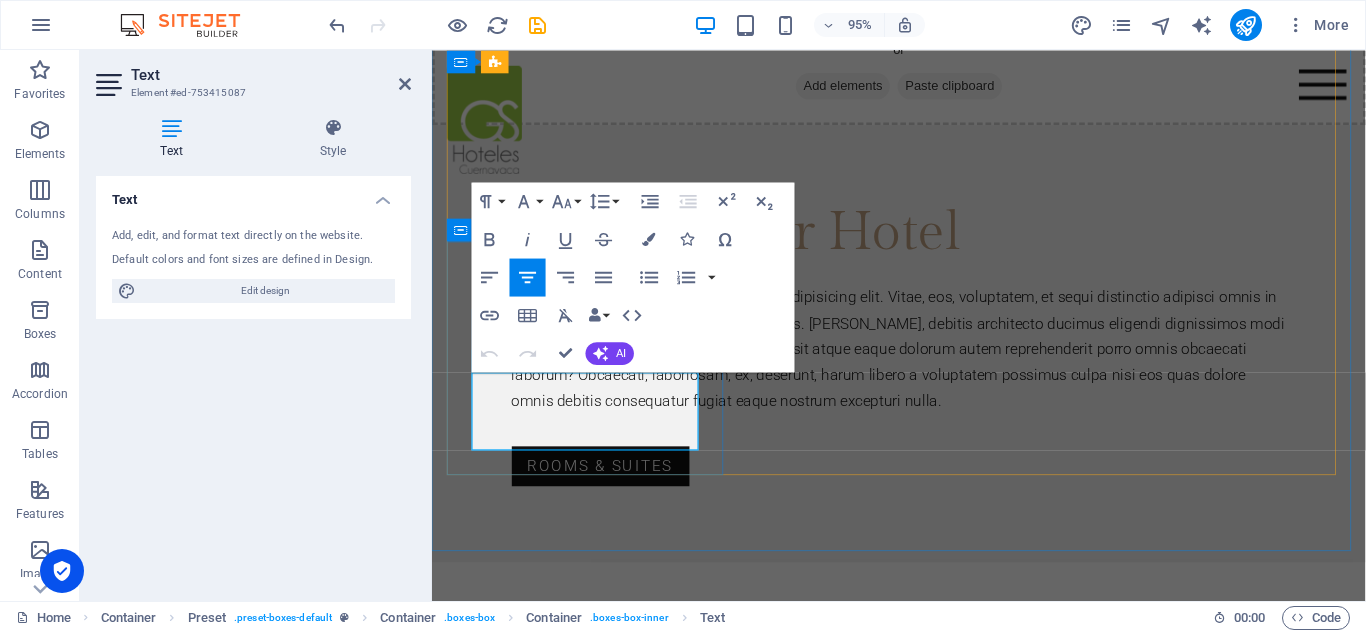 click on "Lorem ipsum dolor sit amet, consectetur adipisicing elit. Veritatis, dolorem!" at bounding box center [924, 1666] 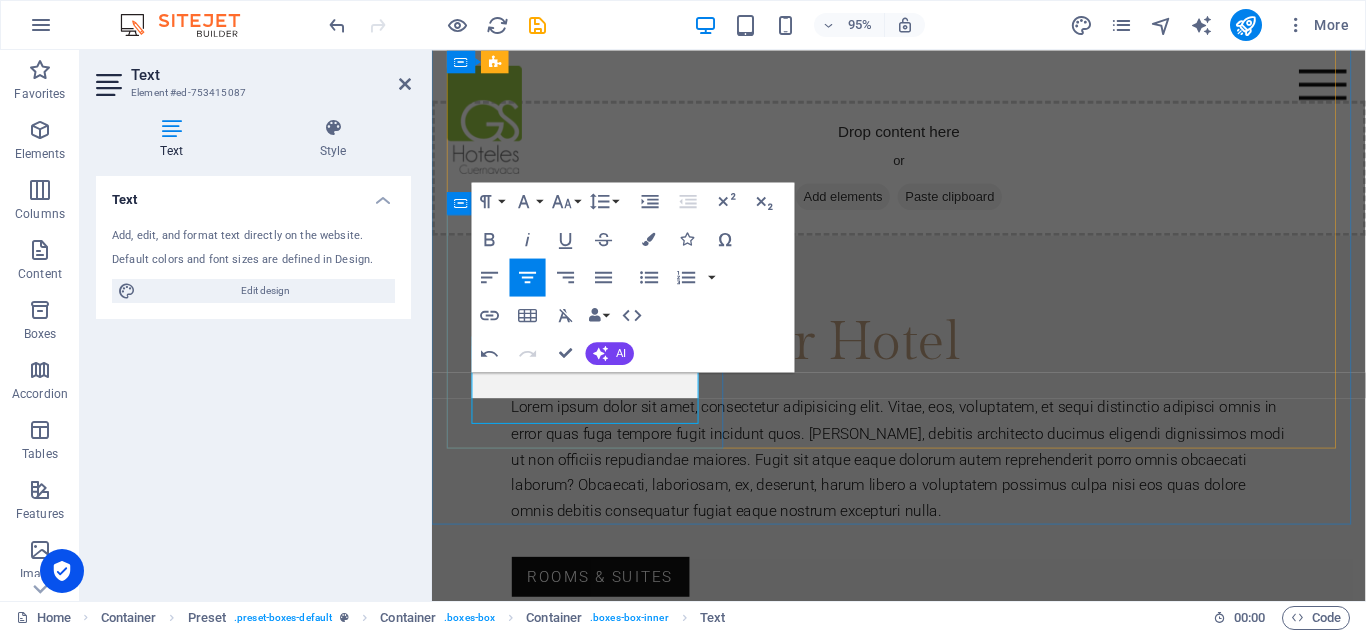scroll, scrollTop: 2024, scrollLeft: 0, axis: vertical 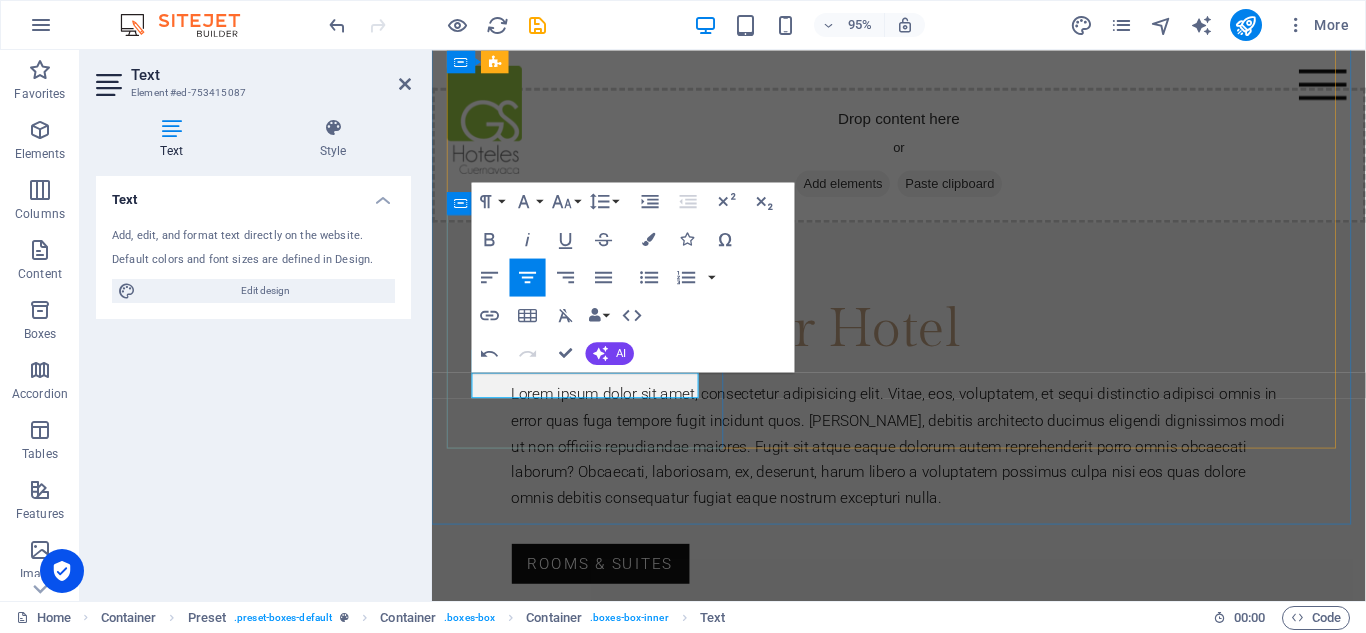 type 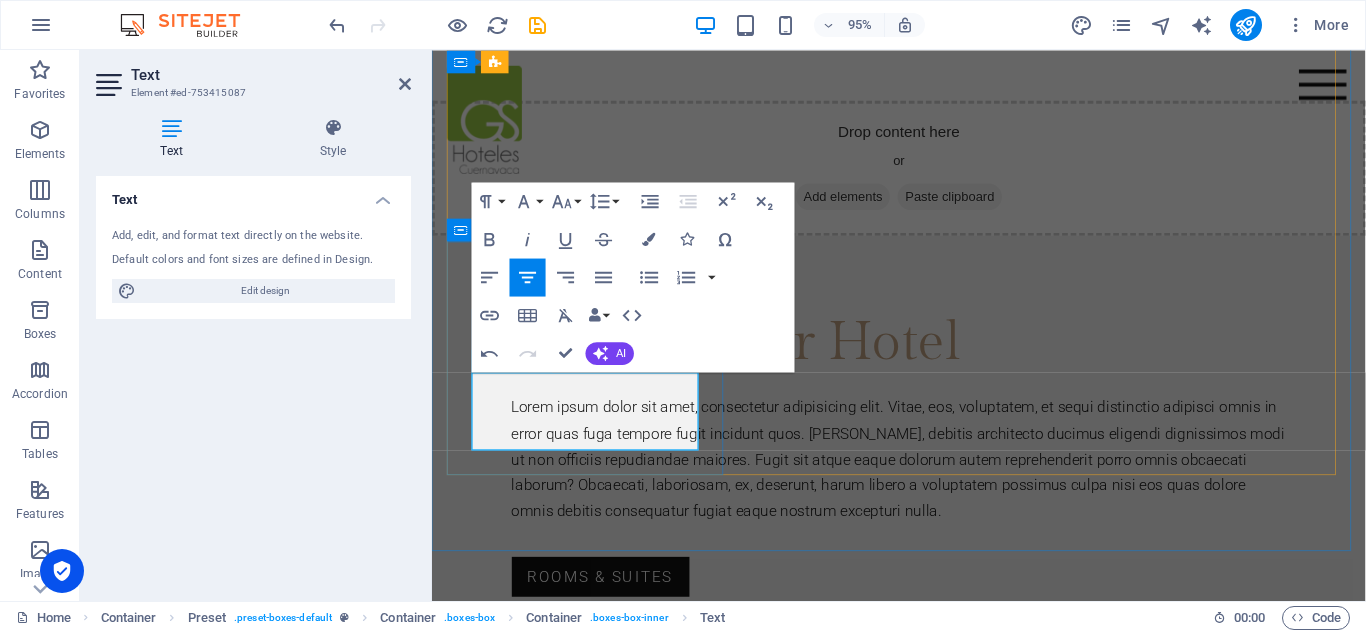 scroll, scrollTop: 1996, scrollLeft: 0, axis: vertical 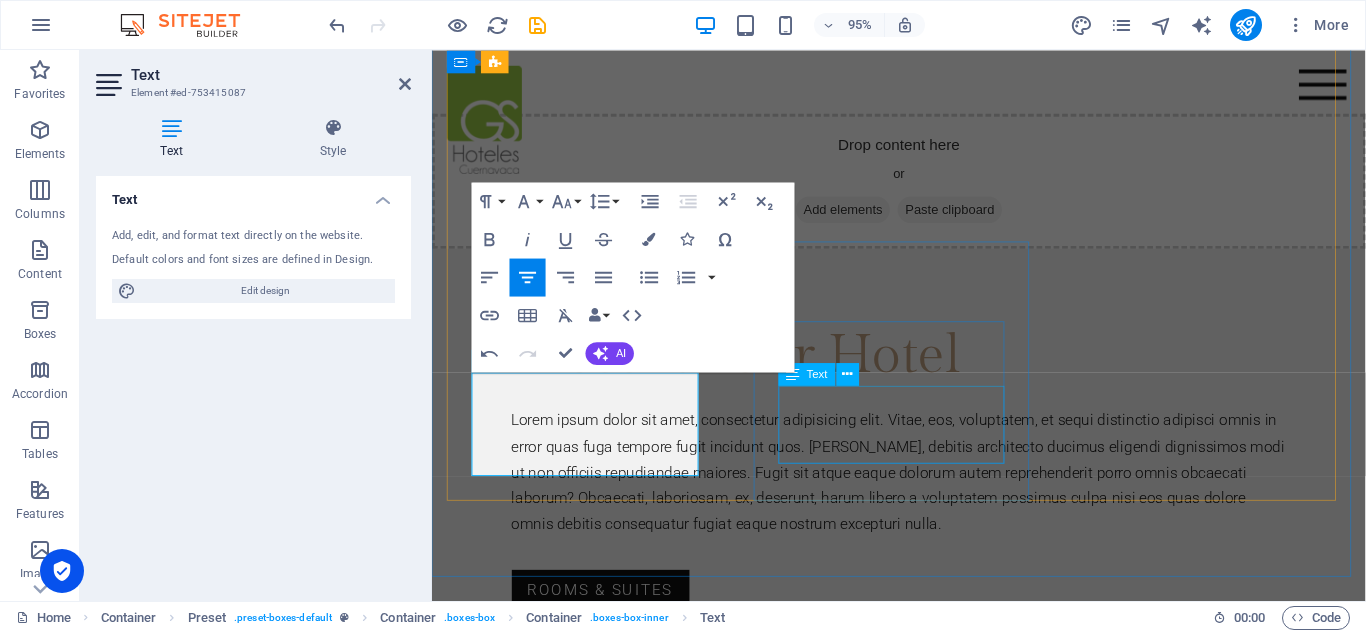 click on "Lorem ipsum dolor sit amet, consectetur adipisicing elit. Veritatis, dolorem!" at bounding box center [924, 2004] 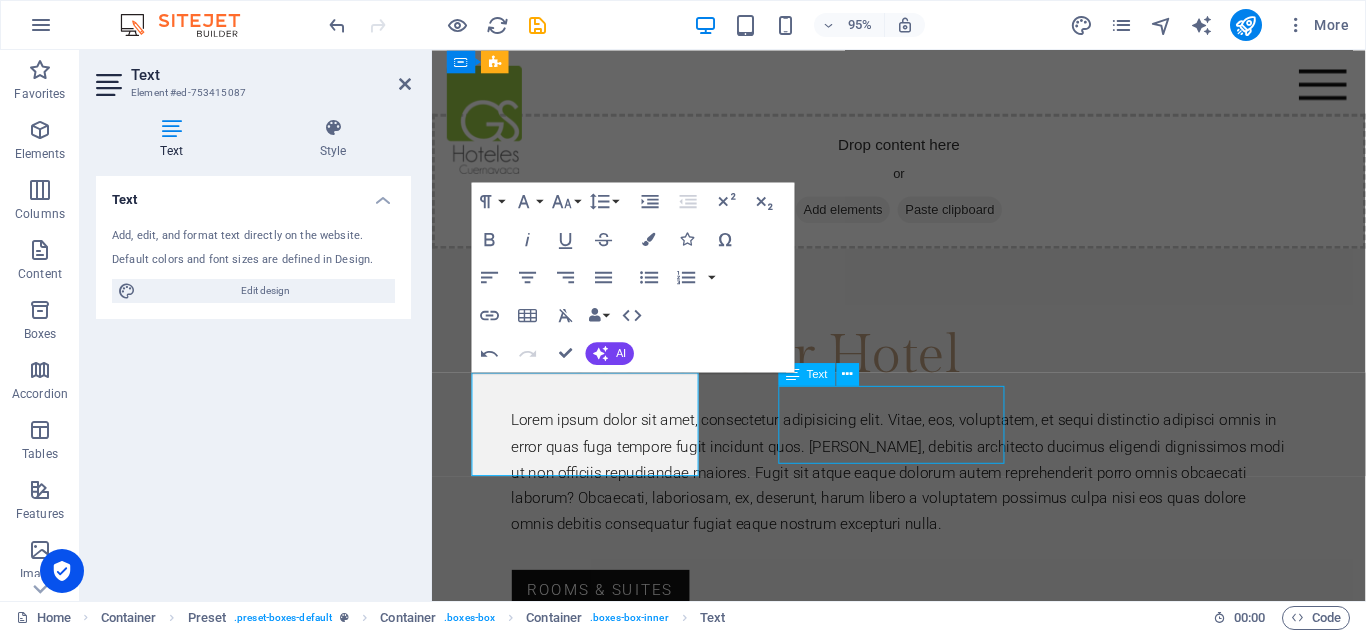 click on "Lorem ipsum dolor sit amet, consectetur adipisicing elit. Veritatis, dolorem!" at bounding box center (924, 2004) 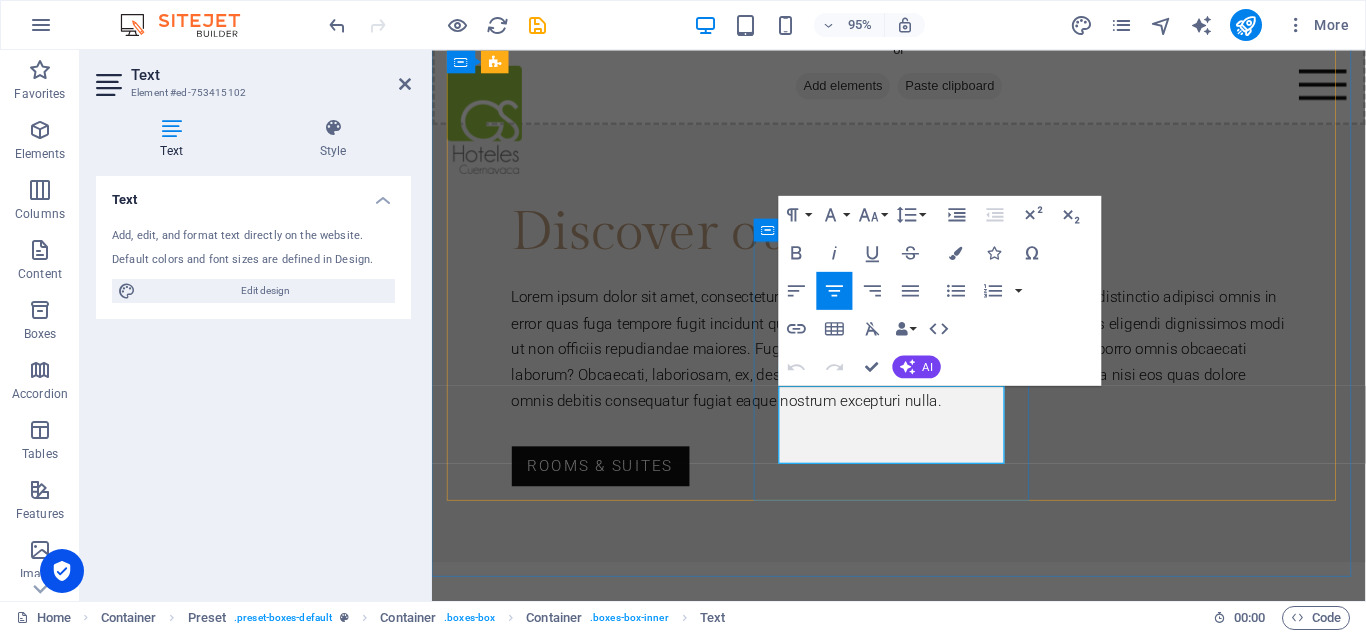 click on "Lorem ipsum dolor sit amet, consectetur adipisicing elit. Veritatis, dolorem!" at bounding box center (924, 1874) 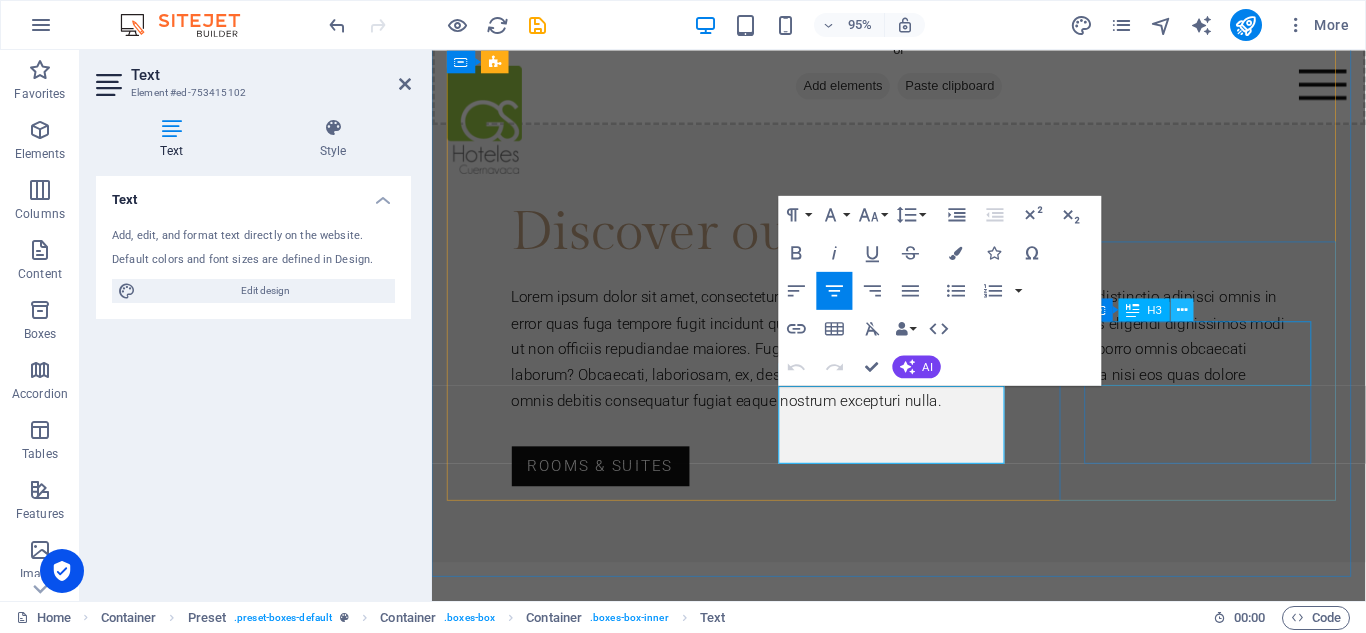 click at bounding box center [1182, 310] 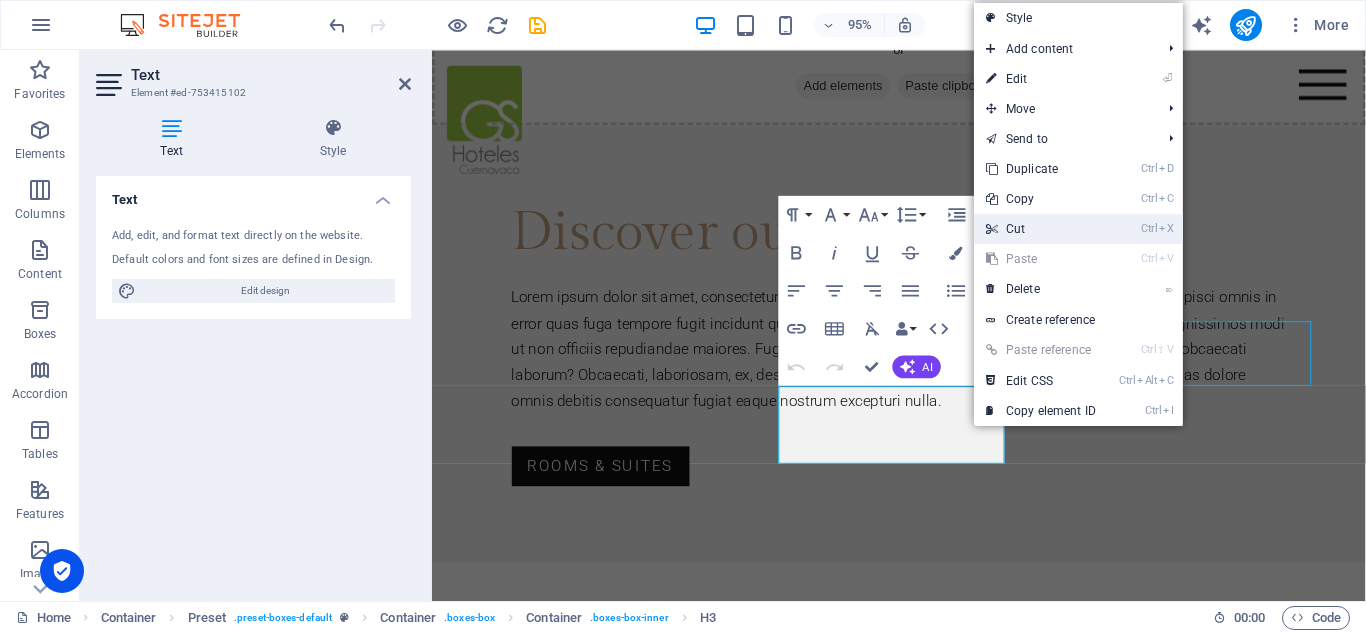 scroll, scrollTop: 1793, scrollLeft: 0, axis: vertical 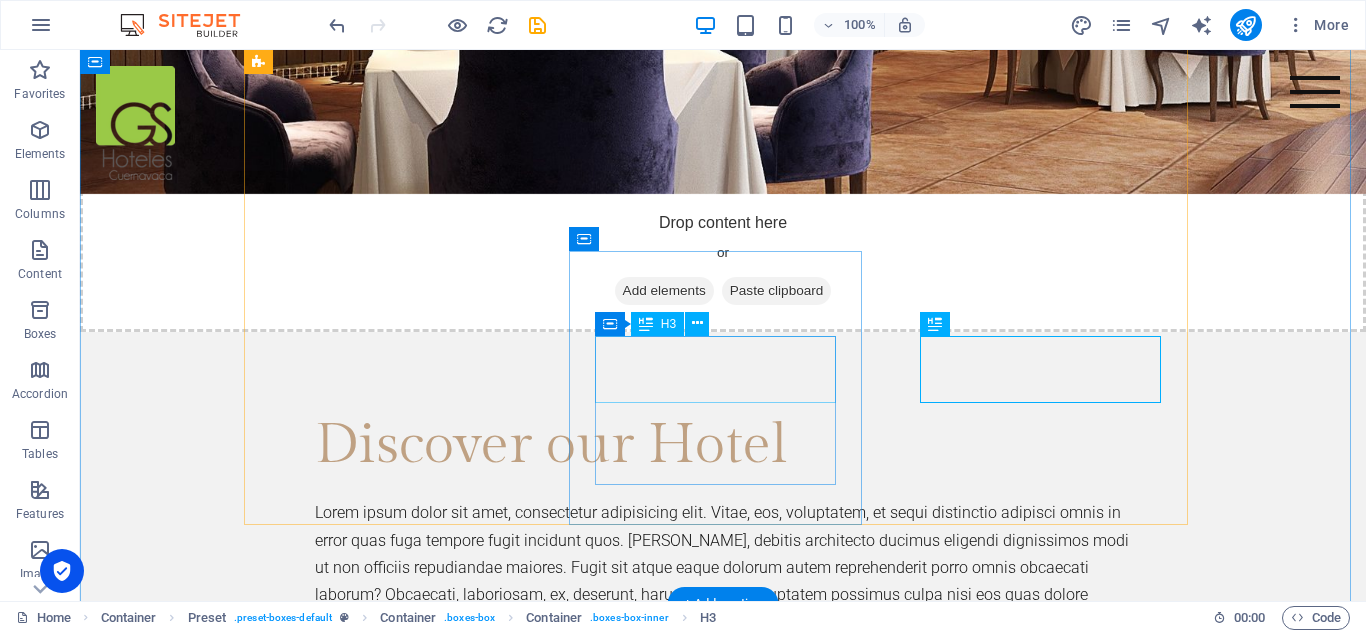 click on "Free Wifi" at bounding box center (723, 2030) 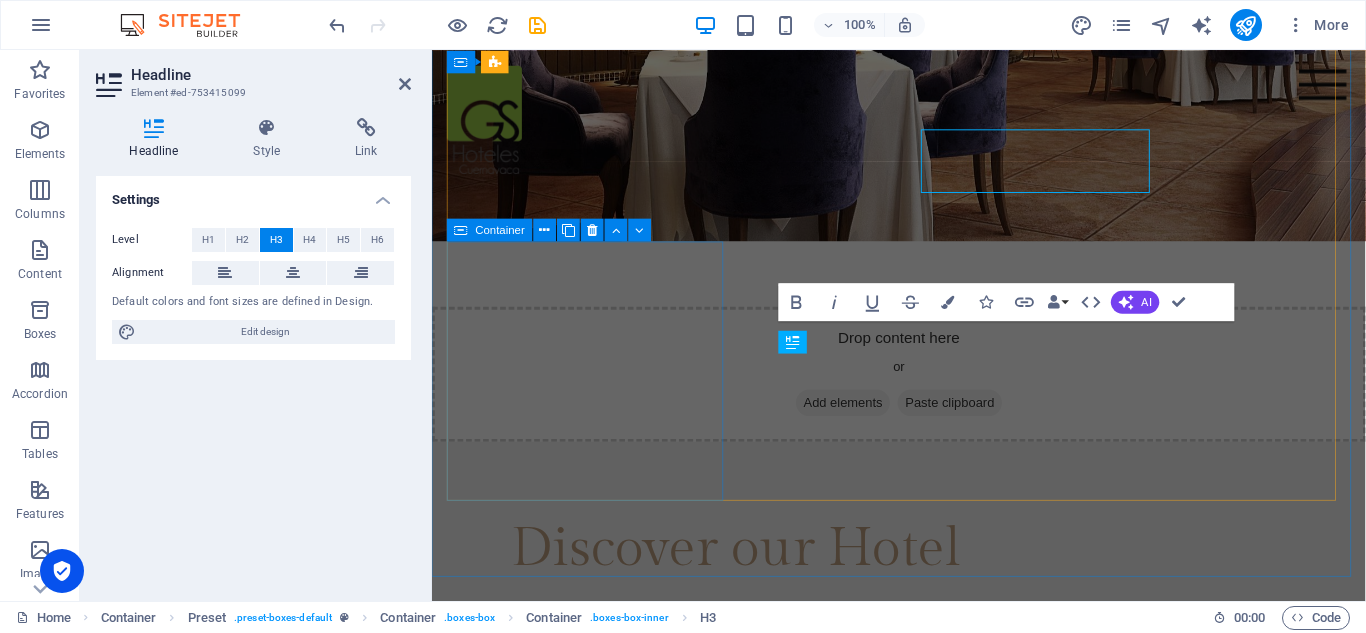 scroll, scrollTop: 1996, scrollLeft: 0, axis: vertical 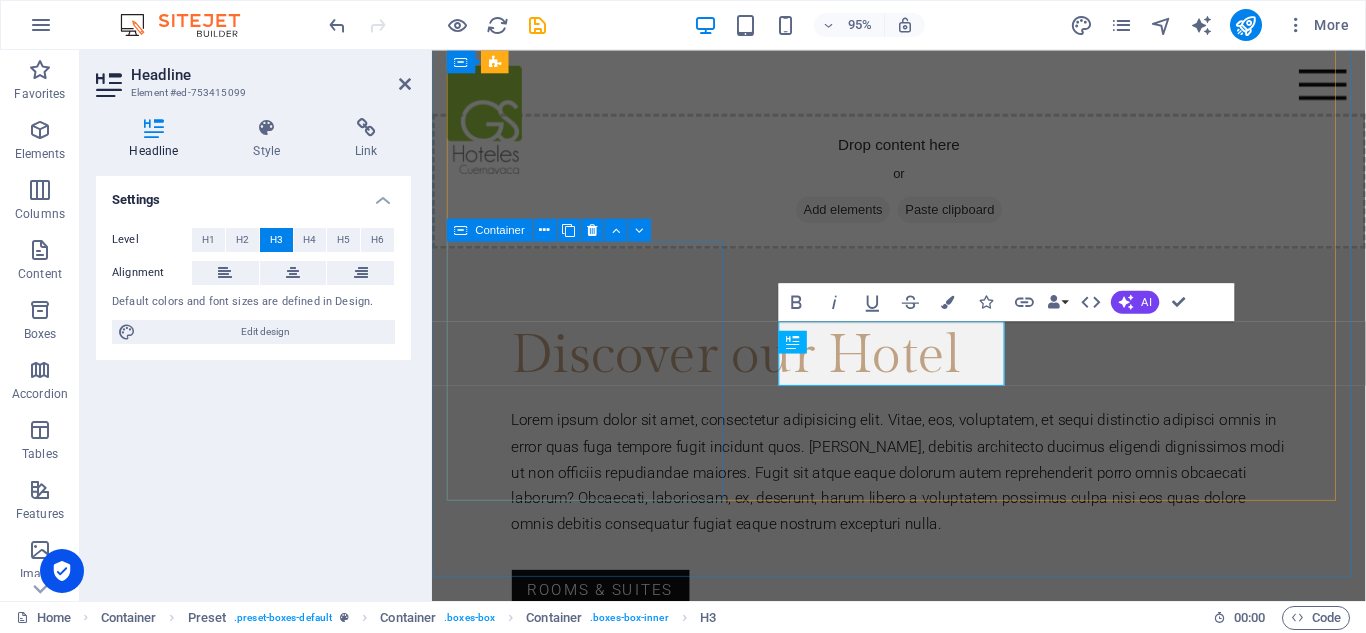 type 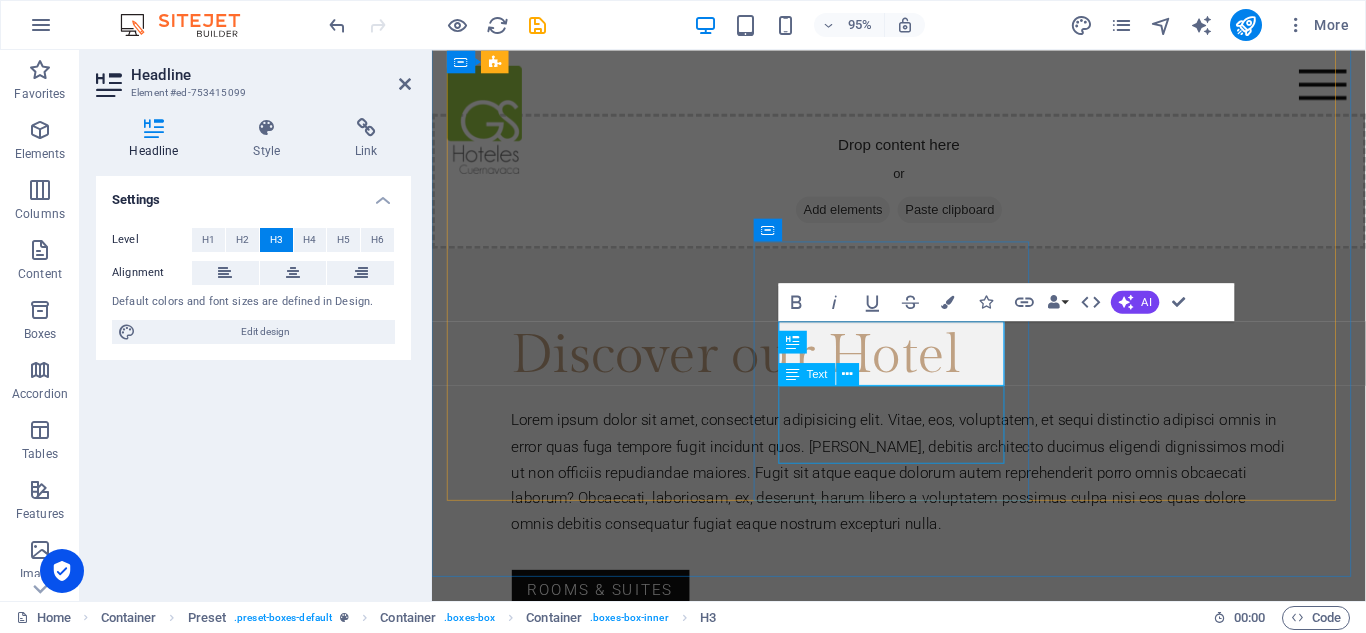 click on "Lorem ipsum dolor sit amet, consectetur adipisicing elit. Veritatis, dolorem!" at bounding box center [924, 2004] 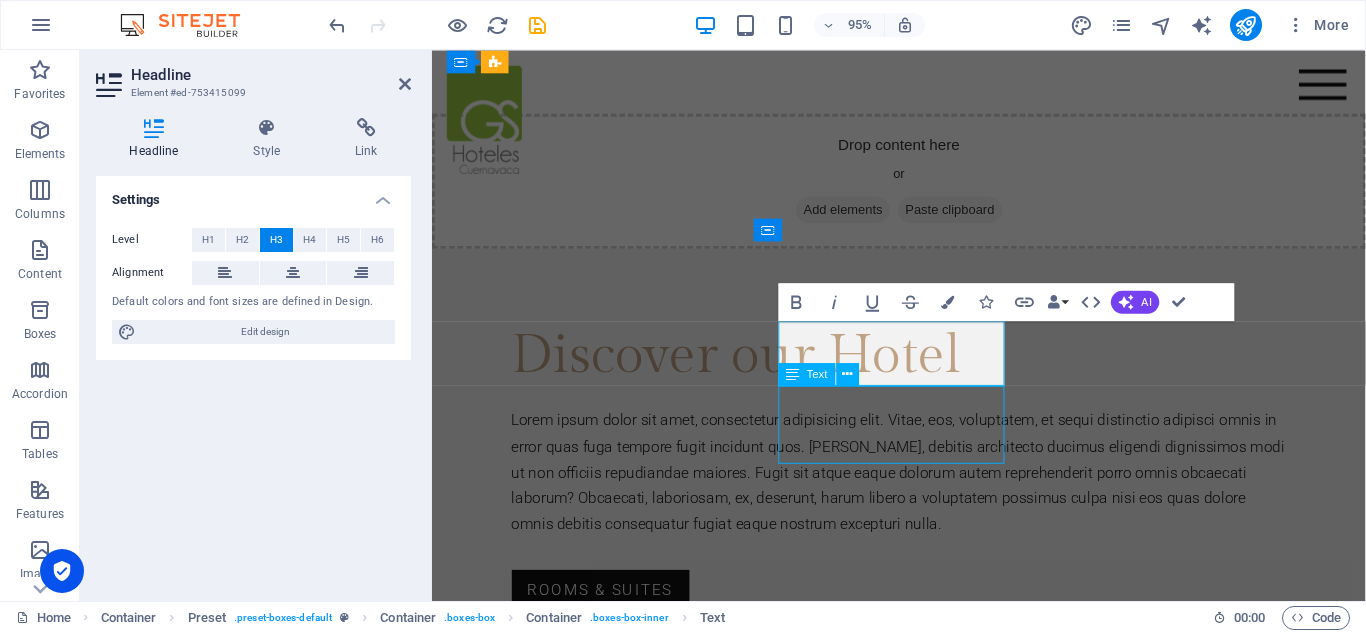 click on "Lorem ipsum dolor sit amet, consectetur adipisicing elit. Veritatis, dolorem!" at bounding box center (924, 2004) 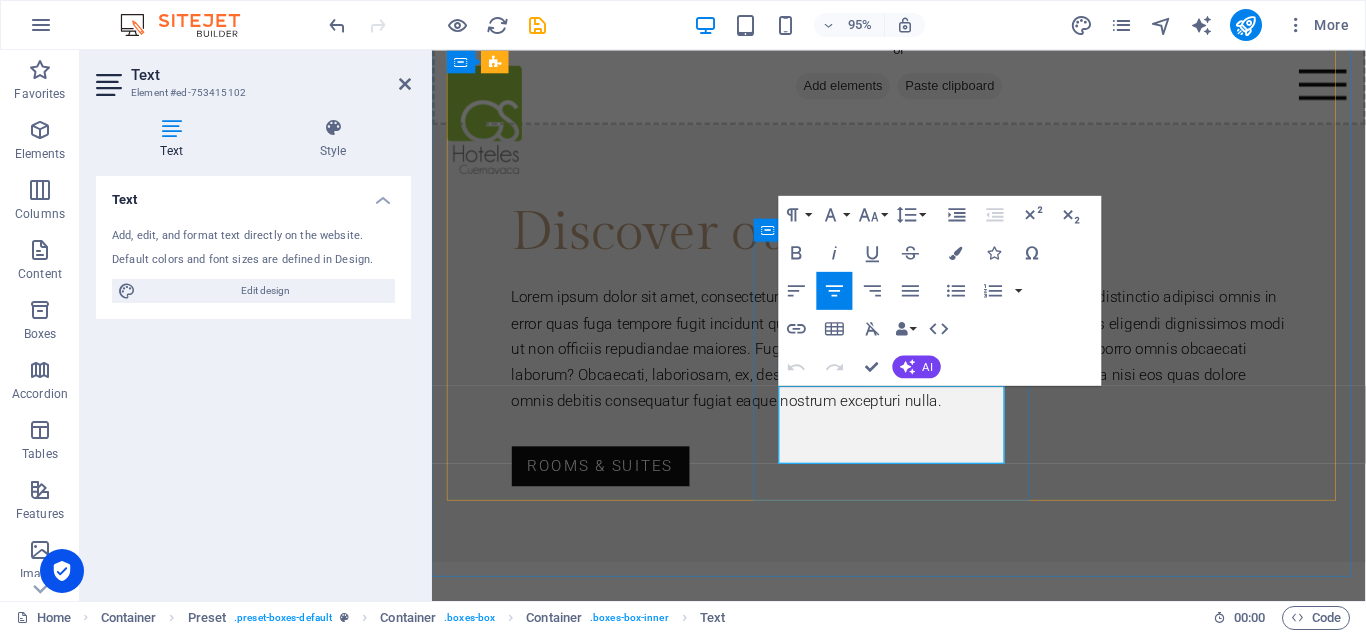 type 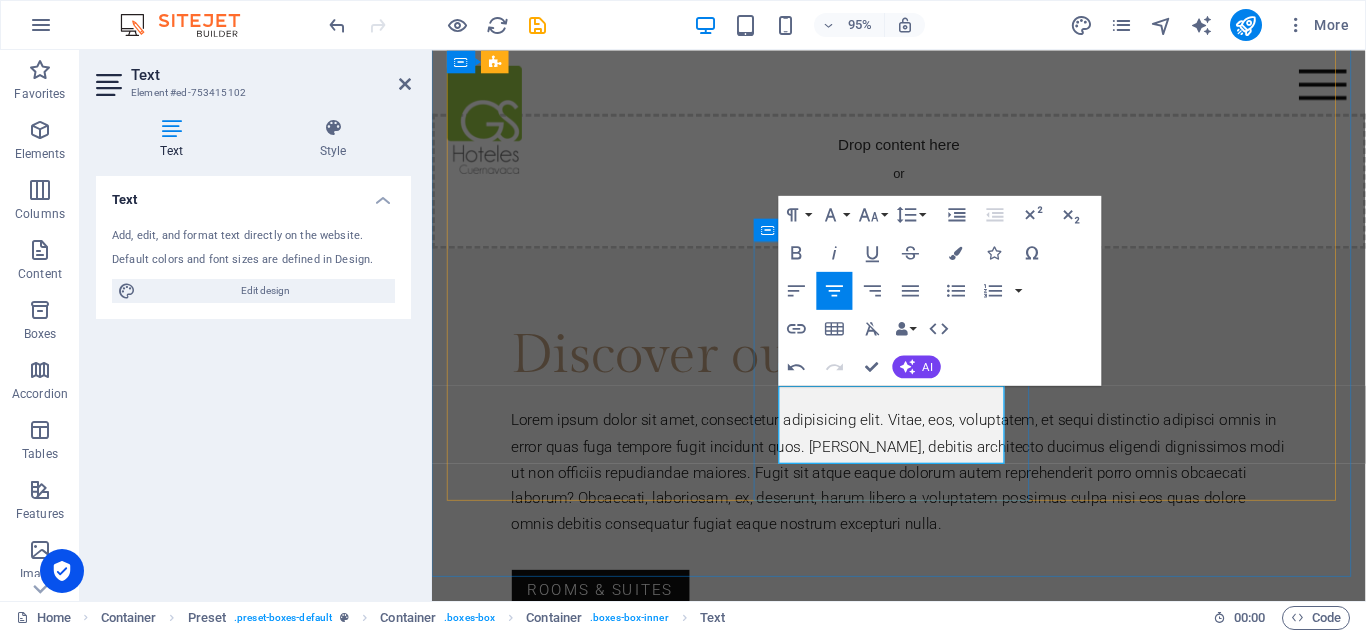 click on "ALorem ipsum dolor sit amet, consectetur adipisicing elit. Veritatis, dolorem!" at bounding box center (924, 2004) 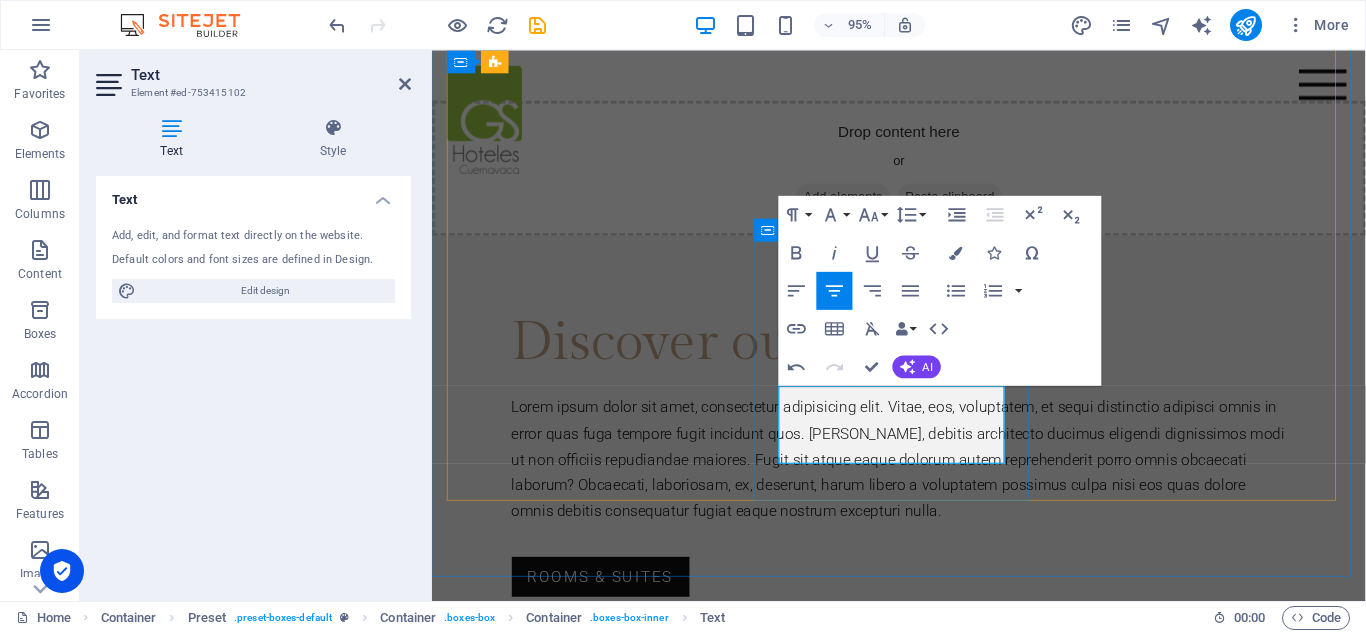 scroll, scrollTop: 1996, scrollLeft: 0, axis: vertical 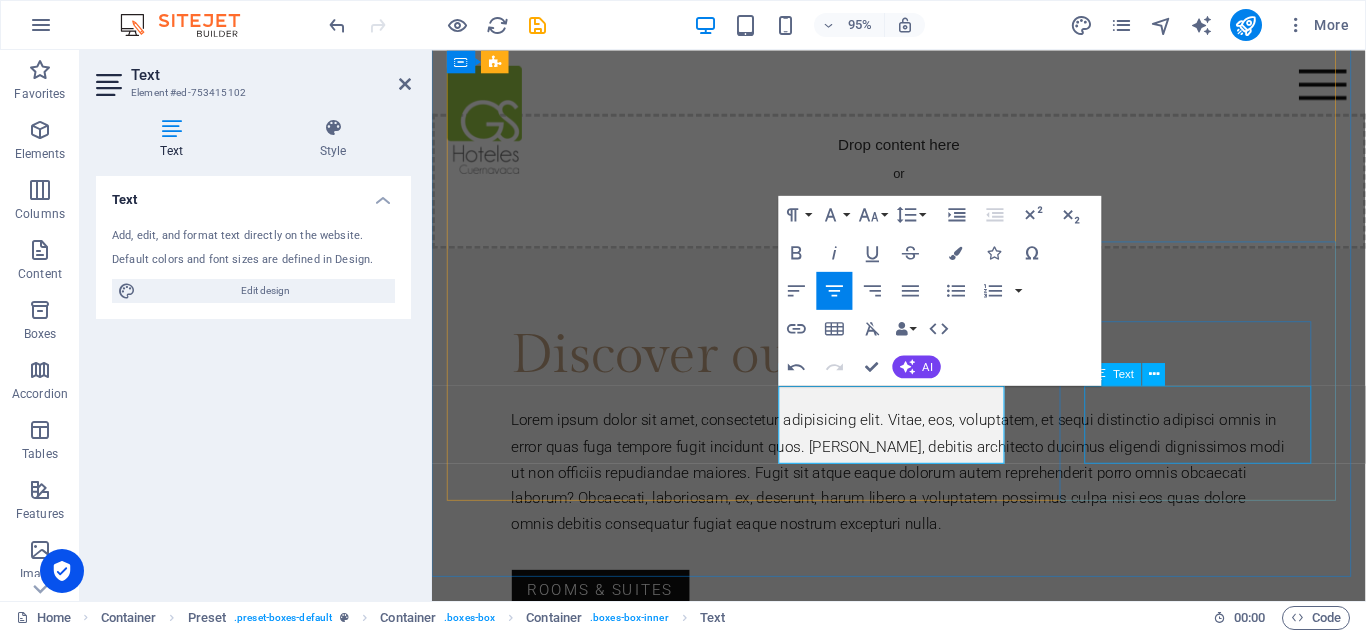 click on "Lorem ipsum dolor sit amet, consectetur adipisicing elit. Veritatis, dolorem!" at bounding box center [924, 2211] 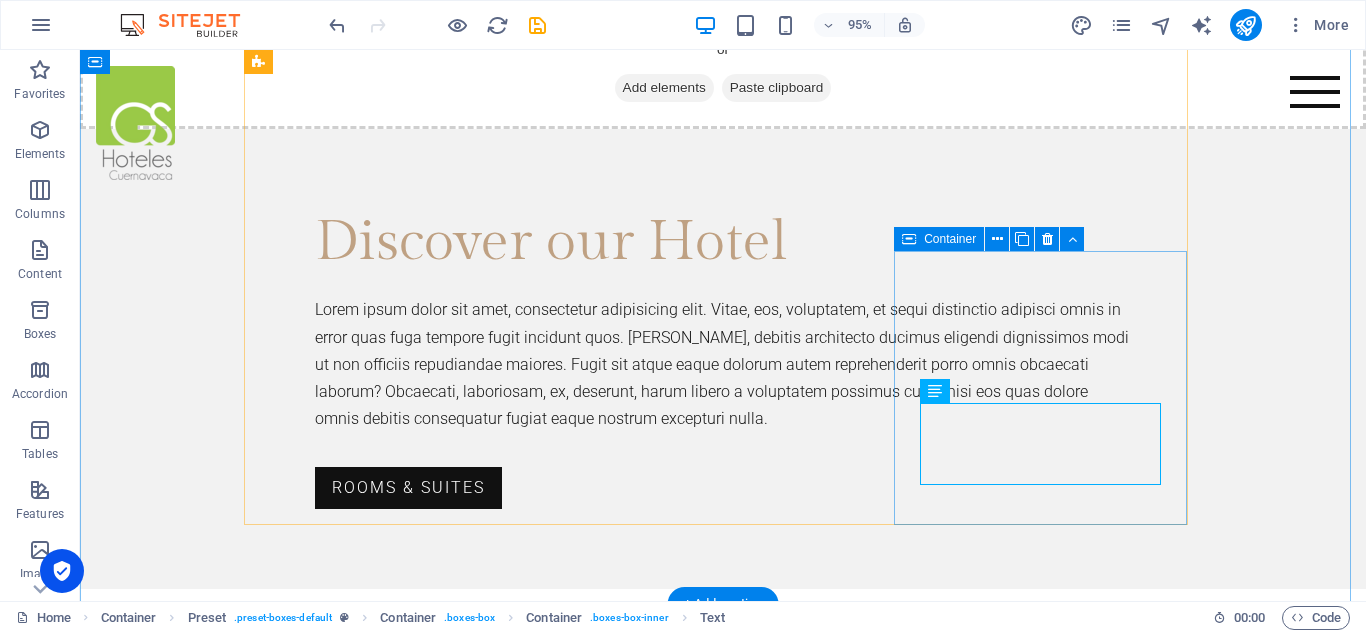 scroll, scrollTop: 1793, scrollLeft: 0, axis: vertical 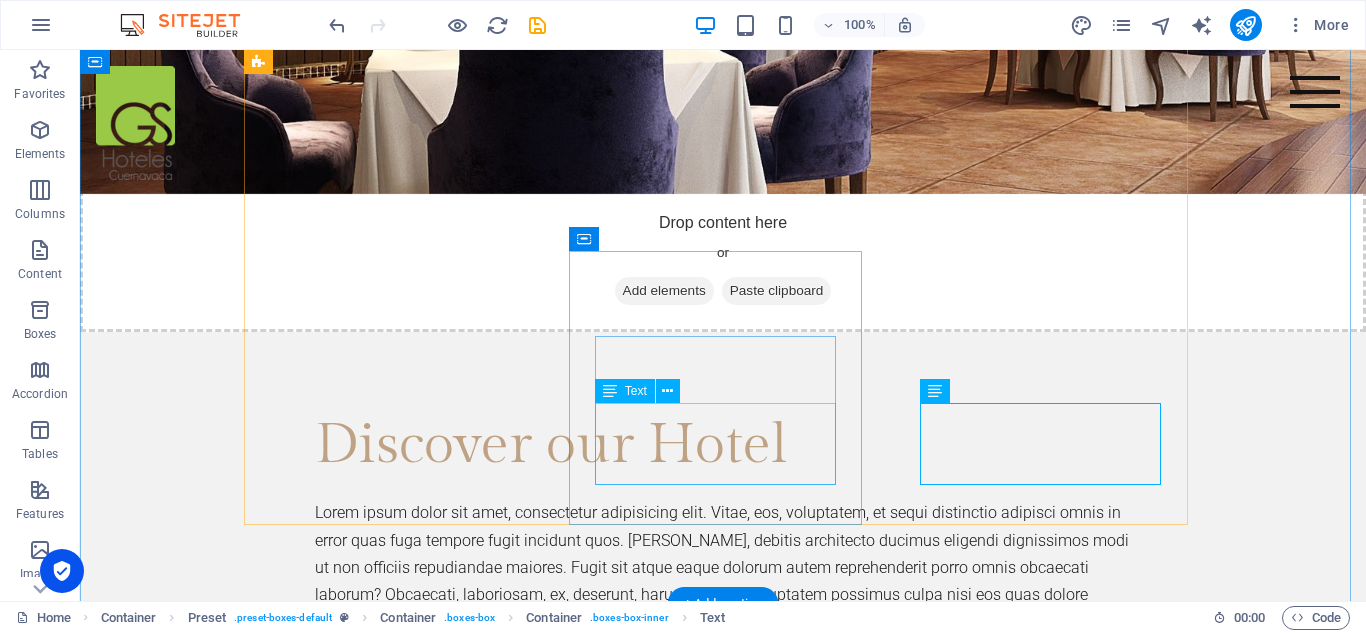 click on "El clima de Cuernavaca es apto para disfrutarlo en nuestra piscina, ubicada en el 5to piso." at bounding box center (723, 2077) 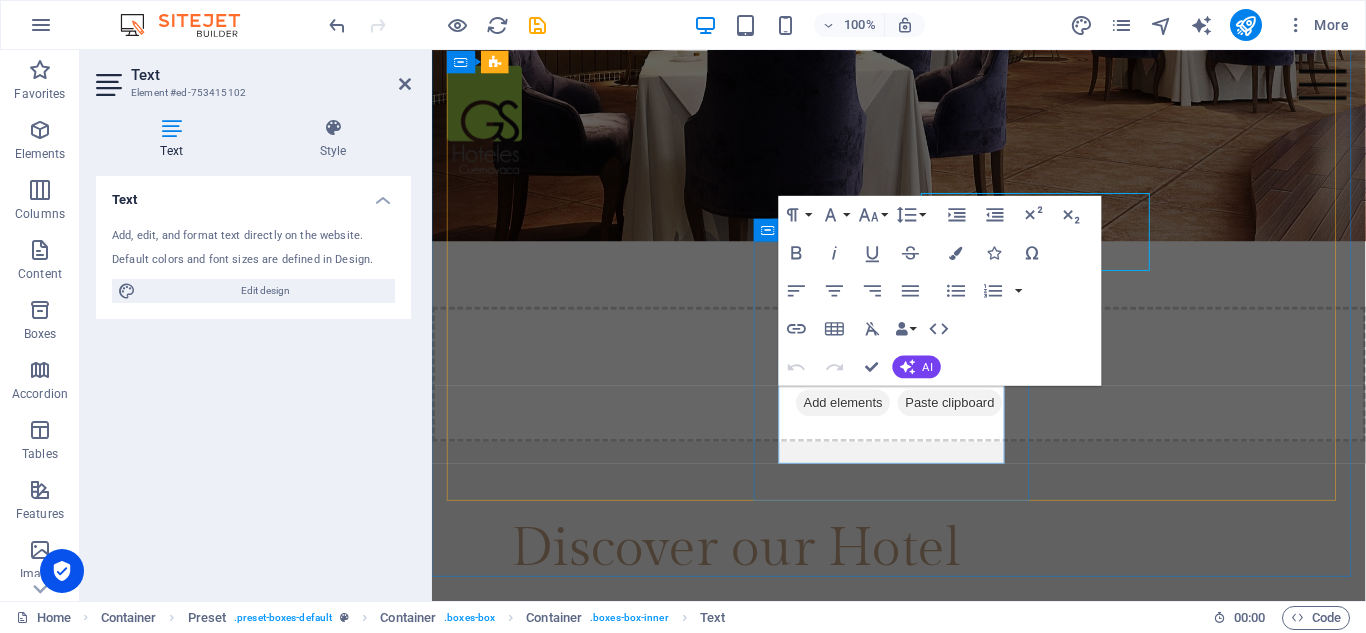scroll, scrollTop: 1996, scrollLeft: 0, axis: vertical 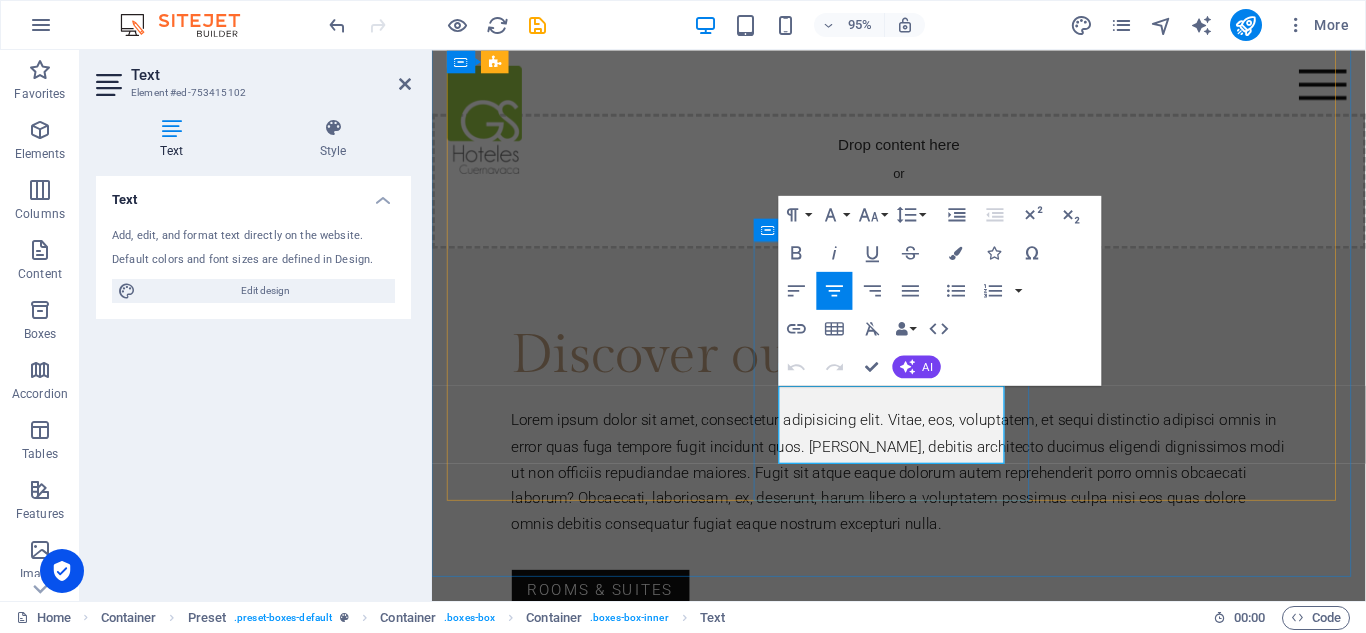 click on "El clima de Cuernavaca es apto para disfrutarlo en nuestra piscina, ubicada en el 5to piso." at bounding box center [924, 2004] 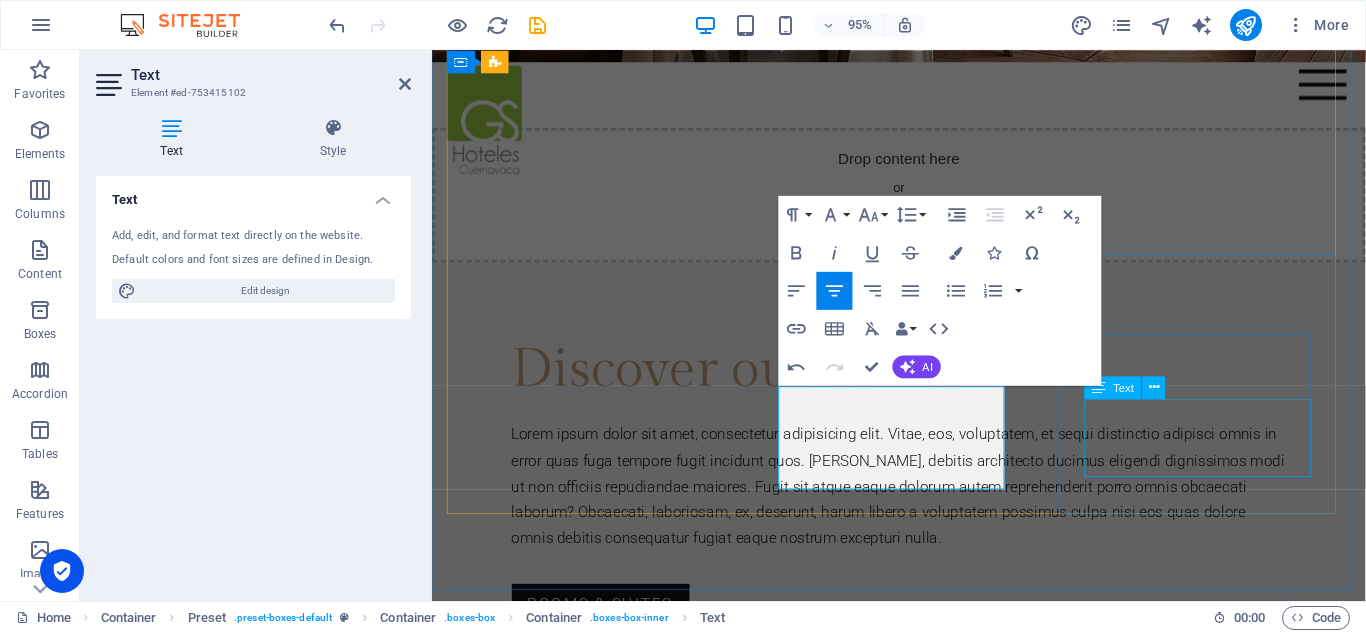 click on "Lorem ipsum dolor sit amet, consectetur adipisicing elit. Veritatis, dolorem!" at bounding box center [924, 2253] 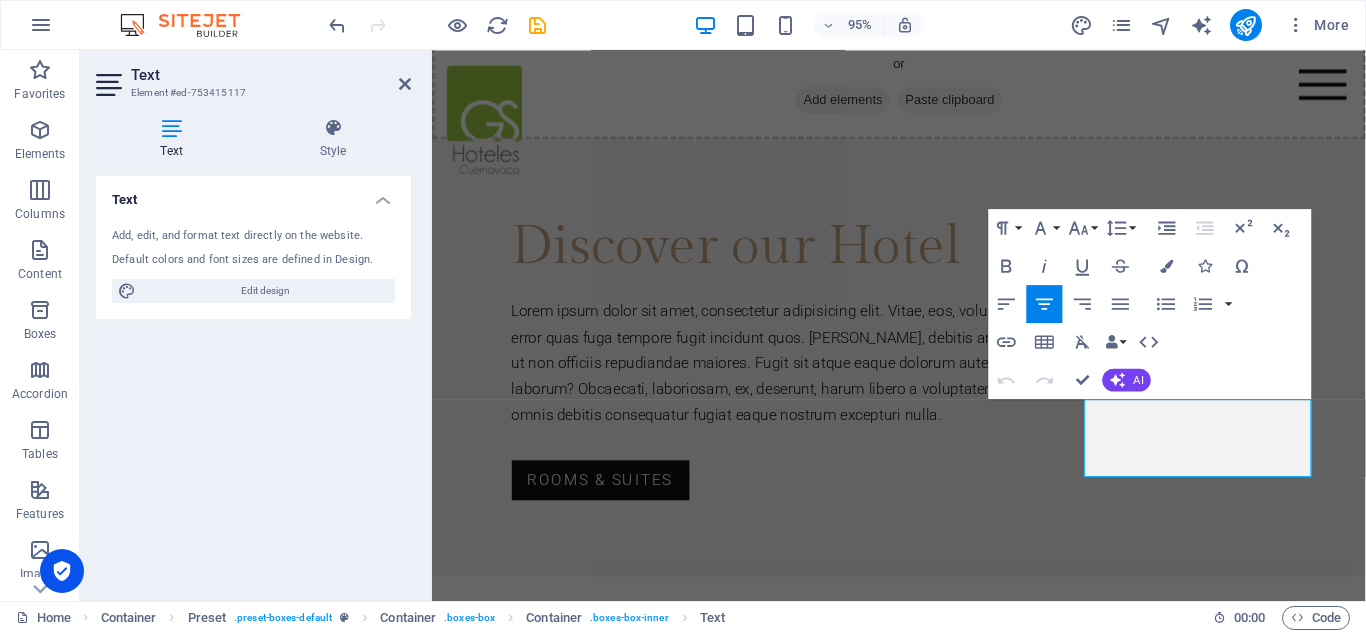 scroll, scrollTop: 2489, scrollLeft: 0, axis: vertical 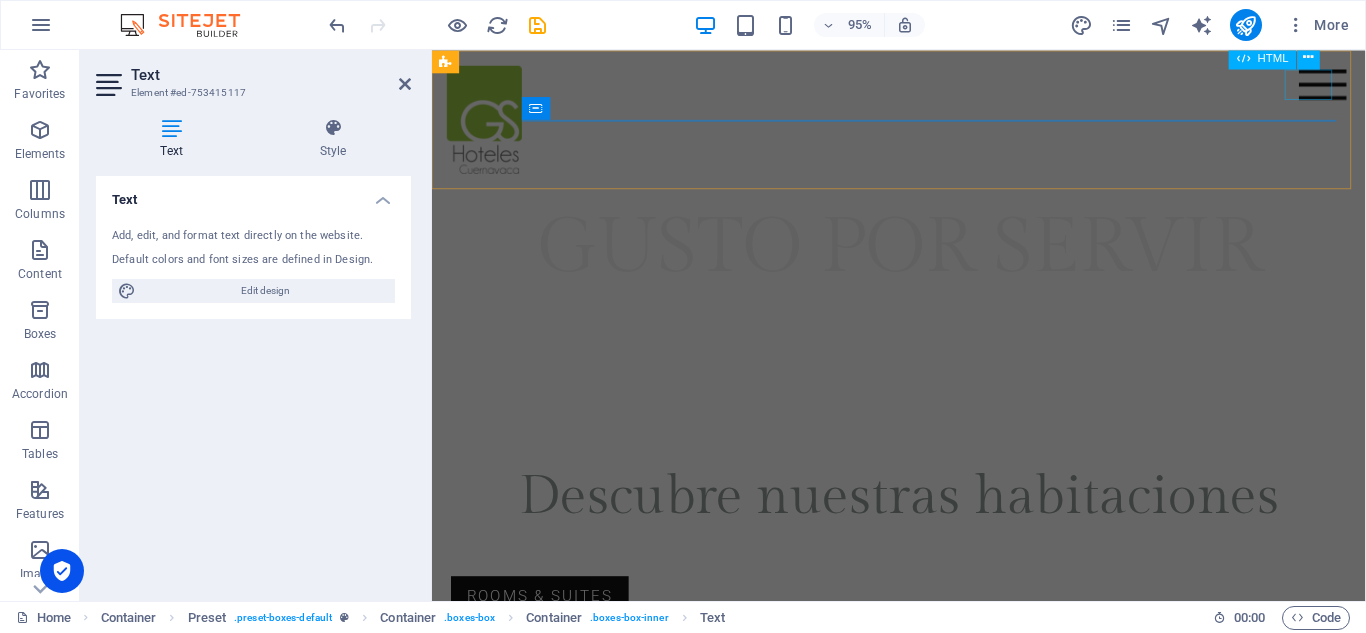 click at bounding box center [1370, 86] 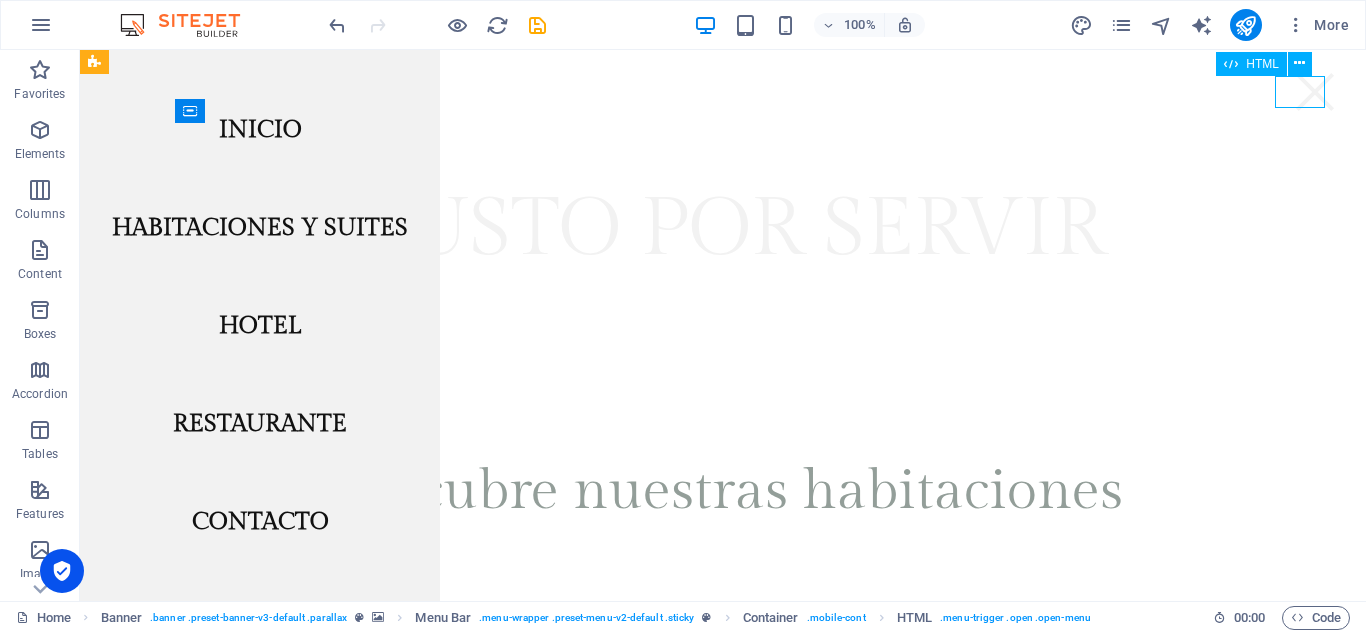scroll, scrollTop: 596, scrollLeft: 0, axis: vertical 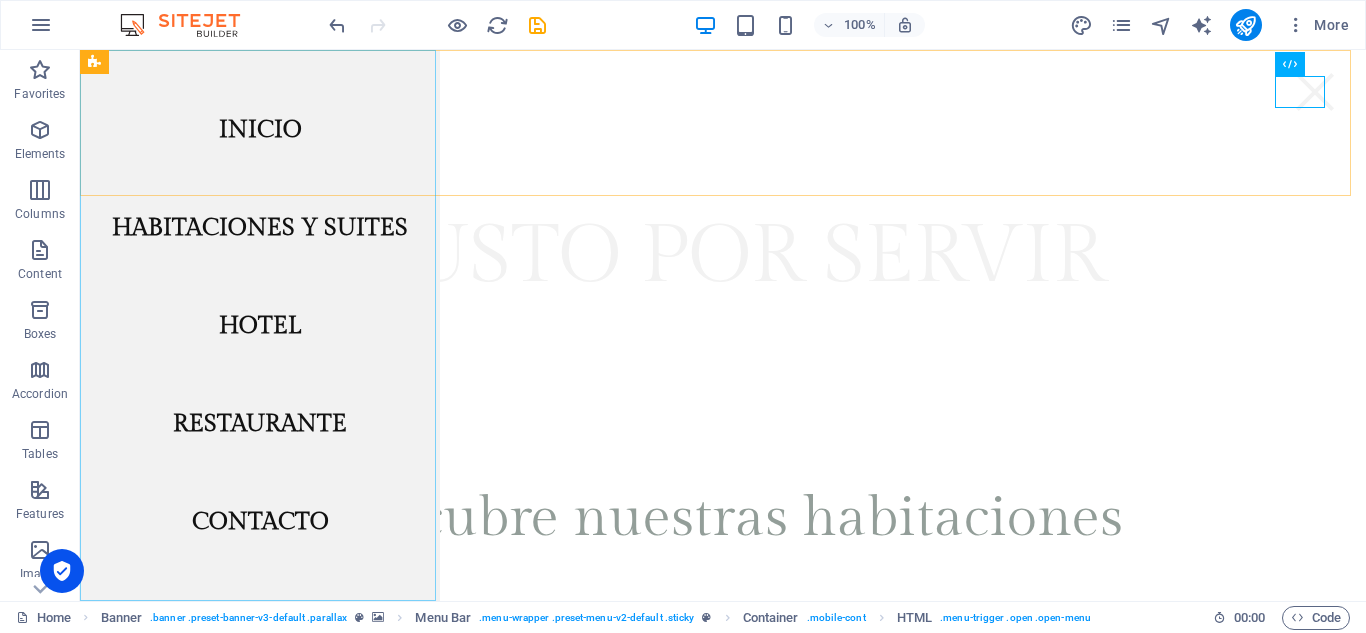 click on "INICIO Habitaciones y suites Hotel RESTAURANTE Contacto" at bounding box center [260, 325] 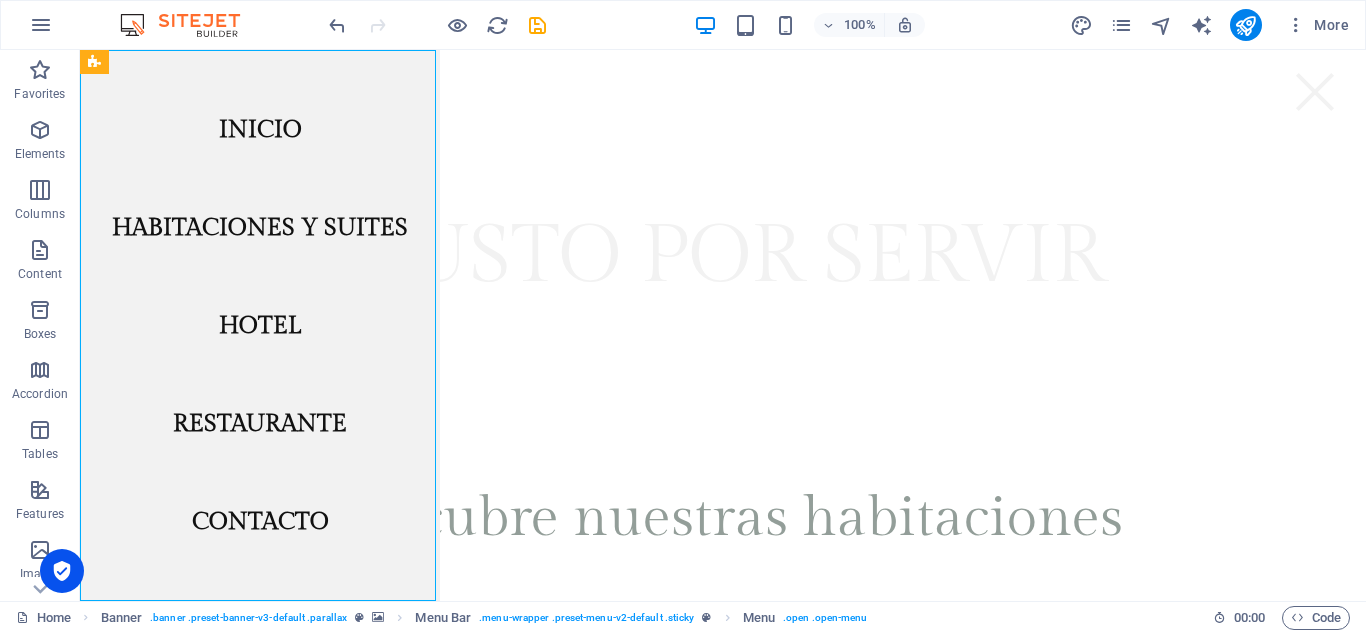 click on "INICIO Habitaciones y suites Hotel RESTAURANTE Contacto" at bounding box center [260, 325] 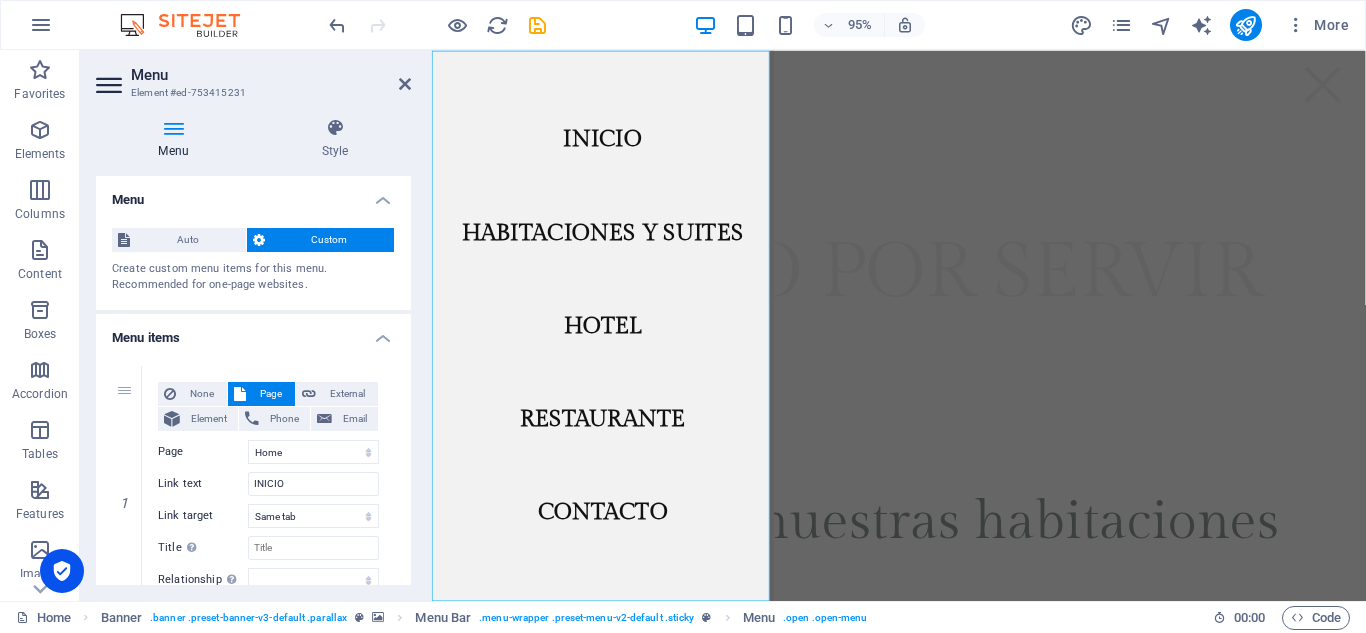 scroll, scrollTop: 623, scrollLeft: 0, axis: vertical 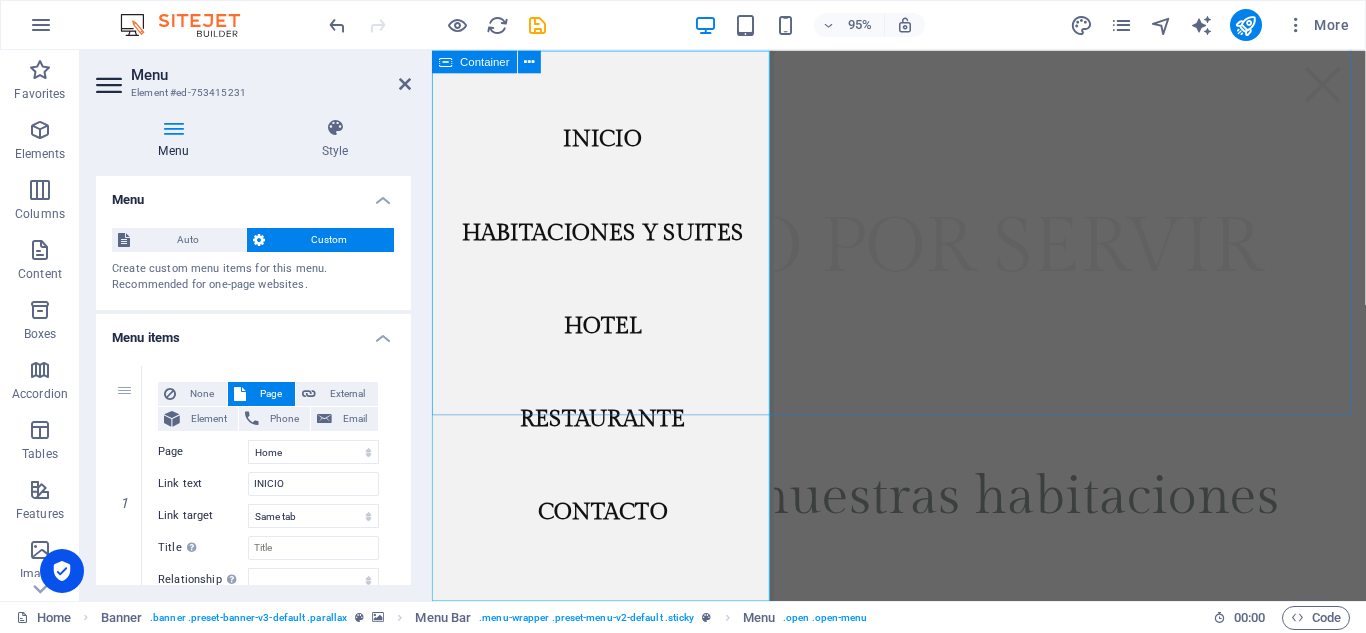 click on "Descubre nuestras habitaciones Rooms & Suites" at bounding box center [923, 613] 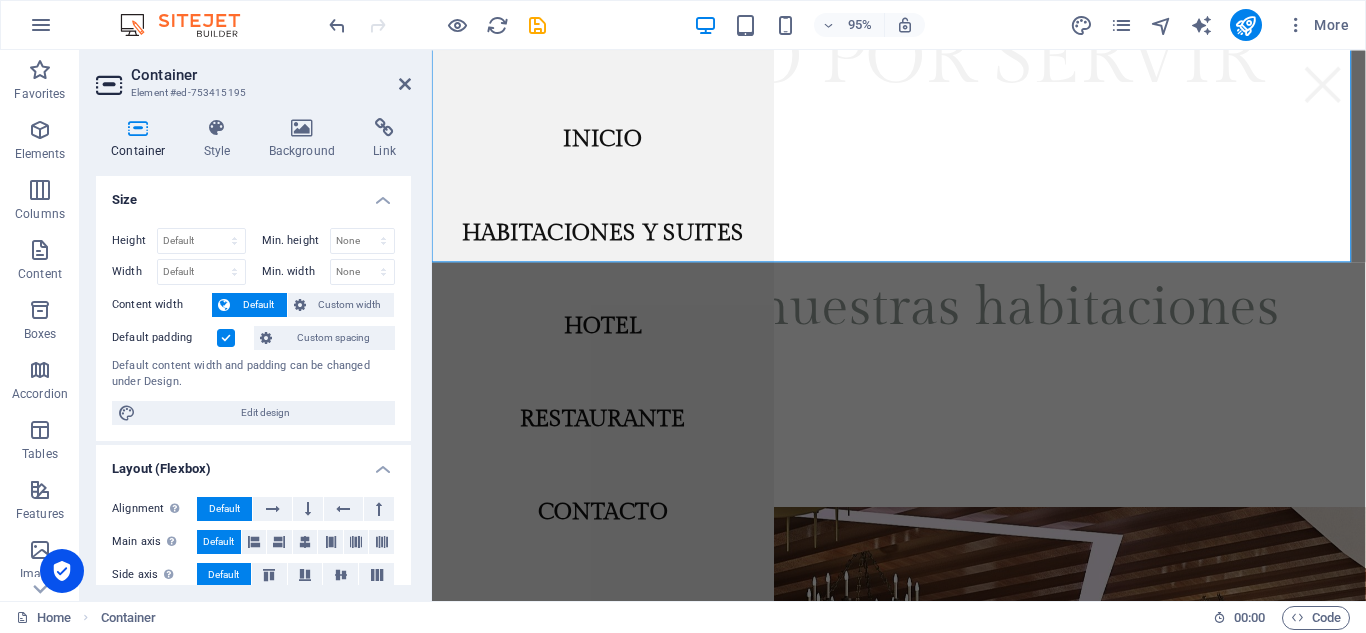 scroll, scrollTop: 784, scrollLeft: 0, axis: vertical 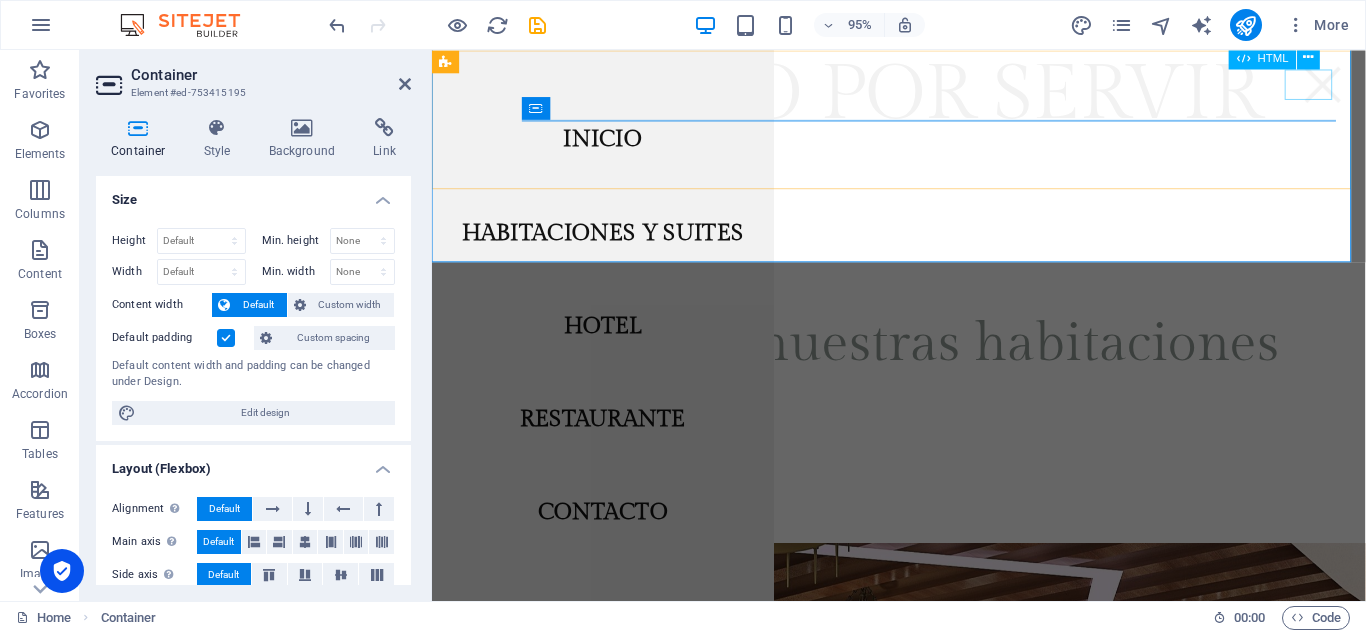 click at bounding box center [1370, 86] 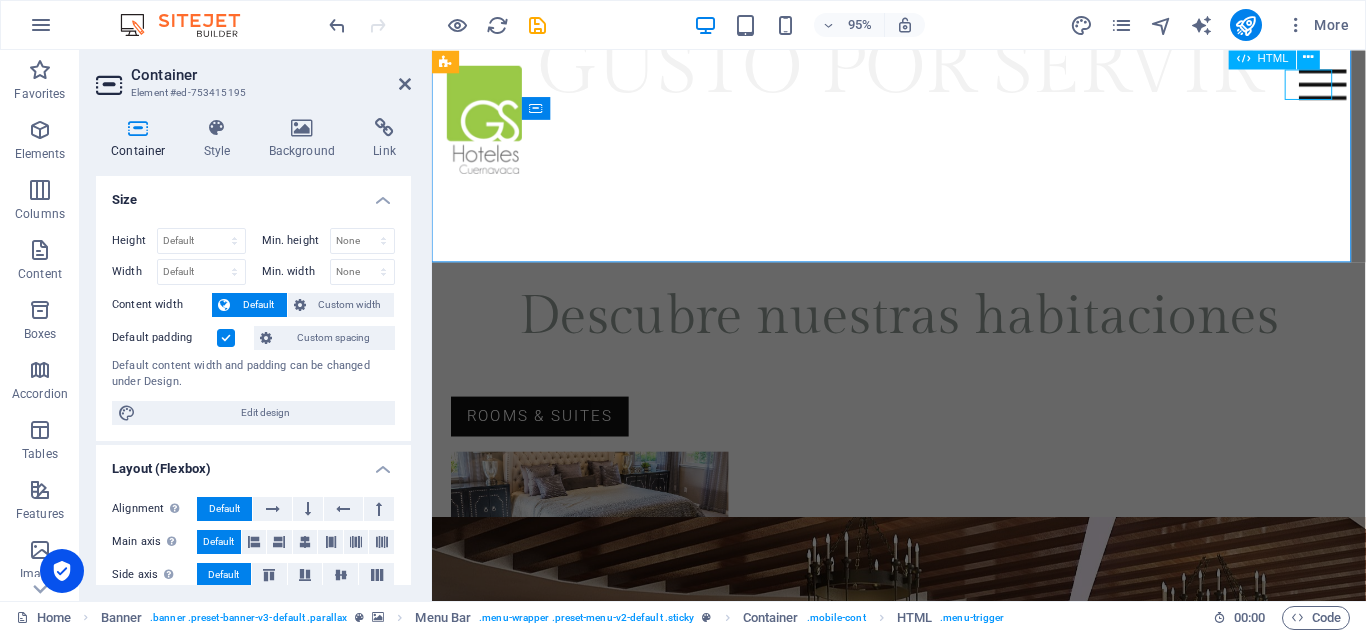 scroll, scrollTop: 757, scrollLeft: 0, axis: vertical 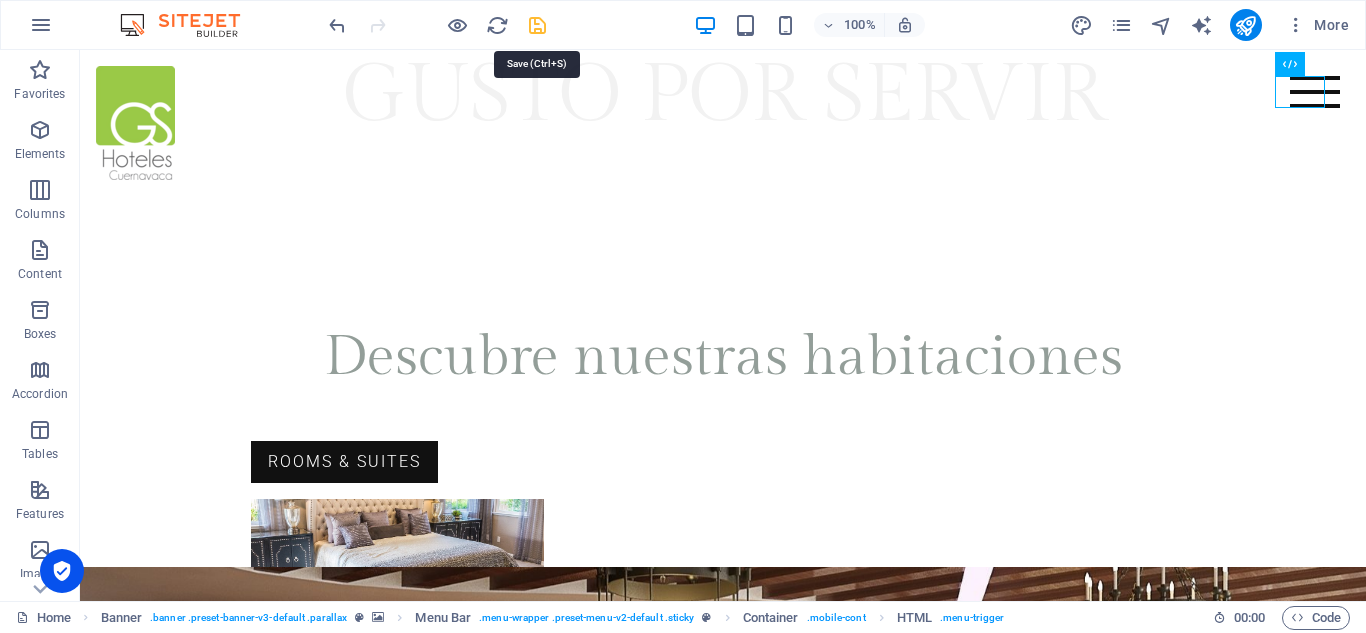 click at bounding box center (537, 25) 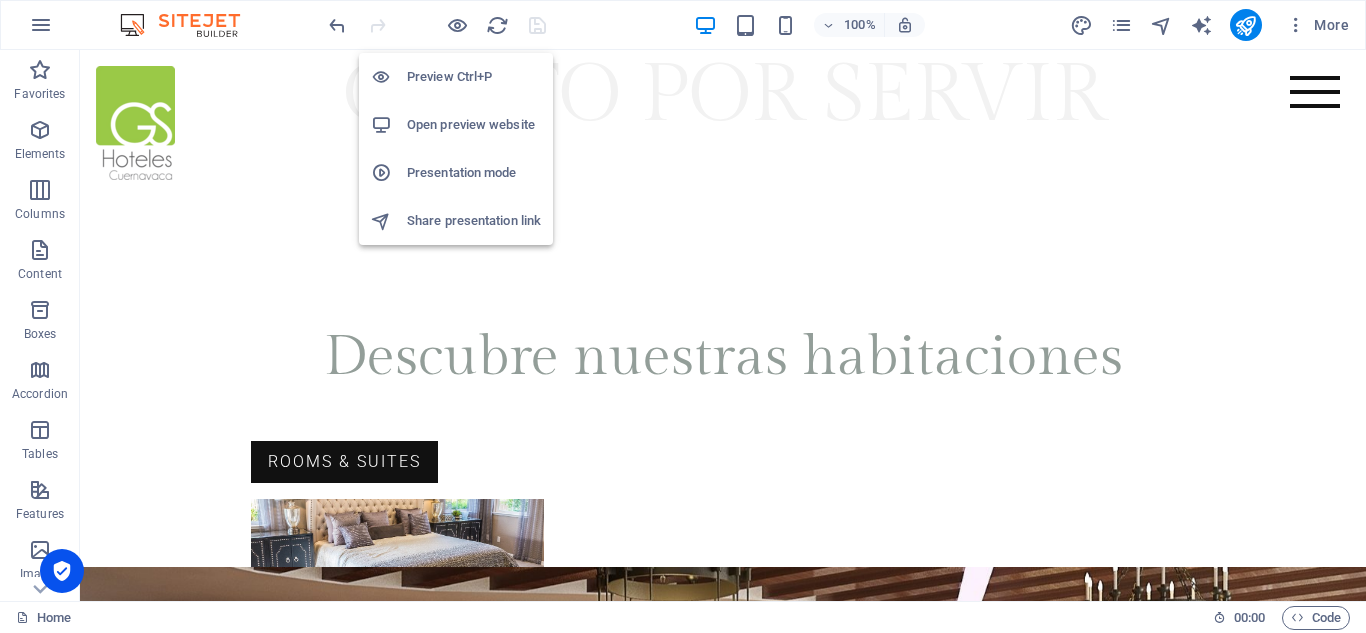 click on "Preview Ctrl+P" at bounding box center (474, 77) 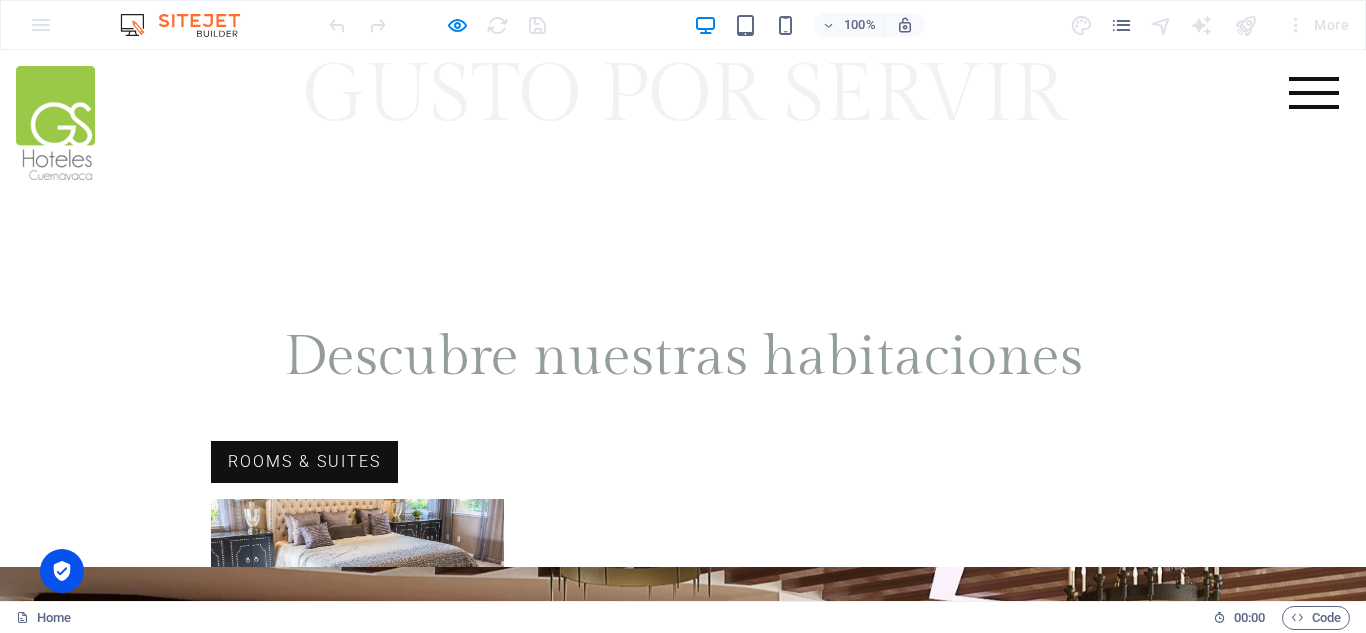 click on "INICIO Habitaciones y suites Hotel RESTAURANTE Contacto" at bounding box center [683, 123] 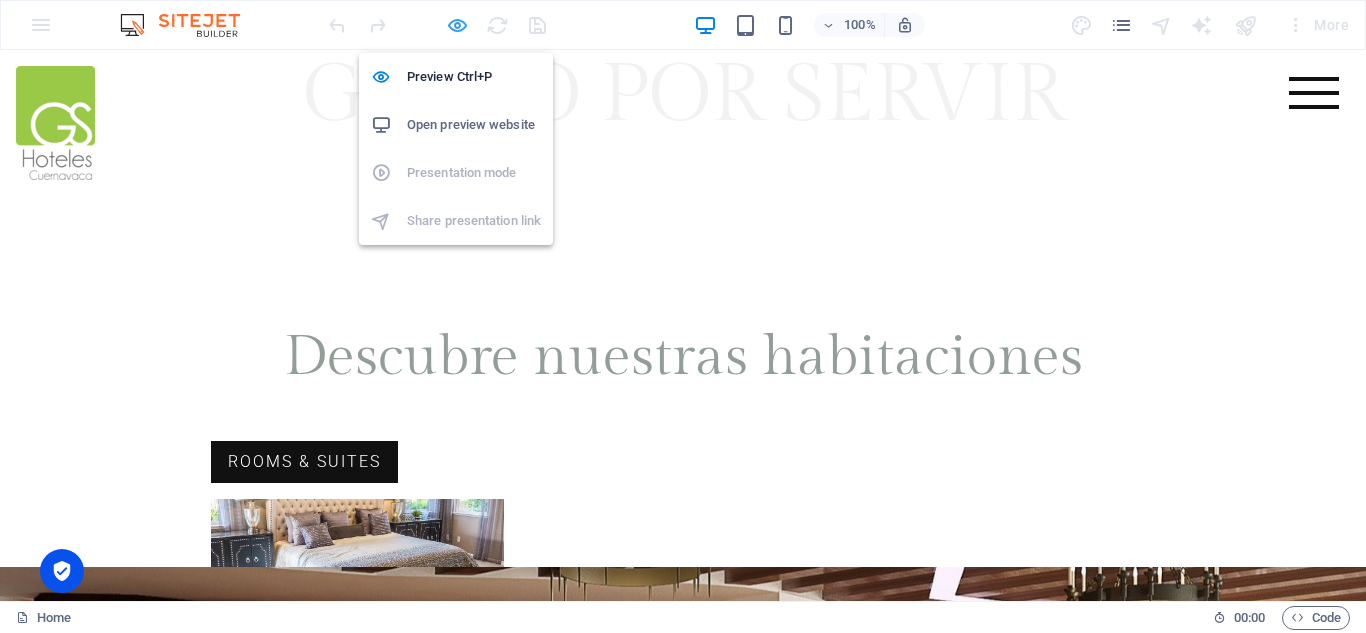 click at bounding box center [457, 25] 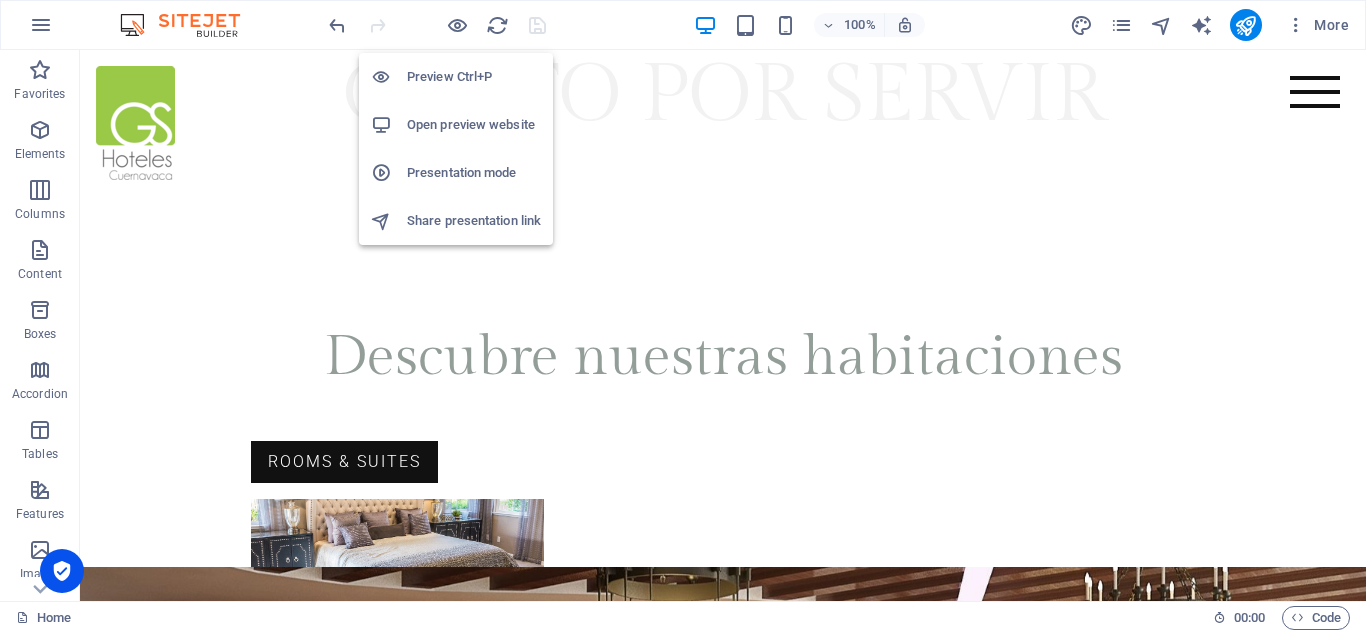 click on "Open preview website" at bounding box center [474, 125] 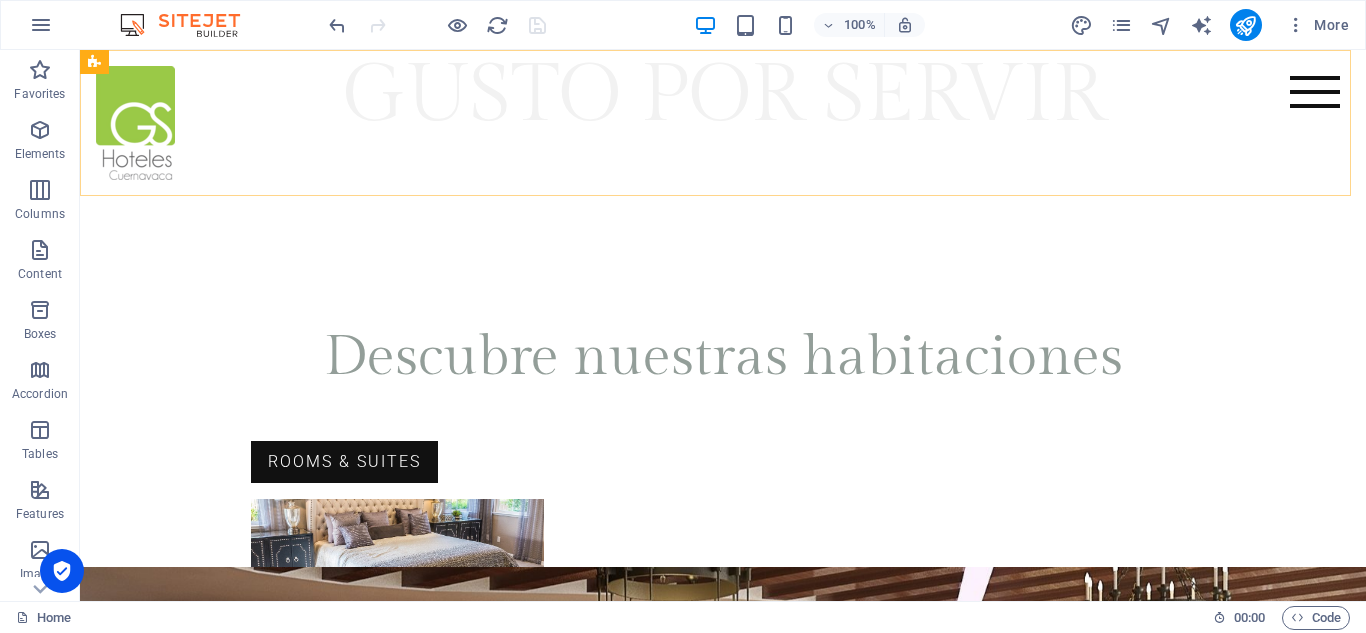 click on "INICIO Habitaciones y suites Hotel RESTAURANTE Contacto" at bounding box center (723, 123) 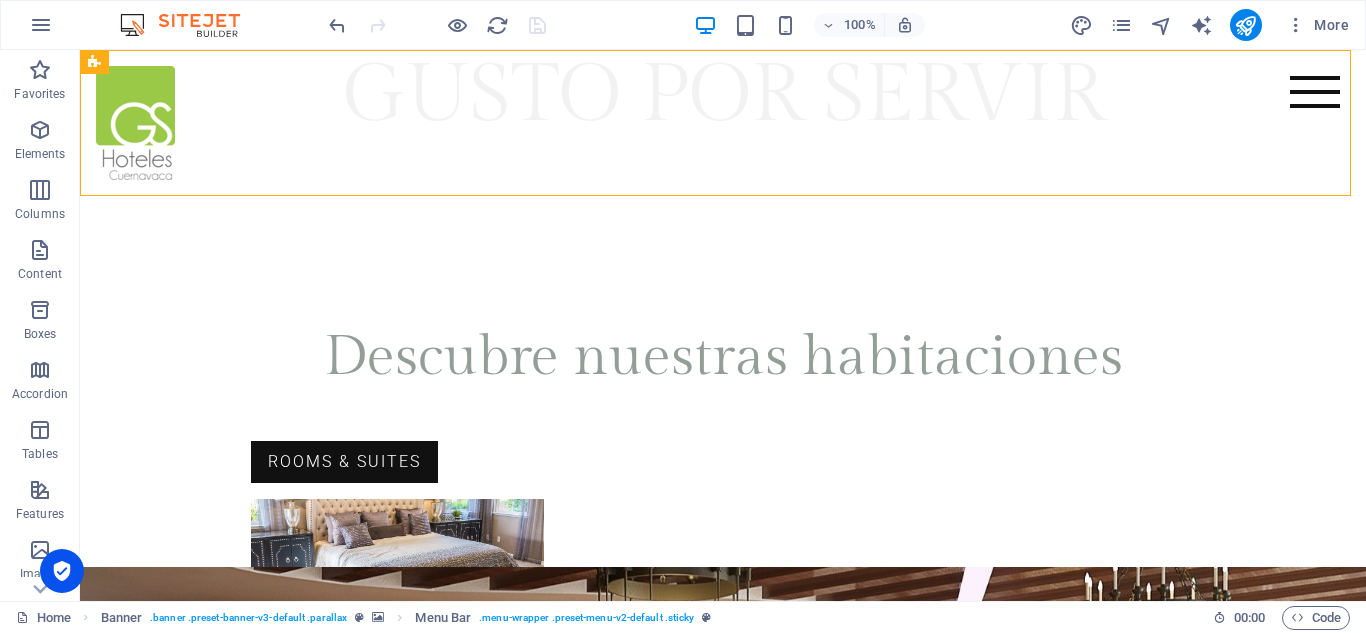 click on "INICIO Habitaciones y suites Hotel RESTAURANTE Contacto" at bounding box center (723, 123) 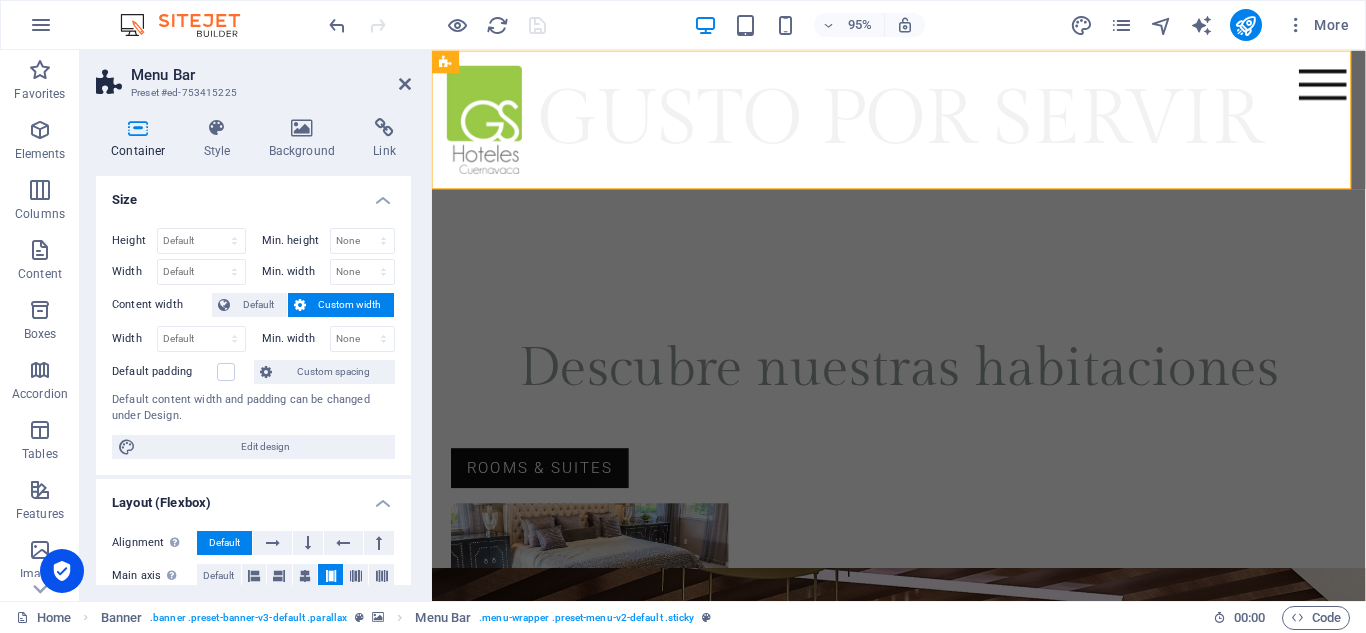 scroll, scrollTop: 784, scrollLeft: 0, axis: vertical 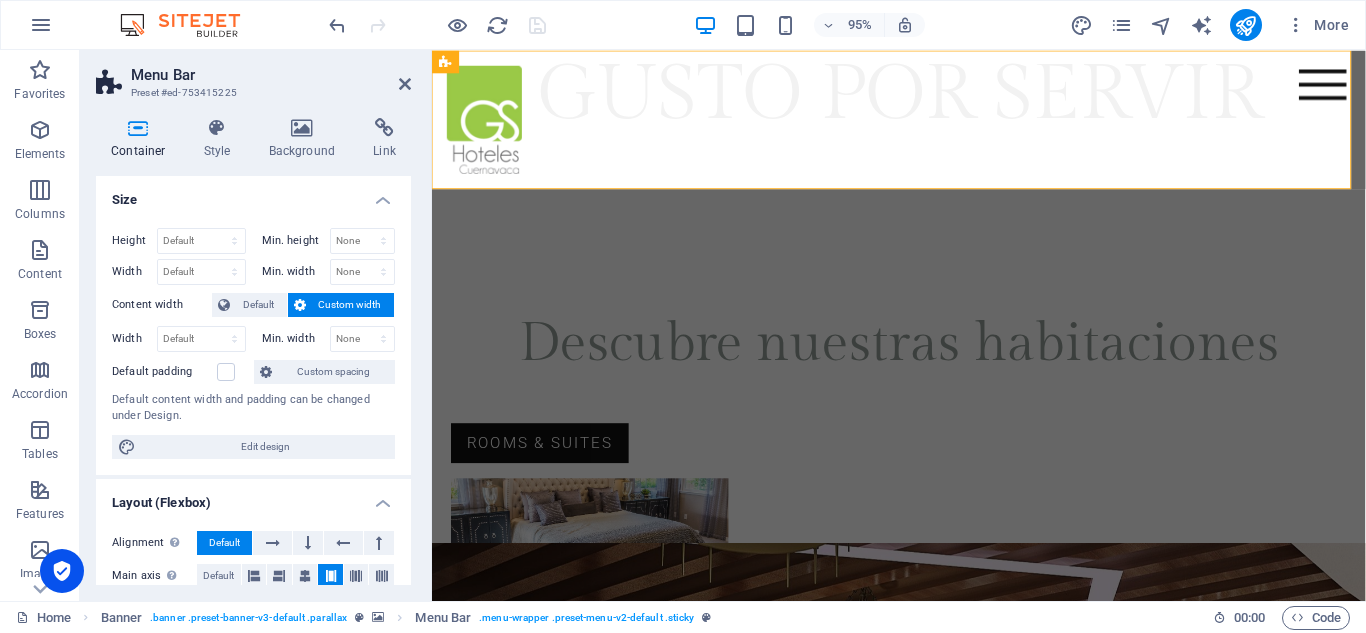 click on "INICIO Habitaciones y suites Hotel RESTAURANTE Contacto" at bounding box center (923, 123) 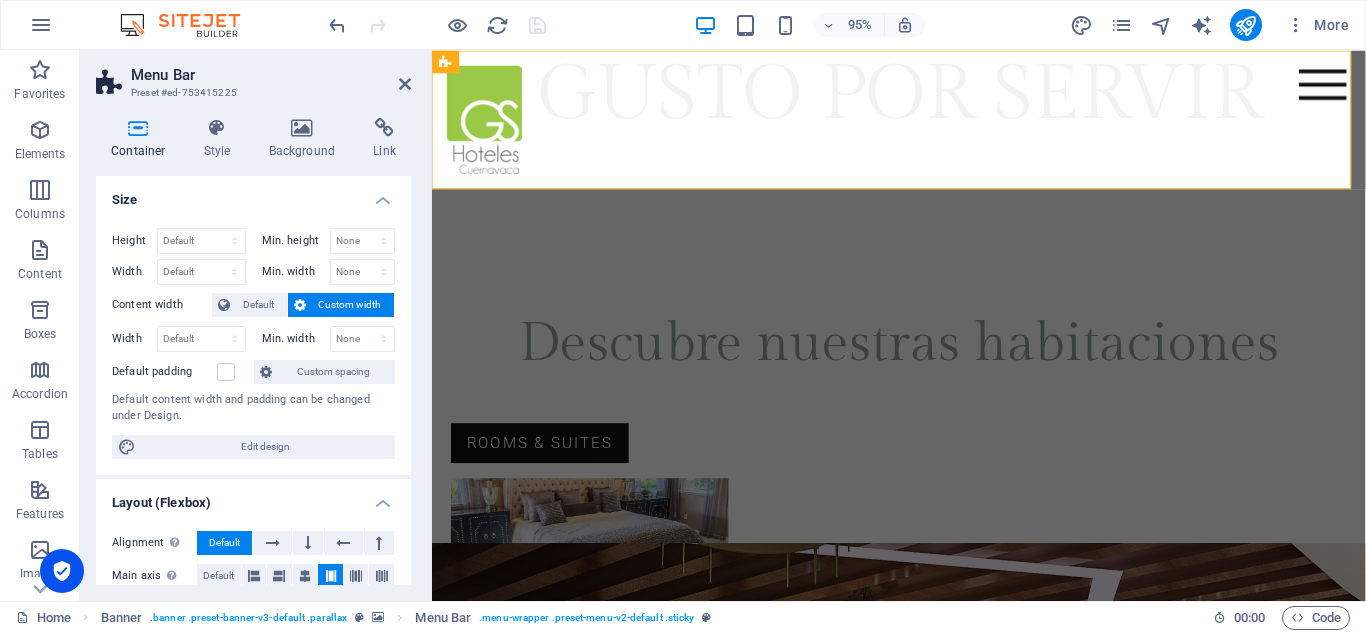 click on "INICIO Habitaciones y suites Hotel RESTAURANTE Contacto" at bounding box center (923, 123) 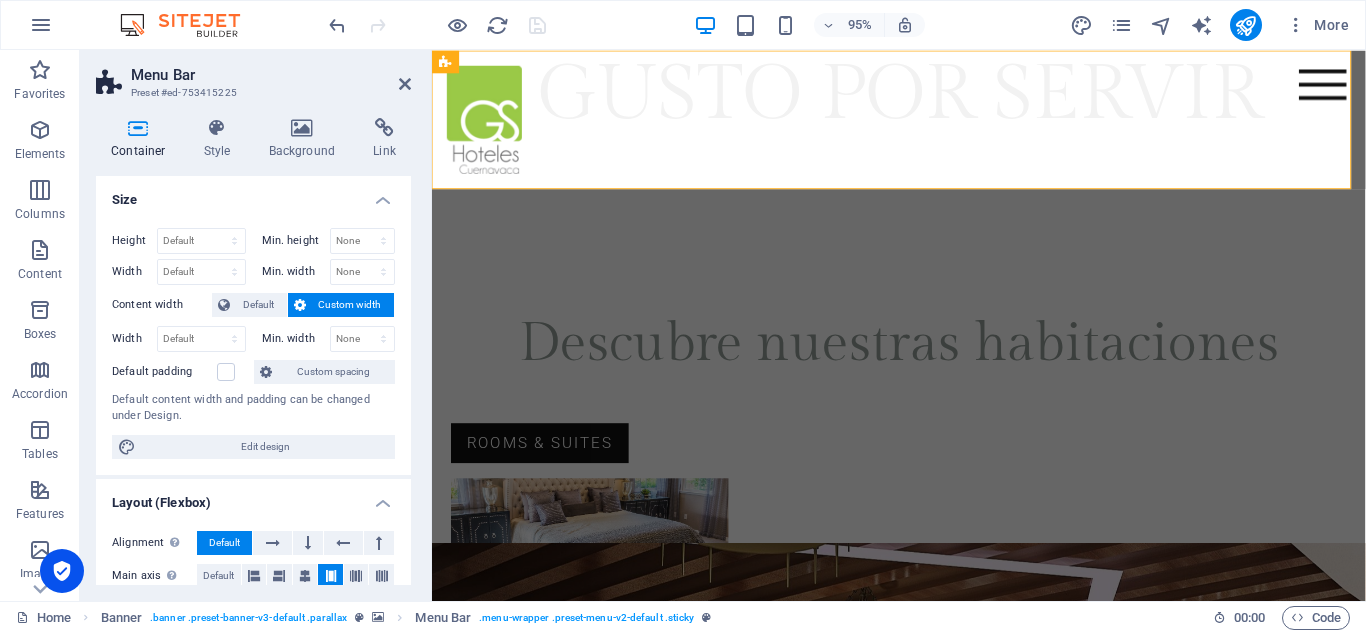 click on "INICIO Habitaciones y suites Hotel RESTAURANTE Contacto" at bounding box center (923, 123) 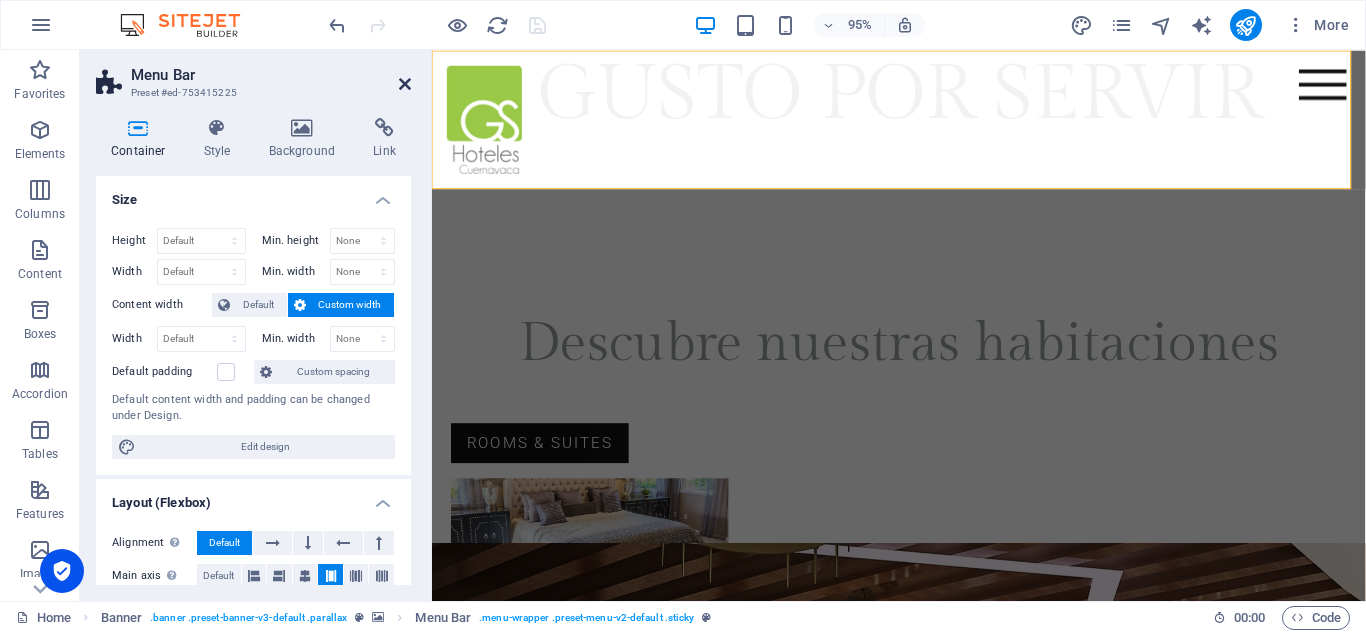click at bounding box center (405, 84) 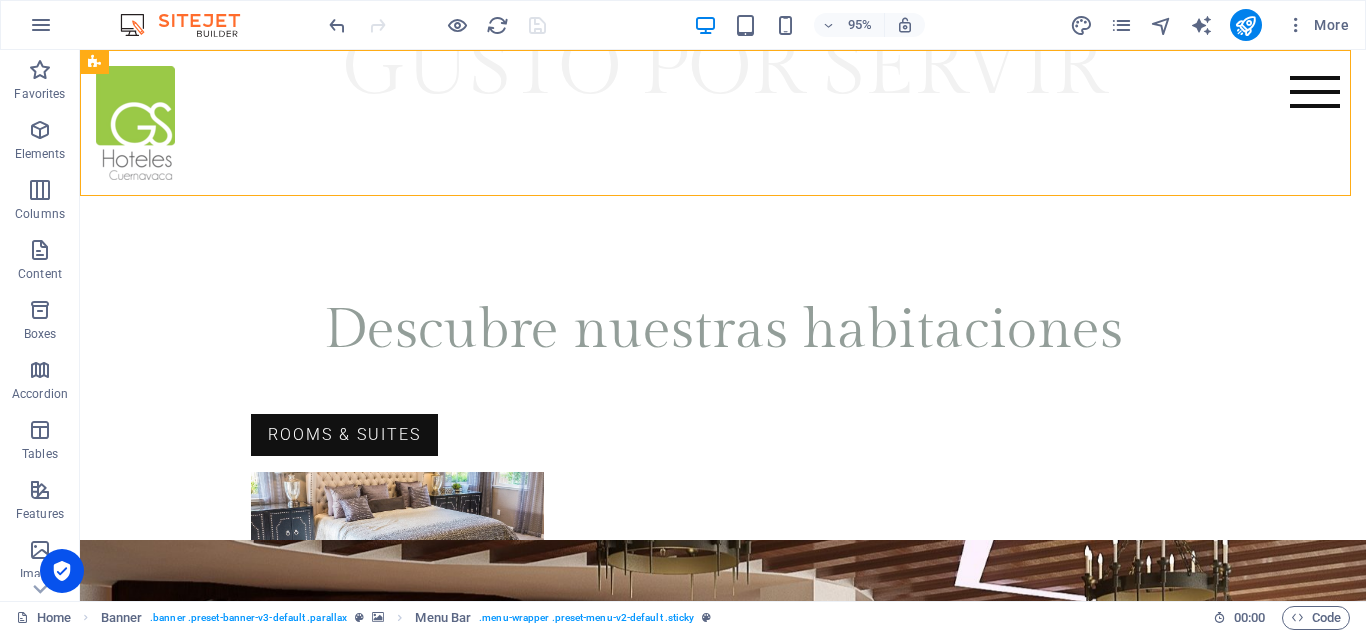 scroll, scrollTop: 757, scrollLeft: 0, axis: vertical 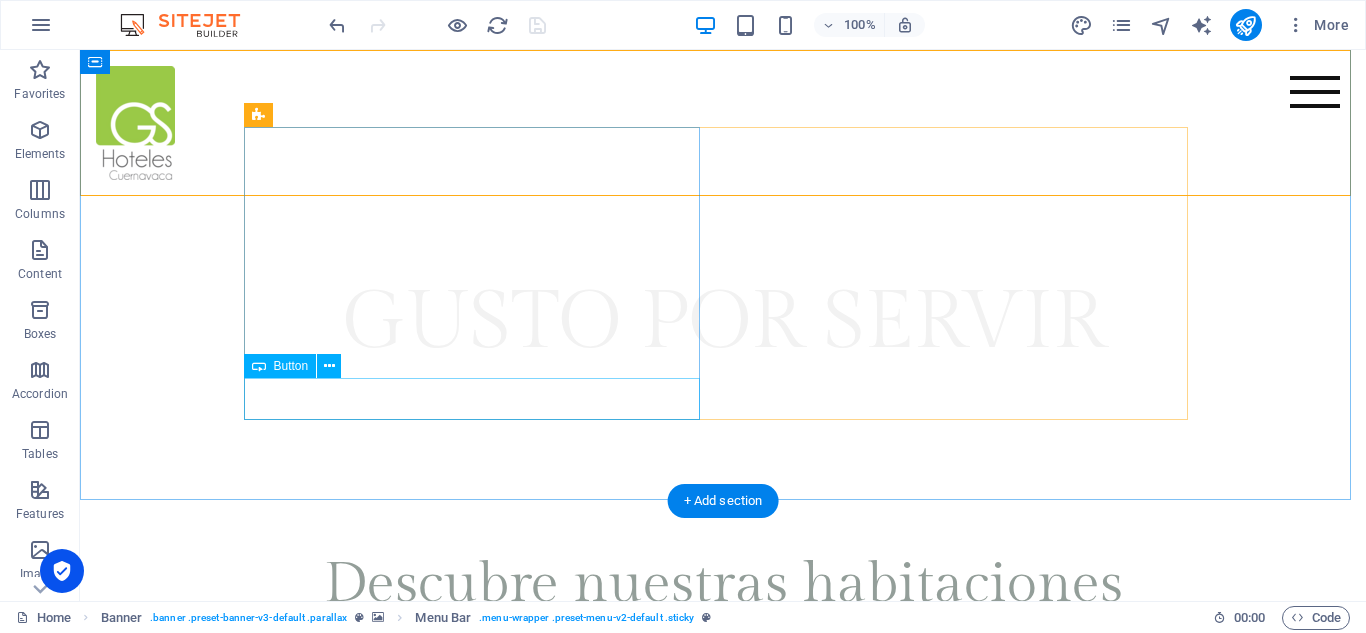 click on "Rooms & Suites" at bounding box center [723, 689] 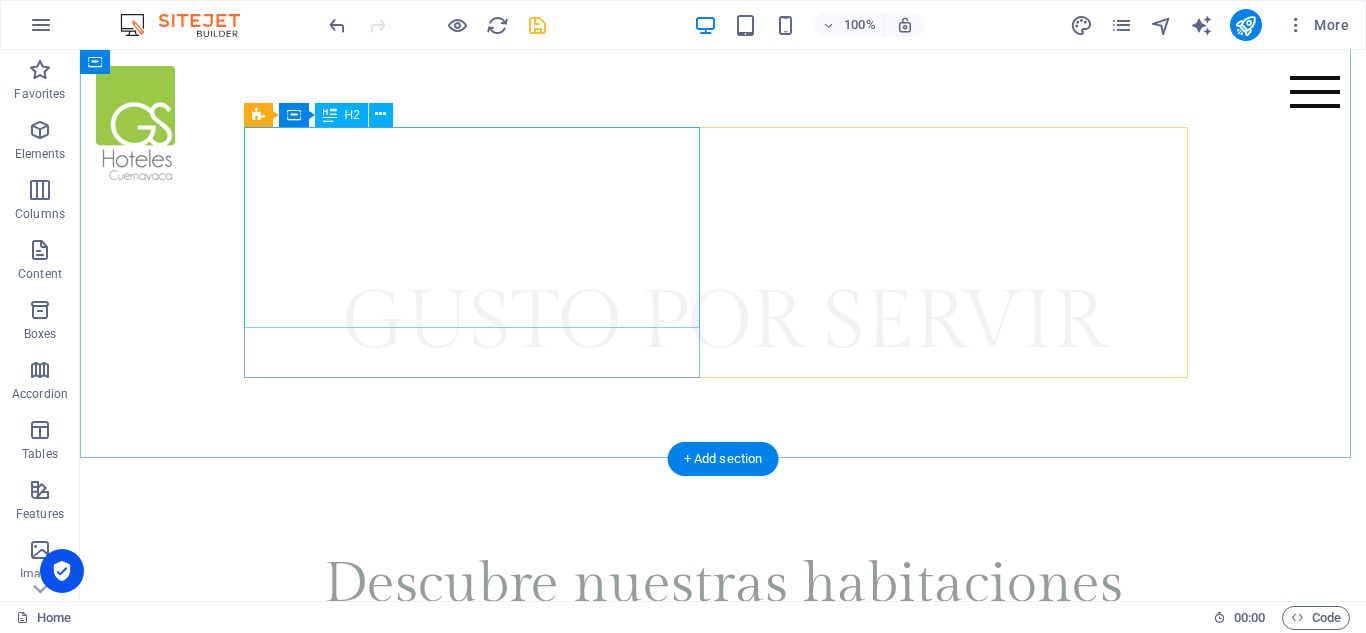 click on "Descubre nuestras habitaciones" at bounding box center (723, 584) 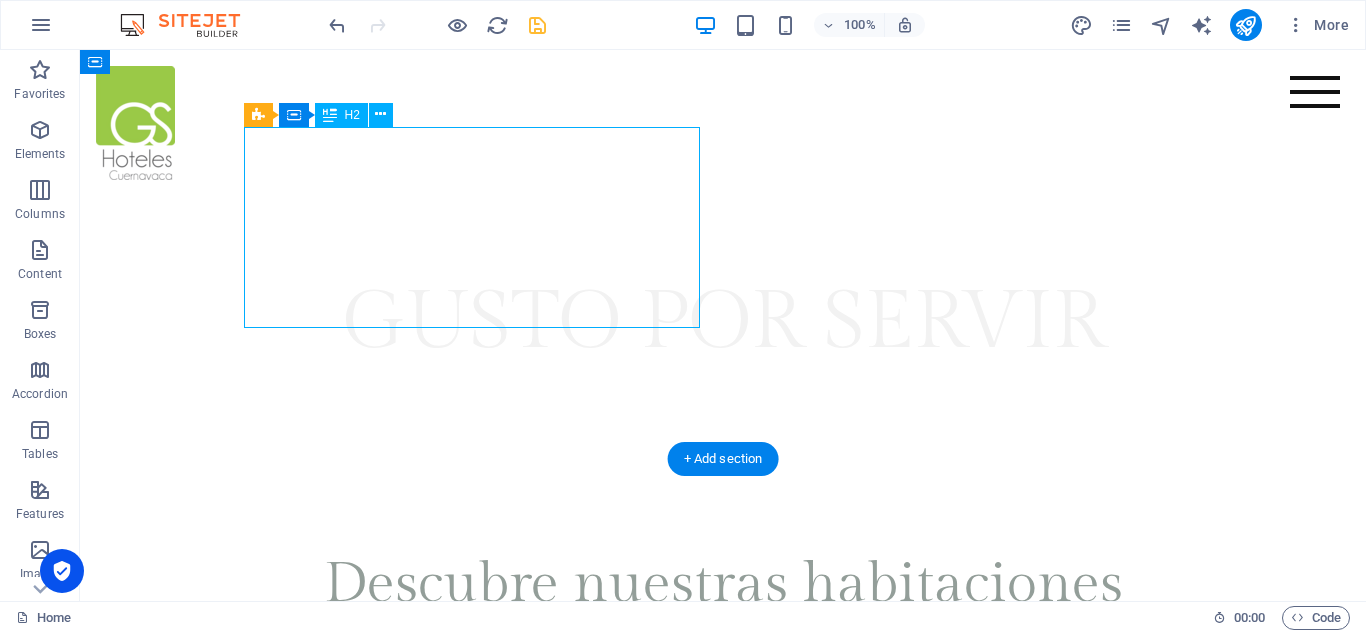 click on "Descubre nuestras habitaciones" at bounding box center (723, 584) 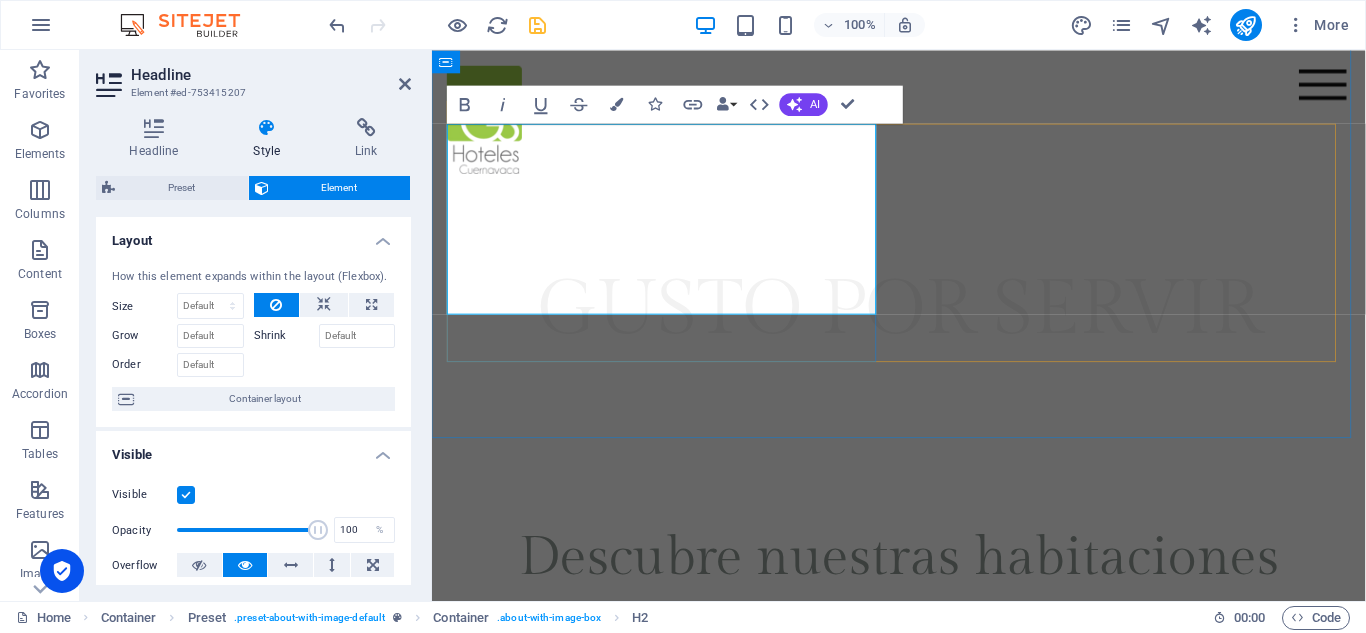 scroll, scrollTop: 557, scrollLeft: 0, axis: vertical 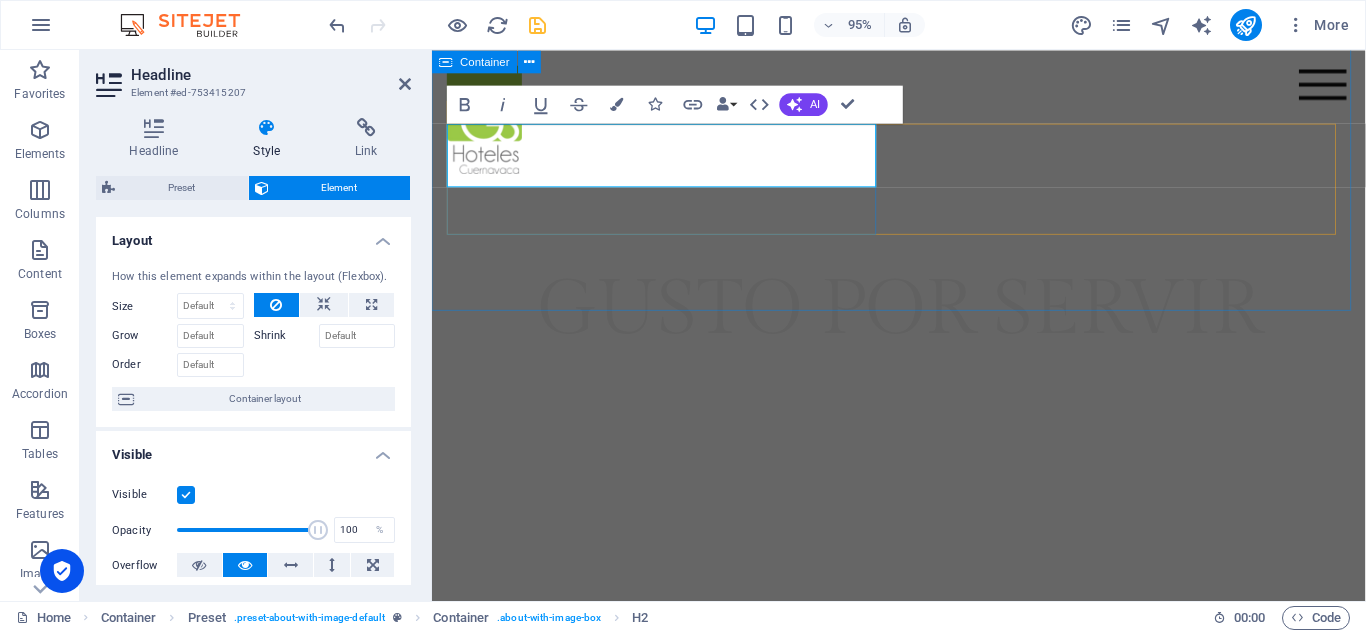 type 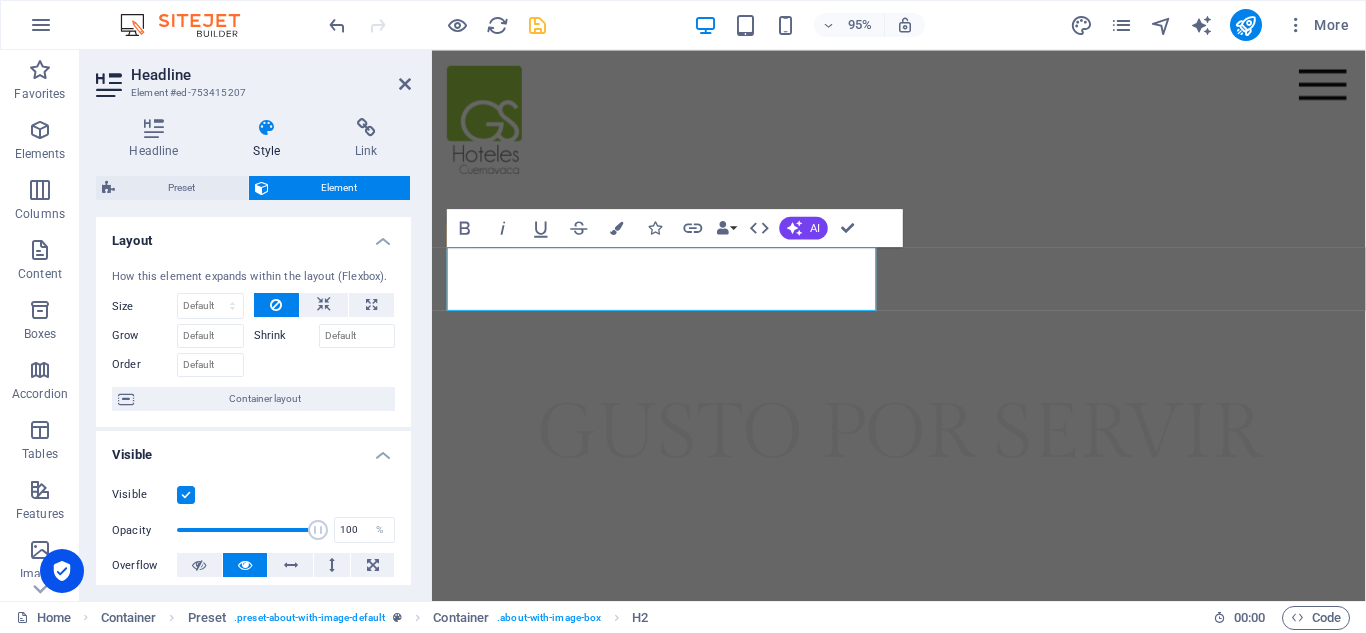 scroll, scrollTop: 444, scrollLeft: 0, axis: vertical 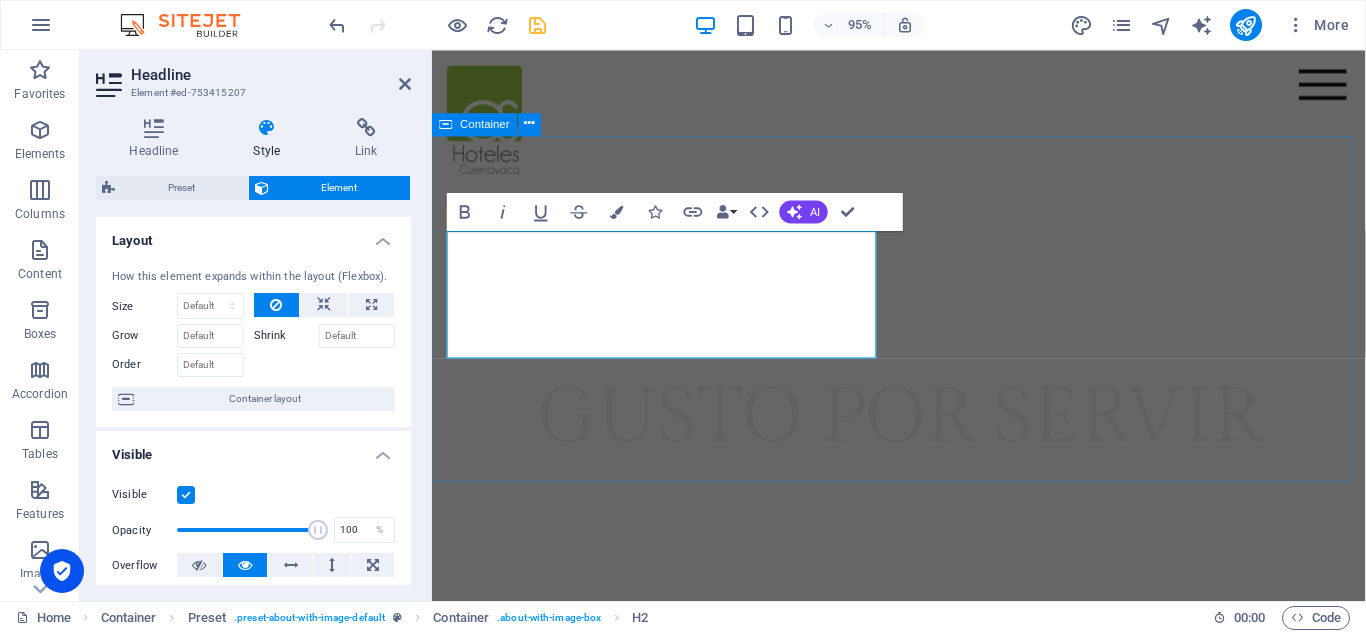 click on "​Tu hospedaje y tu experiencia única" at bounding box center [923, 771] 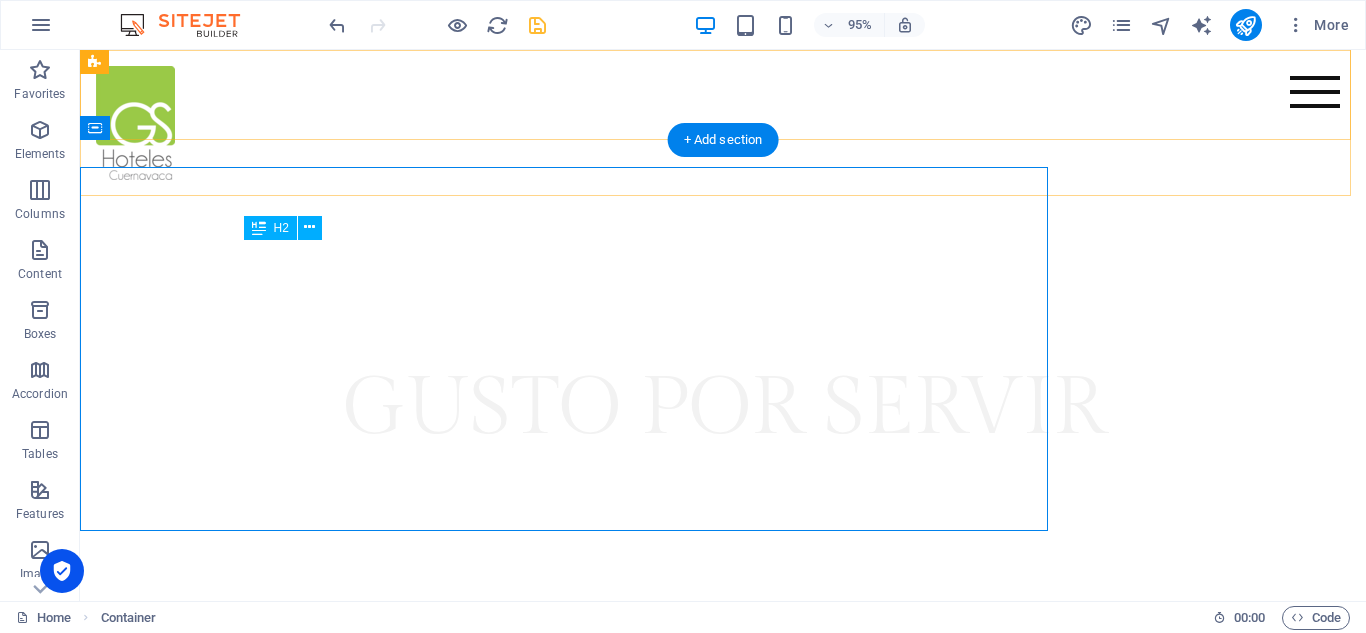 scroll, scrollTop: 417, scrollLeft: 0, axis: vertical 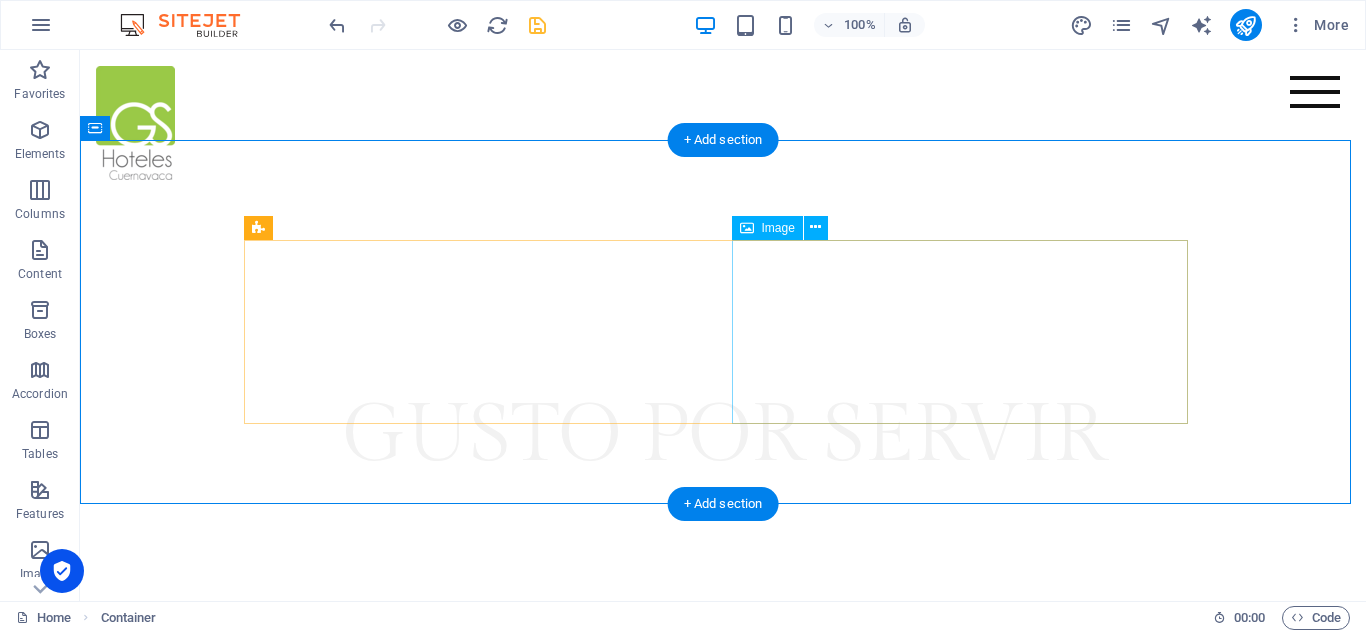 click at bounding box center (397, 847) 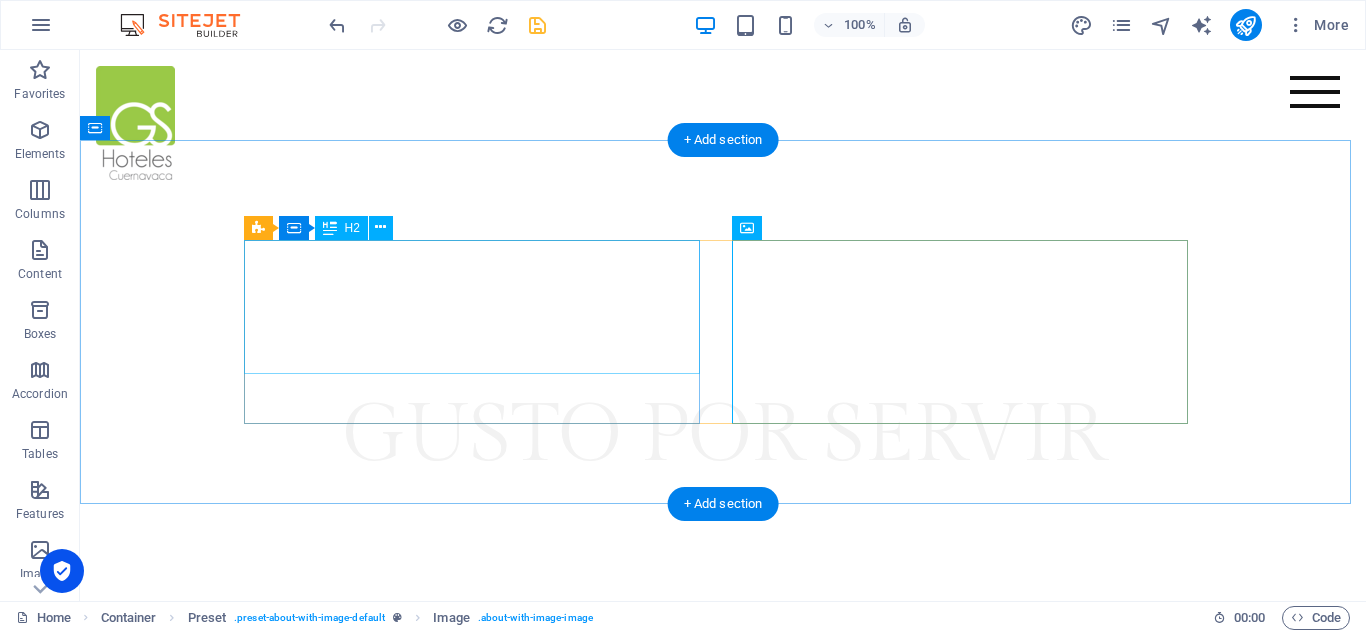 click on "Tu hospedaje y tu experiencia única" at bounding box center (723, 697) 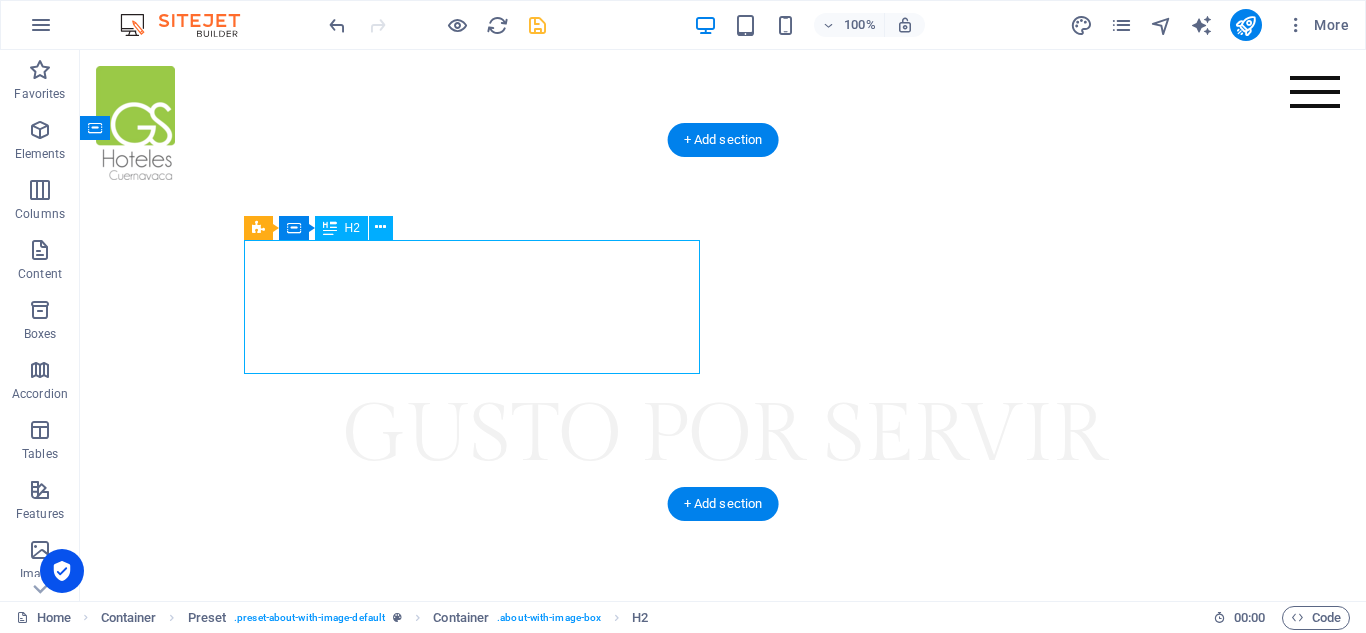 click on "Tu hospedaje y tu experiencia única" at bounding box center [723, 697] 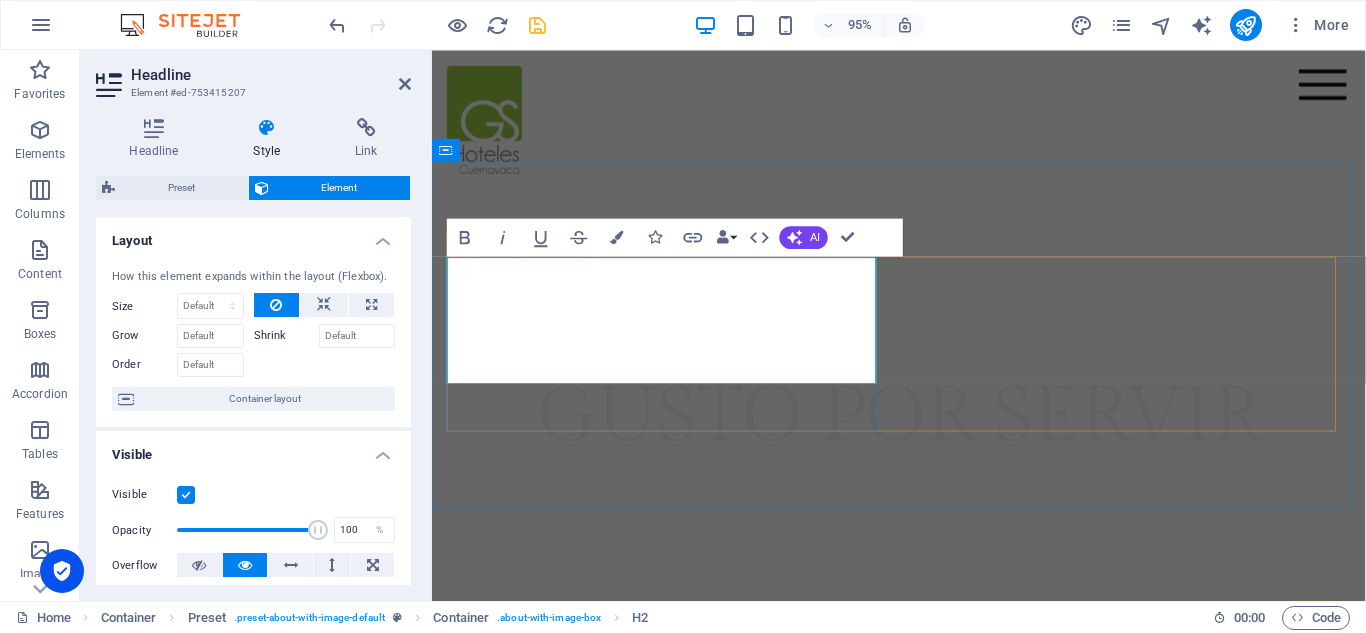 click on "Tu hospedaje y tu experiencia única" at bounding box center [924, 697] 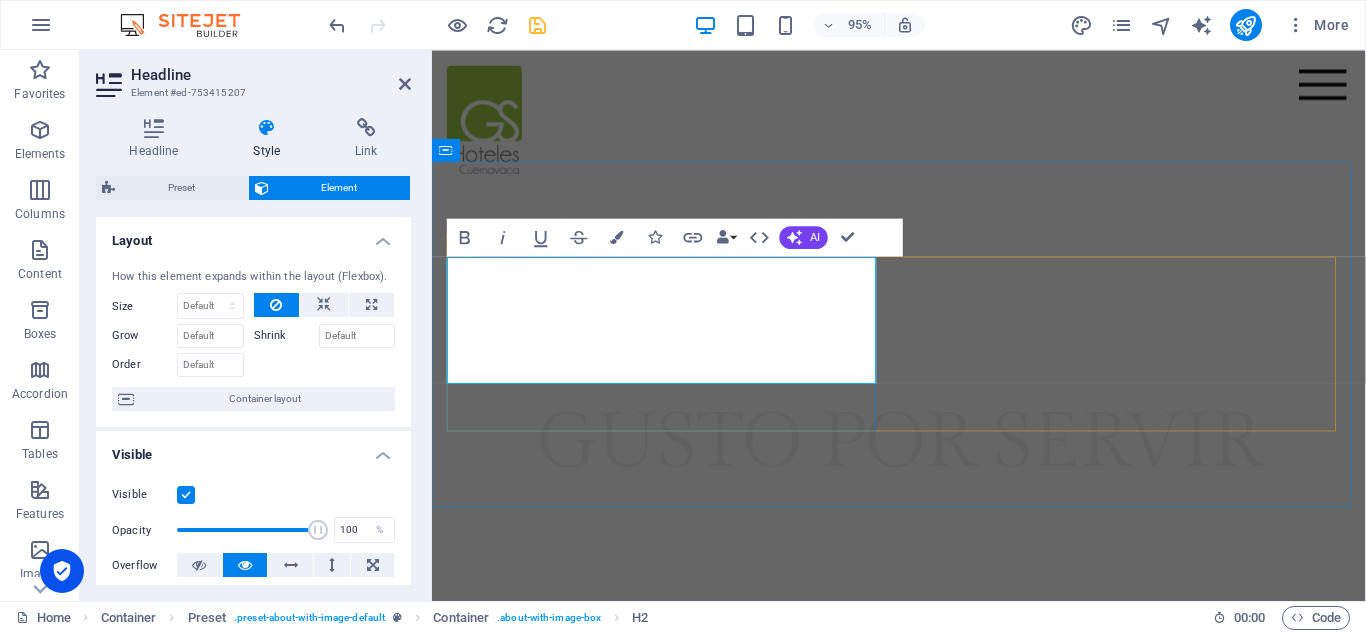click on "Tu hospedaje y tu experiencia única" at bounding box center [924, 725] 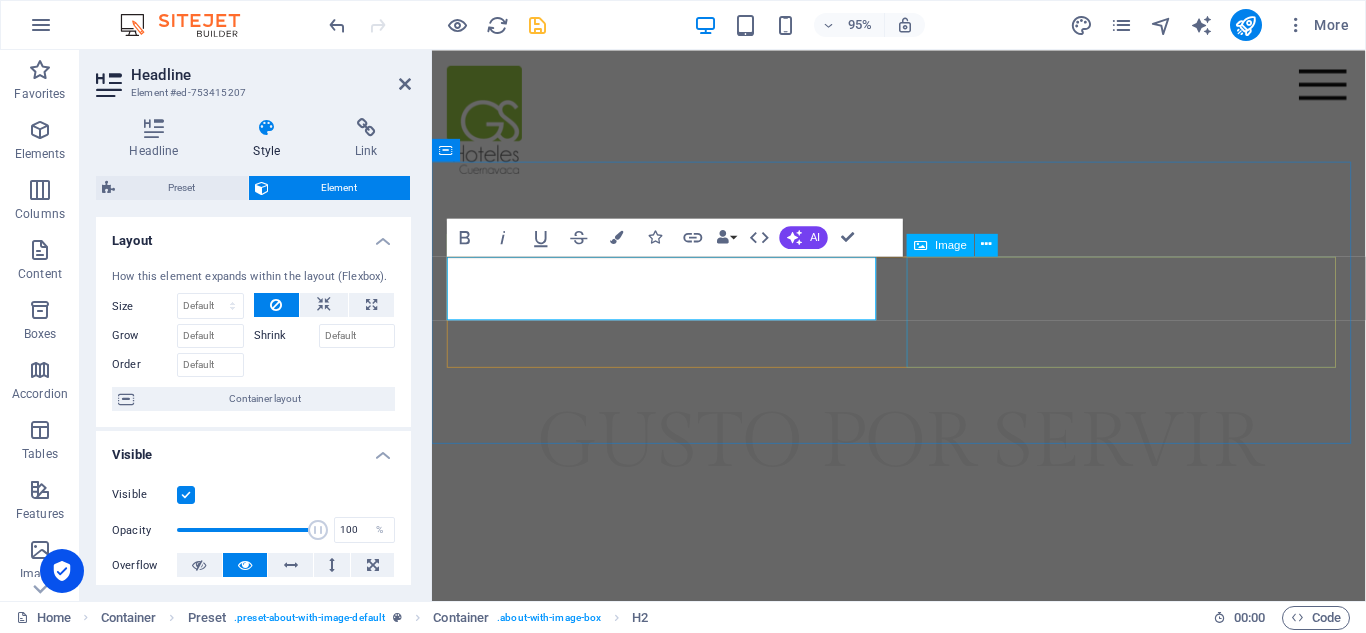 type 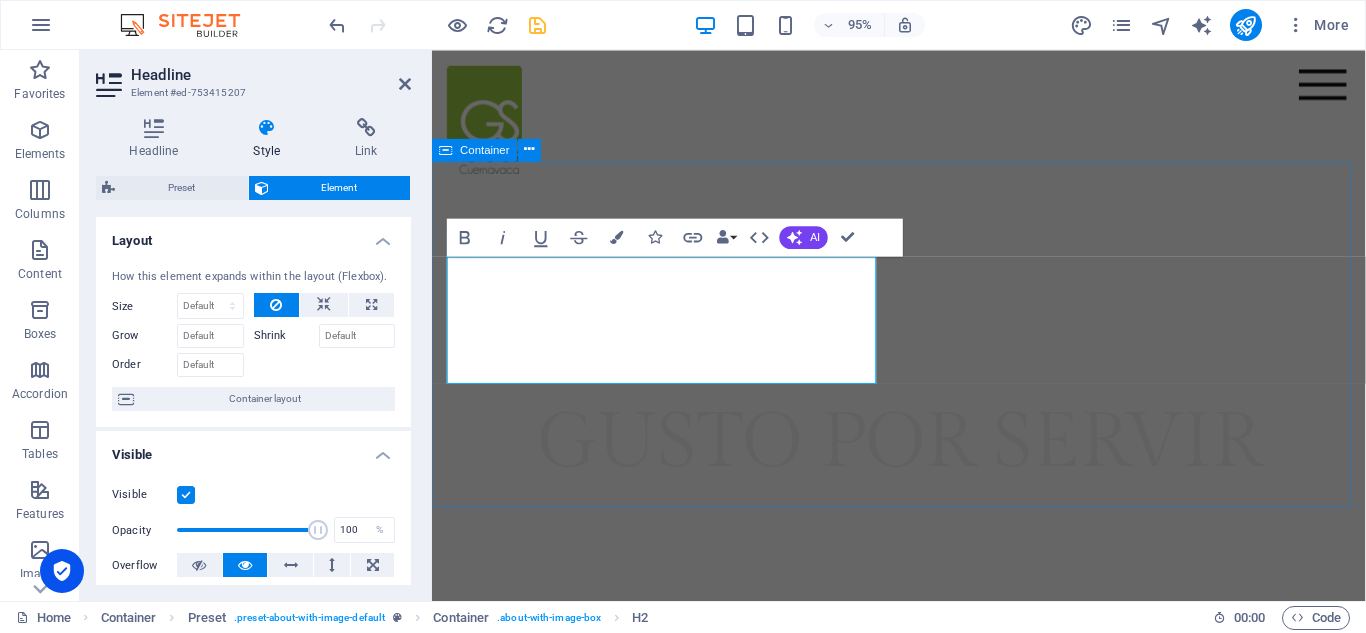 click on "​Un hospedaje en total armonía" at bounding box center (923, 798) 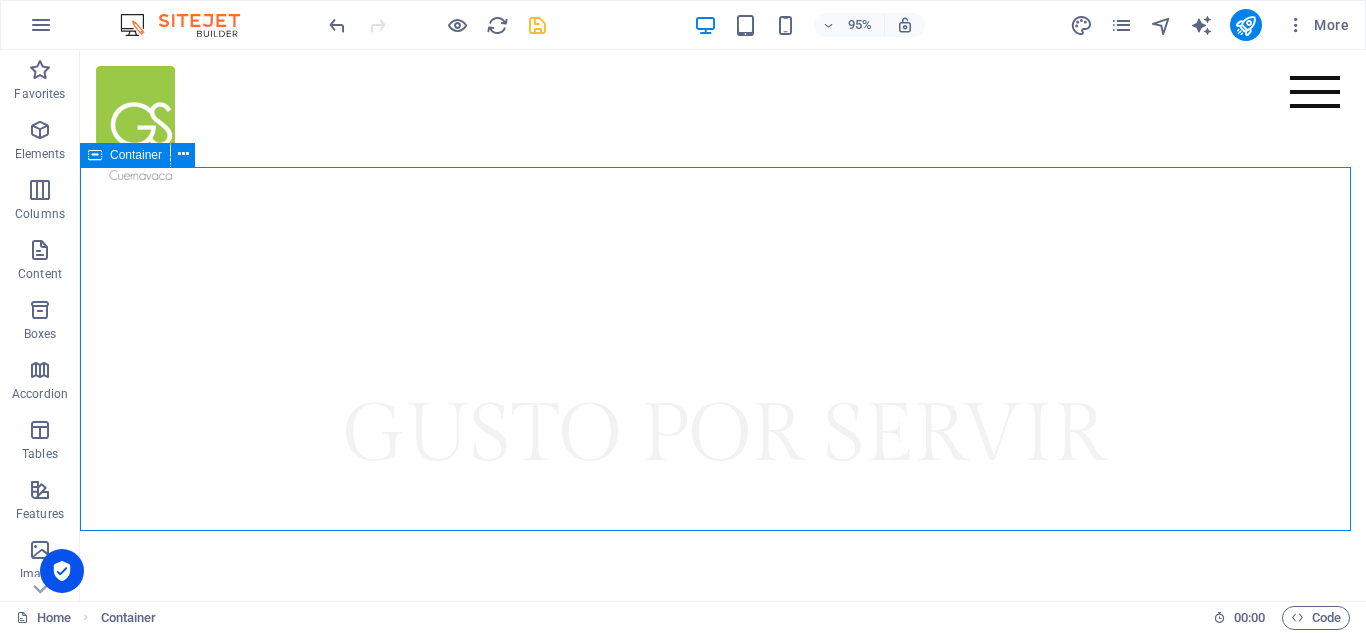 scroll, scrollTop: 390, scrollLeft: 0, axis: vertical 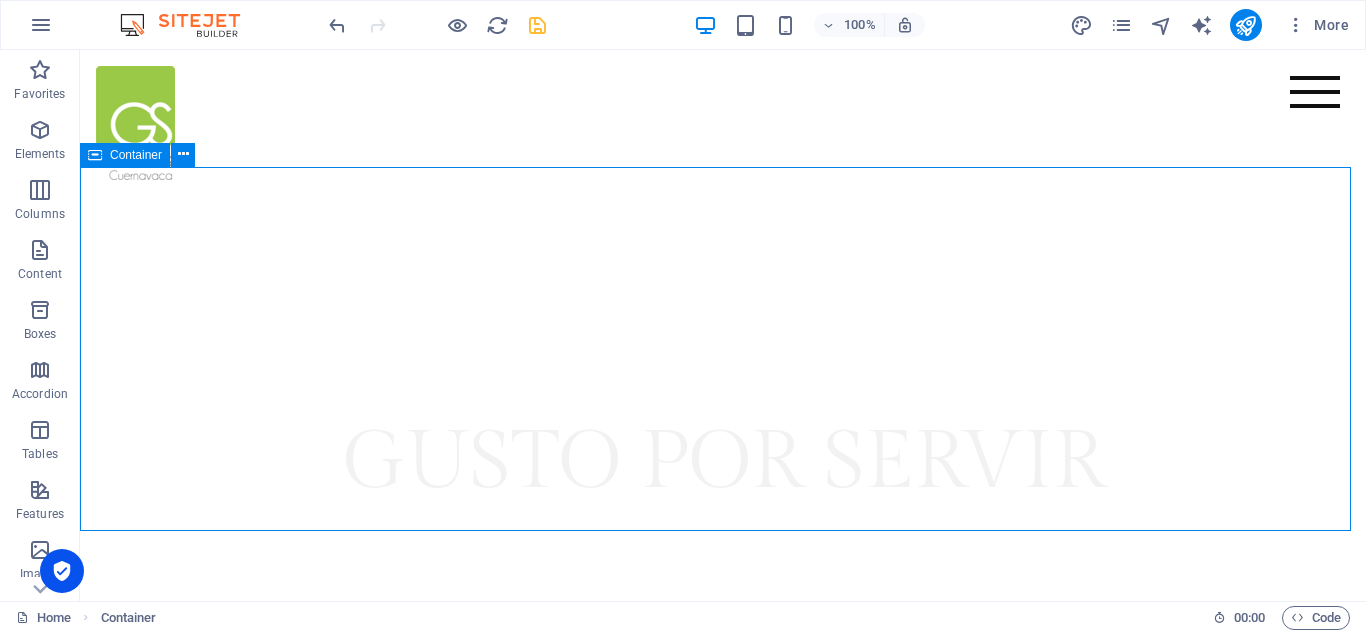 click on "Un hospedaje en total armonía" at bounding box center [723, 797] 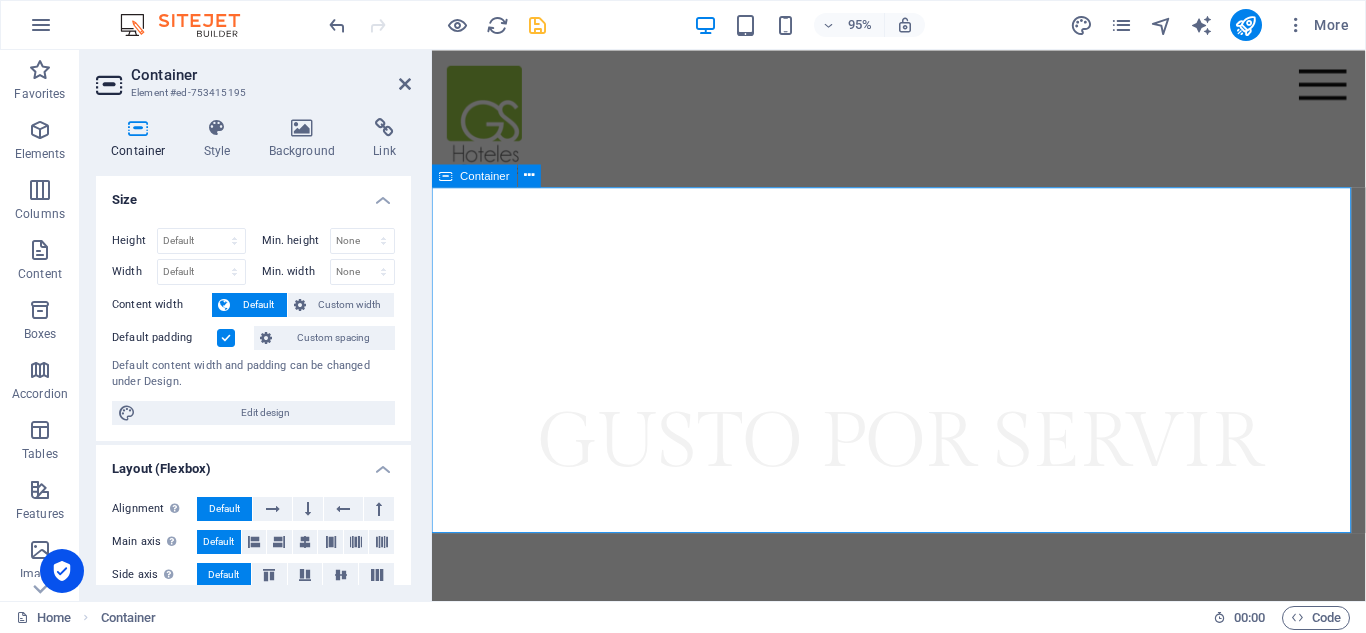 click on "Un hospedaje en total armonía" at bounding box center (923, 797) 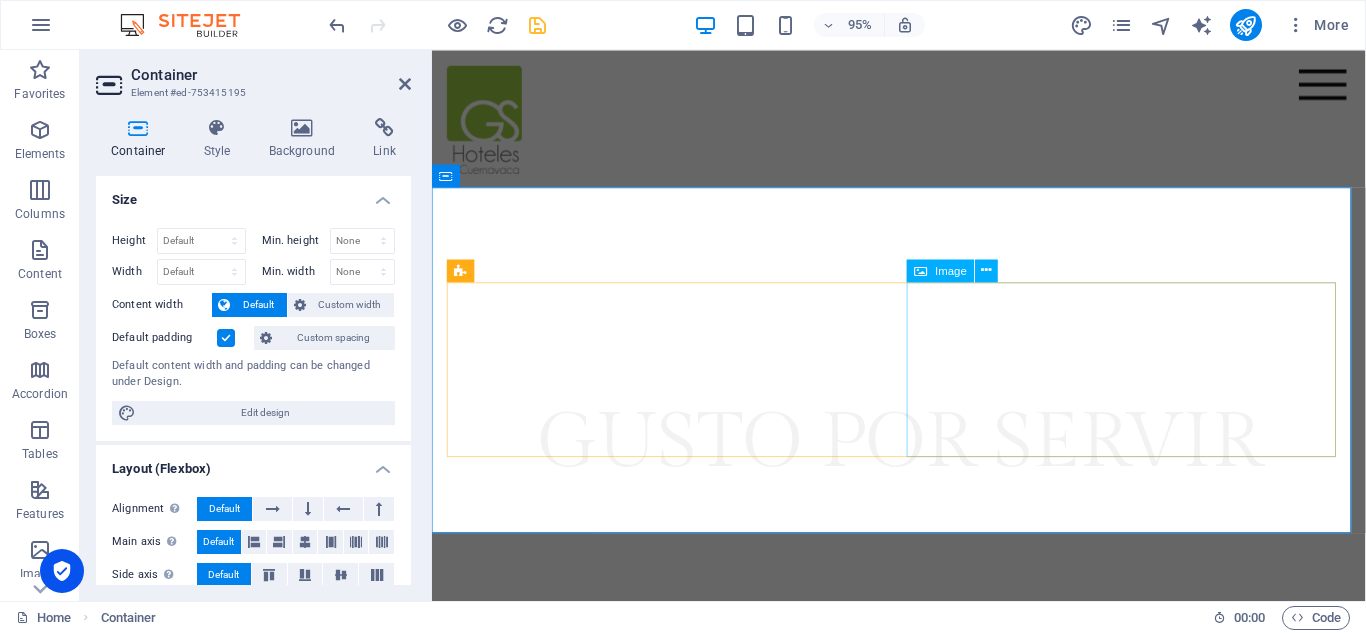 click at bounding box center [598, 874] 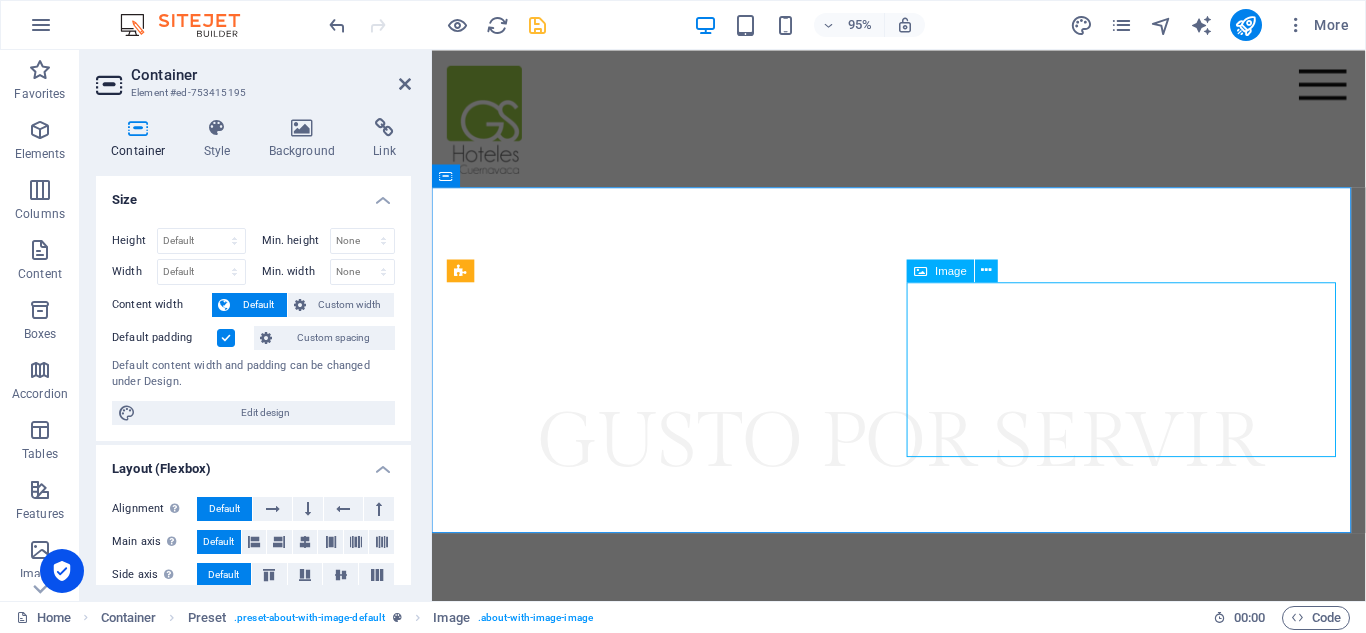 click at bounding box center [598, 874] 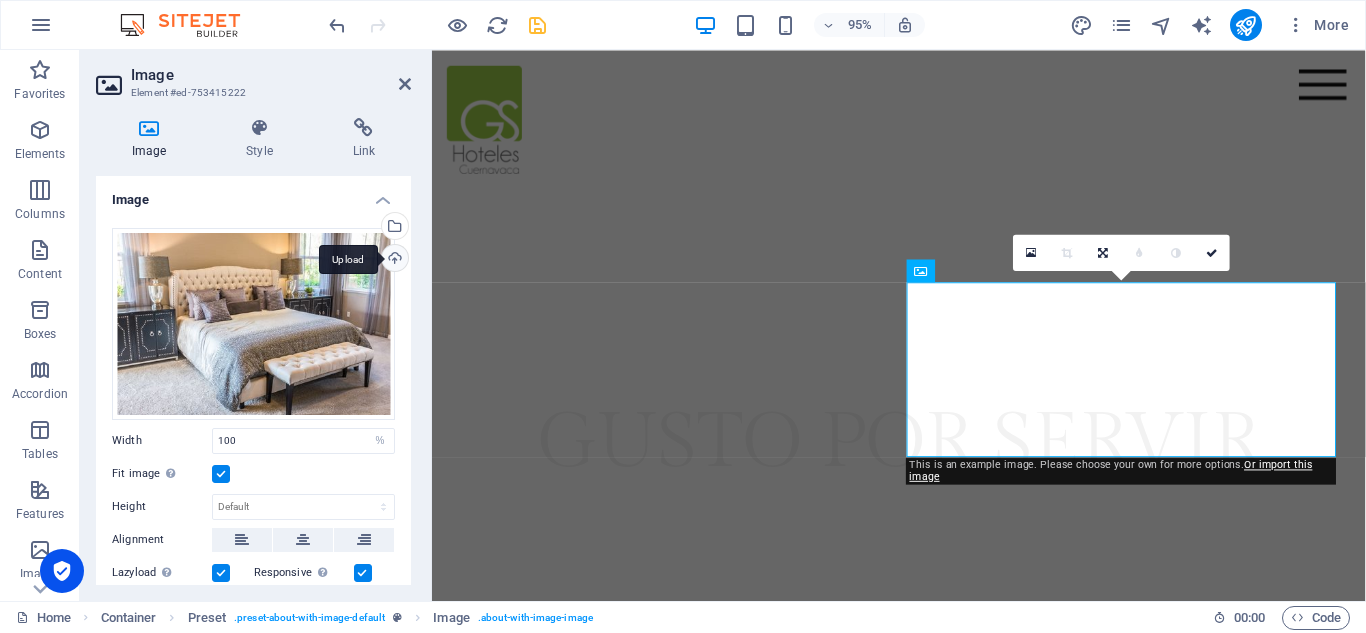 click on "Upload" at bounding box center (393, 260) 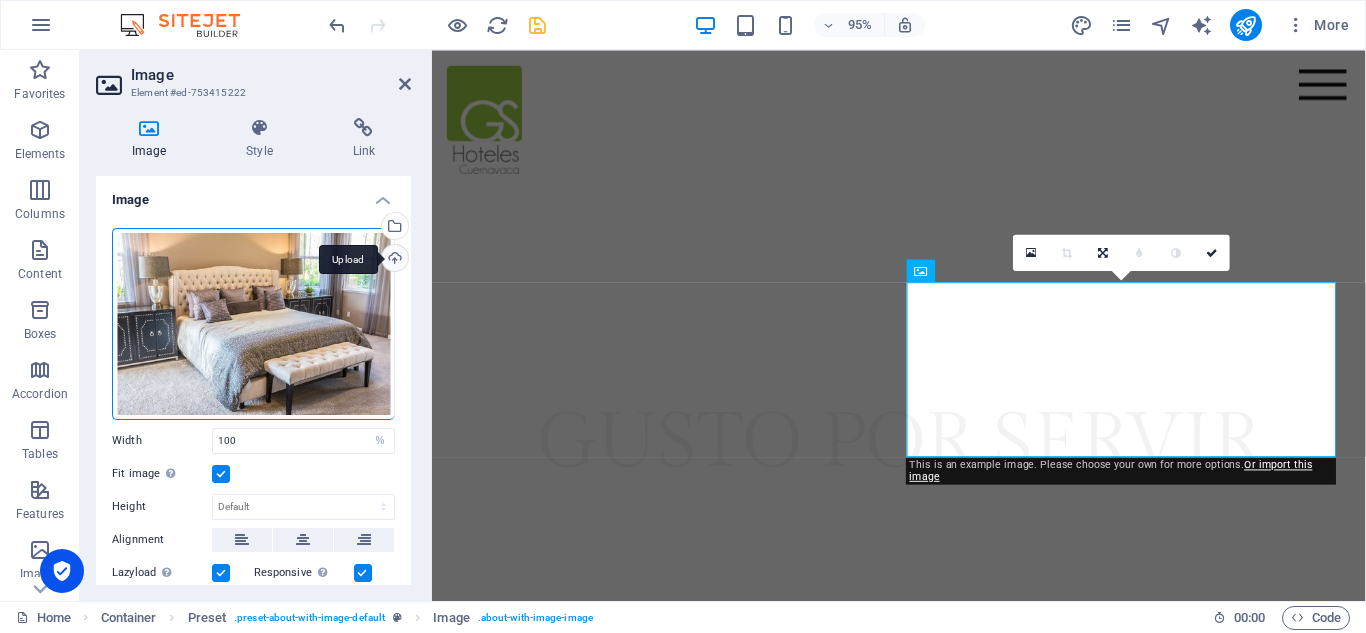 click on "Upload" at bounding box center [393, 260] 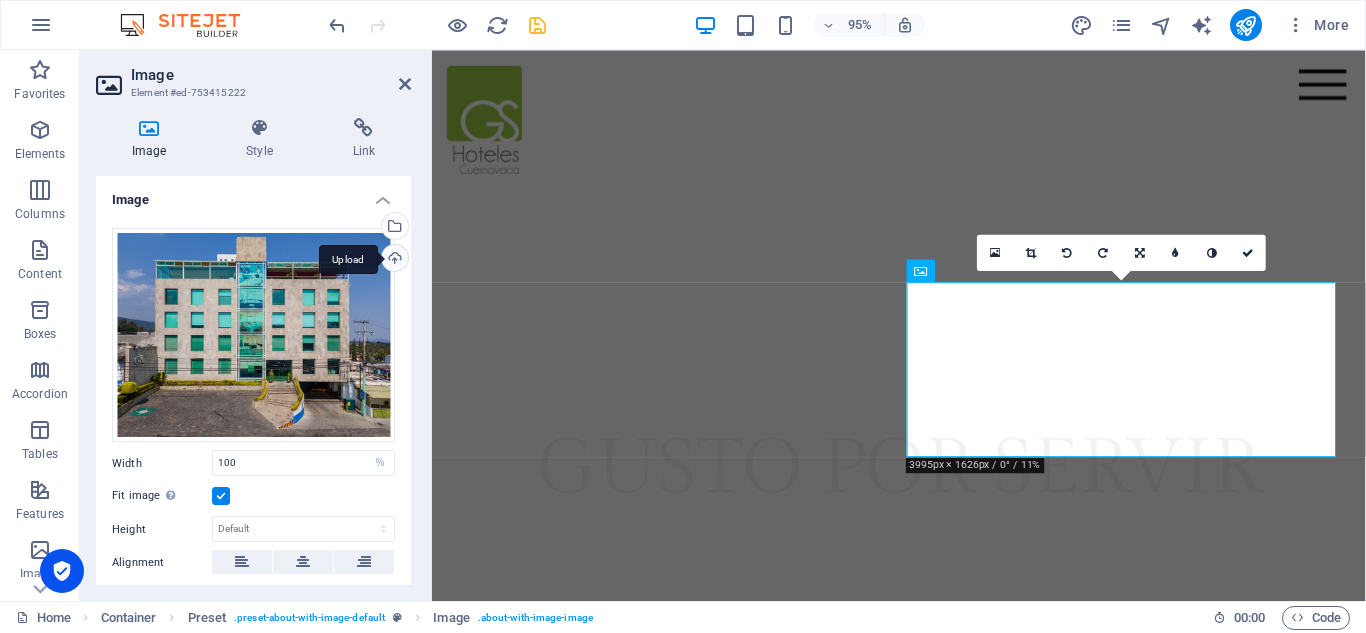 click on "Upload" at bounding box center (393, 260) 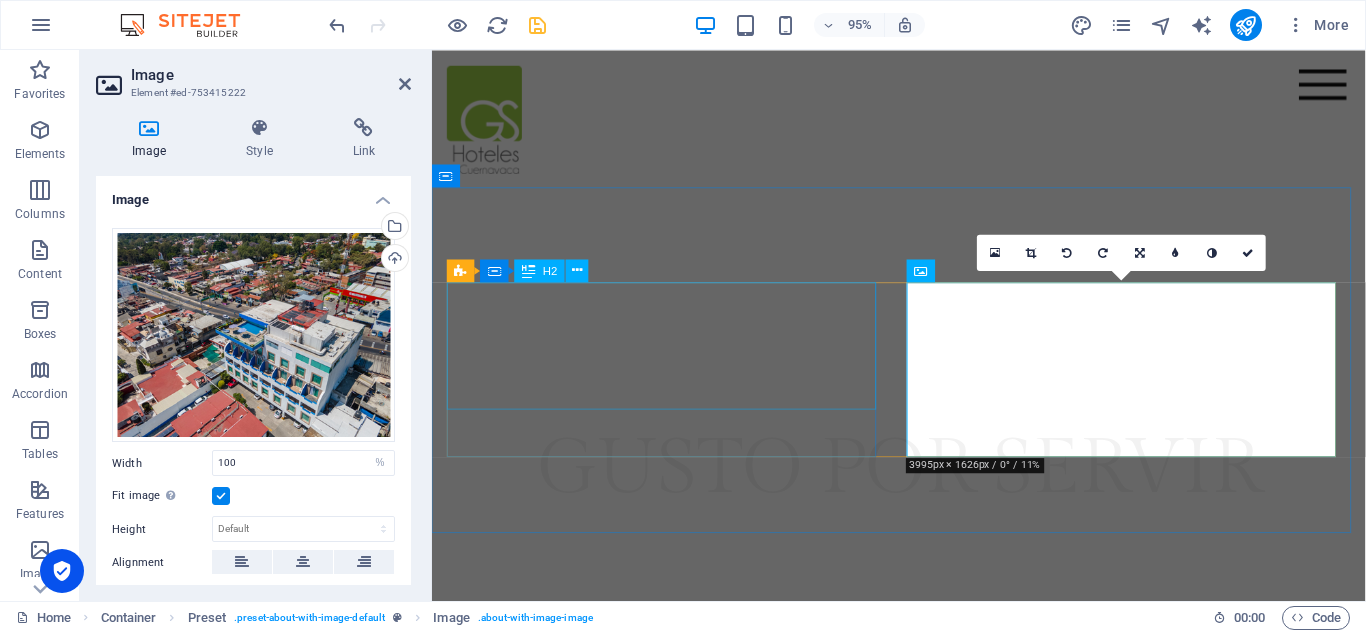 click on "Un hospedaje en total armonía" at bounding box center [924, 752] 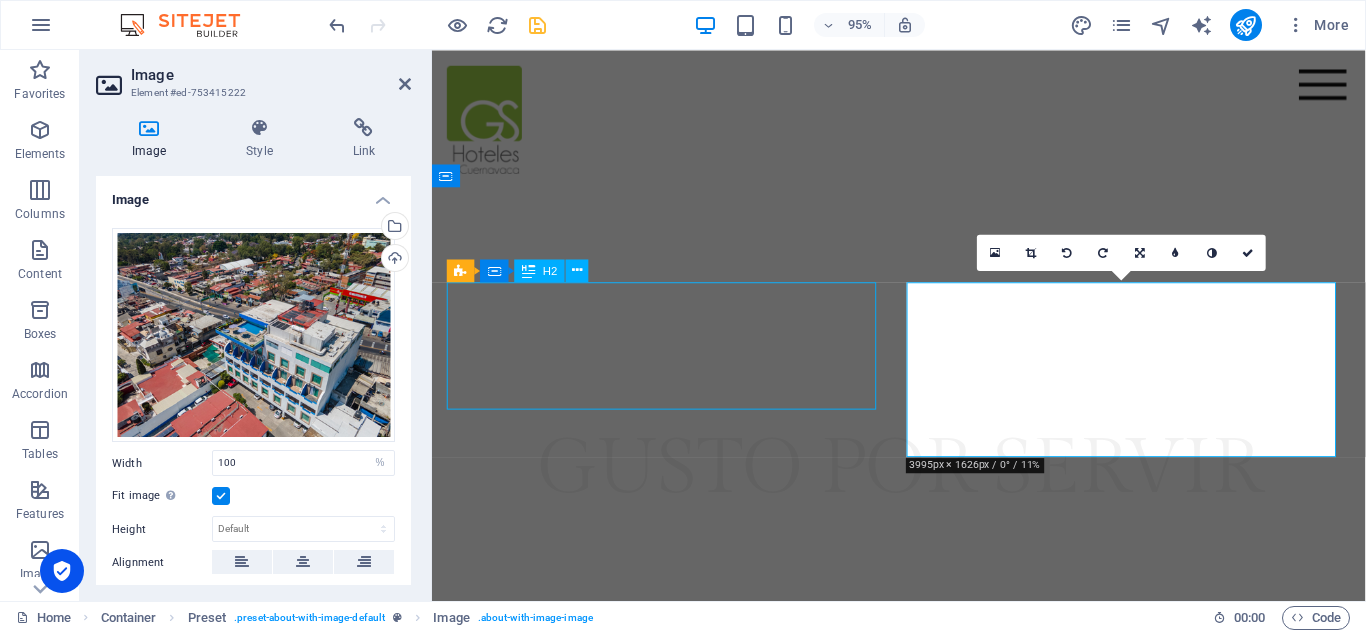 click on "Un hospedaje en total armonía" at bounding box center [924, 752] 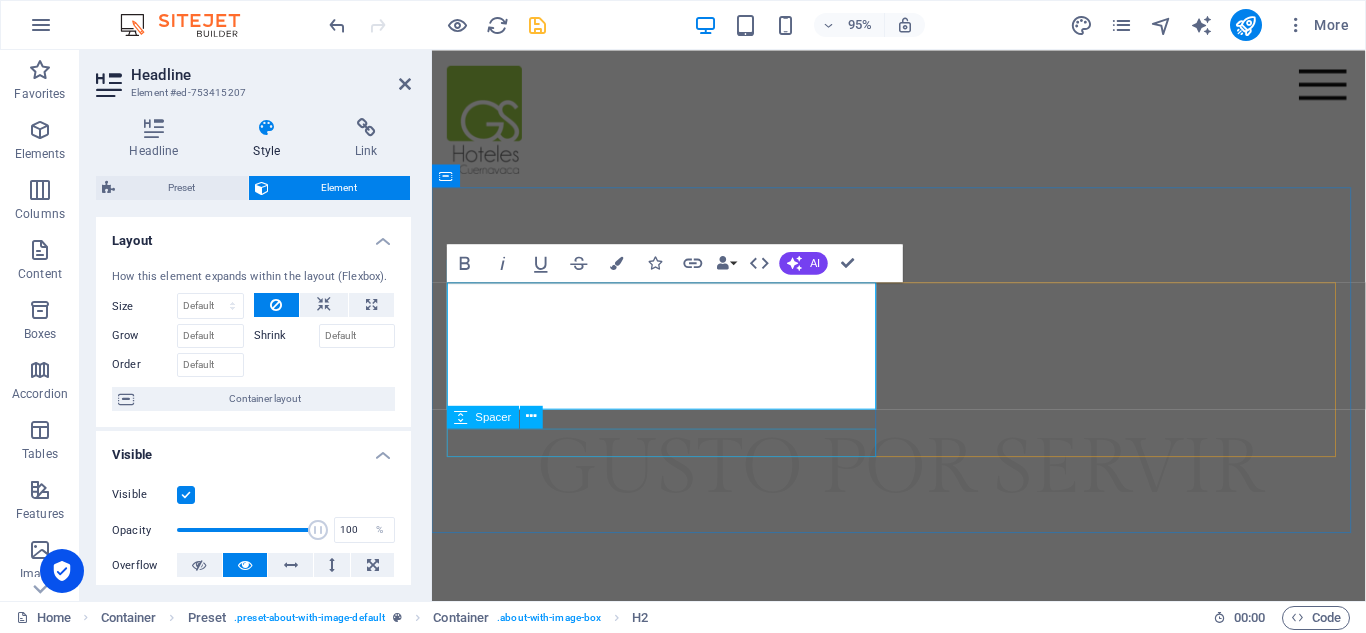 click at bounding box center [924, 821] 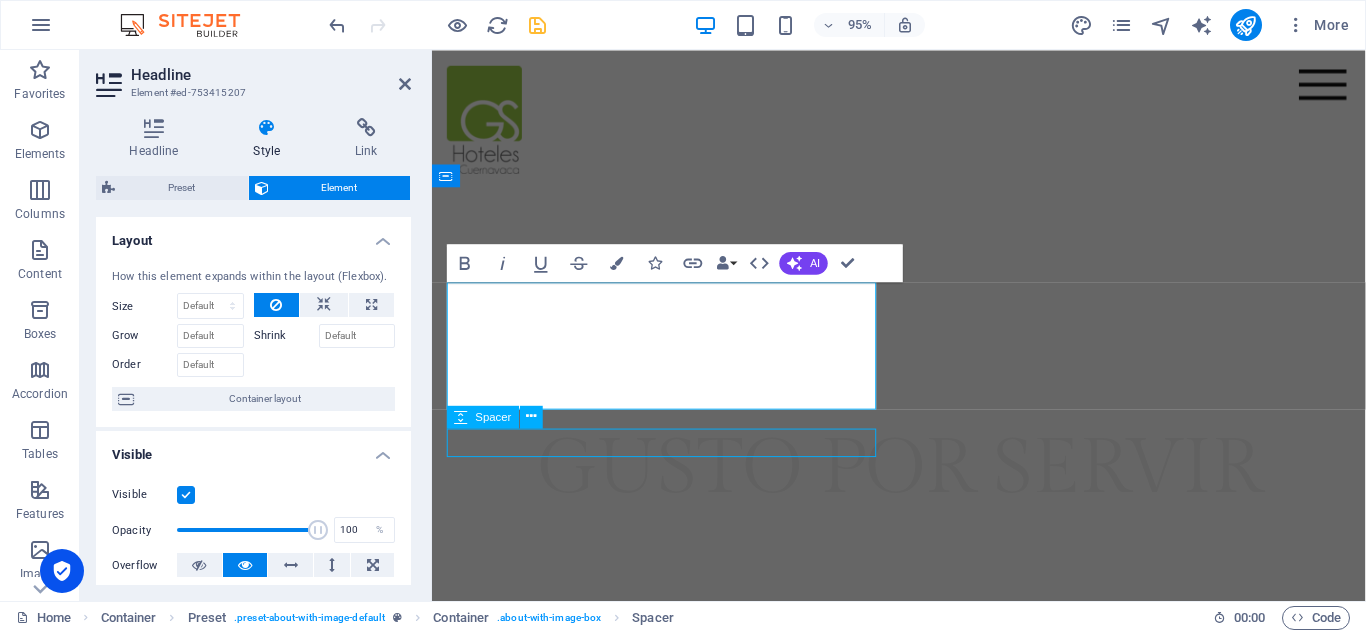 click at bounding box center [924, 821] 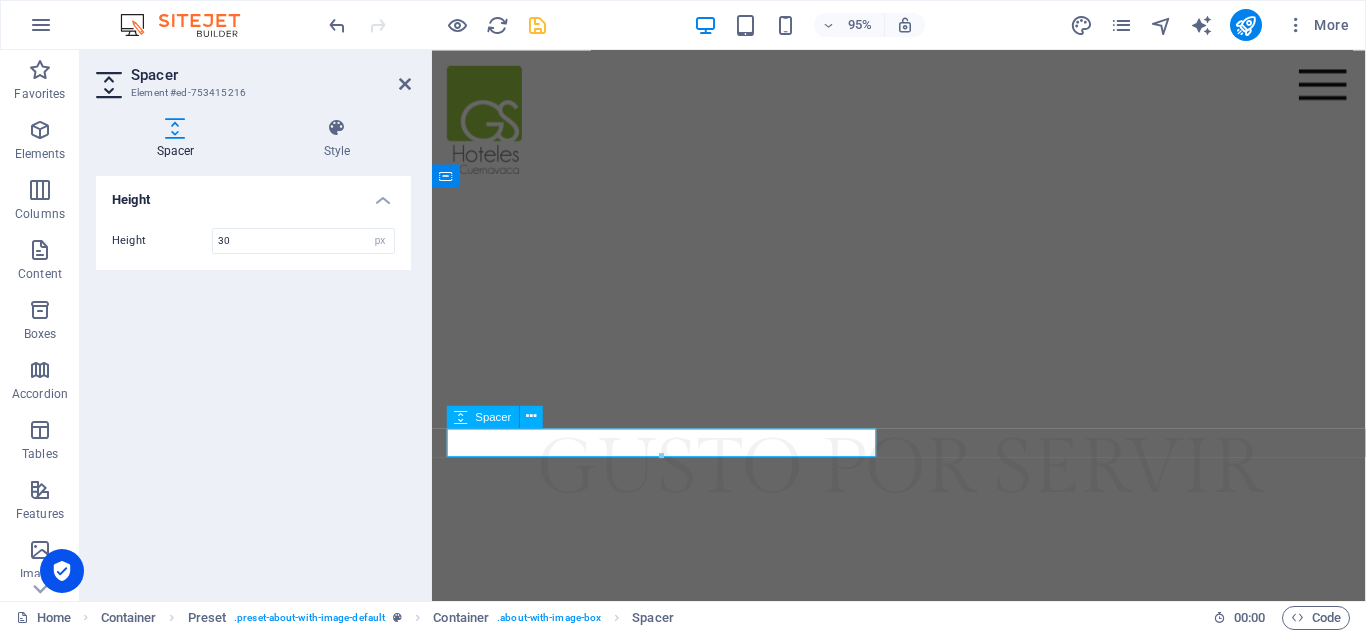 click at bounding box center [924, 821] 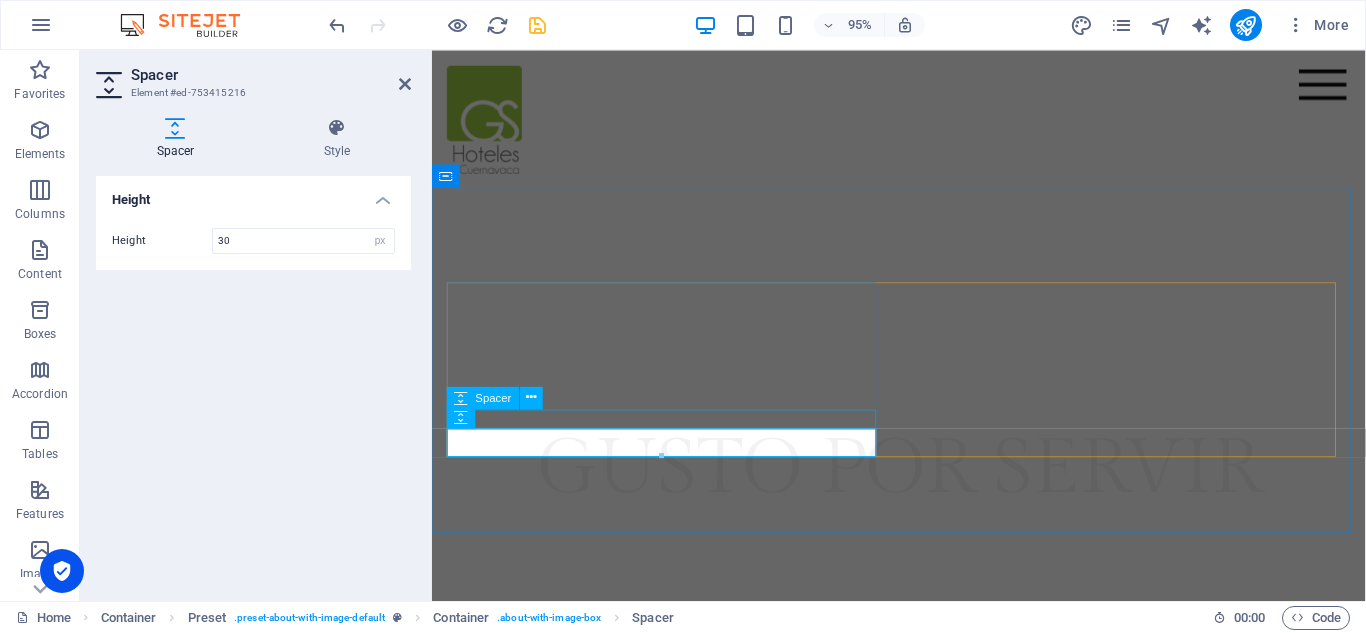 click at bounding box center [924, 796] 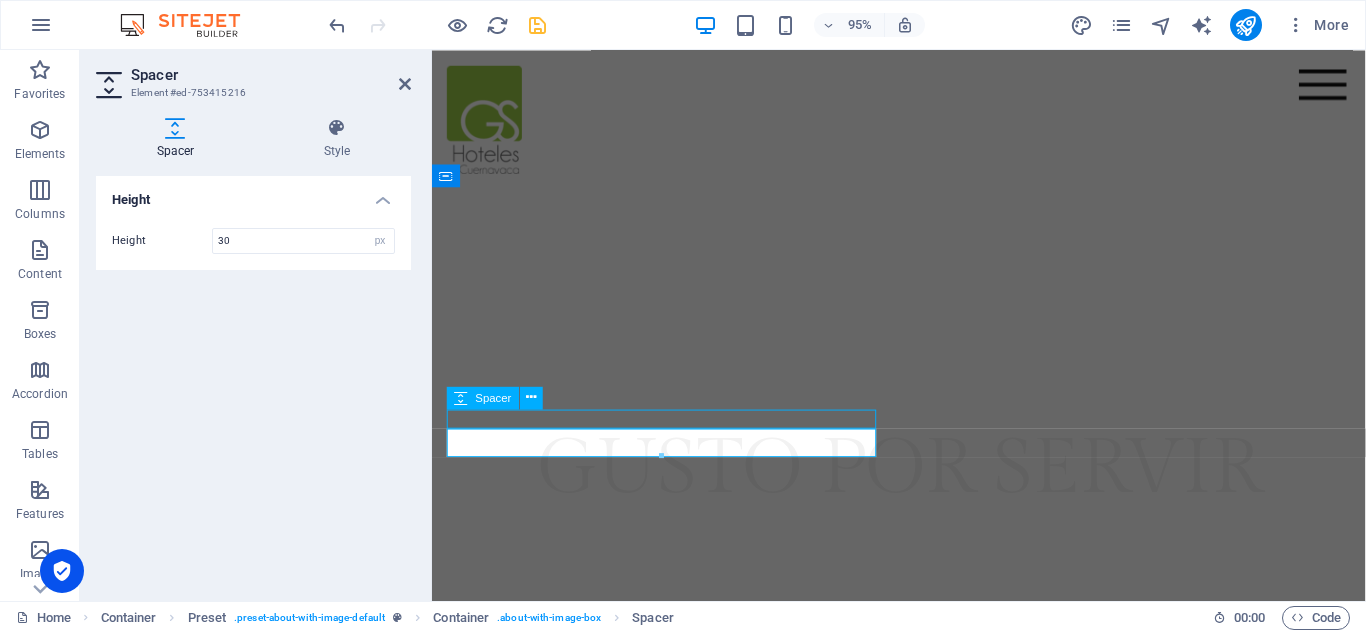 click at bounding box center [924, 796] 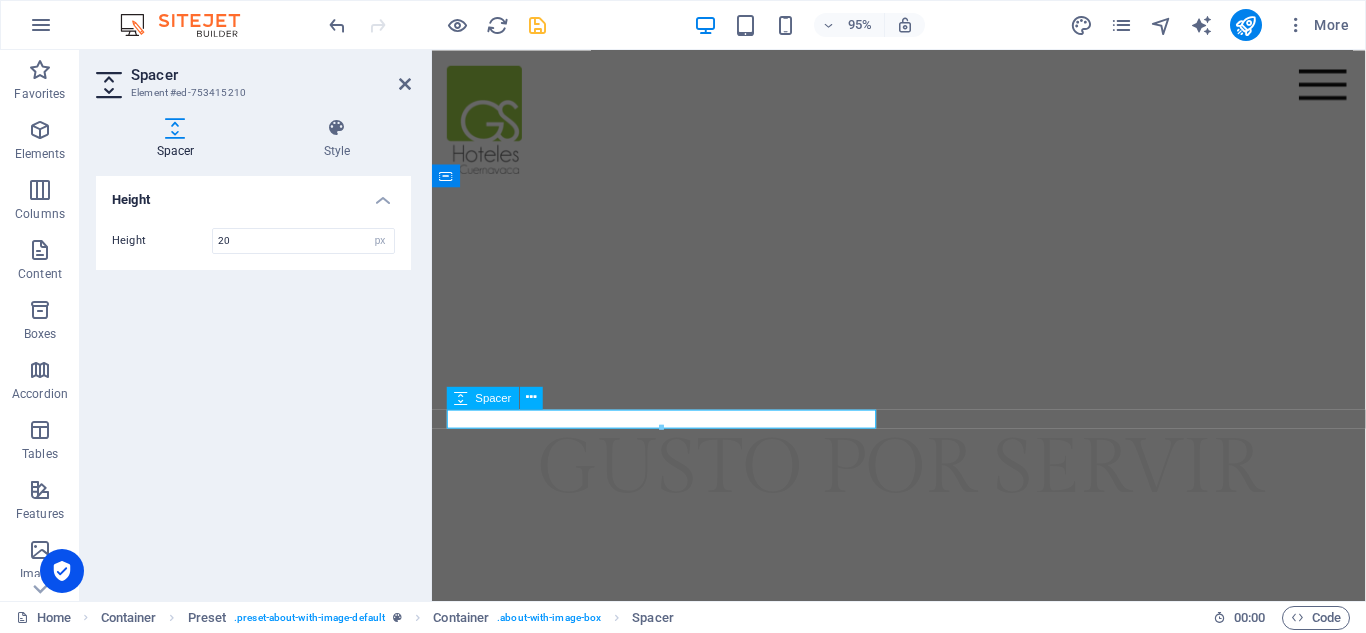 click at bounding box center (924, 796) 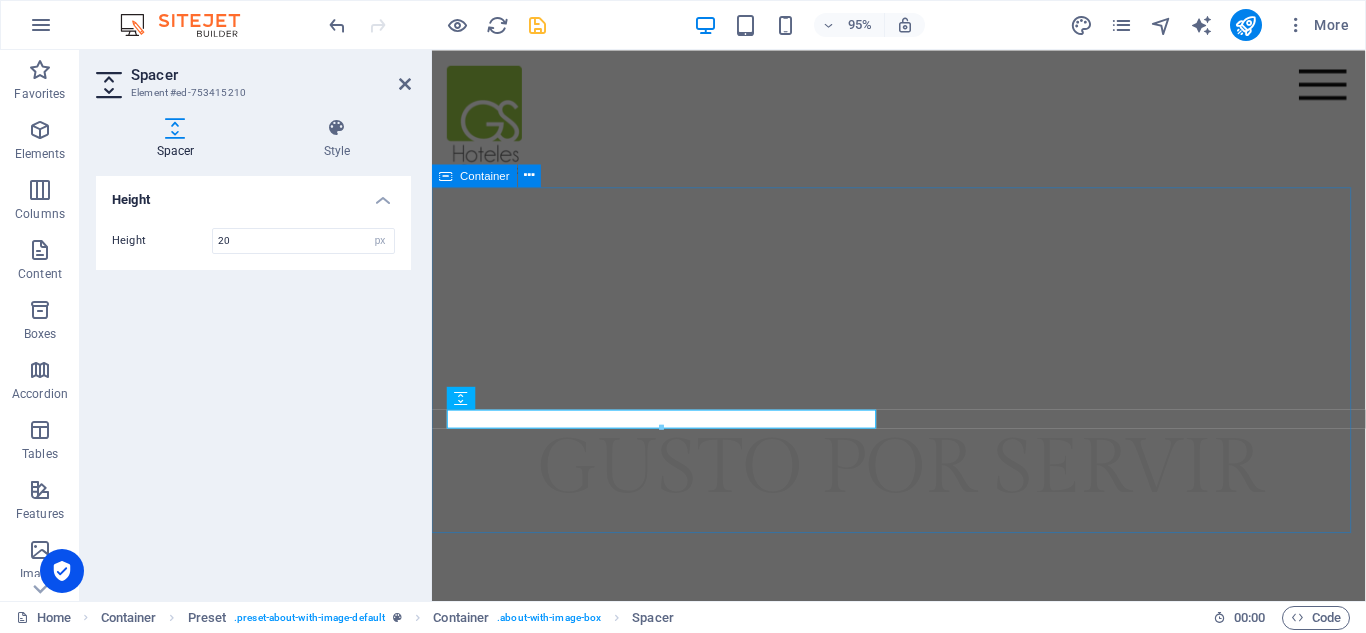 click on "Un hospedaje en total armonía" at bounding box center (923, 825) 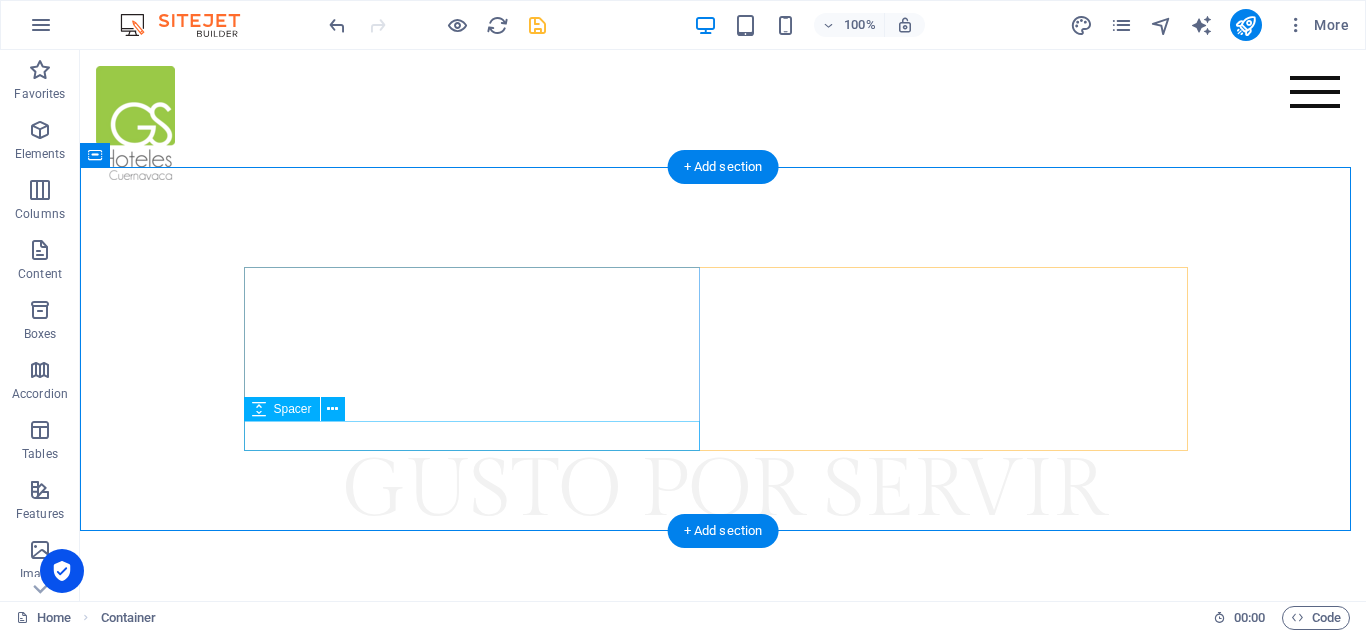 click at bounding box center [723, 821] 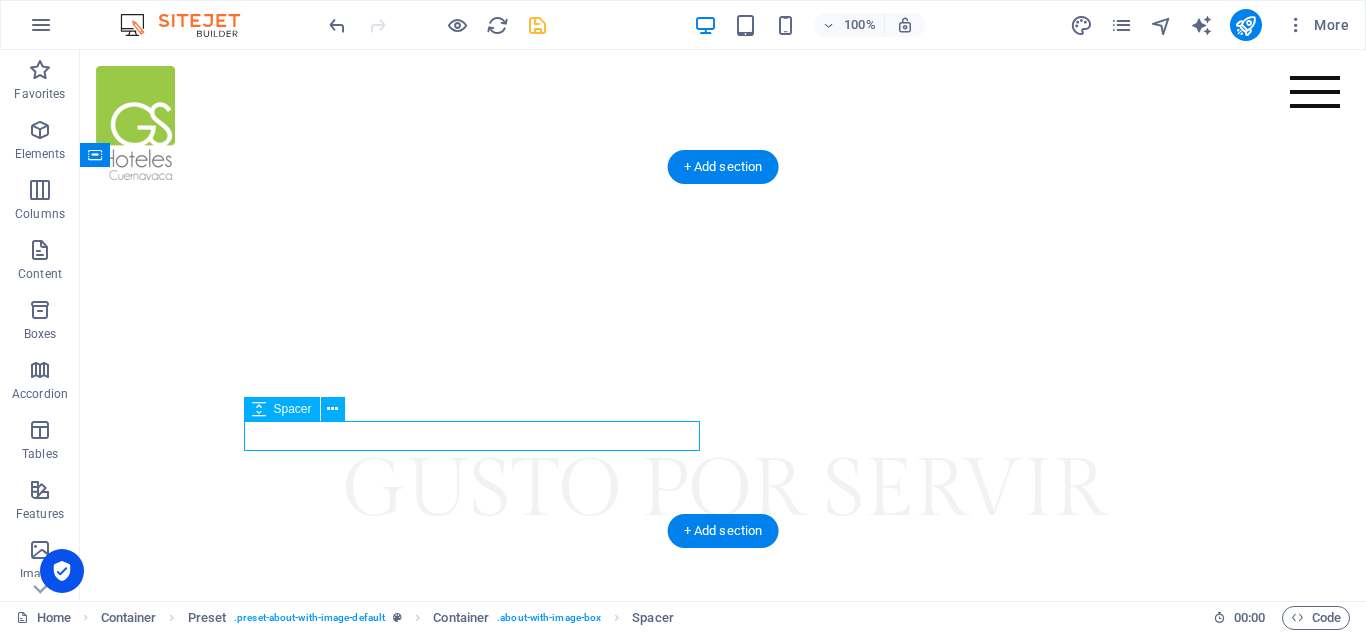 click at bounding box center (723, 821) 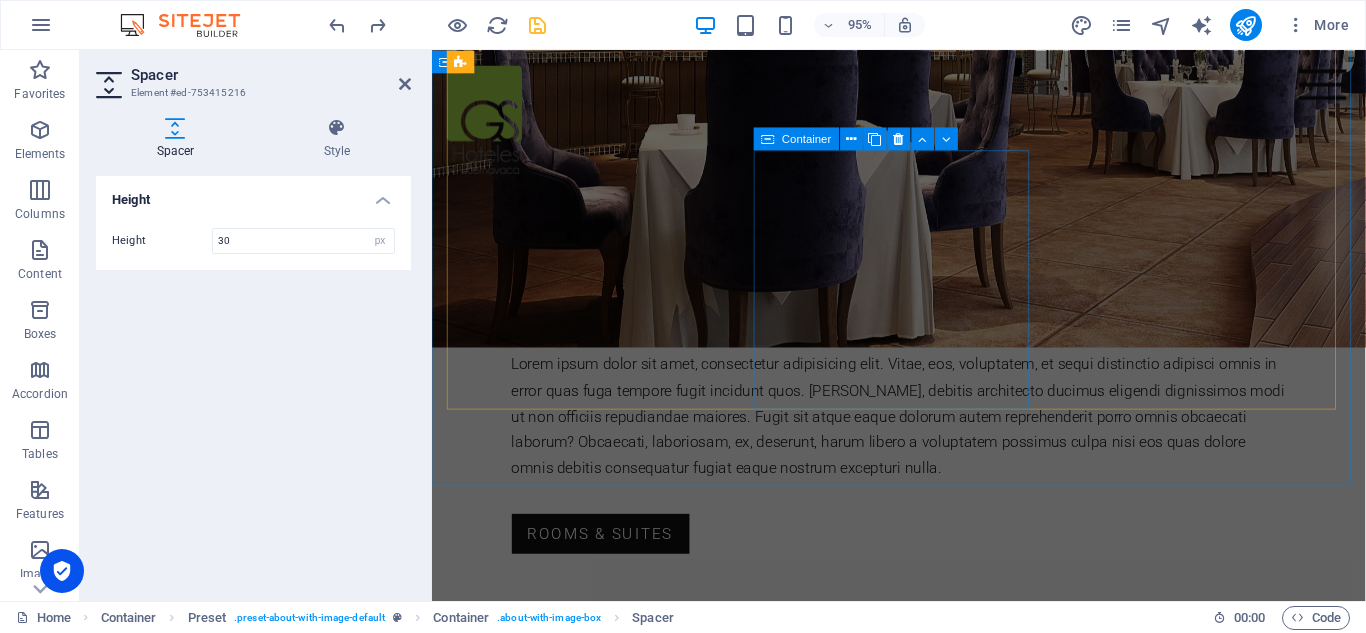 scroll, scrollTop: 2100, scrollLeft: 0, axis: vertical 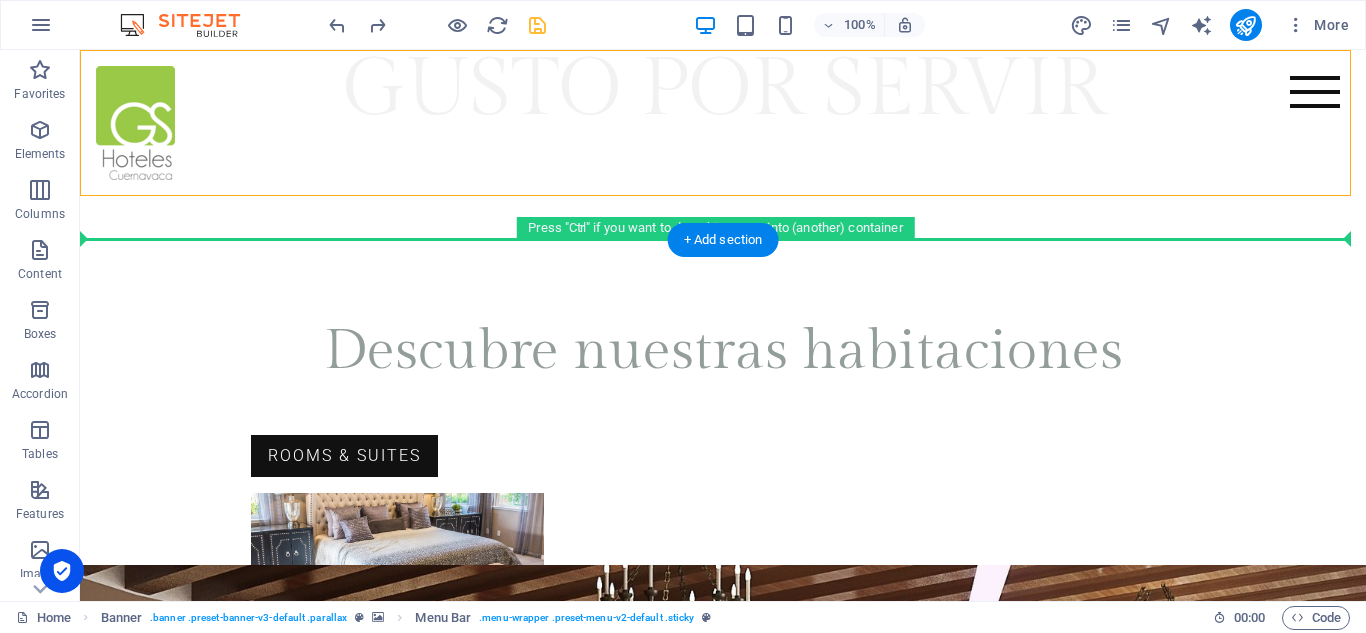 drag, startPoint x: 1028, startPoint y: 192, endPoint x: 1343, endPoint y: 262, distance: 322.68405 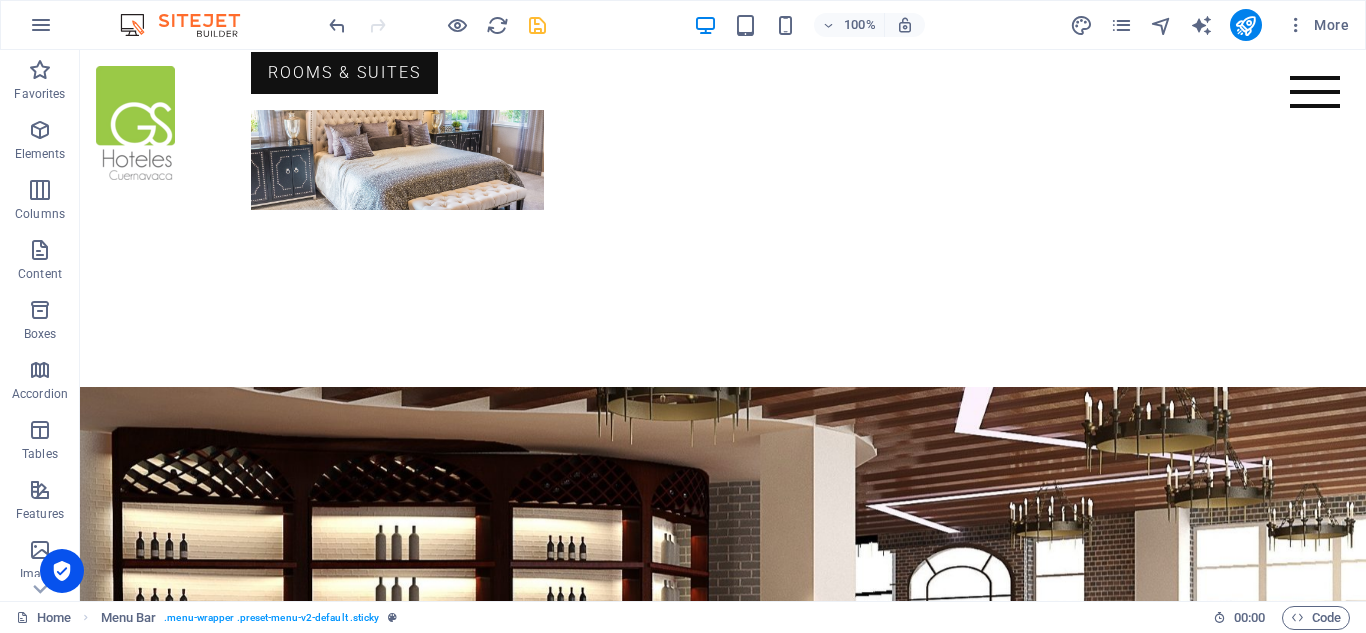 scroll, scrollTop: 1028, scrollLeft: 0, axis: vertical 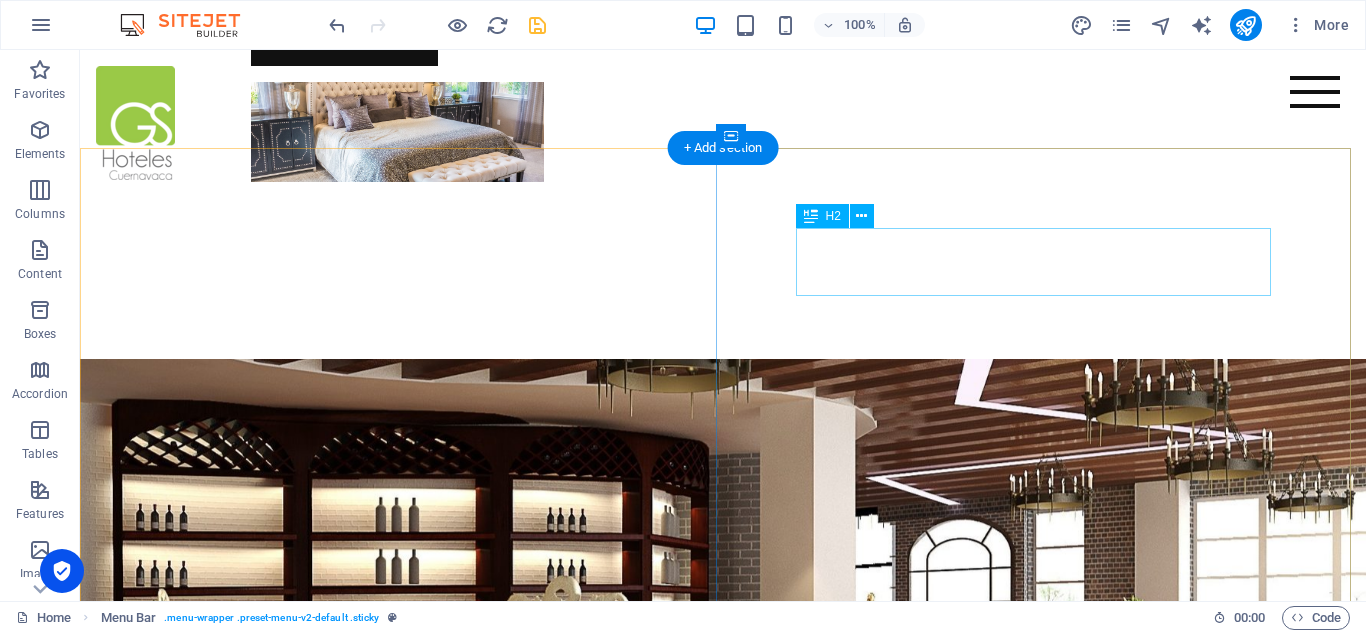 click on "Discover our Hotel" at bounding box center [723, 1210] 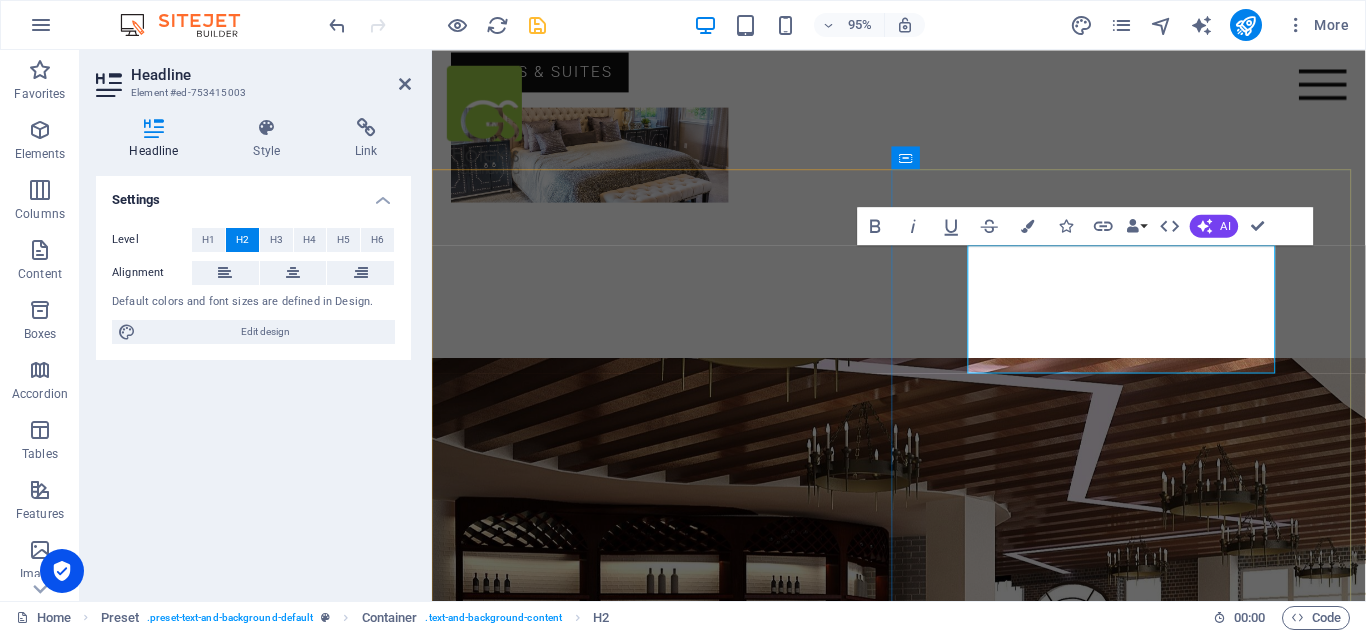 type 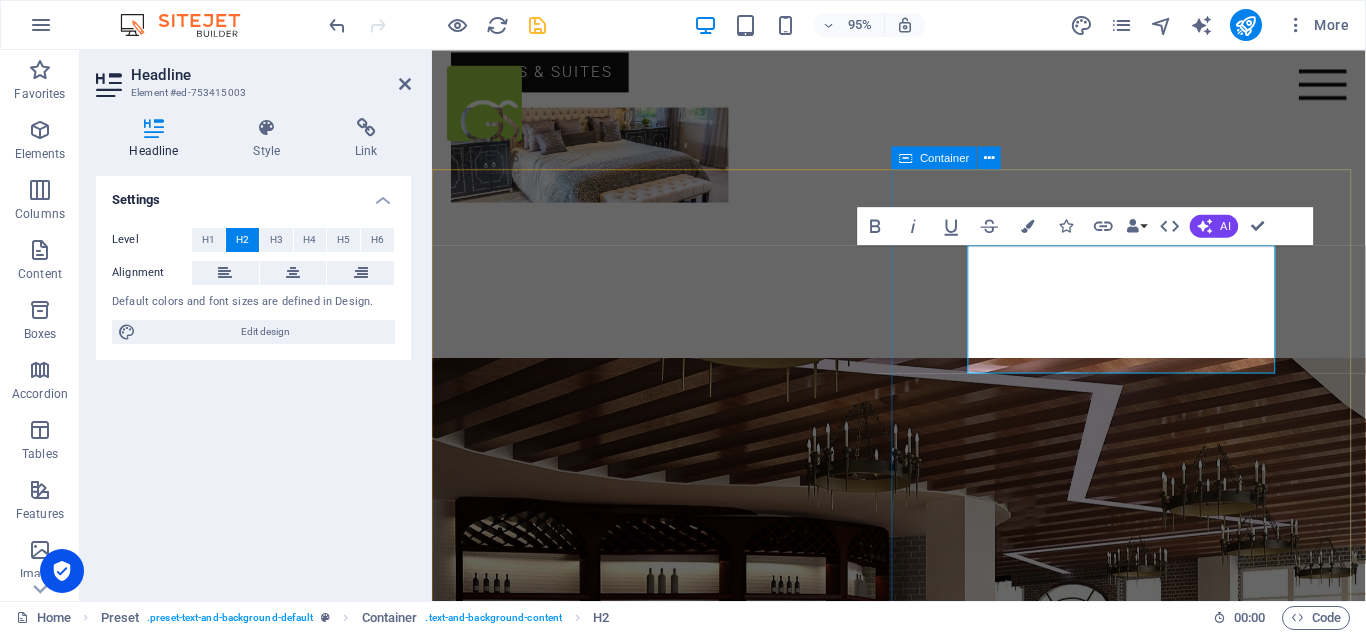 click on "​Descubre GS Cuernavaca Lorem ipsum dolor sit amet, consectetur adipisicing elit. Vitae, eos, voluptatem, et sequi distinctio adipisci omnis in error quas fuga tempore fugit incidunt quos. Atque, debitis architecto ducimus eligendi dignissimos modi ut non officiis repudiandae maiores. Fugit sit atque eaque dolorum autem reprehenderit porro omnis obcaecati laborum? Obcaecati, laboriosam, ex, deserunt, harum libero a voluptatem possimus culpa nisi eos quas dolore omnis debitis consequatur fugiat eaque nostrum excepturi nulla. Rooms & Suites" at bounding box center (923, 1457) 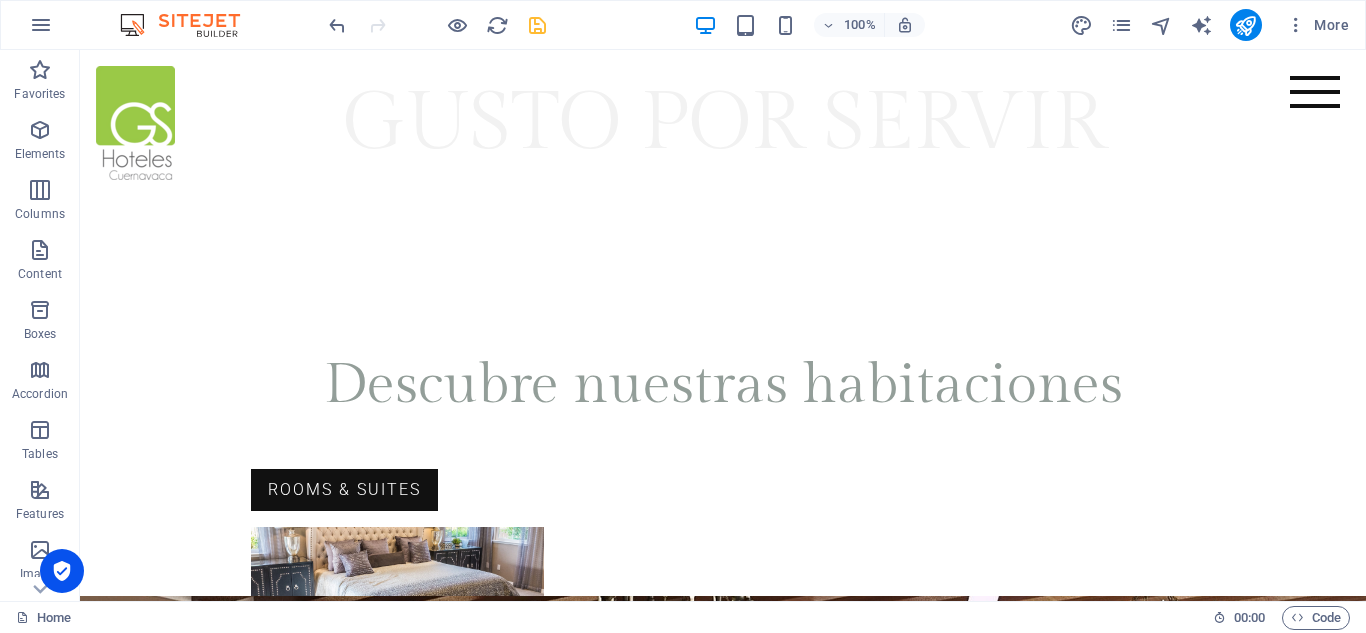 scroll, scrollTop: 630, scrollLeft: 0, axis: vertical 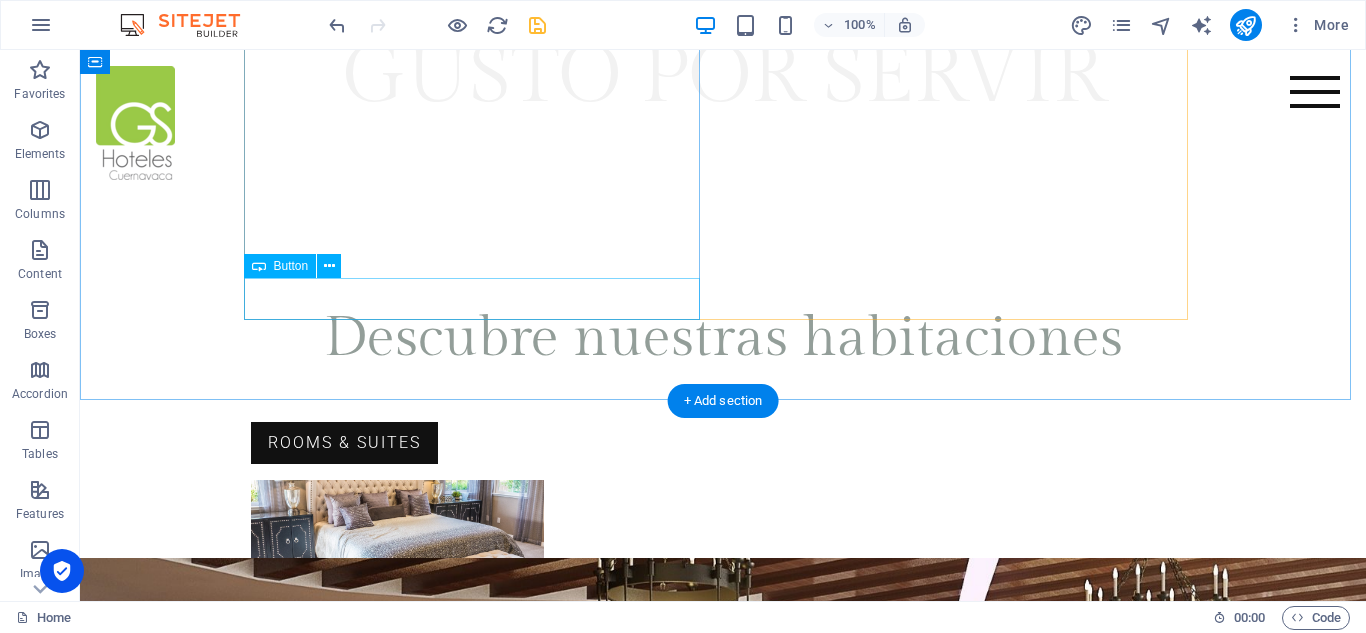 click on "Rooms & Suites" at bounding box center (723, 443) 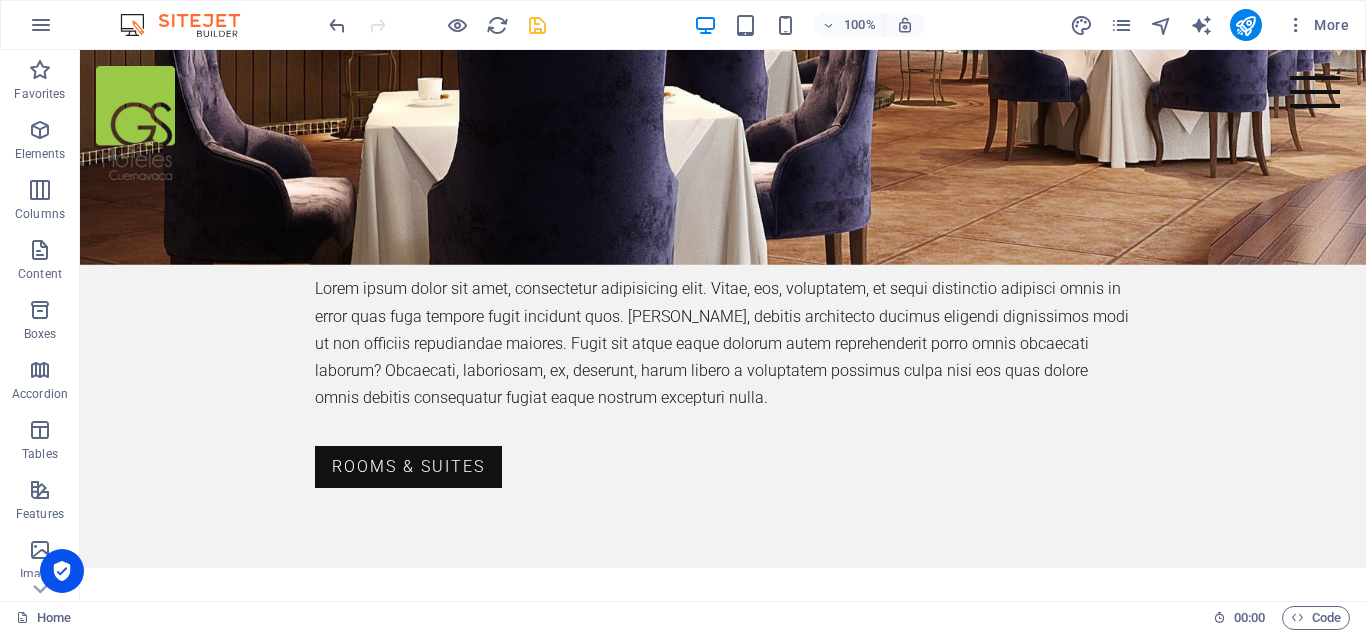 scroll, scrollTop: 2036, scrollLeft: 0, axis: vertical 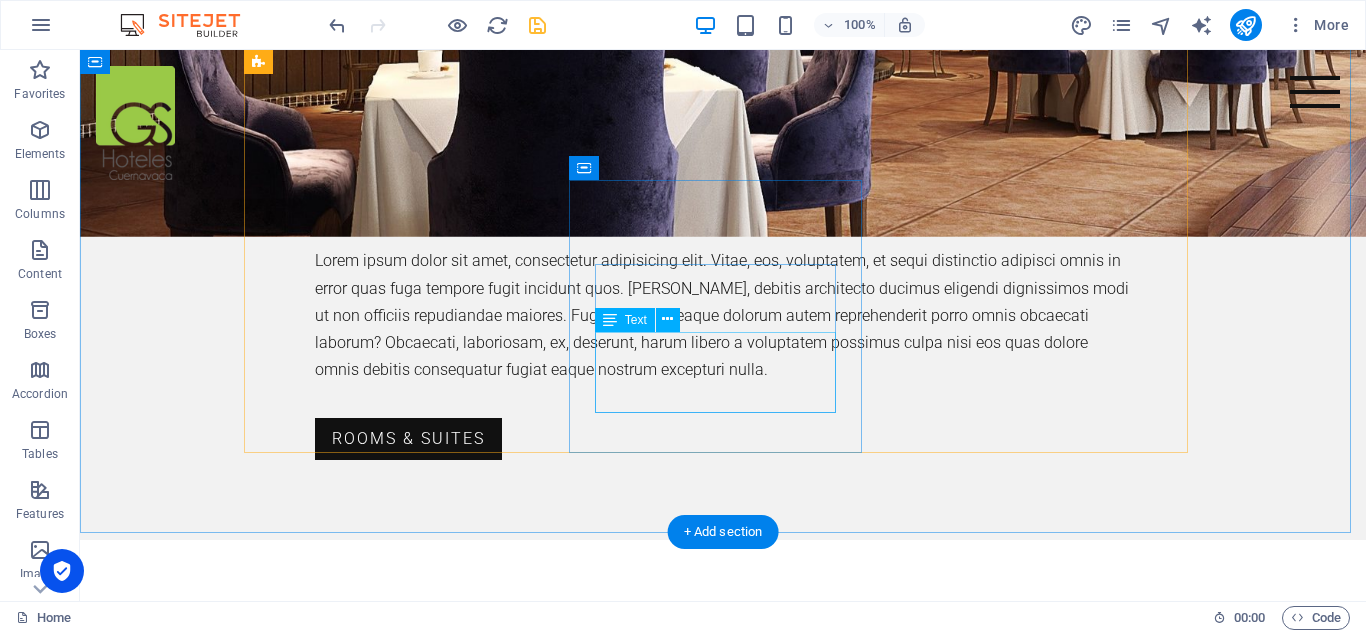 click on "El clima de Cuernavaca es apto para disfrutarlo en nuestra piscina, ubicada en el 5to piso." at bounding box center [723, 1825] 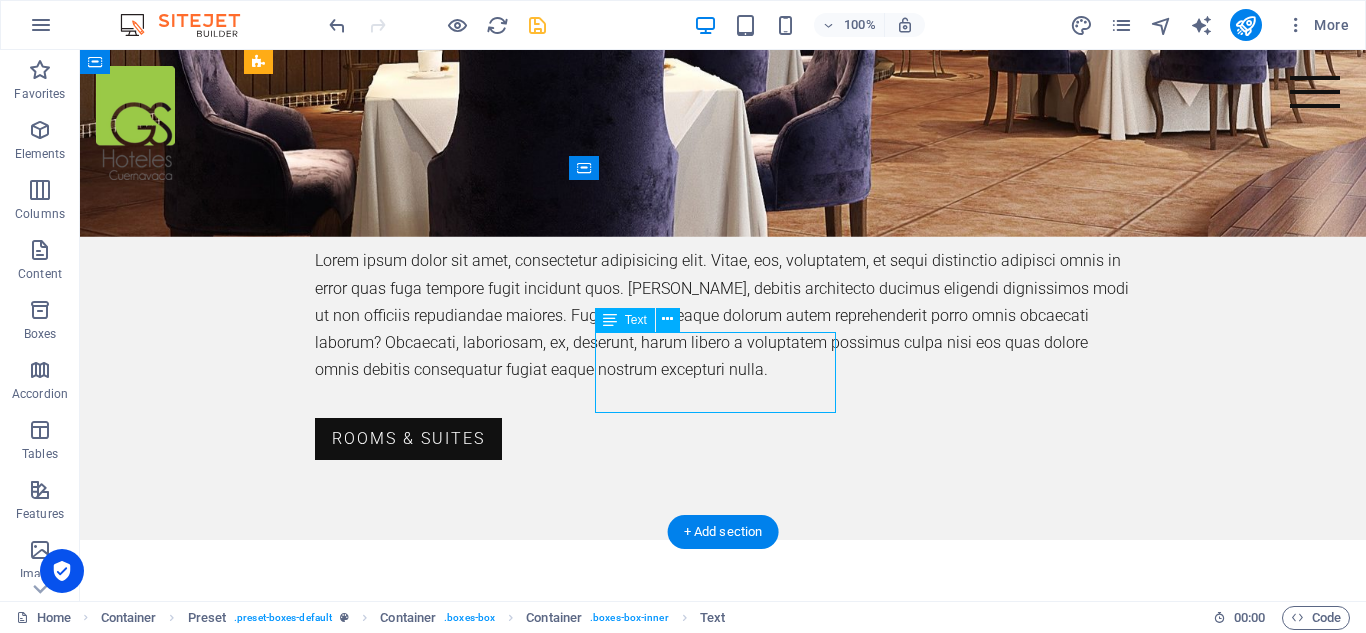 click on "El clima de Cuernavaca es apto para disfrutarlo en nuestra piscina, ubicada en el 5to piso." at bounding box center (723, 1825) 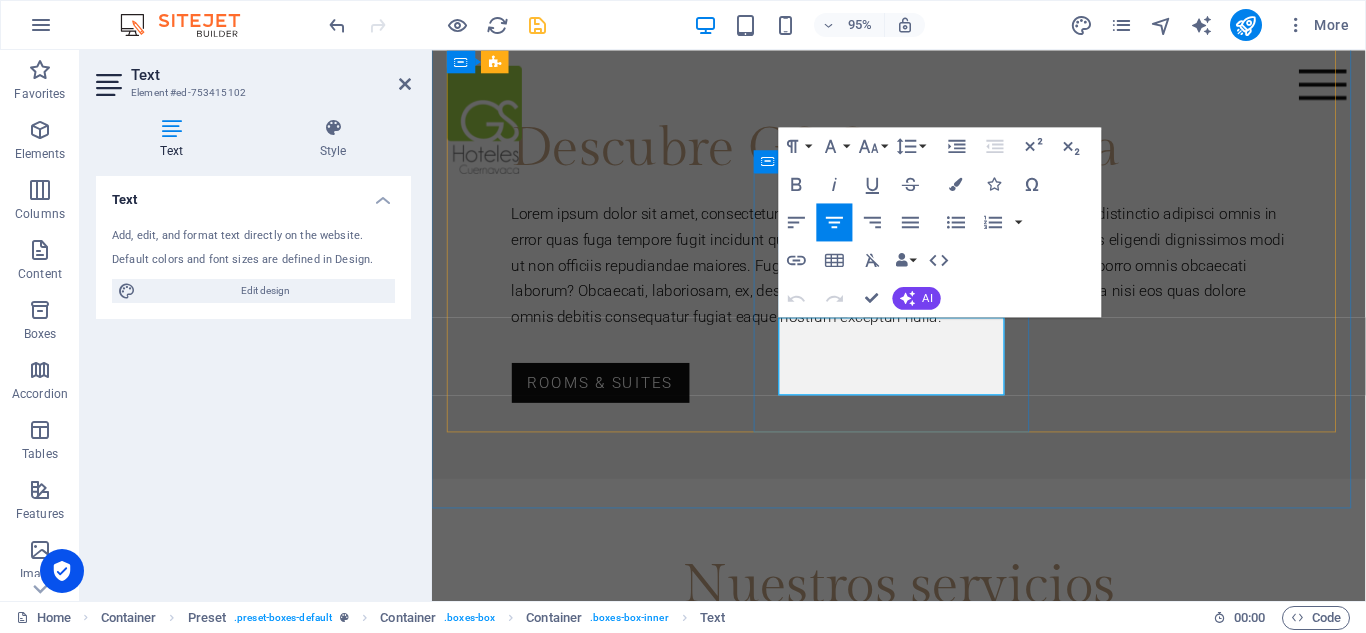 click on "El clima de Cuernavaca es apto para disfrutarlo en nuestra piscina, ubicada en el 5to piso." at bounding box center (924, 1786) 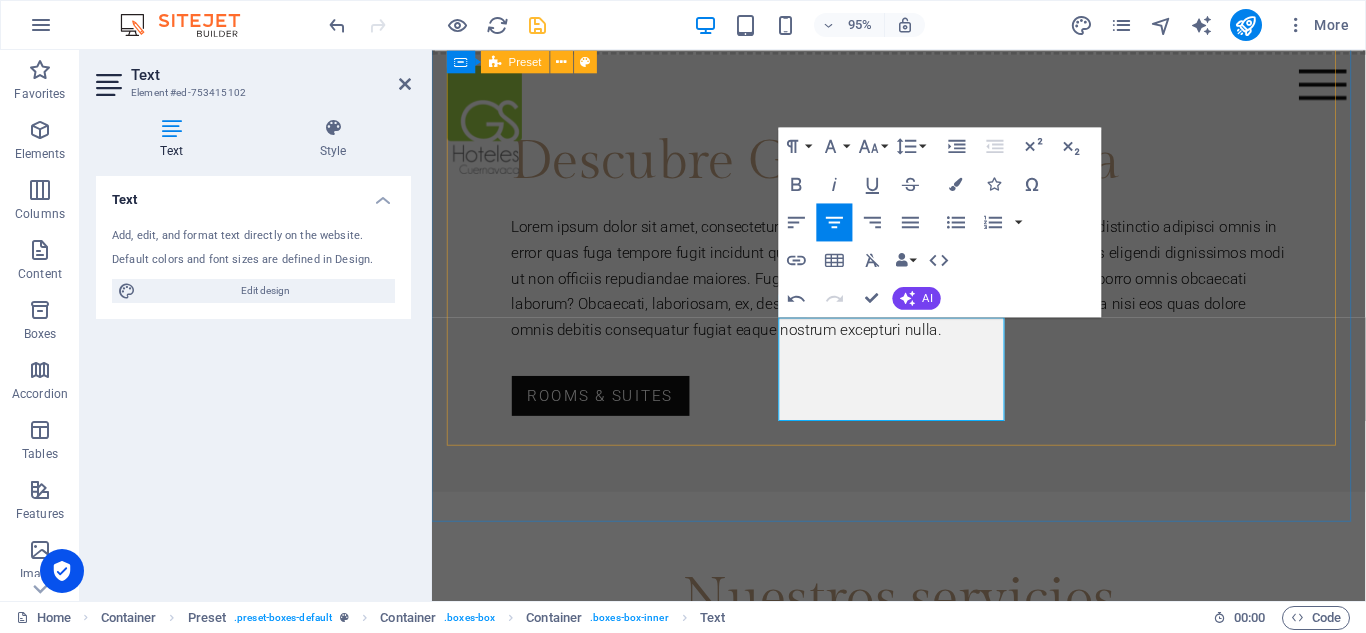 click on "Habitaciones  51 habitaciones. 19 sencillas 29 dobles 3 junior suite Salones Contamos con 2 salones de hasta para 80 personas en montaje tipo auditorio. Elevador Nuestro servicio de elevador y rampas para personas con alguna discapacidad nos distinguen. Restaurante Si de gusto y vista hablamos, nuestro espacio es el indicado para ti, adecuado para todo tipo de evento Alberca El clima de Cuernavaca es apto para disfrutarlo en nuestra piscina, ubicada en el 5to piso. Hotel Bar Lorem ipsum dolor sit amet, consectetur adipisicing elit. Veritatis, dolorem!" at bounding box center [924, 1379] 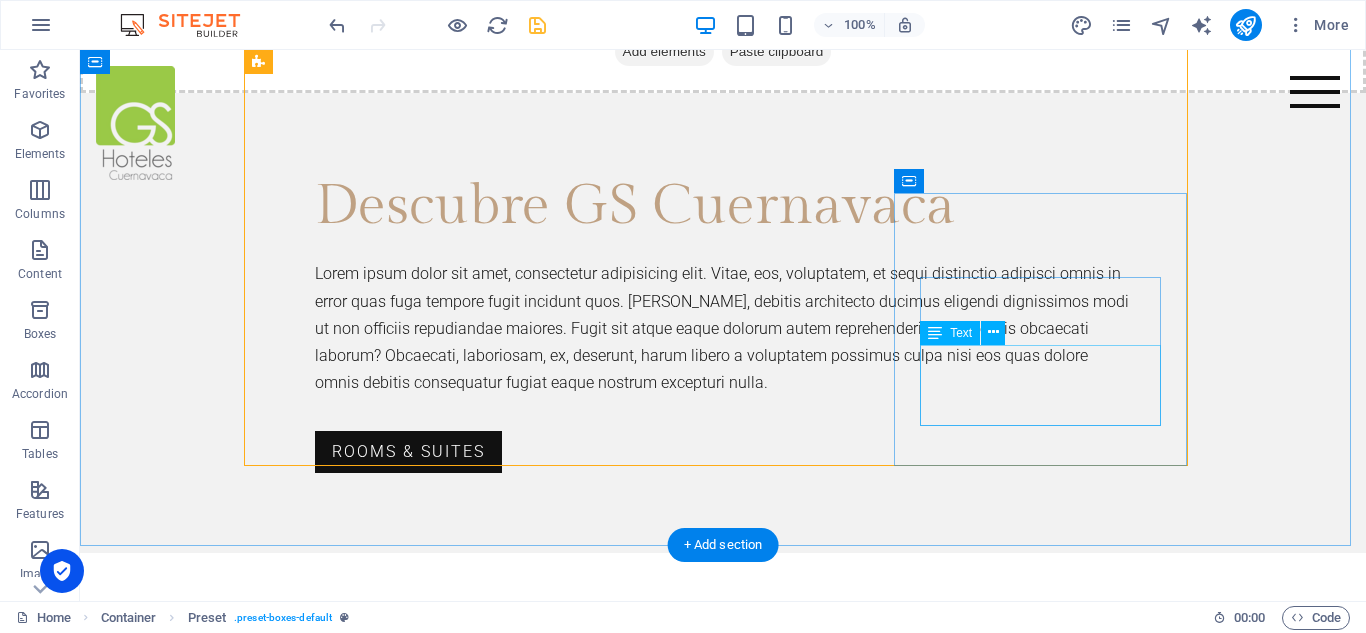 click on "Lorem ipsum dolor sit amet, consectetur adipisicing elit. Veritatis, dolorem!" at bounding box center (723, 2073) 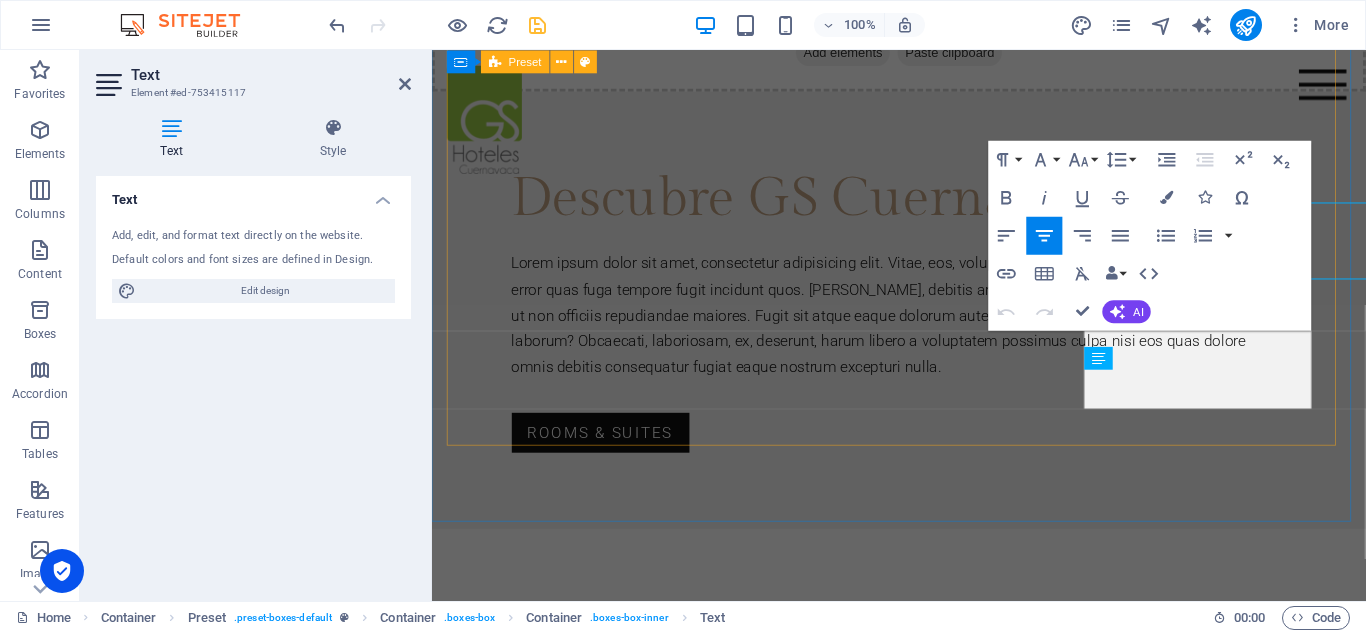 scroll, scrollTop: 2158, scrollLeft: 0, axis: vertical 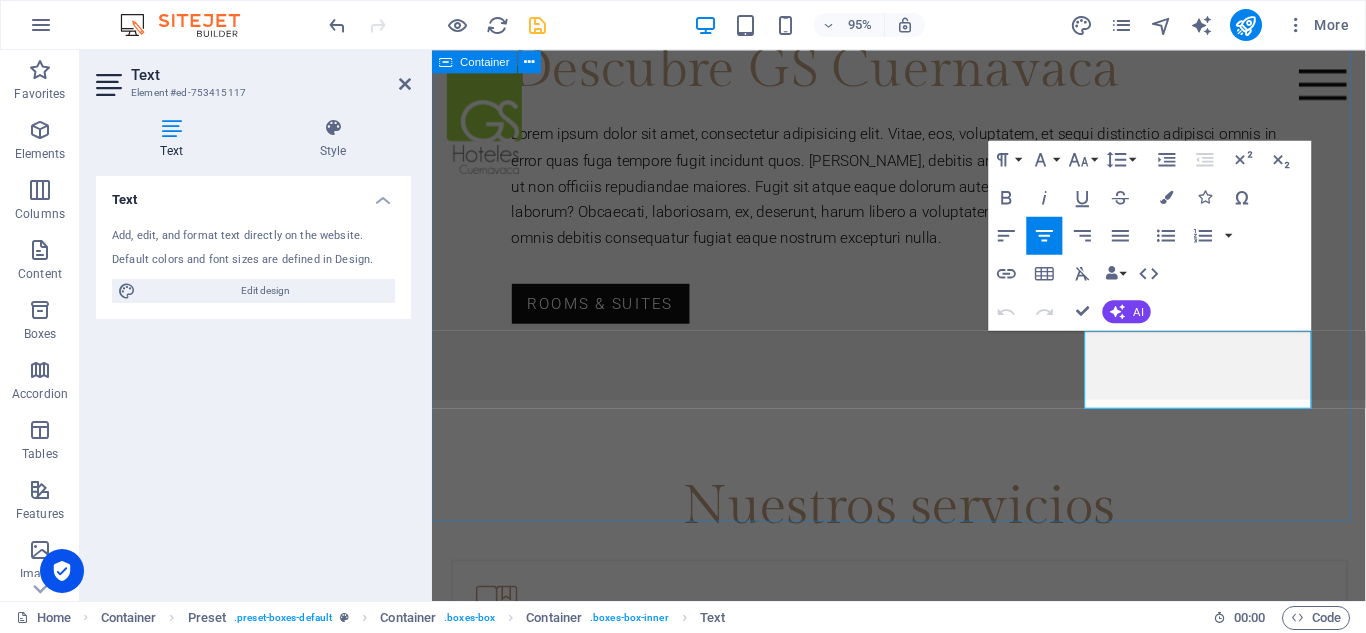 click on "Nuestros servicios Habitaciones  51 habitaciones. 19 sencillas 29 dobles 3 junior suite Salones Contamos con 2 salones de hasta para 80 personas en montaje tipo auditorio. Elevador Nuestro servicio de elevador y rampas para personas con alguna discapacidad nos distinguen. Restaurante Si de gusto y vista hablamos, nuestro espacio es el indicado para ti, adecuado para todo tipo de evento Alberca El clima de Cuernavaca es apto para disfrutarlo en nuestra piscina, ubicada en el 5to piso. Hotel Bar Lorem ipsum dolor sit amet, consectetur adipisicing elit. Veritatis, dolorem!" at bounding box center [923, 1238] 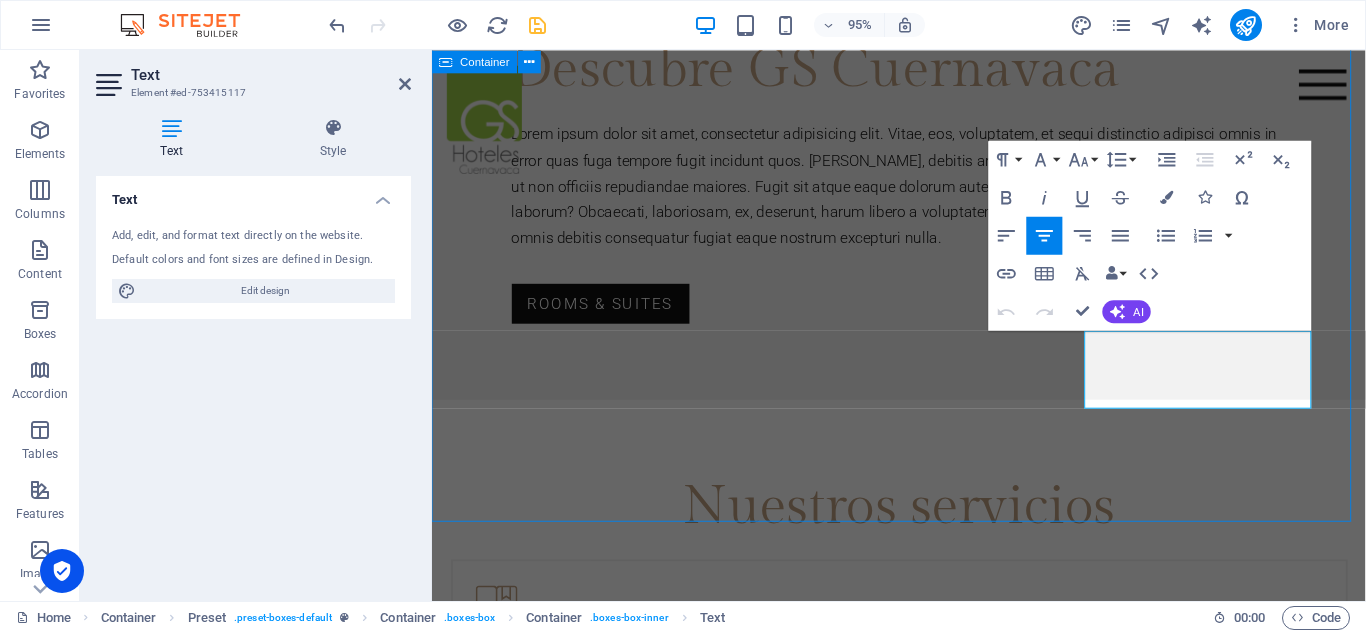 click on "Nuestros servicios Habitaciones  51 habitaciones. 19 sencillas 29 dobles 3 junior suite Salones Contamos con 2 salones de hasta para 80 personas en montaje tipo auditorio. Elevador Nuestro servicio de elevador y rampas para personas con alguna discapacidad nos distinguen. Restaurante Si de gusto y vista hablamos, nuestro espacio es el indicado para ti, adecuado para todo tipo de evento Alberca El clima de Cuernavaca es apto para disfrutarlo en nuestra piscina, ubicada en el 5to piso. Hotel Bar Lorem ipsum dolor sit amet, consectetur adipisicing elit. Veritatis, dolorem!" at bounding box center [923, 1238] 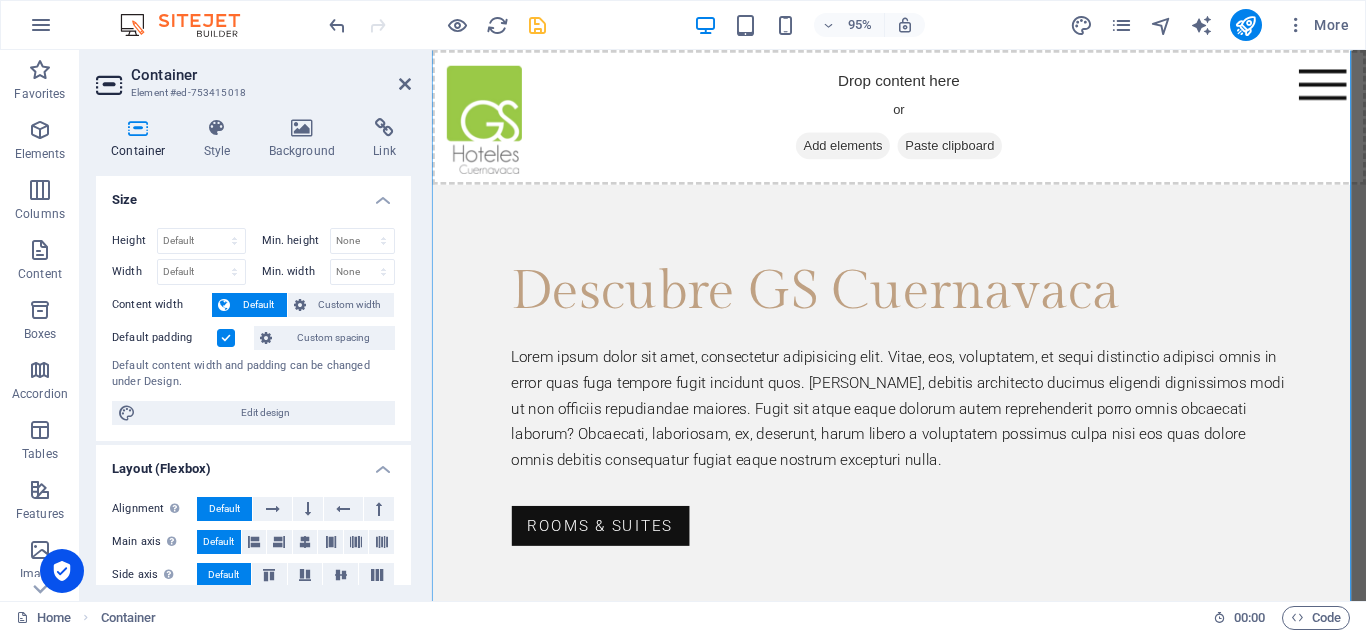 scroll, scrollTop: 2032, scrollLeft: 0, axis: vertical 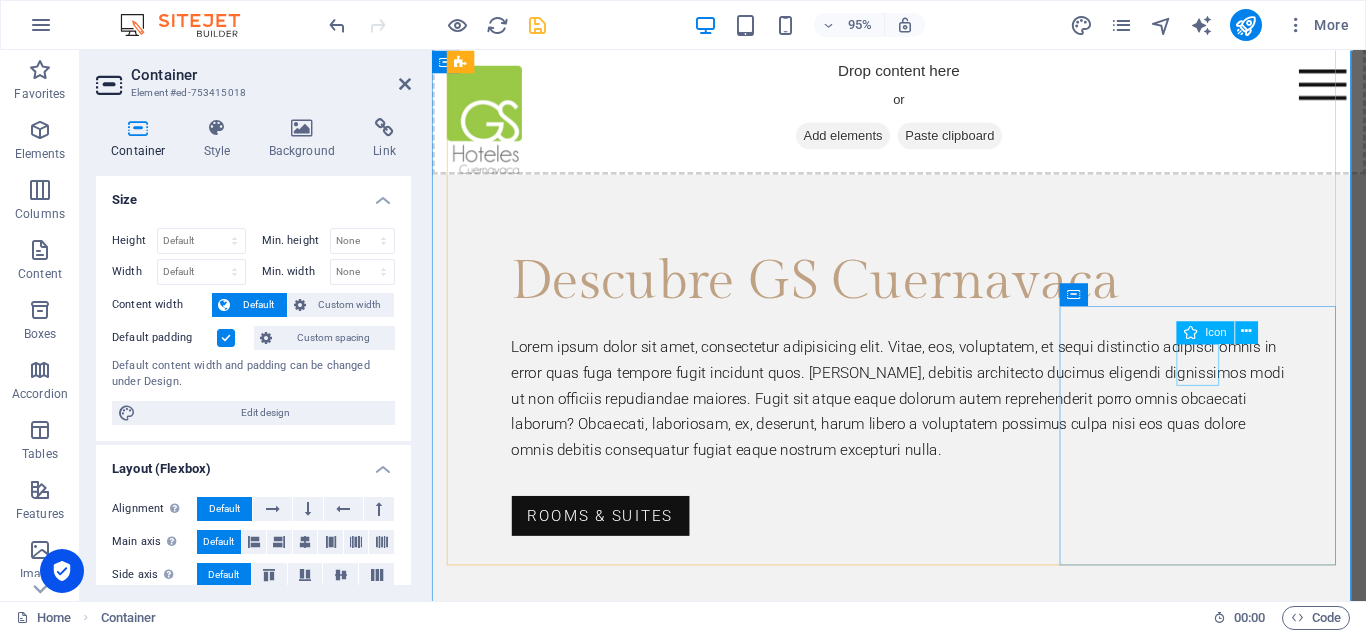 click at bounding box center [924, 2057] 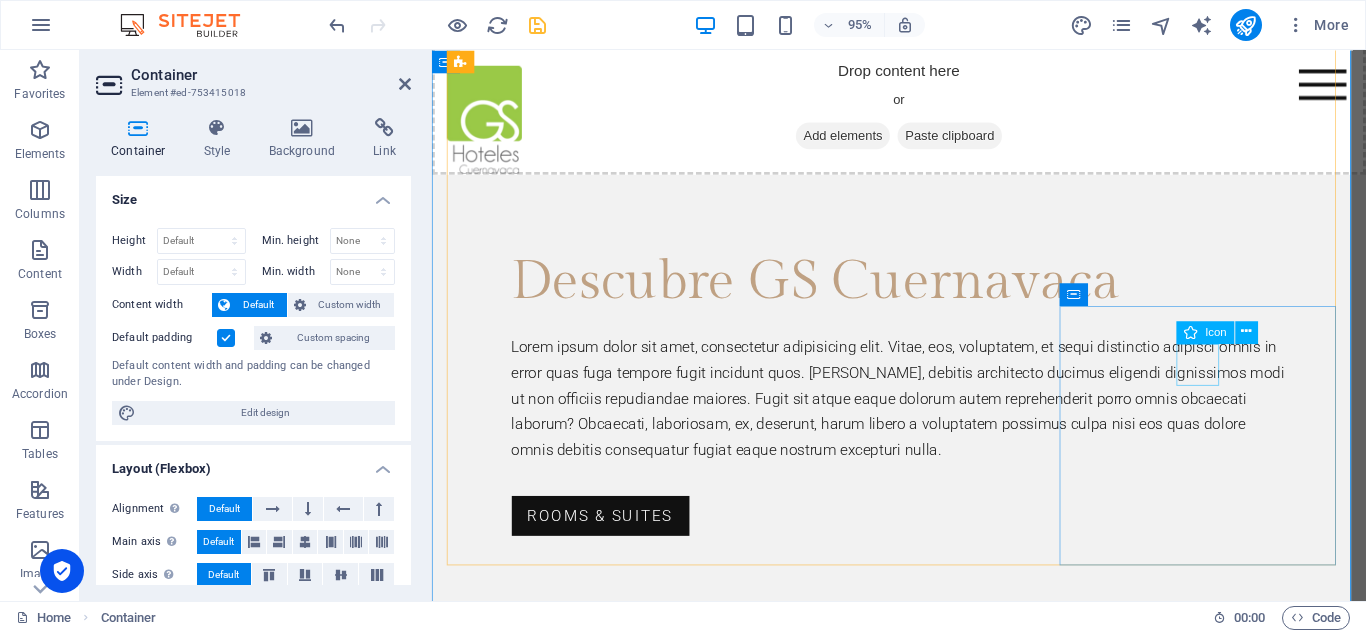 click at bounding box center [924, 2057] 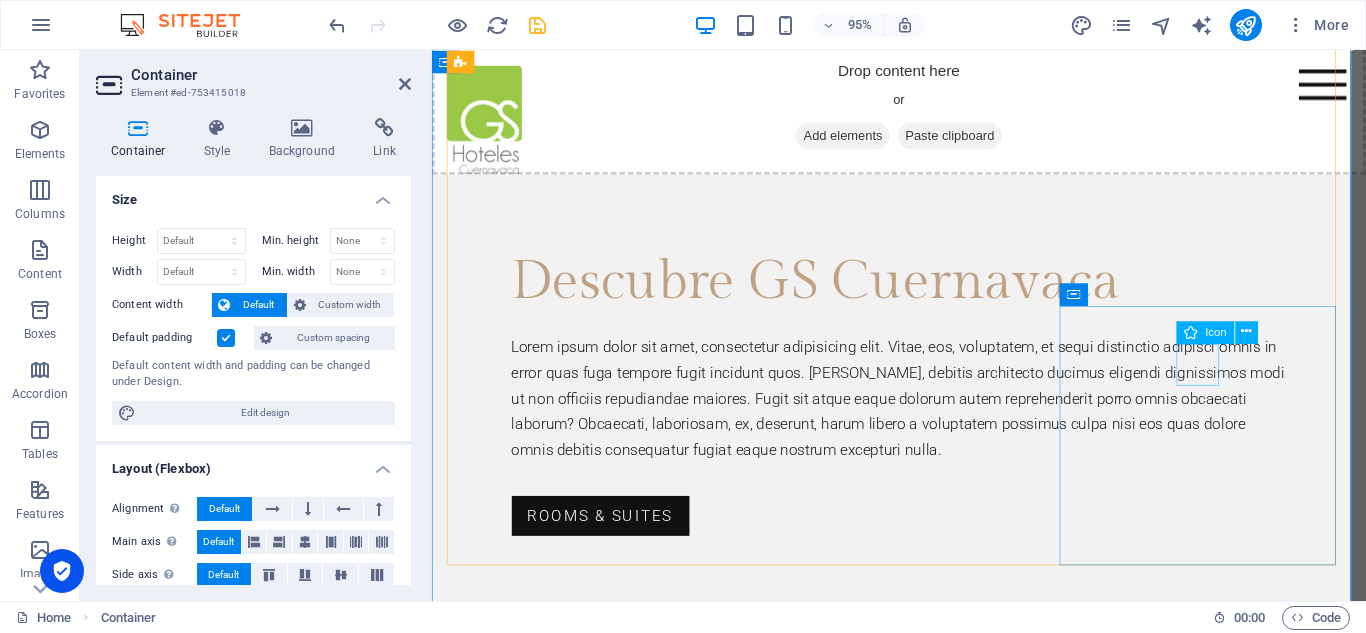 select on "xMidYMid" 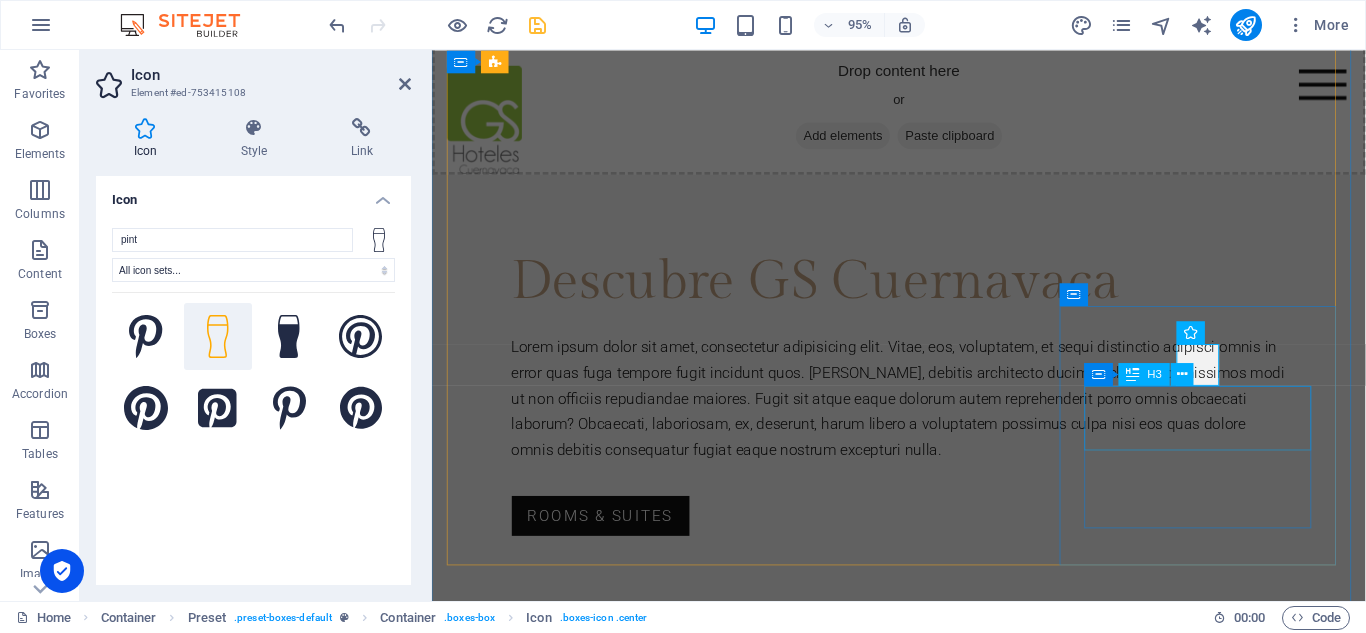 click on "Hotel Bar" at bounding box center (924, 2114) 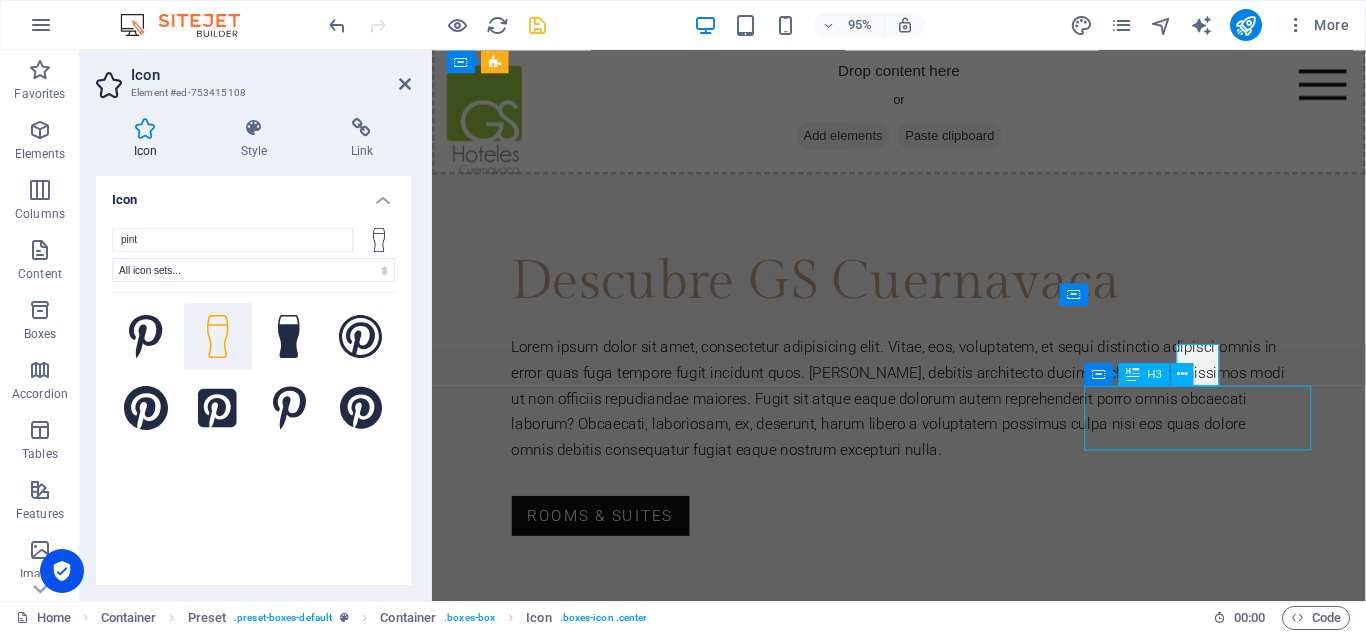 click on "Hotel Bar" at bounding box center [924, 2114] 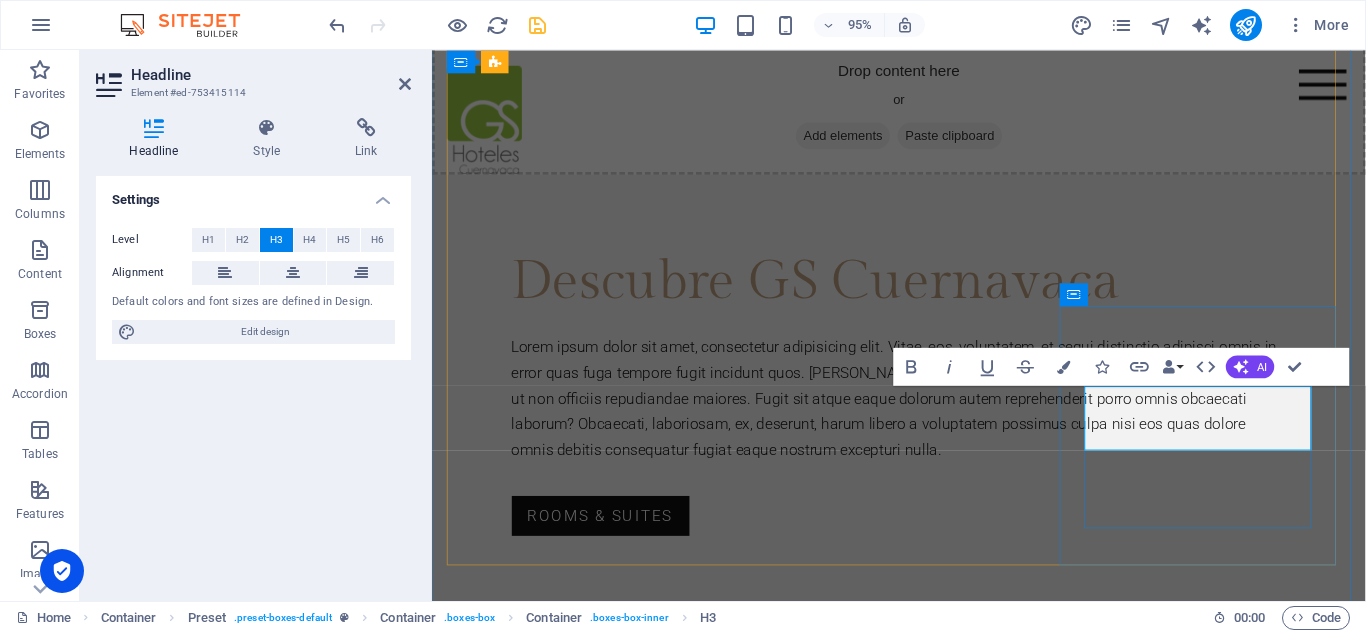 type 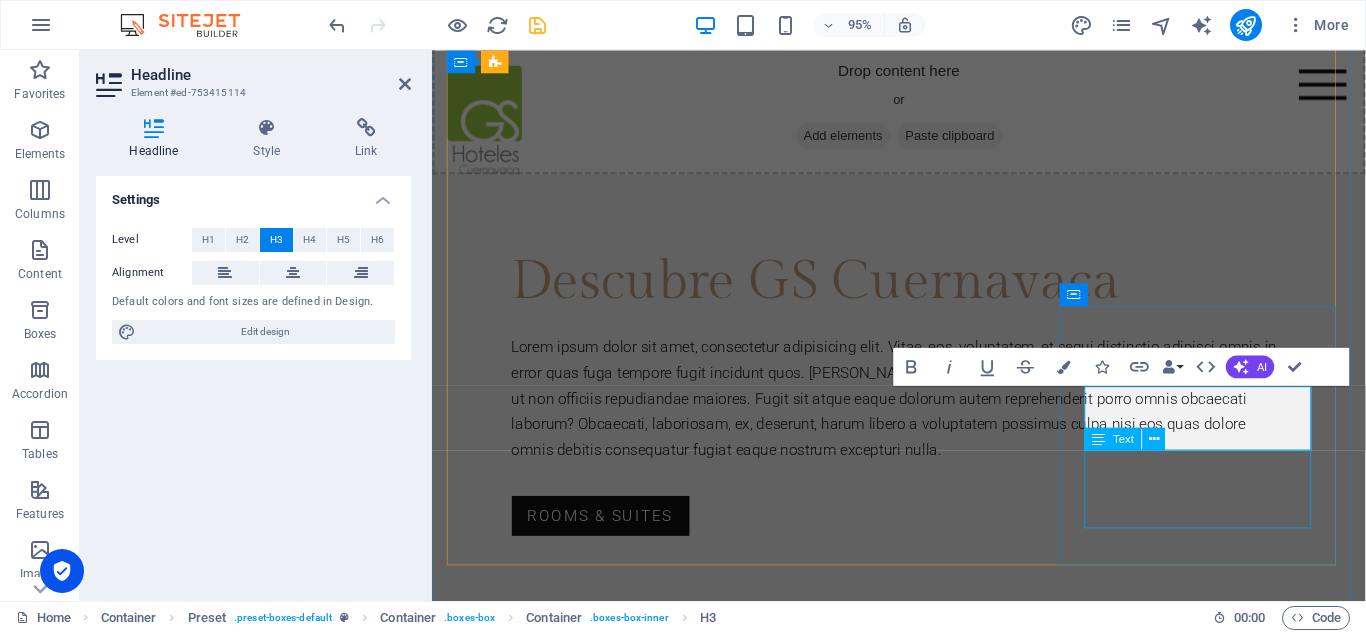 click on "Lorem ipsum dolor sit amet, consectetur adipisicing elit. Veritatis, dolorem!" at bounding box center (924, 2161) 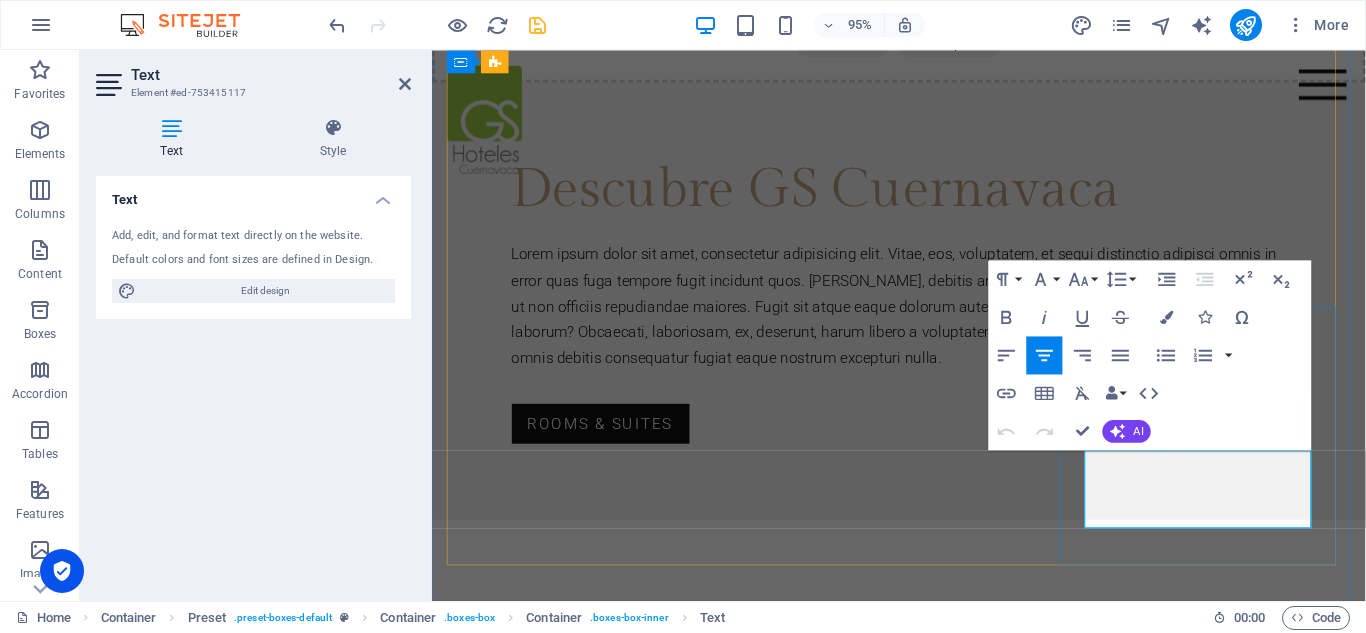 click on "Lorem ipsum dolor sit amet, consectetur adipisicing elit. Veritatis, dolorem!" at bounding box center (924, 2064) 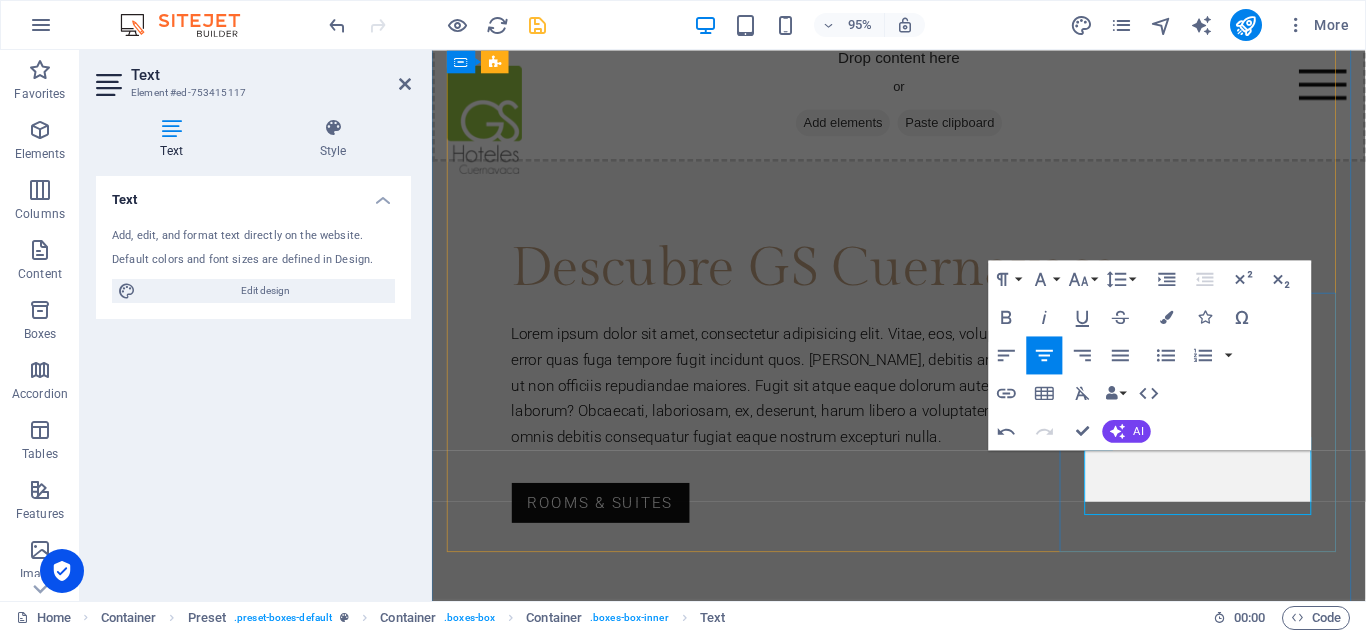 scroll, scrollTop: 2059, scrollLeft: 0, axis: vertical 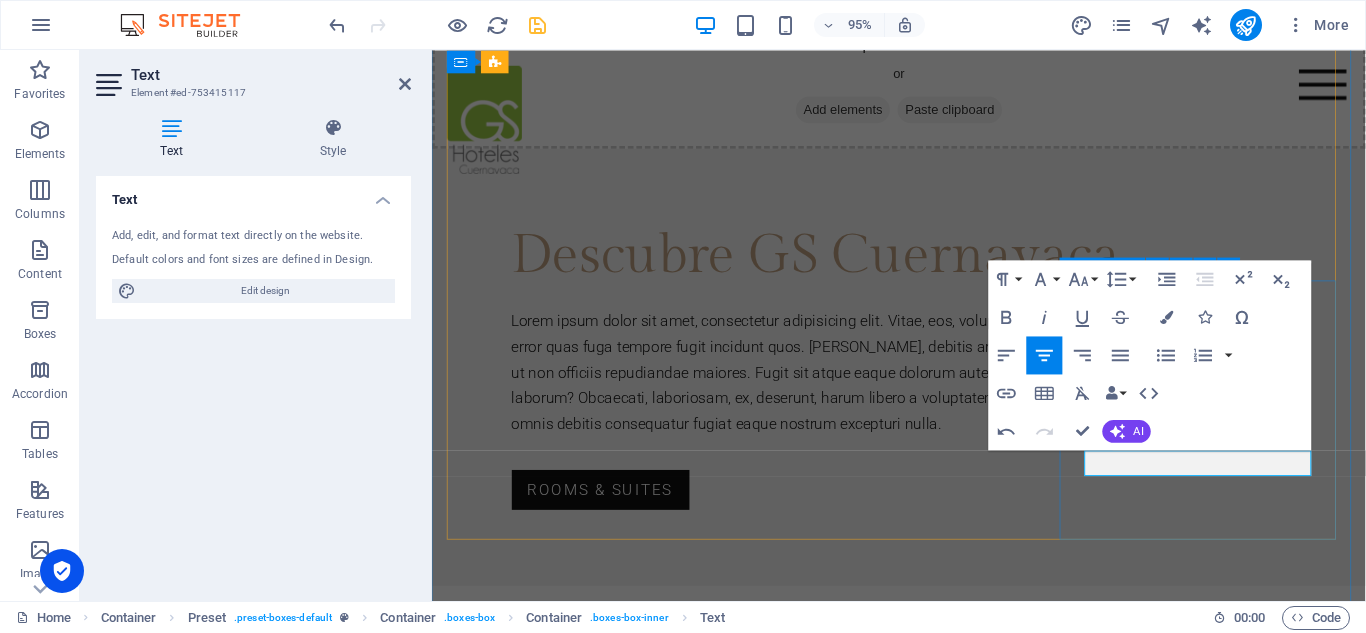 type 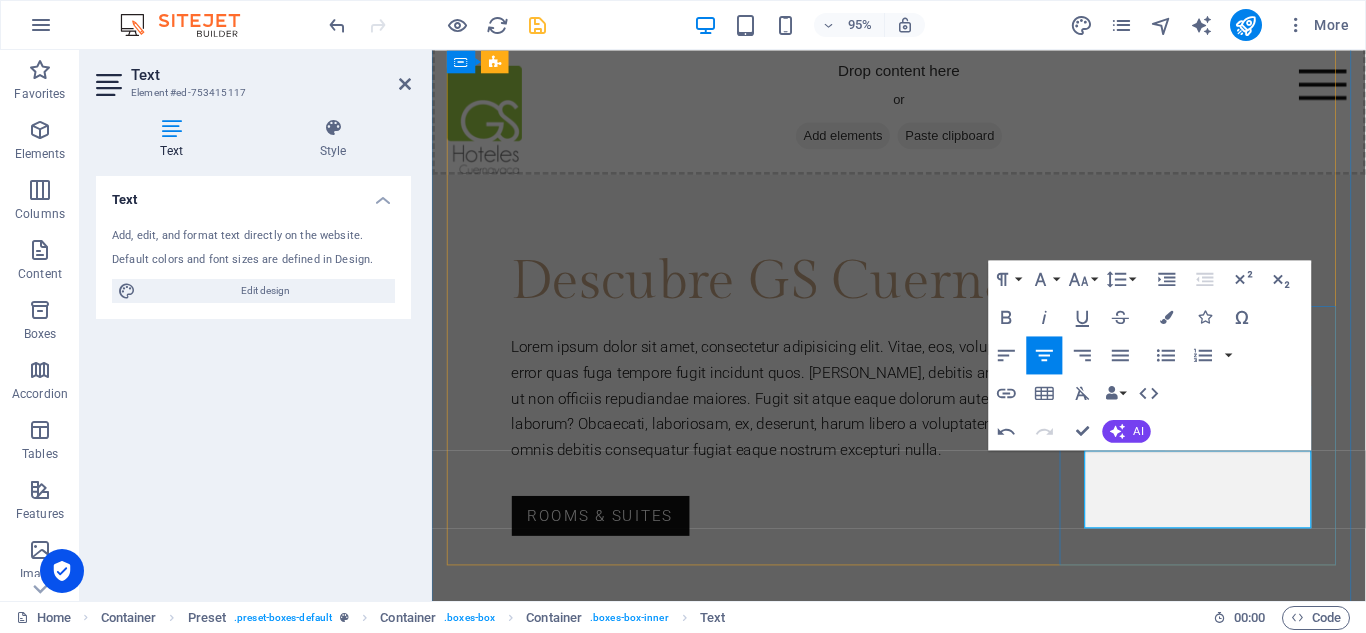 scroll, scrollTop: 2018, scrollLeft: 0, axis: vertical 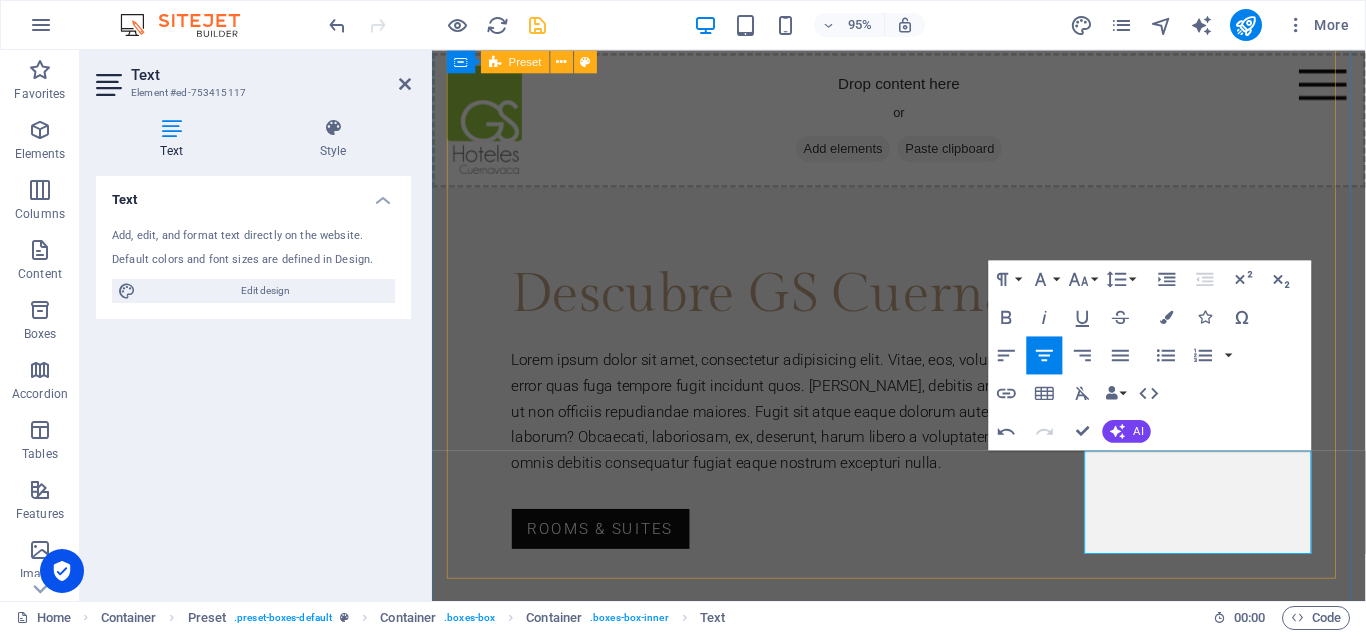 click on "Habitaciones  51 habitaciones. 19 sencillas 29 dobles 3 junior suite Salones Contamos con 2 salones de hasta para 80 personas en montaje tipo auditorio. Elevador Nuestro servicio de elevador y rampas para personas con alguna discapacidad nos distinguen. Restaurante Si de gusto y vista hablamos, nuestro espacio es el indicado para ti, adecuado para todo tipo de evento Alberca El clima de Cuernavaca es apto para disfrutarlo en nuestra piscina, ubicada en el 5to piso. Internet ​Justo lo que necesitas para continuar tus labores en línea mientras disfrutas de tu hospedaje" at bounding box center (924, 1519) 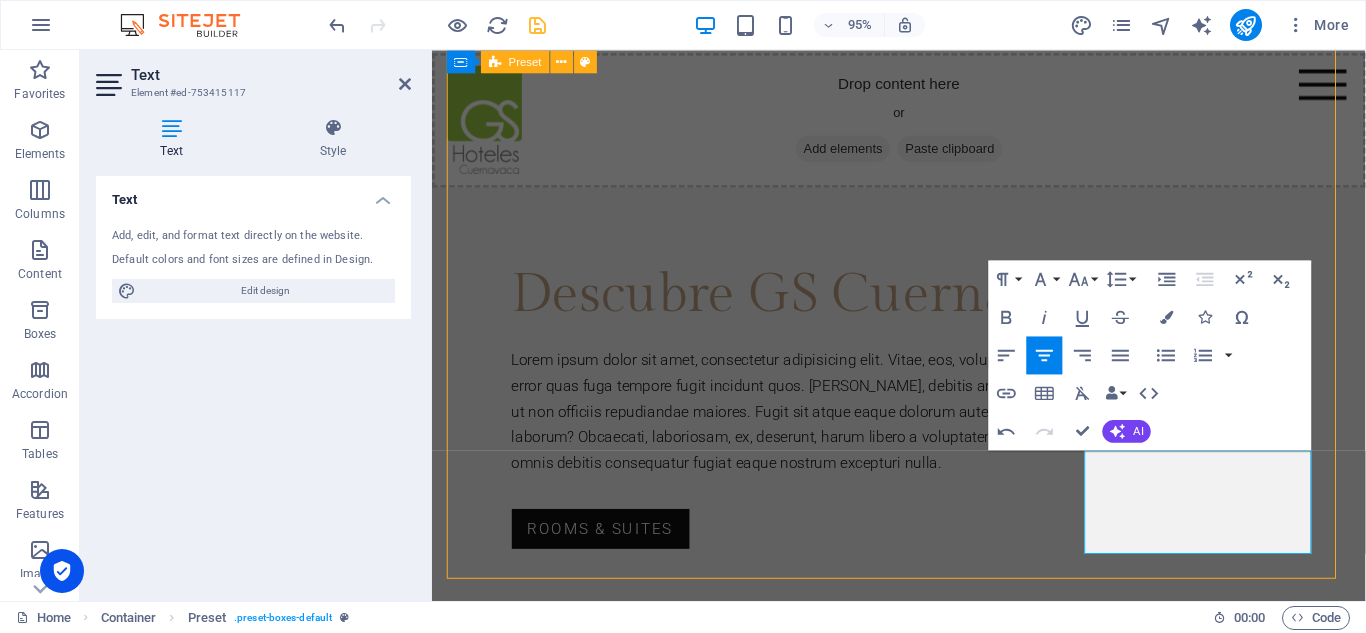 click on "Habitaciones  51 habitaciones. 19 sencillas 29 dobles 3 junior suite Salones Contamos con 2 salones de hasta para 80 personas en montaje tipo auditorio. Elevador Nuestro servicio de elevador y rampas para personas con alguna discapacidad nos distinguen. Restaurante Si de gusto y vista hablamos, nuestro espacio es el indicado para ti, adecuado para todo tipo de evento Alberca El clima de Cuernavaca es apto para disfrutarlo en nuestra piscina, ubicada en el 5to piso. Internet ​Justo lo que necesitas para continuar tus labores en línea mientras disfrutas de tu hospedaje" at bounding box center (924, 1519) 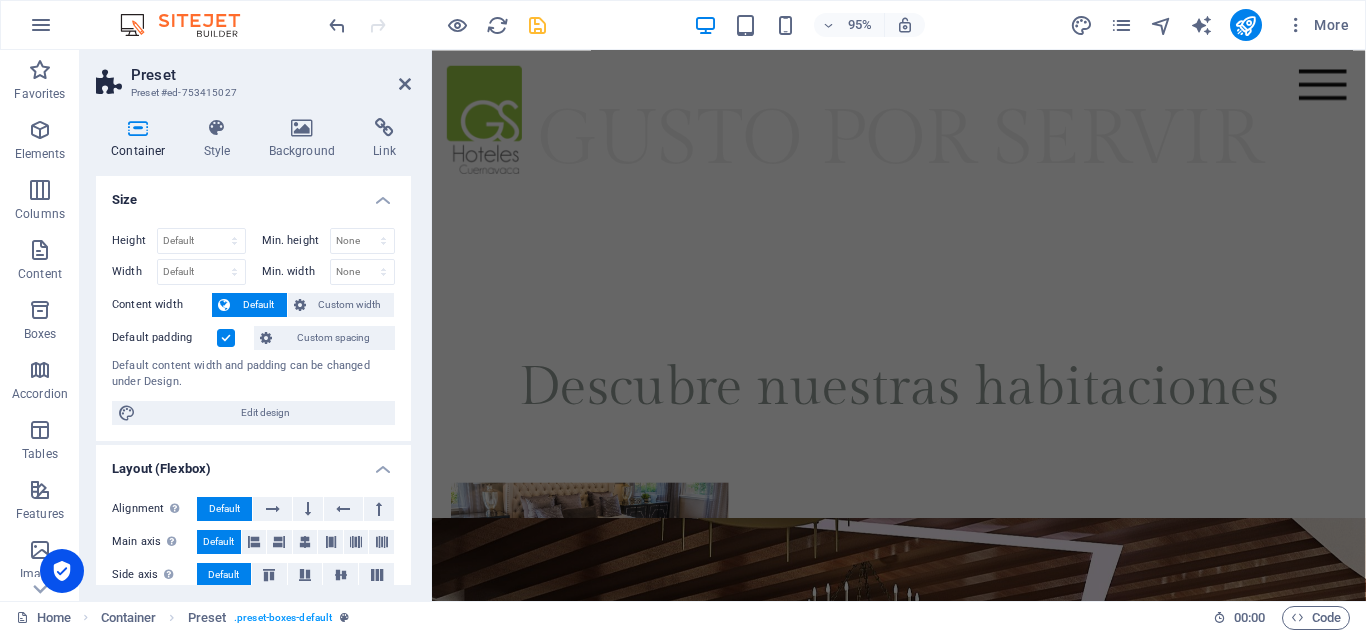 scroll, scrollTop: 523, scrollLeft: 0, axis: vertical 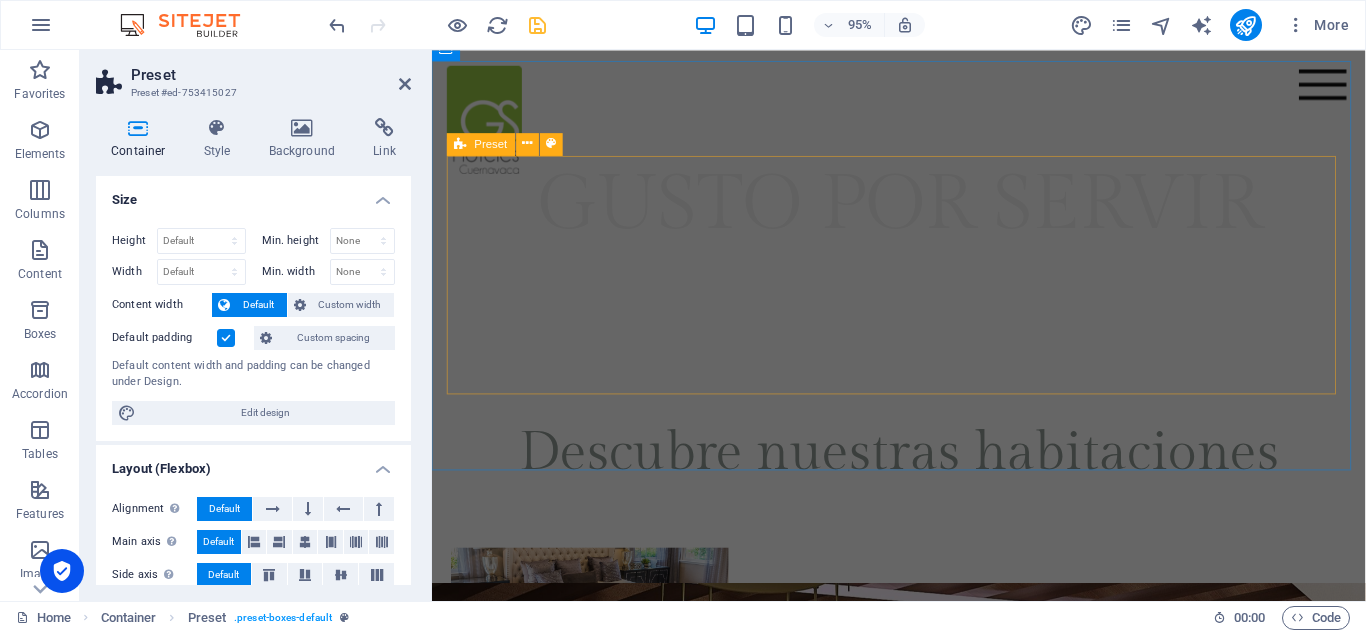 click on "Descubre nuestras habitaciones" at bounding box center [924, 556] 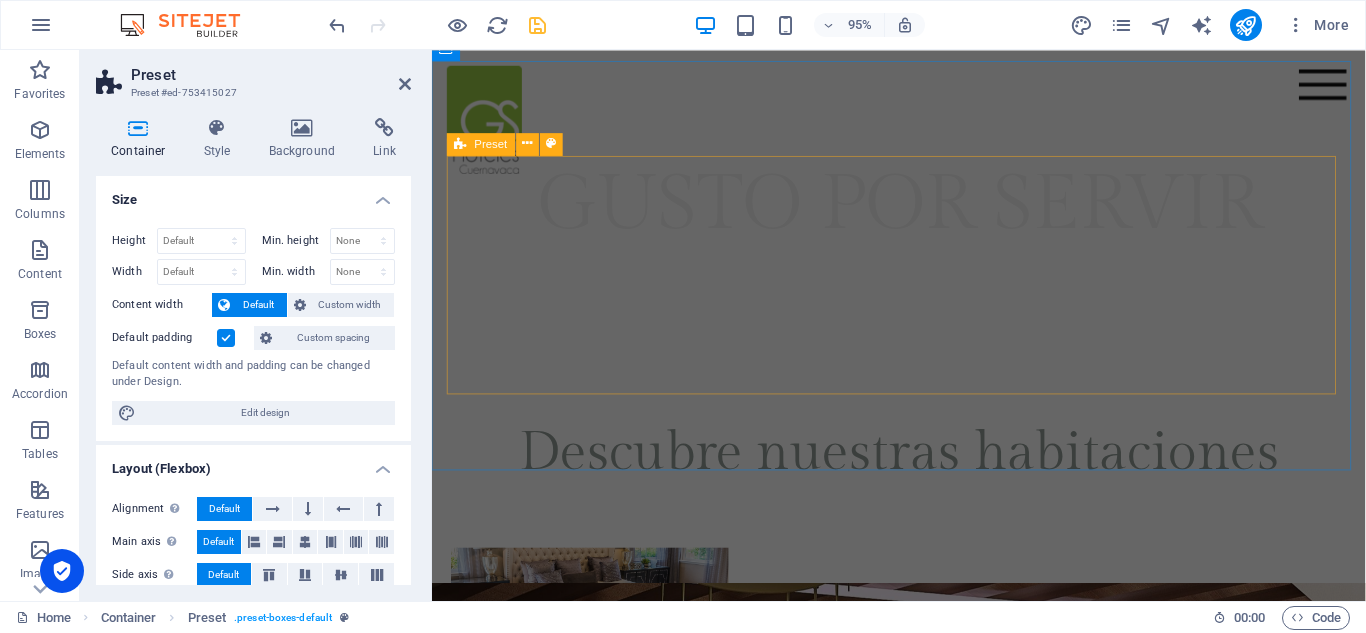 click on "Descubre nuestras habitaciones" at bounding box center (924, 556) 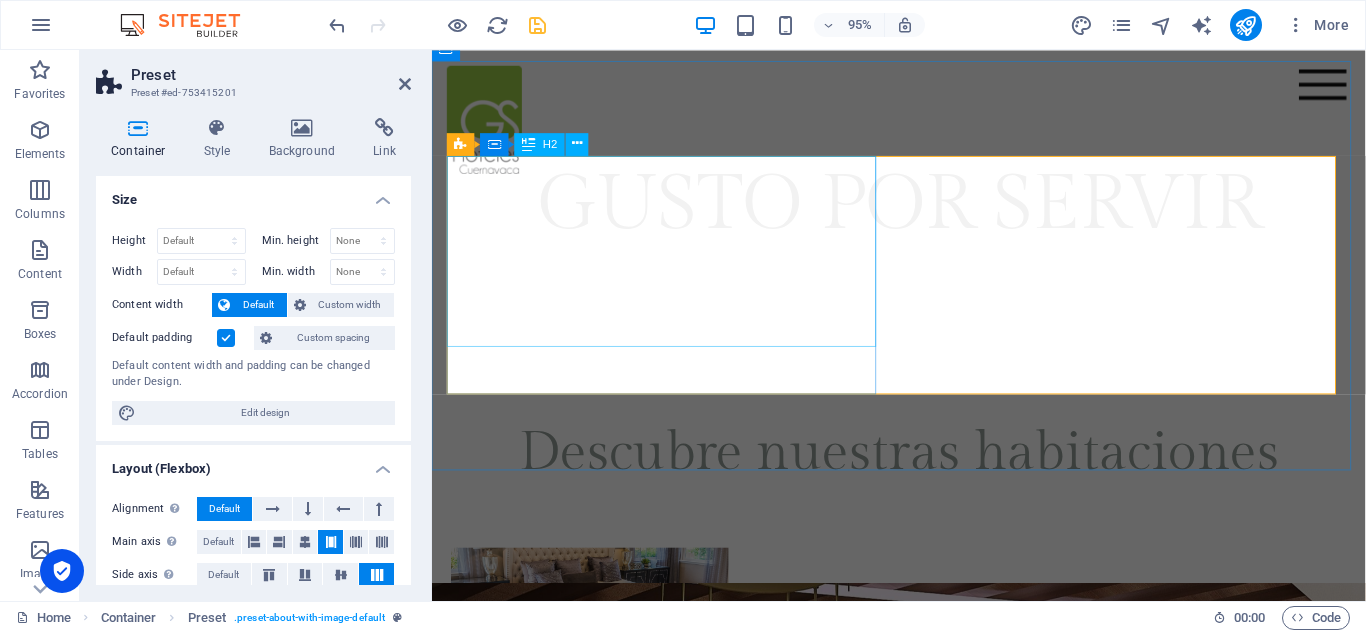 click on "Descubre nuestras habitaciones" at bounding box center (924, 473) 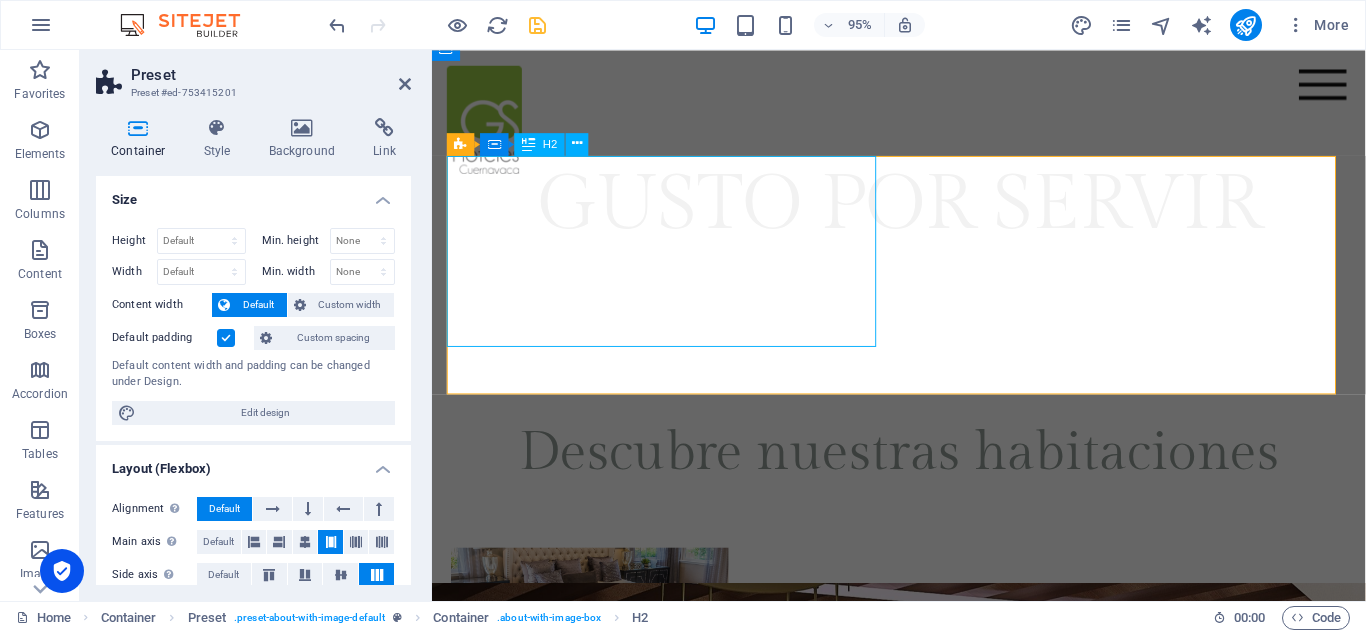 click on "Descubre nuestras habitaciones" at bounding box center [924, 473] 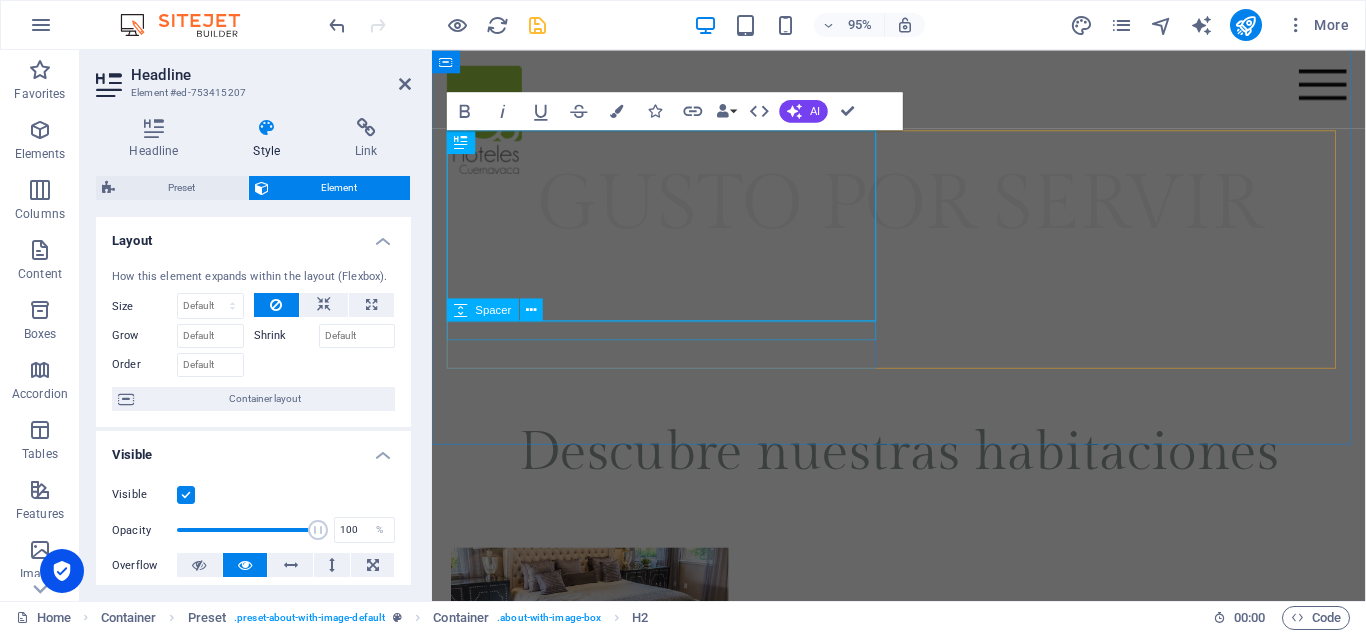 scroll, scrollTop: 550, scrollLeft: 0, axis: vertical 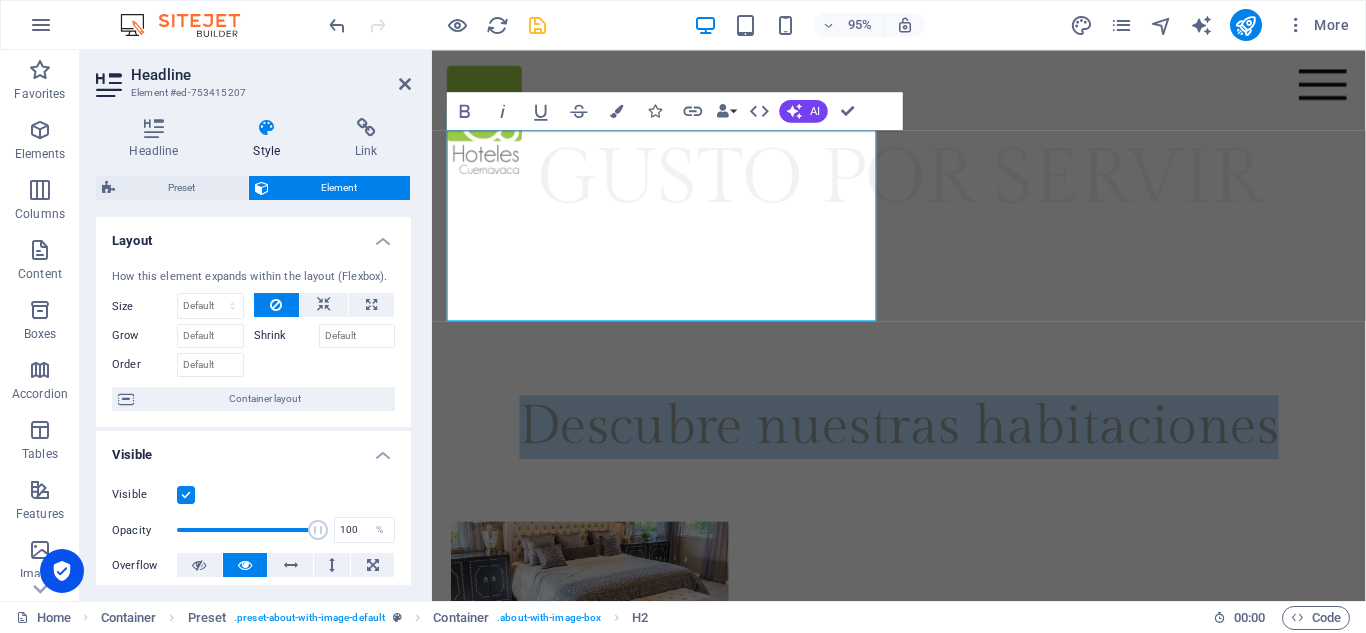 click on "1 2 GUSTO POR SERVIR Descubre nuestras habitaciones INICIO Habitaciones y suites Hotel RESTAURANTE Contacto Drop content here or  Add elements  Paste clipboard Descubre GS Cuernavaca Lorem ipsum dolor sit amet, consectetur adipisicing elit. Vitae, eos, voluptatem, et sequi distinctio adipisci omnis in error quas fuga tempore fugit incidunt quos. Atque, debitis architecto ducimus eligendi dignissimos modi ut non officiis repudiandae maiores. Fugit sit atque eaque dolorum autem reprehenderit porro omnis obcaecati laborum? Obcaecati, laboriosam, ex, deserunt, harum libero a voluptatem possimus culpa nisi eos quas dolore omnis debitis consequatur fugiat eaque nostrum excepturi nulla. Rooms & Suites Nuestros servicios Habitaciones  51 habitaciones. 19 sencillas 29 dobles 3 junior suite Salones Contamos con 2 salones de hasta para 80 personas en montaje tipo auditorio. Elevador Nuestro servicio de elevador y rampas para personas con alguna discapacidad nos distinguen. Restaurante Alberca Internet Fine Dining or" at bounding box center [923, 3298] 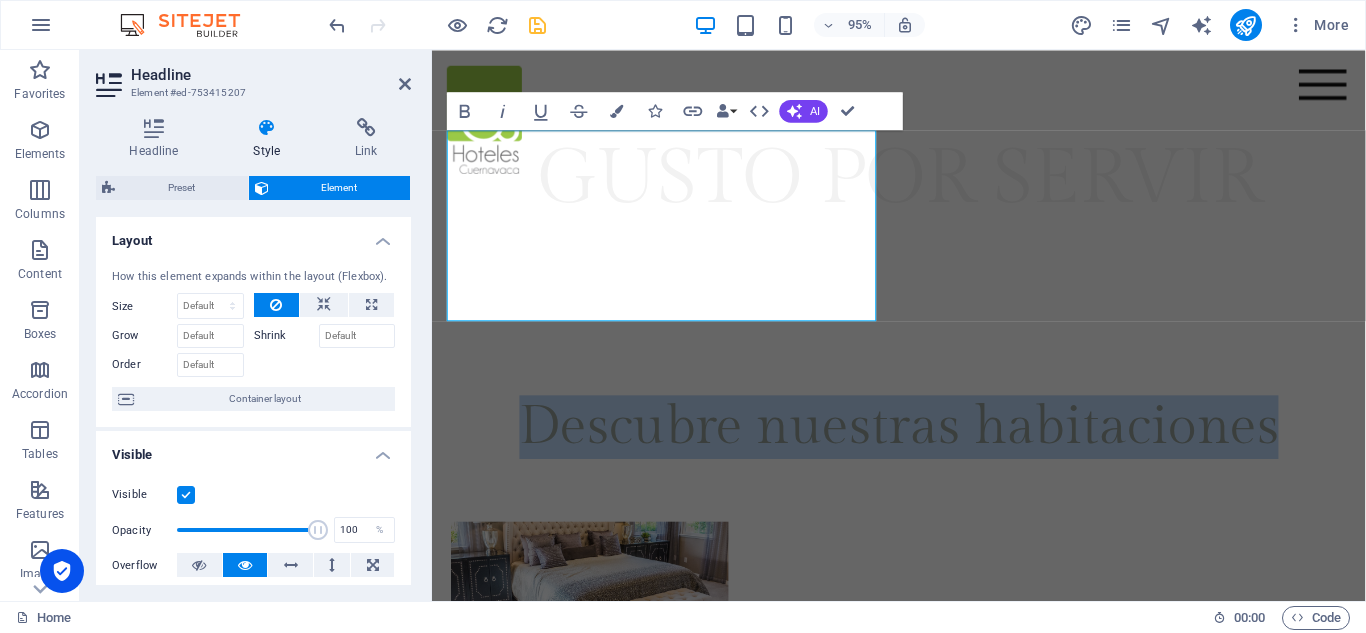 click on "1 2 GUSTO POR SERVIR Descubre nuestras habitaciones INICIO Habitaciones y suites Hotel RESTAURANTE Contacto Drop content here or  Add elements  Paste clipboard Descubre GS Cuernavaca Lorem ipsum dolor sit amet, consectetur adipisicing elit. Vitae, eos, voluptatem, et sequi distinctio adipisci omnis in error quas fuga tempore fugit incidunt quos. Atque, debitis architecto ducimus eligendi dignissimos modi ut non officiis repudiandae maiores. Fugit sit atque eaque dolorum autem reprehenderit porro omnis obcaecati laborum? Obcaecati, laboriosam, ex, deserunt, harum libero a voluptatem possimus culpa nisi eos quas dolore omnis debitis consequatur fugiat eaque nostrum excepturi nulla. Rooms & Suites Nuestros servicios Habitaciones  51 habitaciones. 19 sencillas 29 dobles 3 junior suite Salones Contamos con 2 salones de hasta para 80 personas en montaje tipo auditorio. Elevador Nuestro servicio de elevador y rampas para personas con alguna discapacidad nos distinguen. Restaurante Alberca Internet Fine Dining or" at bounding box center [923, 3298] 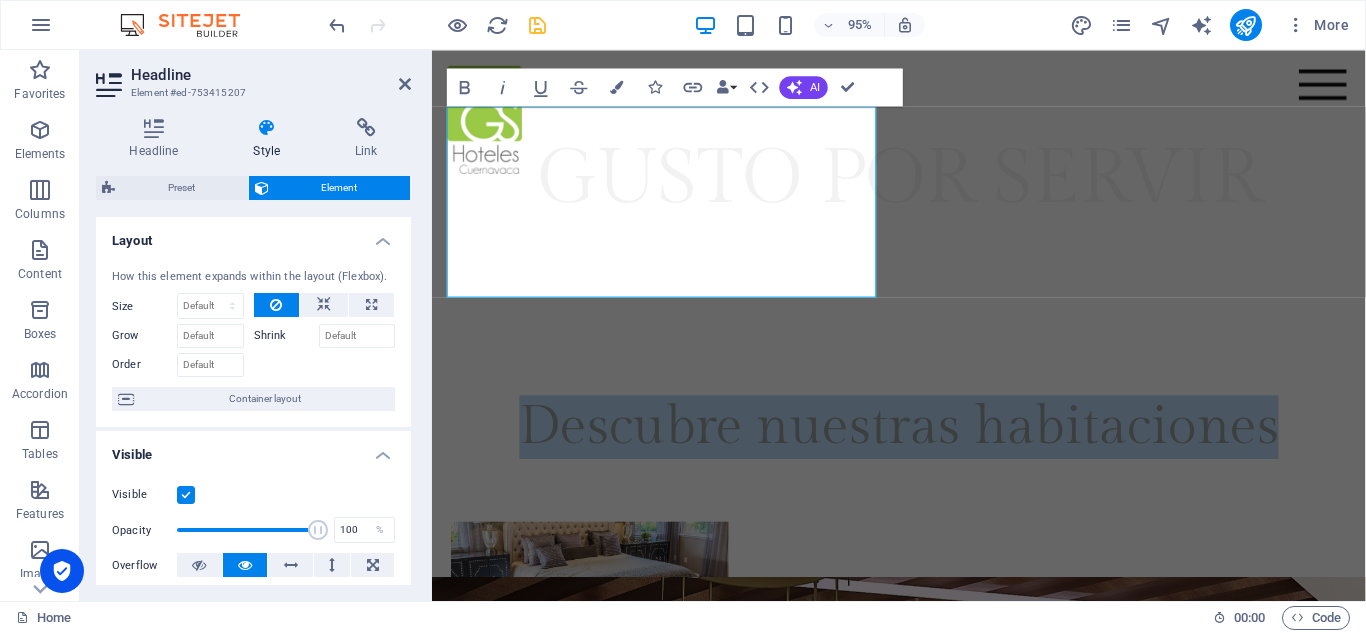 scroll, scrollTop: 577, scrollLeft: 0, axis: vertical 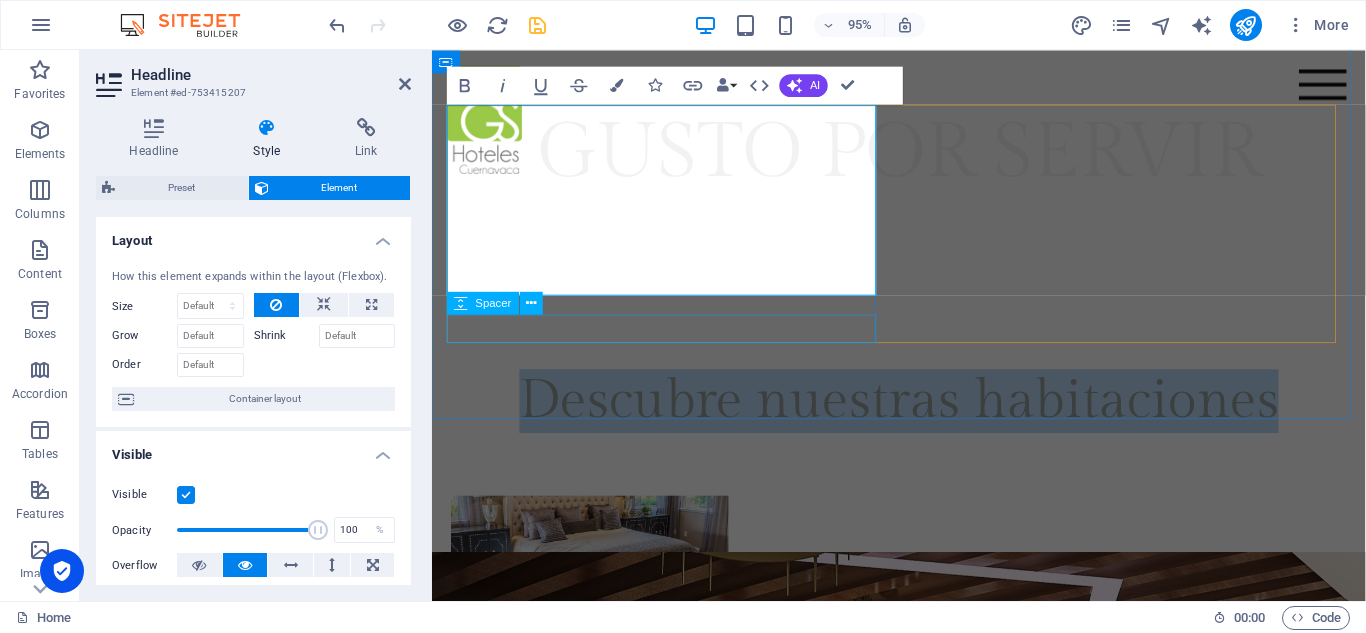 click at bounding box center (924, 488) 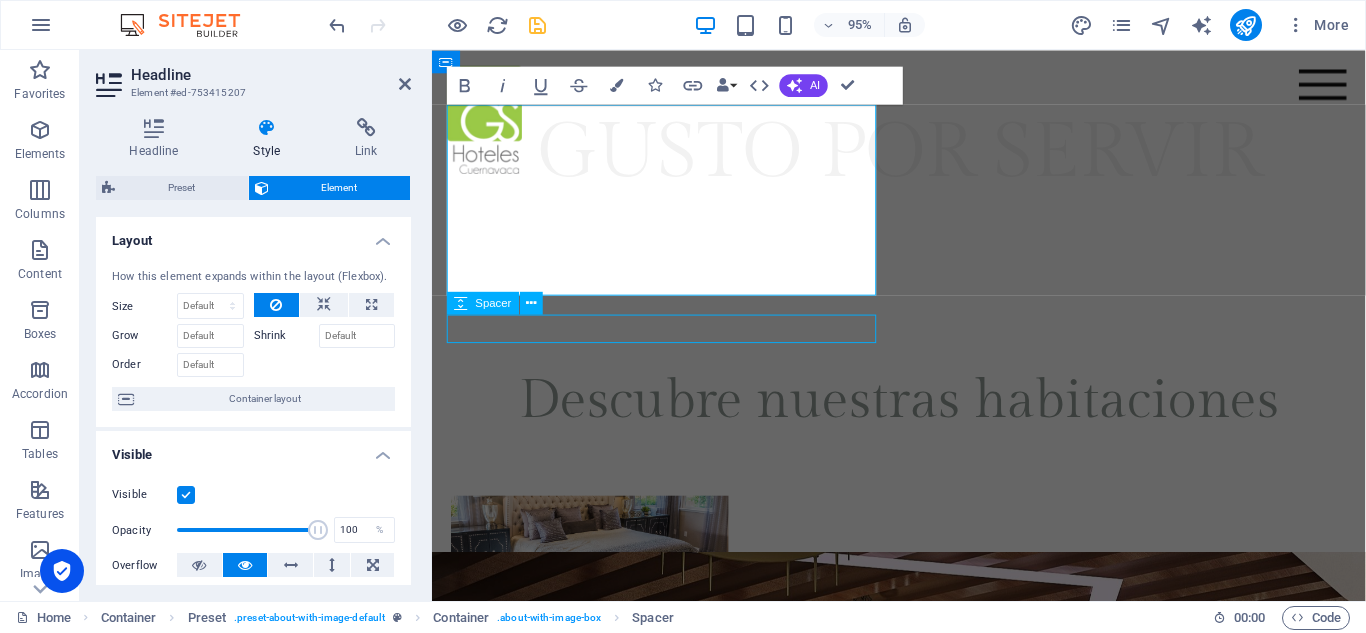 scroll, scrollTop: 550, scrollLeft: 0, axis: vertical 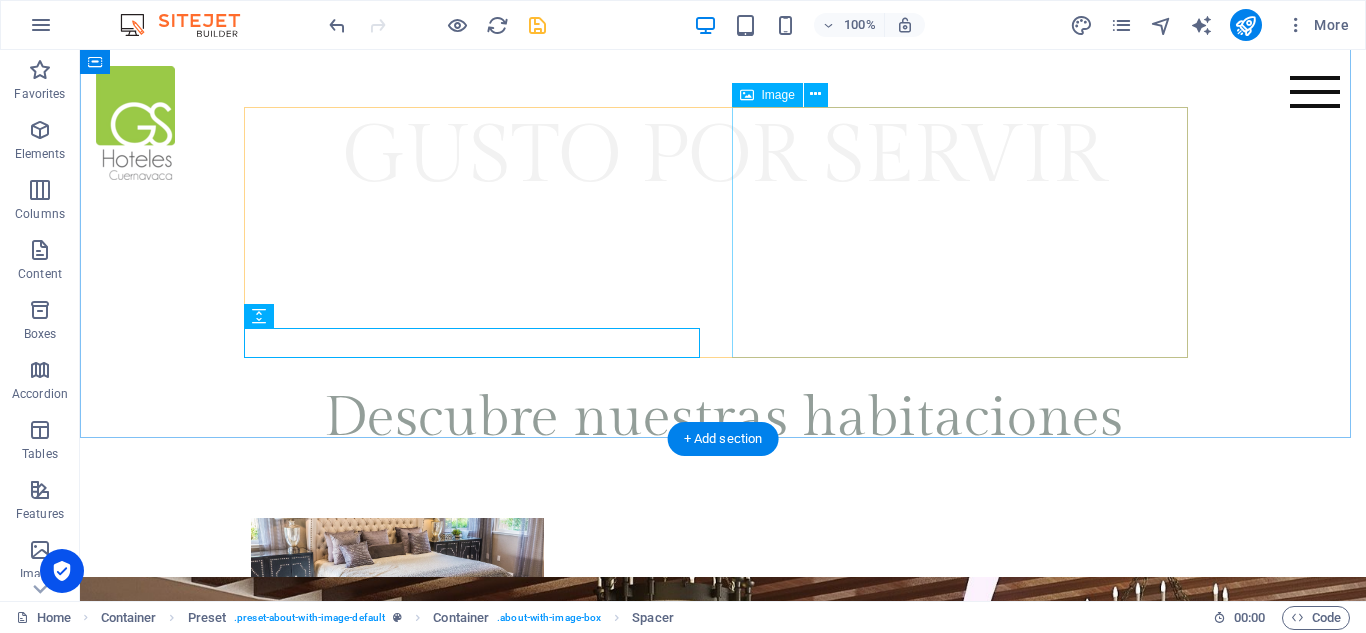 click at bounding box center [397, 568] 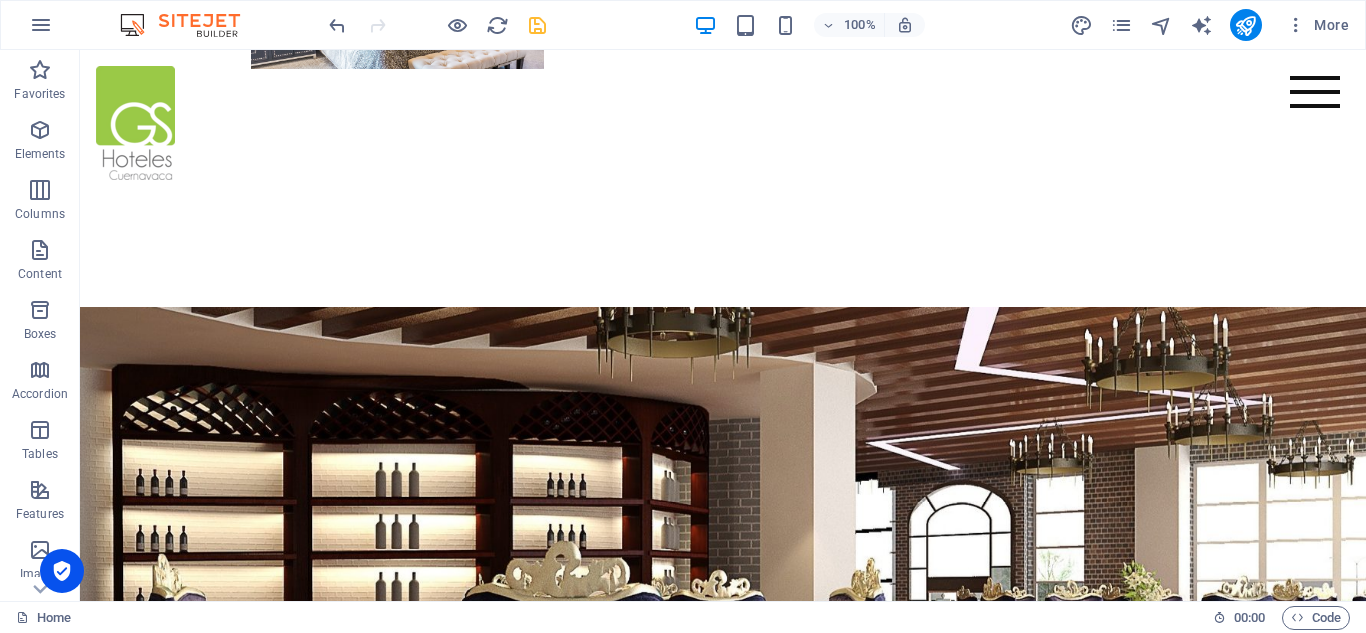 scroll, scrollTop: 1118, scrollLeft: 0, axis: vertical 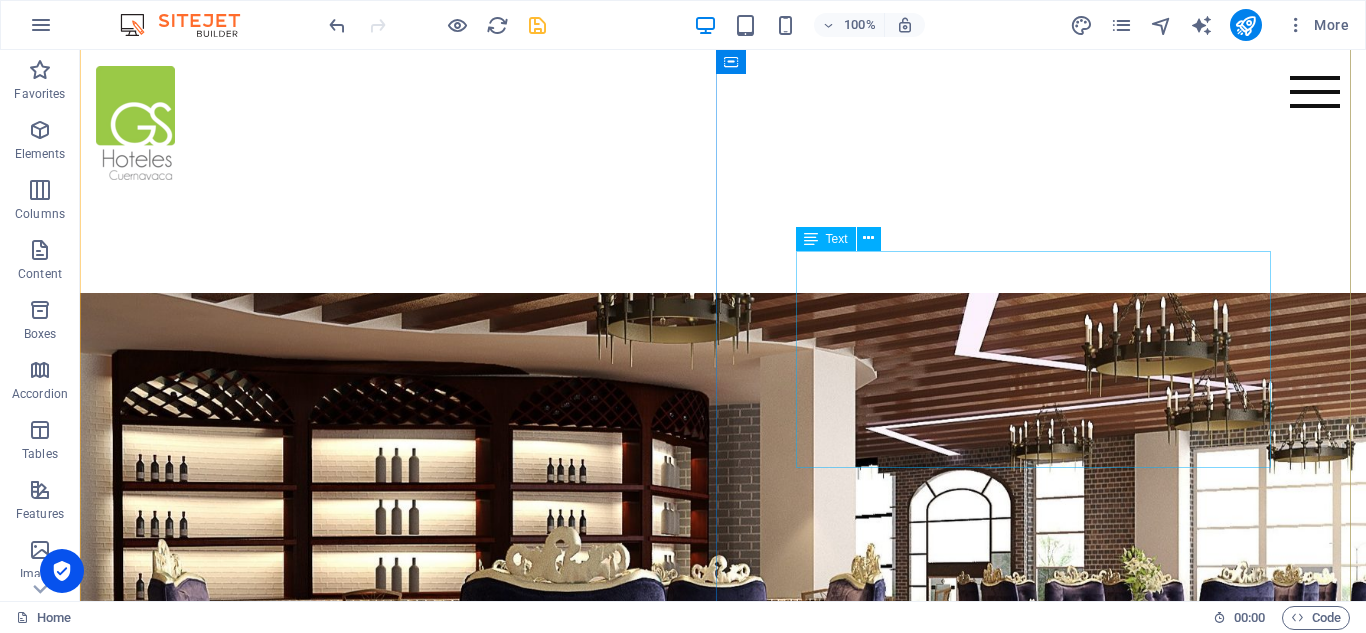 click on "Lorem ipsum dolor sit amet, consectetur adipisicing elit. Vitae, eos, voluptatem, et sequi distinctio adipisci omnis in error quas fuga tempore fugit incidunt quos. [PERSON_NAME], debitis architecto ducimus eligendi dignissimos modi ut non officiis repudiandae maiores. Fugit sit atque eaque dolorum autem reprehenderit porro omnis obcaecati laborum? Obcaecati, laboriosam, ex, deserunt, harum libero a voluptatem possimus culpa nisi eos quas dolore omnis debitis consequatur fugiat eaque nostrum excepturi nulla." at bounding box center [723, 1233] 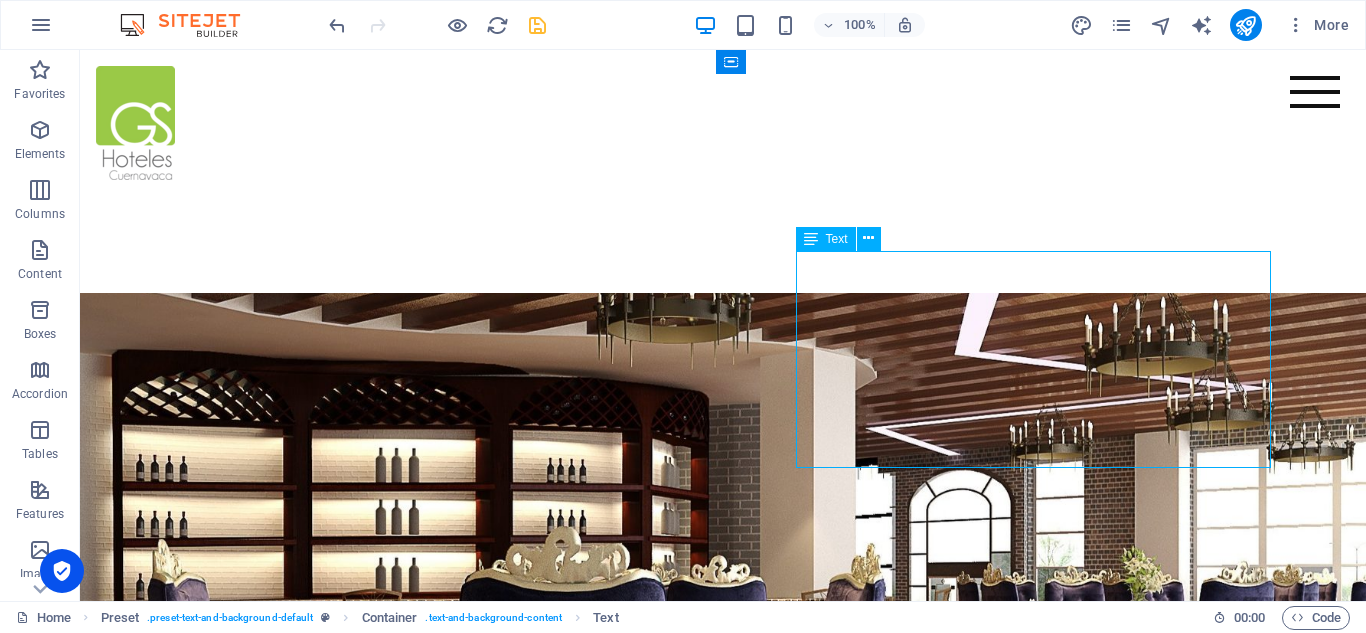 click on "Lorem ipsum dolor sit amet, consectetur adipisicing elit. Vitae, eos, voluptatem, et sequi distinctio adipisci omnis in error quas fuga tempore fugit incidunt quos. [PERSON_NAME], debitis architecto ducimus eligendi dignissimos modi ut non officiis repudiandae maiores. Fugit sit atque eaque dolorum autem reprehenderit porro omnis obcaecati laborum? Obcaecati, laboriosam, ex, deserunt, harum libero a voluptatem possimus culpa nisi eos quas dolore omnis debitis consequatur fugiat eaque nostrum excepturi nulla." at bounding box center (723, 1233) 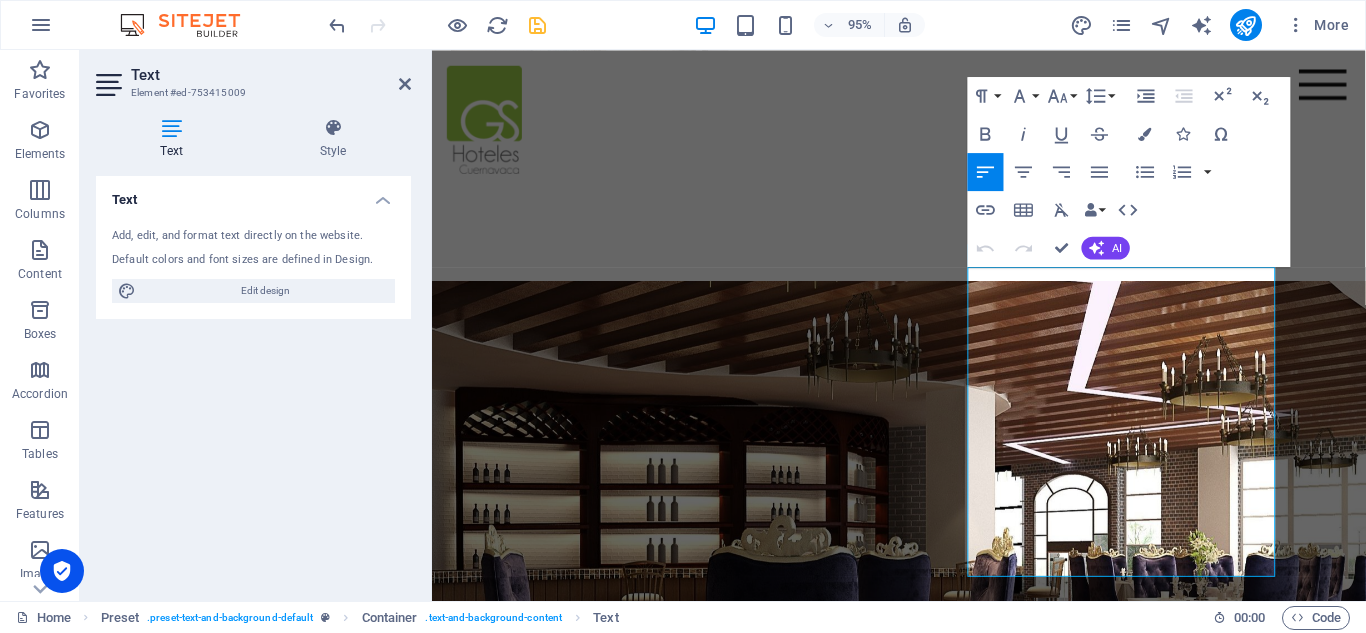 click on "Undo Redo Confirm (Ctrl+⏎) AI Improve Make shorter Make longer Fix spelling & grammar Translate to English Generate text" at bounding box center [1049, 247] 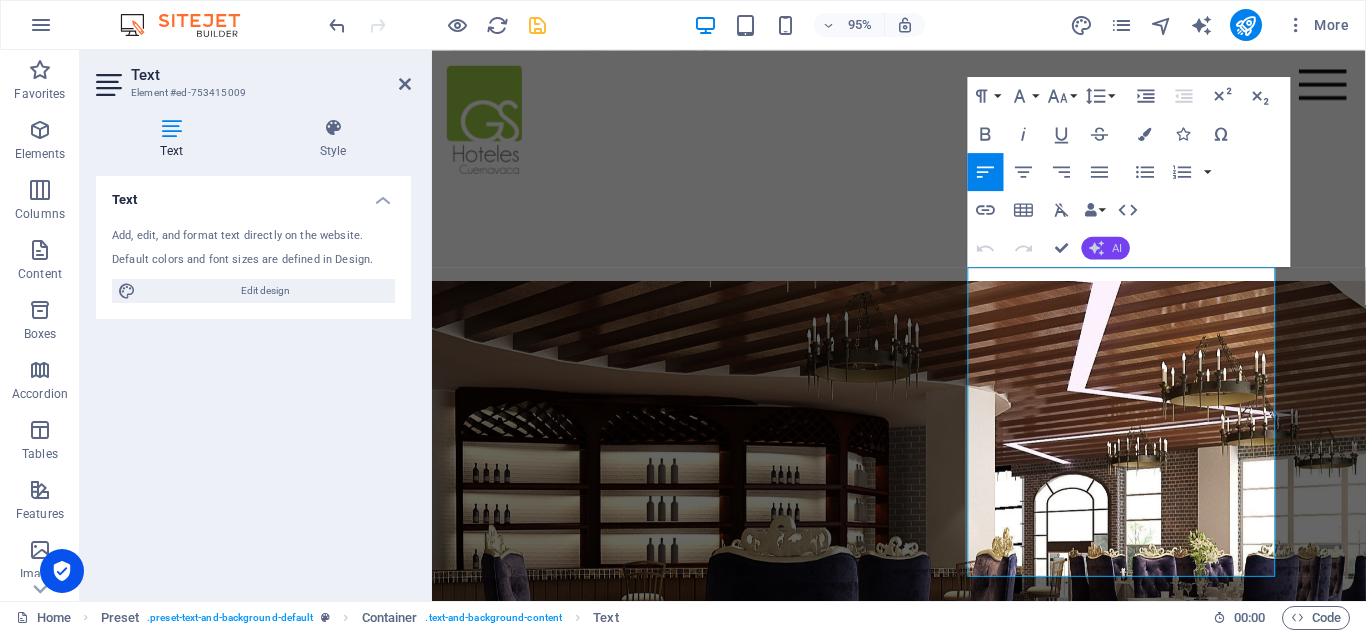 click 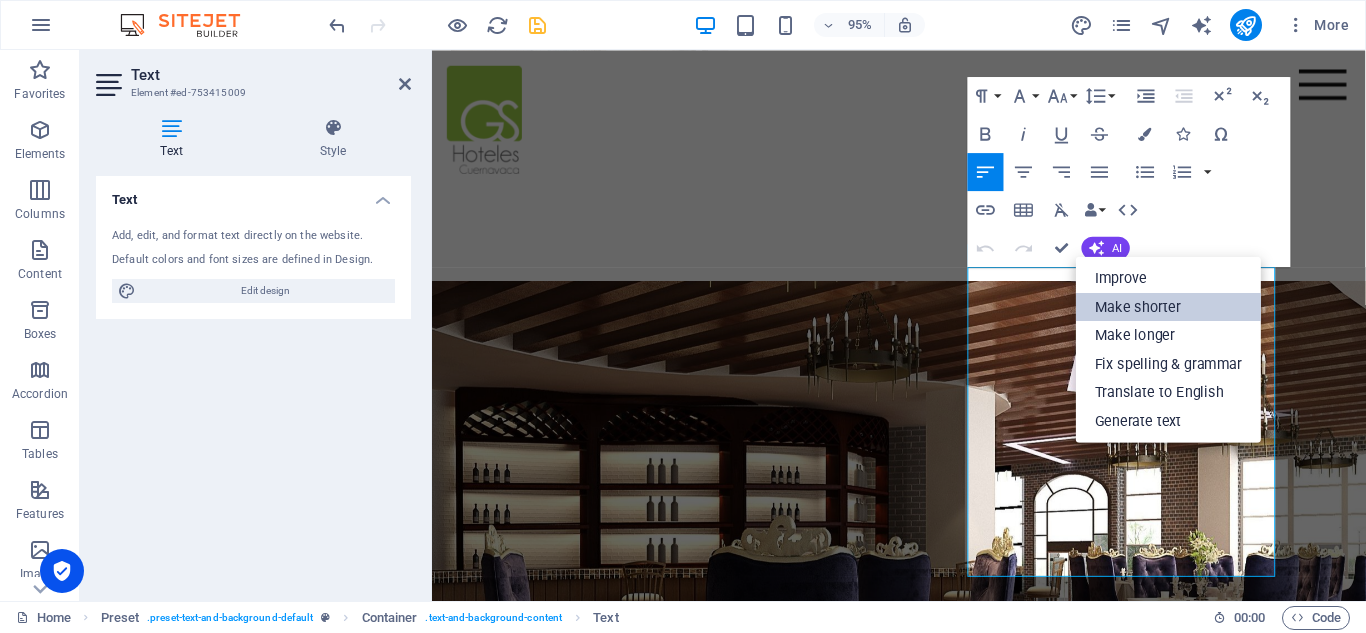 click on "Make shorter" at bounding box center (1168, 306) 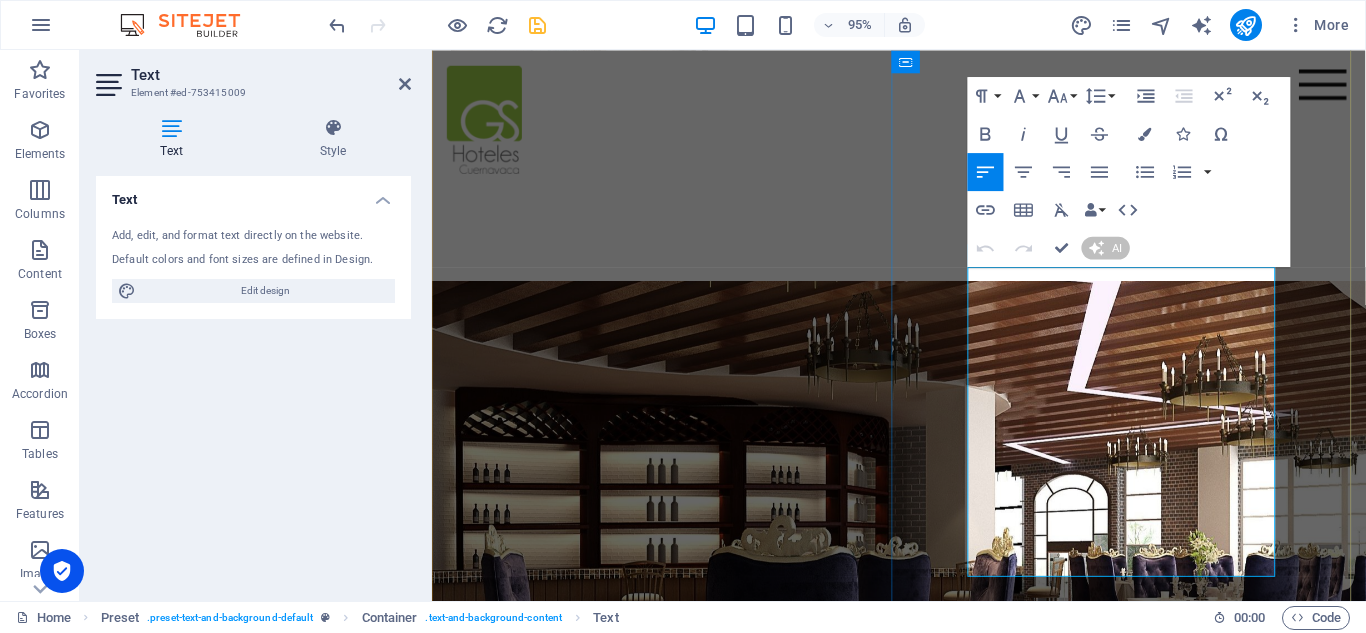 type 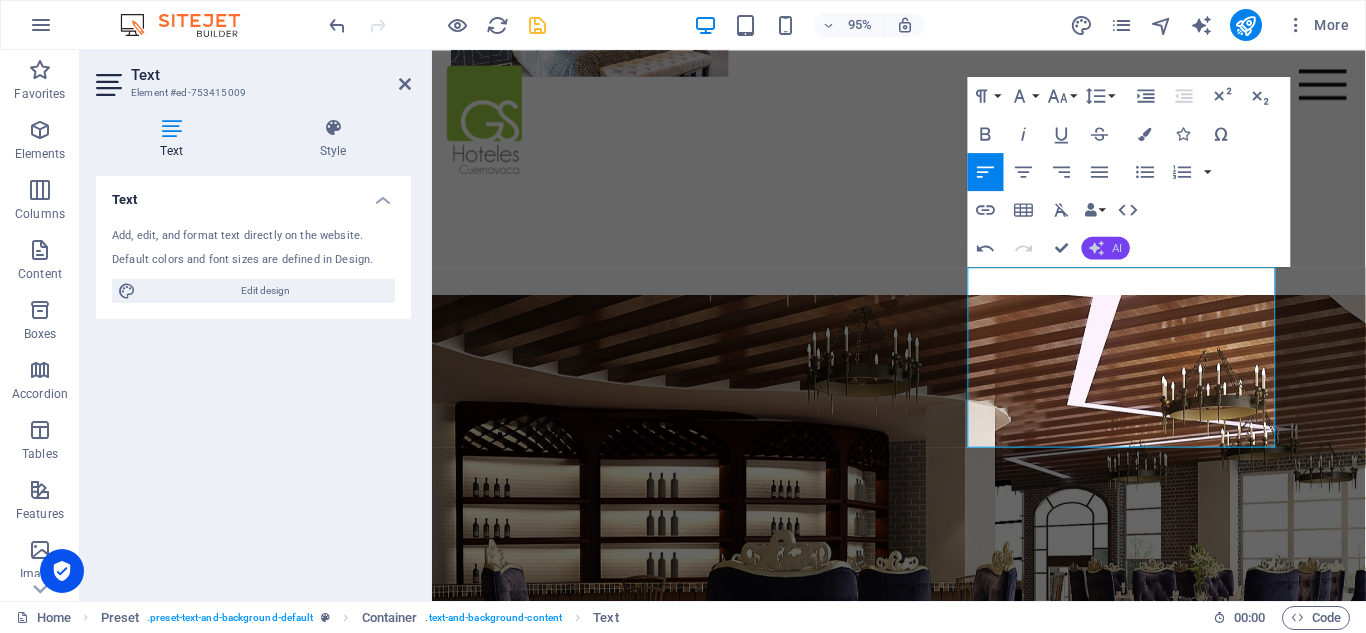 click 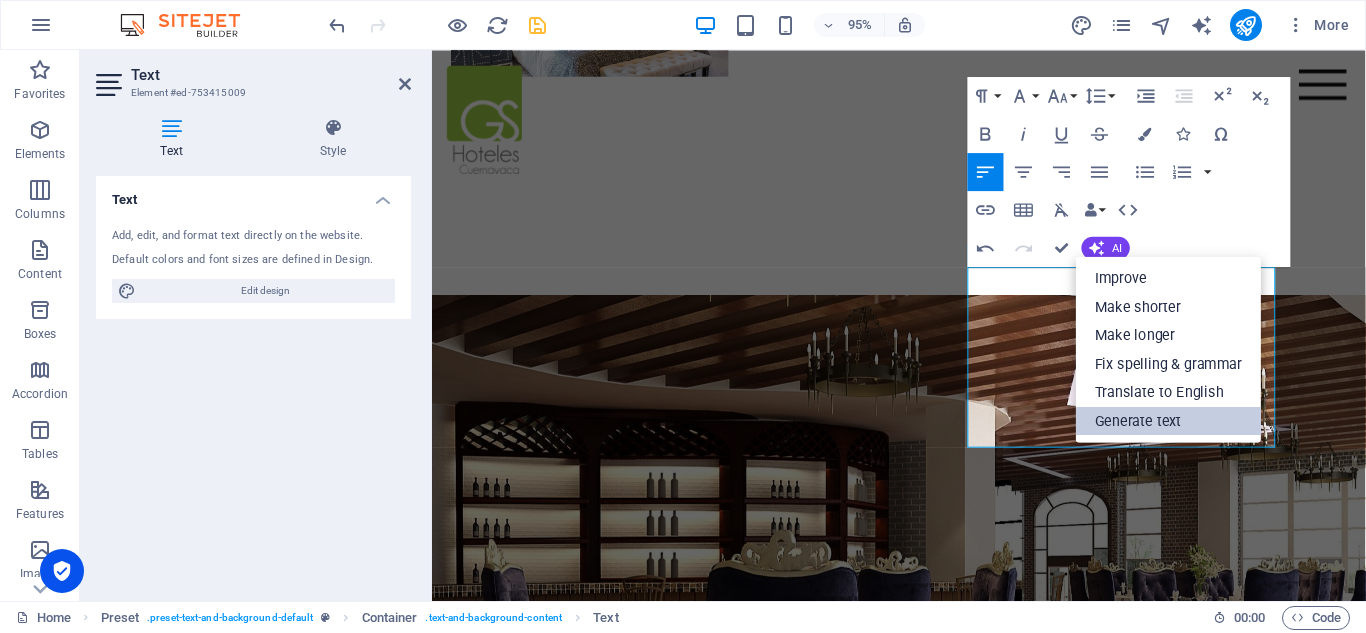 click on "Generate text" at bounding box center (1168, 420) 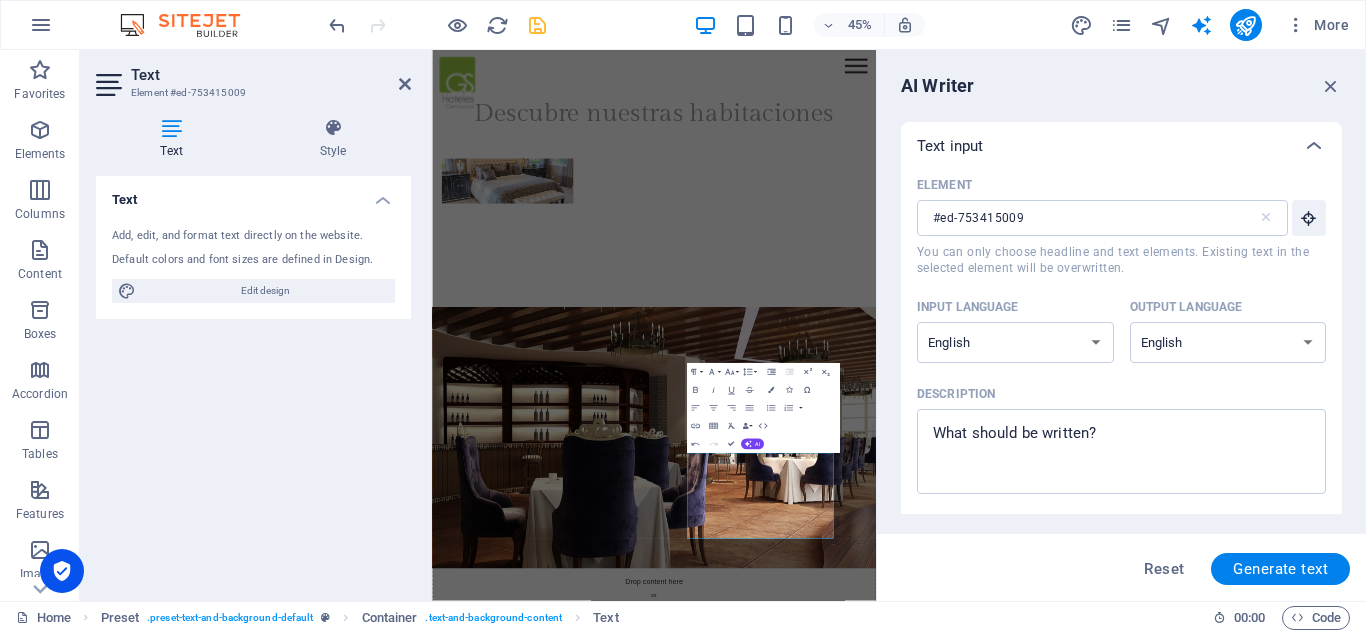click on "x ​" at bounding box center (1121, 451) 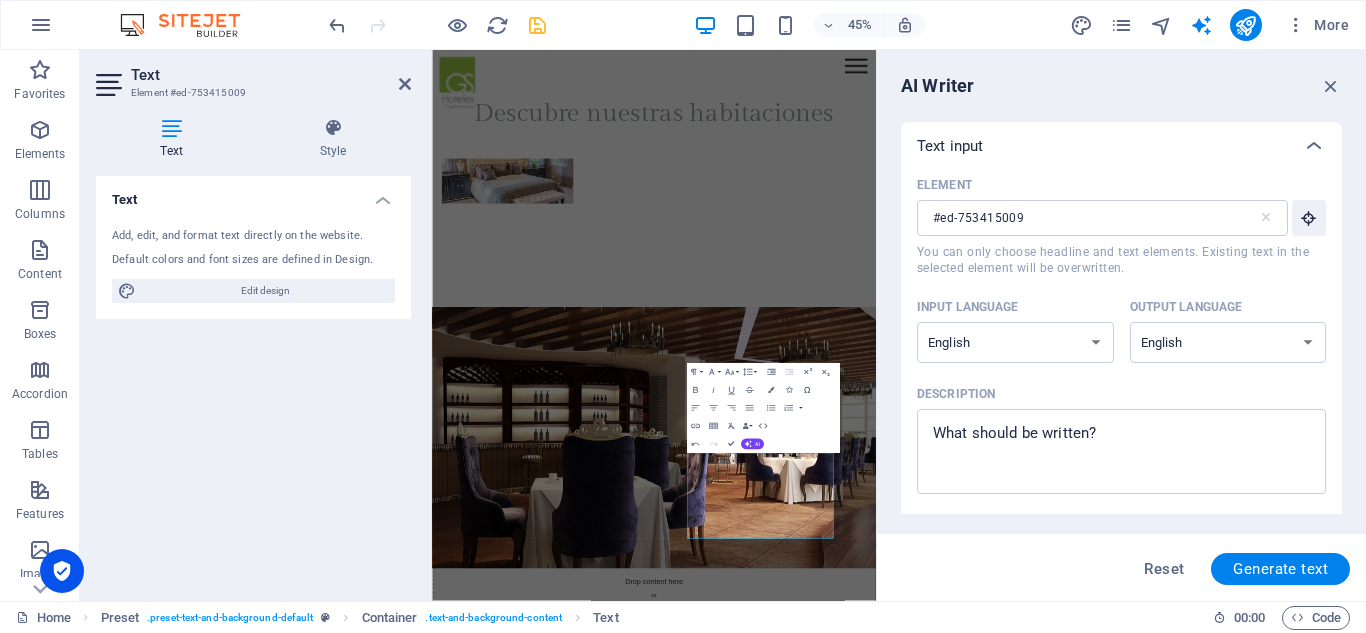click on "Description x ​" at bounding box center (1121, 451) 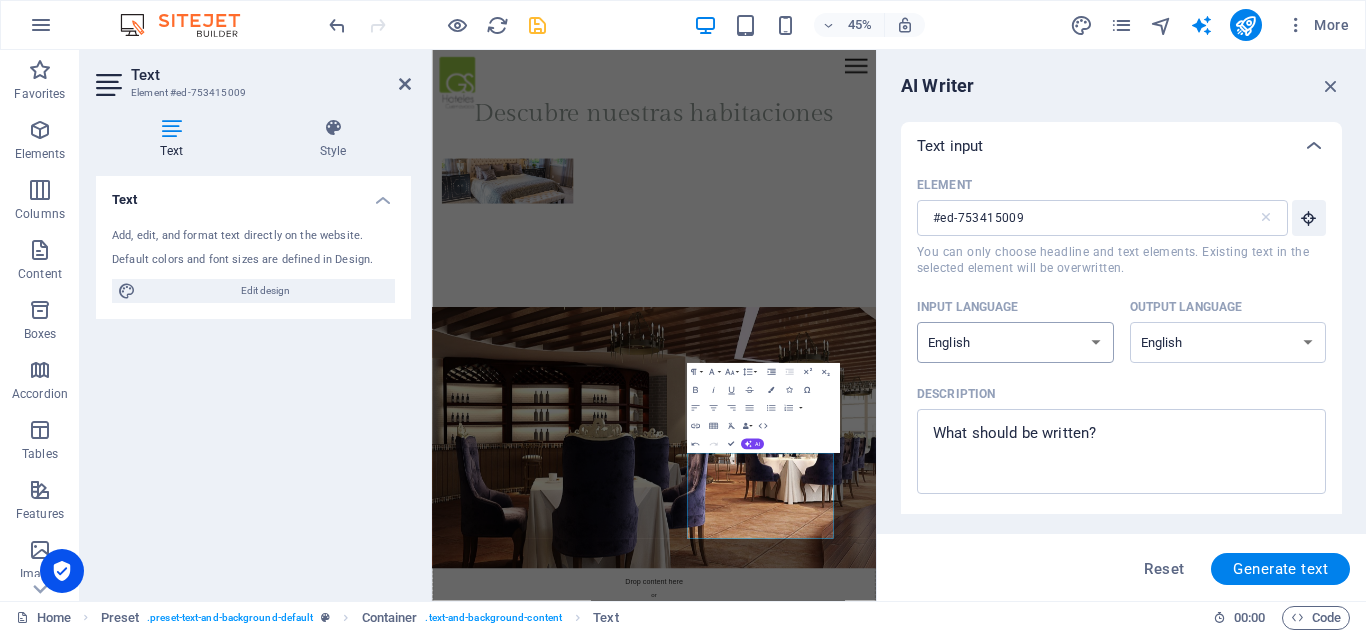 click on "Albanian Arabic Armenian Awadhi Azerbaijani Bashkir Basque Belarusian Bengali Bhojpuri Bosnian Brazilian Portuguese Bulgarian Cantonese (Yue) Catalan Chhattisgarhi Chinese Croatian Czech Danish Dogri Dutch English Estonian Faroese Finnish French Galician Georgian German Greek Gujarati Haryanvi Hindi Hungarian Indonesian Irish Italian Japanese Javanese Kannada Kashmiri Kazakh Konkani Korean Kyrgyz Latvian Lithuanian Macedonian Maithili Malay Maltese Mandarin Mandarin Chinese Marathi Marwari Min Nan Moldovan Mongolian Montenegrin Nepali Norwegian Oriya Pashto Persian (Farsi) Polish Portuguese Punjabi Rajasthani Romanian Russian Sanskrit Santali Serbian Sindhi Sinhala Slovak Slovene Slovenian Spanish Ukrainian Urdu Uzbek Vietnamese Welsh Wu" at bounding box center [1015, 342] 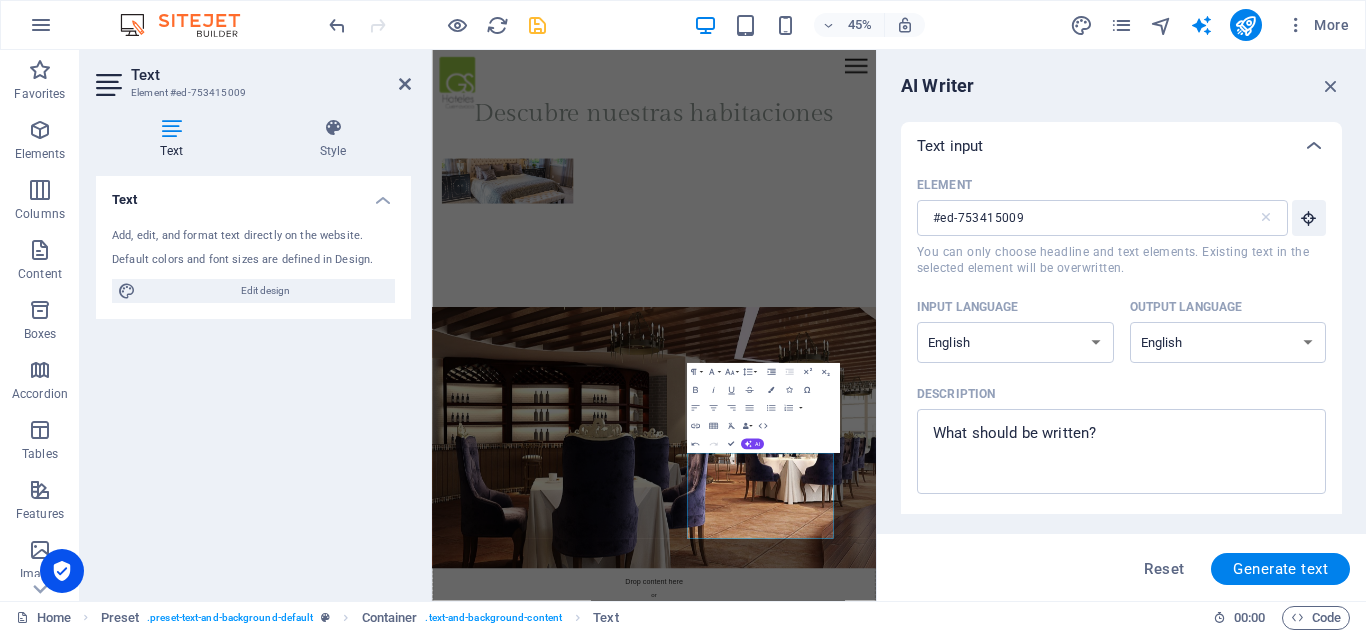 select on "Spanish" 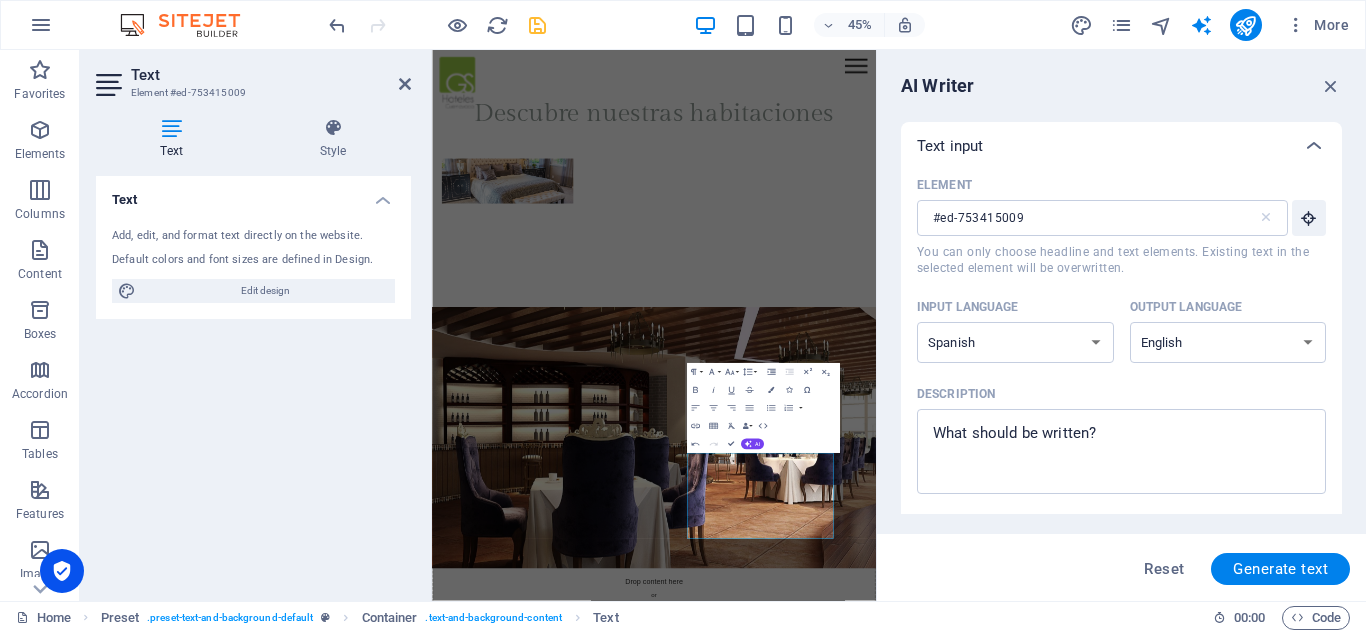 click on "Albanian Arabic Armenian Awadhi Azerbaijani Bashkir Basque Belarusian Bengali Bhojpuri Bosnian Brazilian Portuguese Bulgarian Cantonese (Yue) Catalan Chhattisgarhi Chinese Croatian Czech Danish Dogri Dutch English Estonian Faroese Finnish French Galician Georgian German Greek Gujarati Haryanvi Hindi Hungarian Indonesian Irish Italian Japanese Javanese Kannada Kashmiri Kazakh Konkani Korean Kyrgyz Latvian Lithuanian Macedonian Maithili Malay Maltese Mandarin Mandarin Chinese Marathi Marwari Min Nan Moldovan Mongolian Montenegrin Nepali Norwegian Oriya Pashto Persian (Farsi) Polish Portuguese Punjabi Rajasthani Romanian Russian Sanskrit Santali Serbian Sindhi Sinhala Slovak Slovene Slovenian Spanish Ukrainian Urdu Uzbek Vietnamese Welsh Wu" at bounding box center [1015, 342] 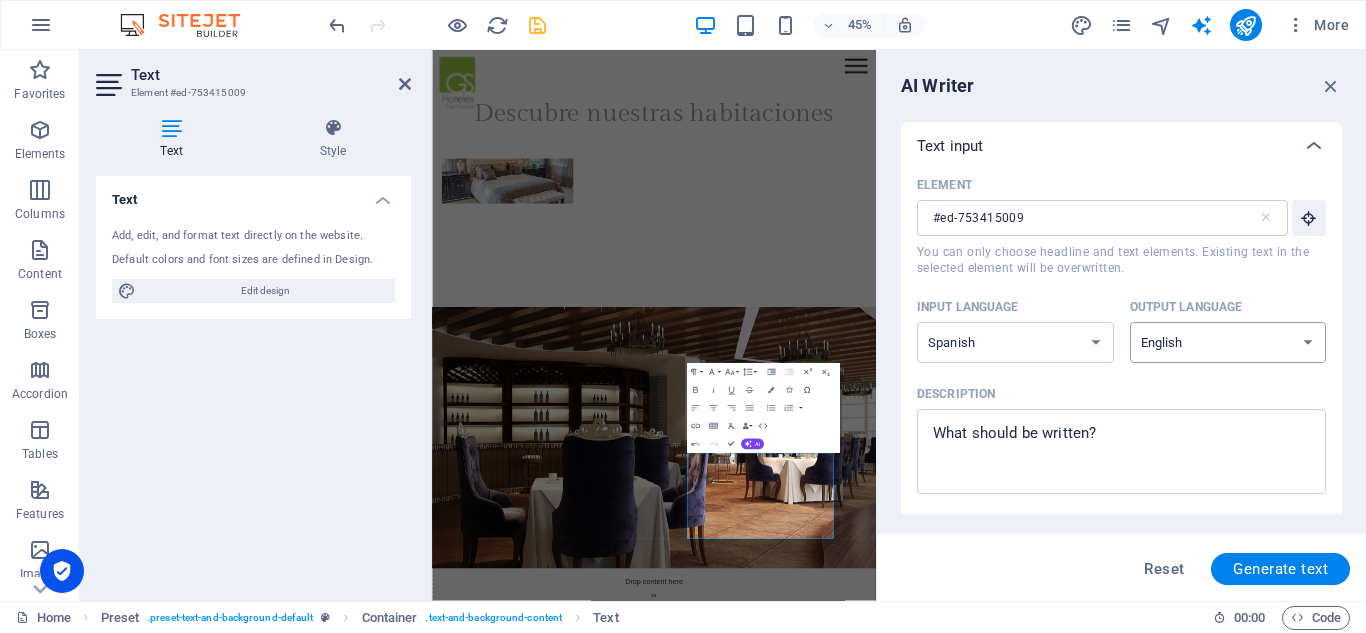 click on "Albanian Arabic Armenian Awadhi Azerbaijani Bashkir Basque Belarusian Bengali Bhojpuri Bosnian Brazilian Portuguese Bulgarian Cantonese (Yue) Catalan Chhattisgarhi Chinese Croatian Czech Danish Dogri Dutch English Estonian Faroese Finnish French Galician Georgian German Greek Gujarati Haryanvi Hindi Hungarian Indonesian Irish Italian Japanese Javanese Kannada Kashmiri Kazakh Konkani Korean Kyrgyz Latvian Lithuanian Macedonian Maithili Malay Maltese Mandarin Mandarin Chinese Marathi Marwari Min Nan Moldovan Mongolian Montenegrin Nepali Norwegian Oriya Pashto Persian (Farsi) Polish Portuguese Punjabi Rajasthani Romanian Russian Sanskrit Santali Serbian Sindhi Sinhala Slovak Slovene Slovenian Spanish Ukrainian Urdu Uzbek Vietnamese Welsh Wu" at bounding box center [1228, 342] 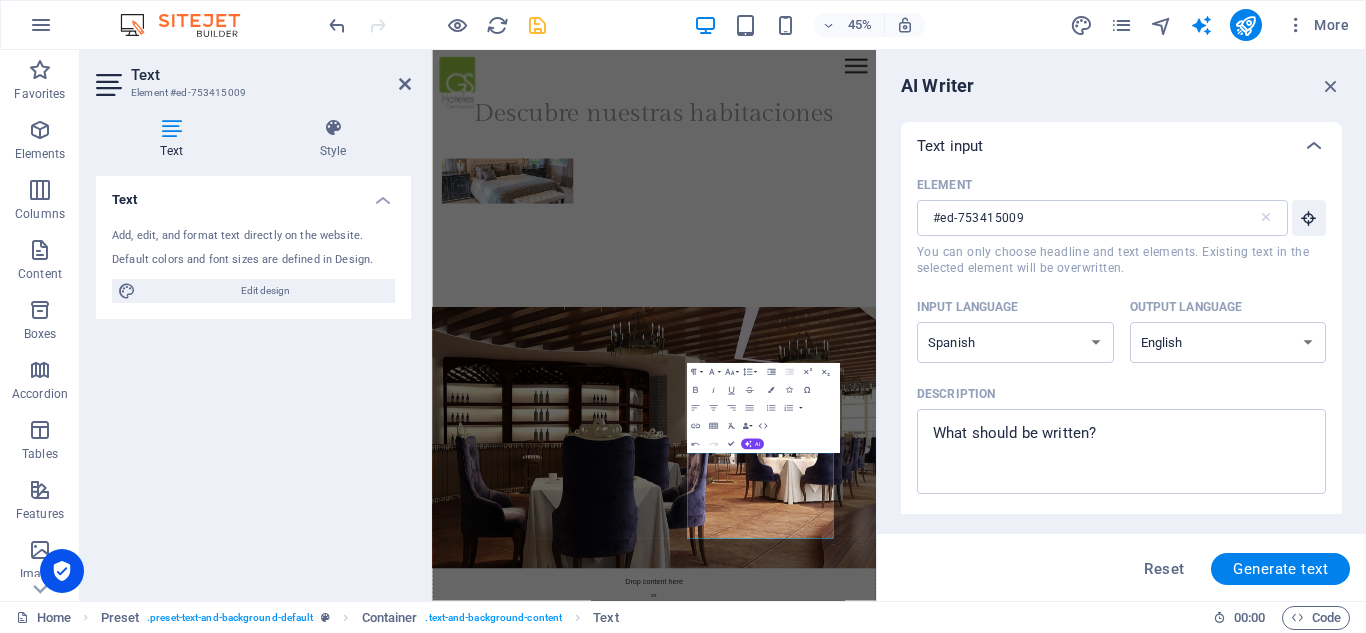 select on "Spanish" 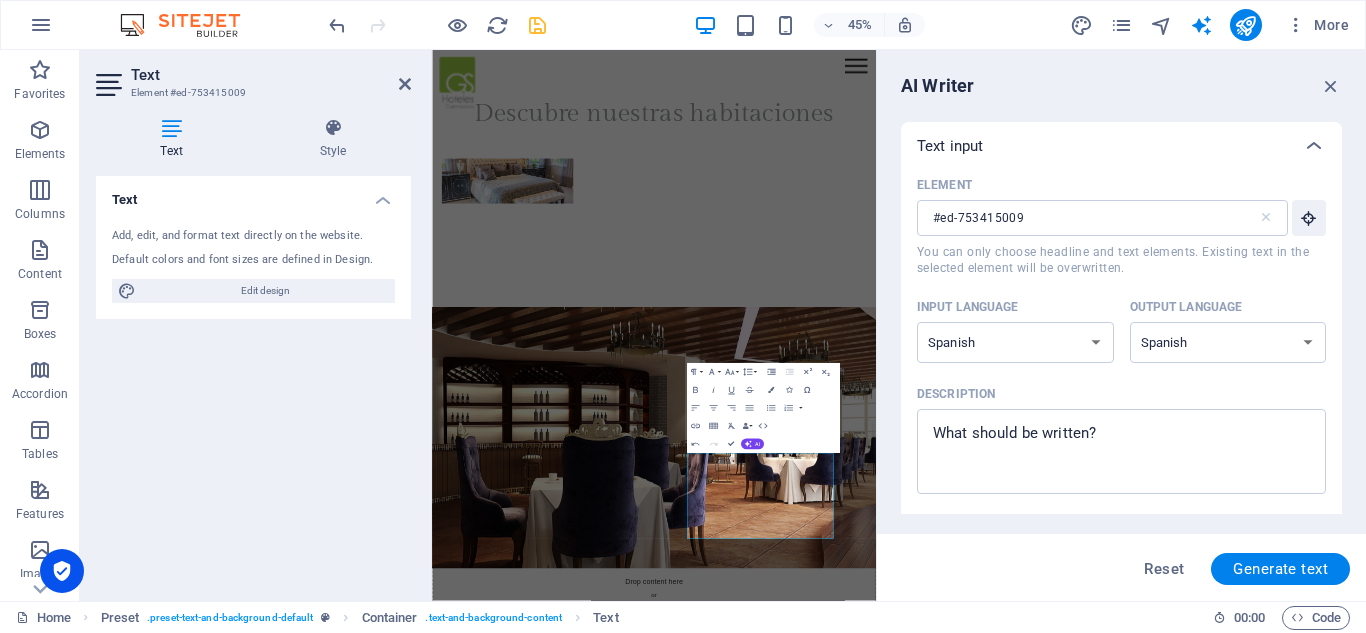 click on "Albanian Arabic Armenian Awadhi Azerbaijani Bashkir Basque Belarusian Bengali Bhojpuri Bosnian Brazilian Portuguese Bulgarian Cantonese (Yue) Catalan Chhattisgarhi Chinese Croatian Czech Danish Dogri Dutch English Estonian Faroese Finnish French Galician Georgian German Greek Gujarati Haryanvi Hindi Hungarian Indonesian Irish Italian Japanese Javanese Kannada Kashmiri Kazakh Konkani Korean Kyrgyz Latvian Lithuanian Macedonian Maithili Malay Maltese Mandarin Mandarin Chinese Marathi Marwari Min Nan Moldovan Mongolian Montenegrin Nepali Norwegian Oriya Pashto Persian (Farsi) Polish Portuguese Punjabi Rajasthani Romanian Russian Sanskrit Santali Serbian Sindhi Sinhala Slovak Slovene Slovenian Spanish Ukrainian Urdu Uzbek Vietnamese Welsh Wu" at bounding box center (1228, 342) 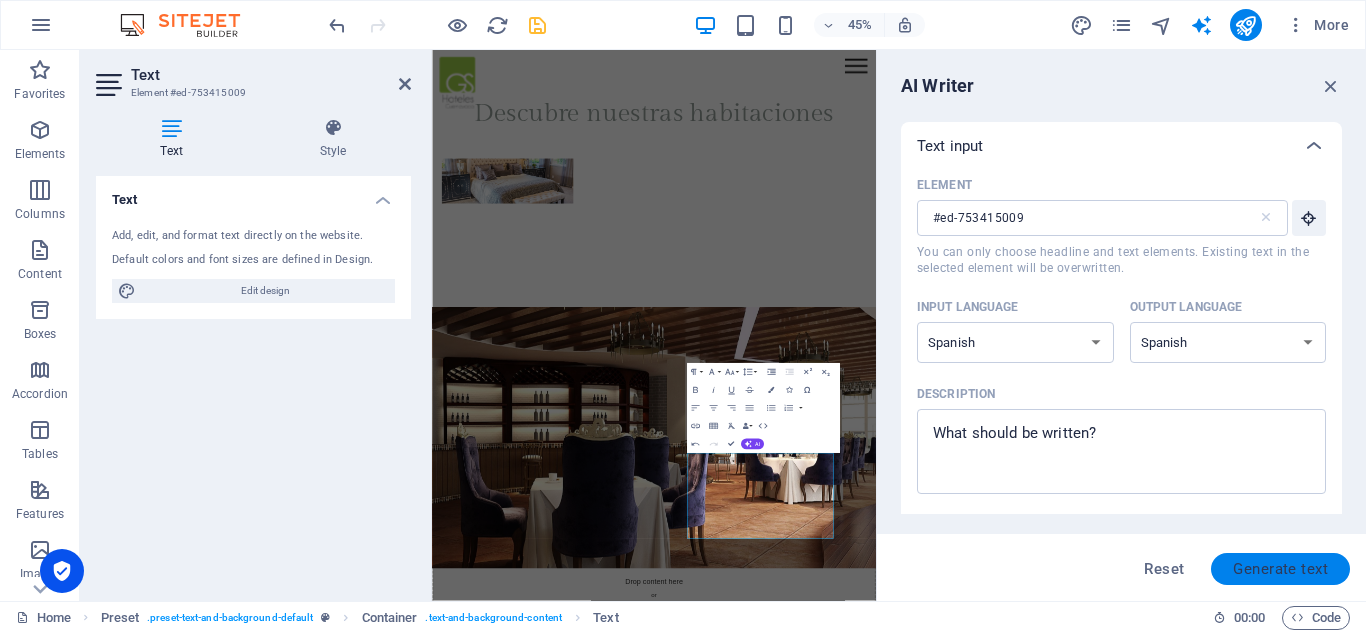 click on "Generate text" at bounding box center (1280, 569) 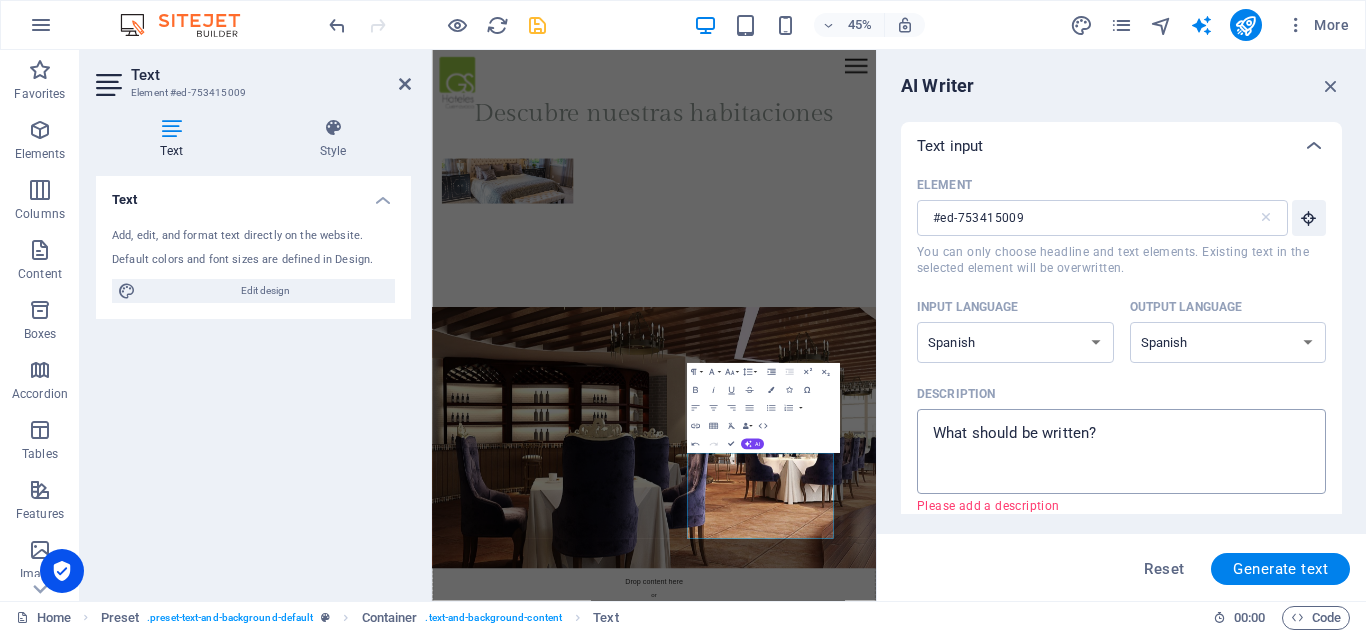 click on "Description x ​ Please add a description" at bounding box center (1121, 451) 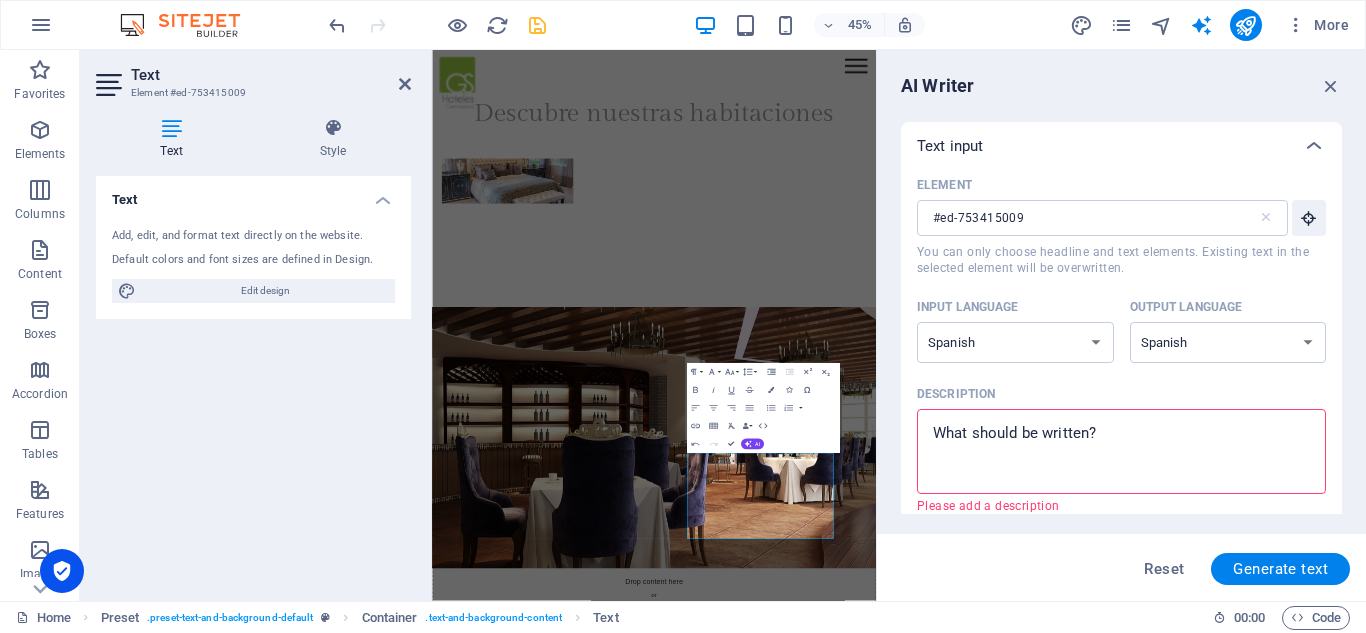 click on "Description x ​ Please add a description" at bounding box center (1121, 451) 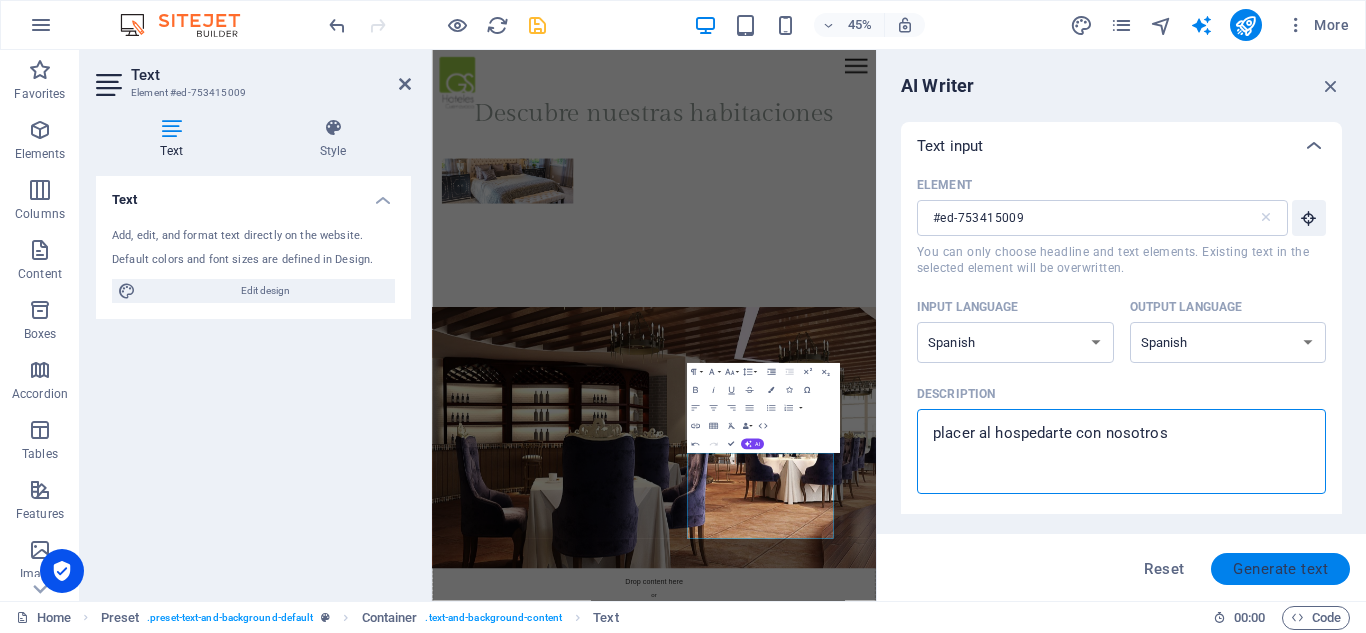 type on "placer al hospedarte con nosotros" 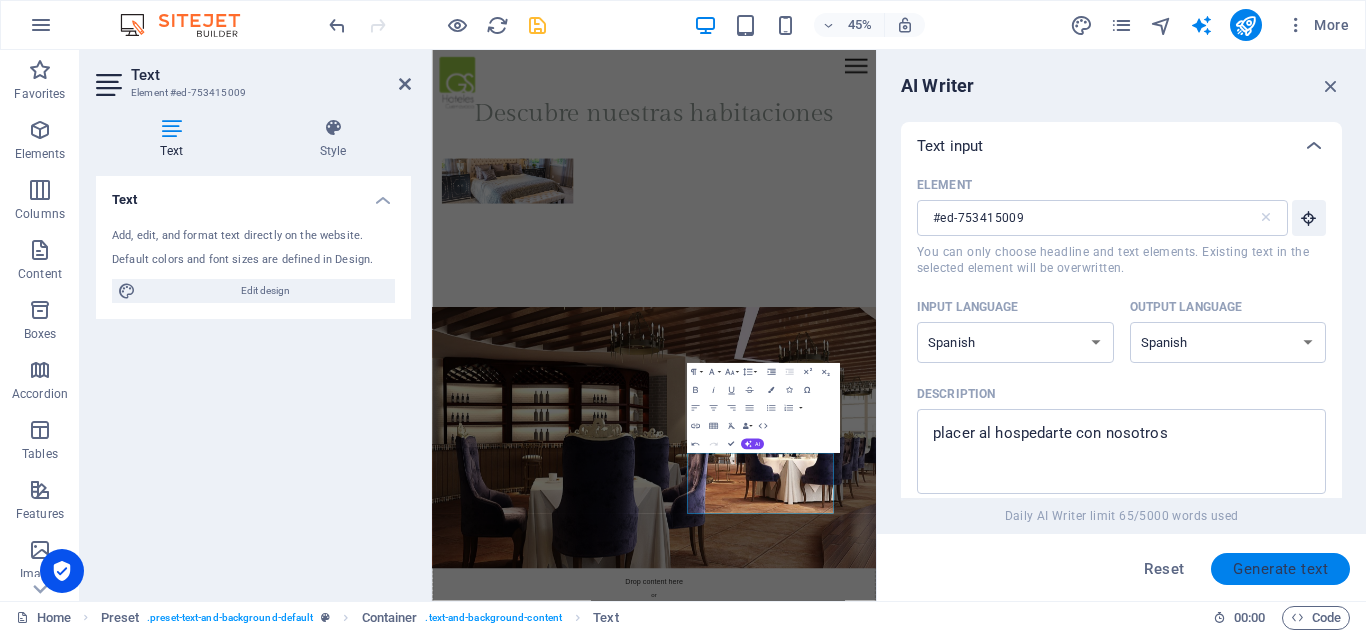 scroll, scrollTop: 1146, scrollLeft: 0, axis: vertical 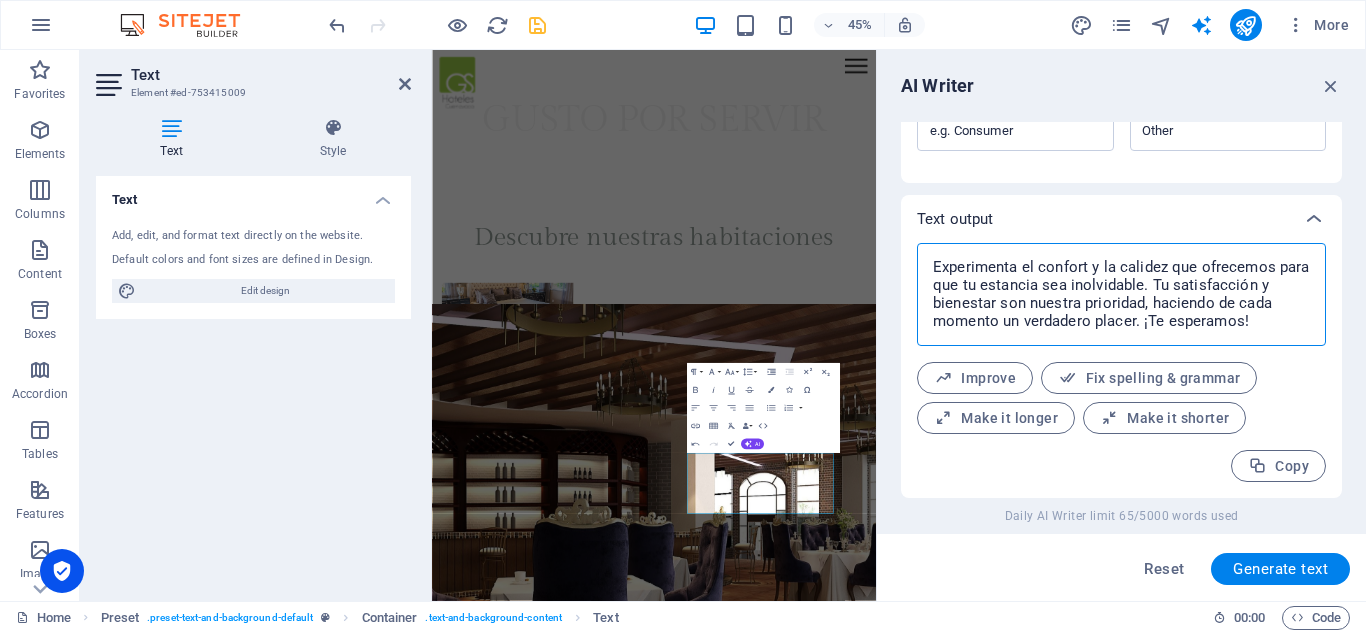 drag, startPoint x: 1255, startPoint y: 318, endPoint x: 933, endPoint y: 265, distance: 326.33264 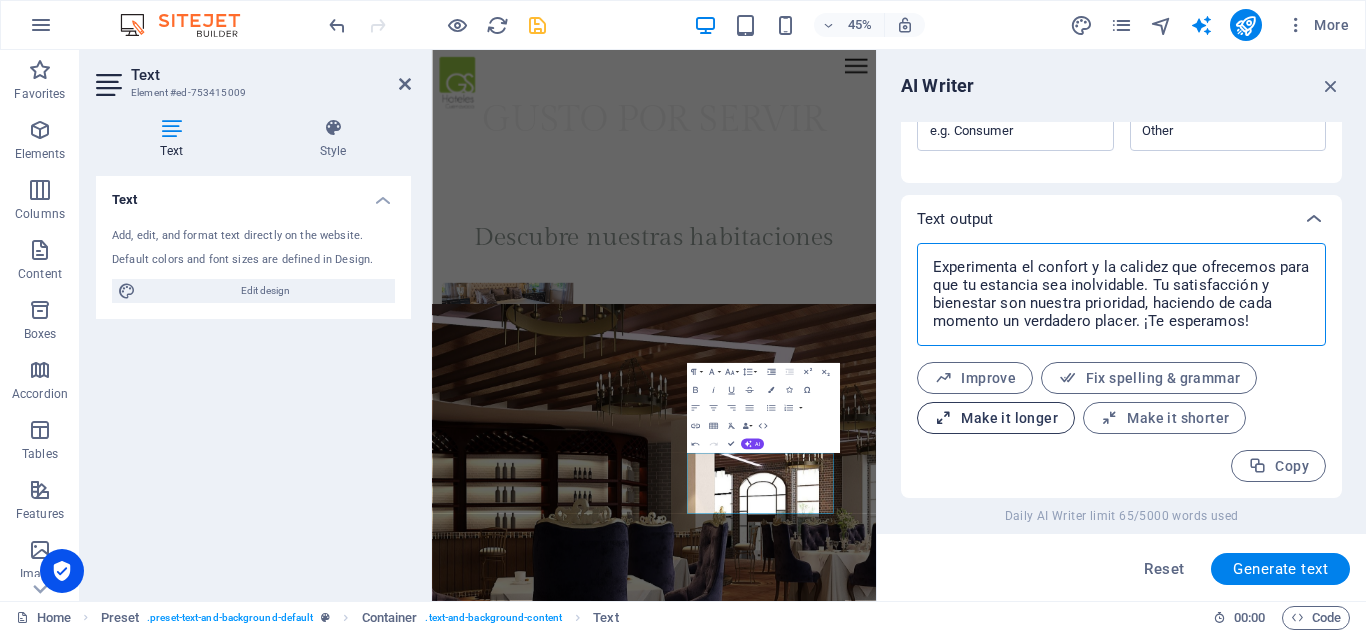 click on "Make it longer" at bounding box center [996, 418] 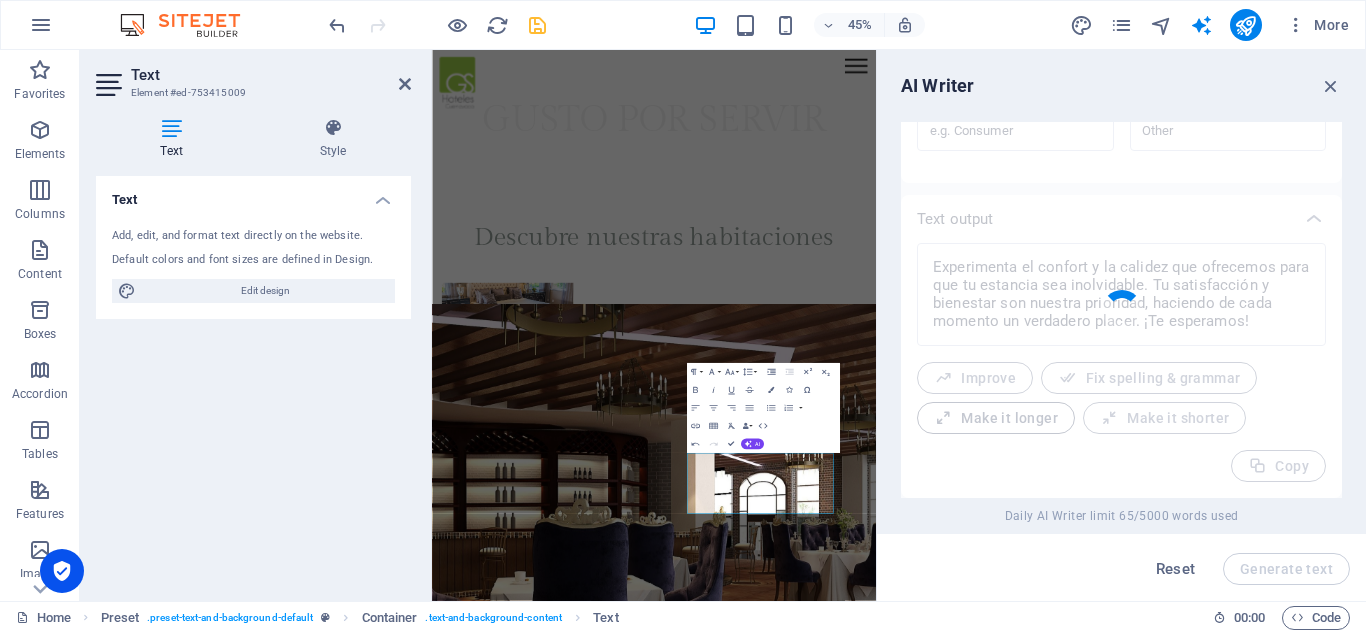 scroll, scrollTop: 1078, scrollLeft: 0, axis: vertical 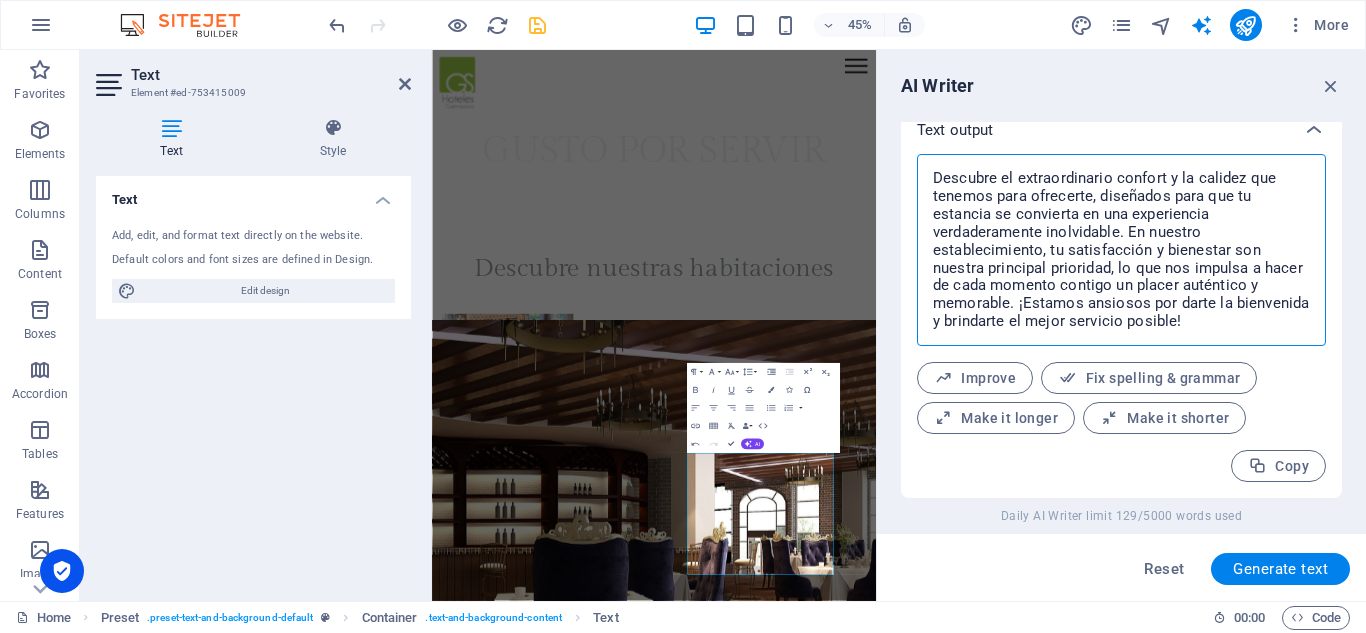 drag, startPoint x: 1258, startPoint y: 317, endPoint x: 919, endPoint y: 174, distance: 367.92664 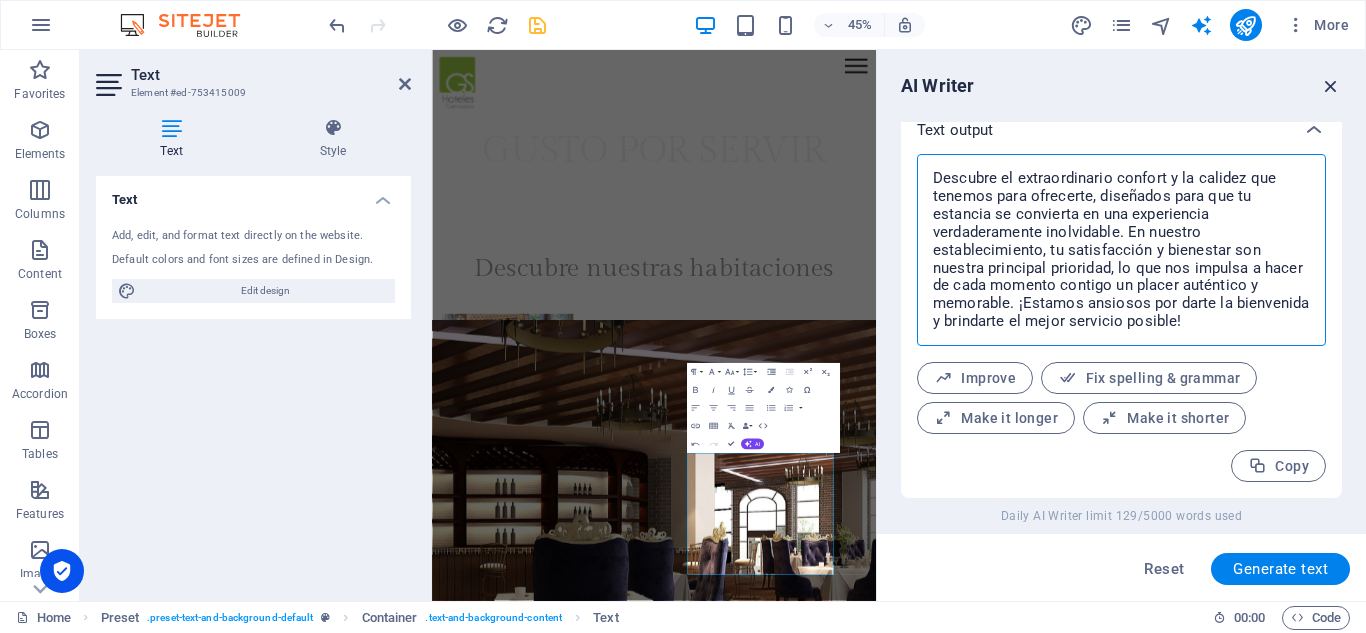 click at bounding box center (1331, 86) 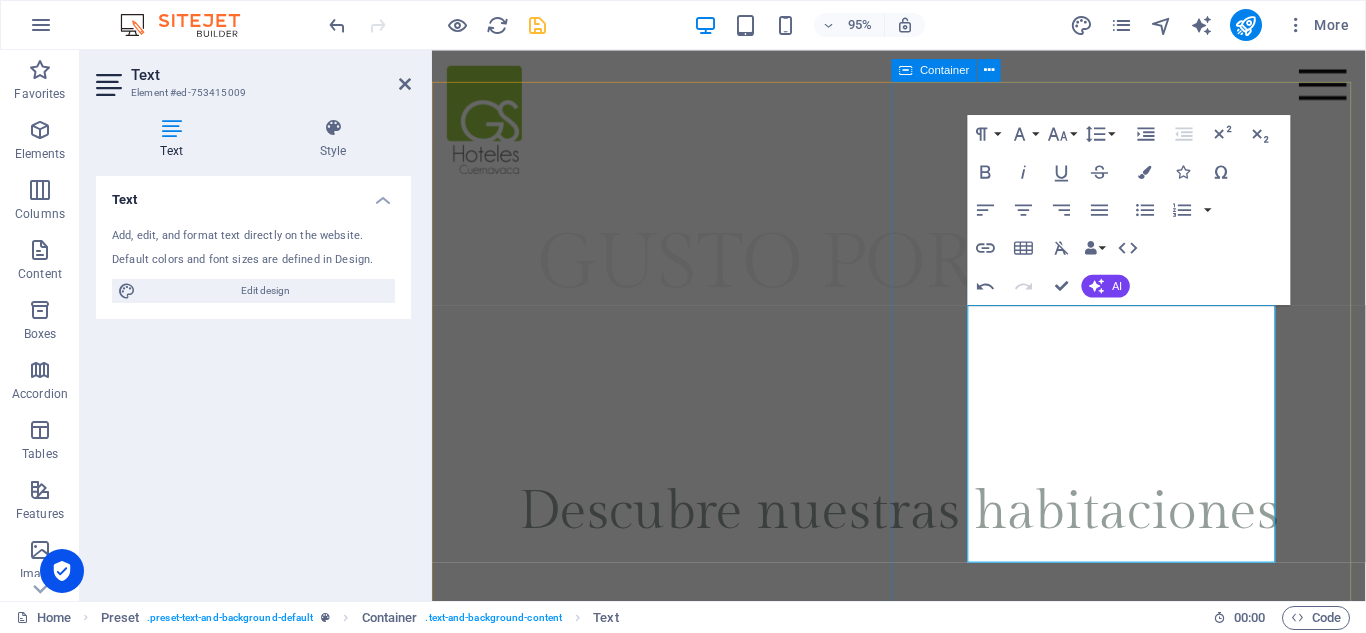 click on "Descubre GS Cuernavaca Descubre el extraordinario confort y la calidez que tenemos para ofrecerte, diseñados para que tu estancia se convierta en una experiencia verdaderamente inolvidable. En nuestro establecimiento, tu satisfacción y bienestar son nuestra principal prioridad, lo que nos impulsa a hacer de cada momento contigo un placer auténtico y memorable. ¡Estamos ansiosos por darte la bienvenida y brindarte el mejor servicio posible! Rooms & Suites" at bounding box center [923, 2299] 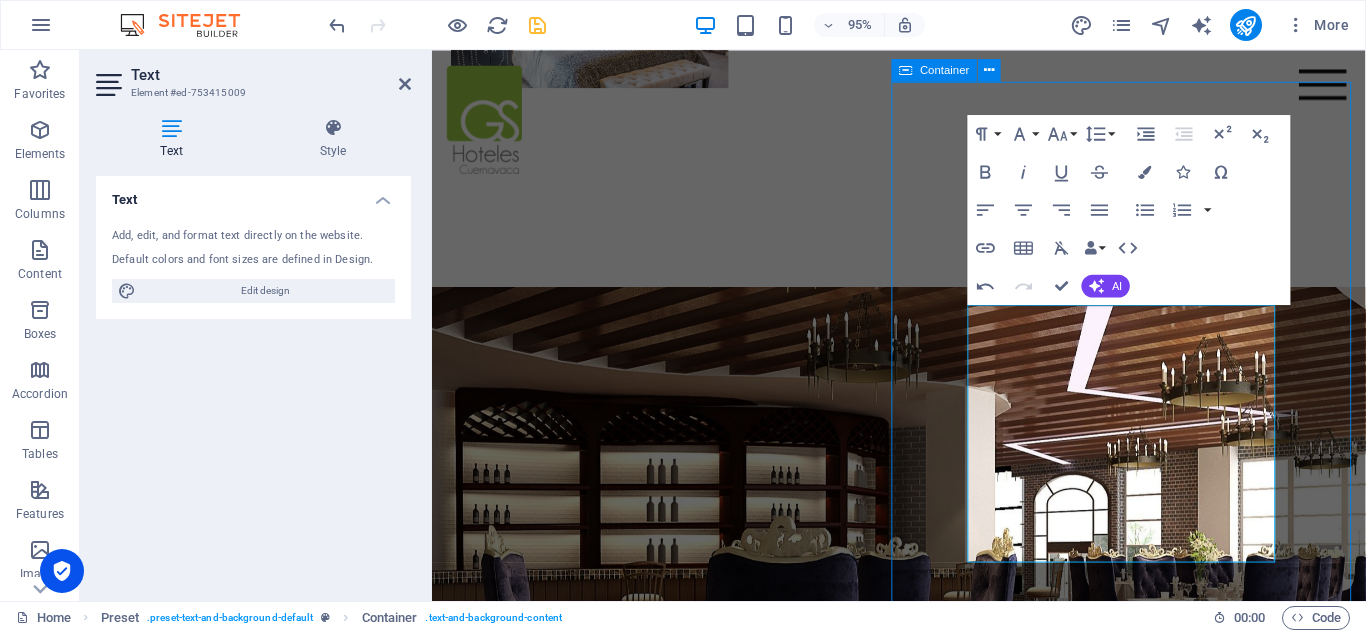 scroll, scrollTop: 1052, scrollLeft: 0, axis: vertical 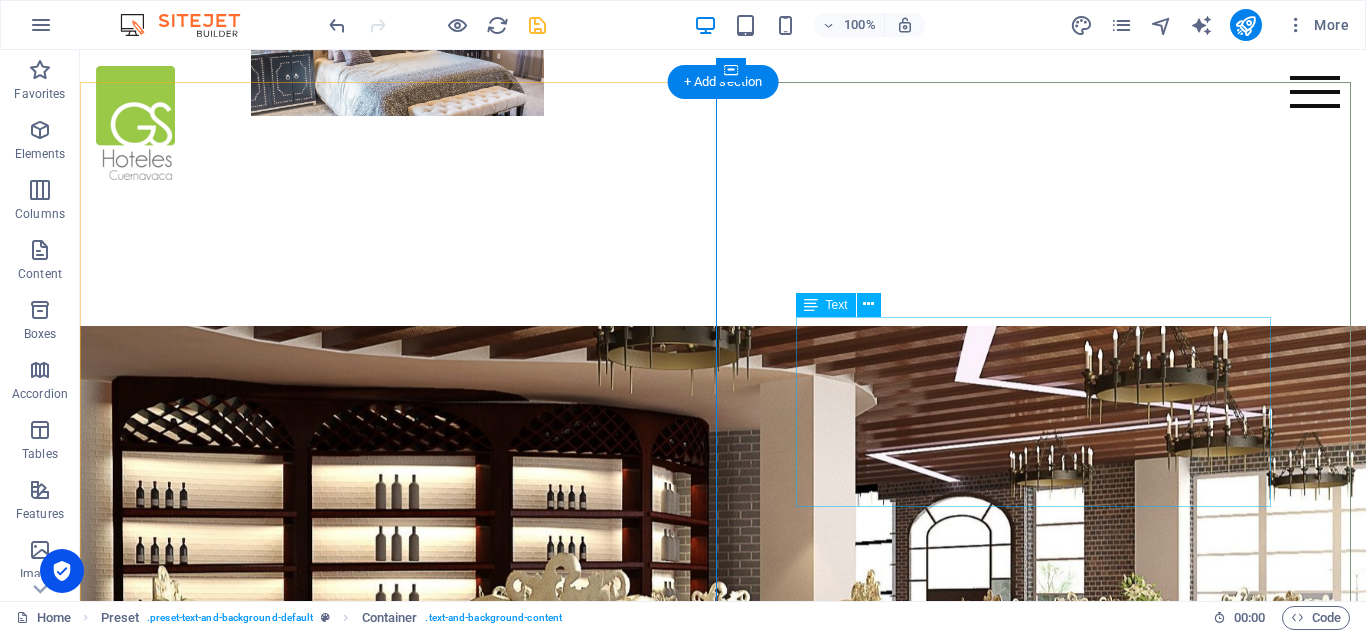click on "Descubre el extraordinario confort y la calidez que tenemos para ofrecerte, diseñados para que tu estancia se convierta en una experiencia verdaderamente inolvidable. En nuestro establecimiento, tu satisfacción y bienestar son nuestra principal prioridad, lo que nos impulsa a hacer de cada momento contigo un placer auténtico y memorable. ¡Estamos ansiosos por darte la bienvenida y brindarte el mejor servicio posible!" at bounding box center [723, 1272] 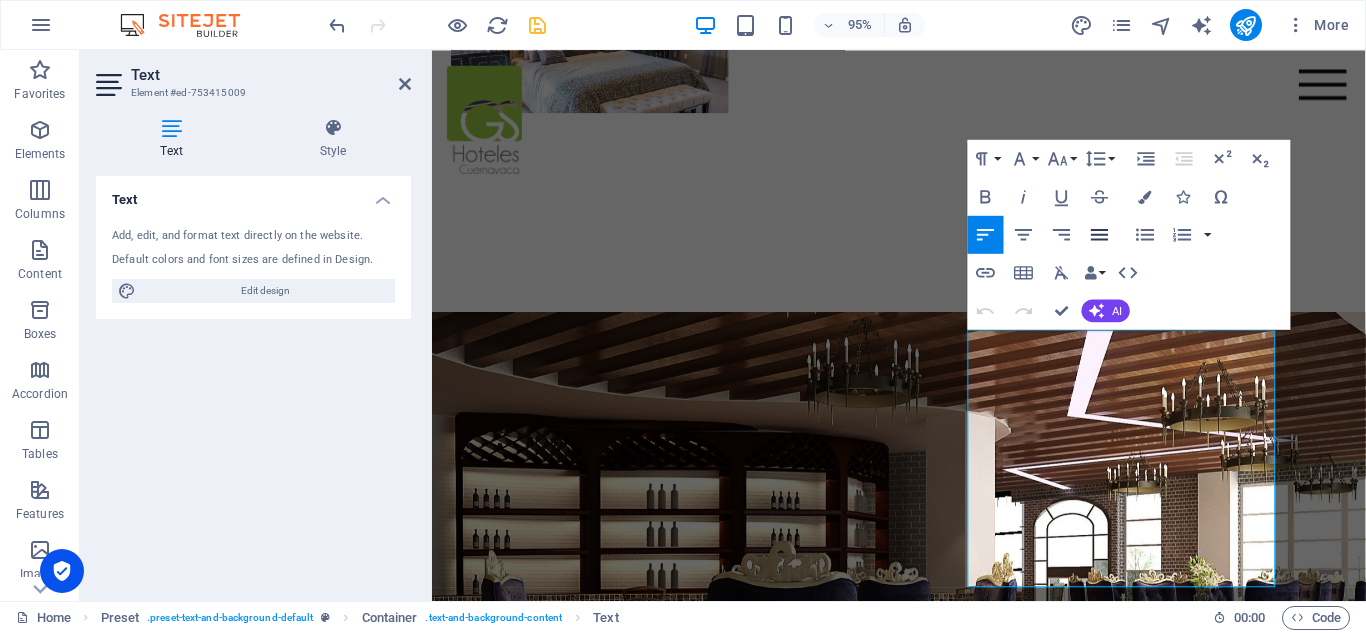 click 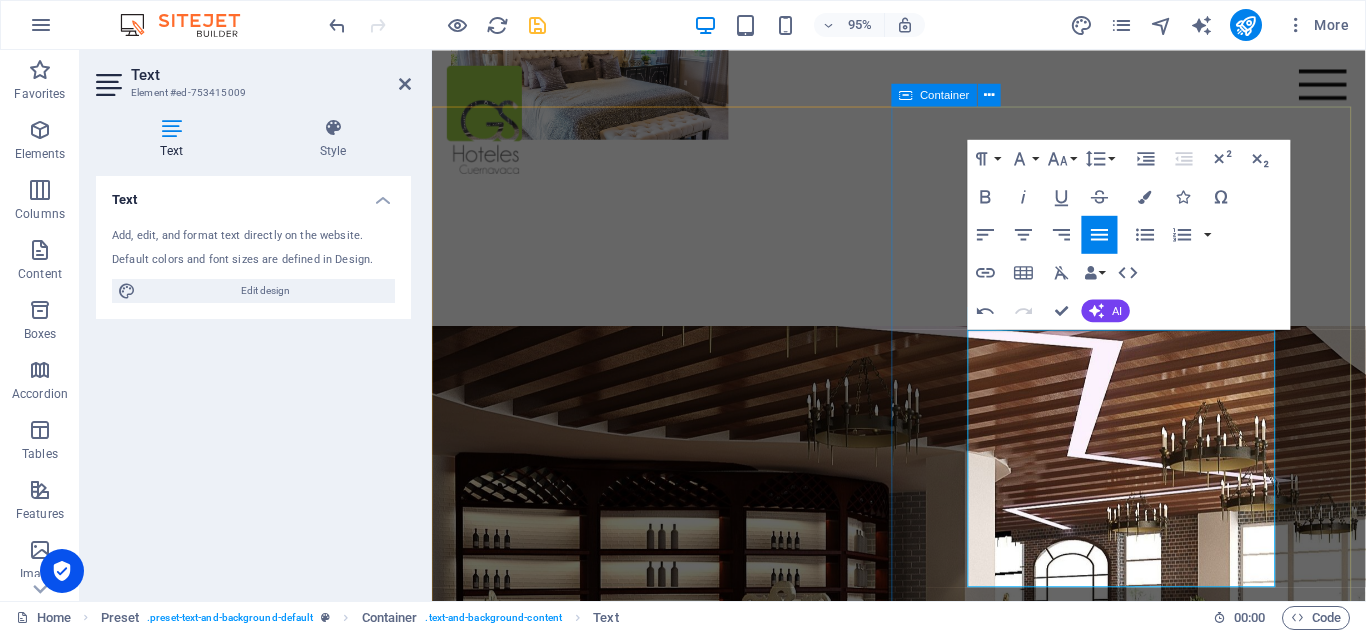 click on "Descubre GS Cuernavaca Descubre el extraordinario confort y la calidez que tenemos para ofrecerte, diseñados para que tu estancia se convierta en una experiencia verdaderamente inolvidable. En nuestro establecimiento, tu satisfacción y bienestar son nuestra principal prioridad, lo que nos impulsa a hacer de cada momento contigo un placer auténtico y memorable. ¡Estamos ansiosos por darte la bienvenida y brindarte el mejor servicio posible! Rooms & Suites" at bounding box center [923, 1350] 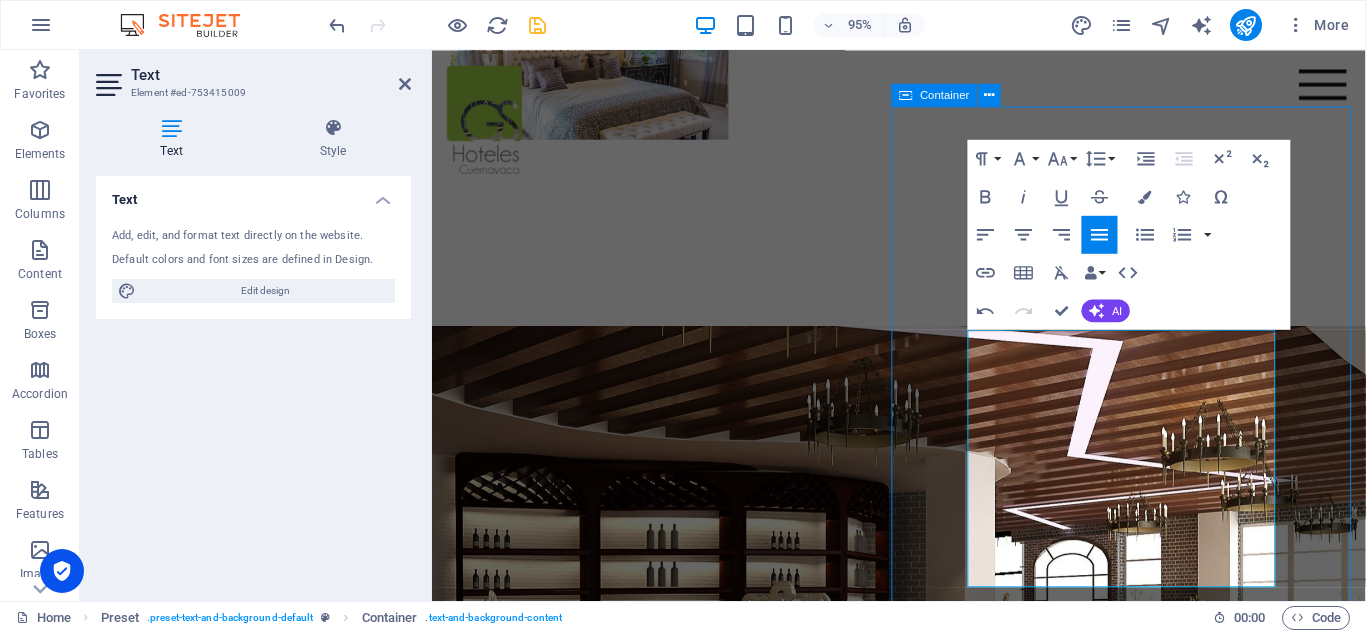 click on "Descubre GS Cuernavaca Descubre el extraordinario confort y la calidez que tenemos para ofrecerte, diseñados para que tu estancia se convierta en una experiencia verdaderamente inolvidable. En nuestro establecimiento, tu satisfacción y bienestar son nuestra principal prioridad, lo que nos impulsa a hacer de cada momento contigo un placer auténtico y memorable. ¡Estamos ansiosos por darte la bienvenida y brindarte el mejor servicio posible! Rooms & Suites" at bounding box center (923, 1350) 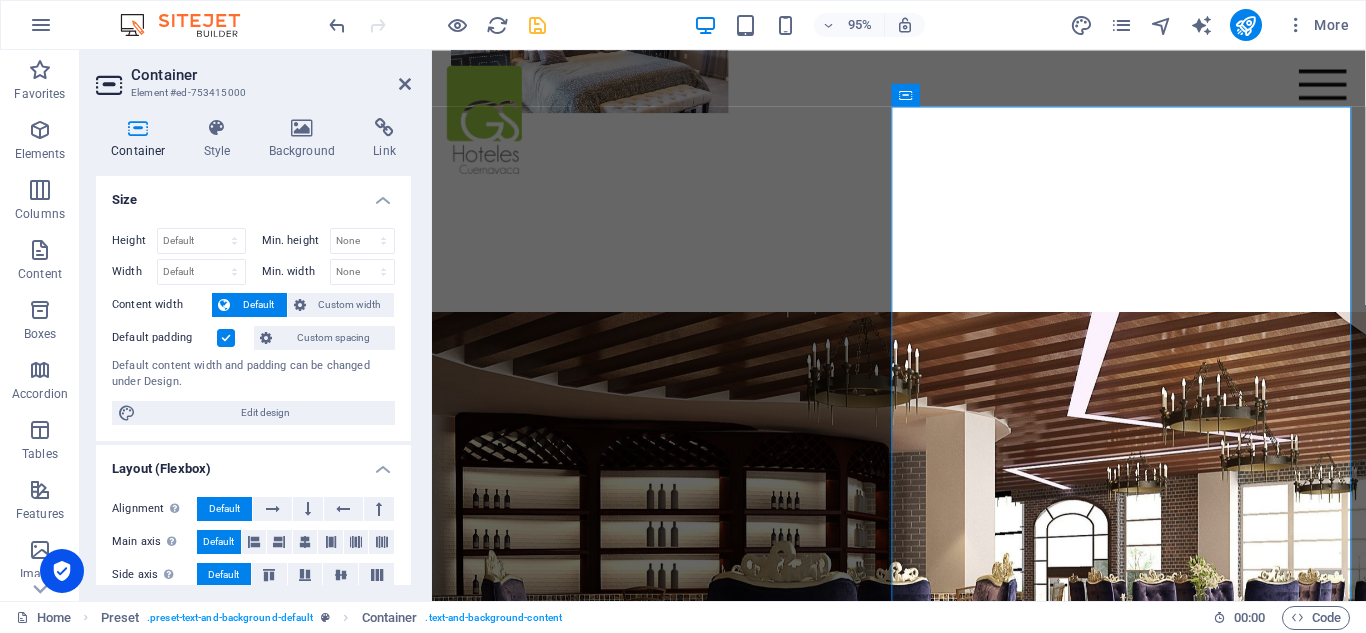 click at bounding box center [923, 609] 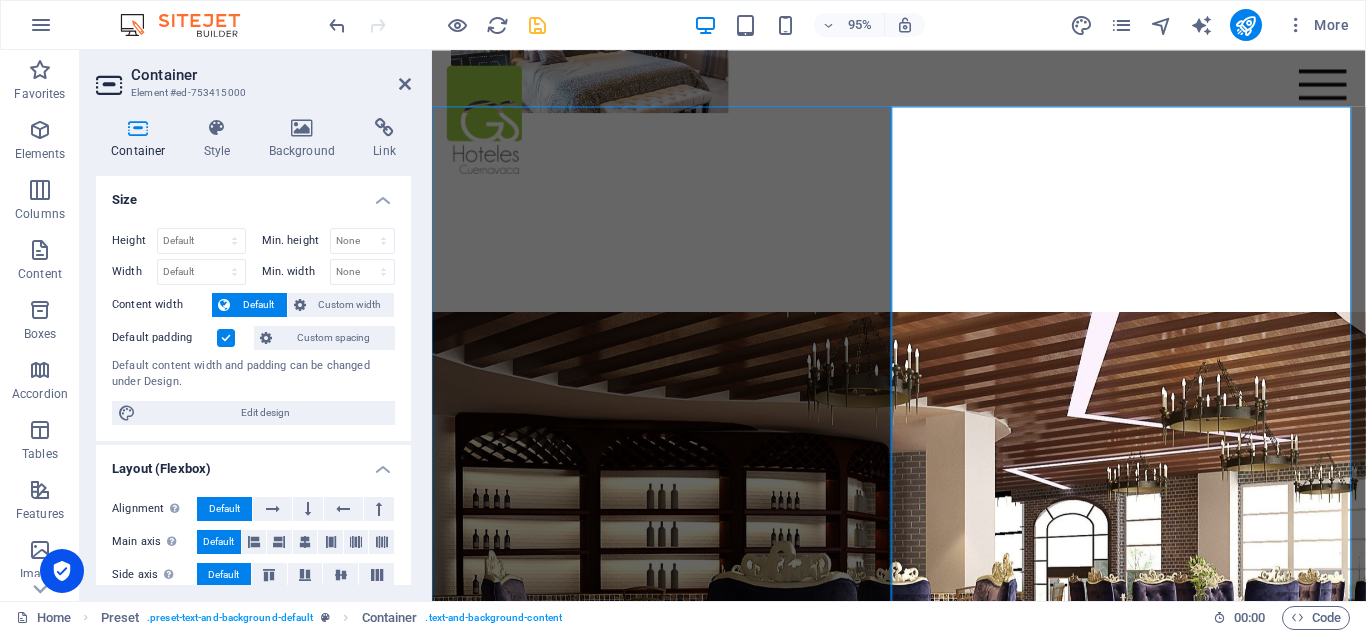click at bounding box center (923, 609) 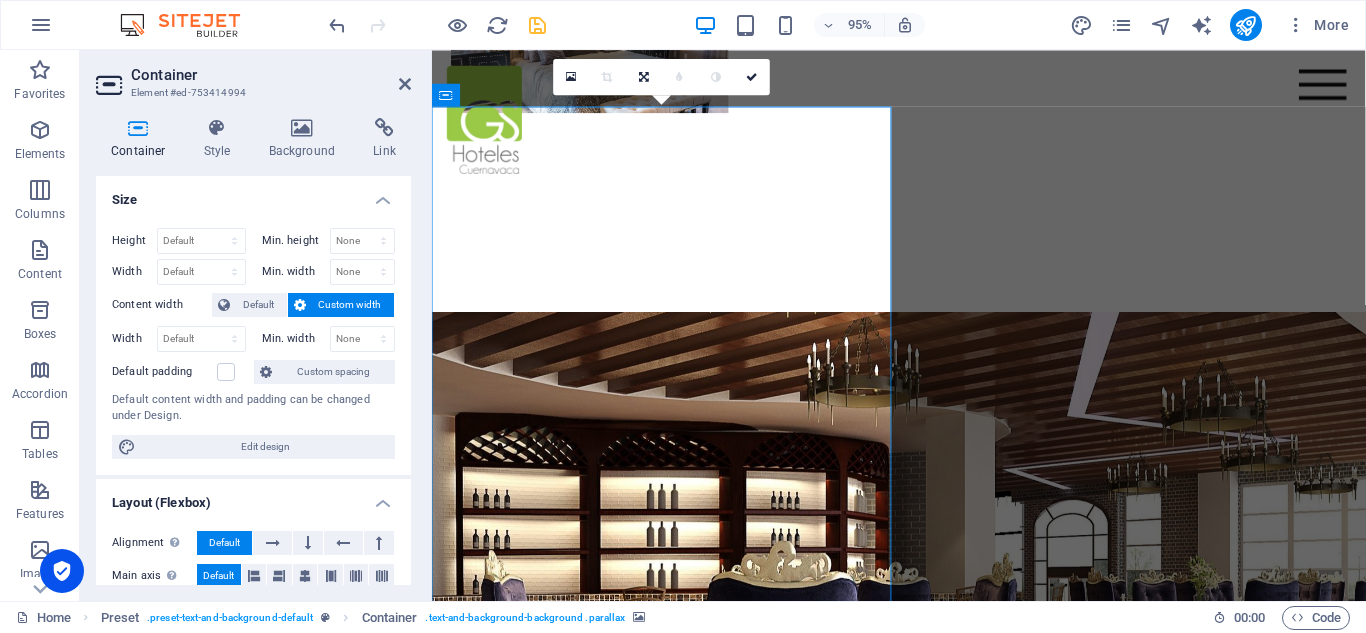 click at bounding box center (923, 609) 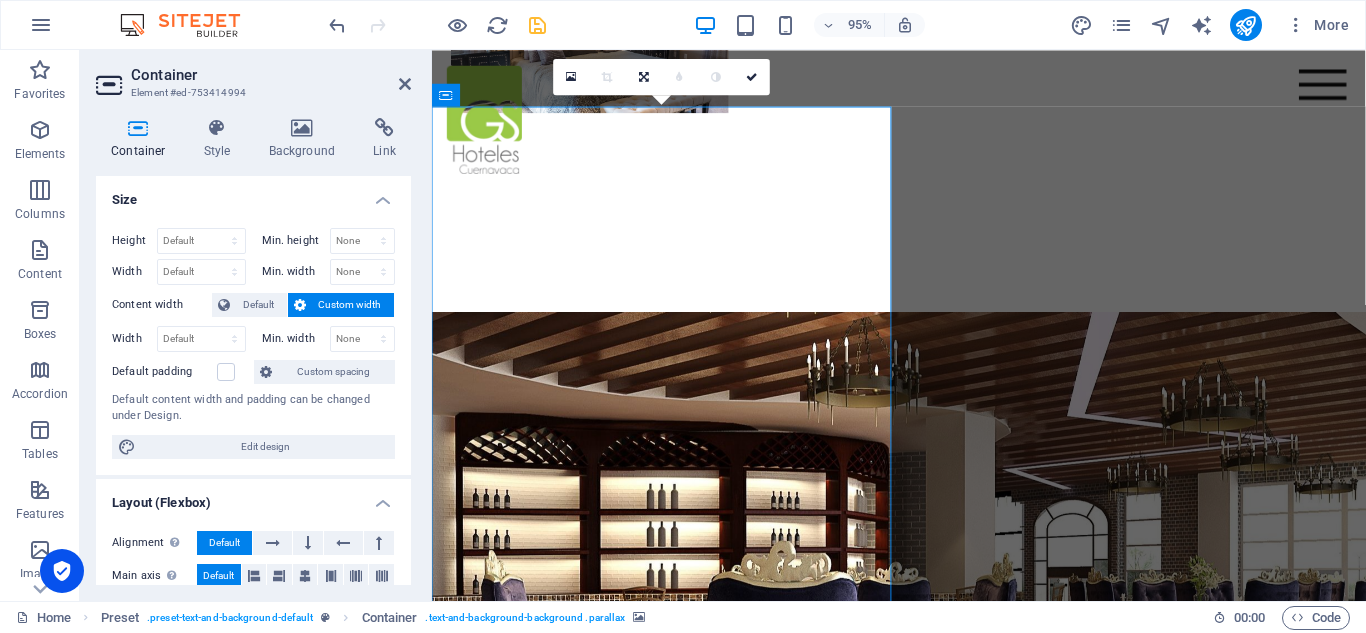 click at bounding box center (923, 609) 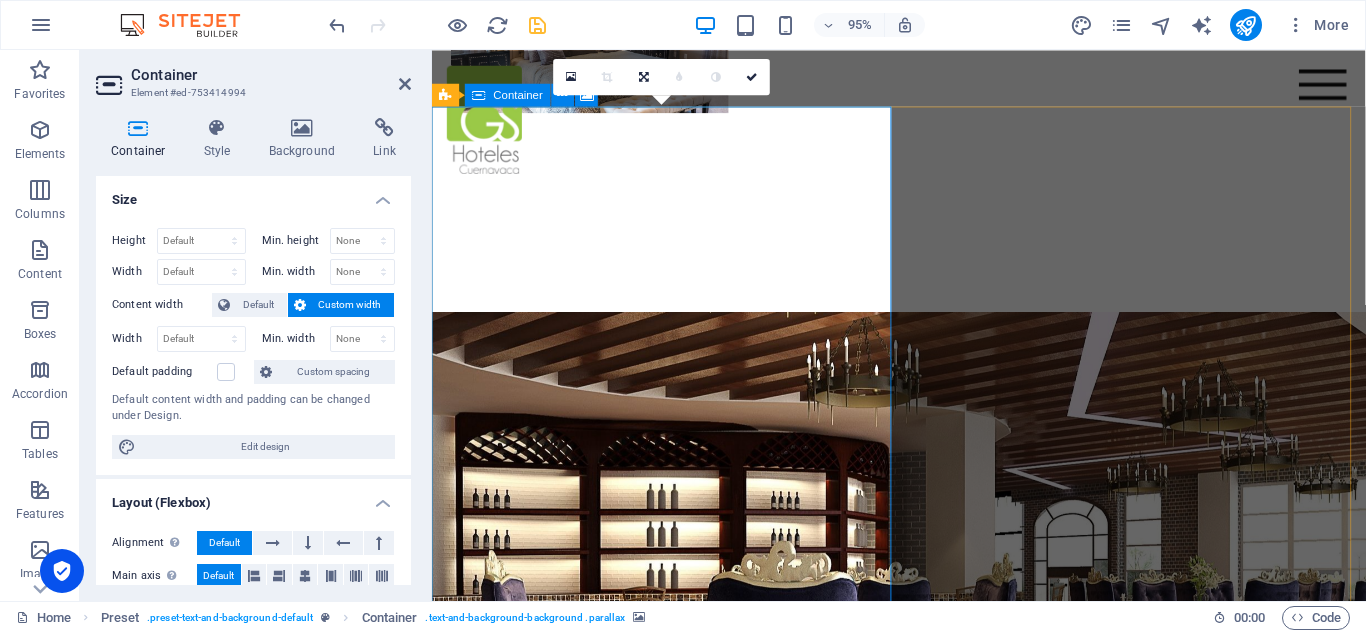 click on "Add elements" at bounding box center (864, 1010) 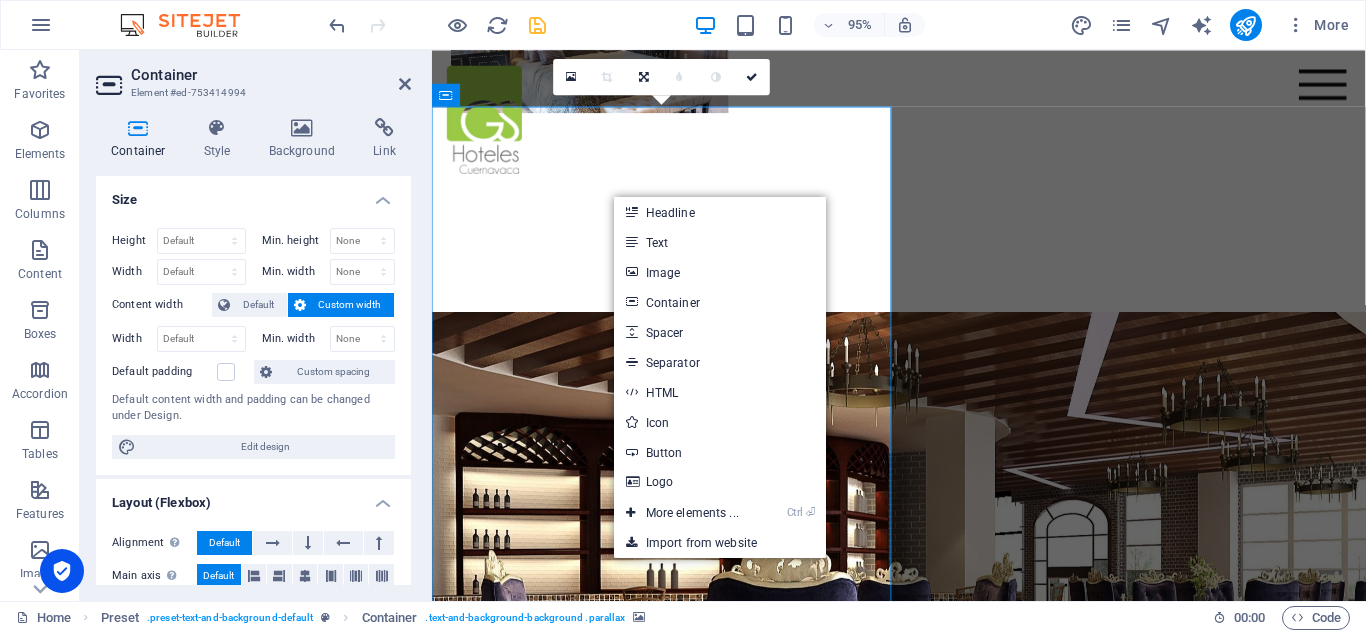click at bounding box center (923, 609) 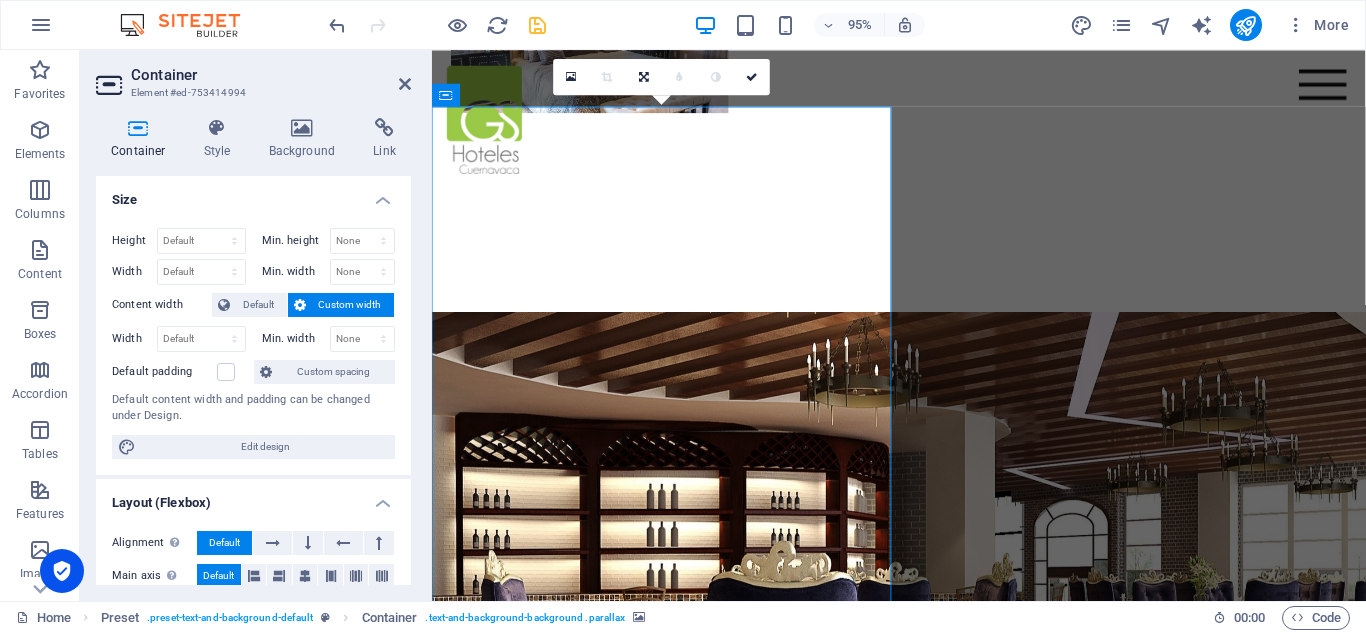 click at bounding box center (923, 609) 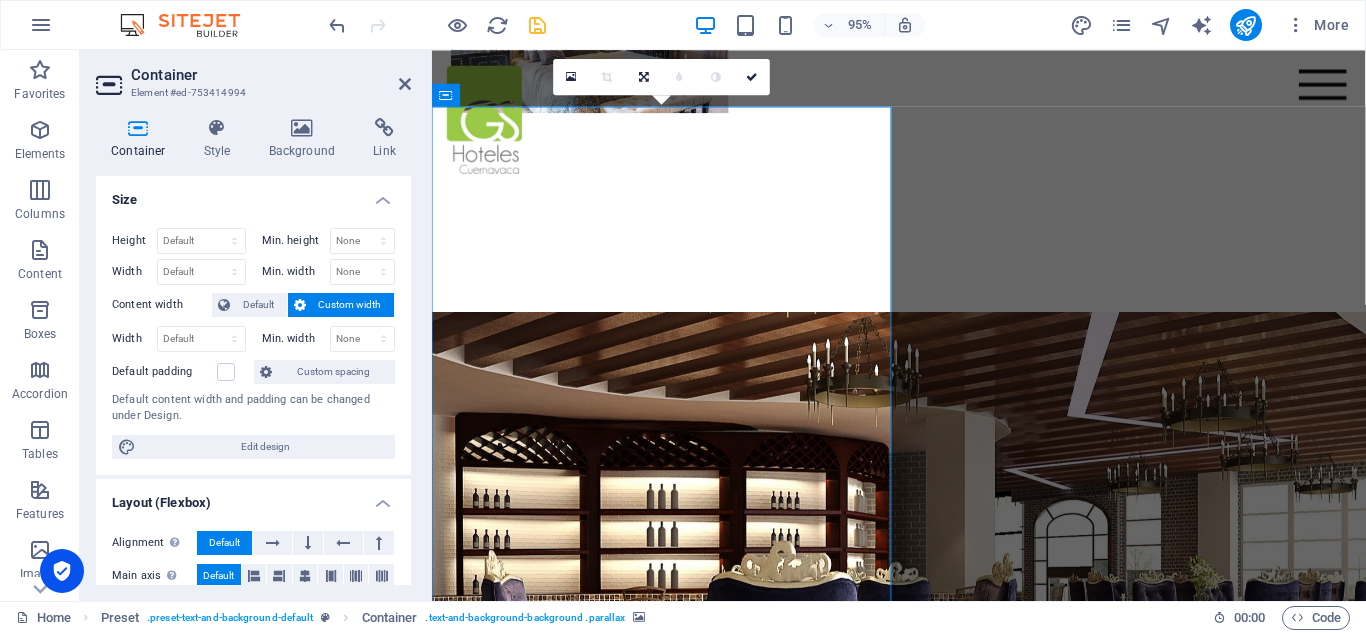 click at bounding box center [923, 609] 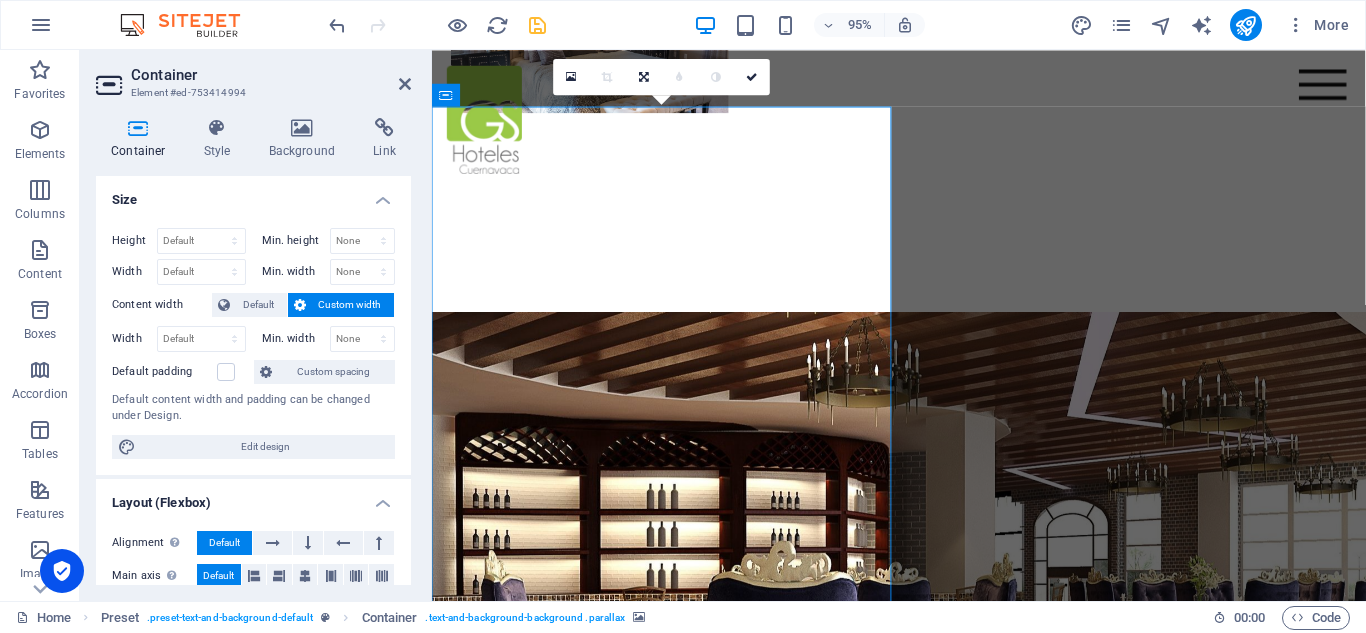 click at bounding box center [923, 609] 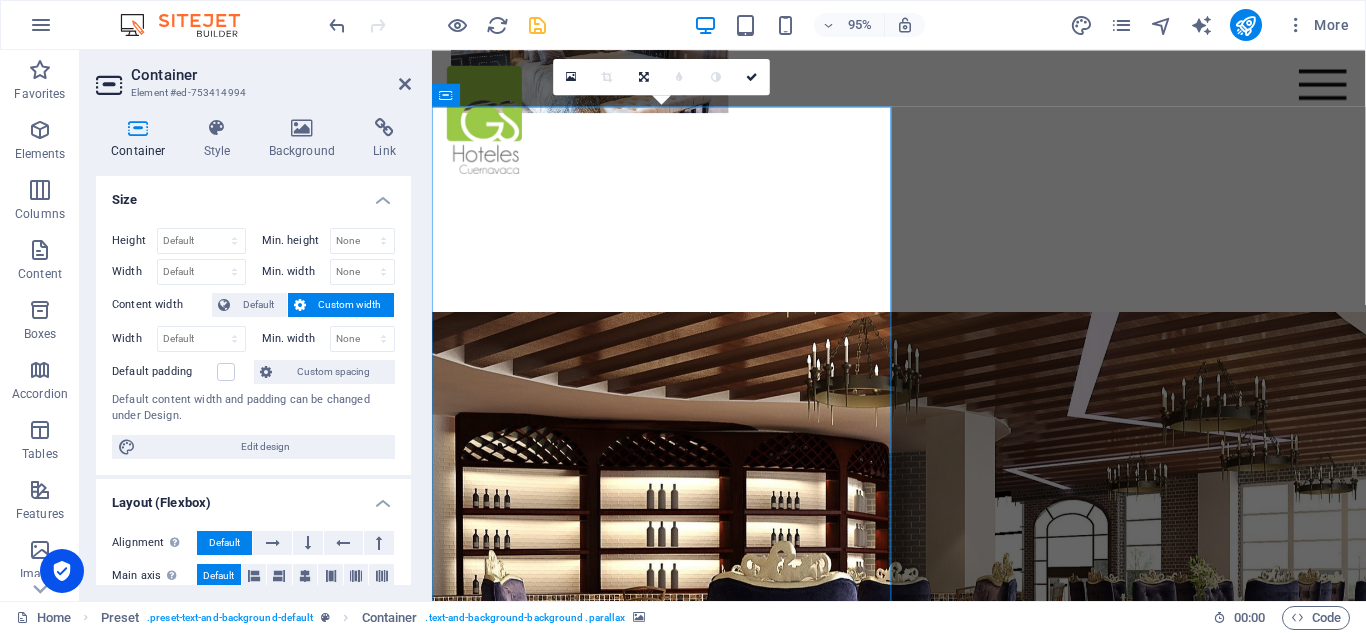 click at bounding box center (923, 609) 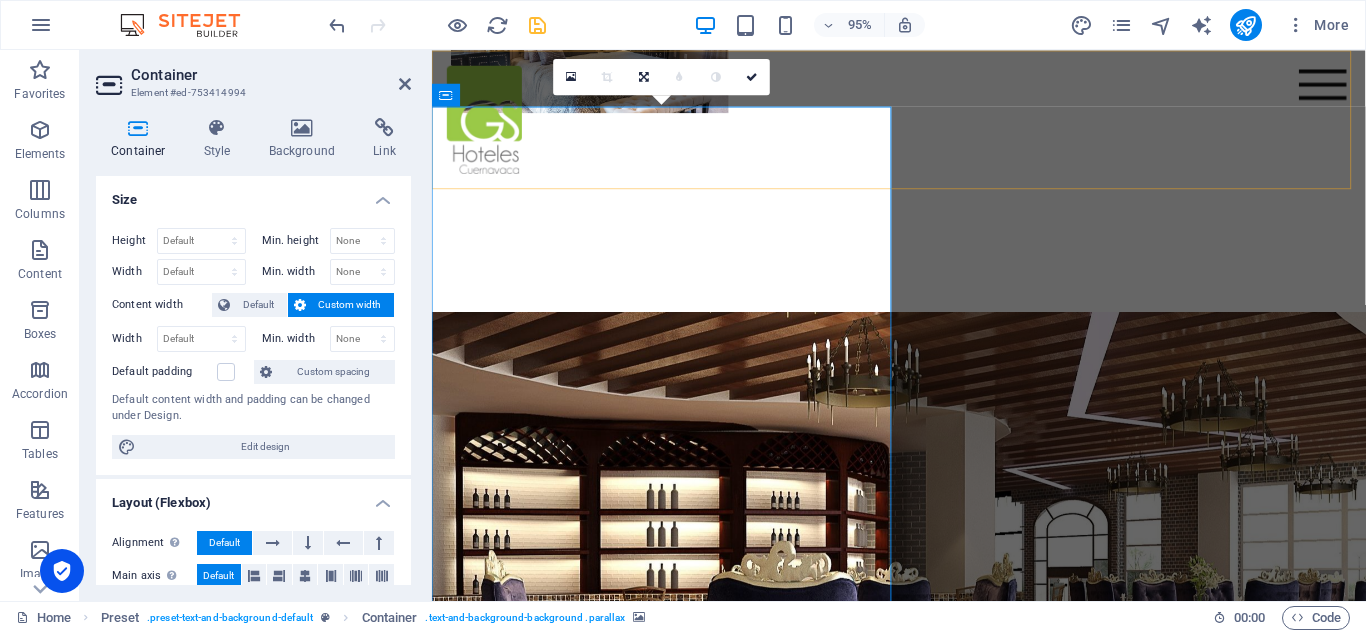 click on "INICIO Habitaciones y suites Hotel RESTAURANTE Contacto" at bounding box center (923, 123) 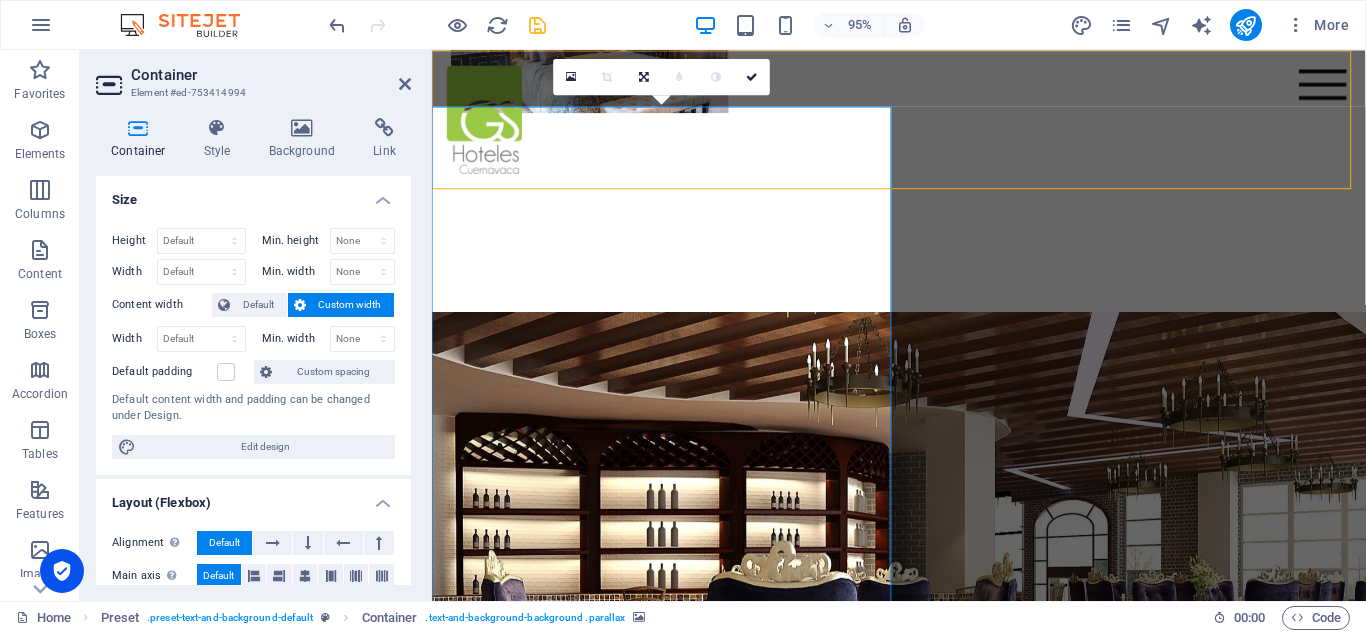 click on "INICIO Habitaciones y suites Hotel RESTAURANTE Contacto" at bounding box center (923, 123) 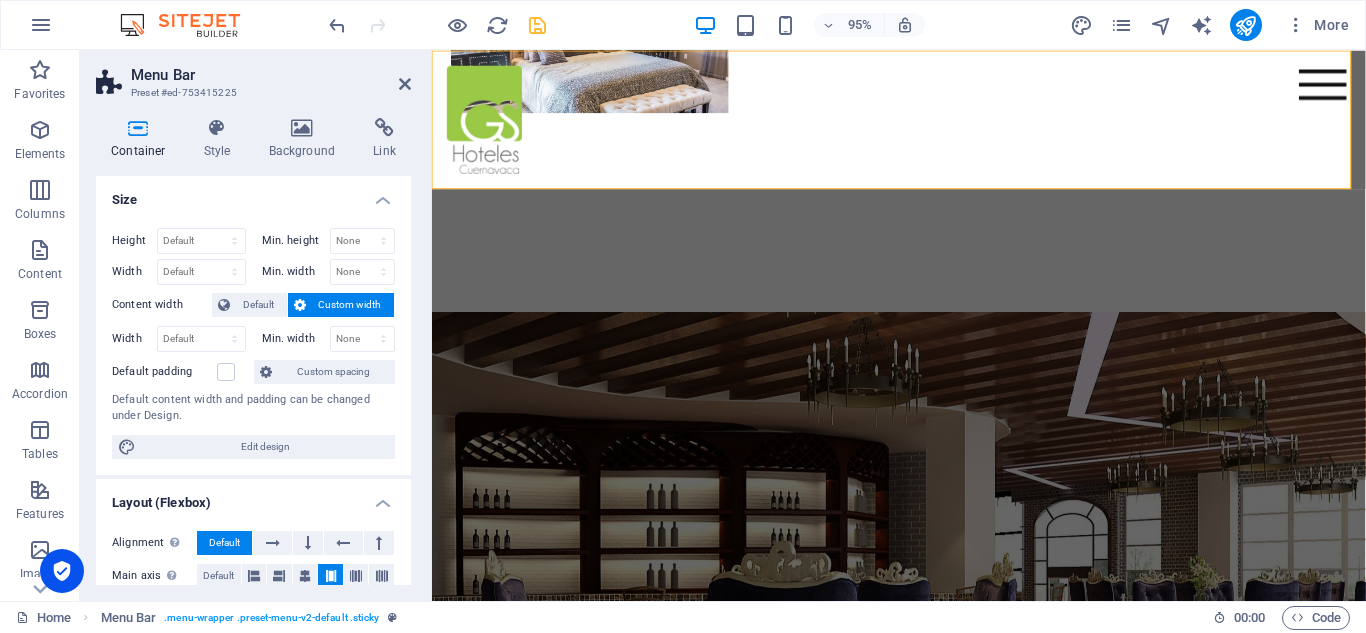 click on "INICIO Habitaciones y suites Hotel RESTAURANTE Contacto" at bounding box center (923, 123) 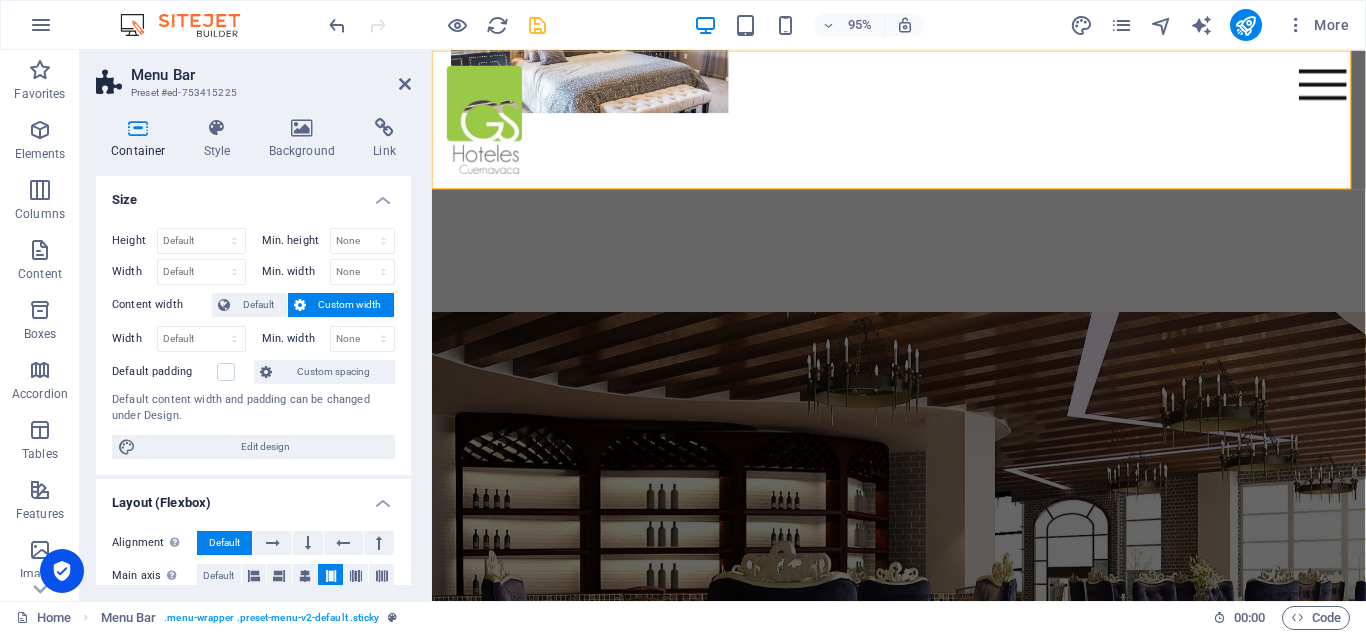 click on "INICIO Habitaciones y suites Hotel RESTAURANTE Contacto" at bounding box center [923, 123] 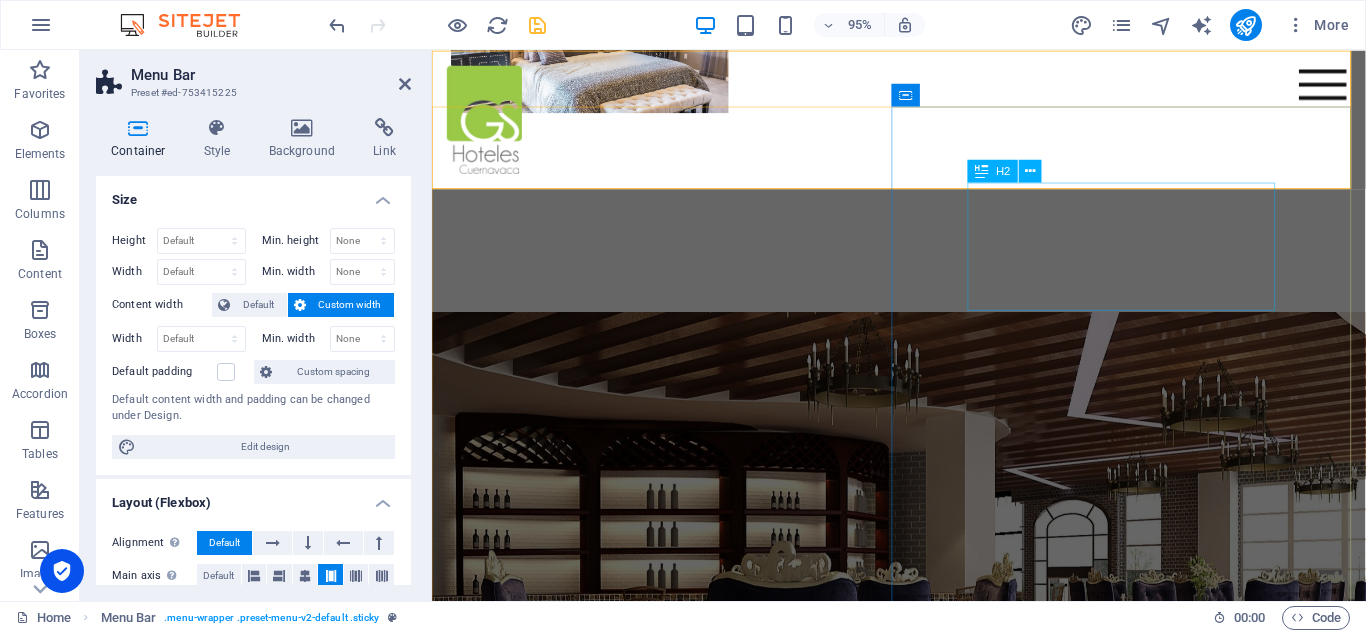 click on "Descubre GS Cuernavaca" at bounding box center (924, 1164) 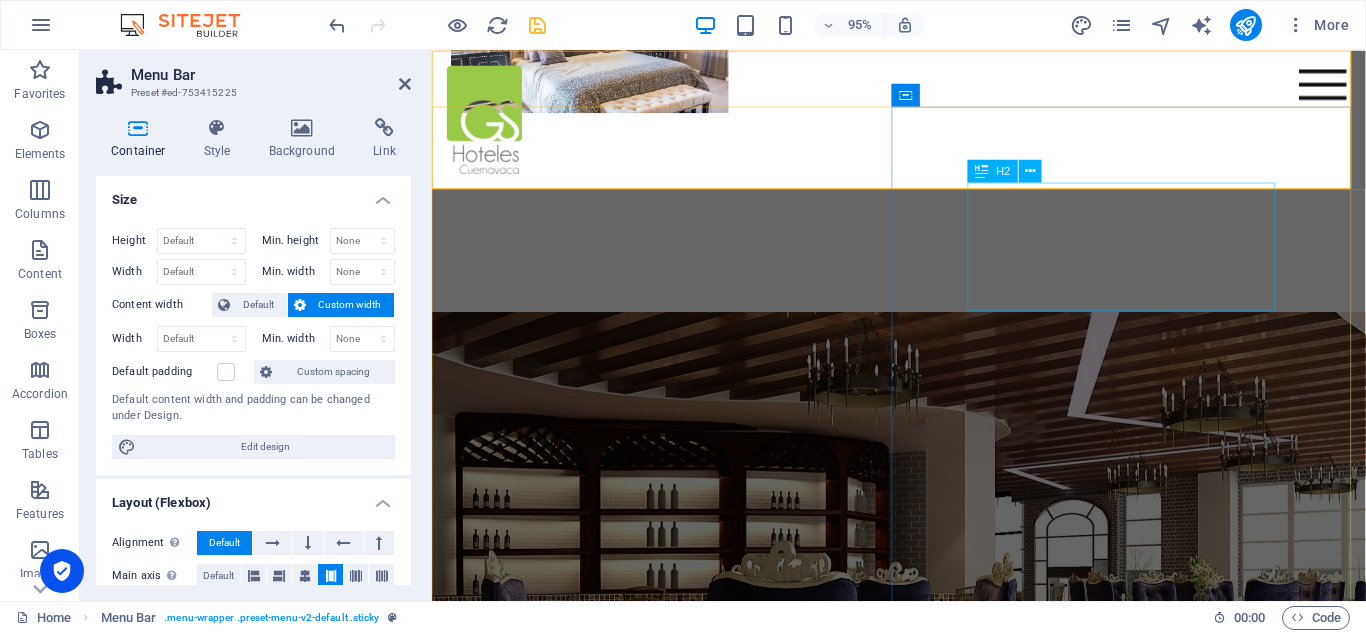 click on "Descubre GS Cuernavaca" at bounding box center (924, 1164) 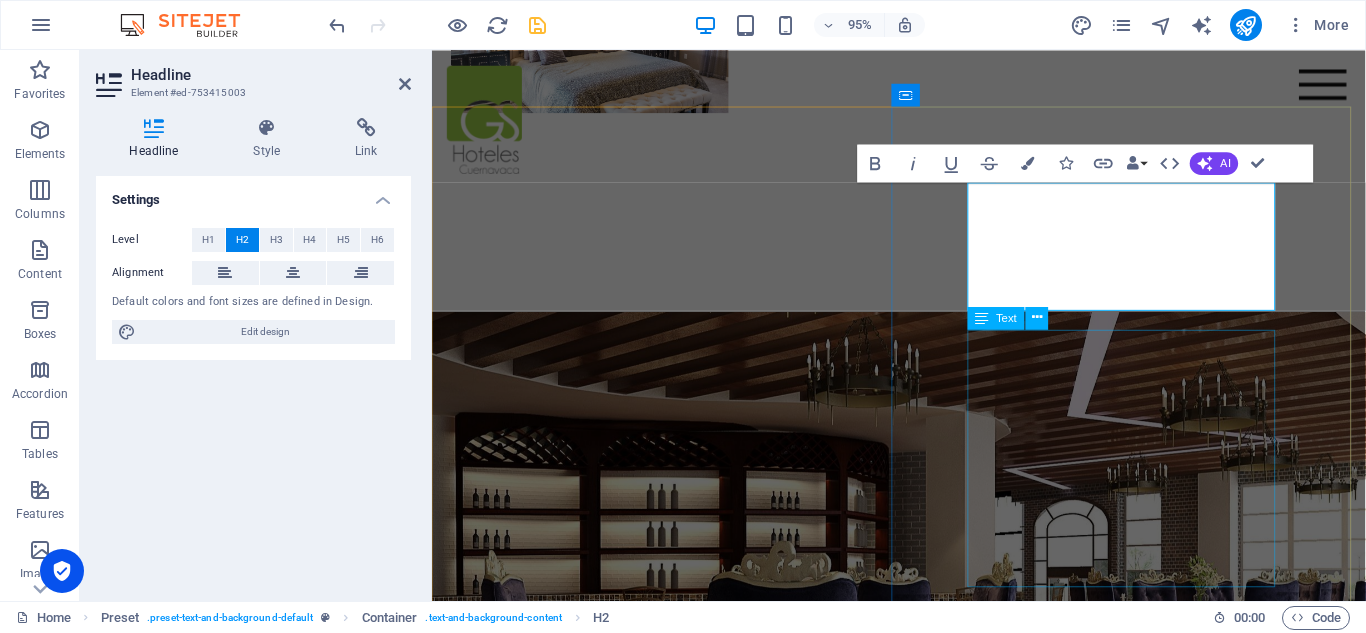 click on "Descubre el extraordinario confort y la calidez que tenemos para ofrecerte, diseñados para que tu estancia se convierta en una experiencia verdaderamente inolvidable. En nuestro establecimiento, tu satisfacción y bienestar son nuestra principal prioridad, lo que nos impulsa a hacer de cada momento contigo un placer auténtico y memorable. ¡Estamos ansiosos por darte la bienvenida y brindarte el mejor servicio posible!" at bounding box center [924, 1272] 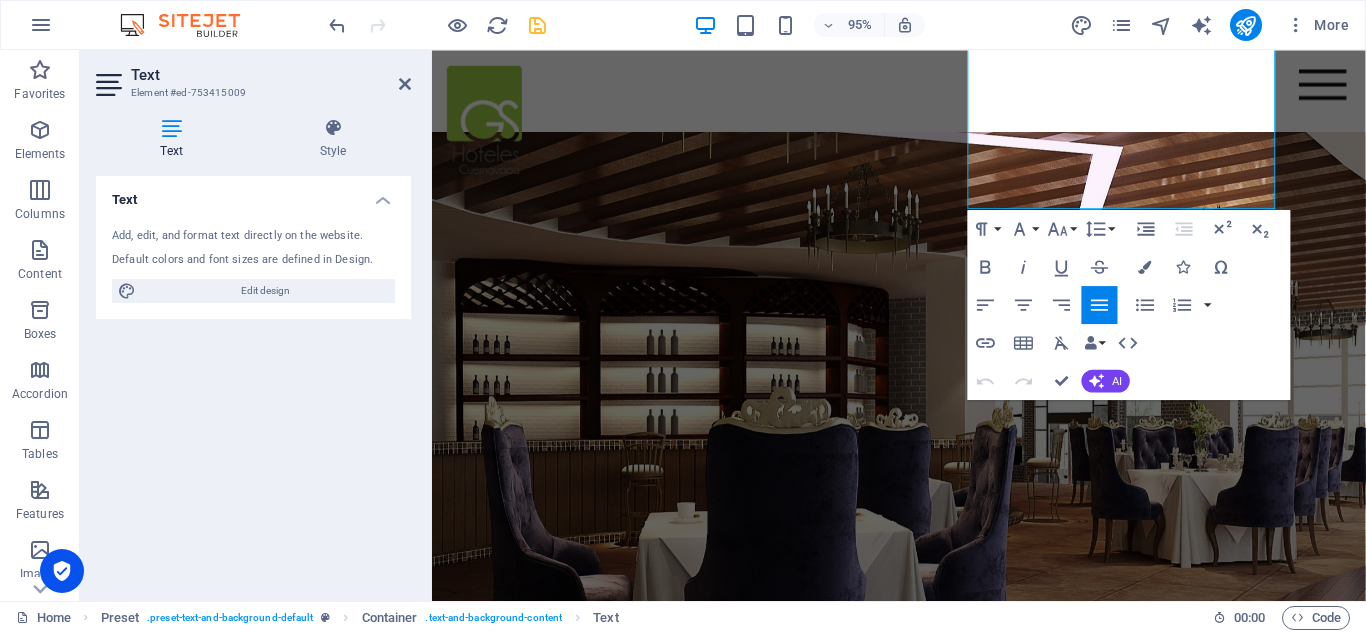 scroll, scrollTop: 1470, scrollLeft: 0, axis: vertical 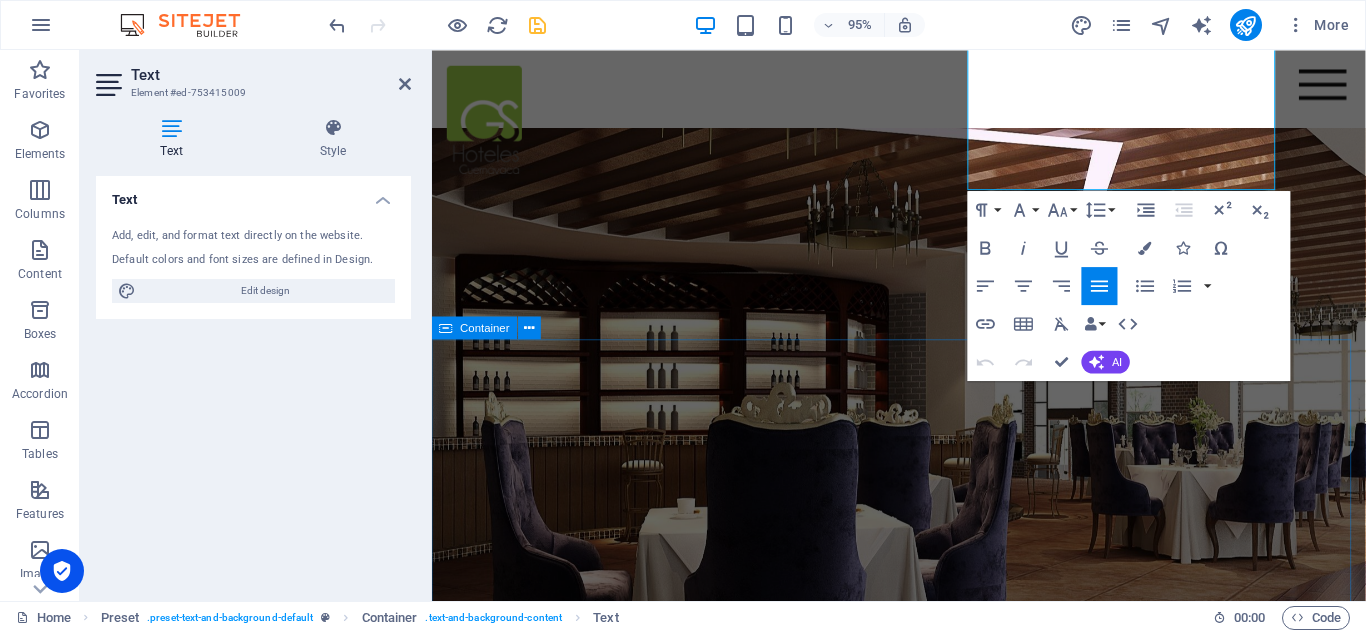 click on "Nuestros servicios Habitaciones  51 habitaciones. 19 sencillas 29 dobles 3 junior suite Salones Contamos con 2 salones de hasta para 80 personas en montaje tipo auditorio. Elevador Nuestro servicio de elevador y rampas para personas con alguna discapacidad nos distinguen. Restaurante Si de gusto y vista hablamos, nuestro espacio es el indicado para ti, adecuado para todo tipo de evento Alberca El clima de Cuernavaca es apto para disfrutarlo en nuestra piscina, ubicada en el 5to piso. Internet Justo lo que necesitas para continuar tus labores en línea mientras disfrutas de tu hospedaje" at bounding box center [923, 1969] 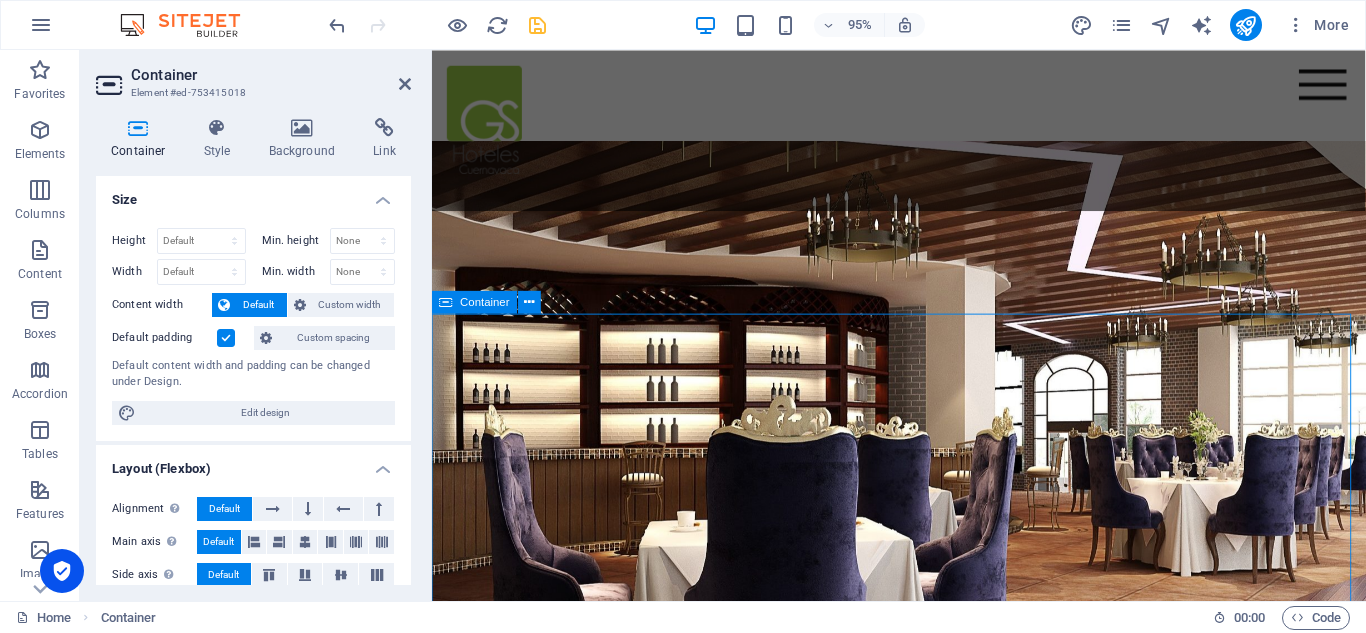 scroll, scrollTop: 1497, scrollLeft: 0, axis: vertical 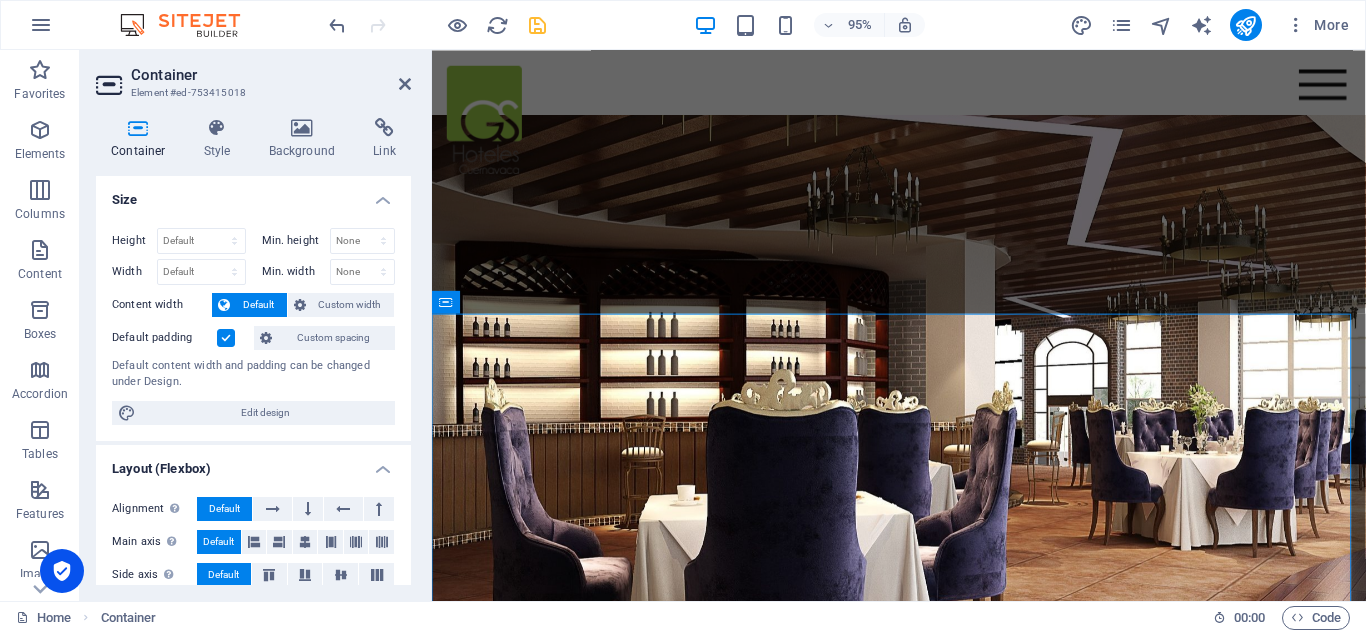 click at bounding box center (923, 429) 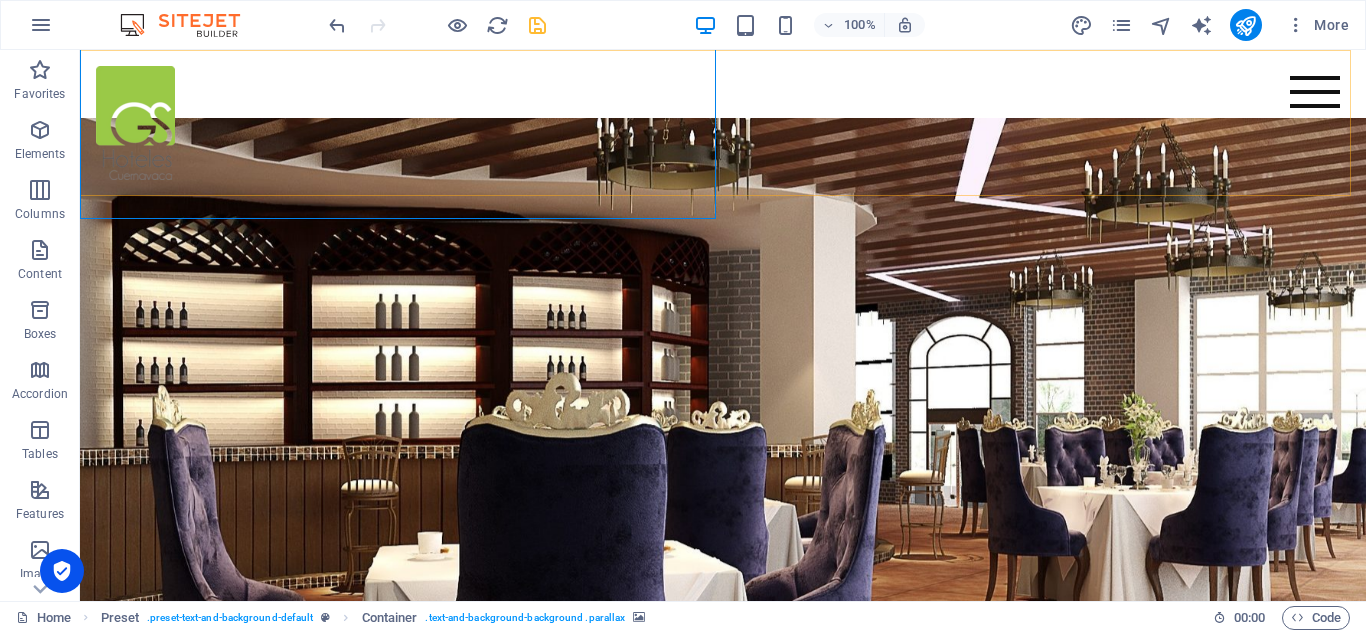 click on "INICIO Habitaciones y suites Hotel RESTAURANTE Contacto" at bounding box center (723, 123) 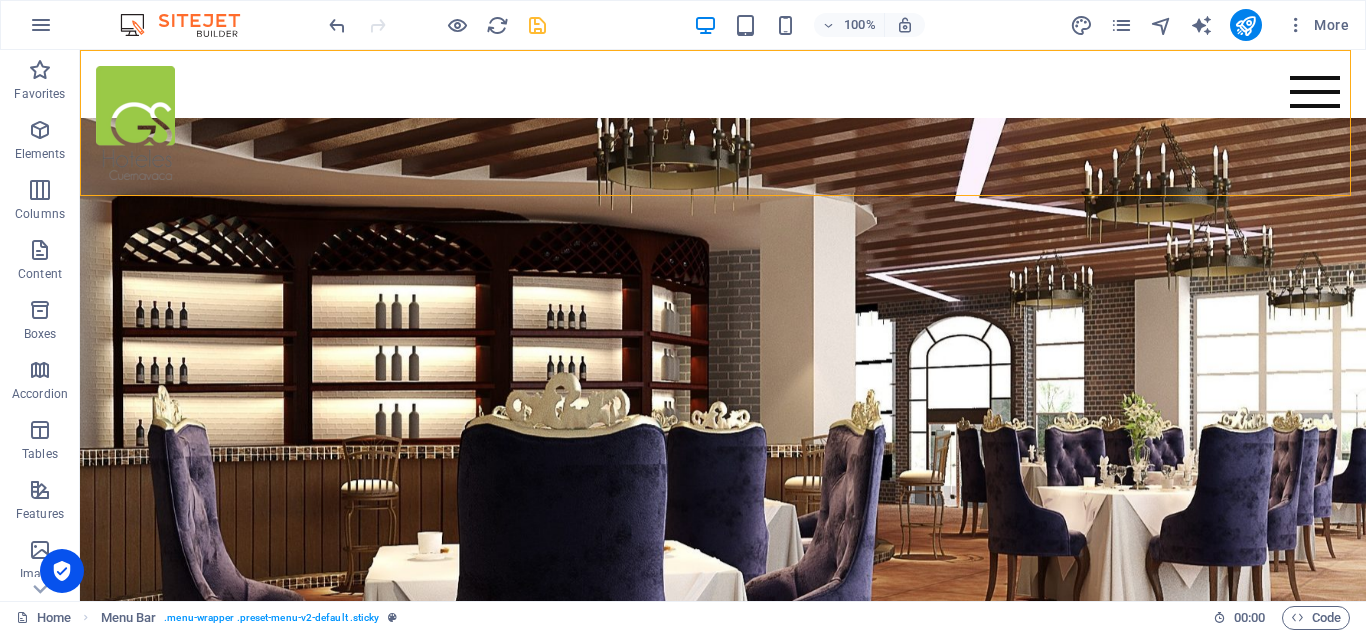 click on "INICIO Habitaciones y suites Hotel RESTAURANTE Contacto" at bounding box center (723, 123) 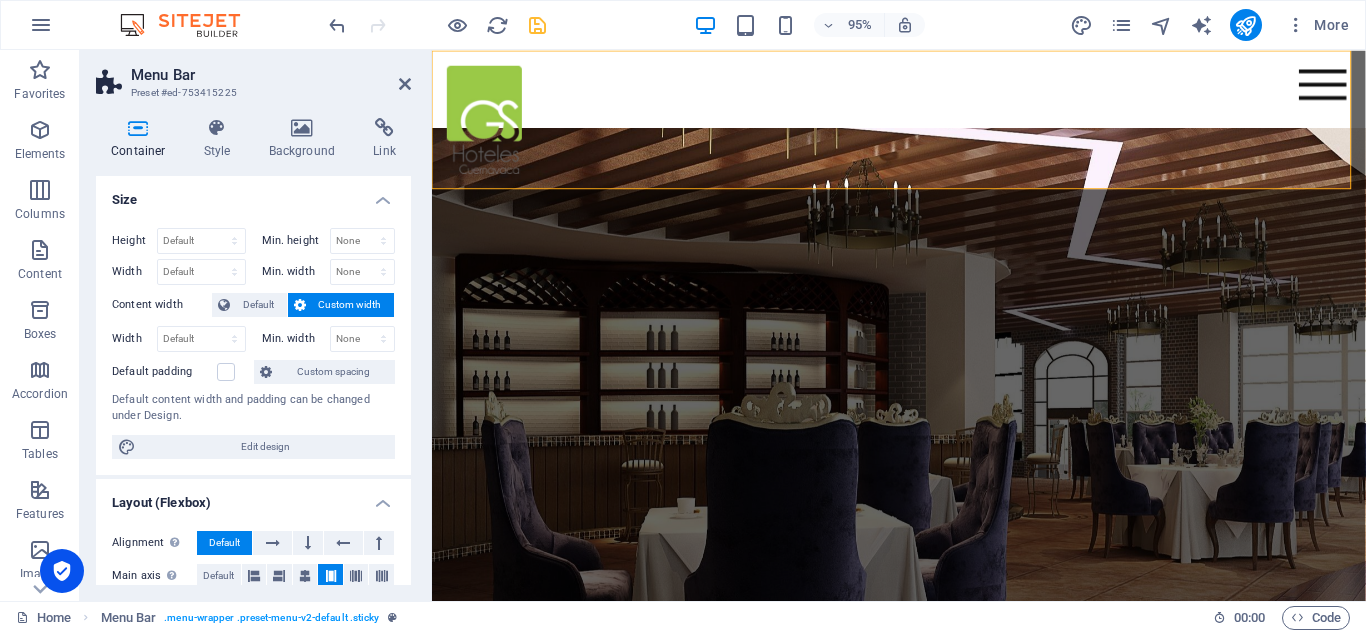 scroll, scrollTop: 1524, scrollLeft: 0, axis: vertical 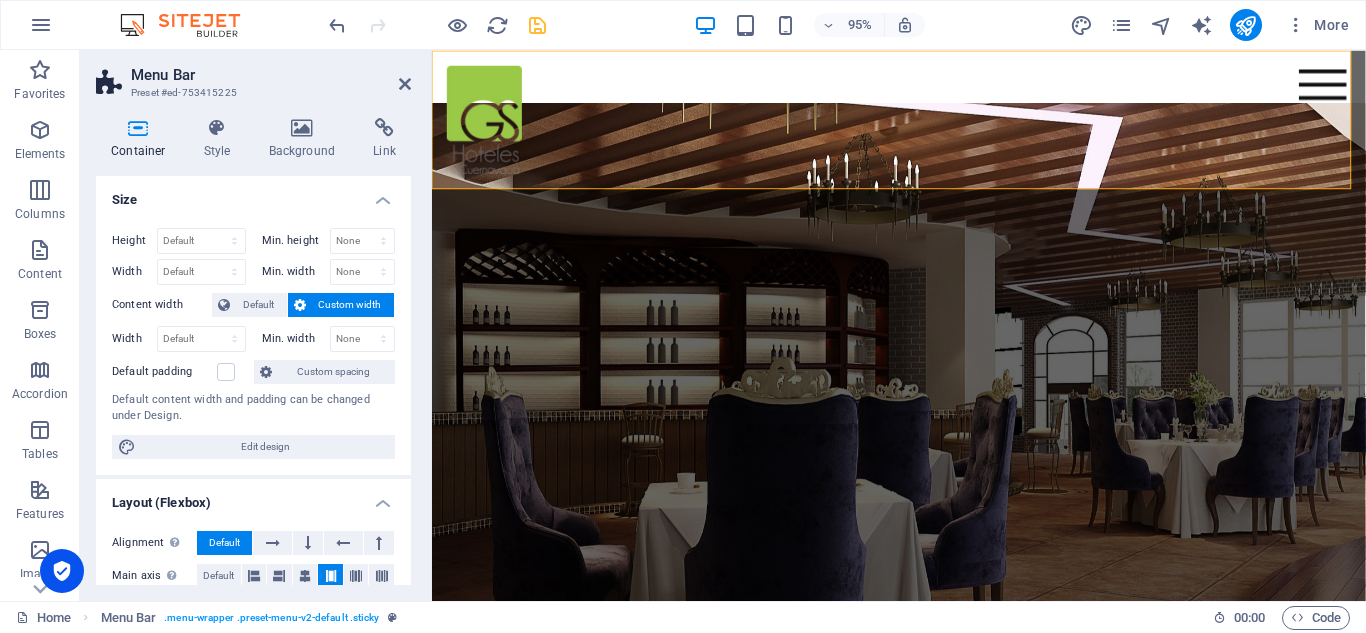 click on "INICIO Habitaciones y suites Hotel RESTAURANTE Contacto" at bounding box center [923, 123] 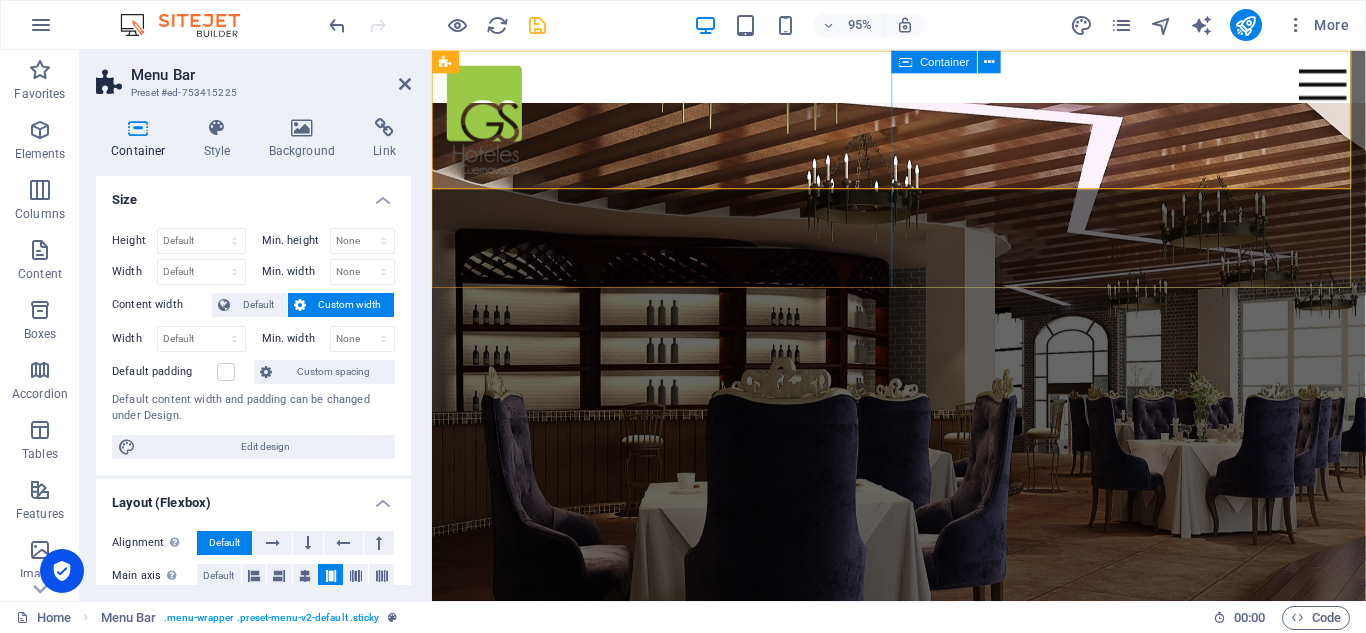 click on "Descubre GS Cuernavaca Descubre el extraordinario confort y la calidez que tenemos para ofrecerte, diseñados para que tu estancia se convierta en una experiencia verdaderamente inolvidable. En nuestro establecimiento, tu satisfacción y bienestar son nuestra principal prioridad, lo que nos impulsa a hacer de cada momento contigo un placer auténtico y memorable. ¡Estamos ansiosos por darte la bienvenida y brindarte el mejor servicio posible! Rooms & Suites" at bounding box center [923, 878] 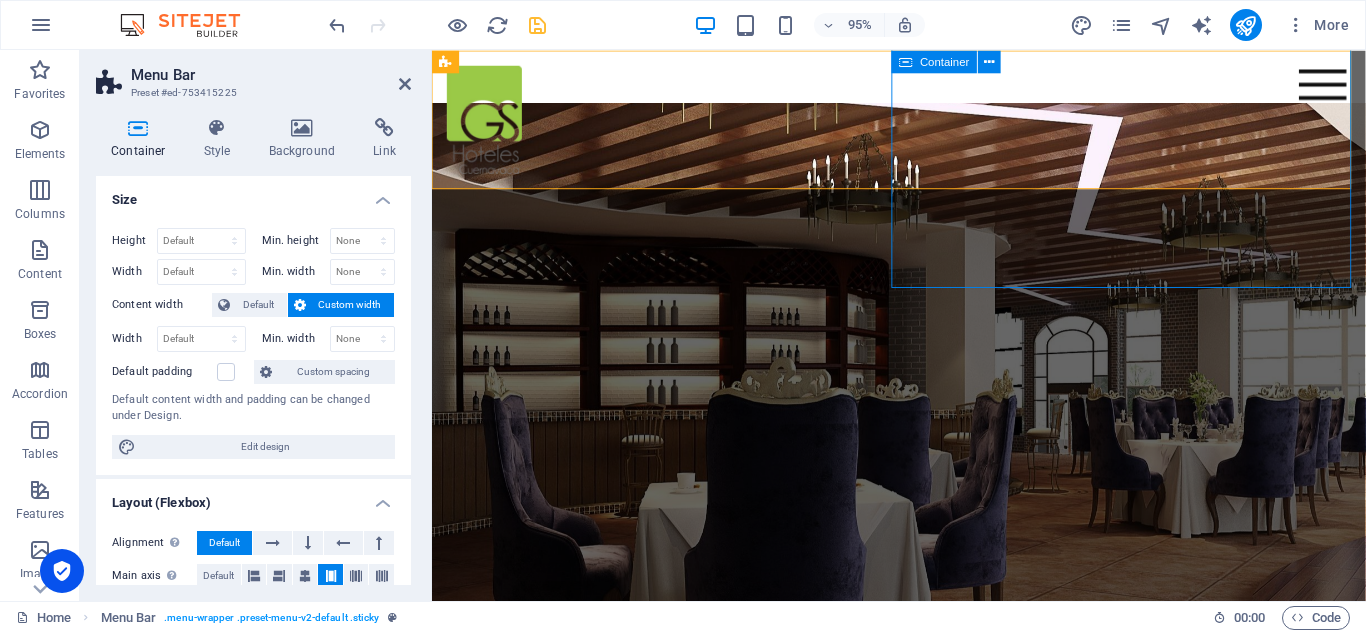 click on "Descubre GS Cuernavaca Descubre el extraordinario confort y la calidez que tenemos para ofrecerte, diseñados para que tu estancia se convierta en una experiencia verdaderamente inolvidable. En nuestro establecimiento, tu satisfacción y bienestar son nuestra principal prioridad, lo que nos impulsa a hacer de cada momento contigo un placer auténtico y memorable. ¡Estamos ansiosos por darte la bienvenida y brindarte el mejor servicio posible! Rooms & Suites" at bounding box center (923, 878) 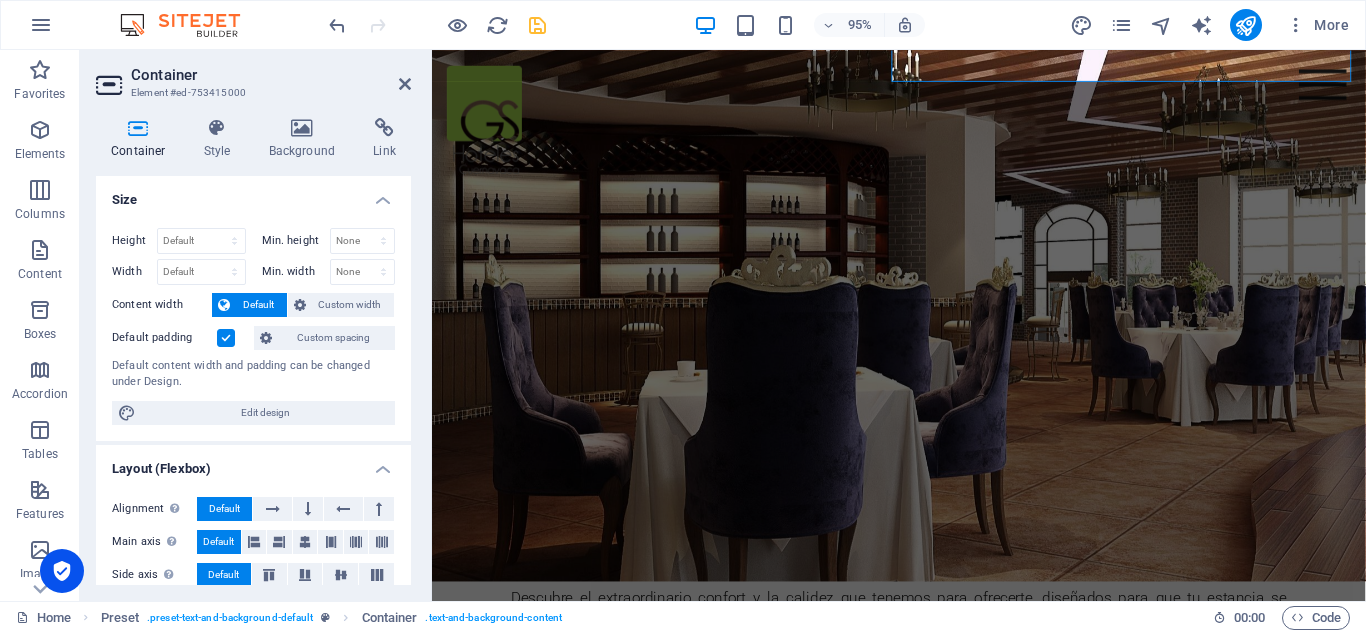 scroll, scrollTop: 1607, scrollLeft: 0, axis: vertical 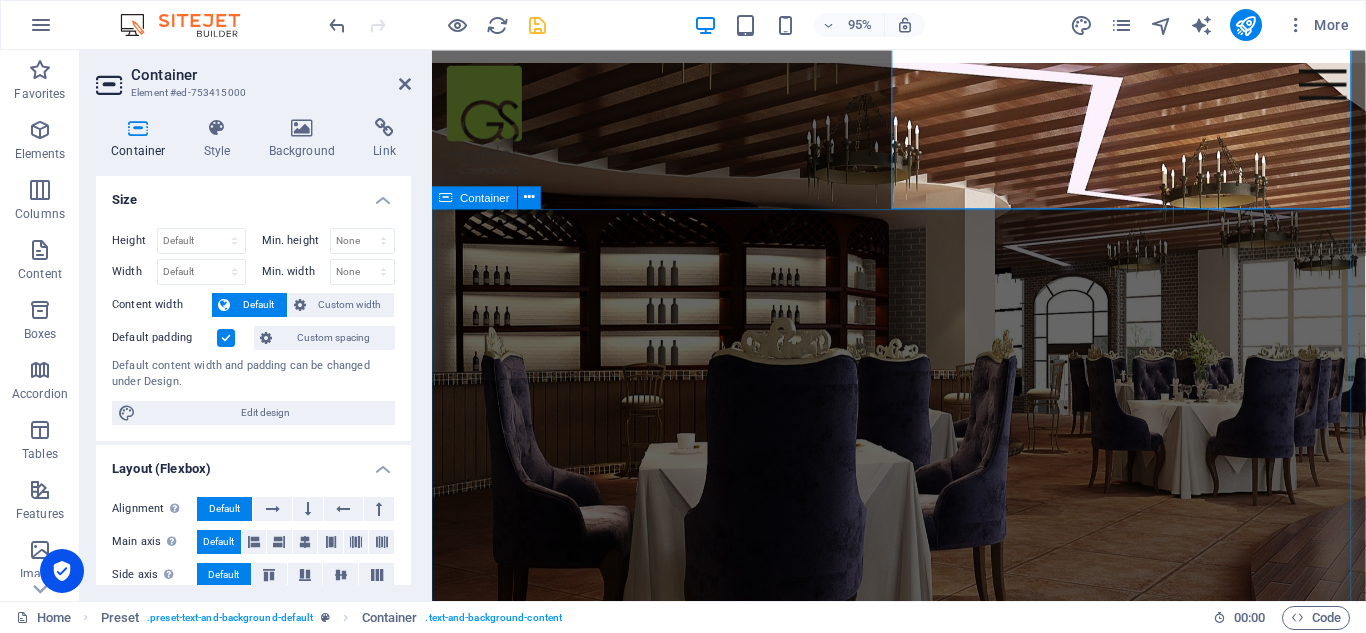 click on "Nuestros servicios Habitaciones  51 habitaciones. 19 sencillas 29 dobles 3 junior suite Salones Contamos con 2 salones de hasta para 80 personas en montaje tipo auditorio. Elevador Nuestro servicio de elevador y rampas para personas con alguna discapacidad nos distinguen. Restaurante Si de gusto y vista hablamos, nuestro espacio es el indicado para ti, adecuado para todo tipo de evento Alberca El clima de Cuernavaca es apto para disfrutarlo en nuestra piscina, ubicada en el 5to piso. Internet Justo lo que necesitas para continuar tus labores en línea mientras disfrutas de tu hospedaje" at bounding box center (923, 1832) 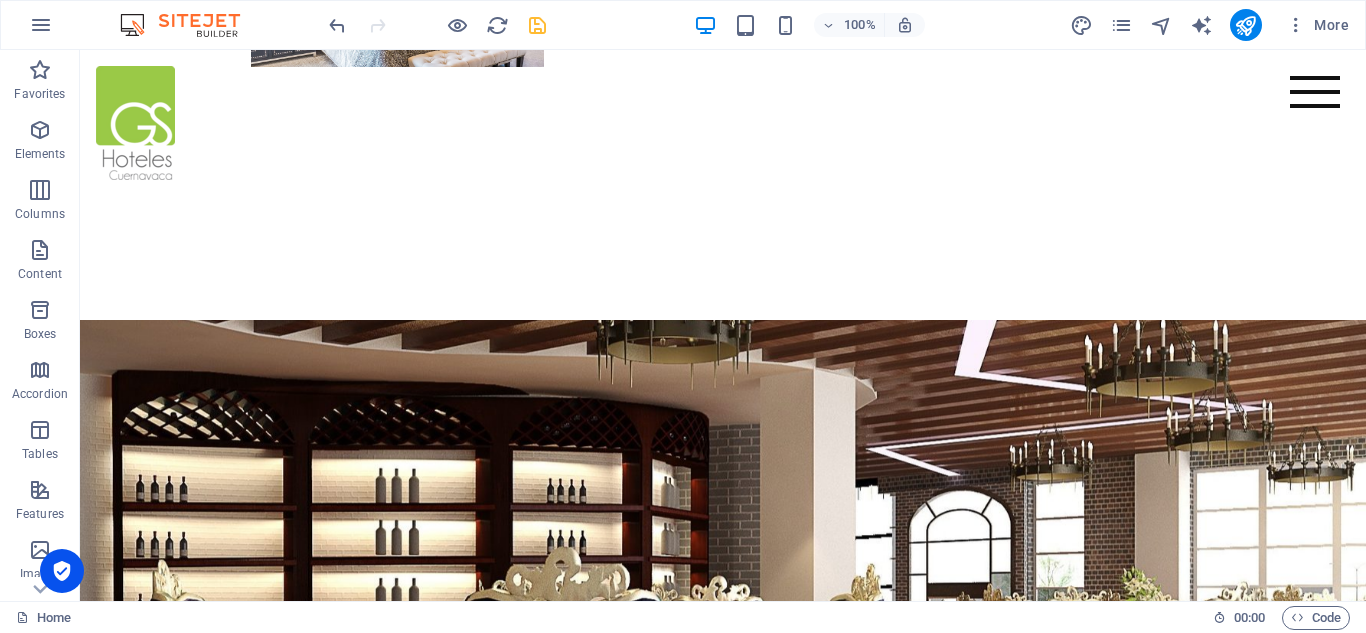 scroll, scrollTop: 1148, scrollLeft: 0, axis: vertical 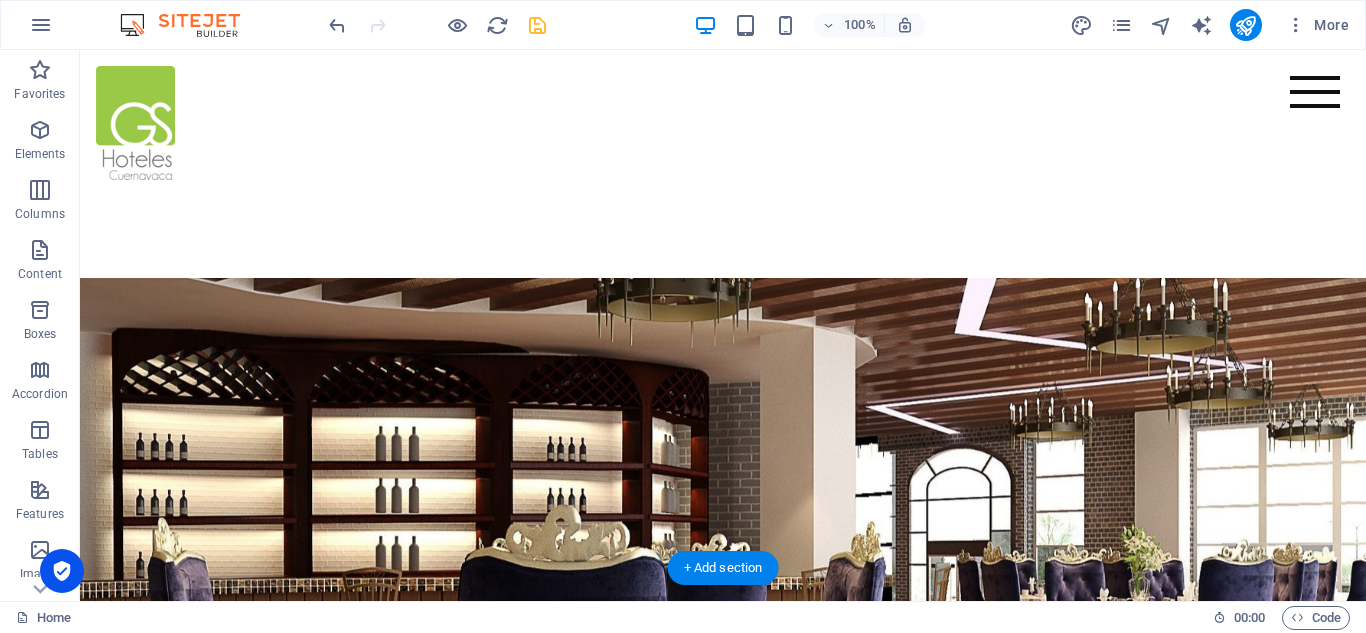 click at bounding box center (723, 561) 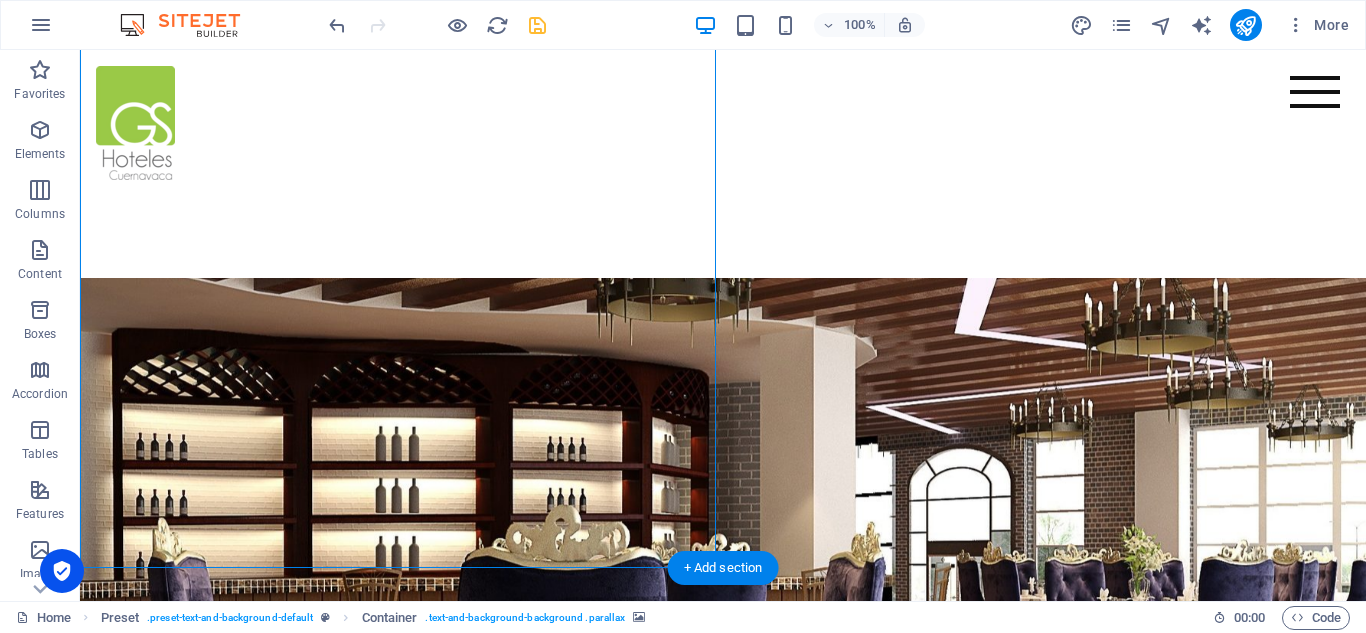 click at bounding box center (723, 561) 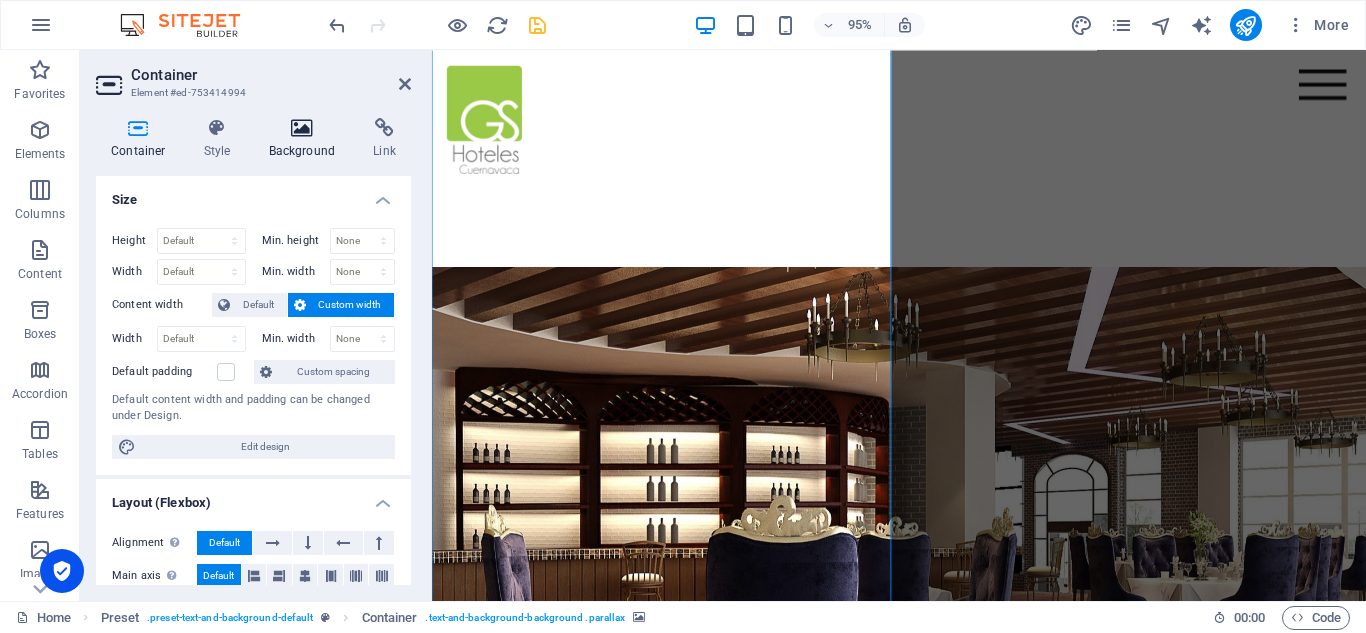 click at bounding box center [302, 128] 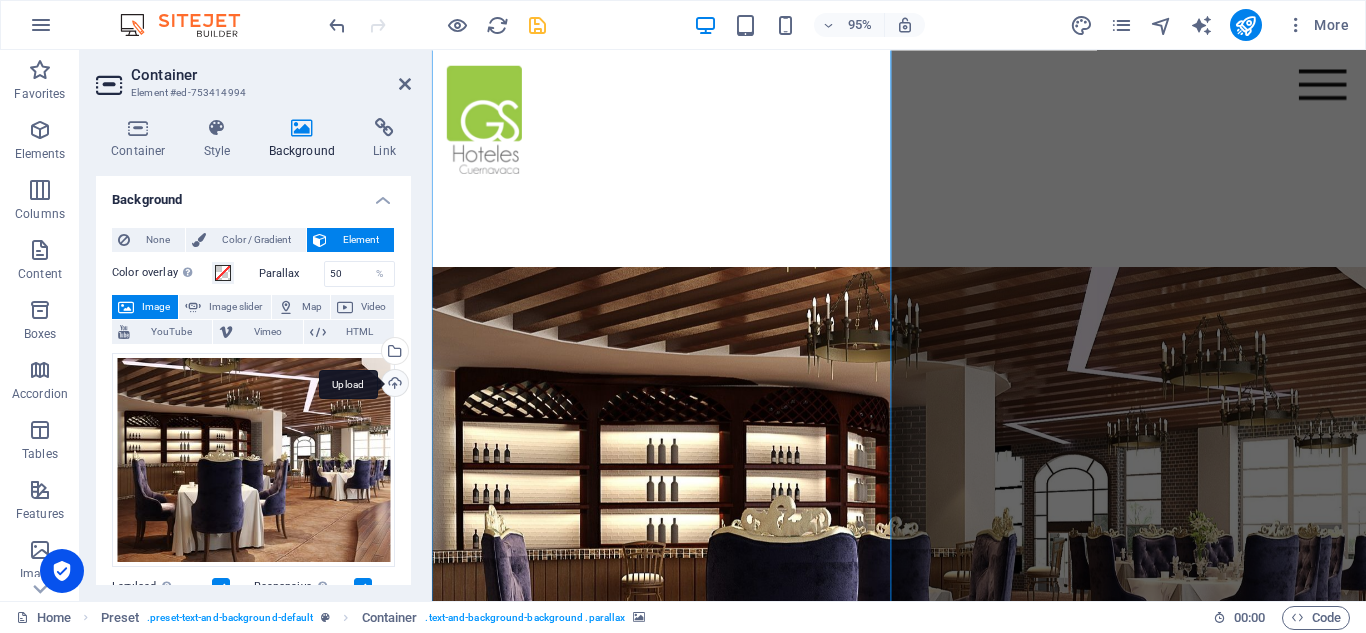 click on "Upload" at bounding box center (393, 385) 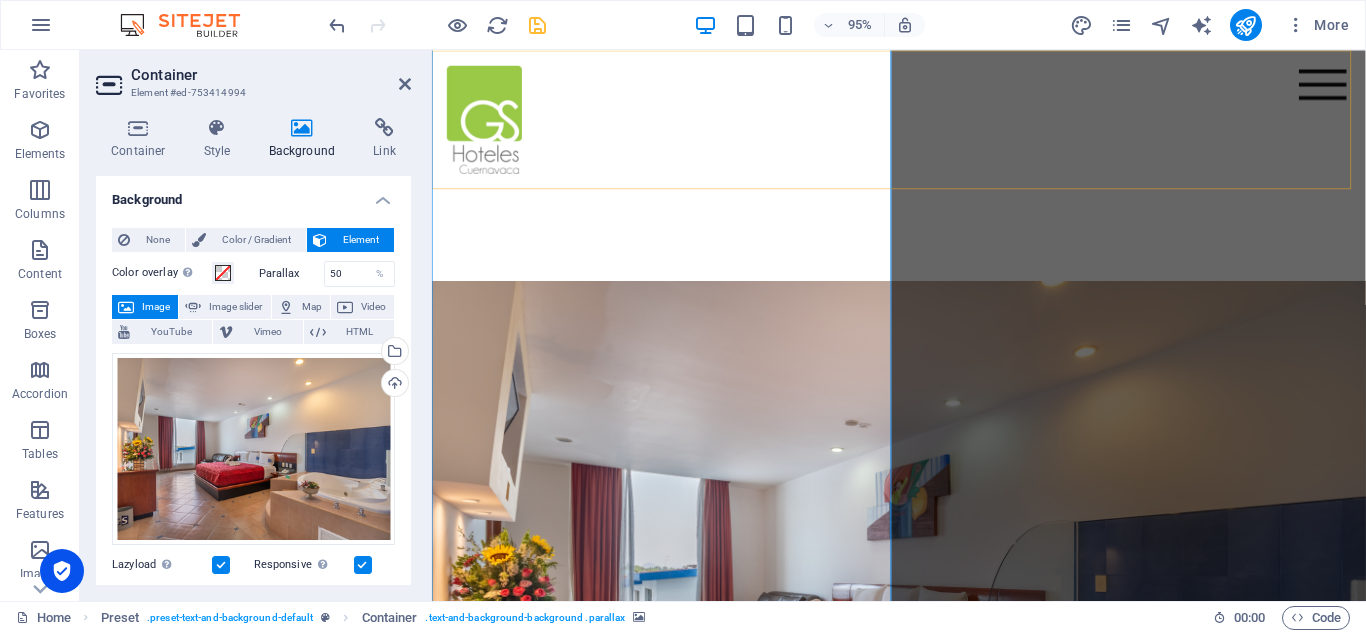 click on "INICIO Habitaciones y suites Hotel RESTAURANTE Contacto" at bounding box center (923, 123) 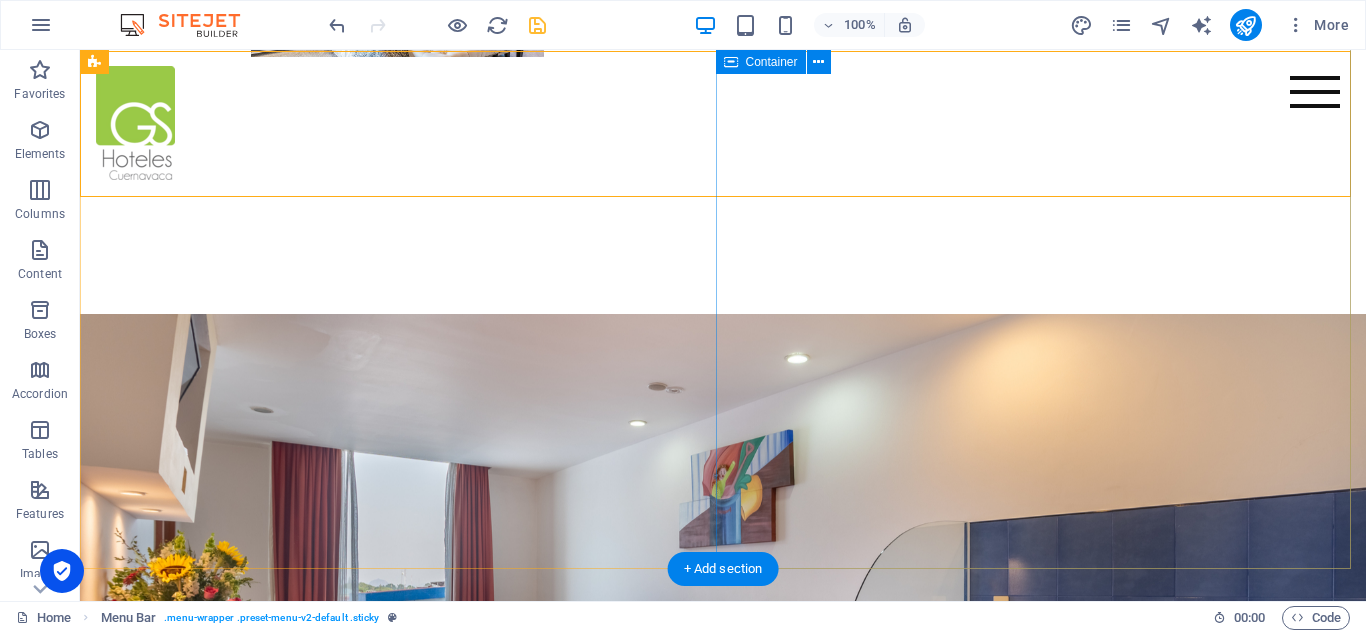 scroll, scrollTop: 1147, scrollLeft: 0, axis: vertical 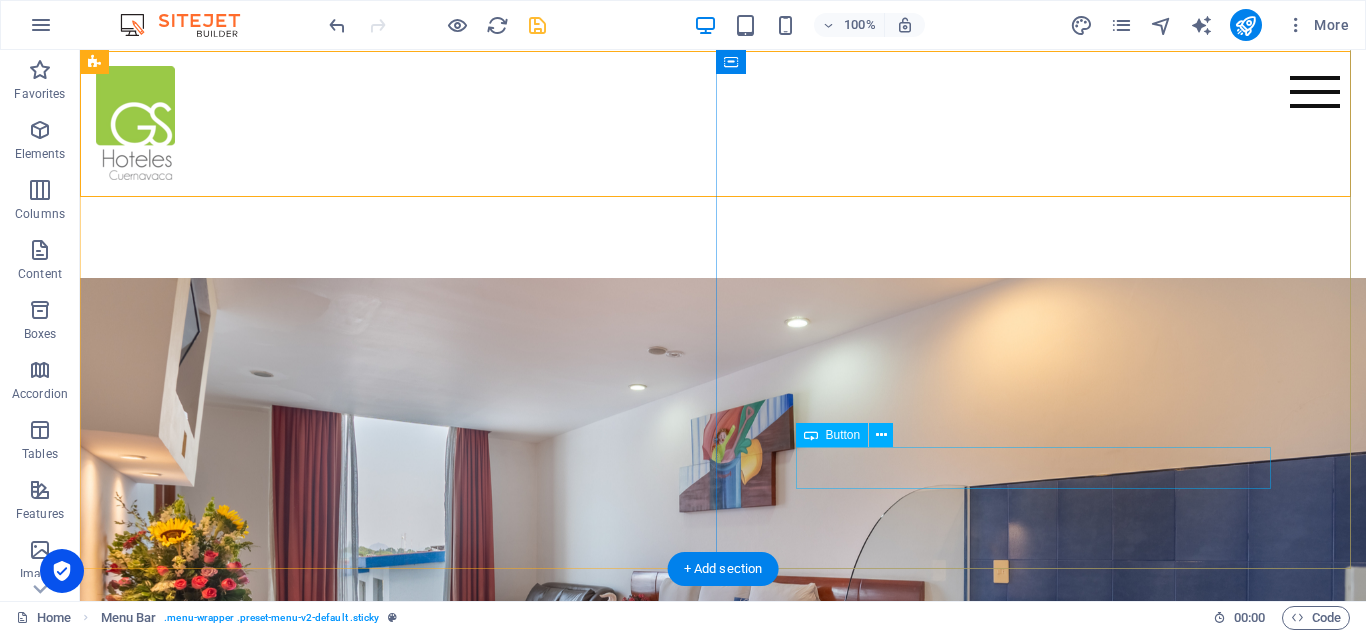 click on "Rooms & Suites" at bounding box center [723, 1288] 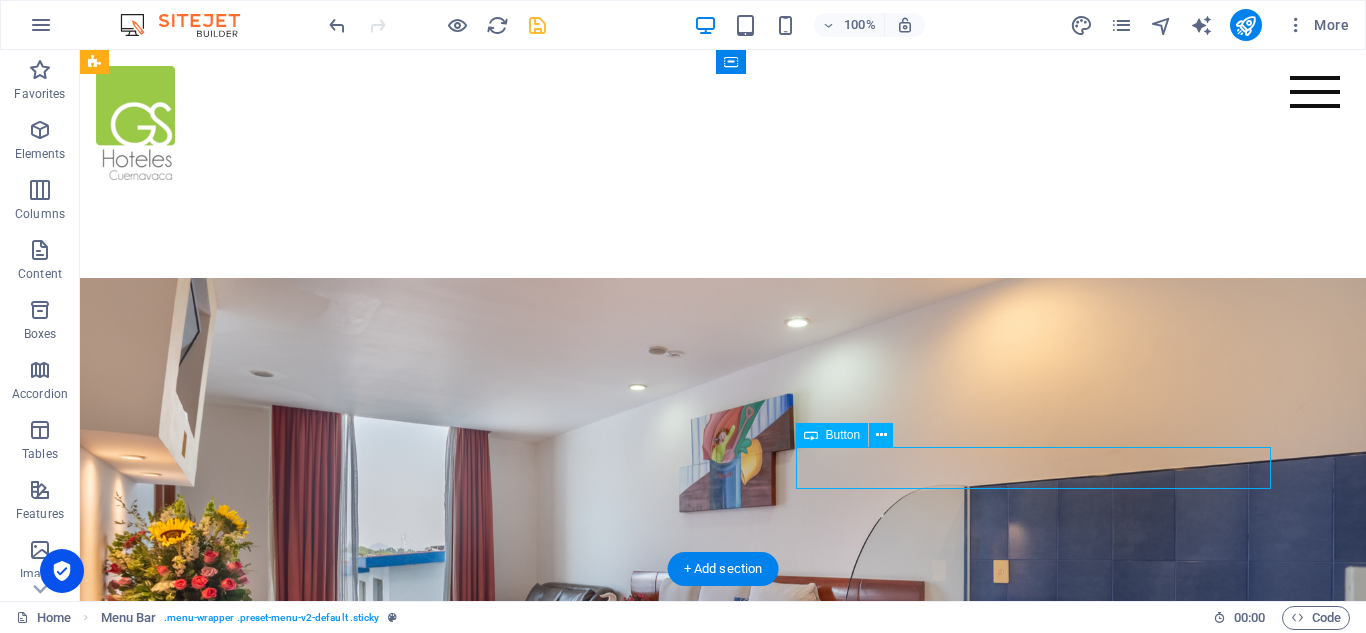 click on "Rooms & Suites" at bounding box center (723, 1288) 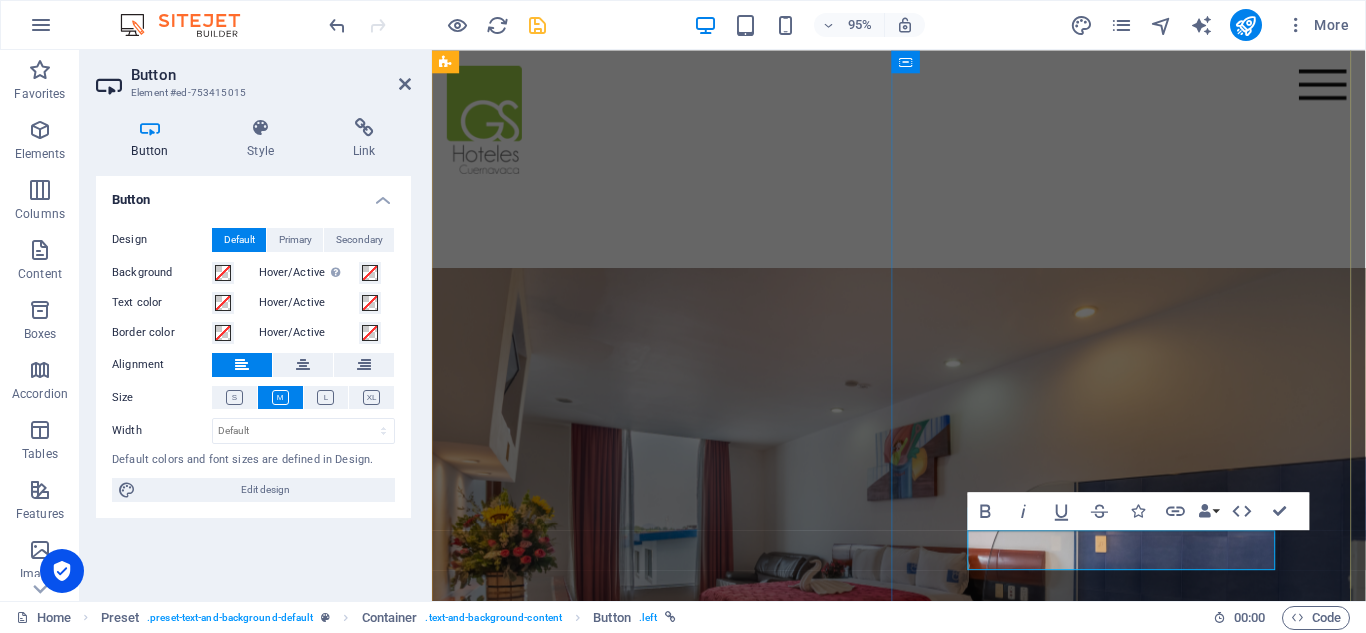 type 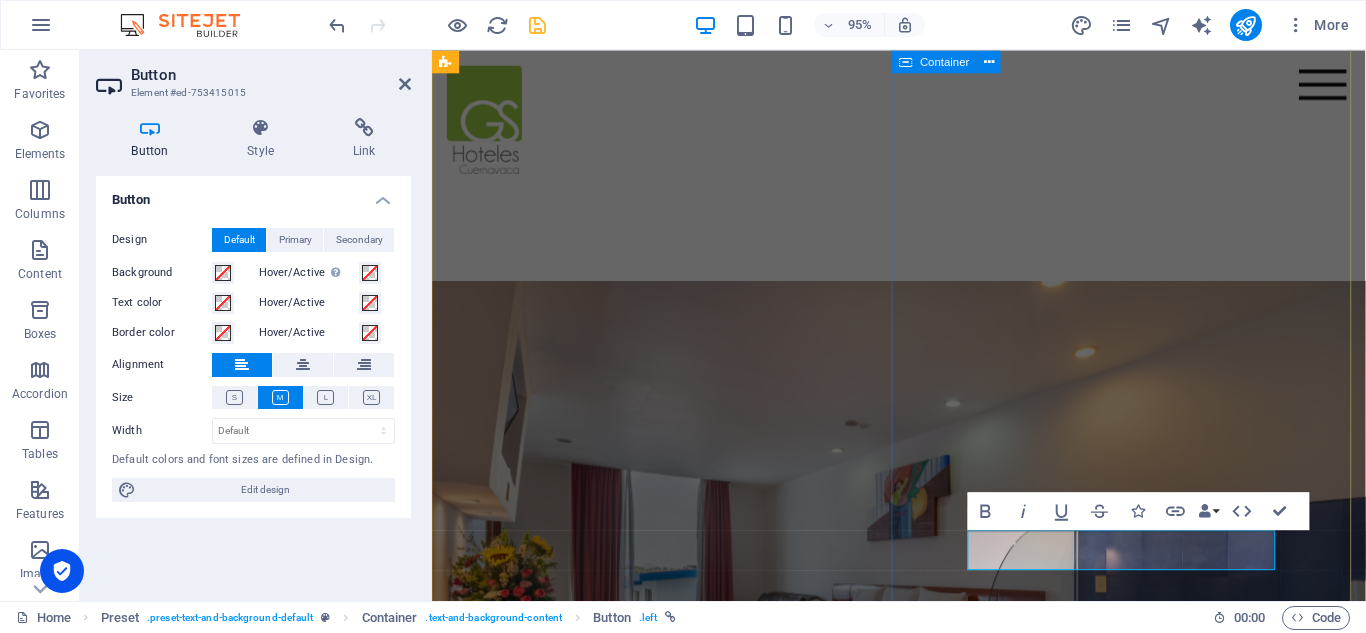click on "Descubre GS Cuernavaca Descubre el extraordinario confort y la calidez que tenemos para ofrecerte, diseñados para que tu estancia se convierta en una experiencia verdaderamente inolvidable. En nuestro establecimiento, tu satisfacción y bienestar son nuestra principal prioridad, lo que nos impulsa a hacer de cada momento contigo un placer auténtico y memorable. ¡Estamos ansiosos por darte la bienvenida y brindarte el mejor servicio posible! habitaciones y suites" at bounding box center [923, 1255] 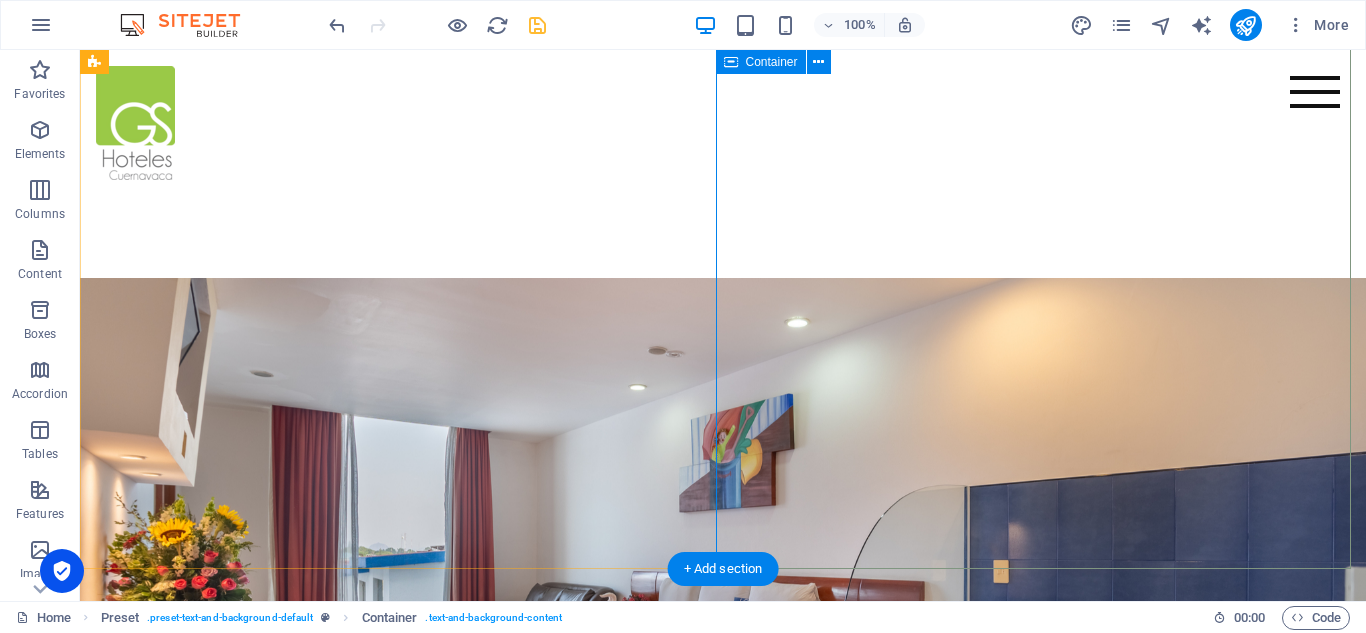 click on "Descubre GS Cuernavaca Descubre el extraordinario confort y la calidez que tenemos para ofrecerte, diseñados para que tu estancia se convierta en una experiencia verdaderamente inolvidable. En nuestro establecimiento, tu satisfacción y bienestar son nuestra principal prioridad, lo que nos impulsa a hacer de cada momento contigo un placer auténtico y memorable. ¡Estamos ansiosos por darte la bienvenida y brindarte el mejor servicio posible! habitaciones y suites" at bounding box center [723, 1172] 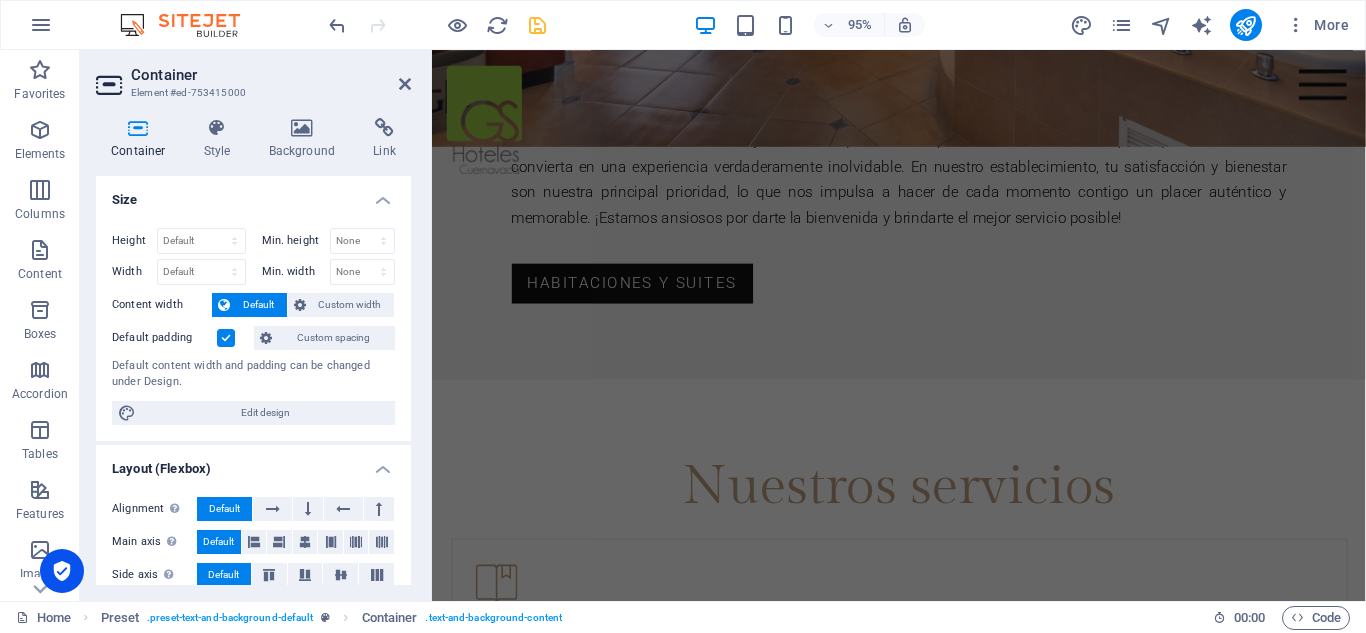 scroll, scrollTop: 1906, scrollLeft: 0, axis: vertical 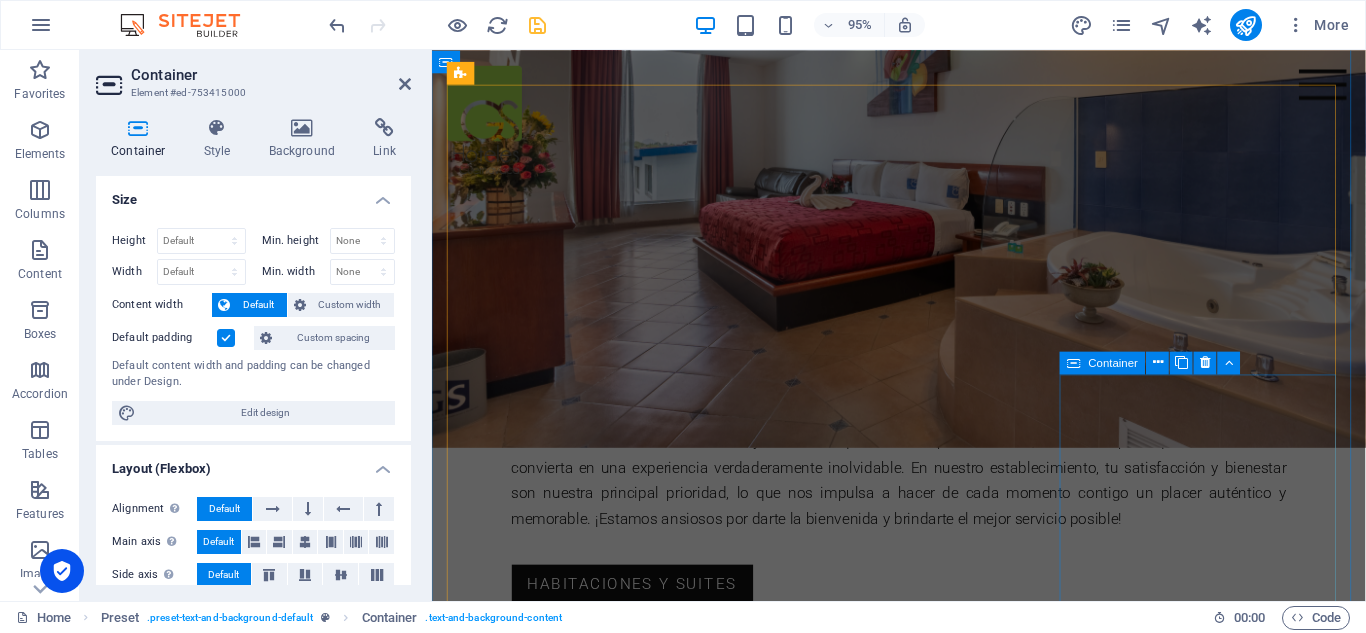 click on "Internet Justo lo que necesitas para continuar tus labores en línea mientras disfrutas de tu hospedaje" at bounding box center [924, 2177] 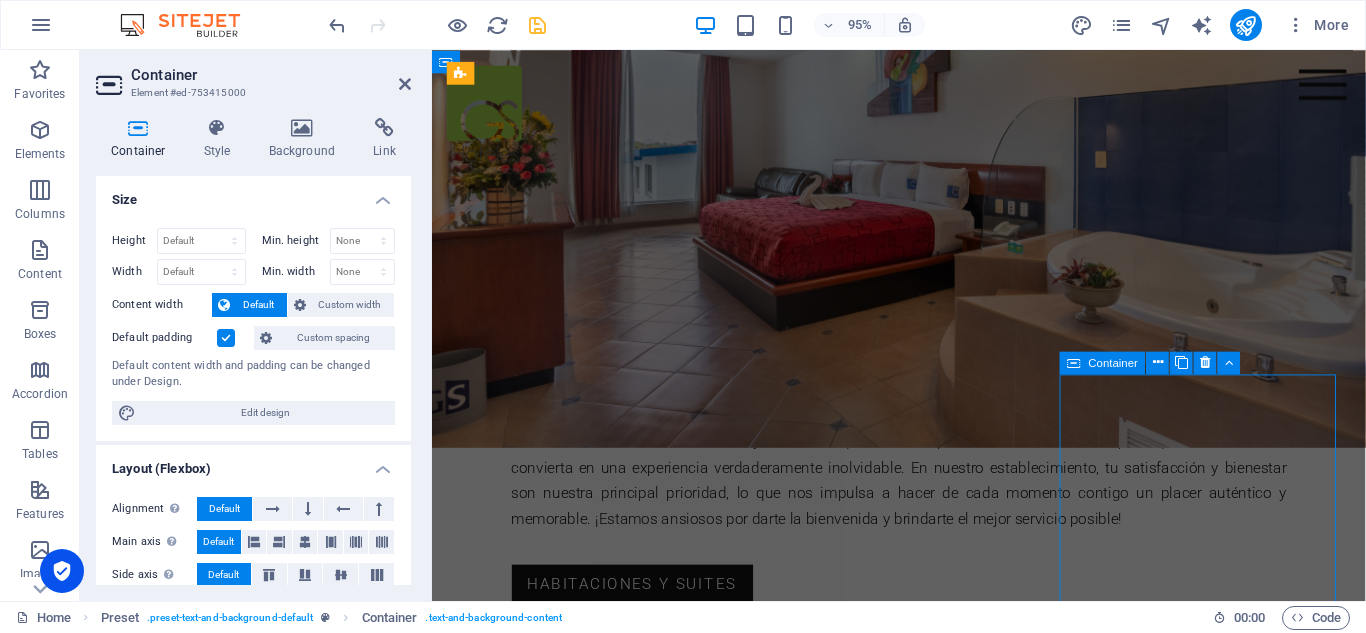 click on "Internet Justo lo que necesitas para continuar tus labores en línea mientras disfrutas de tu hospedaje" at bounding box center (924, 2177) 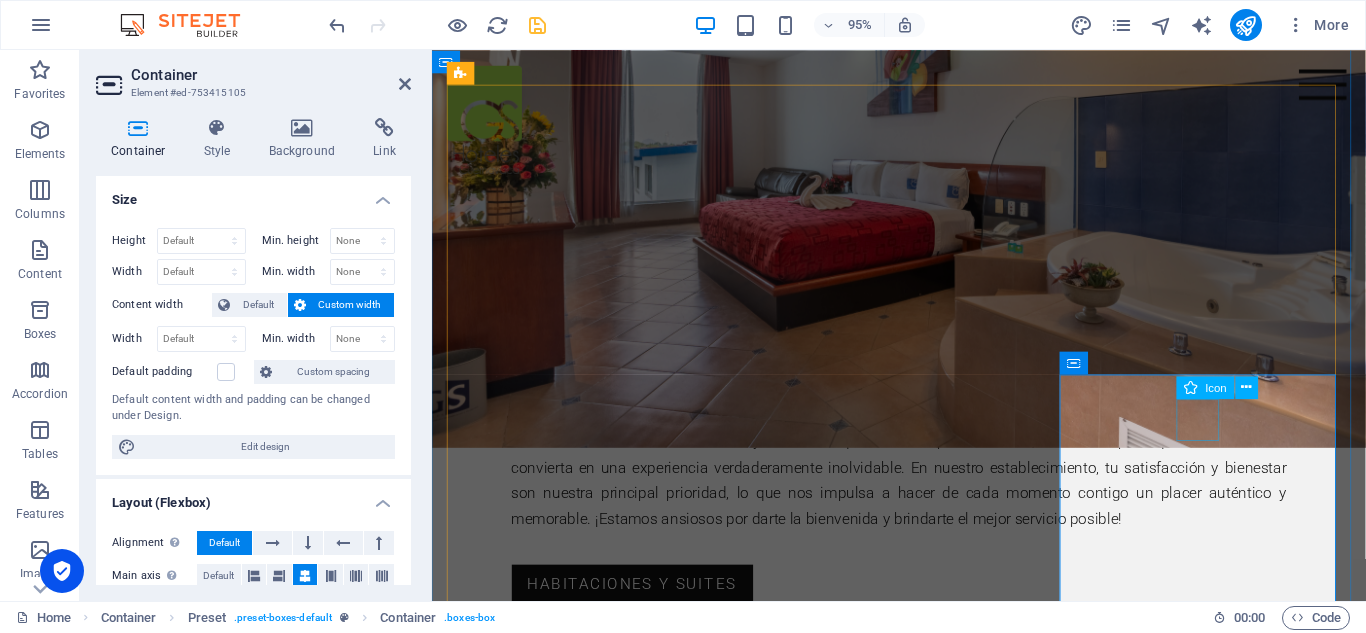 click at bounding box center [924, 2129] 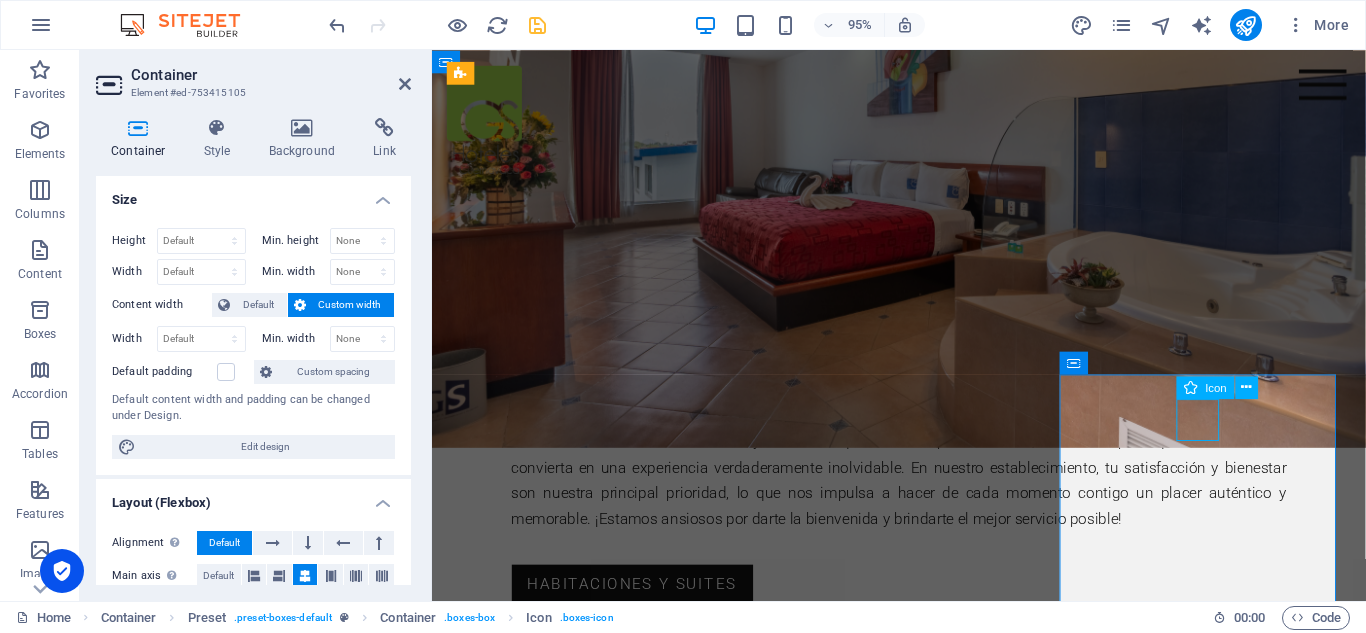 click at bounding box center [924, 2129] 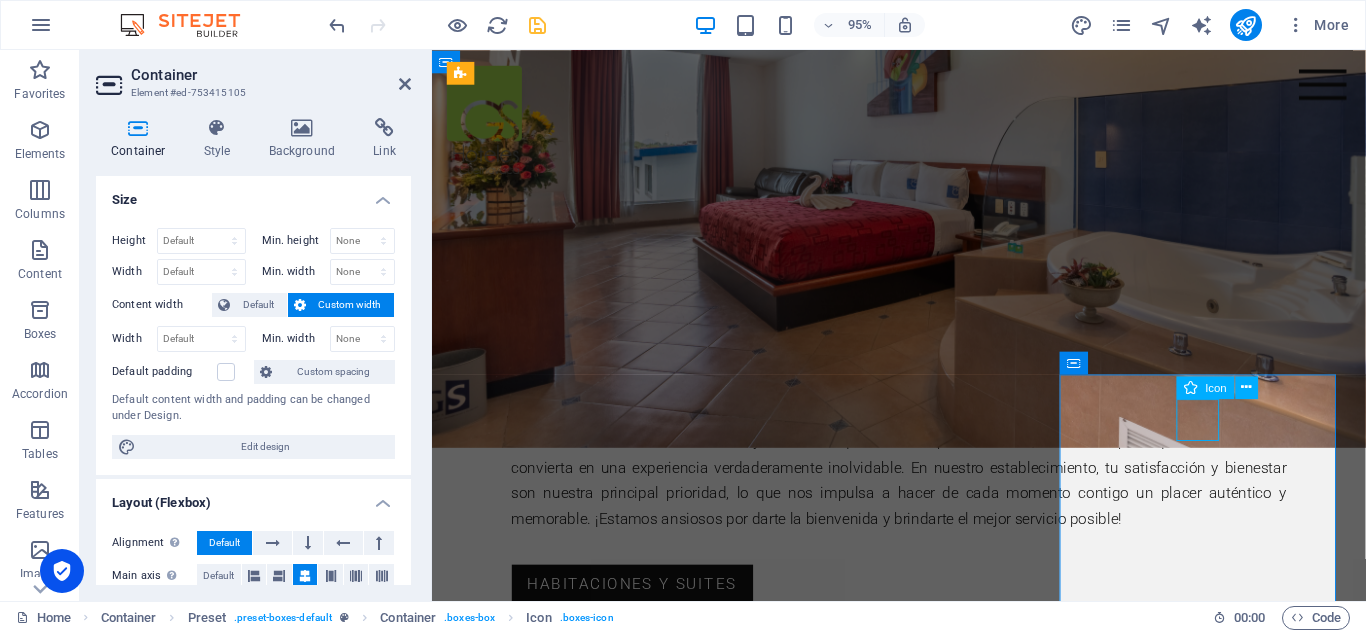 select on "xMidYMid" 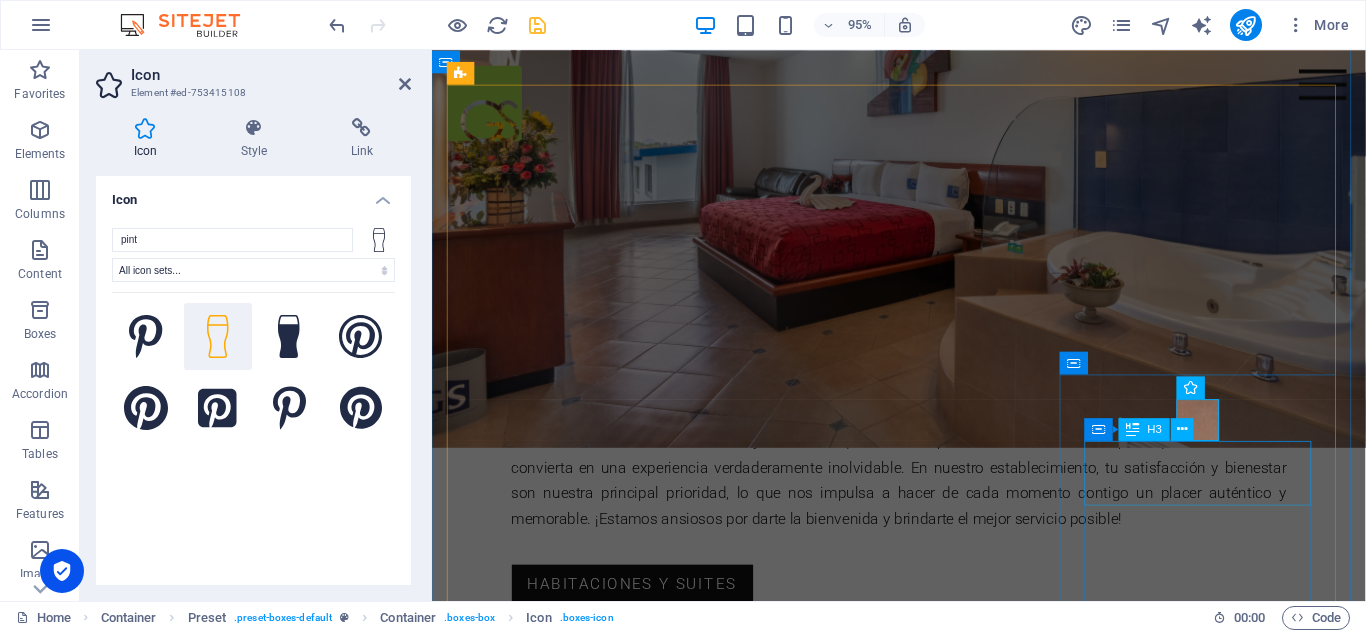 click on "Internet" at bounding box center [924, 2186] 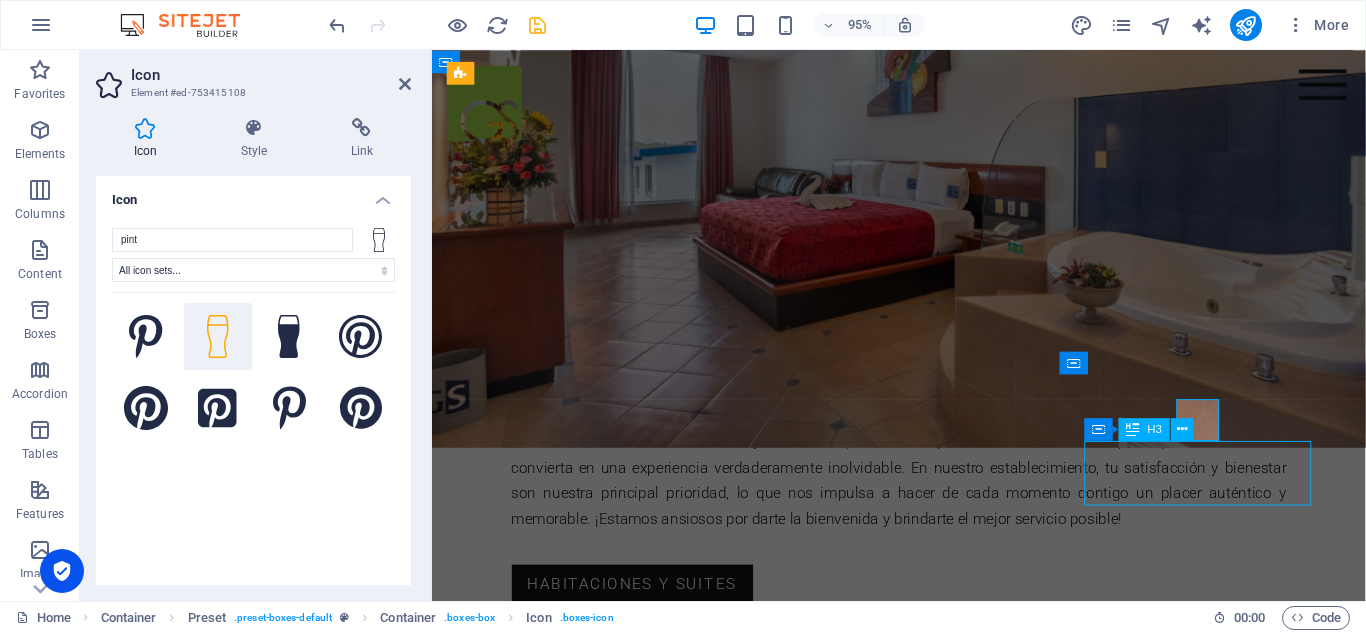 click on "Internet" at bounding box center [924, 2186] 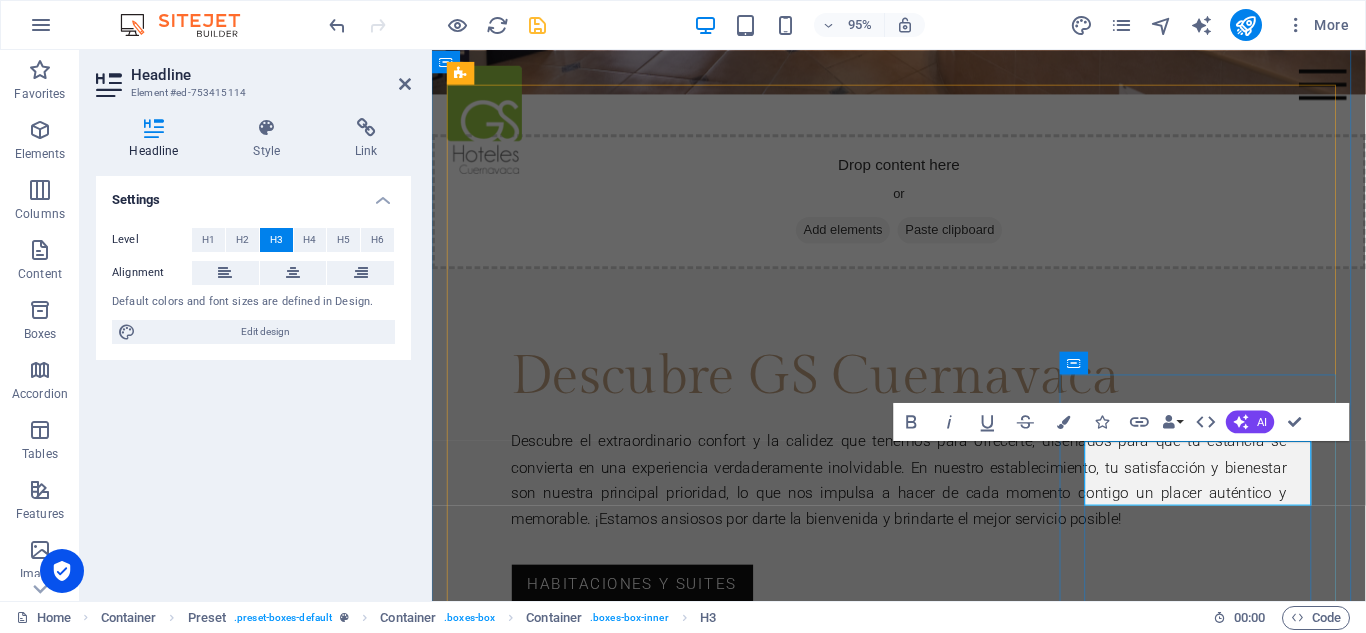 type 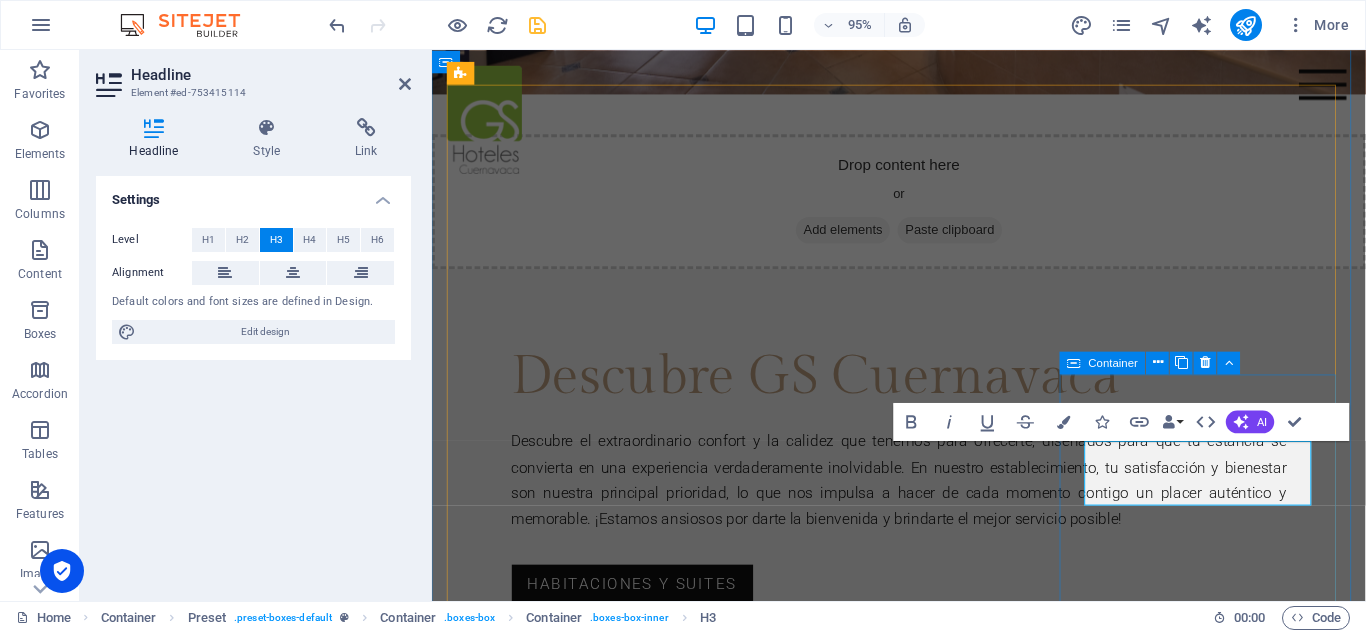 click on "Estacionamiento Justo lo que necesitas para continuar tus labores en línea mientras disfrutas de tu hospedaje" at bounding box center (924, 2177) 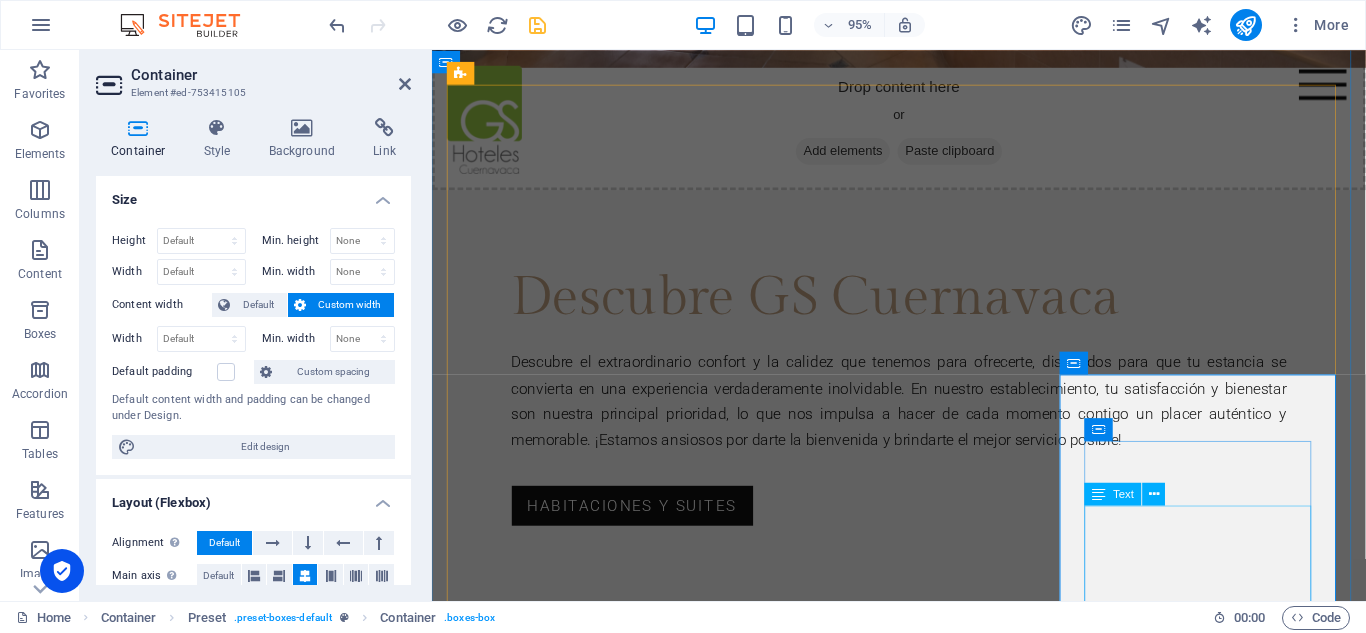 click on "Justo lo que necesitas para continuar tus labores en línea mientras disfrutas de tu hospedaje" at bounding box center (924, 2149) 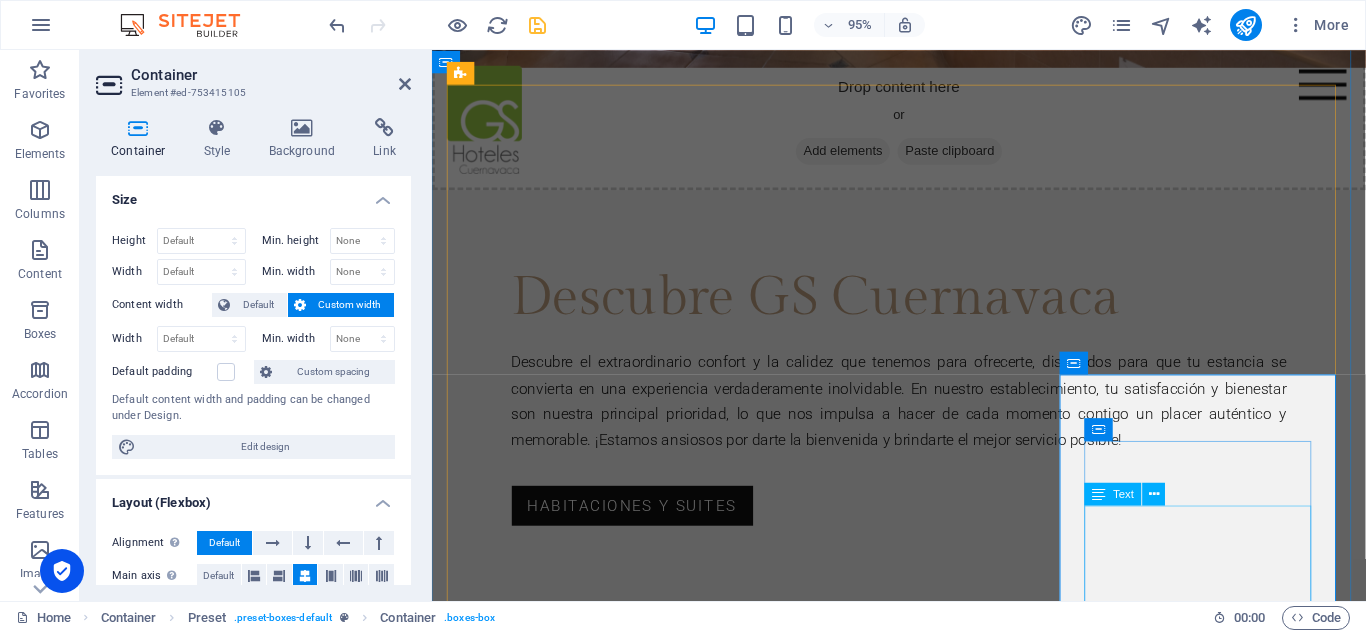 click on "Justo lo que necesitas para continuar tus labores en línea mientras disfrutas de tu hospedaje" at bounding box center [924, 2149] 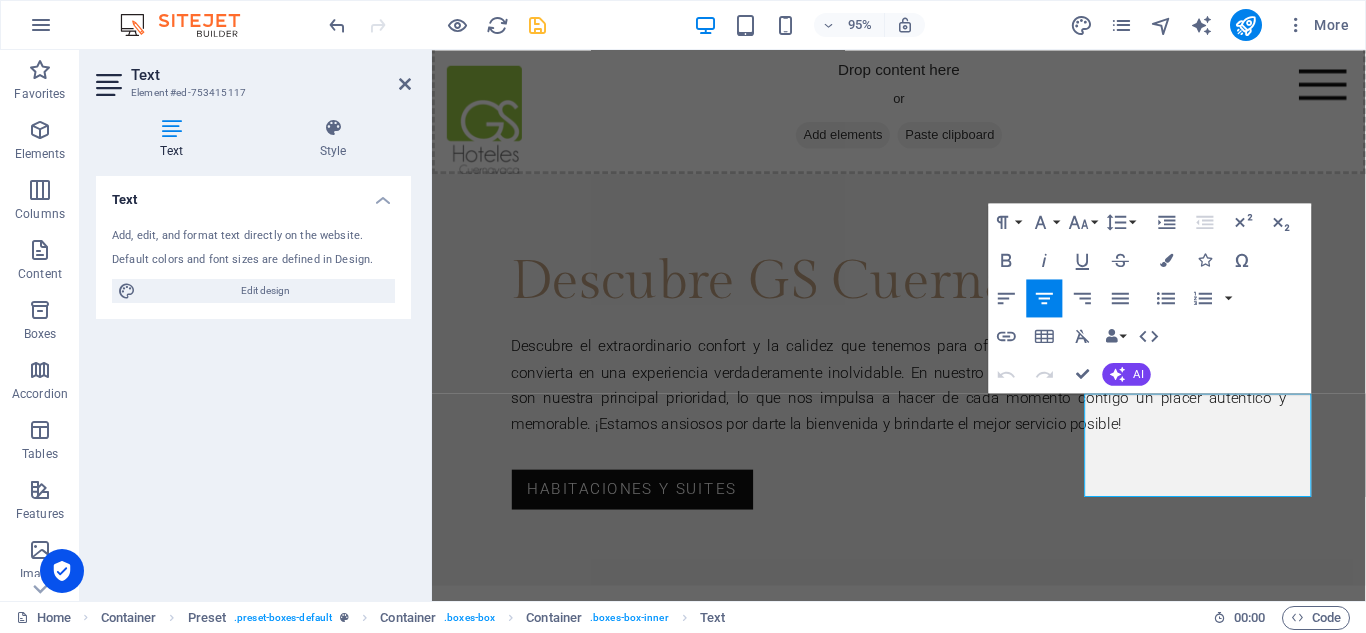 scroll, scrollTop: 2026, scrollLeft: 0, axis: vertical 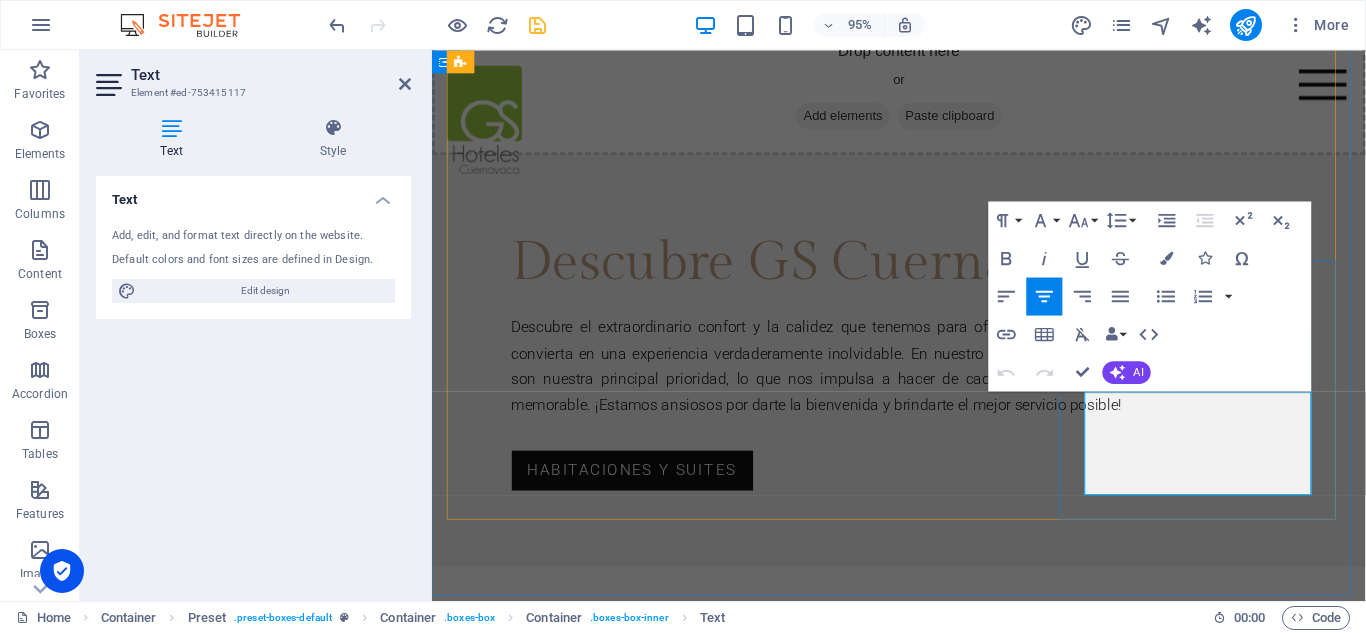 click on "Justo lo que necesitas para continuar tus labores en línea mientras disfrutas de tu hospedaje" at bounding box center [924, 2112] 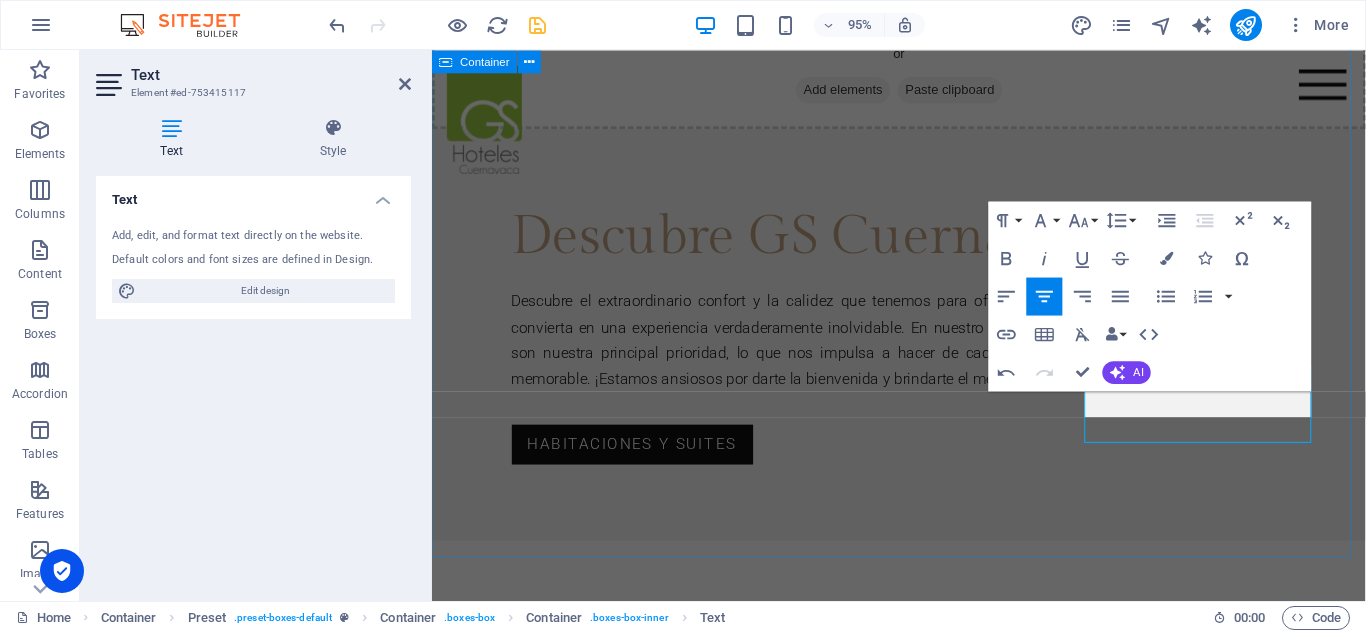 scroll, scrollTop: 2067, scrollLeft: 0, axis: vertical 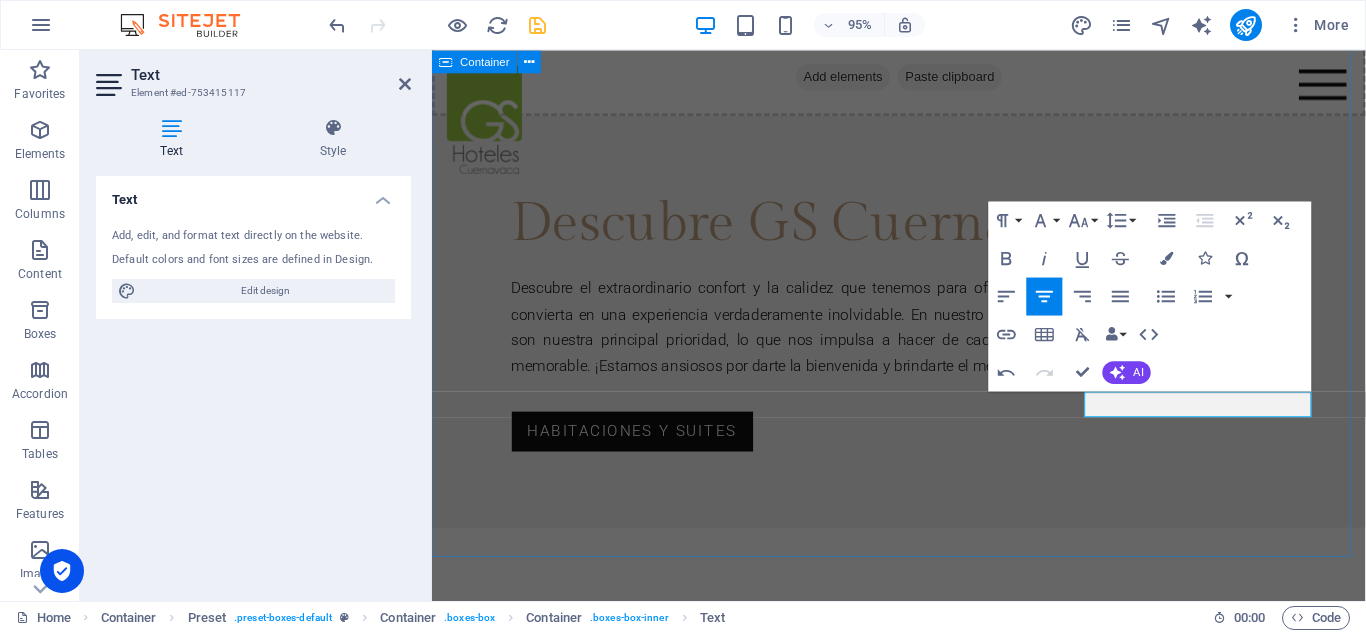 type 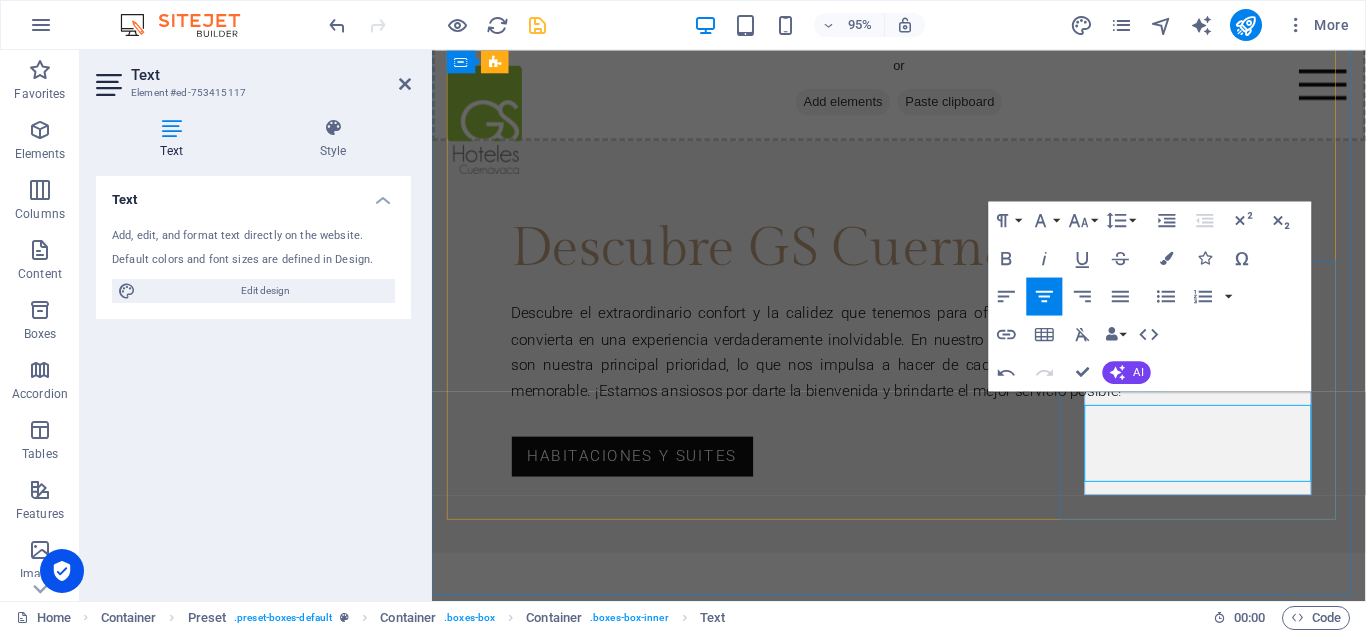 scroll, scrollTop: 2026, scrollLeft: 0, axis: vertical 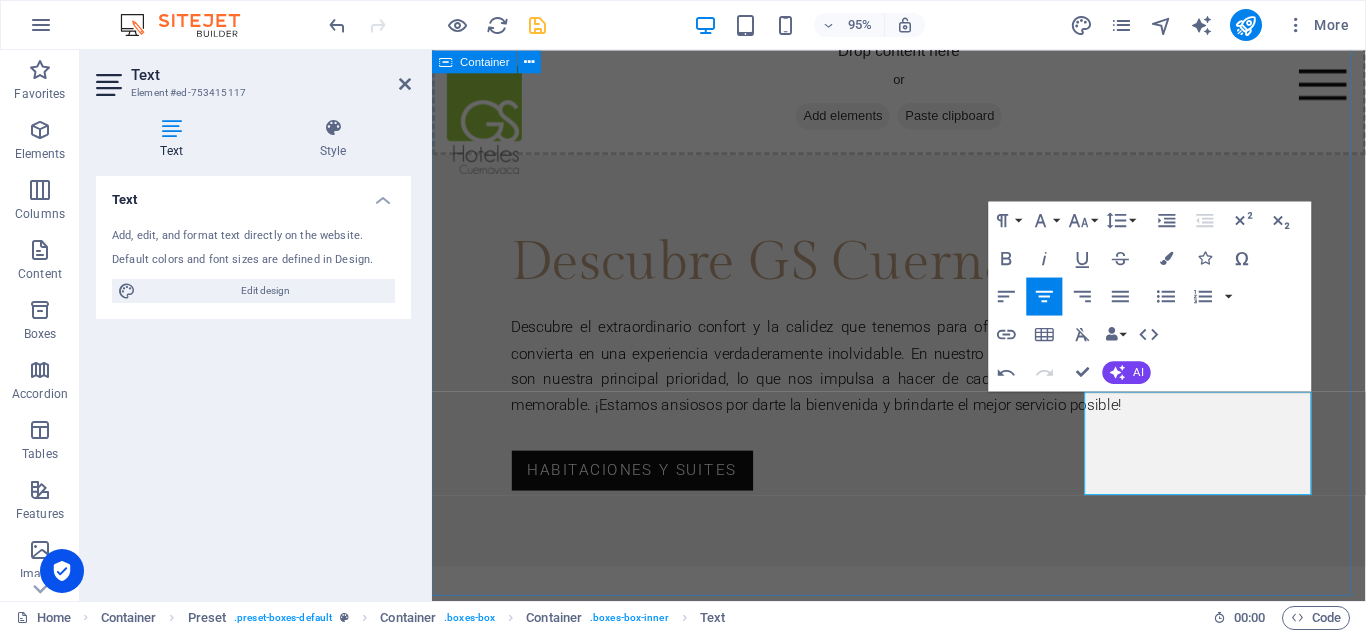 click on "Nuestros servicios Habitaciones  51 habitaciones. 19 sencillas 29 dobles 3 junior suite Salones Contamos con 2 salones de hasta para 80 personas en montaje tipo auditorio. Elevador Nuestro servicio de elevador y rampas para personas con alguna discapacidad nos distinguen. Restaurante Si de gusto y vista hablamos, nuestro espacio es el indicado para ti, adecuado para todo tipo de evento Alberca El clima de Cuernavaca es apto para disfrutarlo en nuestra piscina, ubicada en el 5to piso. Estacionamiento ​La seguridad ante todo y discreción absoluta para el resguardo de tu vehículo." at bounding box center (923, 1426) 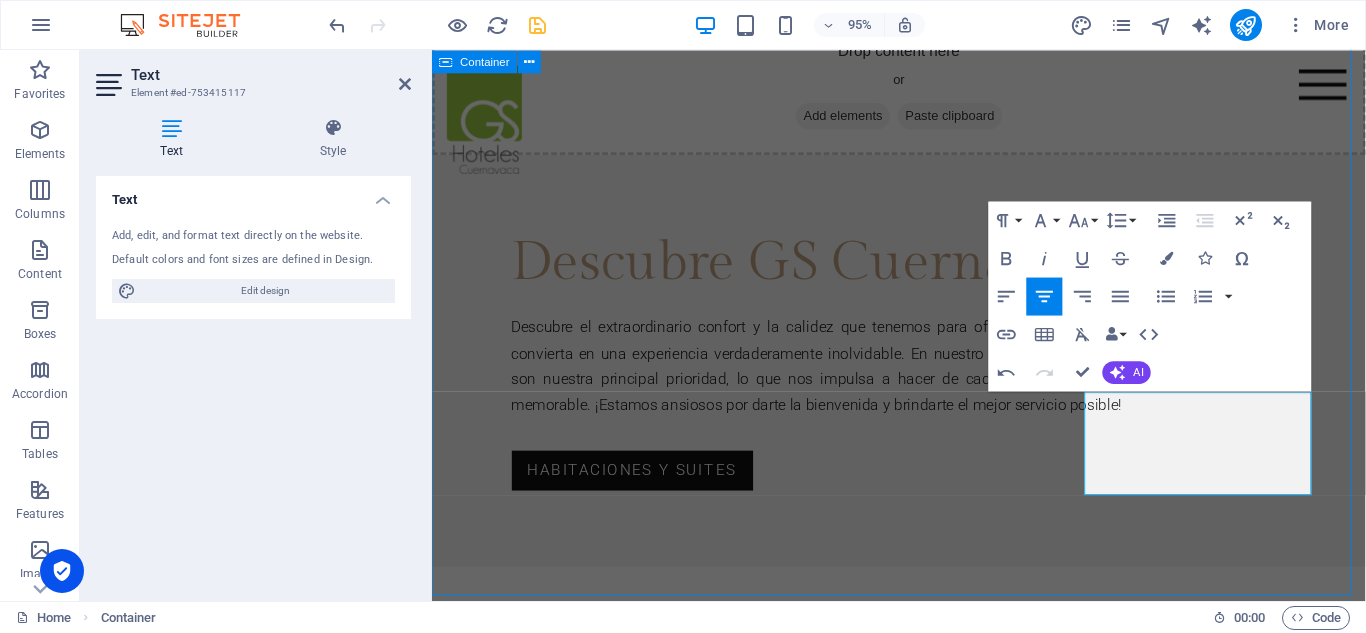 click on "Nuestros servicios Habitaciones  51 habitaciones. 19 sencillas 29 dobles 3 junior suite Salones Contamos con 2 salones de hasta para 80 personas en montaje tipo auditorio. Elevador Nuestro servicio de elevador y rampas para personas con alguna discapacidad nos distinguen. Restaurante Si de gusto y vista hablamos, nuestro espacio es el indicado para ti, adecuado para todo tipo de evento Alberca El clima de Cuernavaca es apto para disfrutarlo en nuestra piscina, ubicada en el 5to piso. Estacionamiento ​La seguridad ante todo y discreción absoluta para el resguardo de tu vehículo." at bounding box center [923, 1426] 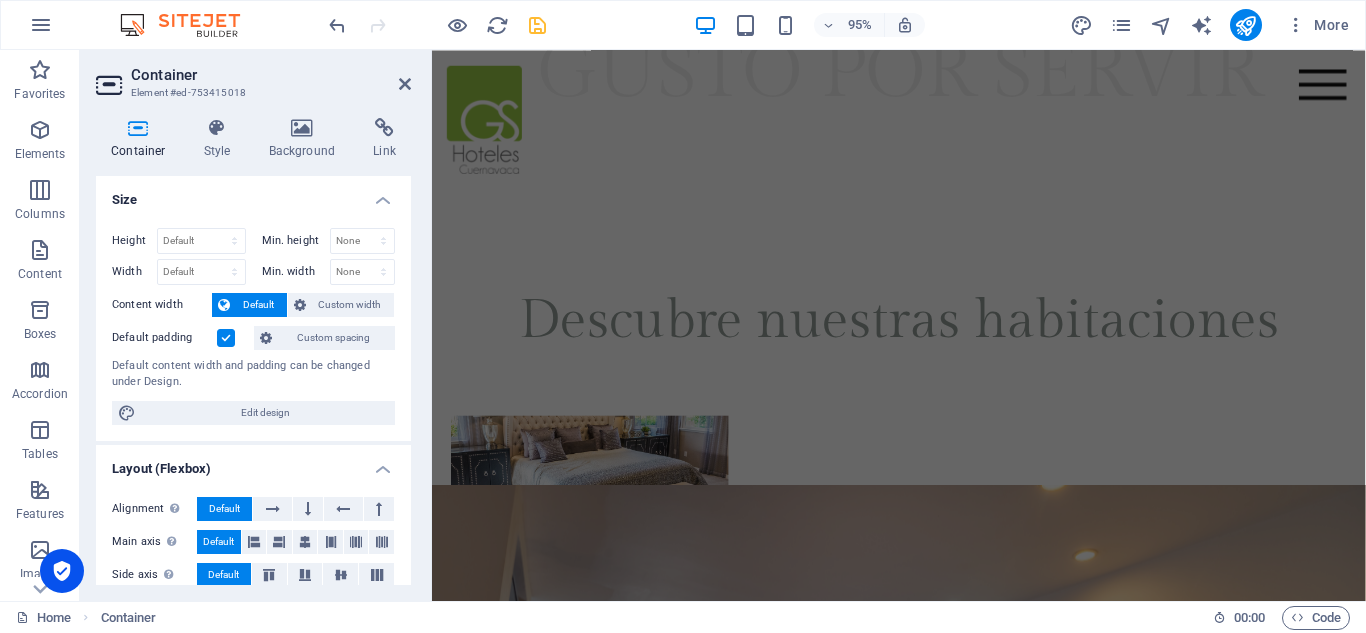 scroll, scrollTop: 527, scrollLeft: 0, axis: vertical 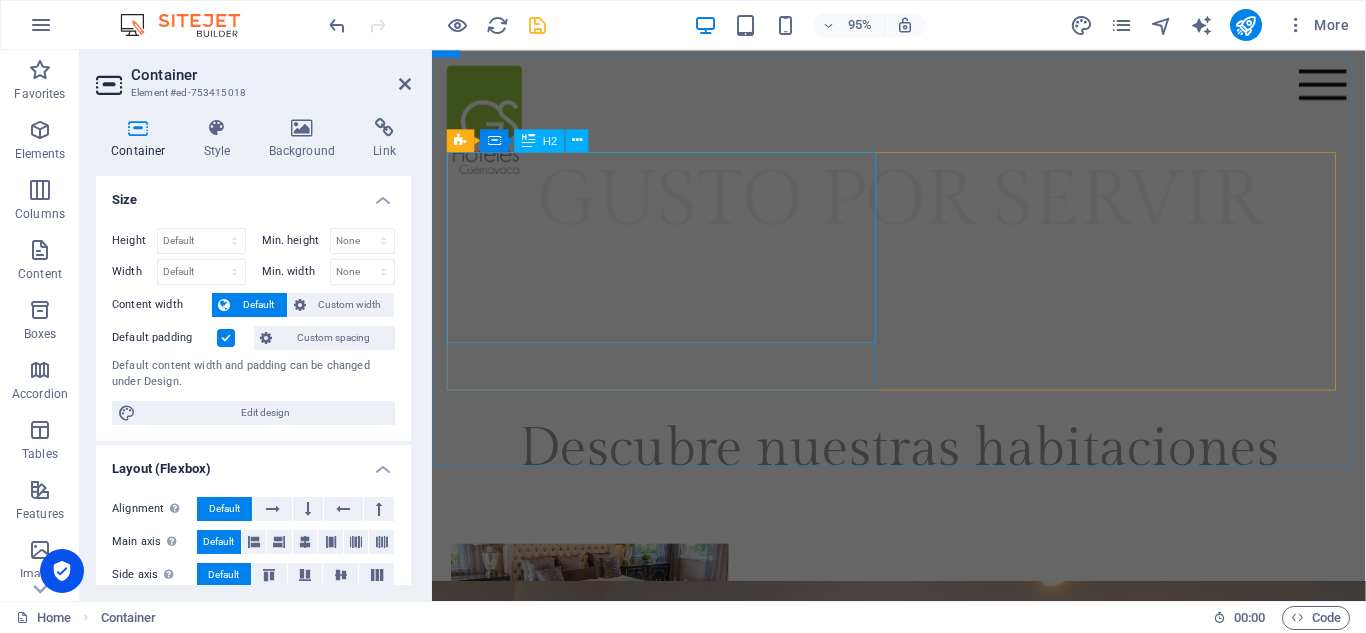 click on "Descubre nuestras habitaciones" at bounding box center [924, 469] 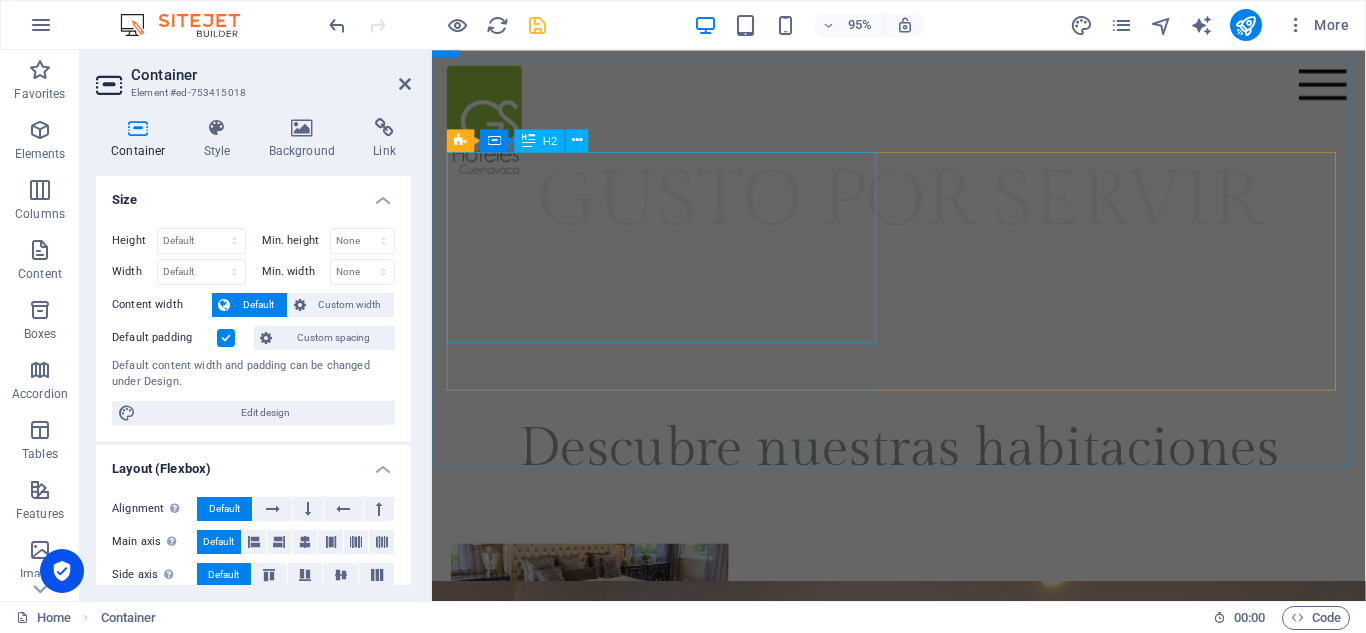 click on "Descubre nuestras habitaciones" at bounding box center (924, 469) 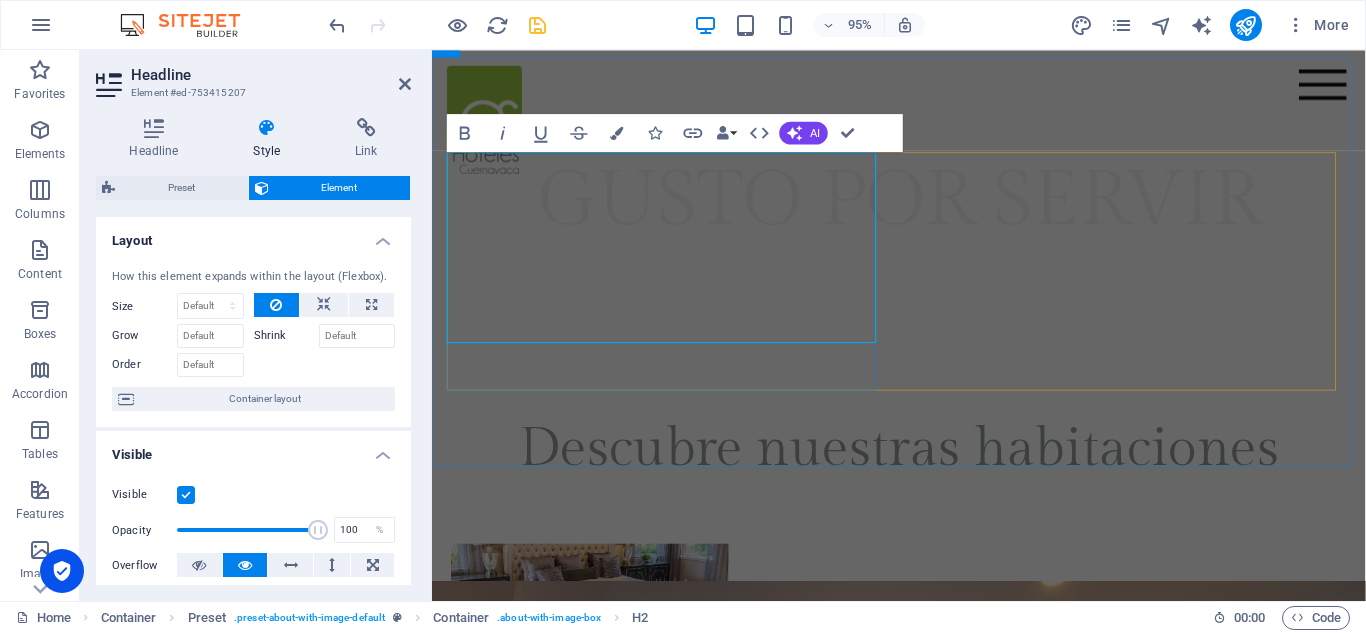 click on "Descubre nuestras habitaciones" at bounding box center [924, 494] 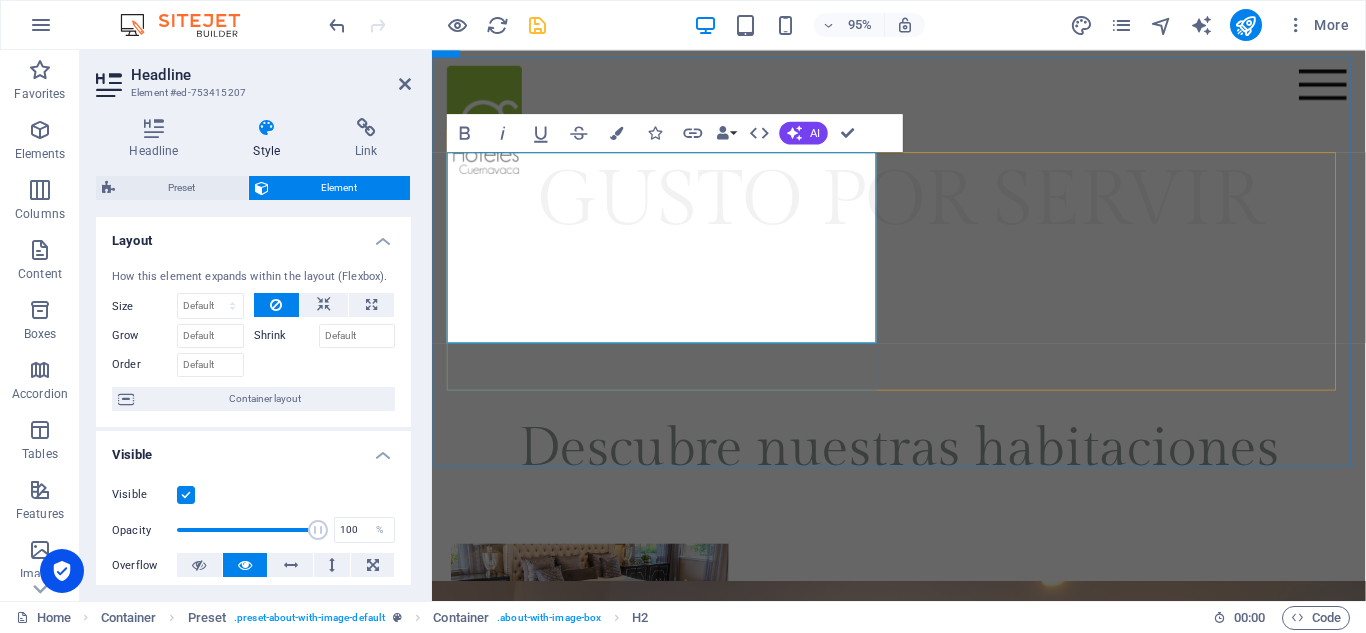 type 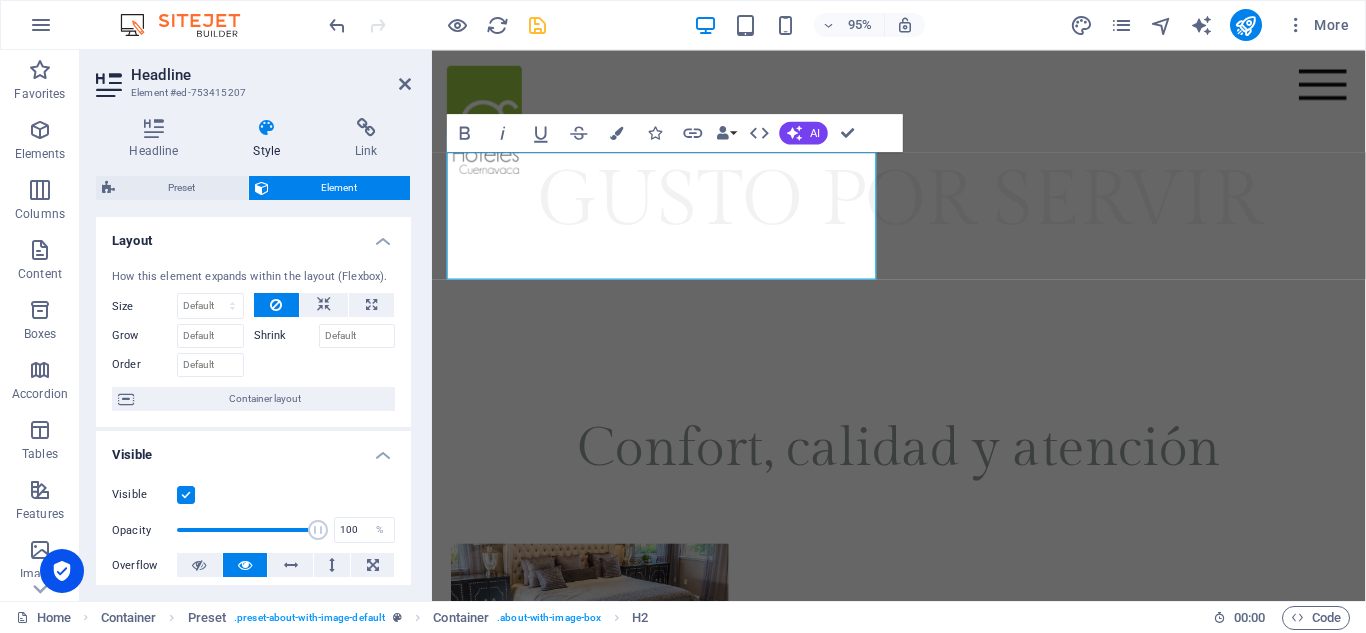 click on "1 2 GUSTO POR SERVIR Confort, calidad y atención INICIO Habitaciones y suites Hotel RESTAURANTE Contacto Drop content here or  Add elements  Paste clipboard Descubre GS Cuernavaca Descubre el extraordinario confort y la calidez que tenemos para ofrecerte, diseñados para que tu estancia se convierta en una experiencia verdaderamente inolvidable. En nuestro establecimiento, tu satisfacción y bienestar son nuestra principal prioridad, lo que nos impulsa a hacer de cada momento contigo un placer auténtico y memorable. ¡Estamos ansiosos por darte la bienvenida y brindarte el mejor servicio posible! habitaciones y suites Nuestros servicios Habitaciones  51 habitaciones. 19 sencillas 29 dobles 3 junior suite Salones Contamos con 2 salones de hasta para 80 personas en montaje tipo auditorio. Elevador Nuestro servicio de elevador y rampas para personas con alguna discapacidad nos distinguen. Restaurante Si de gusto y vista hablamos, nuestro espacio es el indicado para ti, adecuado para todo tipo de evento or" at bounding box center [923, 3308] 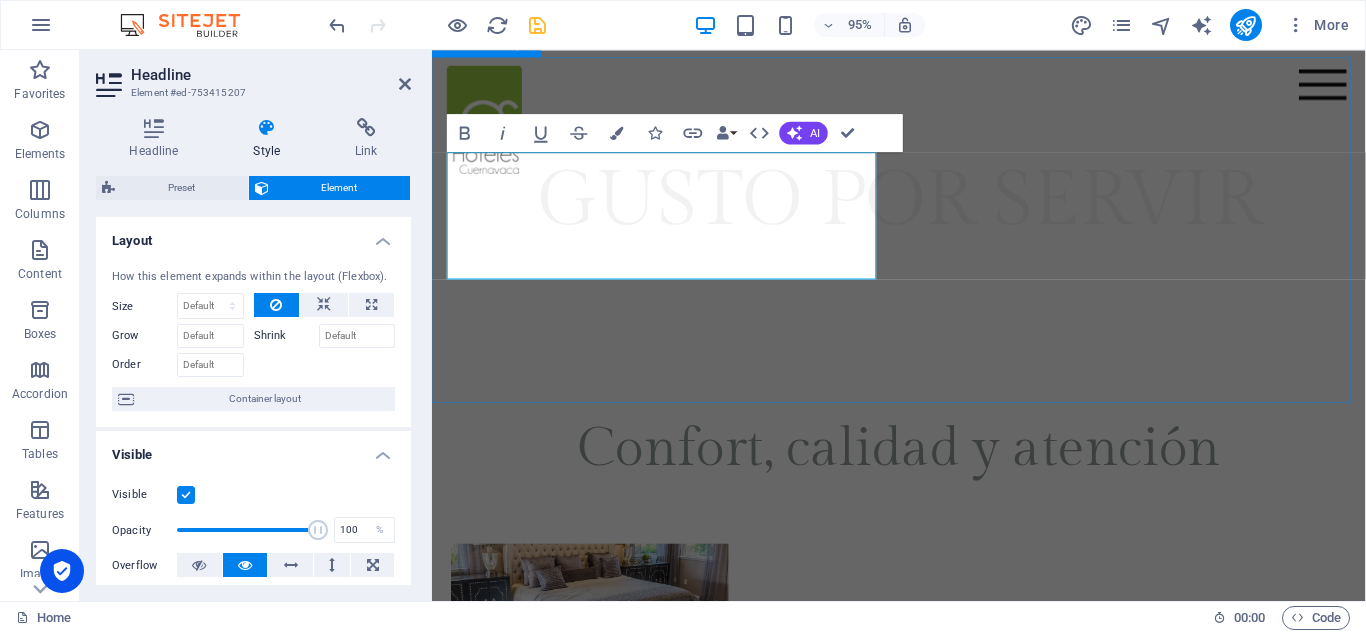 click on "Confort, calidad y atención" at bounding box center [923, 542] 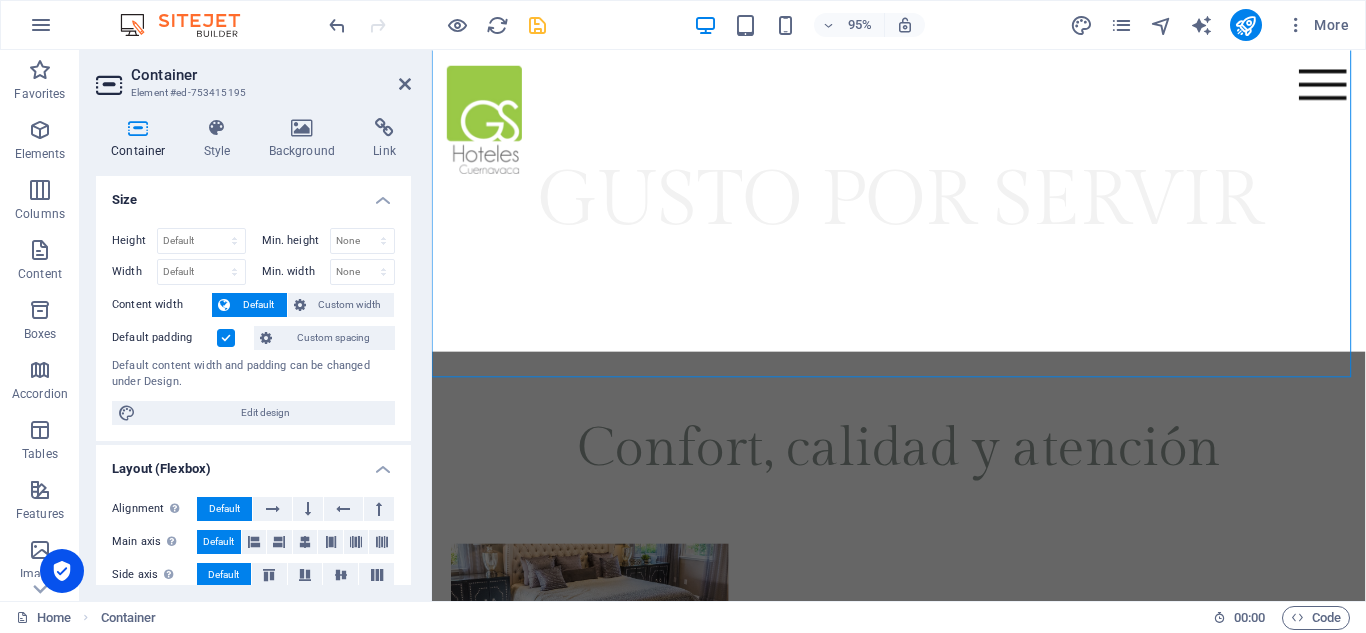 scroll, scrollTop: 554, scrollLeft: 0, axis: vertical 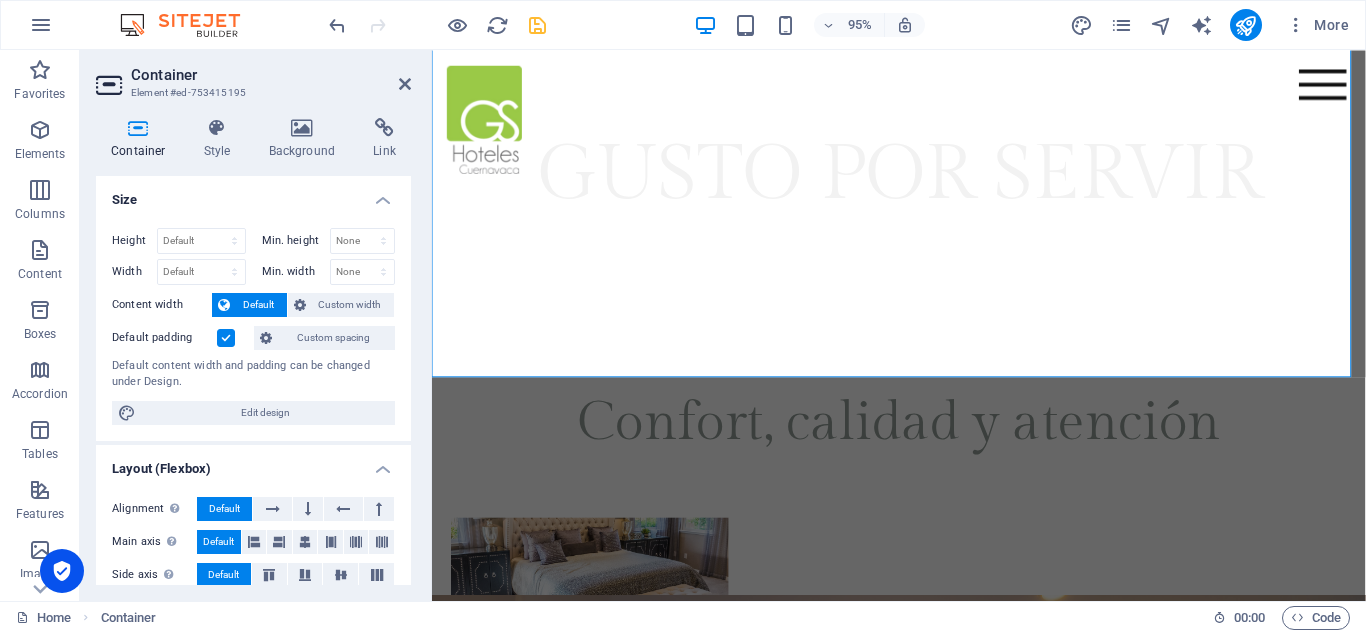 click on "1 2 GUSTO POR SERVIR Confort, calidad y atención INICIO Habitaciones y suites Hotel RESTAURANTE Contacto Drop content here or  Add elements  Paste clipboard Descubre GS Cuernavaca Descubre el extraordinario confort y la calidez que tenemos para ofrecerte, diseñados para que tu estancia se convierta en una experiencia verdaderamente inolvidable. En nuestro establecimiento, tu satisfacción y bienestar son nuestra principal prioridad, lo que nos impulsa a hacer de cada momento contigo un placer auténtico y memorable. ¡Estamos ansiosos por darte la bienvenida y brindarte el mejor servicio posible! habitaciones y suites Nuestros servicios Habitaciones  51 habitaciones. 19 sencillas 29 dobles 3 junior suite Salones Contamos con 2 salones de hasta para 80 personas en montaje tipo auditorio. Elevador Nuestro servicio de elevador y rampas para personas con alguna discapacidad nos distinguen. Restaurante Si de gusto y vista hablamos, nuestro espacio es el indicado para ti, adecuado para todo tipo de evento or" at bounding box center (923, 3281) 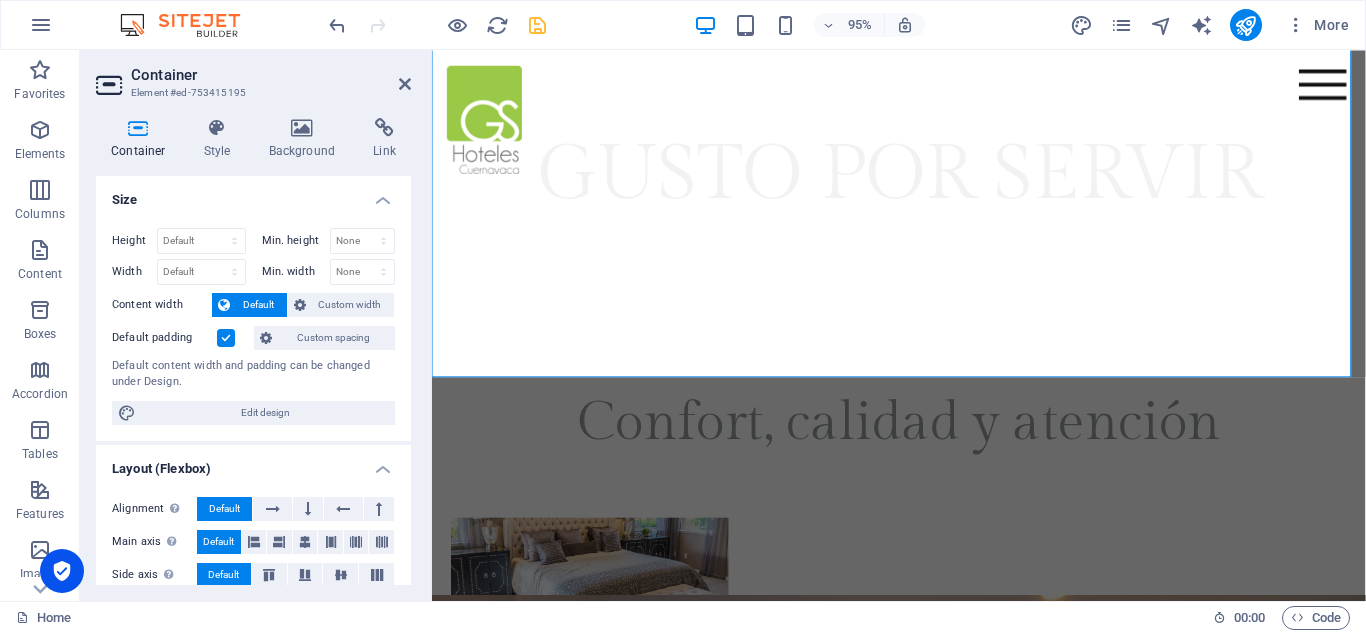 click on "1 2 GUSTO POR SERVIR Confort, calidad y atención INICIO Habitaciones y suites Hotel RESTAURANTE Contacto Drop content here or  Add elements  Paste clipboard Descubre GS Cuernavaca Descubre el extraordinario confort y la calidez que tenemos para ofrecerte, diseñados para que tu estancia se convierta en una experiencia verdaderamente inolvidable. En nuestro establecimiento, tu satisfacción y bienestar son nuestra principal prioridad, lo que nos impulsa a hacer de cada momento contigo un placer auténtico y memorable. ¡Estamos ansiosos por darte la bienvenida y brindarte el mejor servicio posible! habitaciones y suites Nuestros servicios Habitaciones  51 habitaciones. 19 sencillas 29 dobles 3 junior suite Salones Contamos con 2 salones de hasta para 80 personas en montaje tipo auditorio. Elevador Nuestro servicio de elevador y rampas para personas con alguna discapacidad nos distinguen. Restaurante Si de gusto y vista hablamos, nuestro espacio es el indicado para ti, adecuado para todo tipo de evento or" at bounding box center [923, 3281] 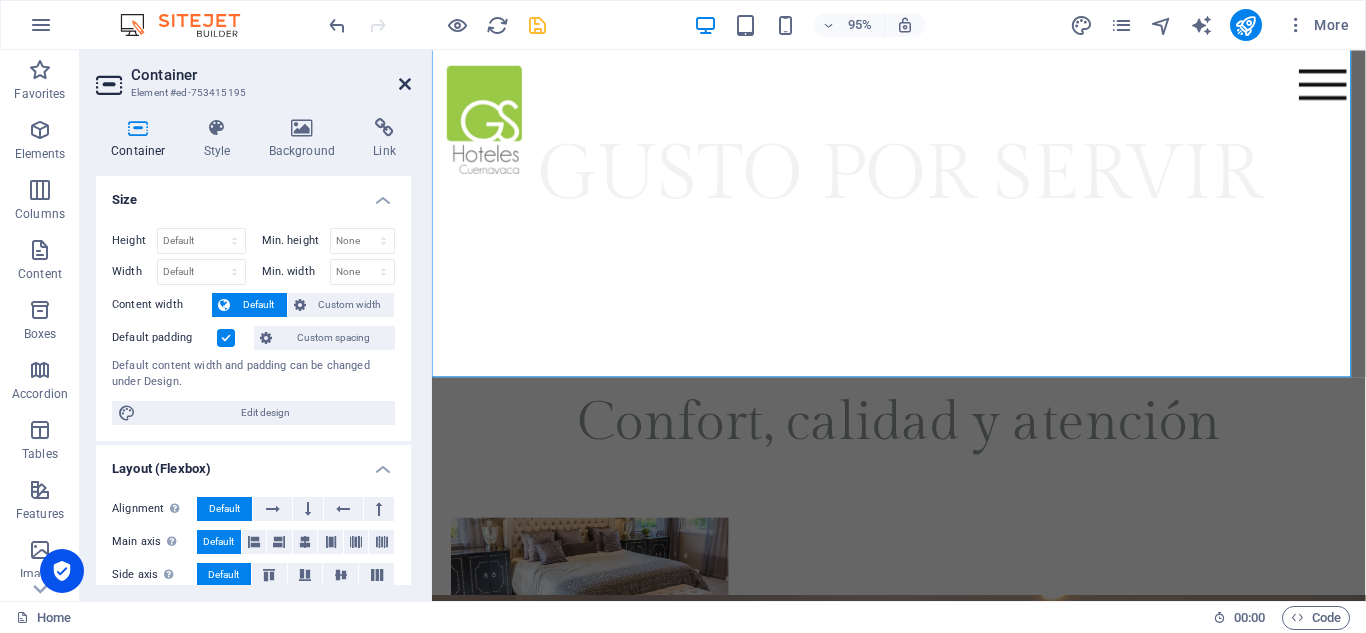 click at bounding box center [405, 84] 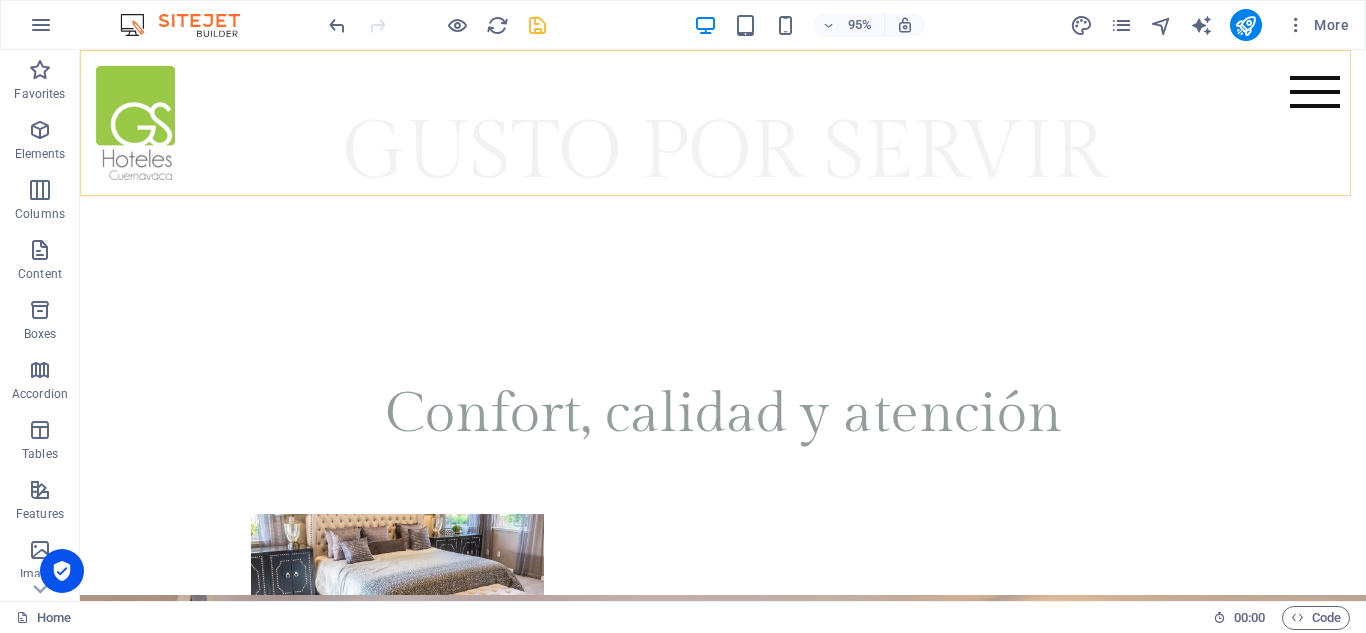scroll, scrollTop: 527, scrollLeft: 0, axis: vertical 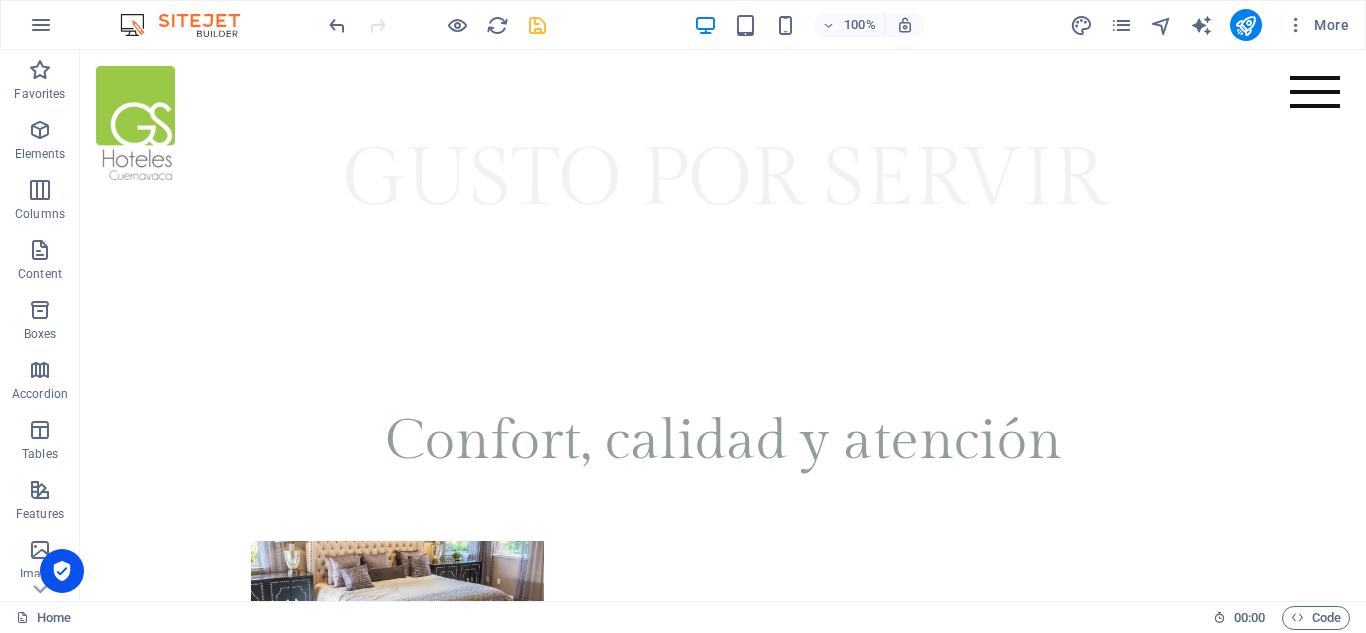 click on "1 2 GUSTO POR SERVIR Confort, calidad y atención INICIO Habitaciones y suites Hotel RESTAURANTE Contacto Drop content here or  Add elements  Paste clipboard Descubre GS Cuernavaca Descubre el extraordinario confort y la calidez que tenemos para ofrecerte, diseñados para que tu estancia se convierta en una experiencia verdaderamente inolvidable. En nuestro establecimiento, tu satisfacción y bienestar son nuestra principal prioridad, lo que nos impulsa a hacer de cada momento contigo un placer auténtico y memorable. ¡Estamos ansiosos por darte la bienvenida y brindarte el mejor servicio posible! habitaciones y suites Nuestros servicios Habitaciones  51 habitaciones. 19 sencillas 29 dobles 3 junior suite Salones Contamos con 2 salones de hasta para 80 personas en montaje tipo auditorio. Elevador Nuestro servicio de elevador y rampas para personas con alguna discapacidad nos distinguen. Restaurante Si de gusto y vista hablamos, nuestro espacio es el indicado para ti, adecuado para todo tipo de evento or" at bounding box center [723, 3239] 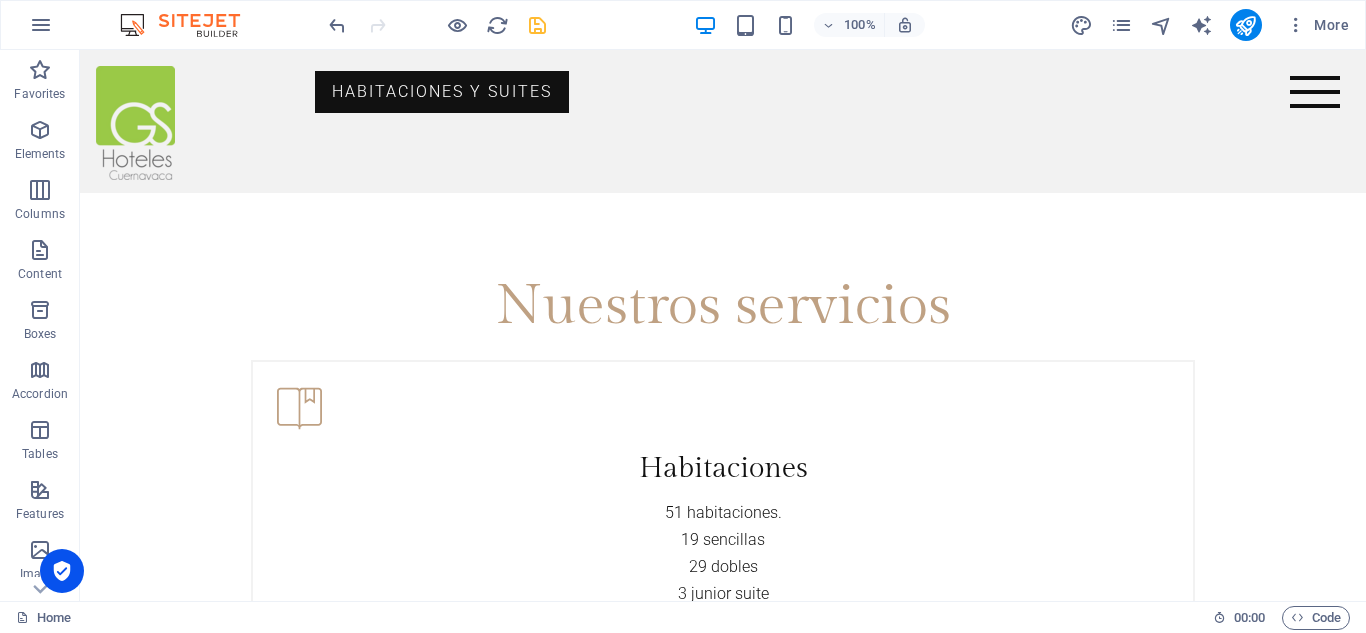 scroll, scrollTop: 2353, scrollLeft: 0, axis: vertical 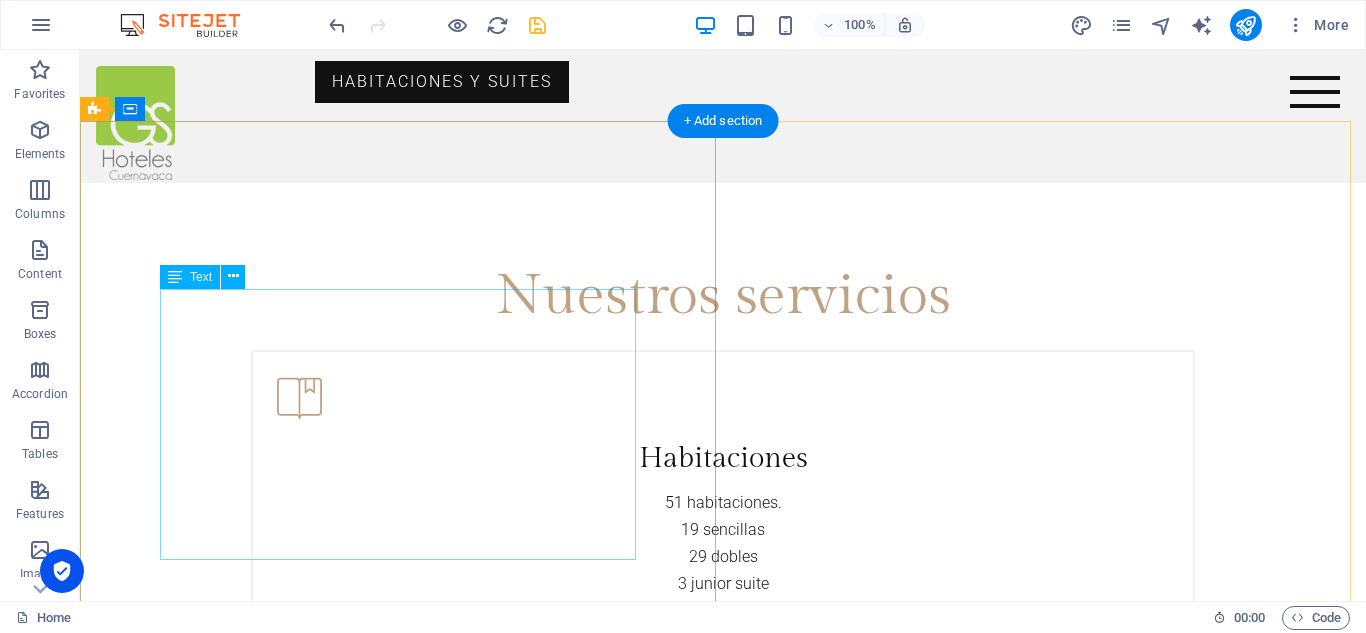 click on "Lorem ipsum dolor sit amet, consectetur adipisicing elit. Vitae, eos, voluptatem, et sequi distinctio adipisci omnis in error quas fuga tempore fugit incidunt quos. Atque, debitis architecto ducimus eligendi dignissimos modi ut non officiis repudiandae maiores. Fugit sit atque eaque dolorum autem reprehenderit porro omnis obcaecati?  Obcaecati, laboriosam, ex, deserunt, harum libero a voluptatem possimus culpa nisi eos quas dolore omnis debitis consequatur fugiat eaque nostrum excepturi nulla." at bounding box center (723, 2098) 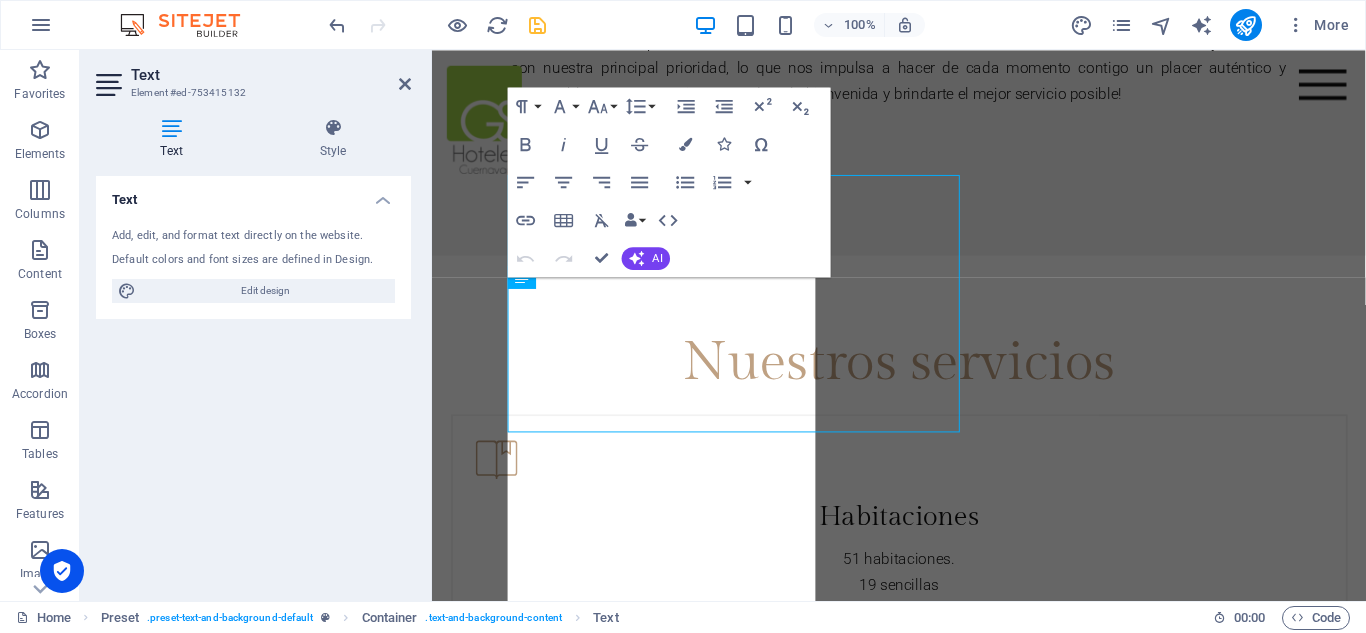 scroll, scrollTop: 2461, scrollLeft: 0, axis: vertical 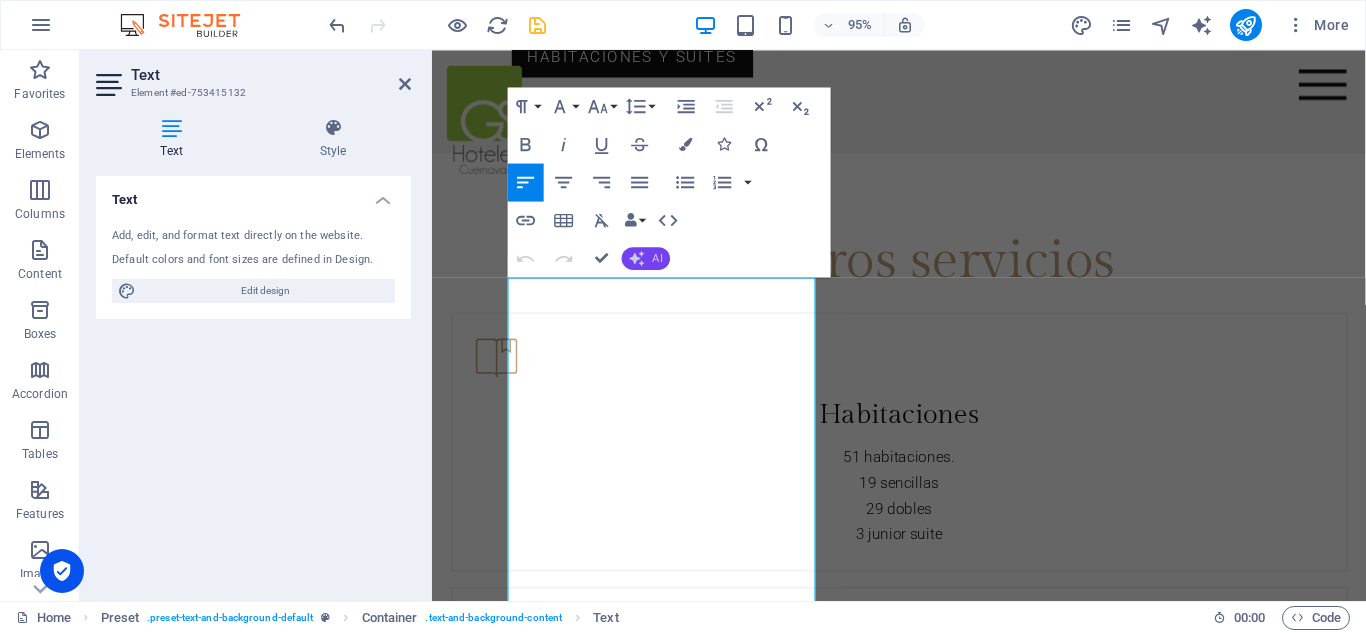 click on "AI" at bounding box center (657, 257) 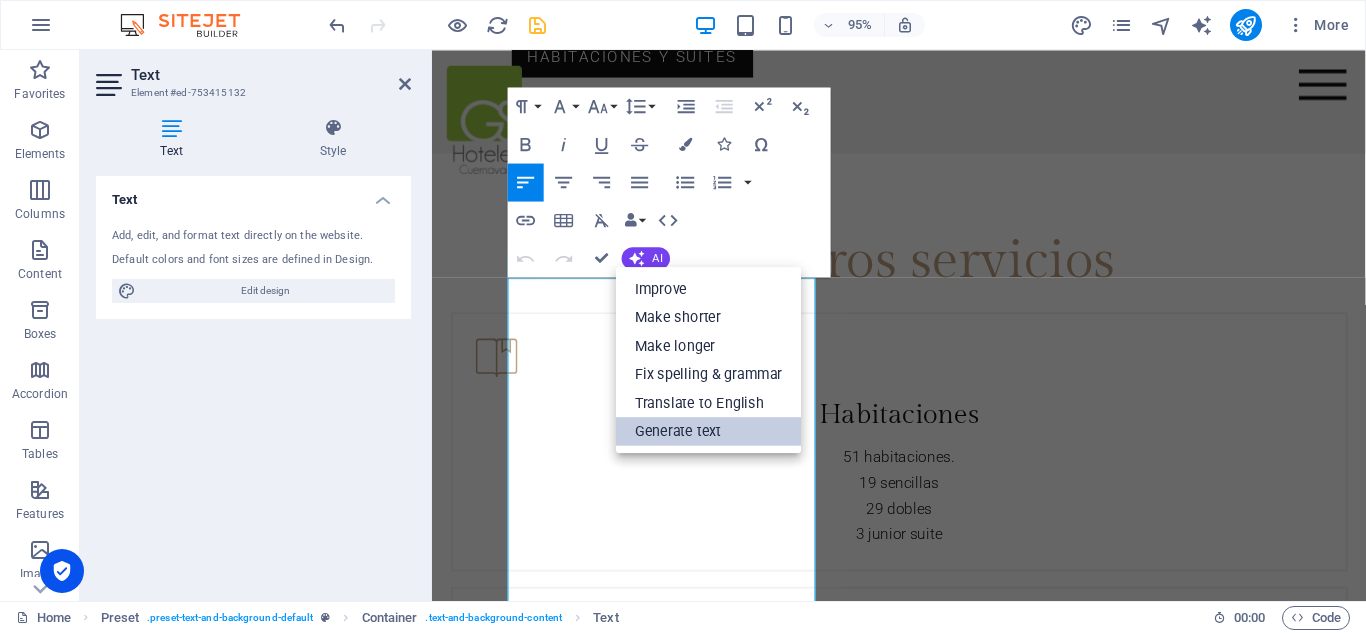 click on "Generate text" at bounding box center (708, 431) 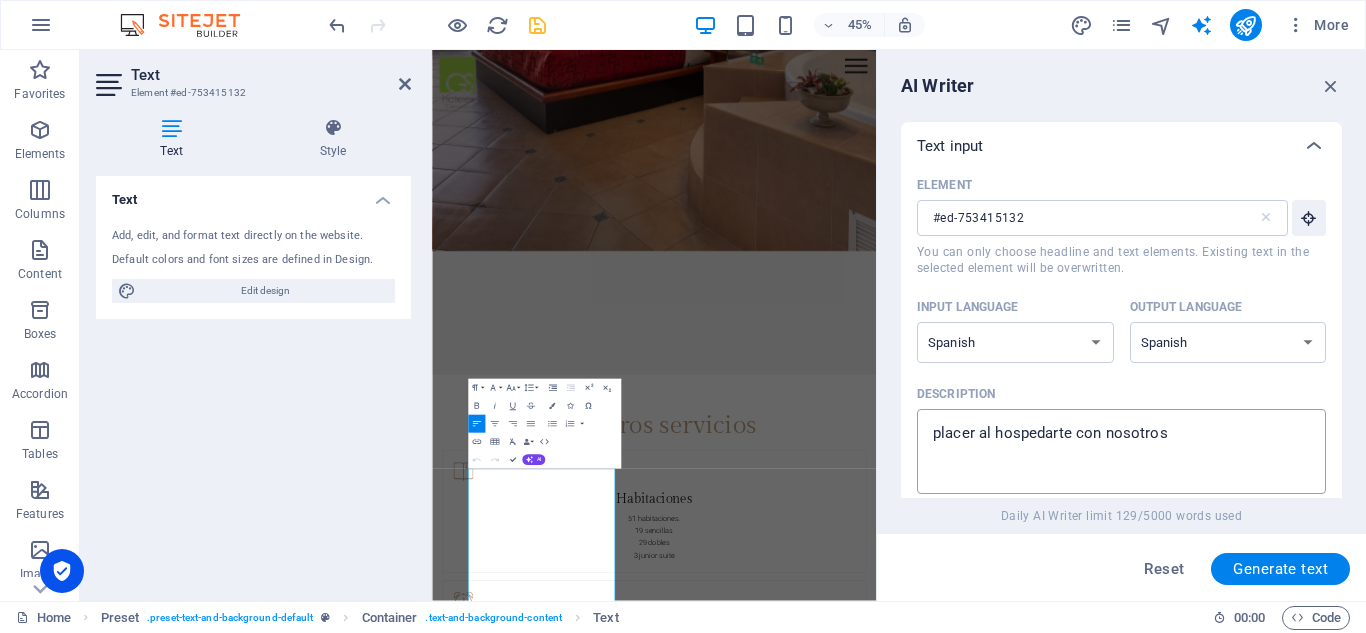 click on "placer al hospedarte con nosotros" at bounding box center [1121, 451] 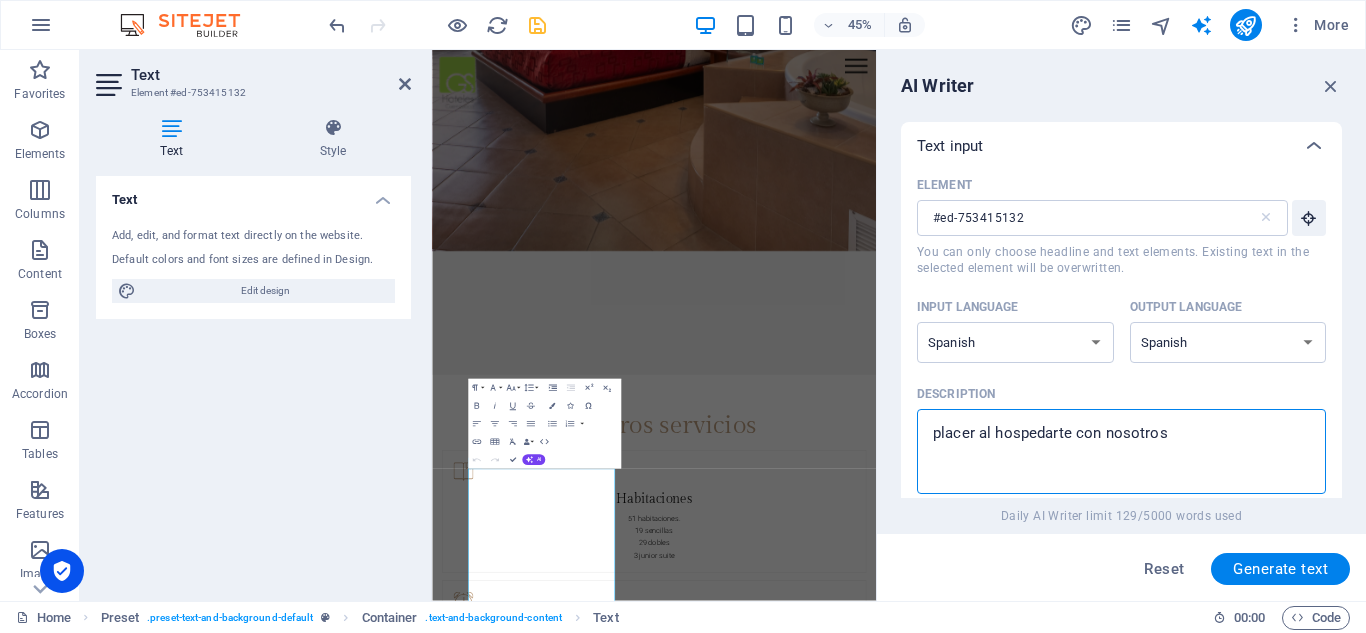 click on "placer al hospedarte con nosotros" at bounding box center (1121, 451) 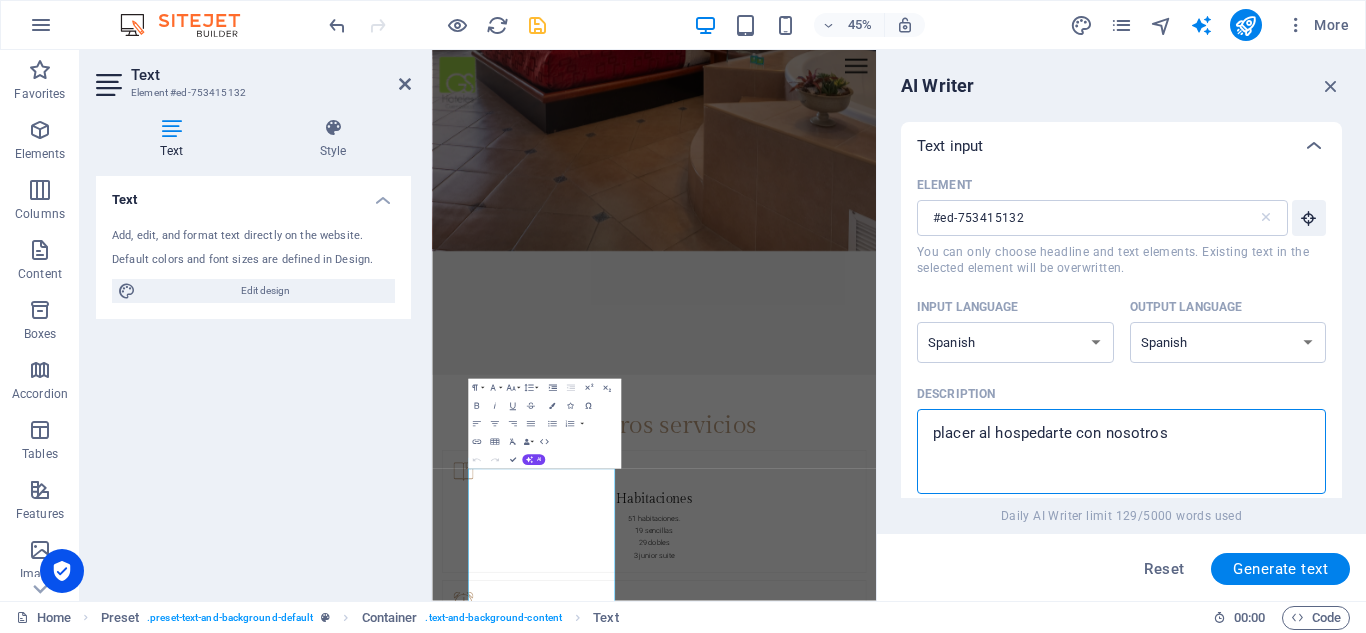 click on "placer al hospedarte con nosotros" at bounding box center [1121, 451] 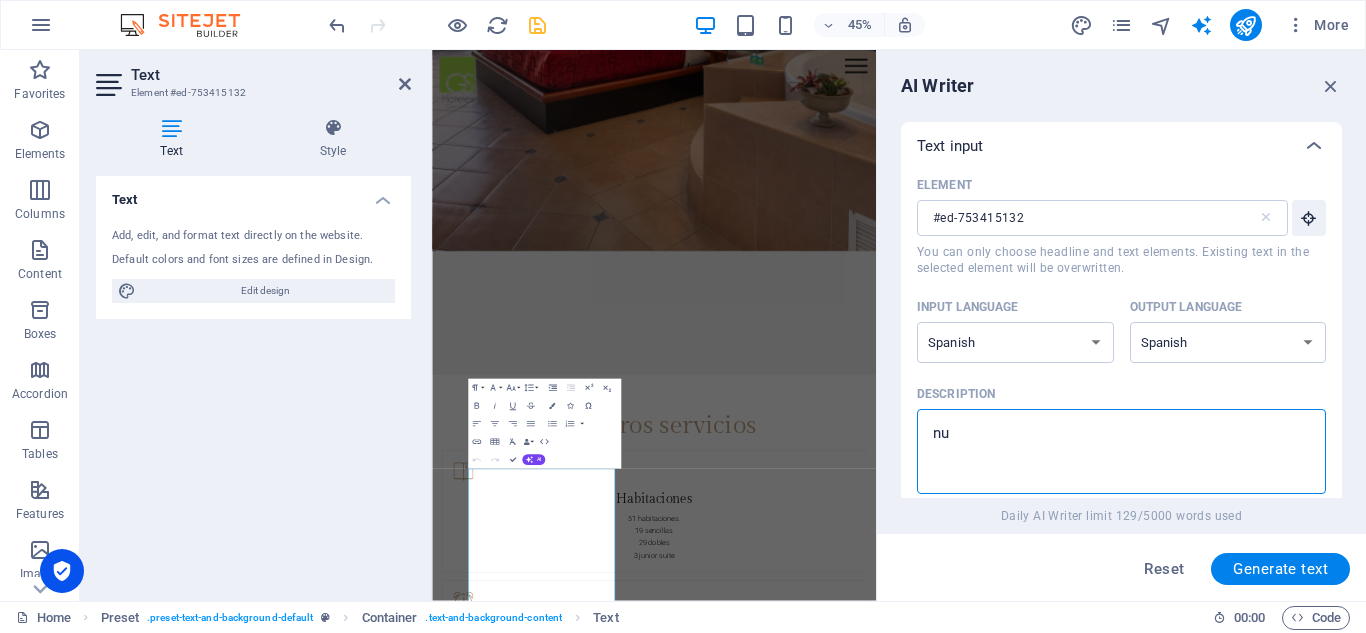 type on "n" 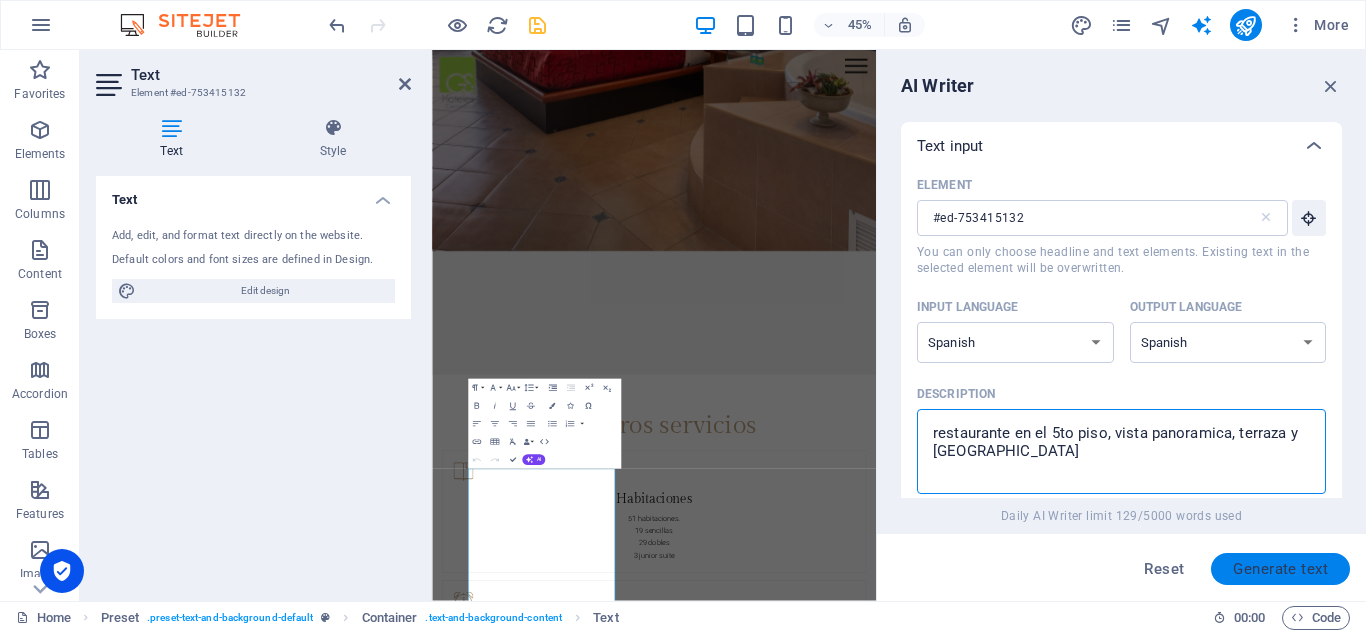 type on "restaurante en el 5to piso, vista panoramica, terraza y alberca" 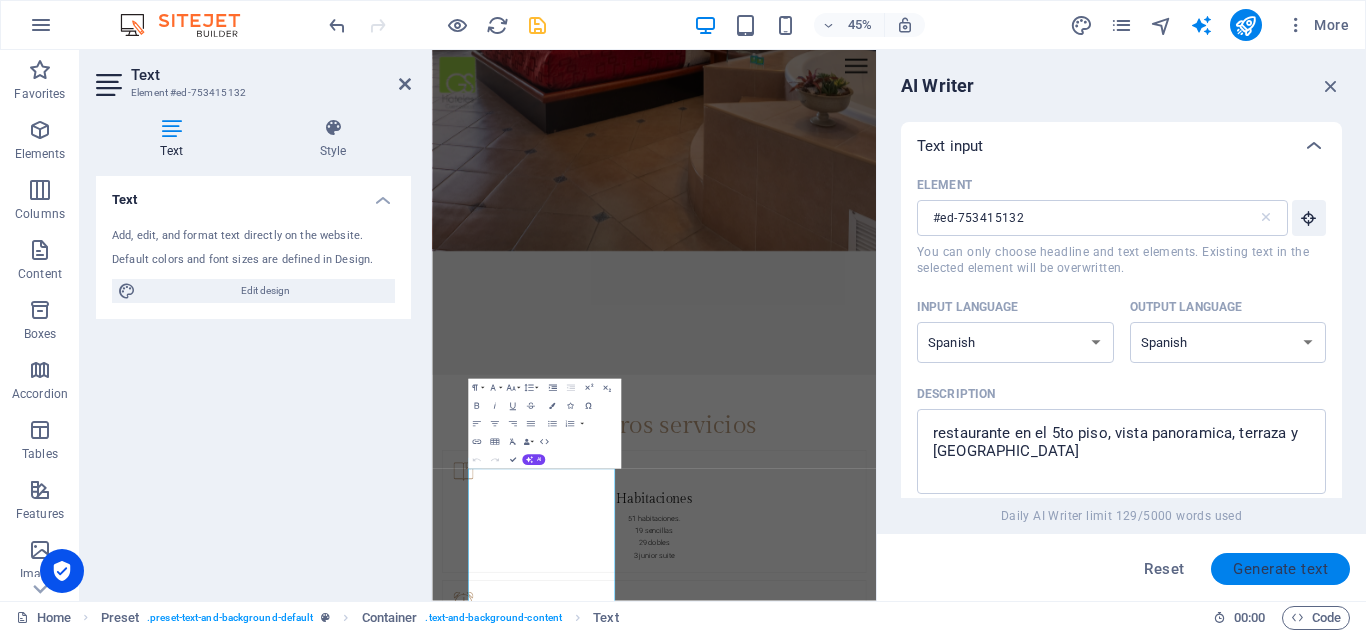 click on "Generate text" at bounding box center [1280, 569] 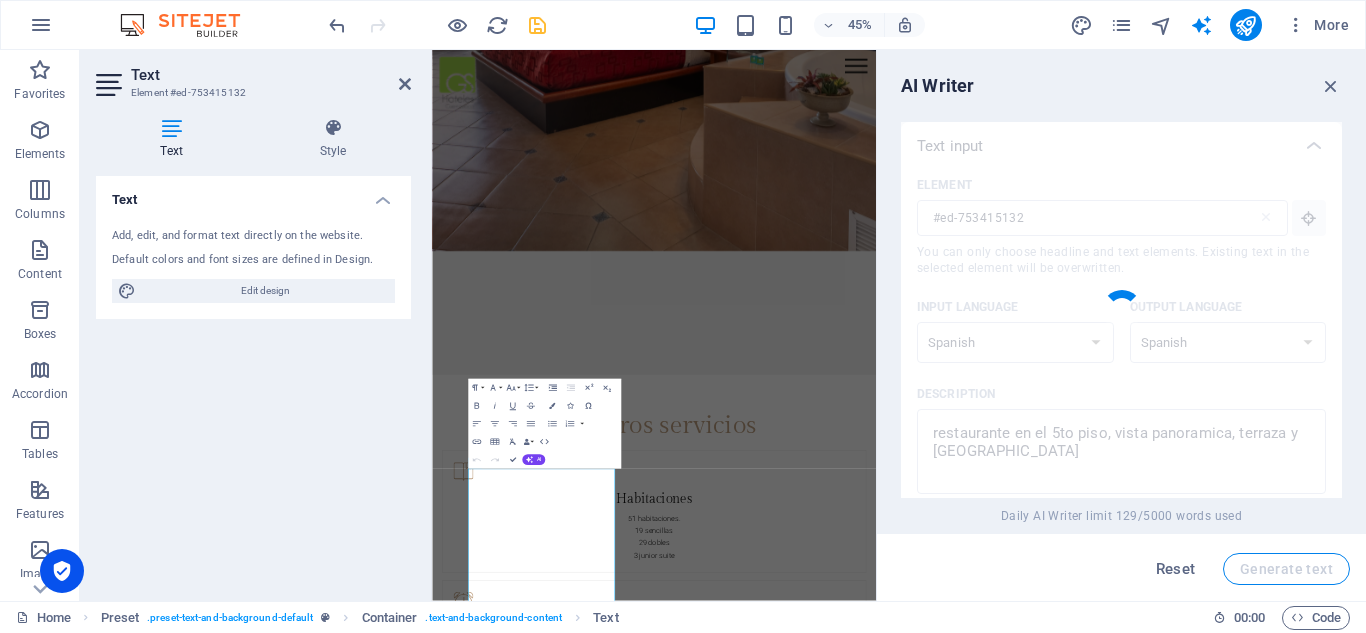 type 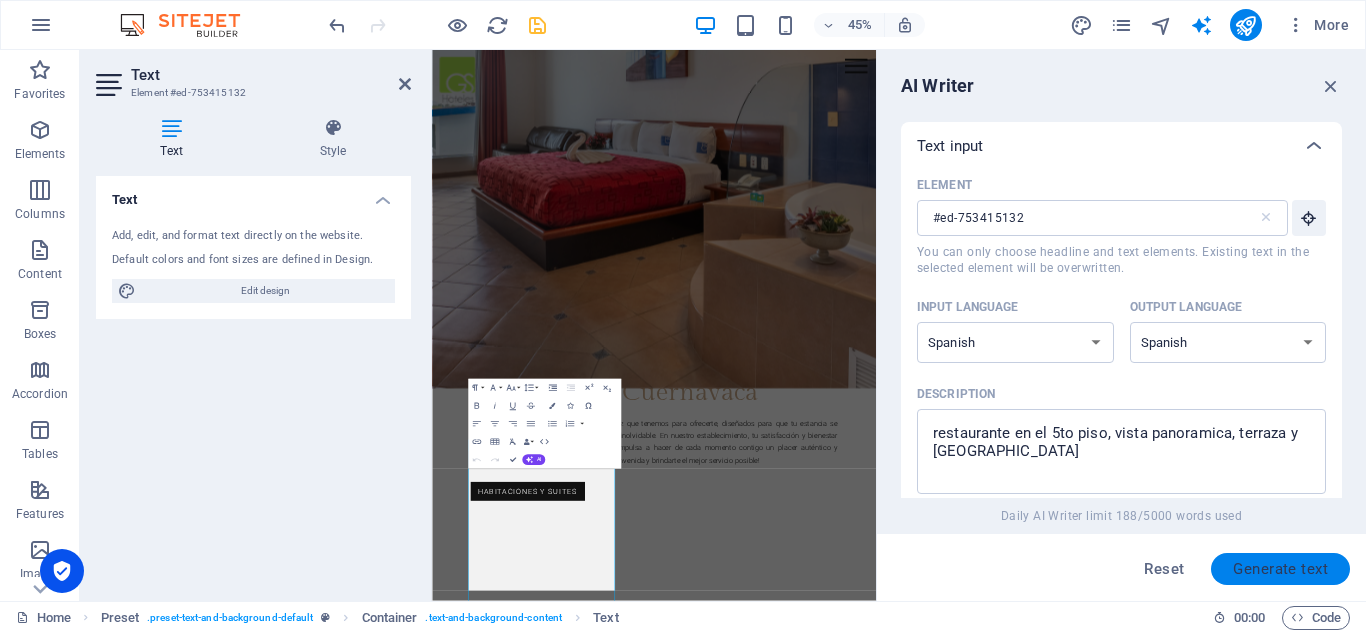 scroll, scrollTop: 2502, scrollLeft: 0, axis: vertical 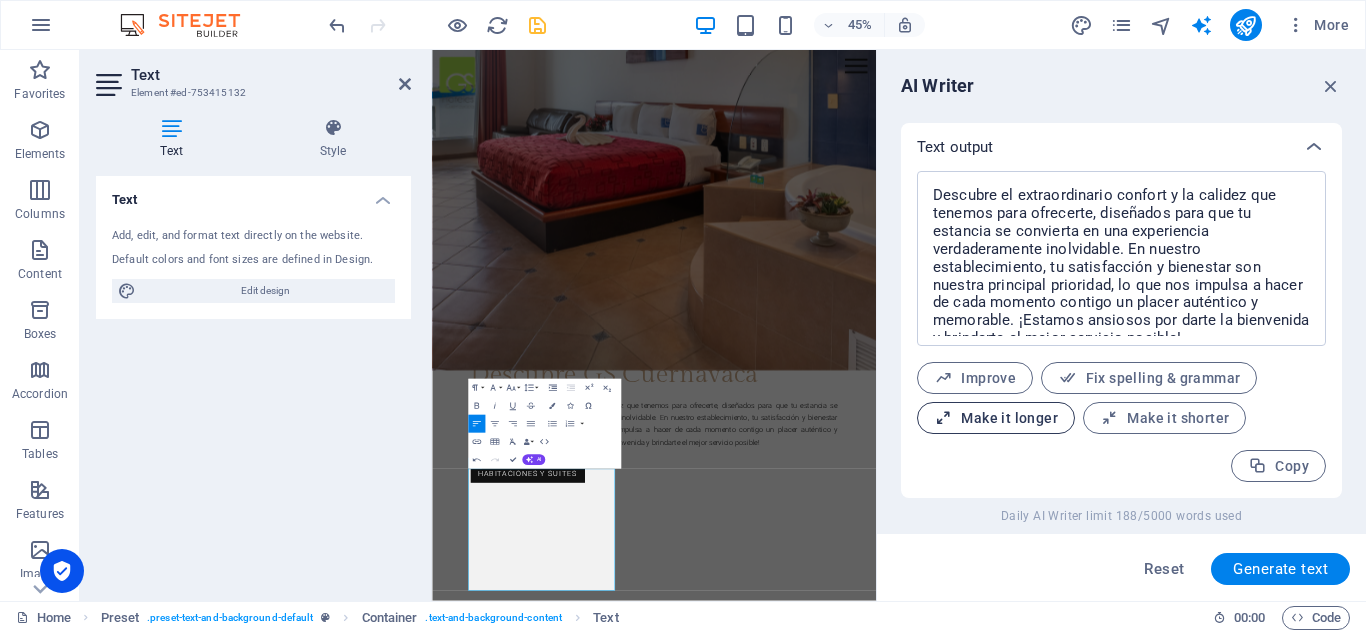 click on "Make it longer" at bounding box center (996, 418) 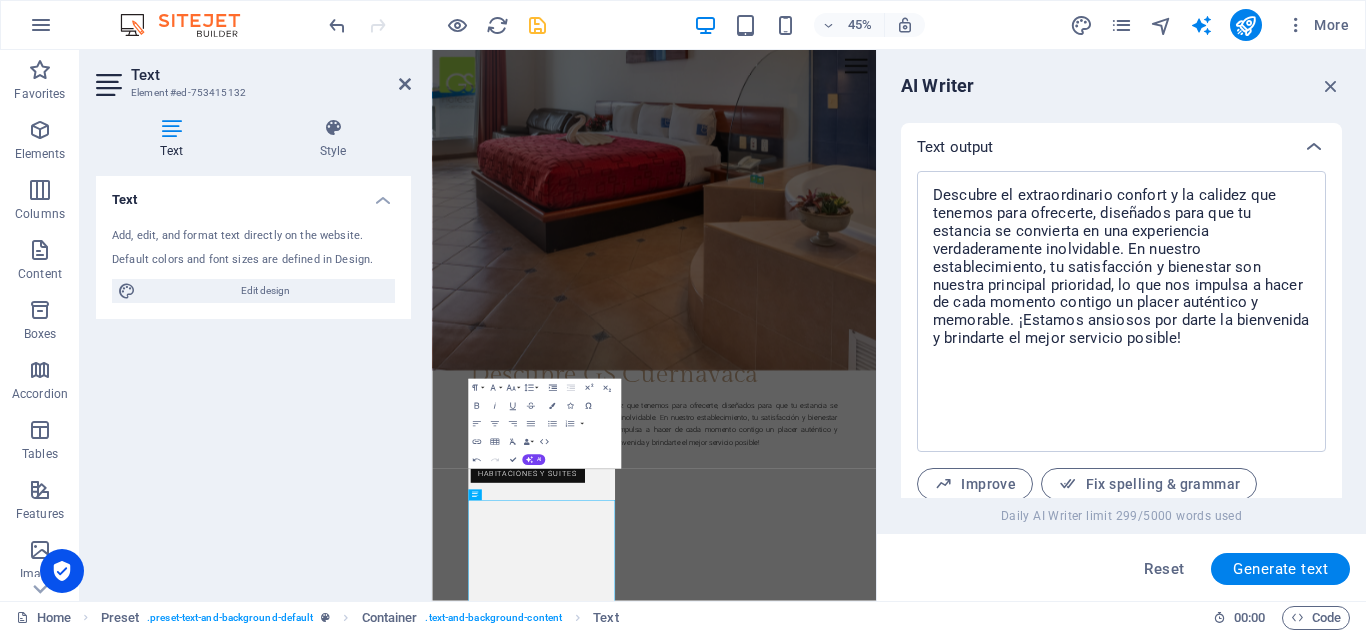 scroll, scrollTop: 2432, scrollLeft: 0, axis: vertical 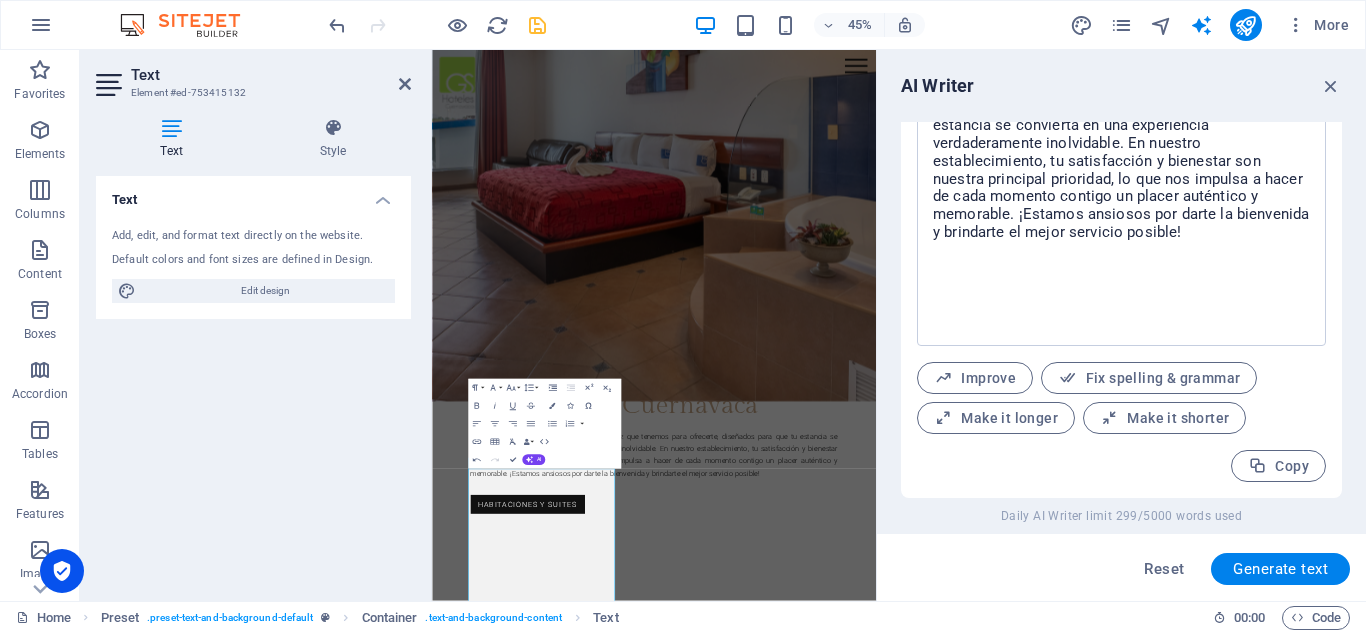drag, startPoint x: 1343, startPoint y: 441, endPoint x: 1345, endPoint y: 413, distance: 28.071337 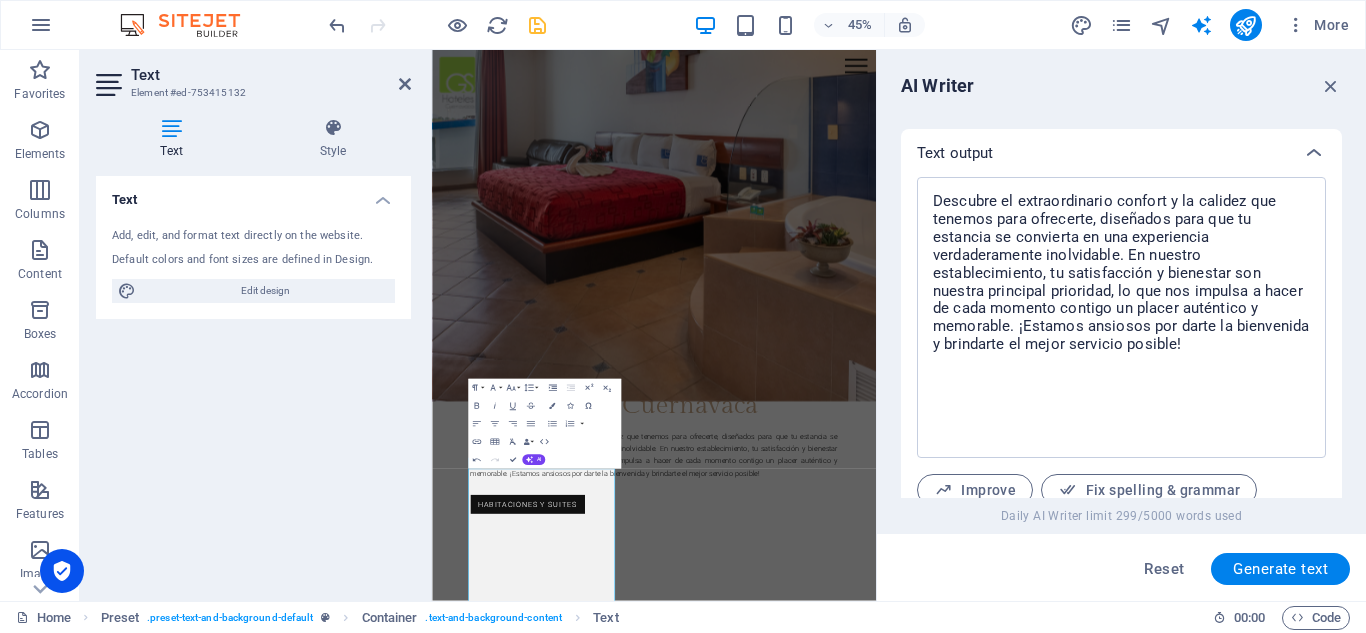 scroll, scrollTop: 740, scrollLeft: 0, axis: vertical 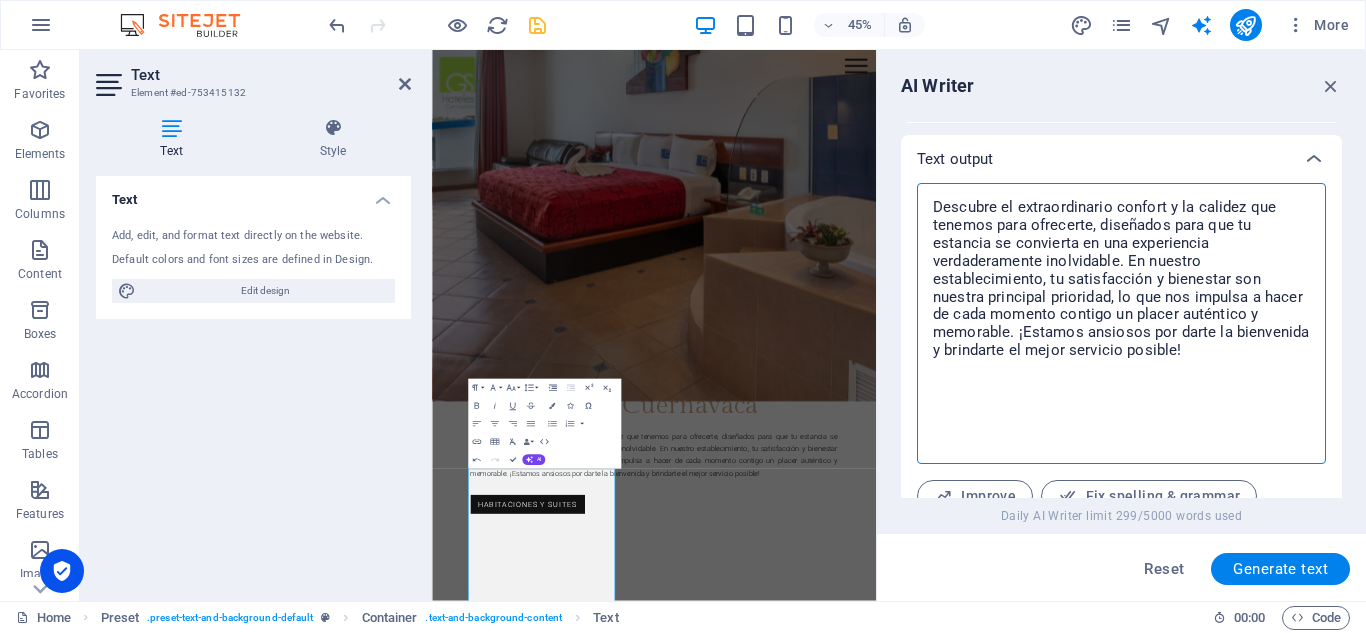 click on "Te invitamos a descubrir nuestra exclusiva experiencia gastronómica ubicada en el quinto piso, un espacio único donde podrás disfrutar de una impresionante vista panorámica de la ciudad. Relájate en nuestra acogedora terraza, el entorno ideal para saborear una selección de platos exquisitos, preparados con los mejores ingredientes y una atención al detalle excepcional. Además, tienes la oportunidad de sumergirte en nuestra refrescante alberca, donde podrás disfrutar de un momento de relax y frescura. Este es, sin duda, el lugar perfecto para crear recuerdos inolvidables, combinando buena comida y un ambiente inigualable. ¡Ven y vive con nosotros esta experiencia que deleitará todos tus sentidos!" at bounding box center (1121, 323) 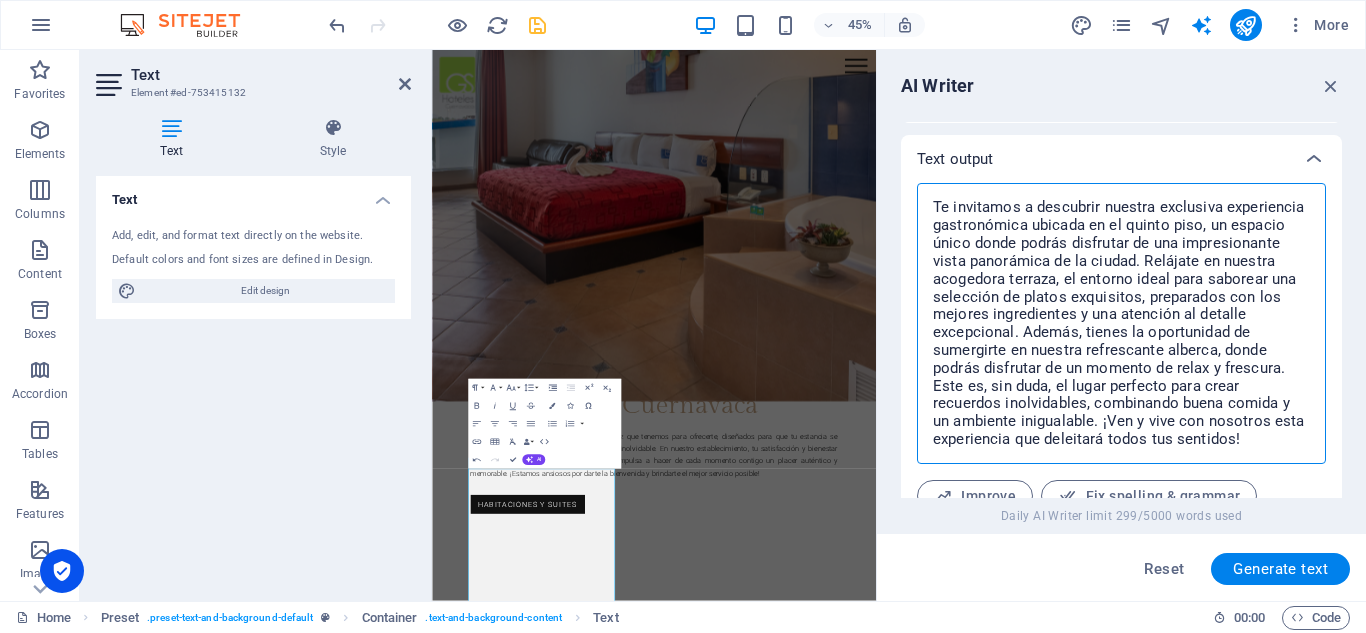 type on "Te invitamos a descubrir nuestra exclusiva experiencia gastronómica ubicada en el quinto piso, un espacio único donde podrás disfrutar de una impresionante vista panorámica de la ciudad. Relájate en nuestra acogedora terraza, el entorno ideal para saborear una selección de platos exquisitos, preparados con los mejores ingredientes y una atención al detalle excepcional. Además, tienes la oportunidad de sumergirte en nuestra refrescante alberca, donde podrás disfrutar de un momento de relax y frescura. Este es, sin duda, el lugar perfecto para crear recuerdos inolvidables, combinando buena comida y un ambiente inigualable. ¡Ven y vive con nosotros esta experiencia que deleitará todos tus sentidos!" 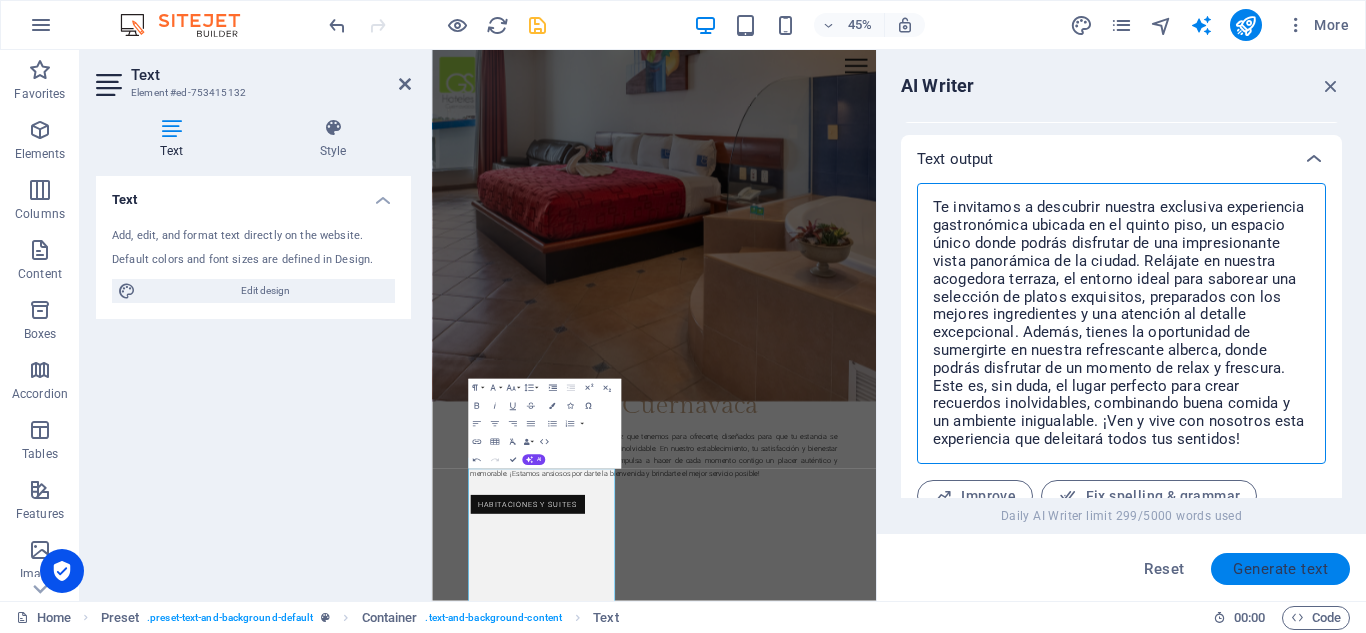 click on "Generate text" at bounding box center (1280, 569) 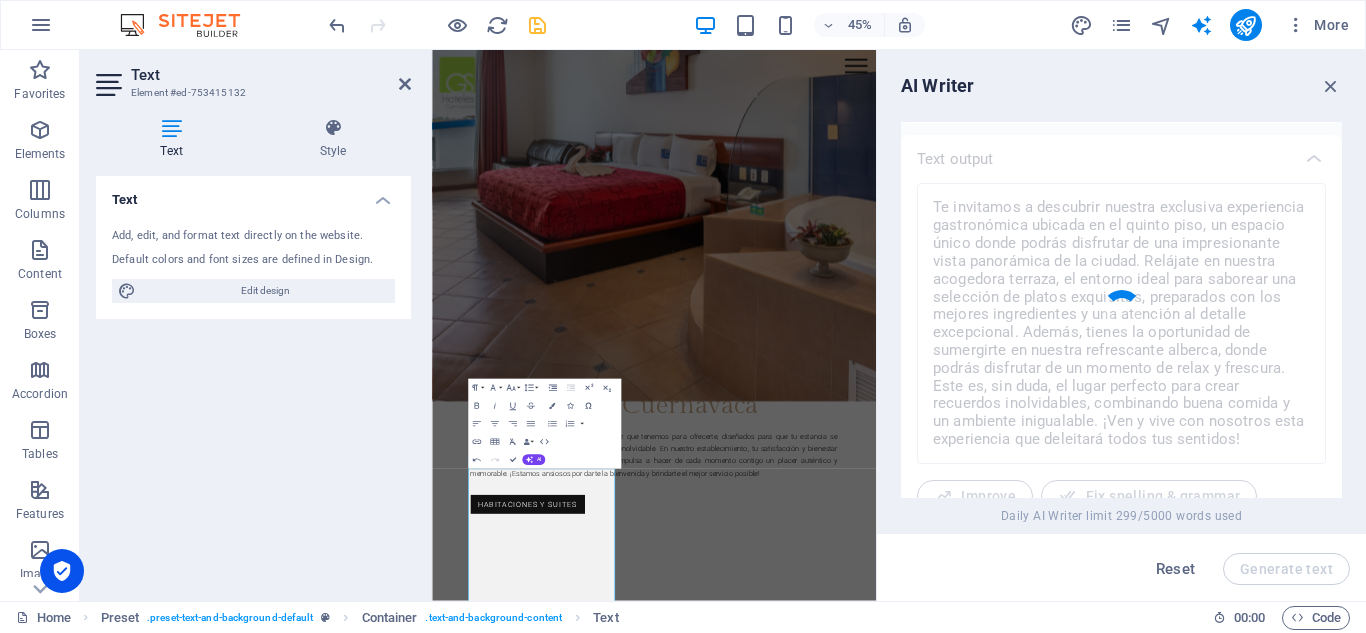 scroll, scrollTop: 2502, scrollLeft: 0, axis: vertical 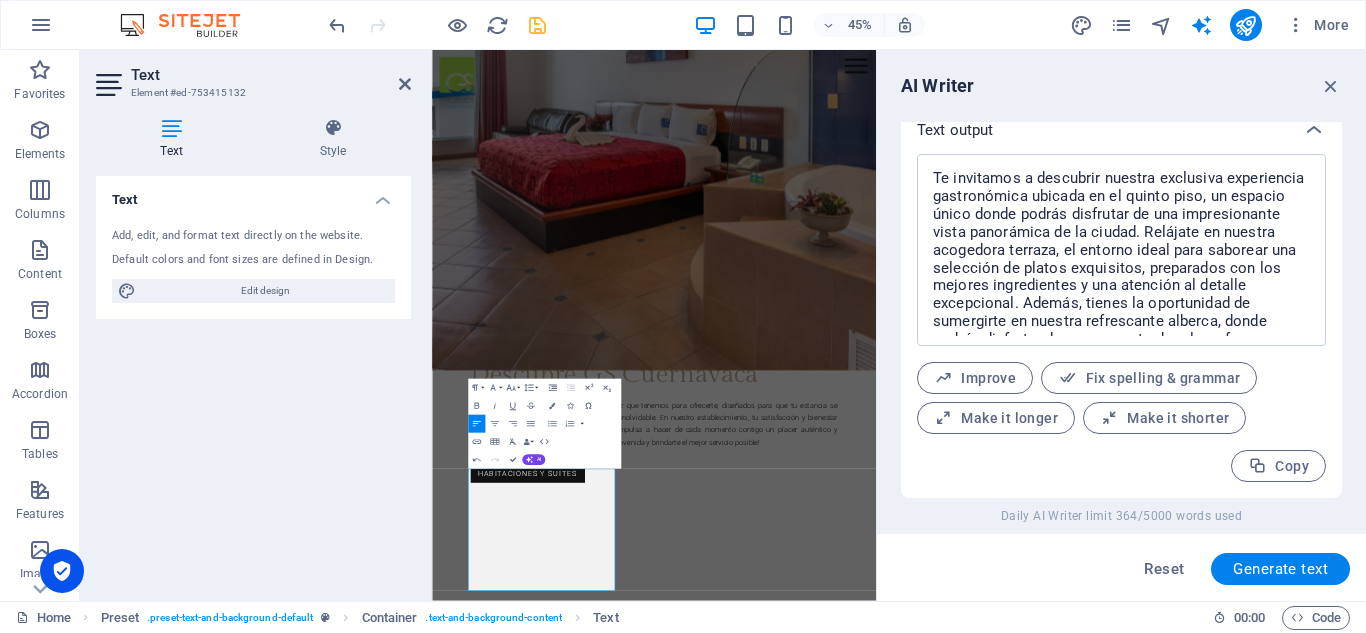 click on "Copy" at bounding box center [1121, 466] 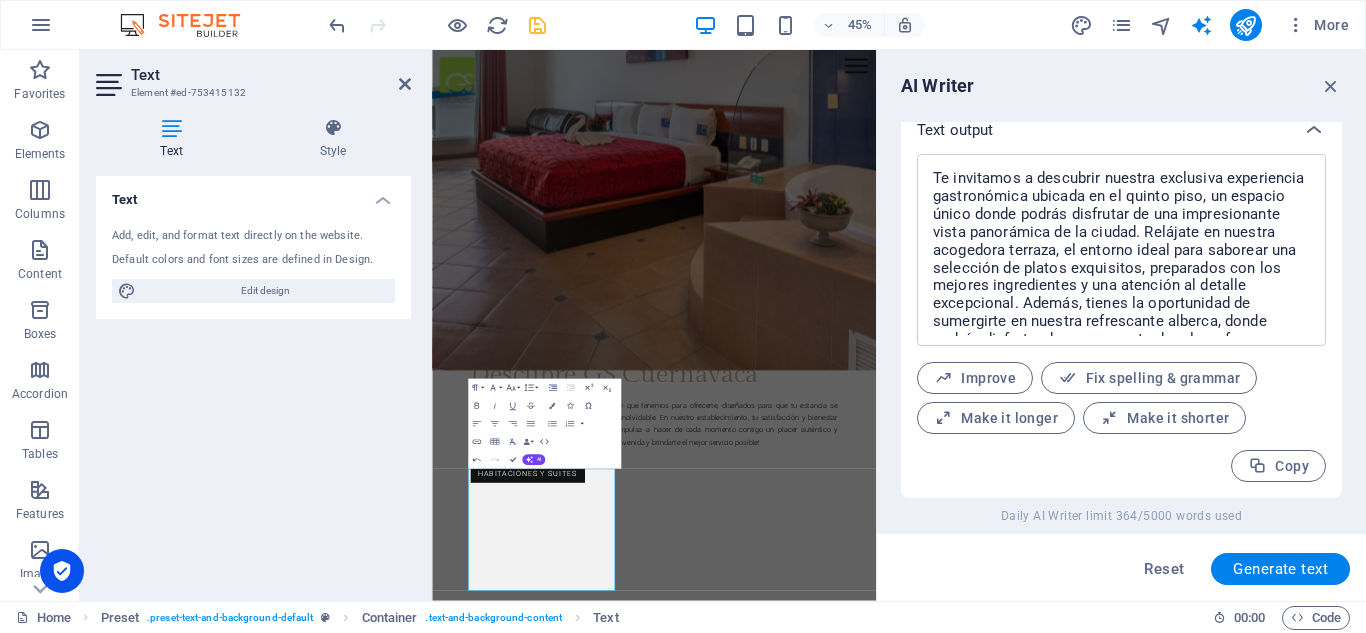 click on "Copy" at bounding box center (1121, 466) 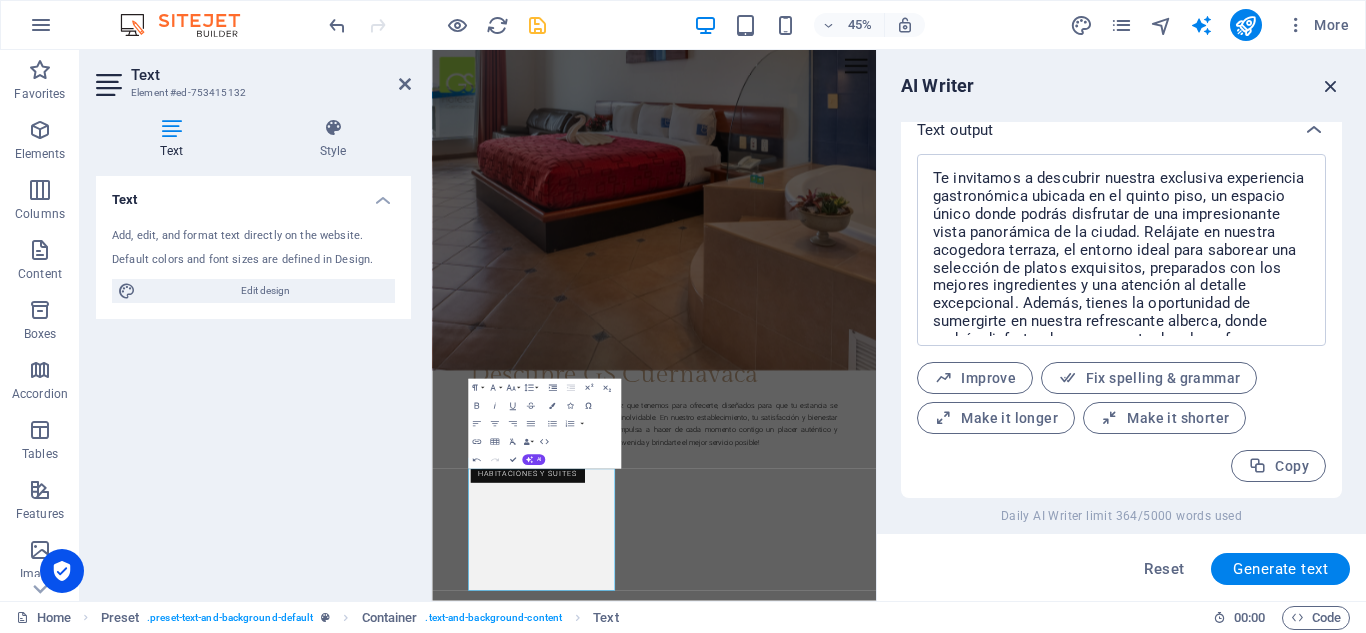 click at bounding box center (1331, 86) 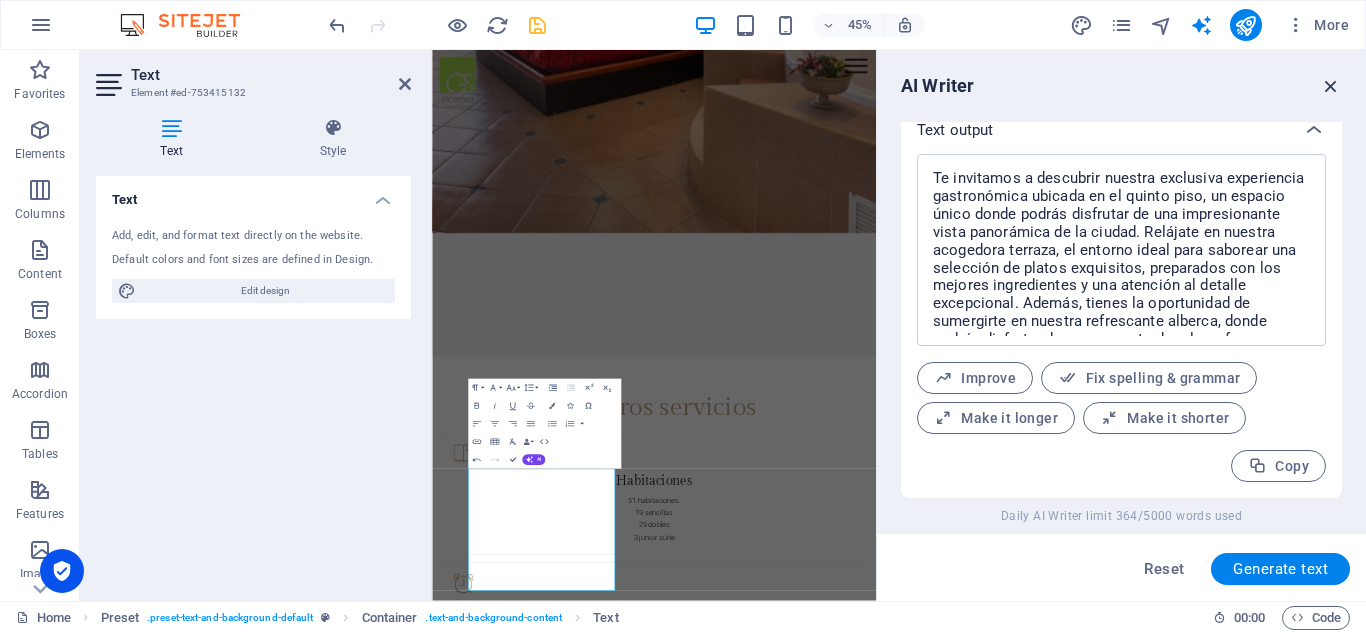 scroll, scrollTop: 2546, scrollLeft: 0, axis: vertical 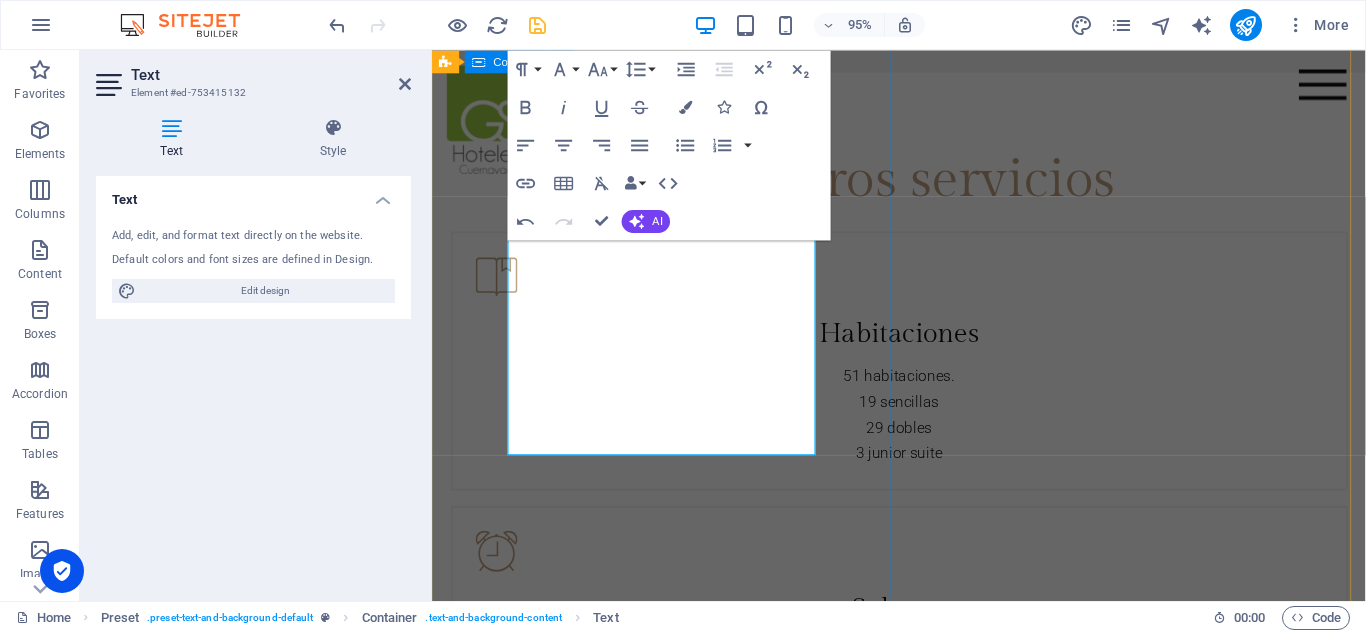 click on "Fine Dining Descubre un restaurante excepcional ubicado en el quinto piso, donde podrás disfrutar de una vista panorámica impresionante. Nuestra terraza ofrece un ambiente perfecto para relajarte mientras saboreas nuestros platos deliciosos. Además, cuenta con una alberca que añade un toque especial a tu experiencia gastronómica. Ven y vive momentos inolvidables en un espacio único que combina buena comida con vistas espectaculares. Read more" at bounding box center (923, 1956) 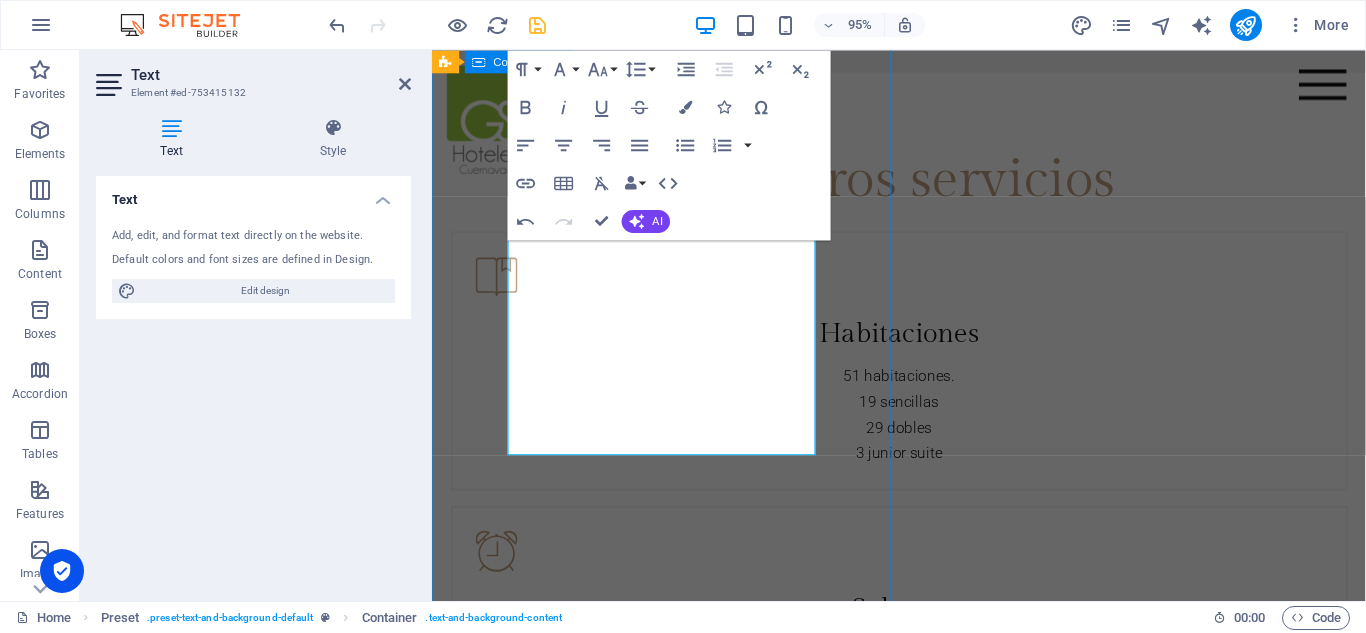 click on "Fine Dining Descubre un restaurante excepcional ubicado en el quinto piso, donde podrás disfrutar de una vista panorámica impresionante. Nuestra terraza ofrece un ambiente perfecto para relajarte mientras saboreas nuestros platos deliciosos. Además, cuenta con una alberca que añade un toque especial a tu experiencia gastronómica. Ven y vive momentos inolvidables en un espacio único que combina buena comida con vistas espectaculares. Read more" at bounding box center (923, 1956) 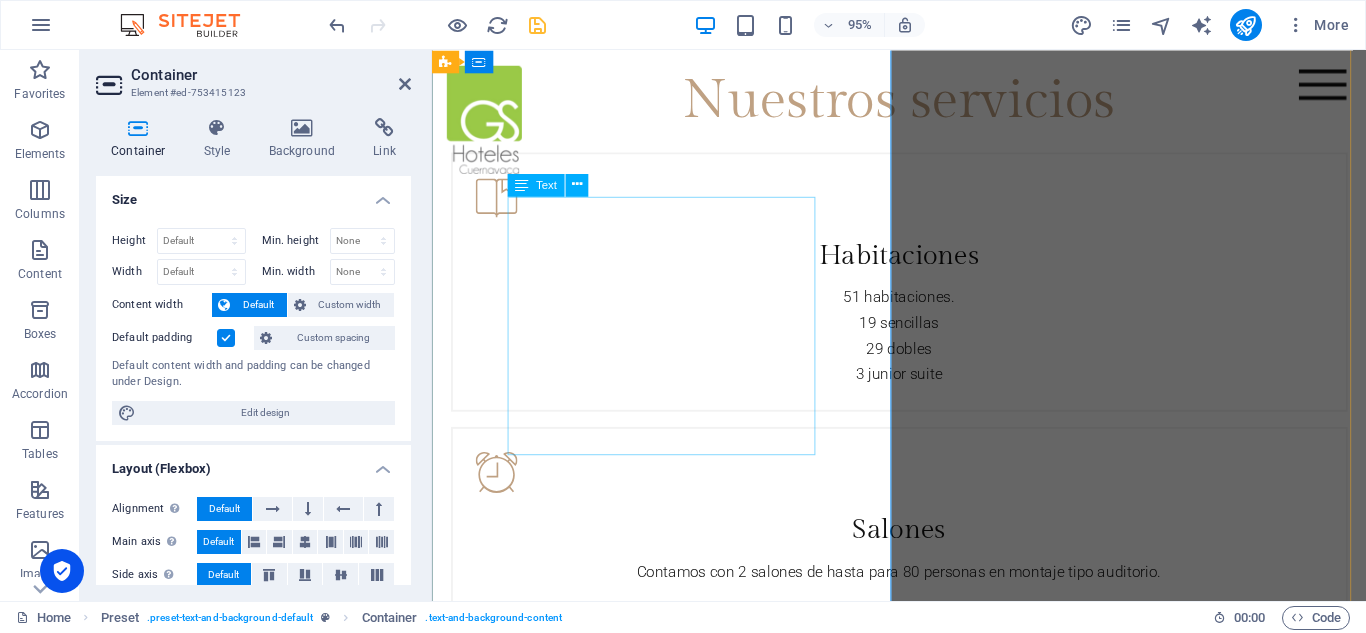 click on "Descubre un restaurante excepcional ubicado en el quinto piso, donde podrás disfrutar de una vista panorámica impresionante. Nuestra terraza ofrece un ambiente perfecto para relajarte mientras saboreas nuestros platos deliciosos. Además, cuenta con una alberca que añade un toque especial a tu experiencia gastronómica. Ven y vive momentos inolvidables en un espacio único que combina buena comida con vistas espectaculares." at bounding box center [924, 1878] 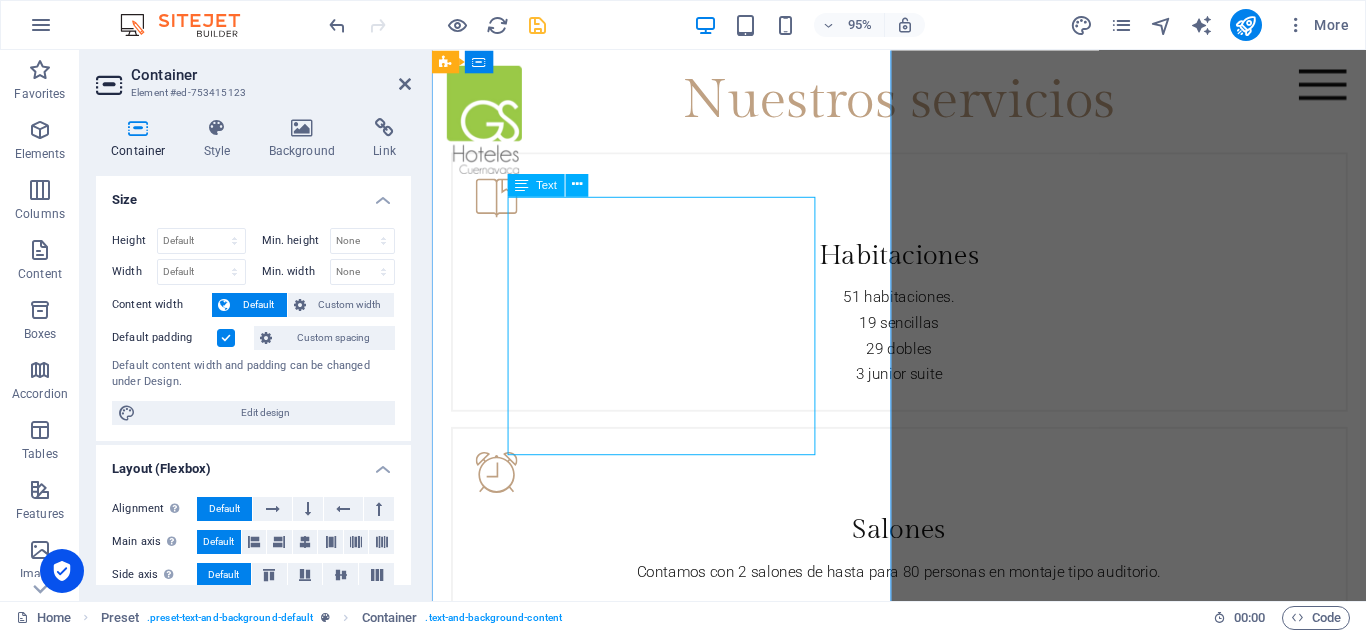 click on "Descubre un restaurante excepcional ubicado en el quinto piso, donde podrás disfrutar de una vista panorámica impresionante. Nuestra terraza ofrece un ambiente perfecto para relajarte mientras saboreas nuestros platos deliciosos. Además, cuenta con una alberca que añade un toque especial a tu experiencia gastronómica. Ven y vive momentos inolvidables en un espacio único que combina buena comida con vistas espectaculares." at bounding box center (924, 1878) 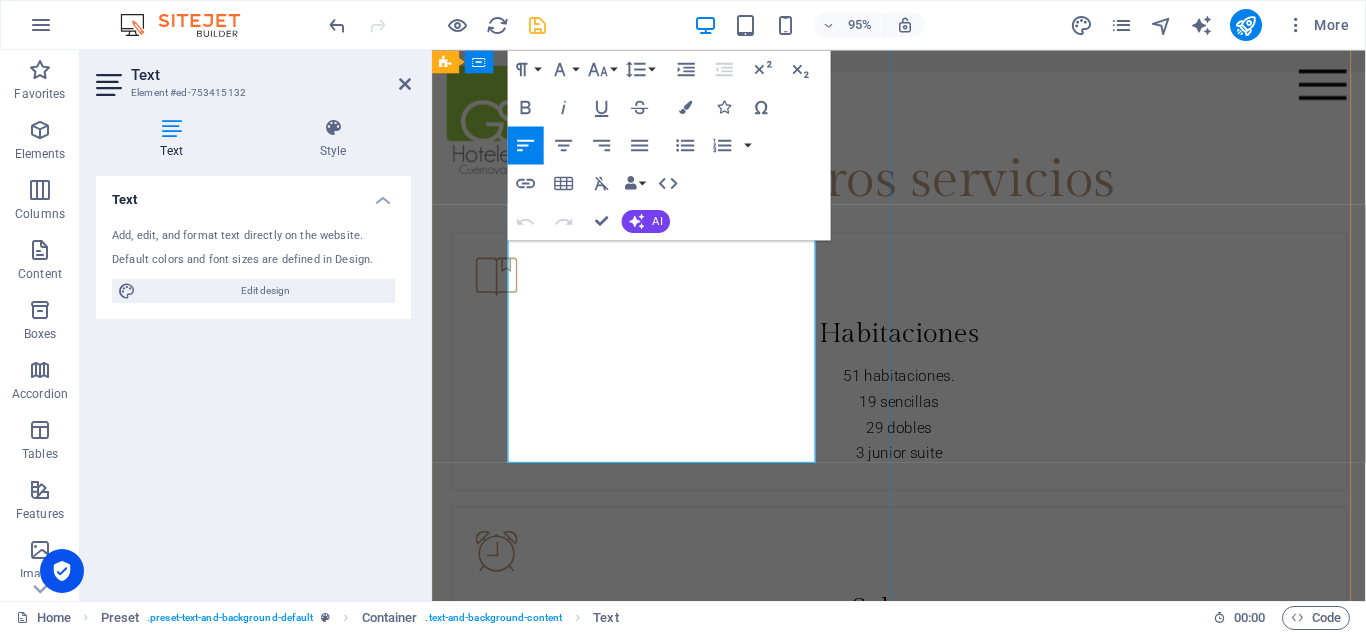 scroll, scrollTop: 2538, scrollLeft: 0, axis: vertical 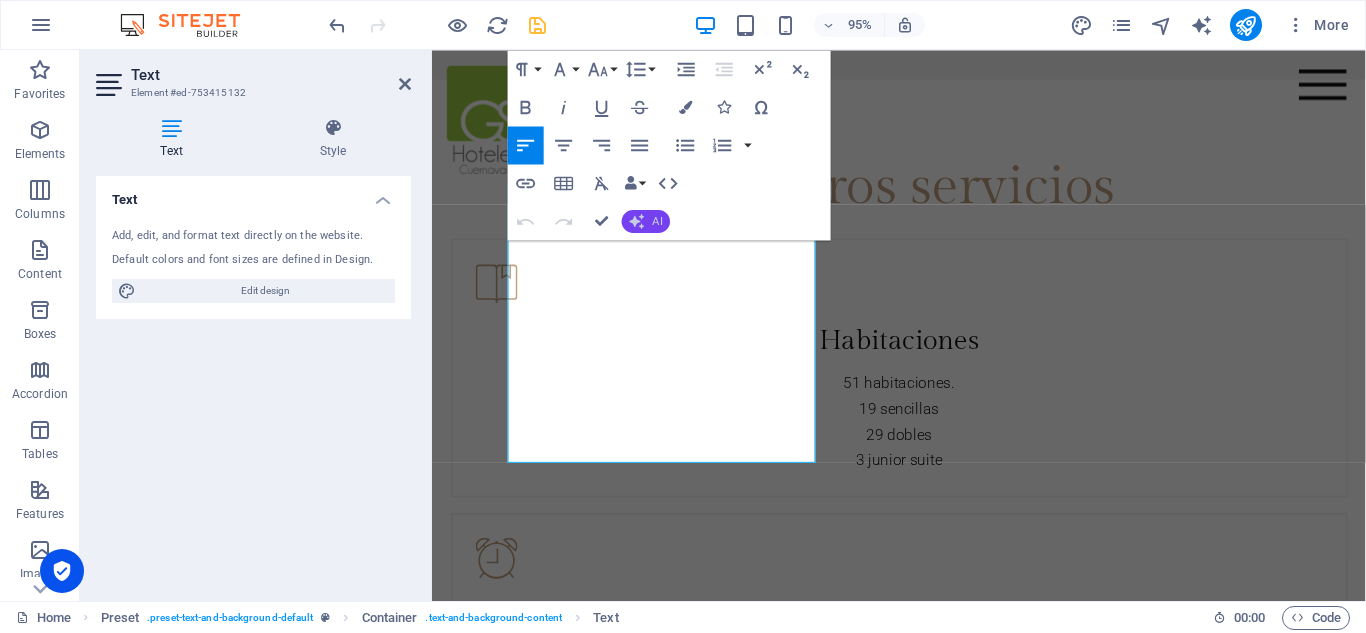 click on "AI" at bounding box center [646, 221] 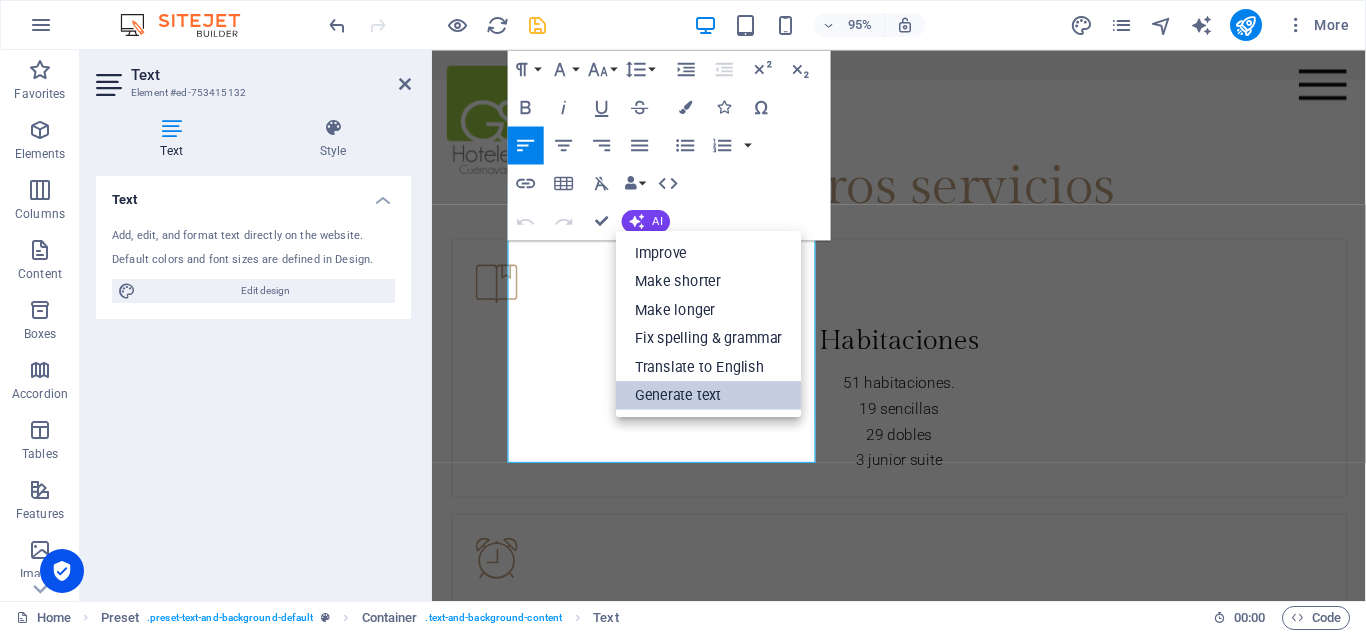 click on "Generate text" at bounding box center (708, 394) 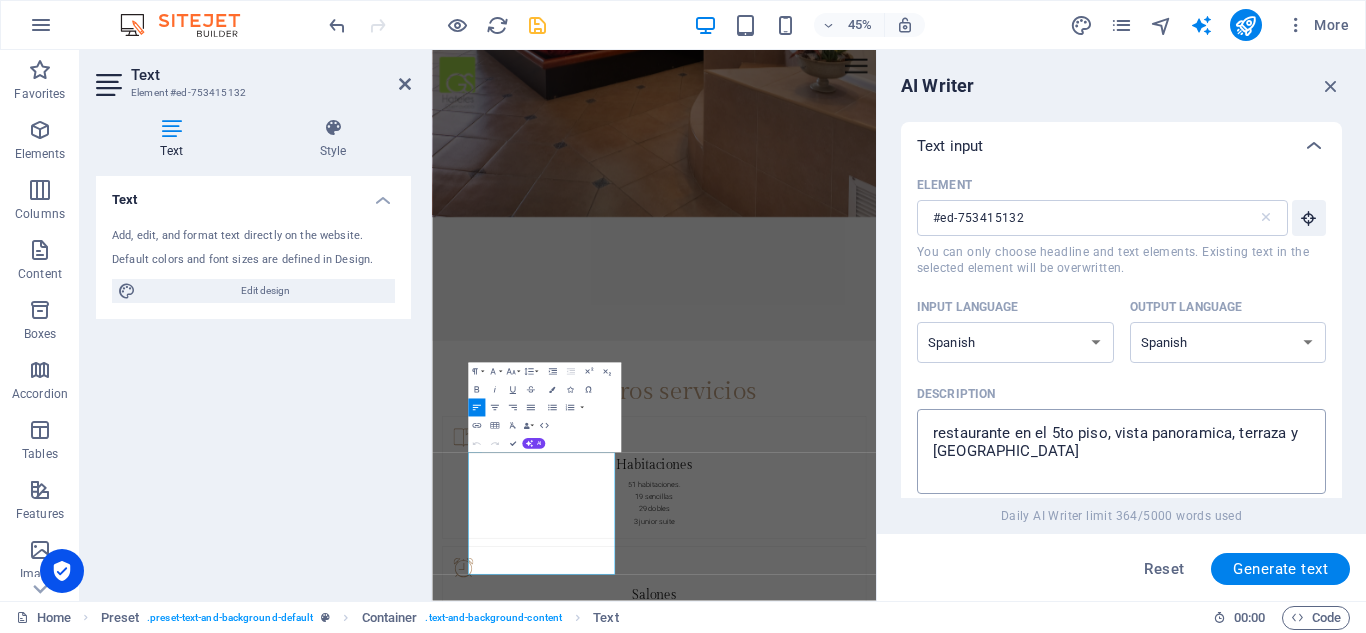 click on "restaurante en el 5to piso, vista panoramica, terraza y alberca" at bounding box center [1121, 451] 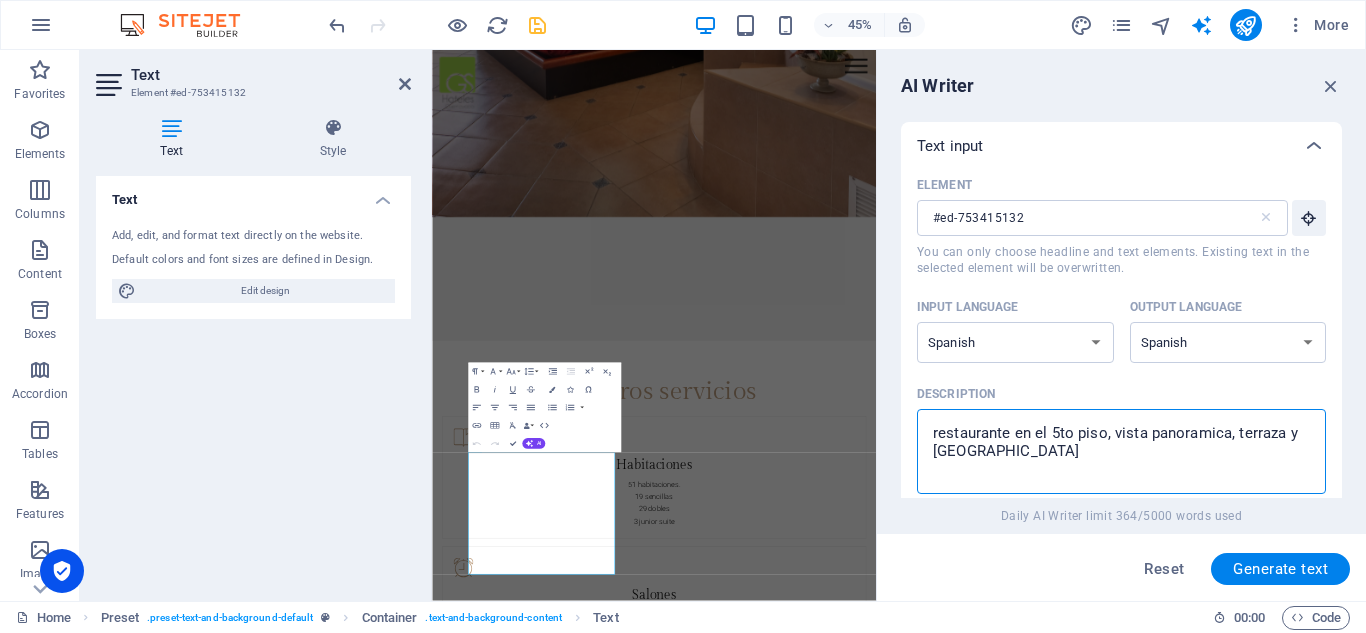 click on "restaurante en el 5to piso, vista panoramica, terraza y alberca" at bounding box center (1121, 451) 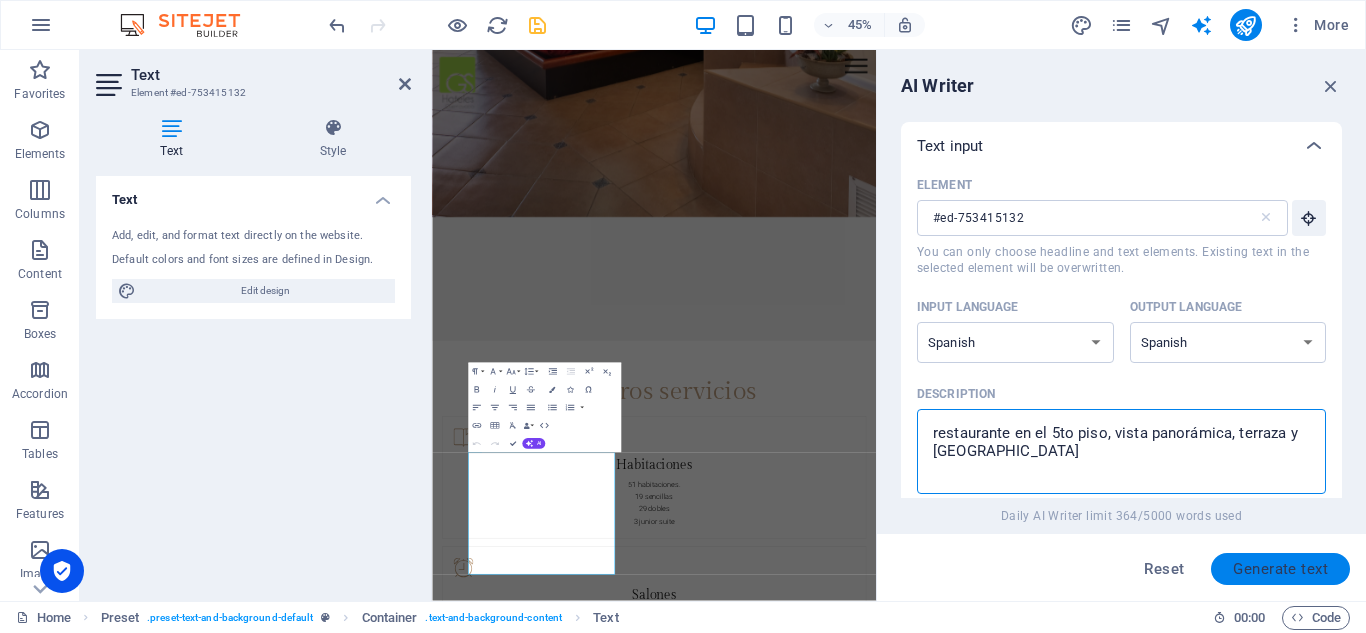 type on "restaurante en el 5to piso, vista panorámica, terraza y alberca" 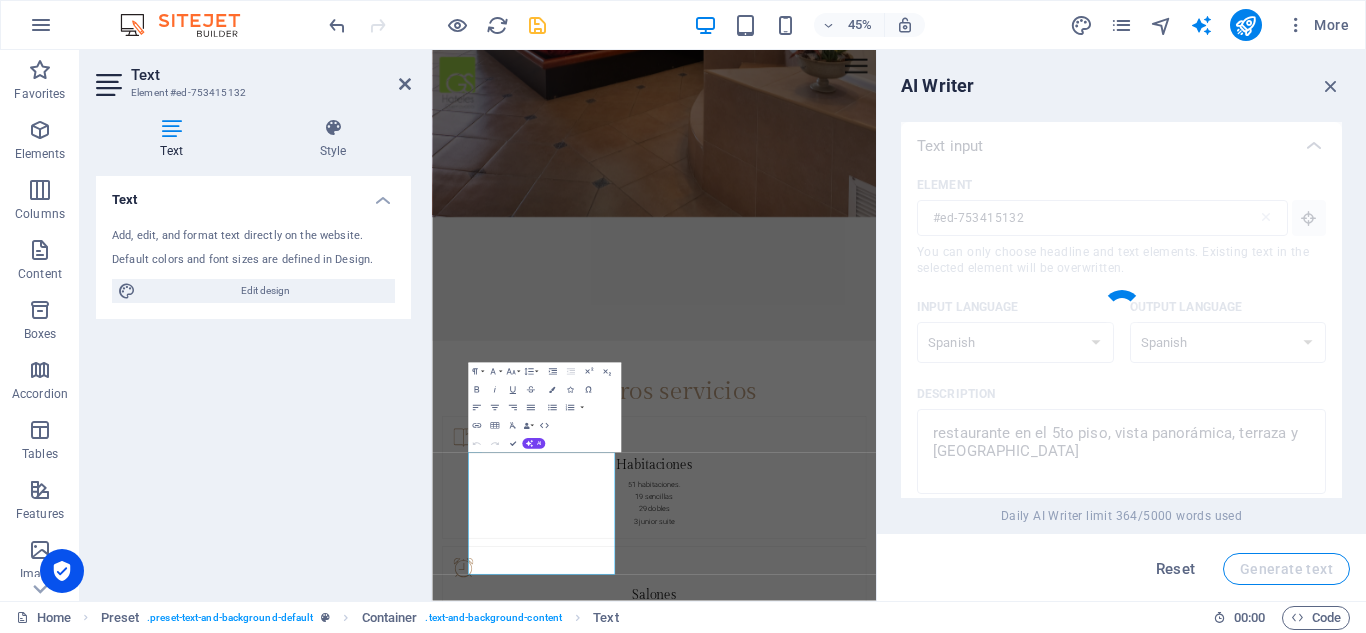 type 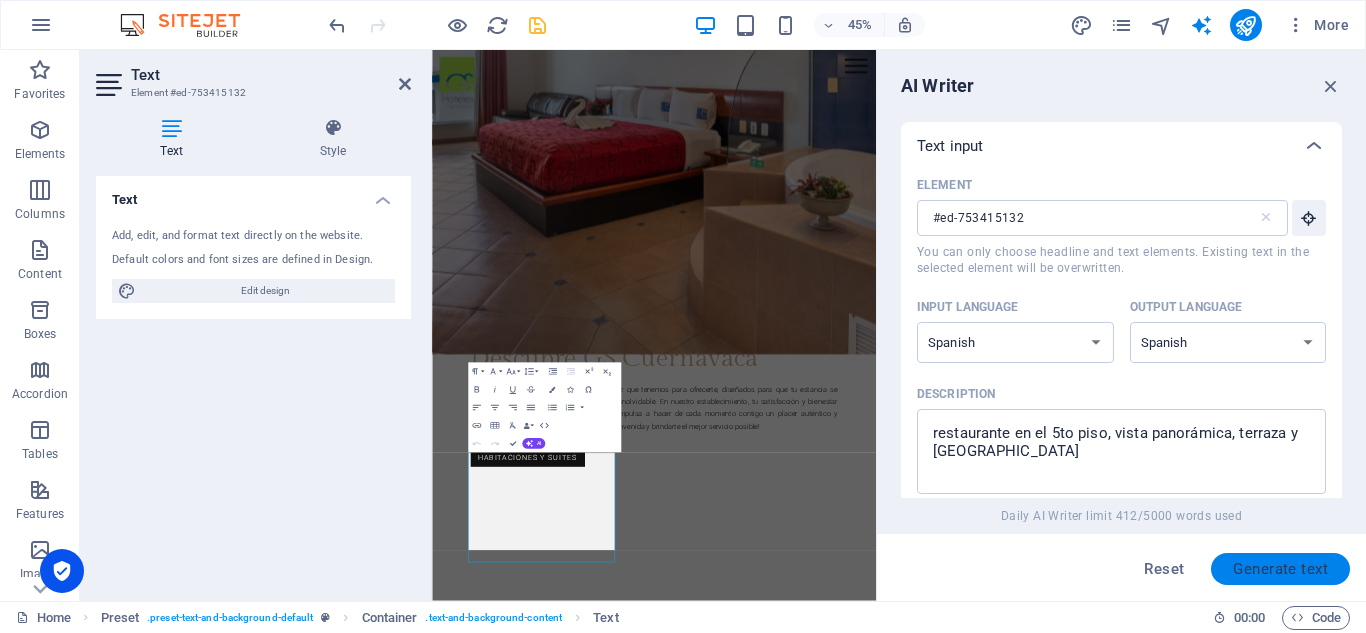 scroll, scrollTop: 2565, scrollLeft: 0, axis: vertical 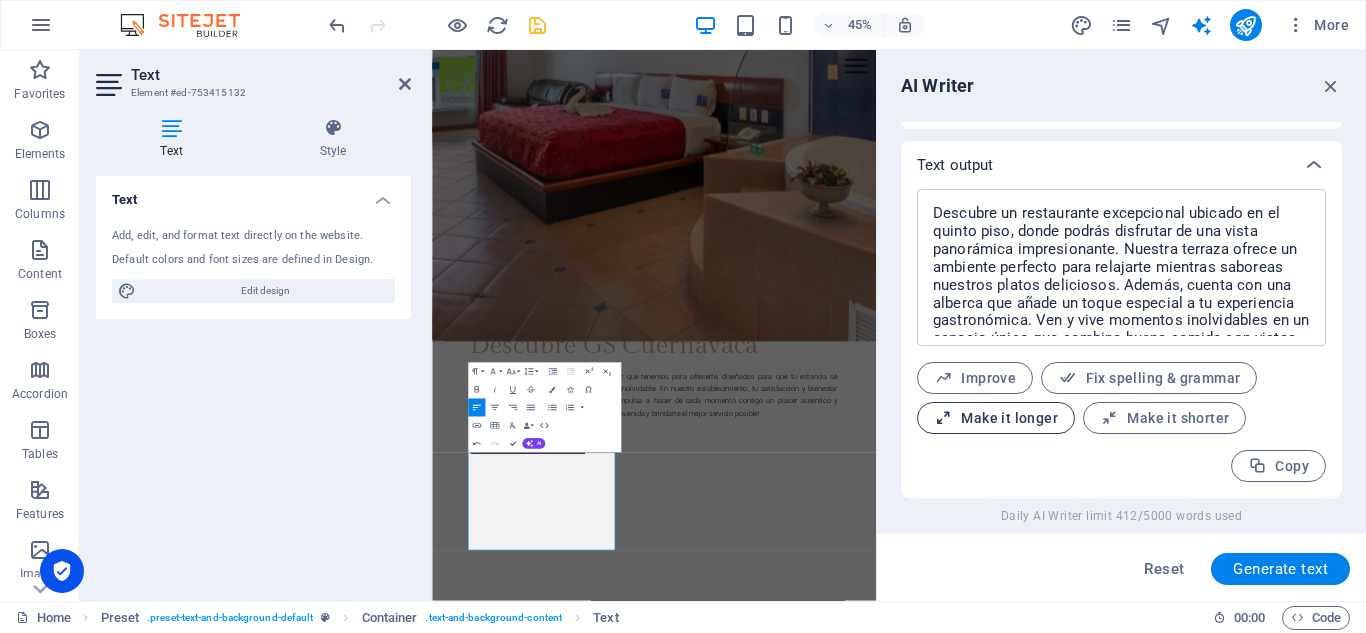 click on "Make it longer" at bounding box center [996, 418] 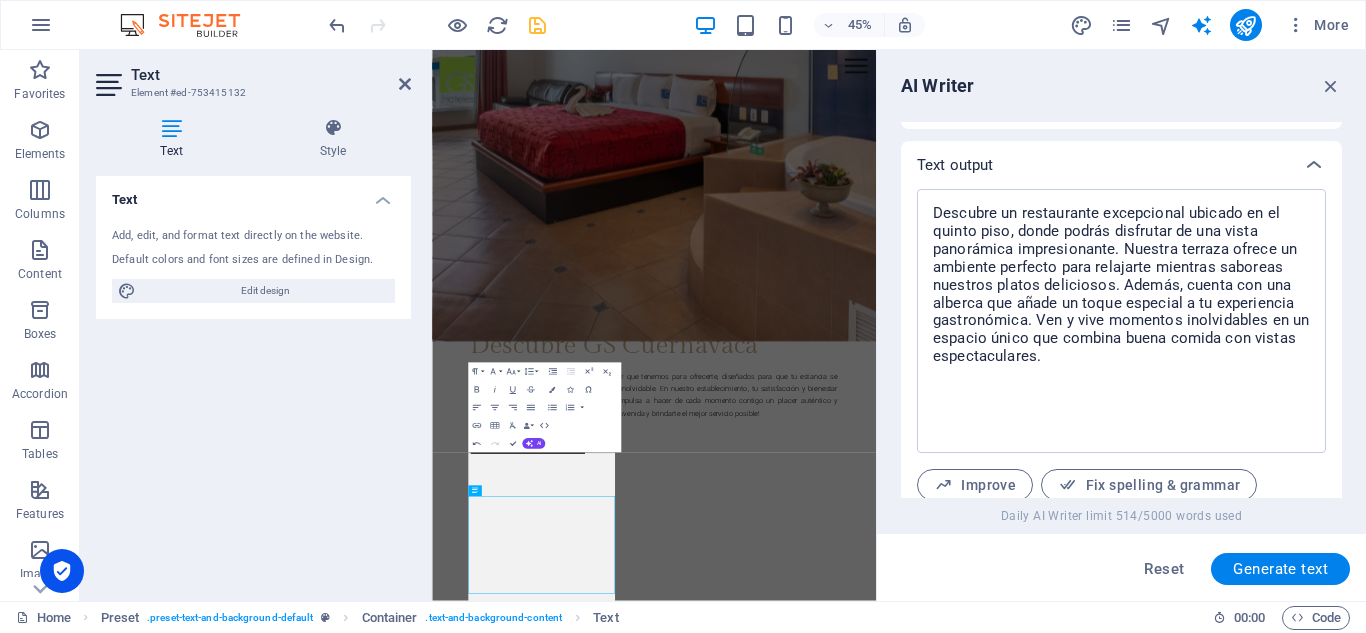 scroll, scrollTop: 2468, scrollLeft: 0, axis: vertical 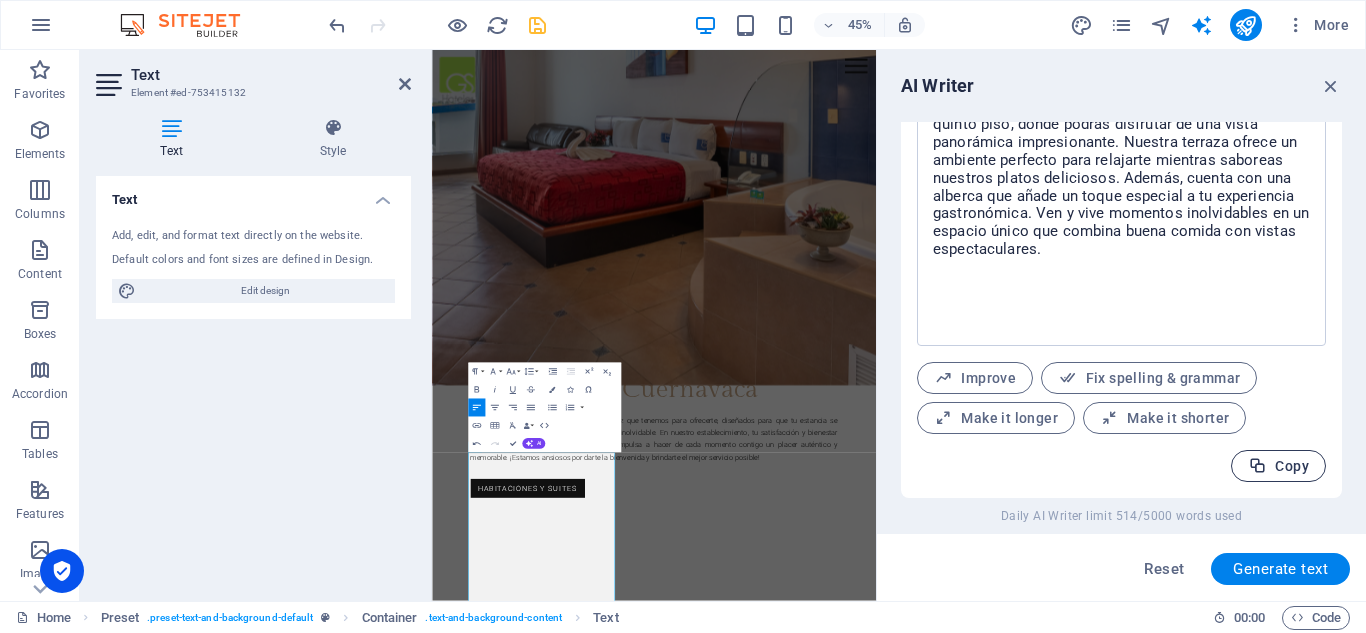 click on "Copy" at bounding box center [1278, 466] 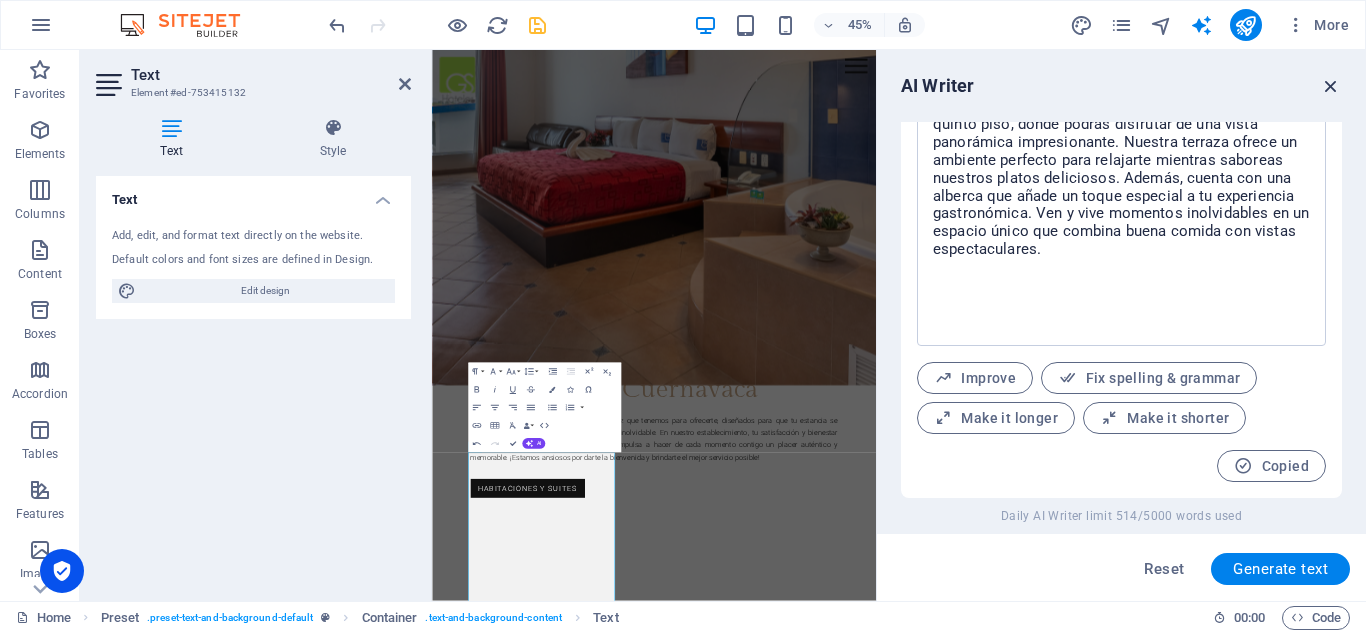 click at bounding box center (1331, 86) 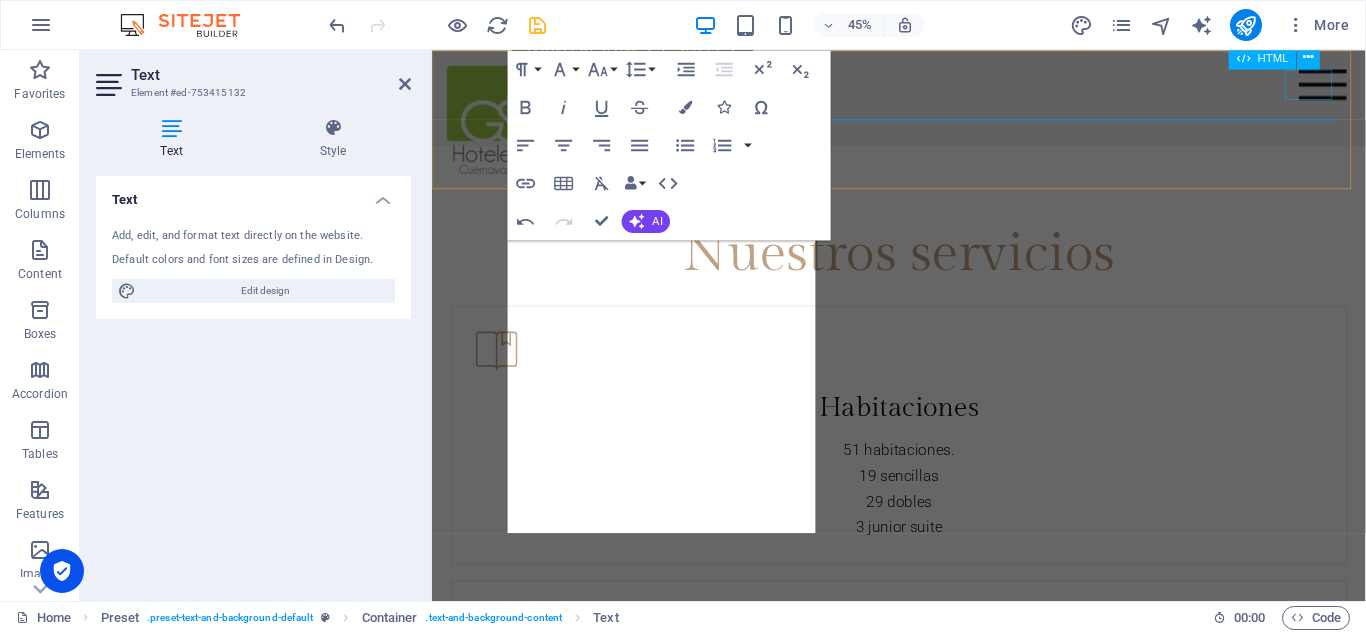 scroll, scrollTop: 2627, scrollLeft: 0, axis: vertical 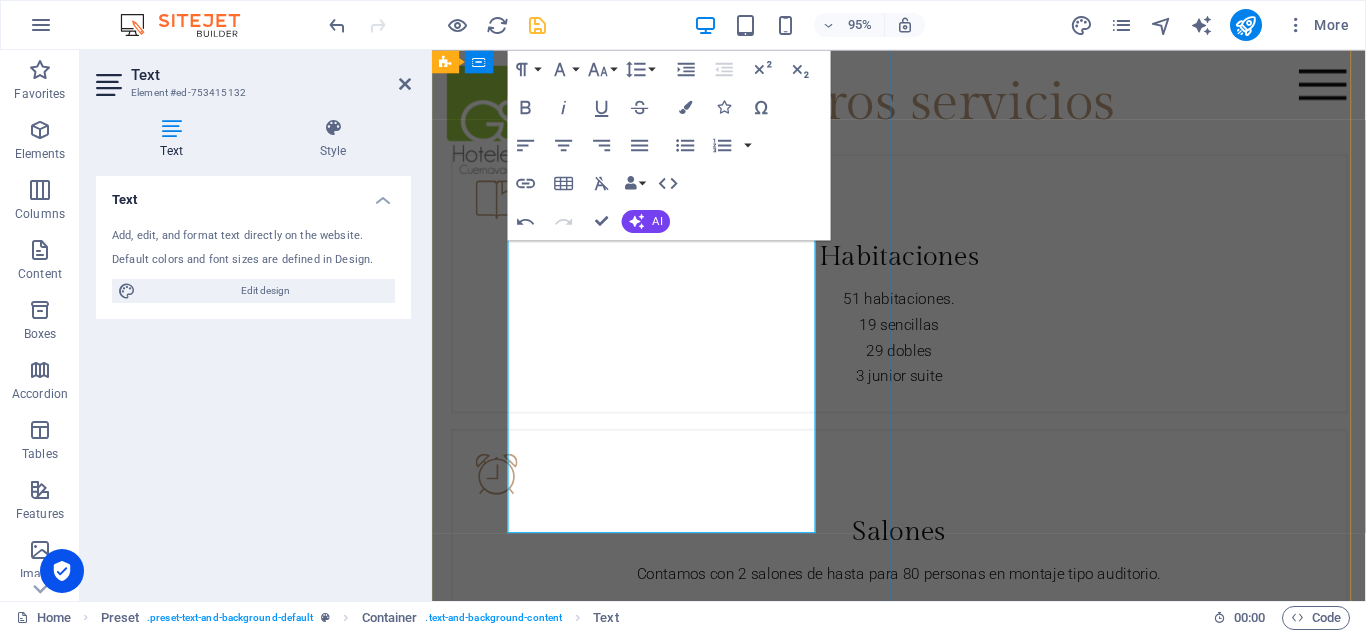 click on "Disfrute de una experiencia culinaria verdaderamente única en nuestro restaurante, que se encuentra situado en el quinto piso. Ofrecemos una vista panorámica impresionante que le hará sentir como si estuviera flotando sobre la ciudad. Además, contamos con una encantadora terraza, donde puede disfrutar de su comida al aire libre, rodeado de un ambiente acogedor. Para completar su visita, nuestra refrescante alberca añade un toque especial, creando un lugar perfecto para relajarse mientras saborea platillos exquisitos preparados por nuestros talentosos chefs. ¡No pierda la oportunidad de visitarnos y déjese llevar por la magia y la belleza de nuestro lugar!" at bounding box center (924, 1907) 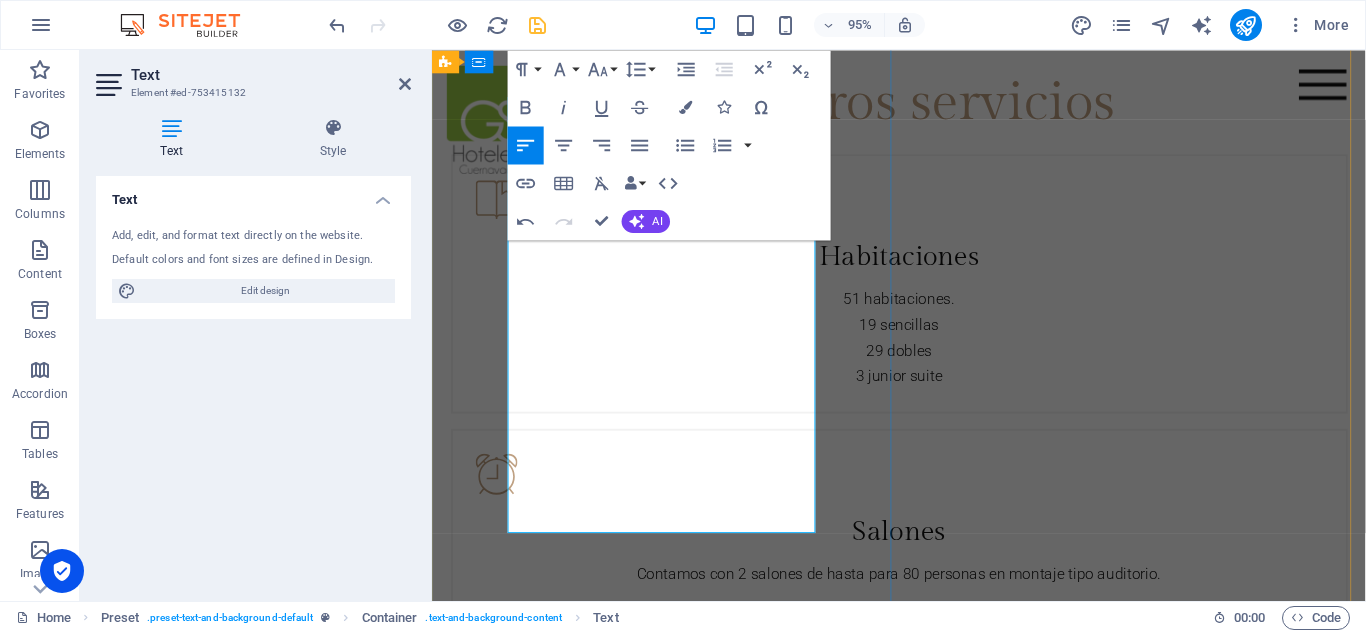 click on "Disfrute de una experiencia culinaria verdaderamente única en nuestro restaurante, que se encuentra situado en el quinto piso. Ofrecemos una vista panorámica impresionante que le hará sentir como si estuviera flotando sobre la ciudad. Además, contamos con una encantadora terraza, donde puede disfrutar de su comida al aire libre, rodeado de un ambiente acogedor. Para completar su visita, nuestra refrescante alberca añade un toque especial, creando un lugar perfecto para relajarse mientras saborea platillos exquisitos preparados por nuestros talentosos chefs. ¡No pierda la oportunidad de visitarnos y déjese llevar por la magia y la belleza de nuestro lugar!" at bounding box center (924, 1907) 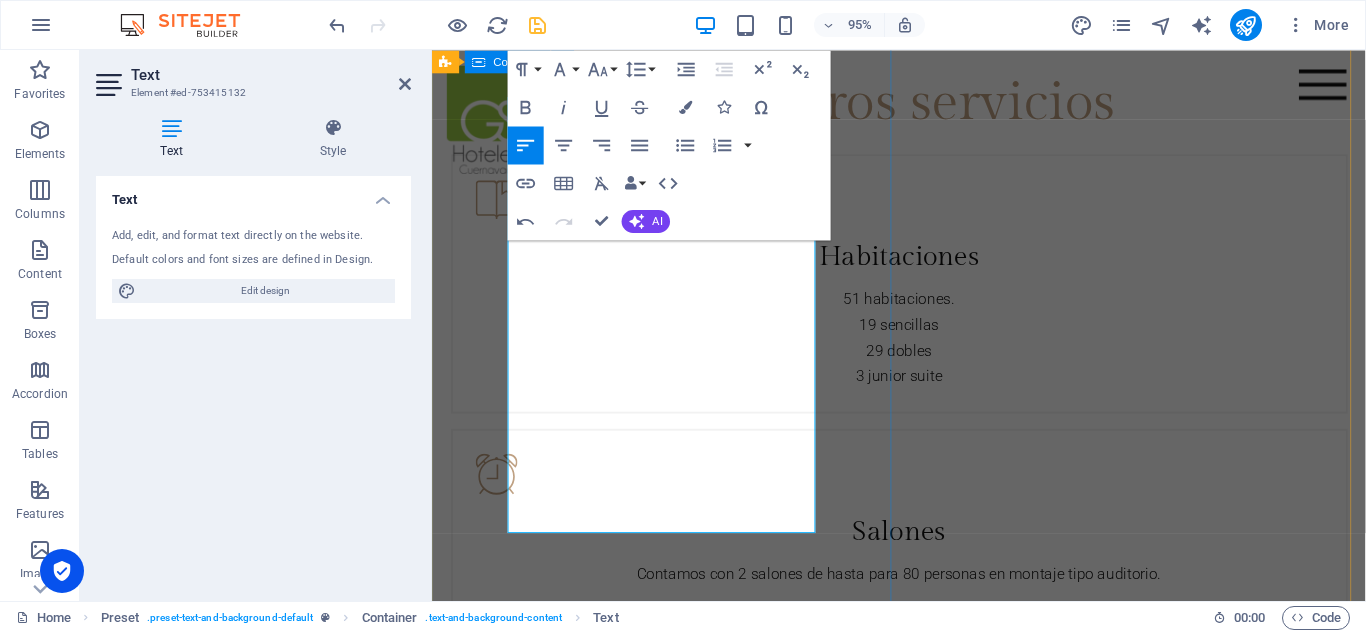 click on "Fine Dining Disfrute de una experiencia culinaria verdaderamente única en nuestro restaurante, que se encuentra situado en el quinto piso. Ofrecemos una vista panorámica impresionante que le hará sentir como si estuviera flotando sobre la ciudad. Además, contamos con una encantadora terraza, donde puede disfrutar de su comida al aire libre, rodeado de un ambiente acogedor. Para completar su visita, nuestra refrescante alberca añade un toque especial, creando un lugar perfecto para relajarse mientras saborea platillos exquisitos preparados por nuestros talentosos chefs. ¡No pierda la oportunidad de visitarnos y déjese llevar por la magia y la belleza de nuestro lugar! Read more" at bounding box center (923, 1902) 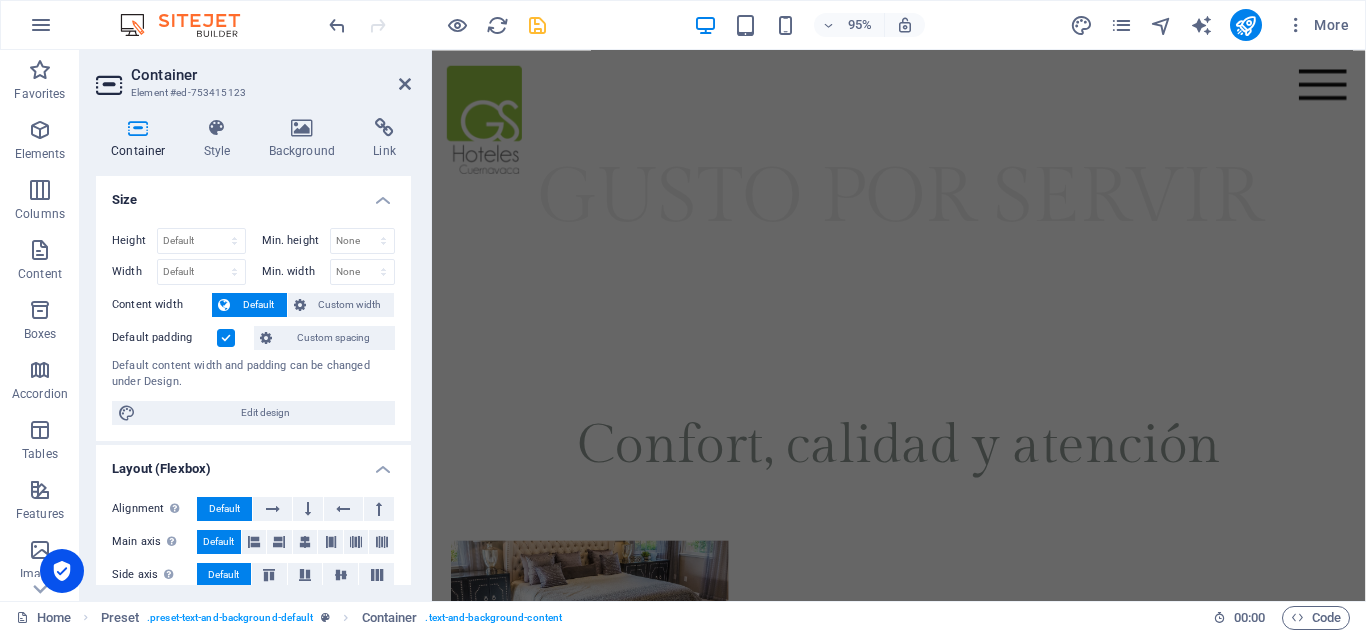 scroll, scrollTop: 395, scrollLeft: 0, axis: vertical 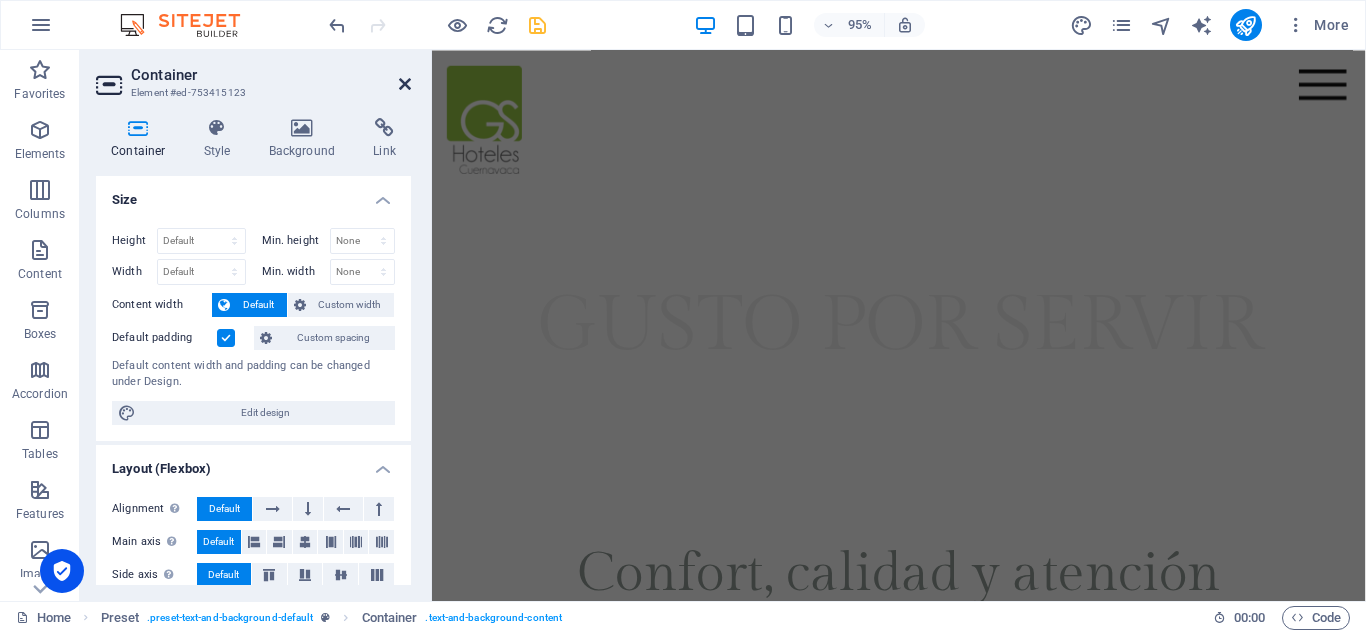 click at bounding box center (405, 84) 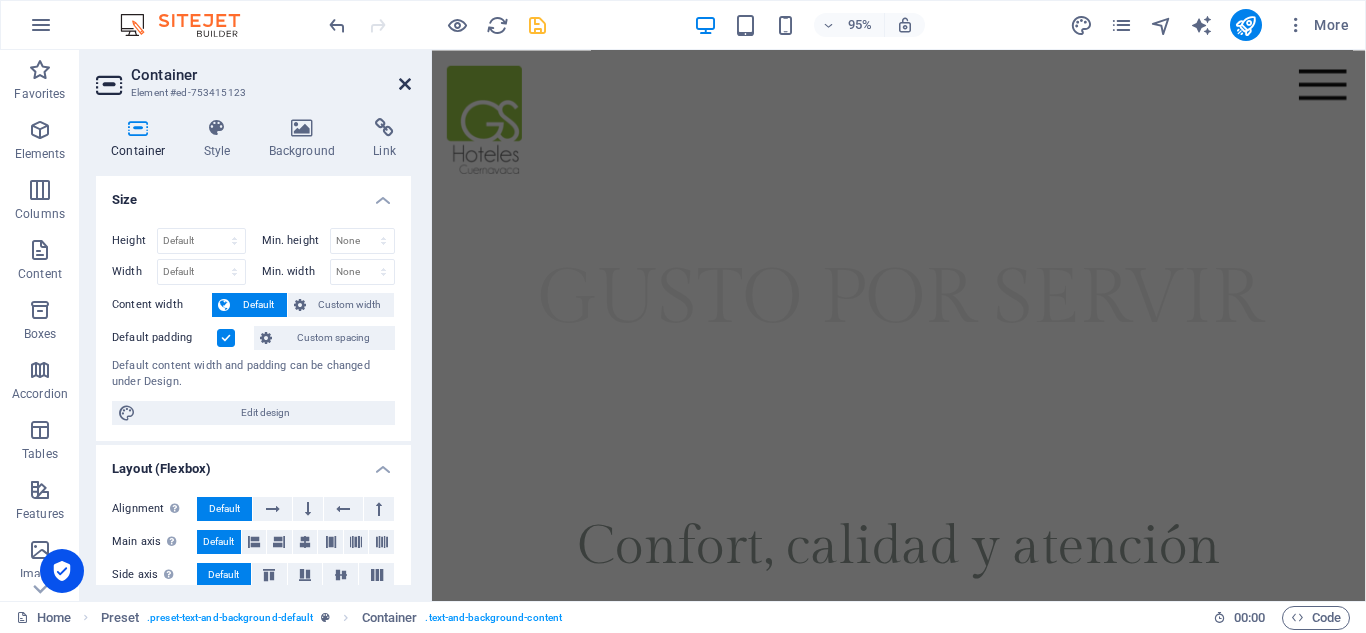 scroll, scrollTop: 2460, scrollLeft: 0, axis: vertical 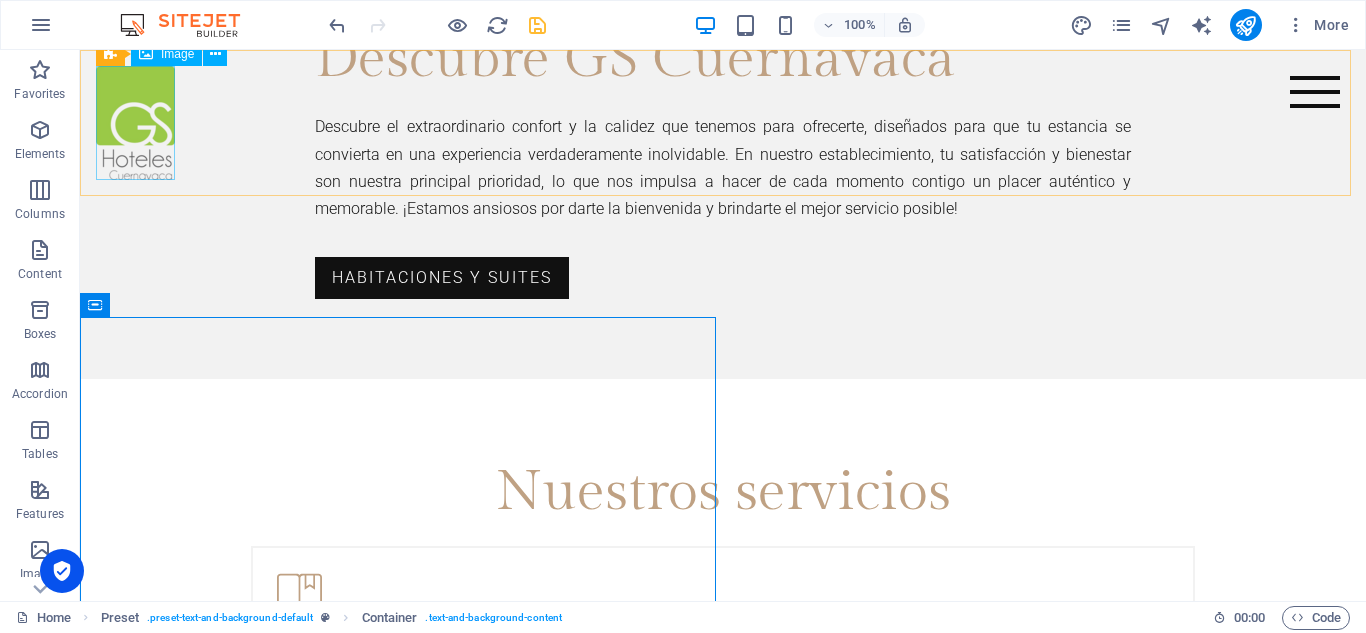 click at bounding box center (723, 123) 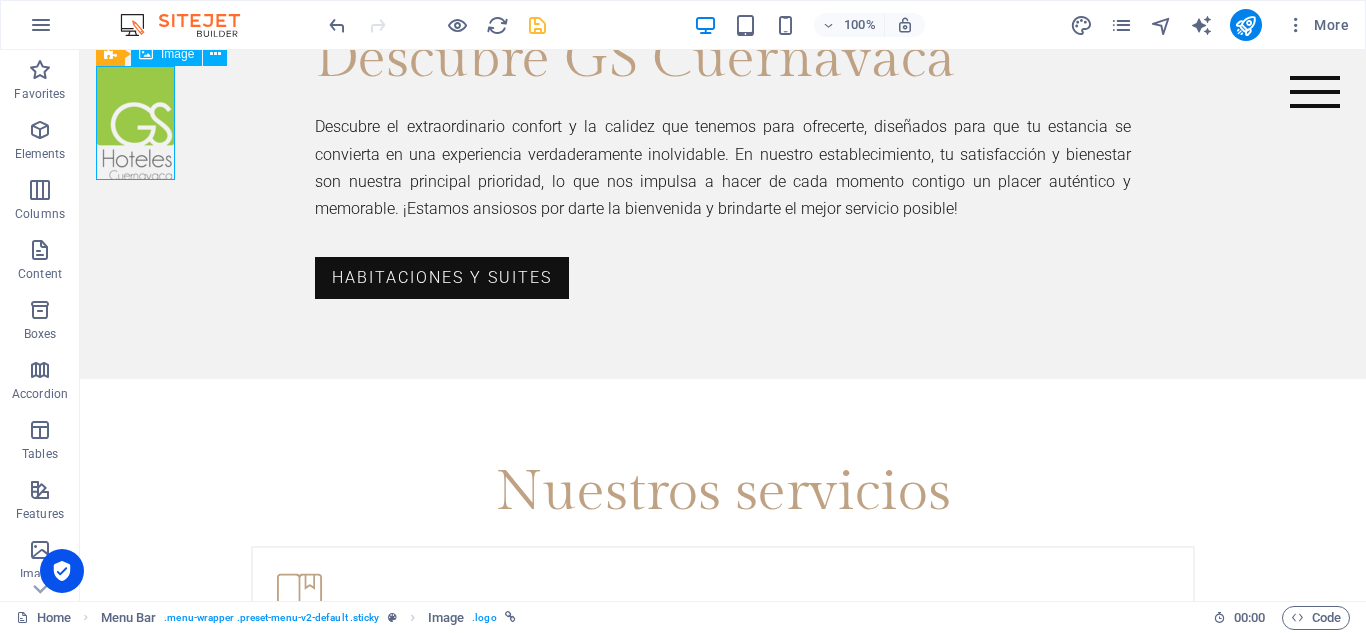 click at bounding box center [723, 123] 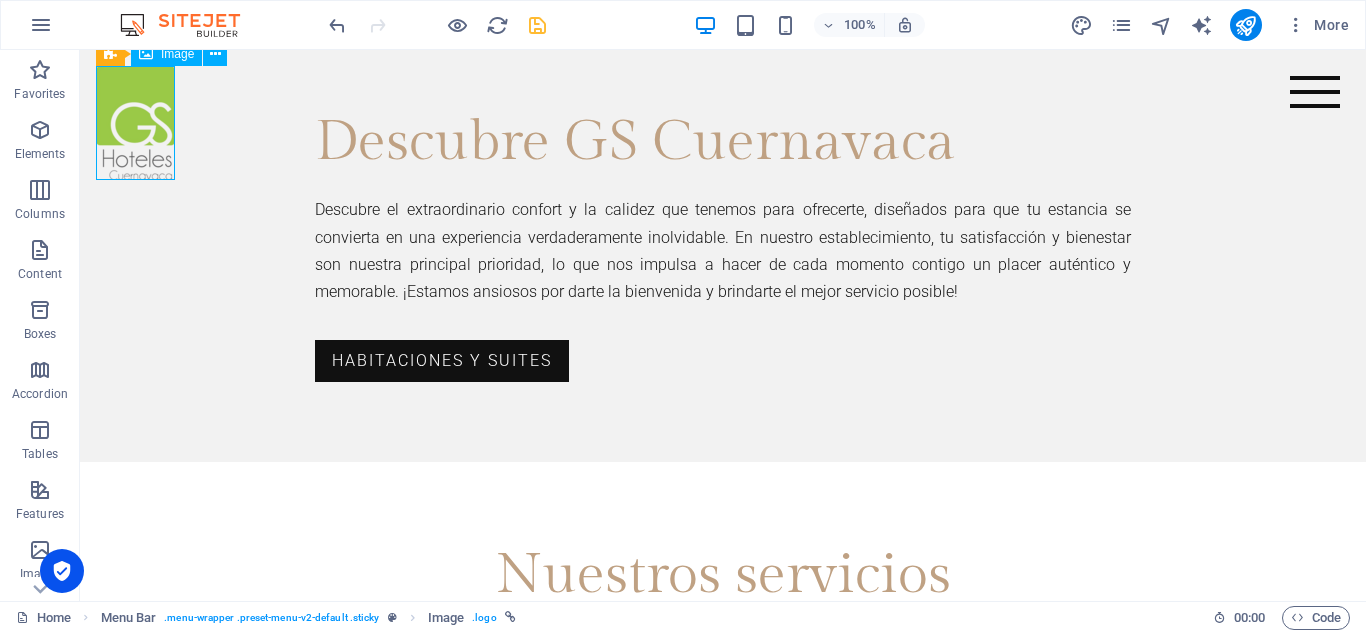 select on "px" 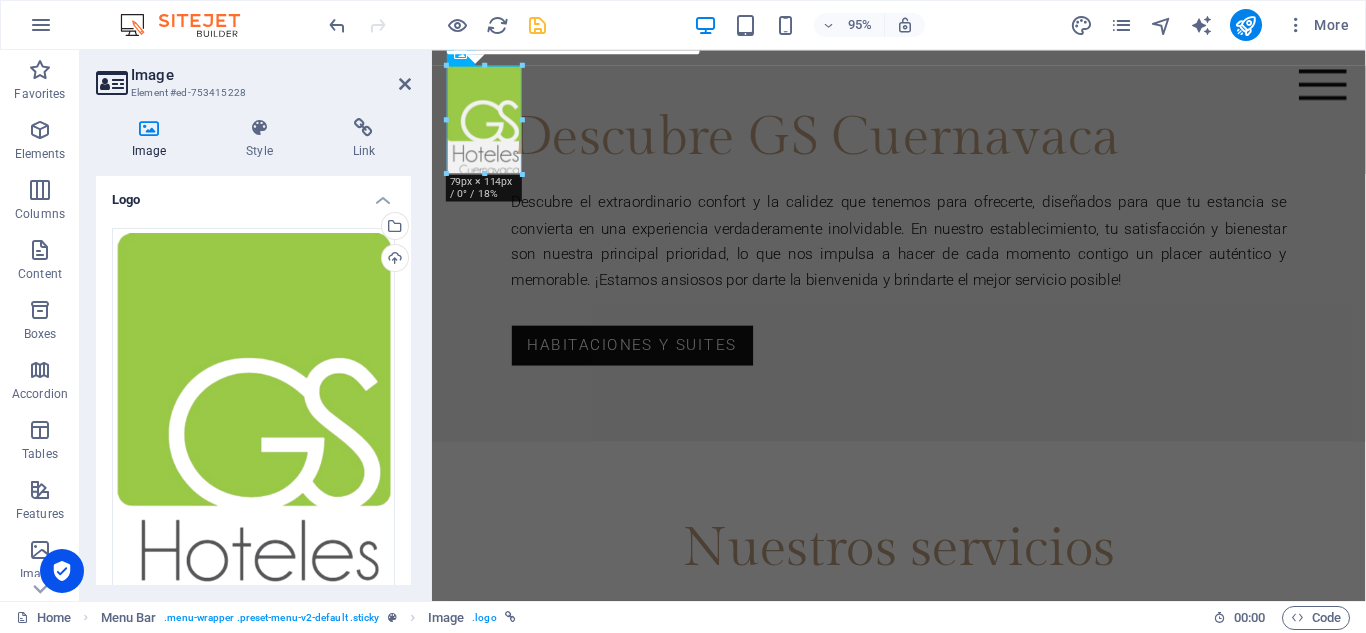 scroll, scrollTop: 2265, scrollLeft: 0, axis: vertical 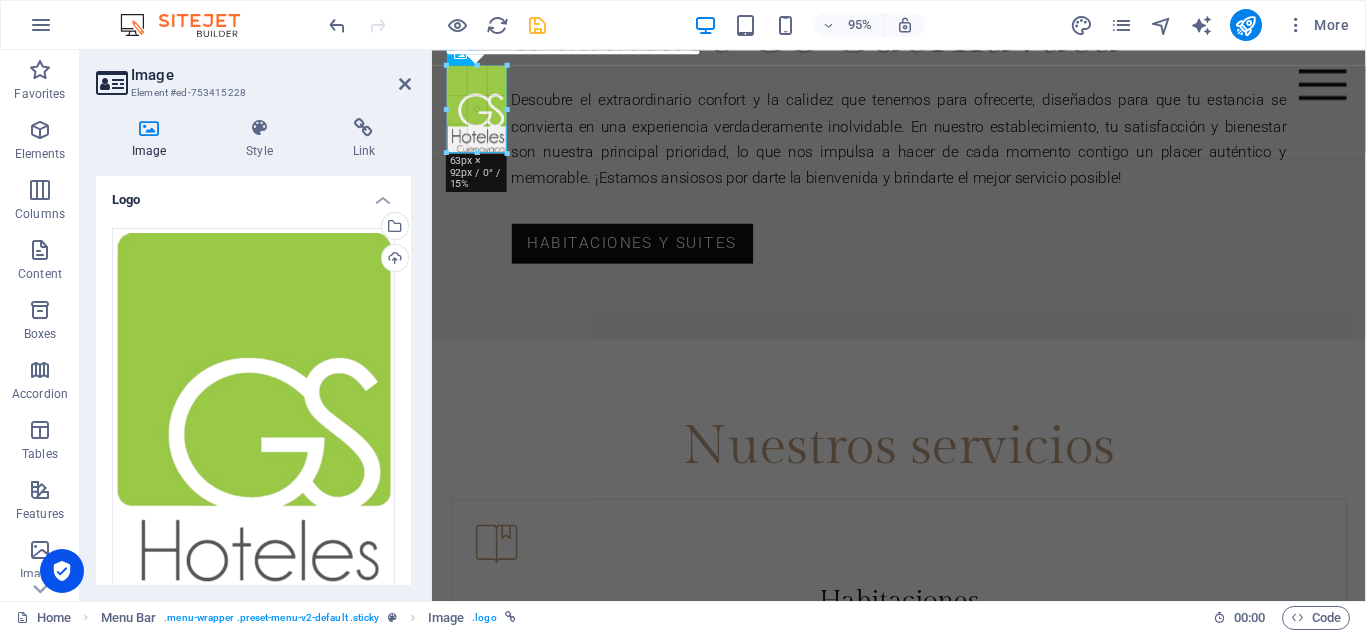 drag, startPoint x: 522, startPoint y: 169, endPoint x: 500, endPoint y: 147, distance: 31.112698 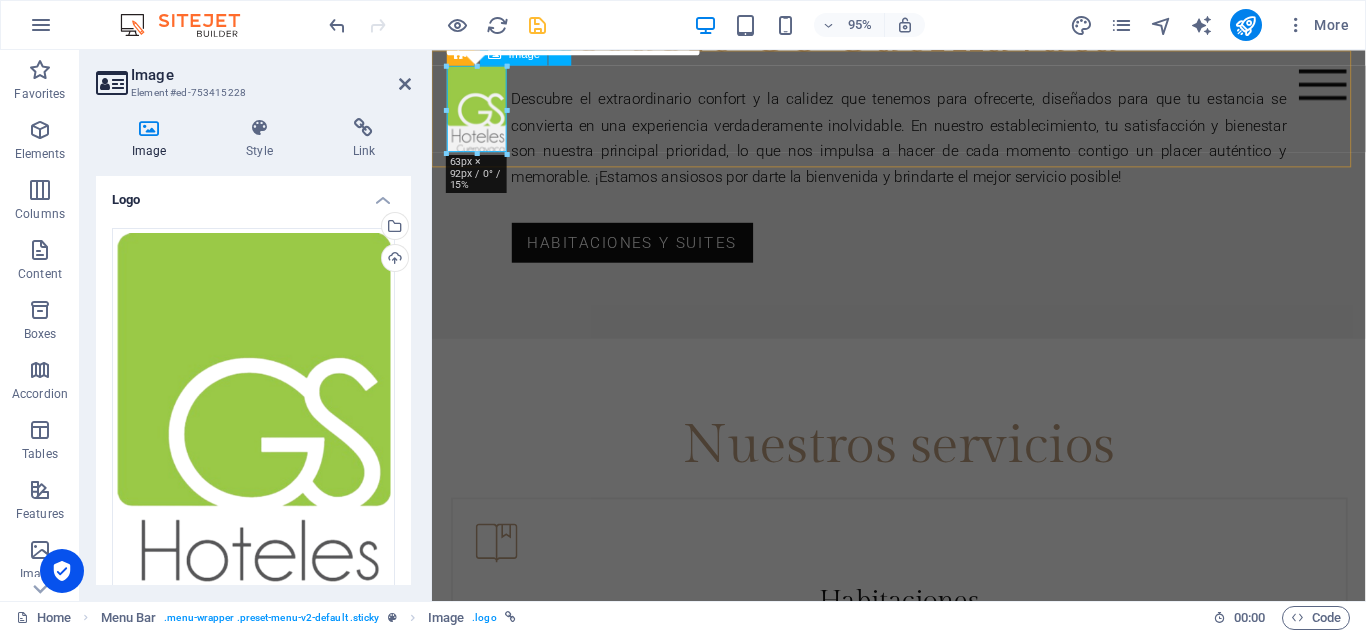 scroll, scrollTop: 2242, scrollLeft: 0, axis: vertical 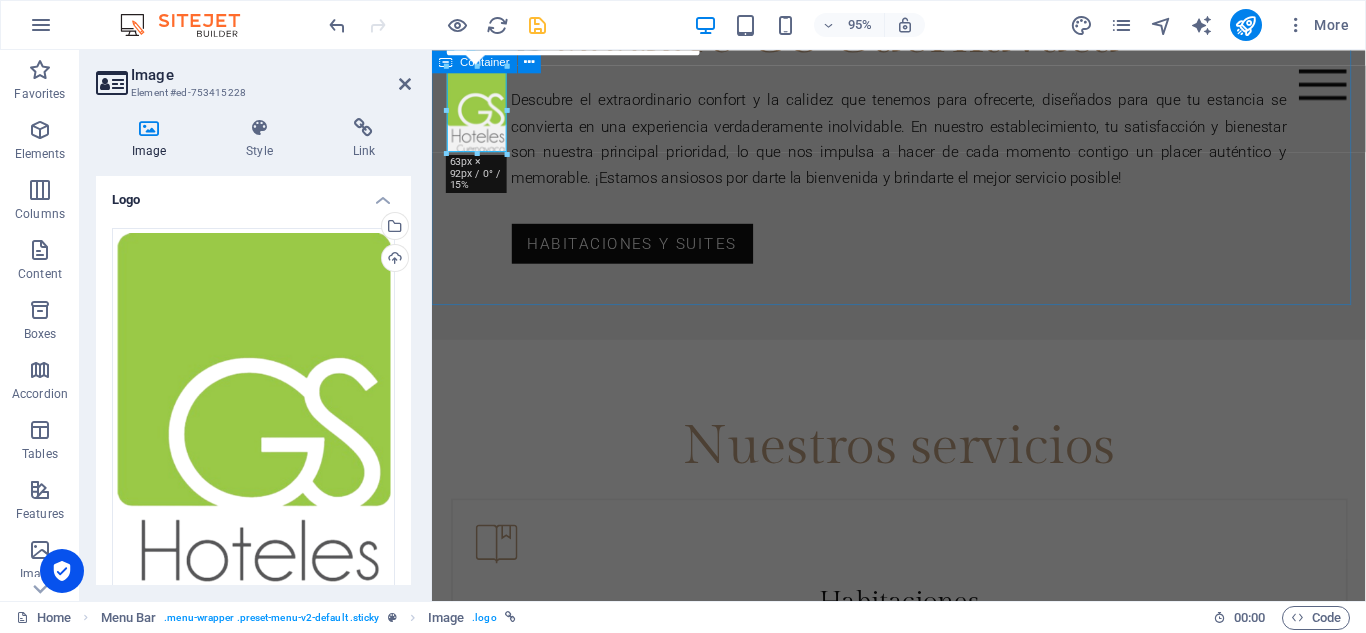 click on "Nuestros servicios Habitaciones  51 habitaciones. 19 sencillas 29 dobles 3 junior suite Salones Contamos con 2 salones de hasta para 80 personas en montaje tipo auditorio. Elevador Nuestro servicio de elevador y rampas para personas con alguna discapacidad nos distinguen. Restaurante Si de gusto y vista hablamos, nuestro espacio es el indicado para ti, adecuado para todo tipo de evento Alberca El clima de Cuernavaca es apto para disfrutarlo en nuestra piscina, ubicada en el 5to piso. Estacionamiento La seguridad ante todo y discreción absoluta para el resguardo de tu vehículo." at bounding box center (923, 1187) 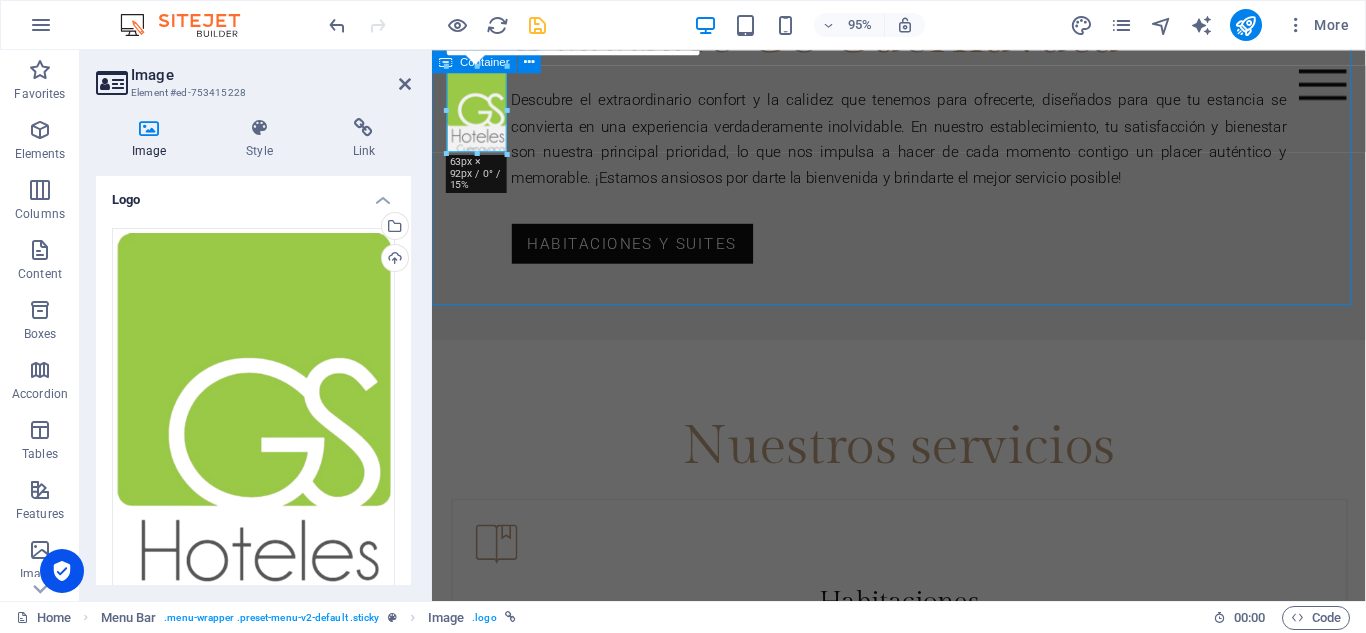 click on "Nuestros servicios Habitaciones  51 habitaciones. 19 sencillas 29 dobles 3 junior suite Salones Contamos con 2 salones de hasta para 80 personas en montaje tipo auditorio. Elevador Nuestro servicio de elevador y rampas para personas con alguna discapacidad nos distinguen. Restaurante Si de gusto y vista hablamos, nuestro espacio es el indicado para ti, adecuado para todo tipo de evento Alberca El clima de Cuernavaca es apto para disfrutarlo en nuestra piscina, ubicada en el 5to piso. Estacionamiento La seguridad ante todo y discreción absoluta para el resguardo de tu vehículo." at bounding box center [923, 1187] 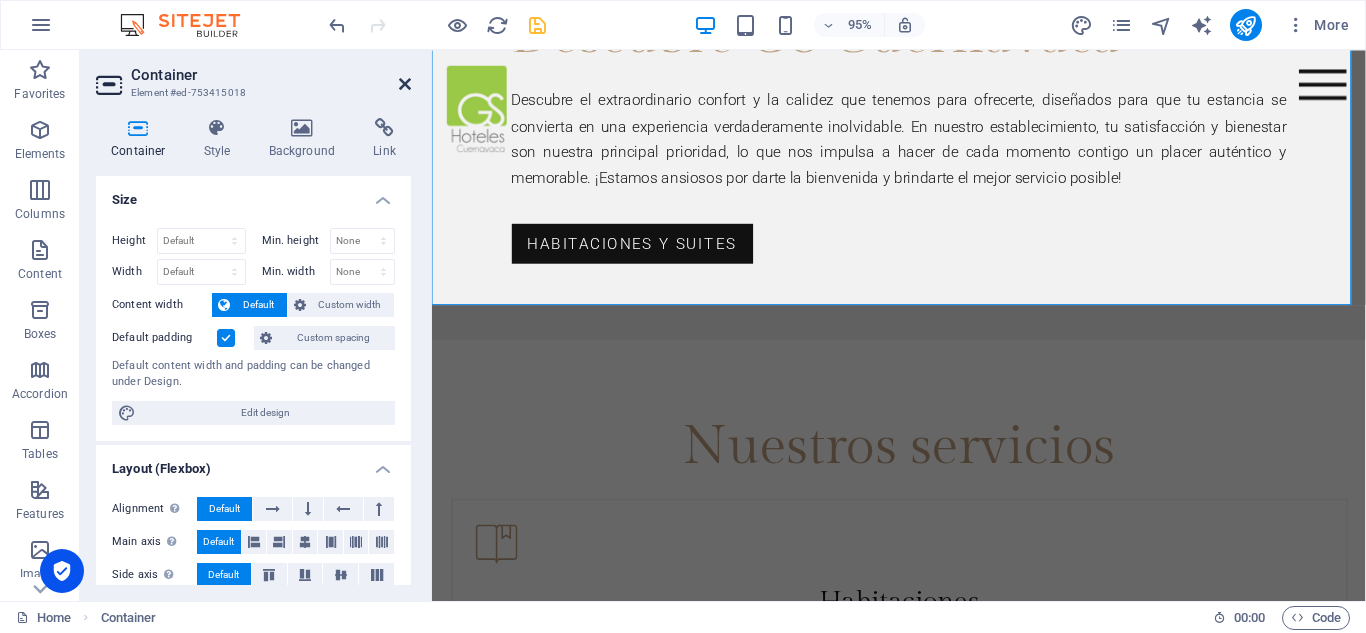 click at bounding box center [405, 84] 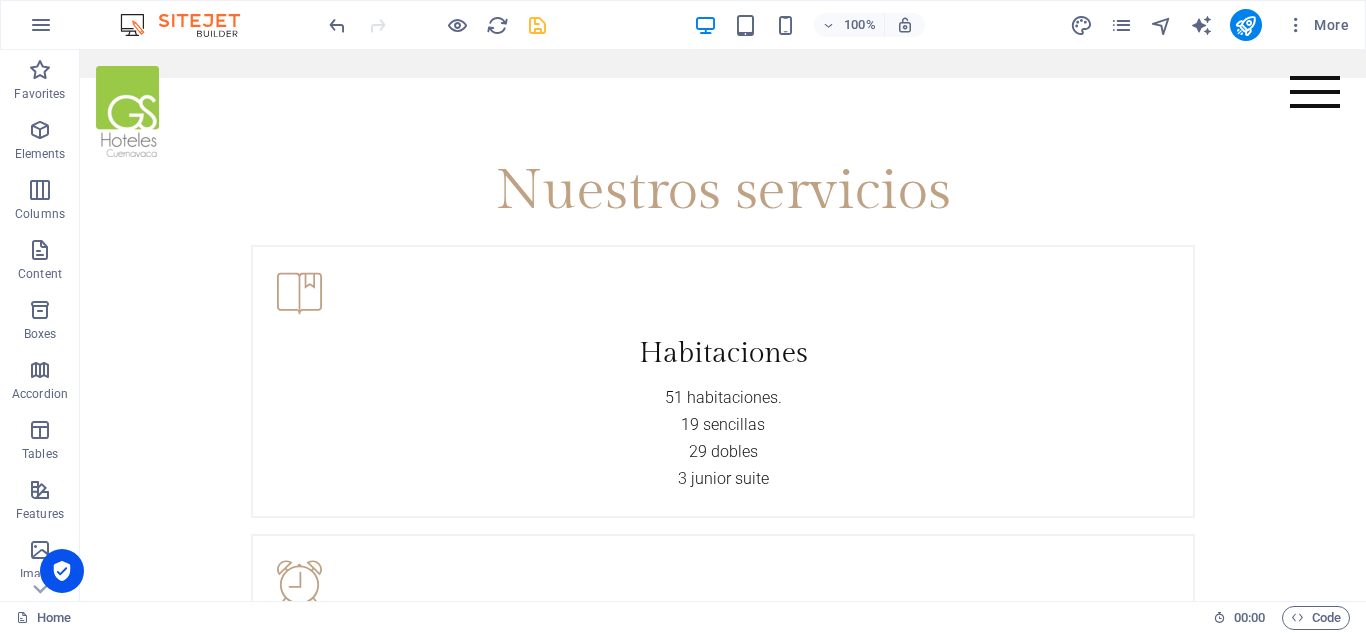 scroll, scrollTop: 2454, scrollLeft: 0, axis: vertical 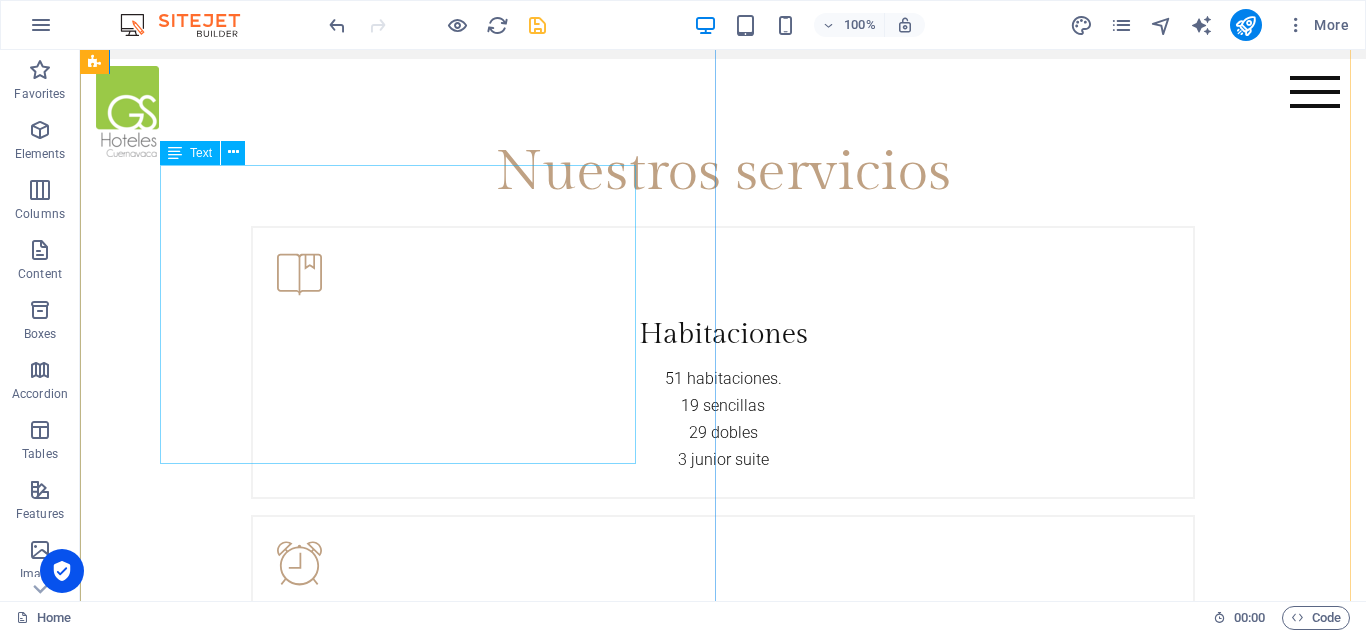 click on "Disfrute de una experiencia culinaria verdaderamente única en nuestro restaurante, que se encuentra situado en el quinto piso. Ofrecemos una vista panorámica impresionante que le hará sentir como si estuviera flotando sobre la ciudad. Además, contamos con una encantadora terraza, donde puede disfrutar de su comida al aire libre, rodeado de un ambiente acogedor. Para completar su visita, nuestra refrescante alberca añade un toque especial, creando un lugar perfecto para relajarse mientras saborea platillos exquisitos preparados por nuestros talentosos chefs. ¡No pierda la oportunidad de visitarnos y déjese llevar por la magia y la belleza de nuestro lugar!" at bounding box center (723, 1974) 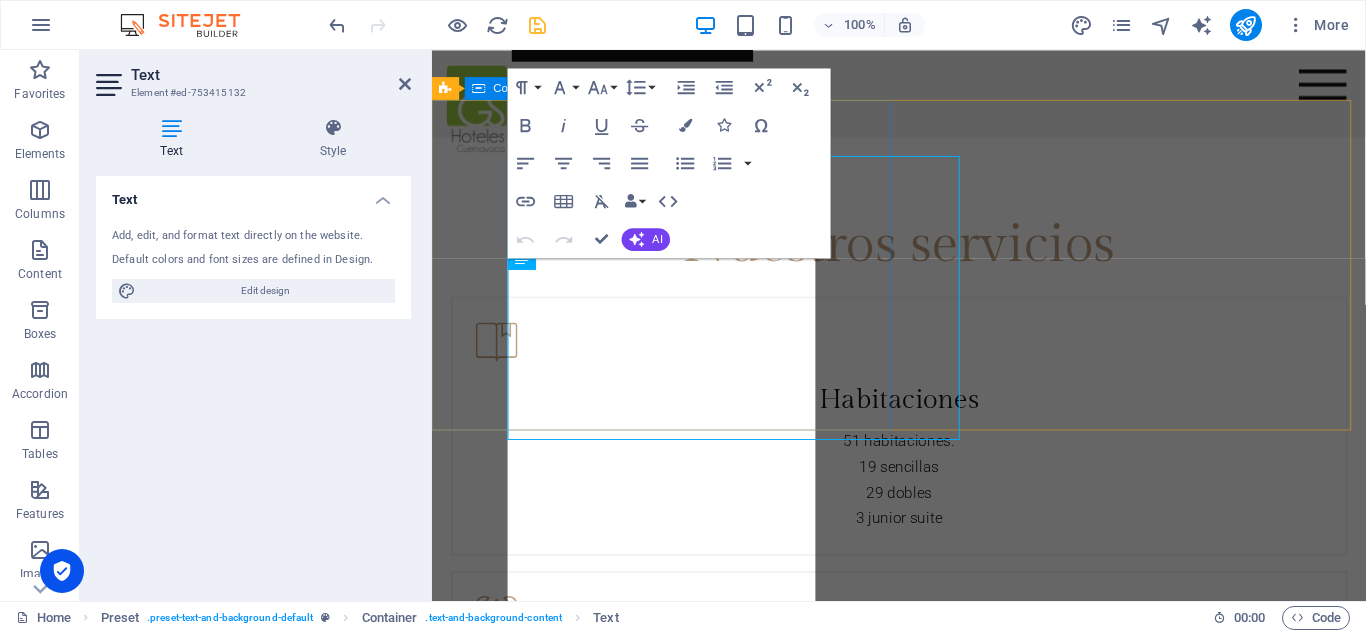 scroll, scrollTop: 2458, scrollLeft: 0, axis: vertical 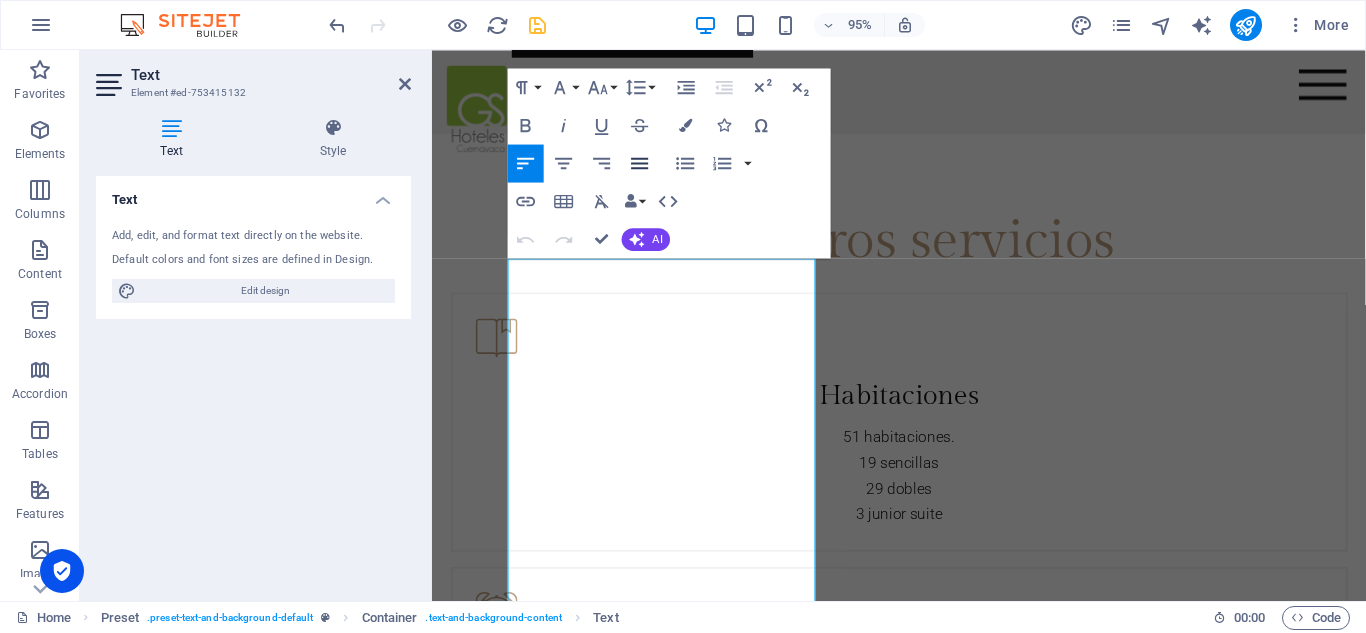 click 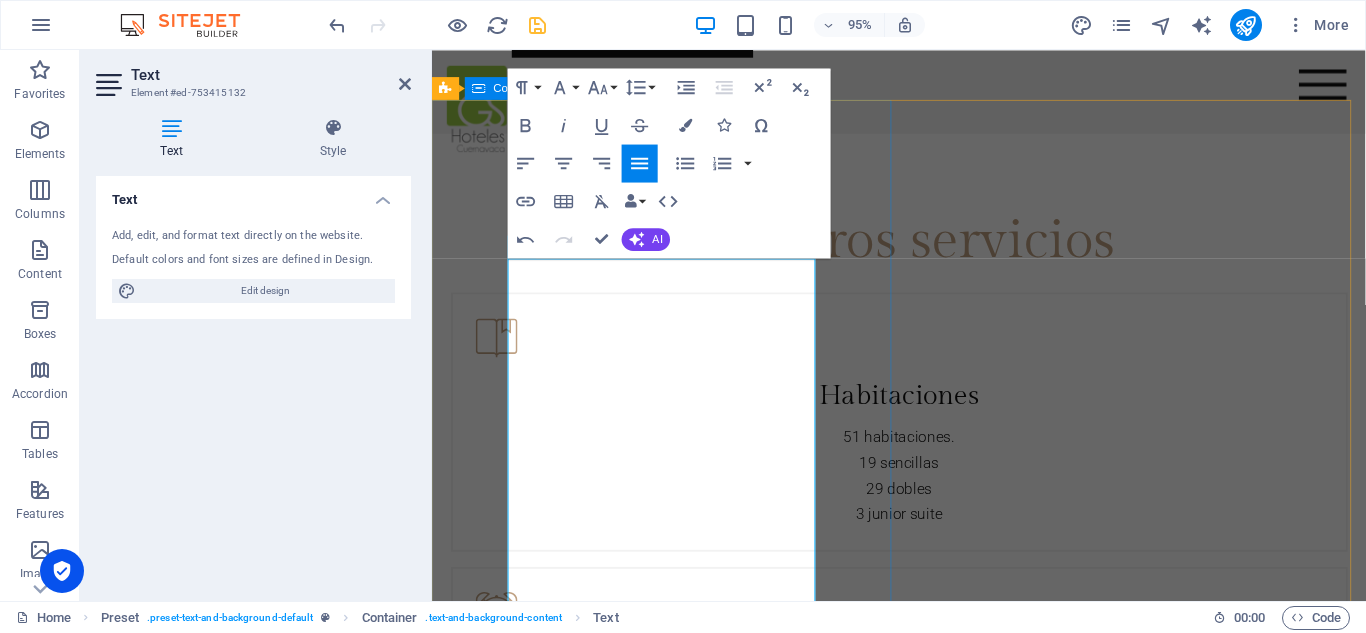 click on "Fine Dining Disfrute de una experiencia culinaria verdaderamente única en nuestro restaurante, que se encuentra situado en el quinto piso. Ofrecemos una vista panorámica impresionante que le hará sentir como si estuviera flotando sobre la ciudad. Además, contamos con una encantadora terraza, donde puede disfrutar de su comida al aire libre, rodeado de un ambiente acogedor. Para completar su visita, nuestra refrescante alberca añade un toque especial, creando un lugar perfecto para relajarse mientras saborea platillos exquisitos preparados por nuestros talentosos chefs. ¡No pierda la oportunidad de visitarnos y déjese llevar por la magia y la belleza de nuestro lugar! Read more" at bounding box center (923, 2048) 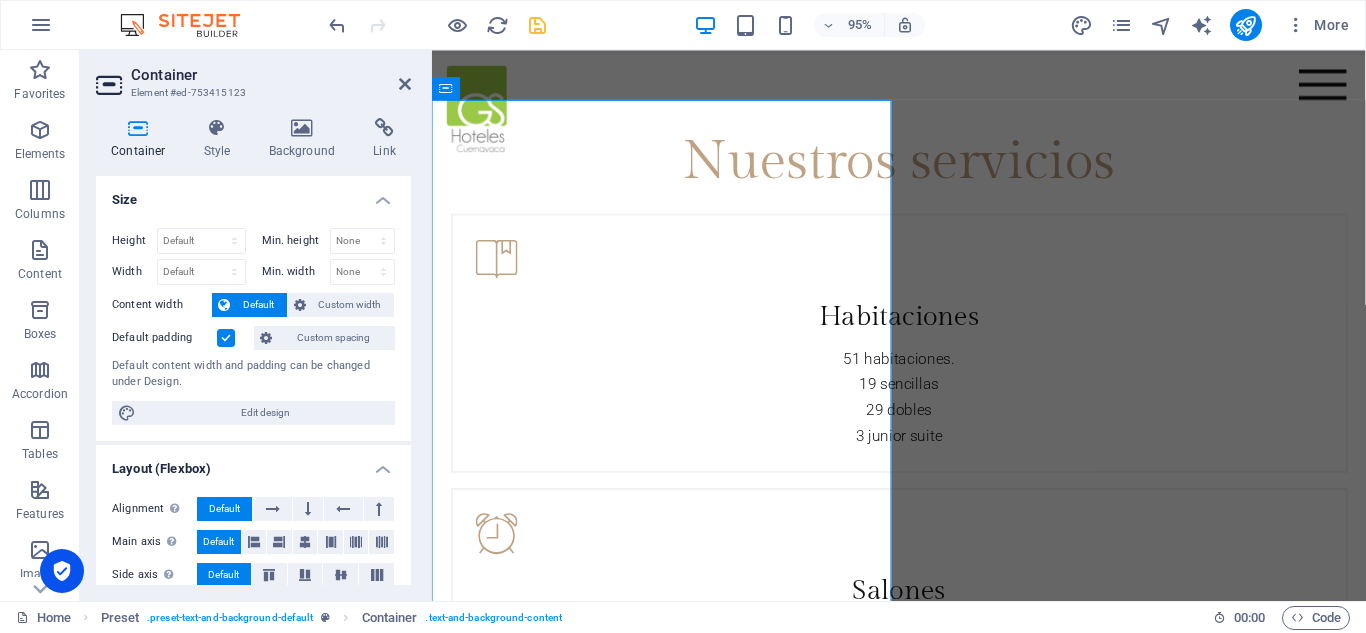 click at bounding box center [923, 2530] 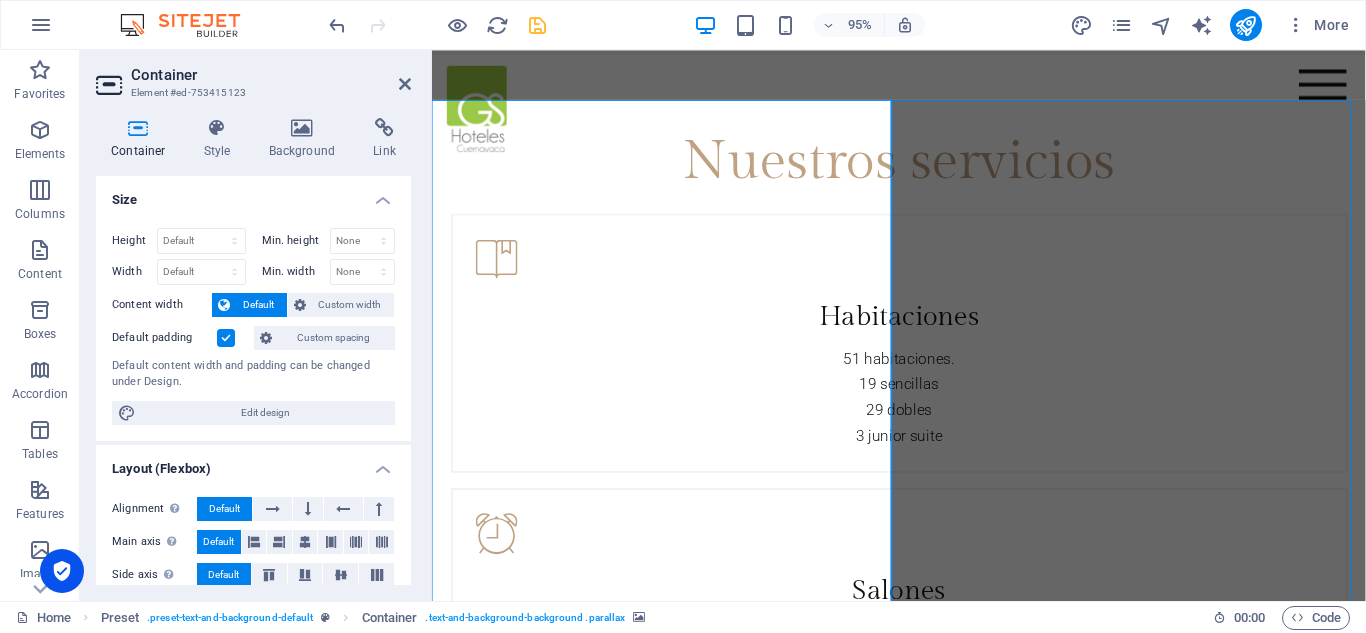 click at bounding box center (923, 2530) 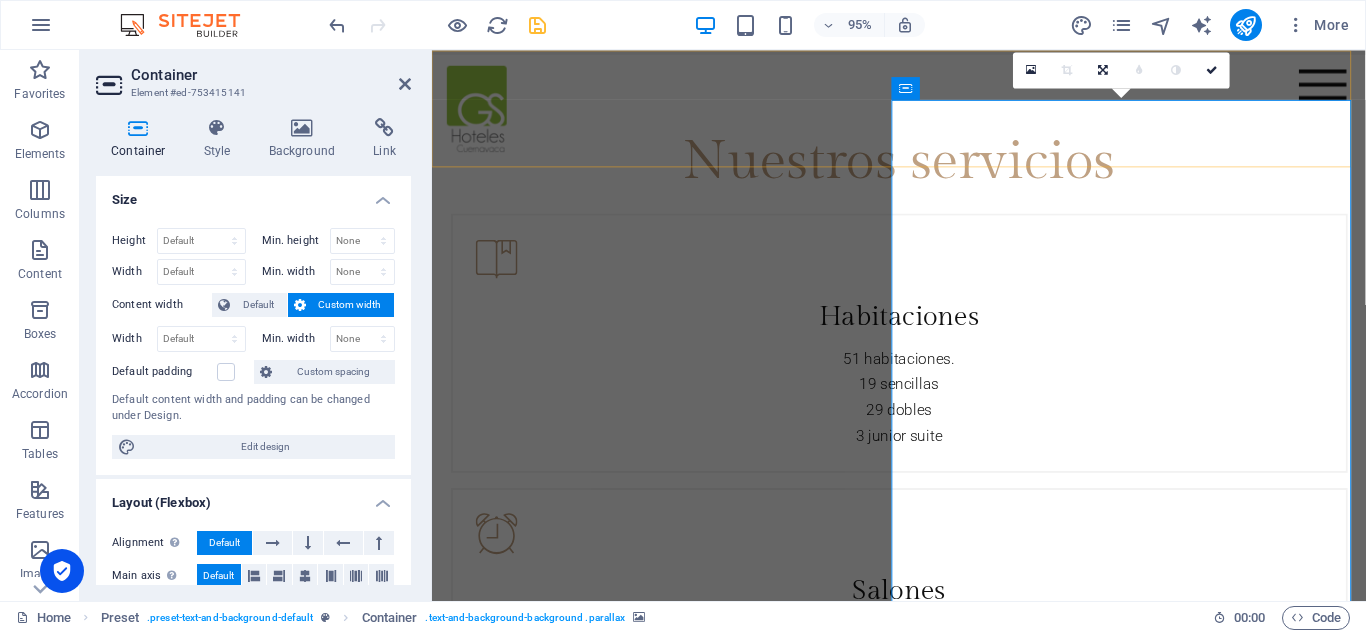click on "INICIO Habitaciones y suites Hotel RESTAURANTE Contacto" at bounding box center [923, 111] 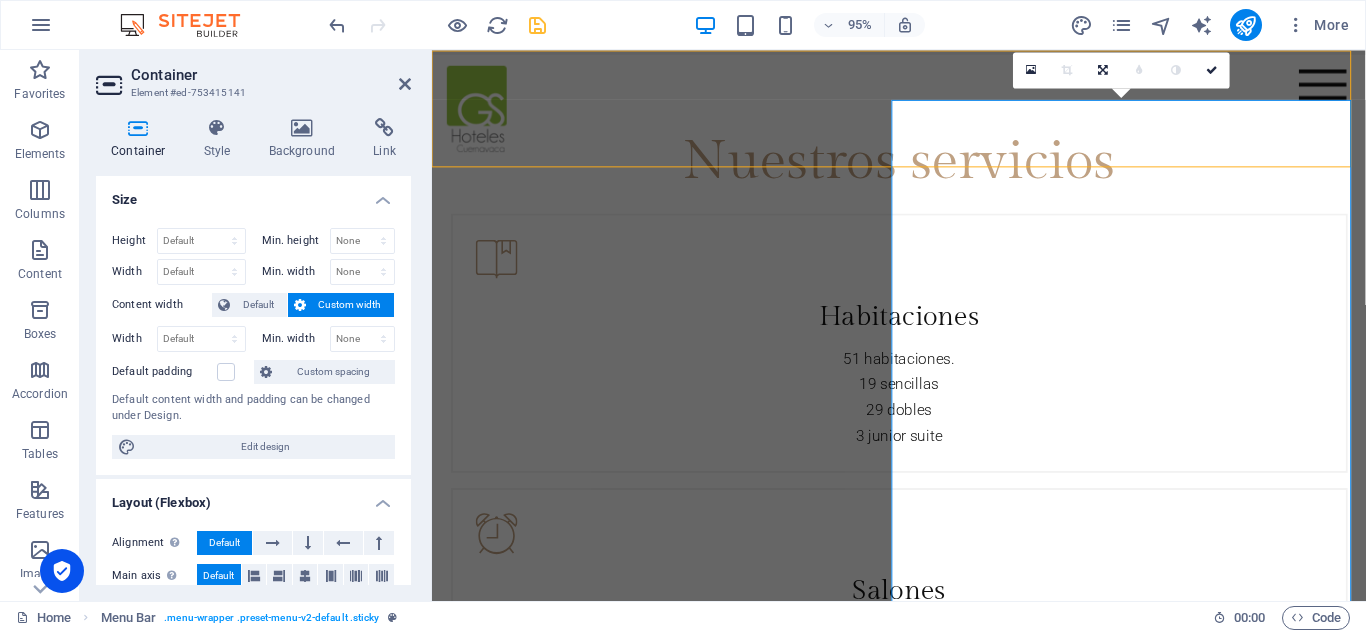 click on "INICIO Habitaciones y suites Hotel RESTAURANTE Contacto" at bounding box center (923, 111) 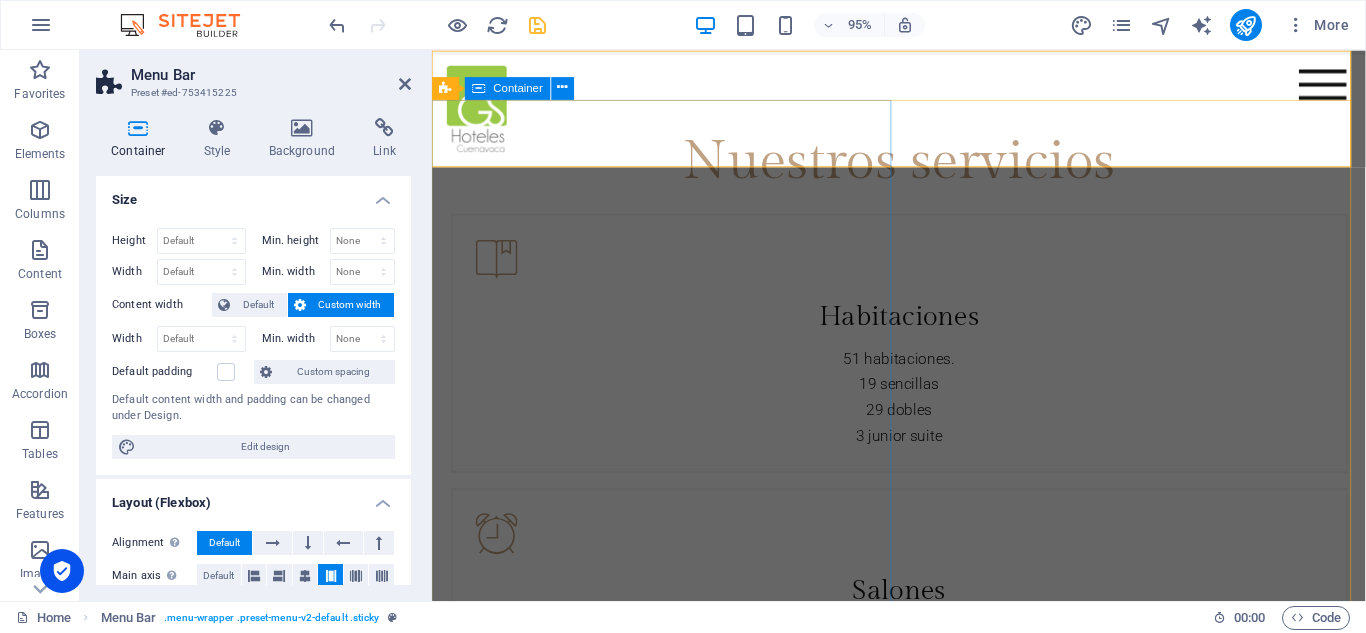 click on "Fine Dining Disfrute de una experiencia culinaria verdaderamente única en nuestro restaurante, que se encuentra situado en el quinto piso. Ofrecemos una vista panorámica impresionante que le hará sentir como si estuviera flotando sobre la ciudad. Además, contamos con una encantadora terraza, donde puede disfrutar de su comida al aire libre, rodeado de un ambiente acogedor. Para completar su visita, nuestra refrescante alberca añade un toque especial, creando un lugar perfecto para relajarse mientras saborea platillos exquisitos preparados por nuestros talentosos chefs. ¡No pierda la oportunidad de visitarnos y déjese llevar por la magia y la belleza de nuestro lugar! Read more" at bounding box center [923, 1965] 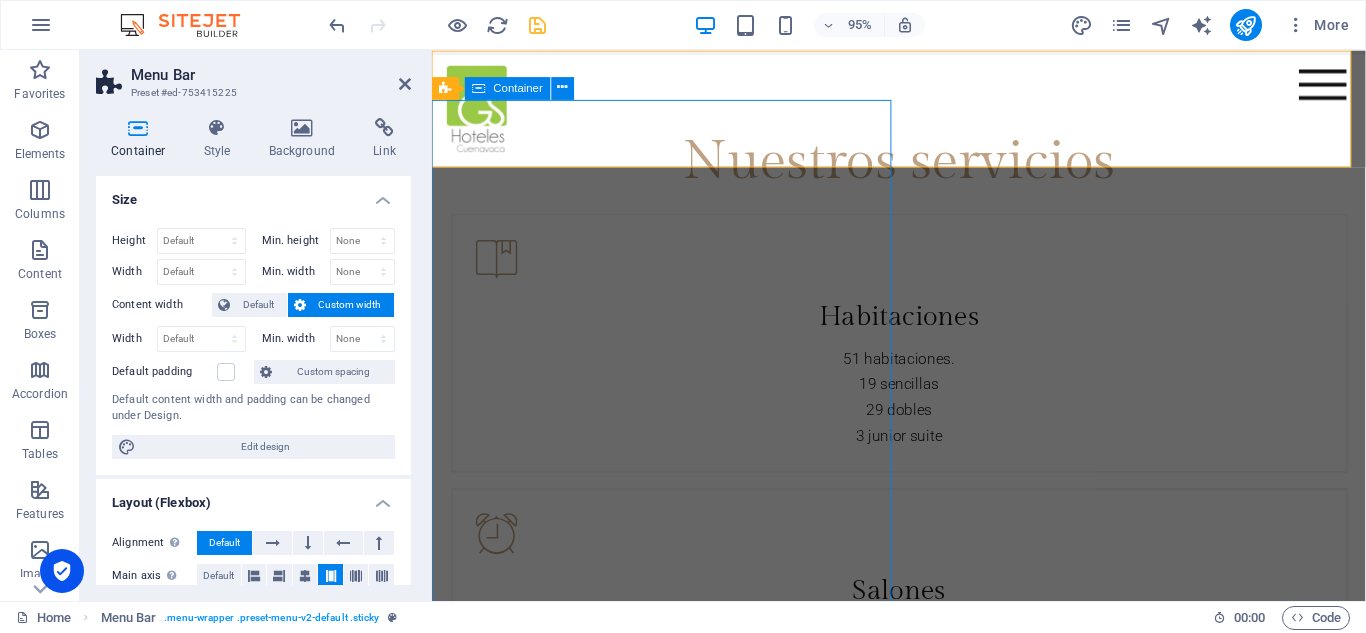 click on "Fine Dining Disfrute de una experiencia culinaria verdaderamente única en nuestro restaurante, que se encuentra situado en el quinto piso. Ofrecemos una vista panorámica impresionante que le hará sentir como si estuviera flotando sobre la ciudad. Además, contamos con una encantadora terraza, donde puede disfrutar de su comida al aire libre, rodeado de un ambiente acogedor. Para completar su visita, nuestra refrescante alberca añade un toque especial, creando un lugar perfecto para relajarse mientras saborea platillos exquisitos preparados por nuestros talentosos chefs. ¡No pierda la oportunidad de visitarnos y déjese llevar por la magia y la belleza de nuestro lugar! Read more" at bounding box center (923, 1965) 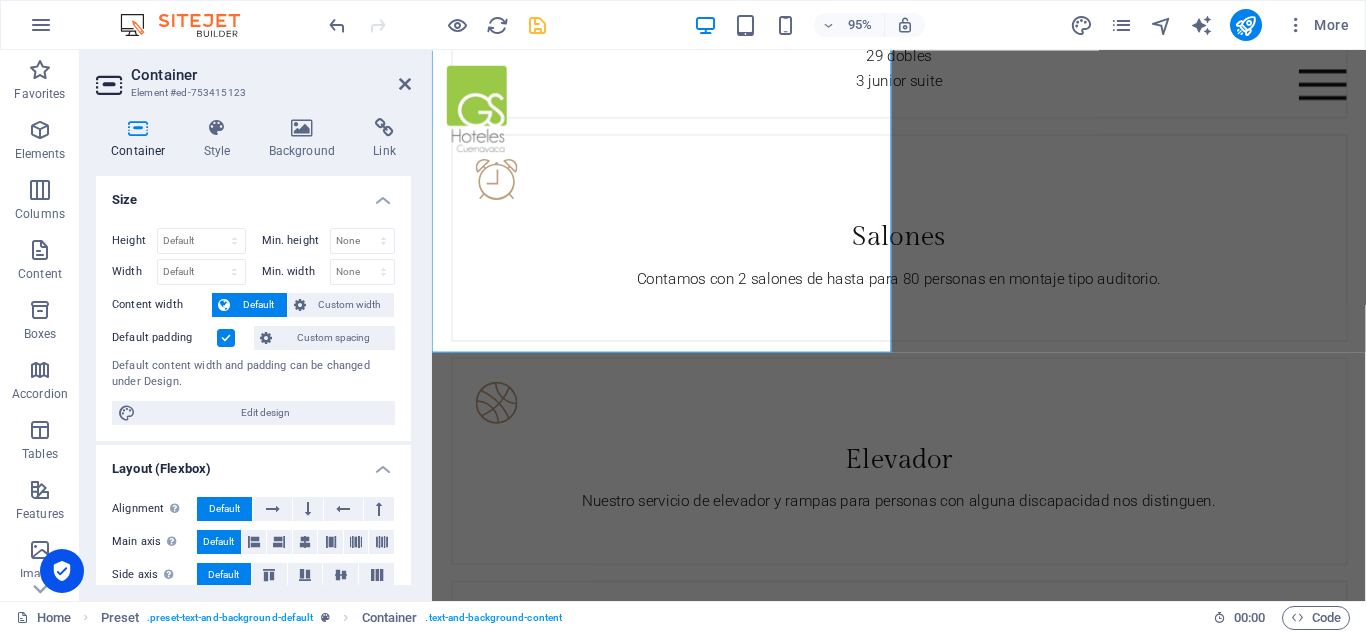 scroll, scrollTop: 3033, scrollLeft: 0, axis: vertical 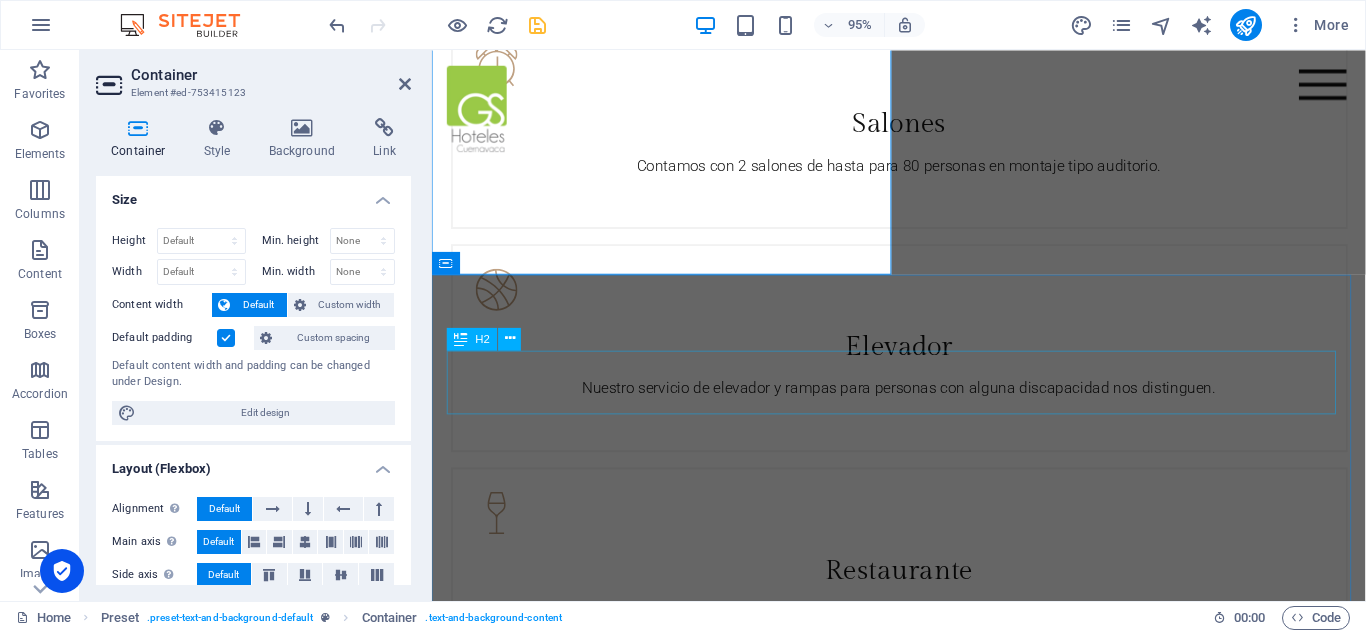 click on "What others say" at bounding box center [924, 2642] 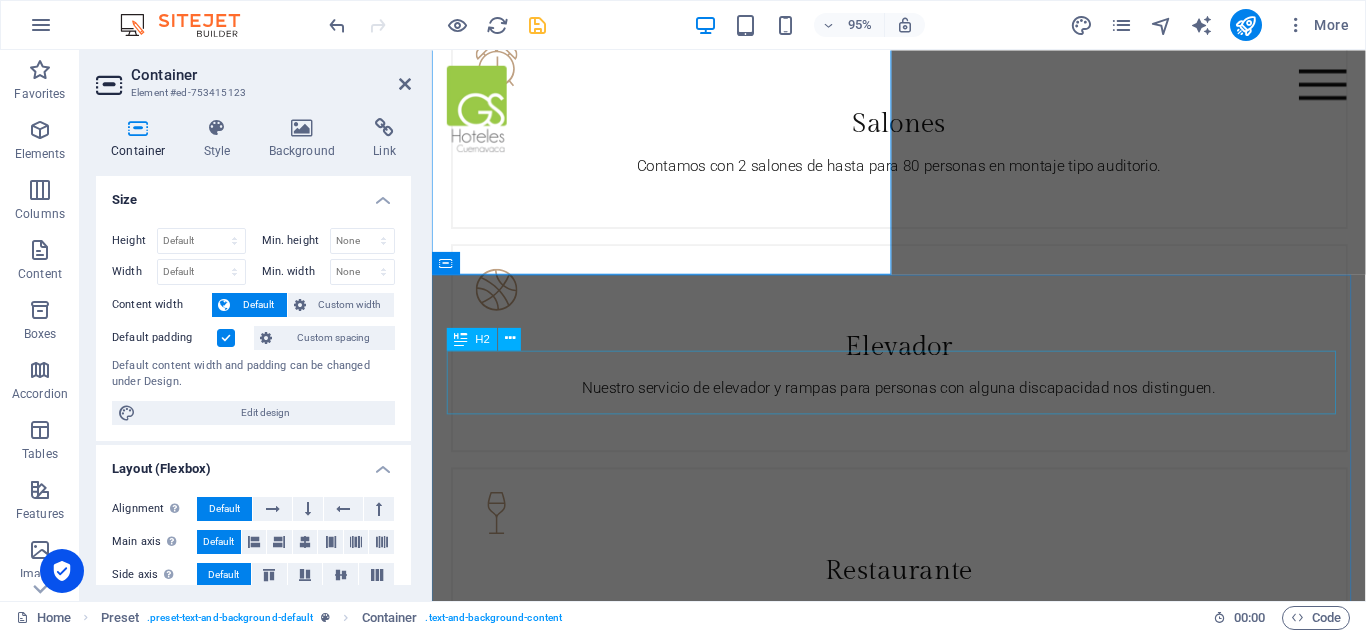 click on "What others say" at bounding box center (924, 2642) 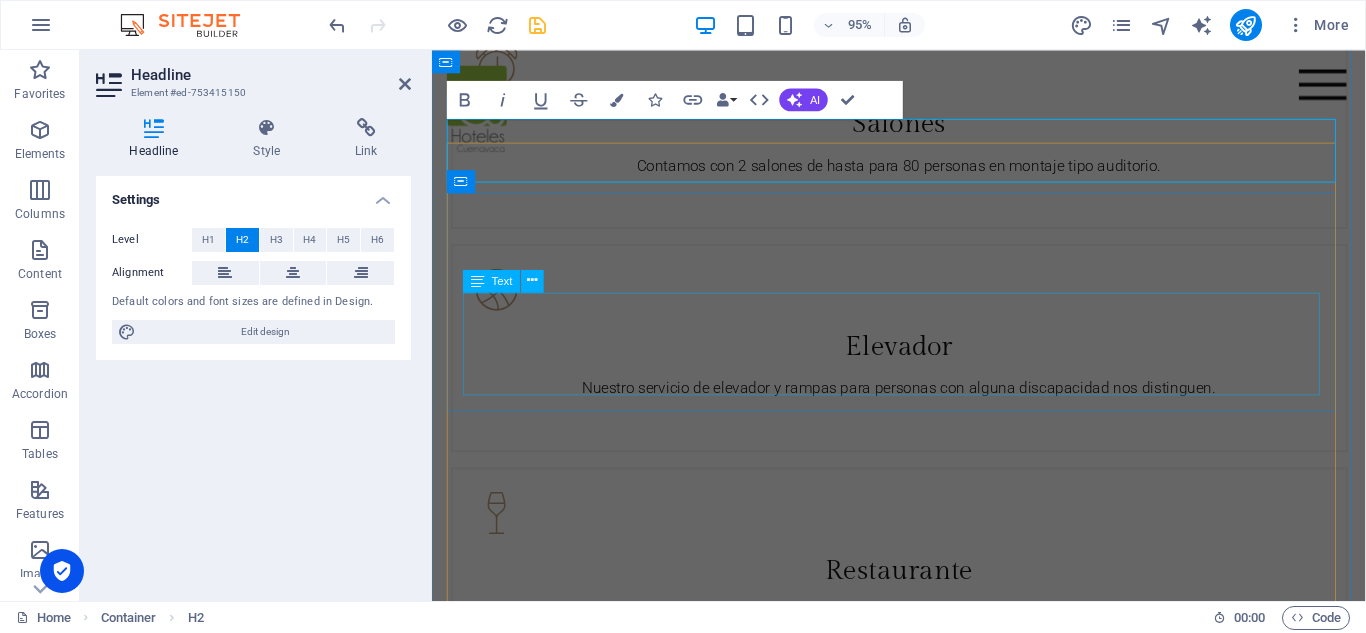 scroll, scrollTop: 3277, scrollLeft: 0, axis: vertical 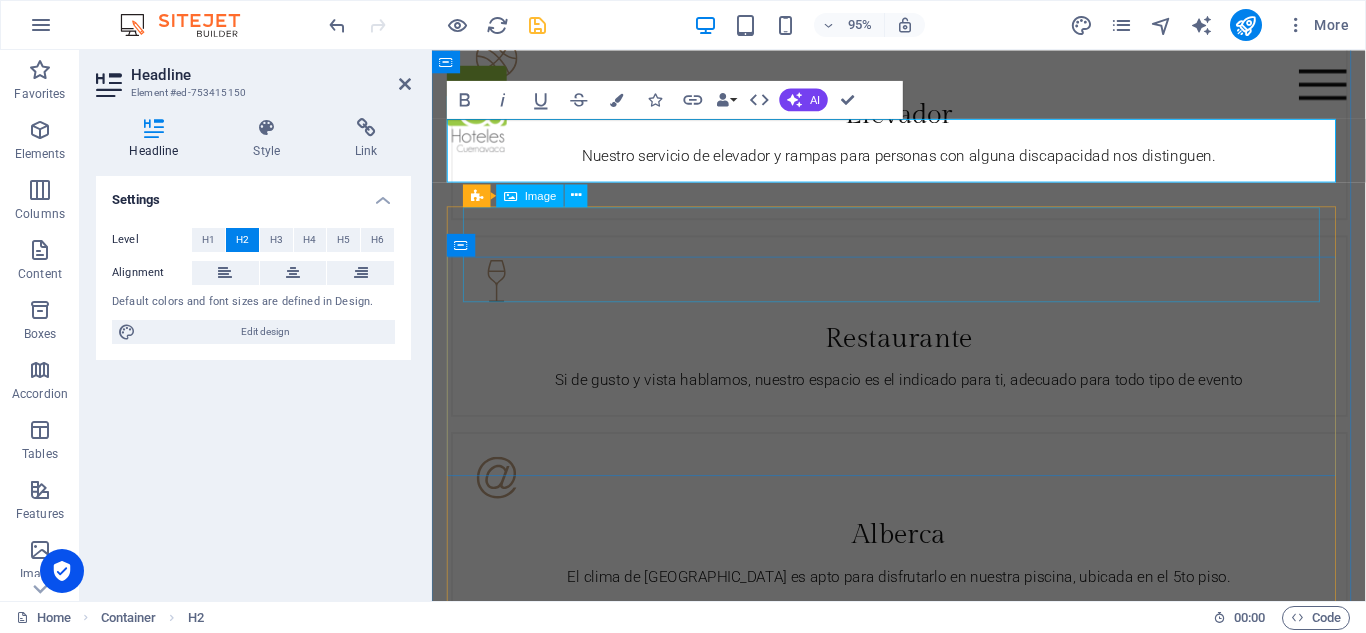click at bounding box center [924, 2508] 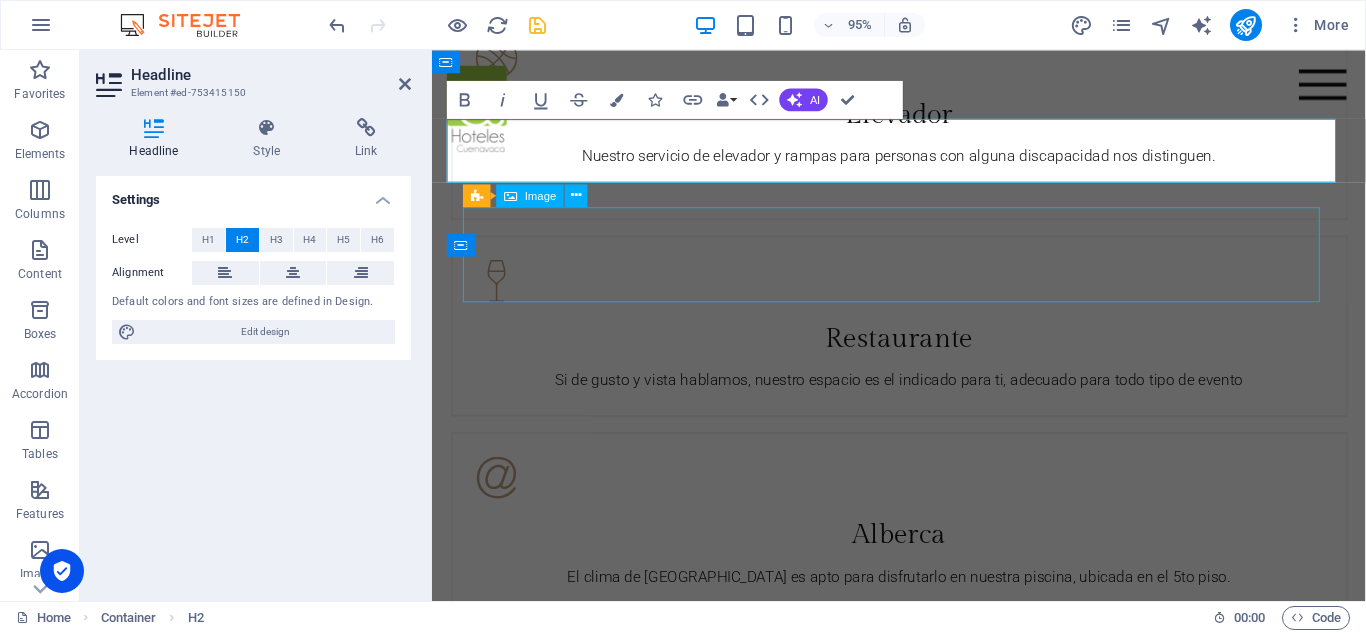 click at bounding box center [924, 2508] 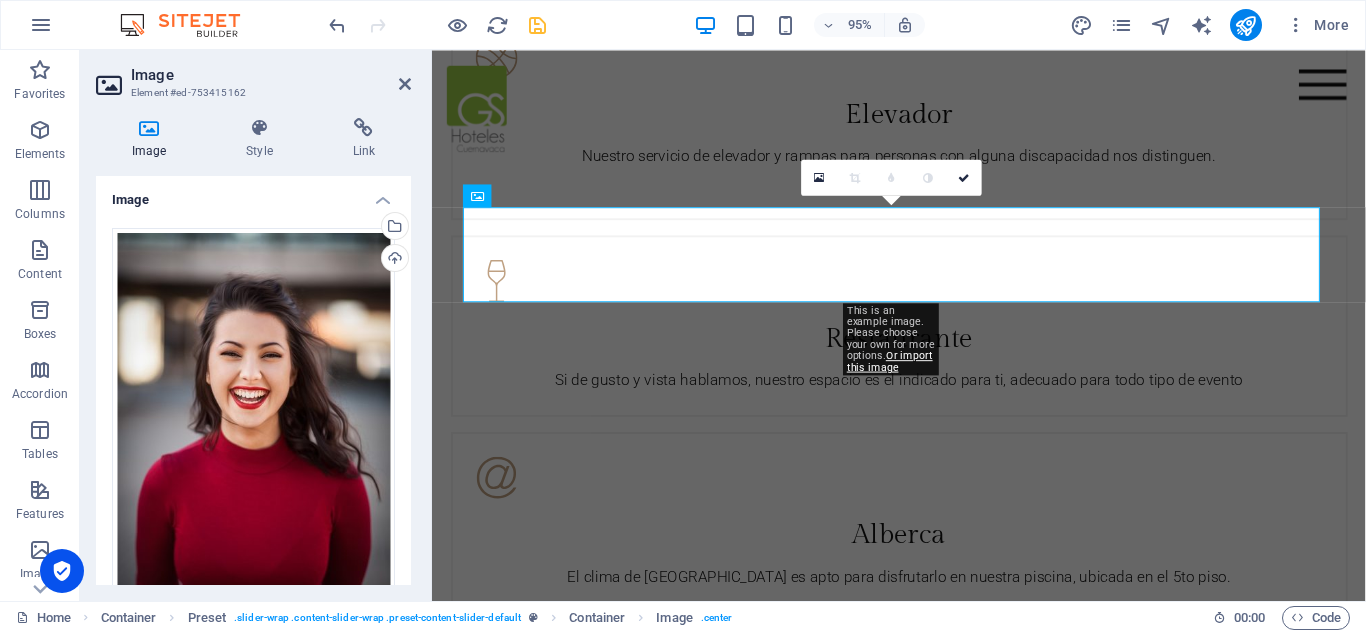 click on "Image Element #ed-753415162 Image Style Link Image Drag files here, click to choose files or select files from Files or our free stock photos & videos Select files from the file manager, stock photos, or upload file(s) Upload Width 100 Default auto px rem % em vh vw Fit image Automatically fit image to a fixed width and height Height Default auto px Alignment Lazyload Loading images after the page loads improves page speed. Responsive Automatically load retina image and smartphone optimized sizes. Lightbox Use as headline The image will be wrapped in an H1 headline tag. Useful for giving alternative text the weight of an H1 headline, e.g. for the logo. Leave unchecked if uncertain. Optimized Images are compressed to improve page speed. Position Direction Custom X offset 50 px rem % vh vw Y offset 50 px rem % vh vw Text Float No float Image left Image right Determine how text should behave around the image. Text Alternative text Image caption Paragraph Format Normal Heading 1 Heading 2 Heading 3 Heading 4 Code" at bounding box center [256, 325] 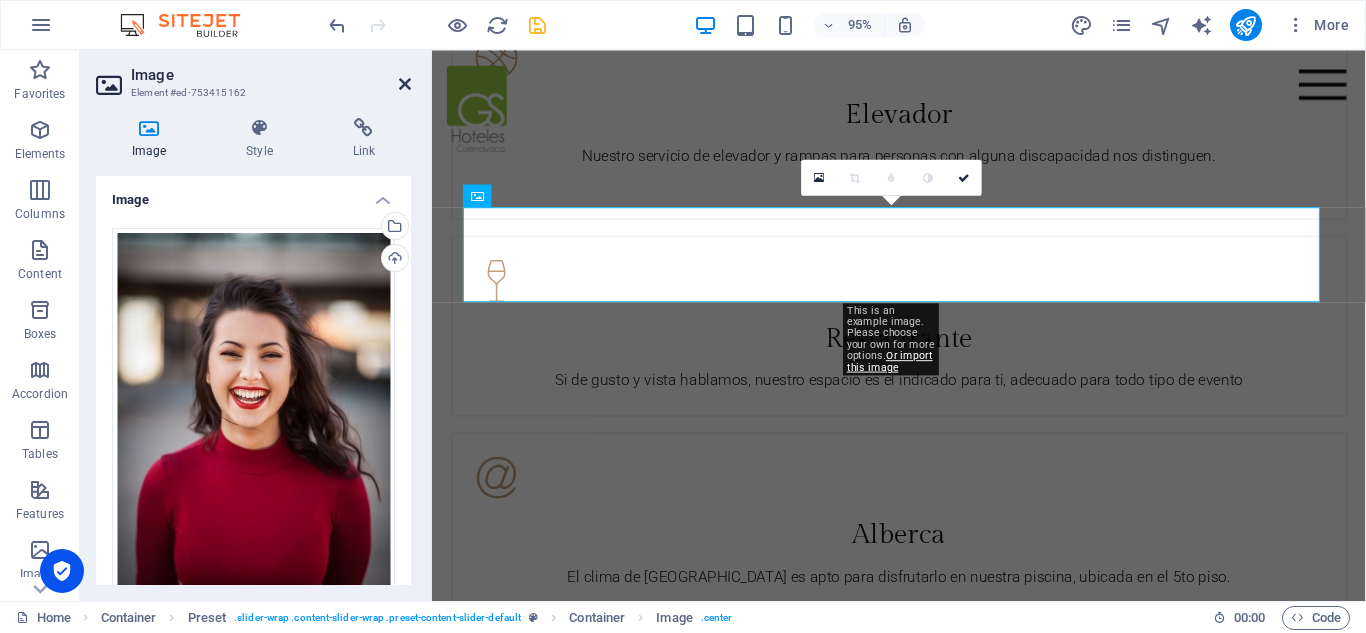 click at bounding box center (405, 84) 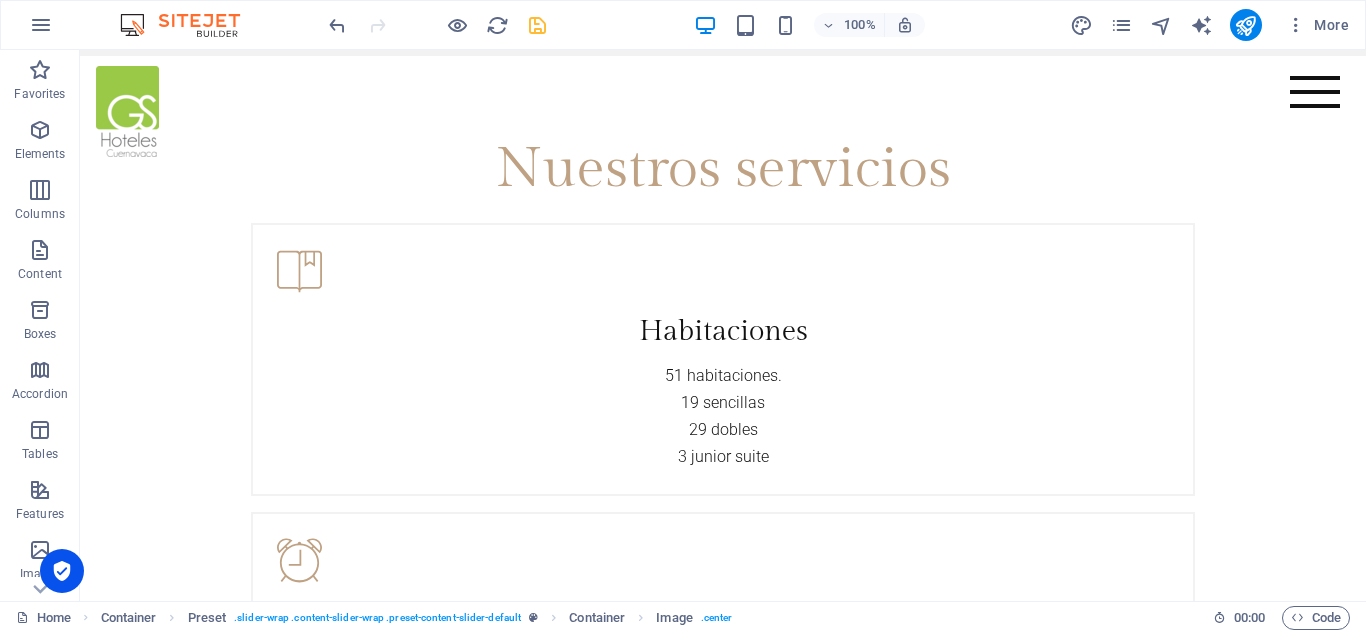 scroll, scrollTop: 2458, scrollLeft: 0, axis: vertical 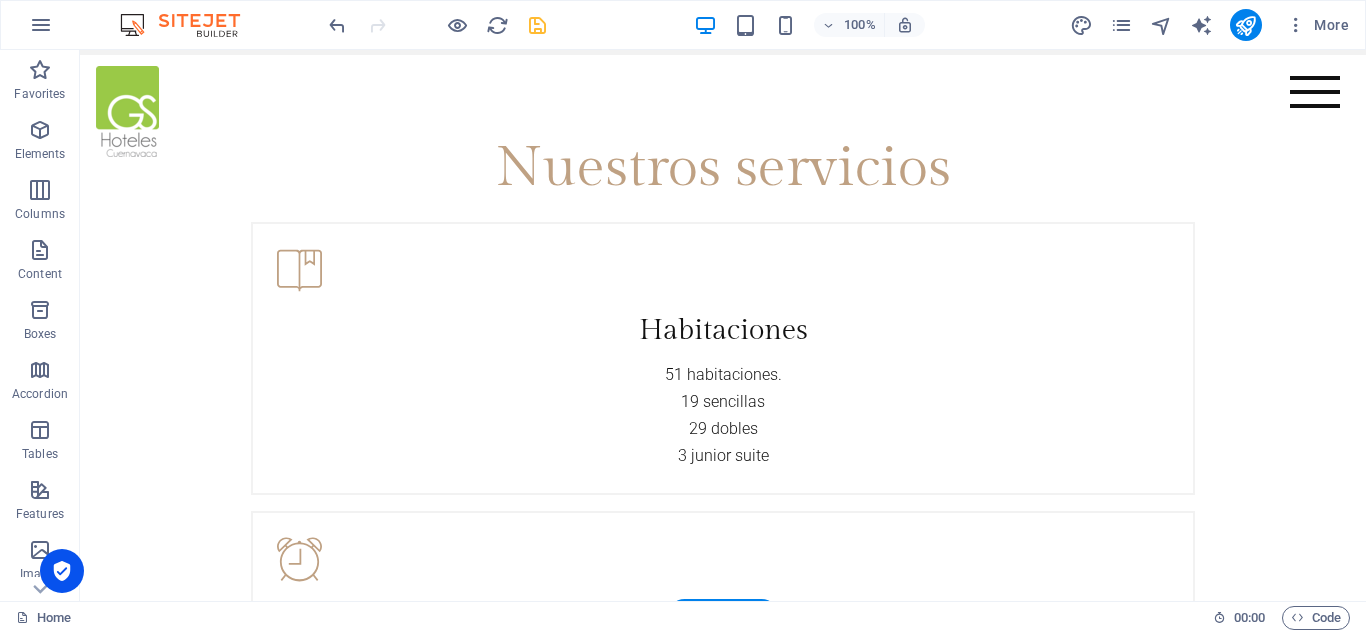 click at bounding box center (723, 2530) 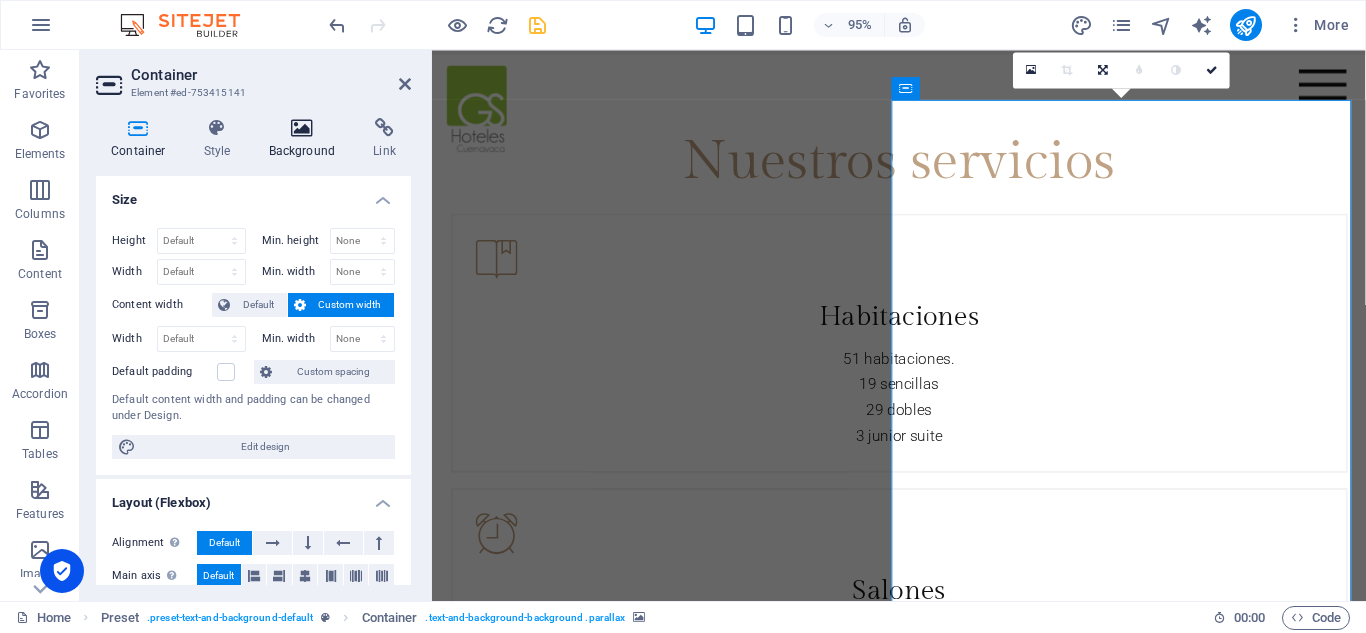 click at bounding box center [302, 128] 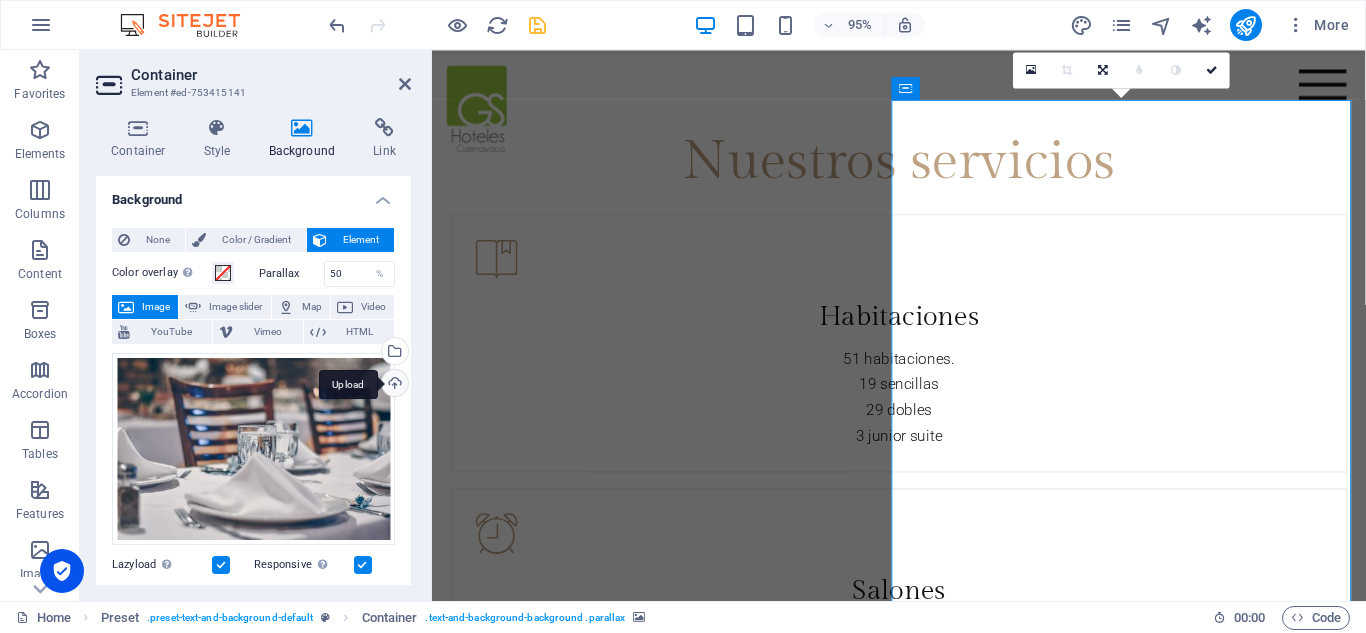 click on "Upload" at bounding box center (393, 385) 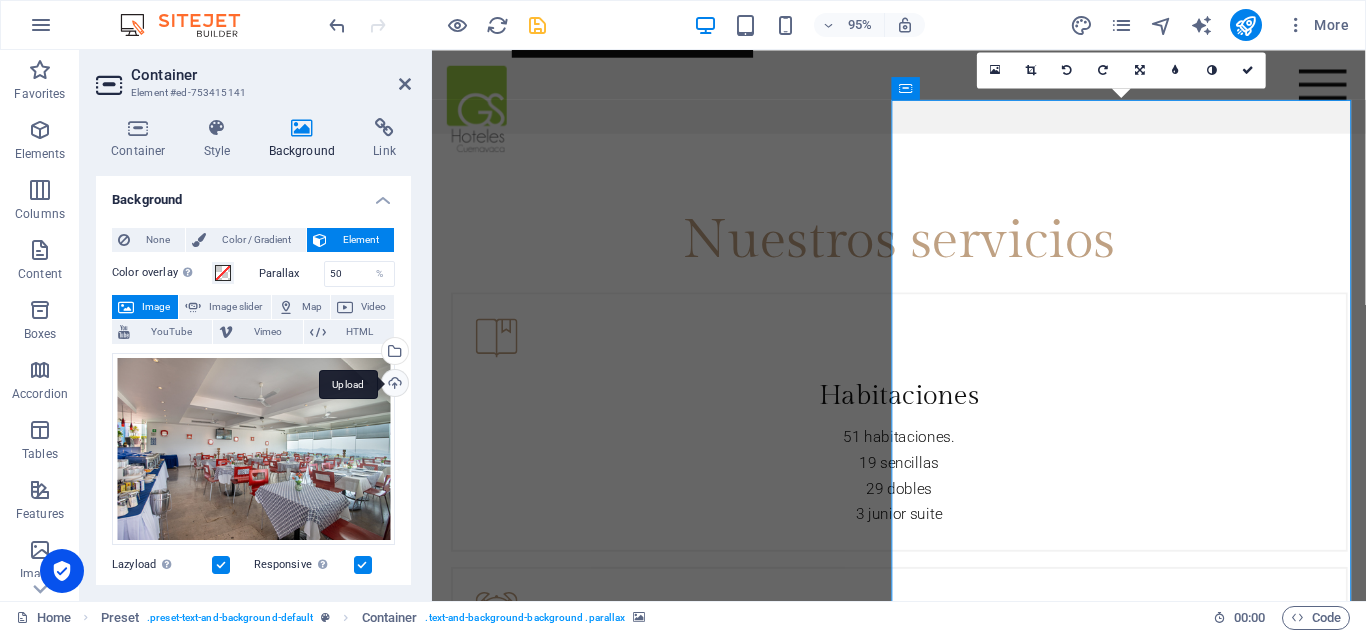 click on "Upload" at bounding box center (393, 385) 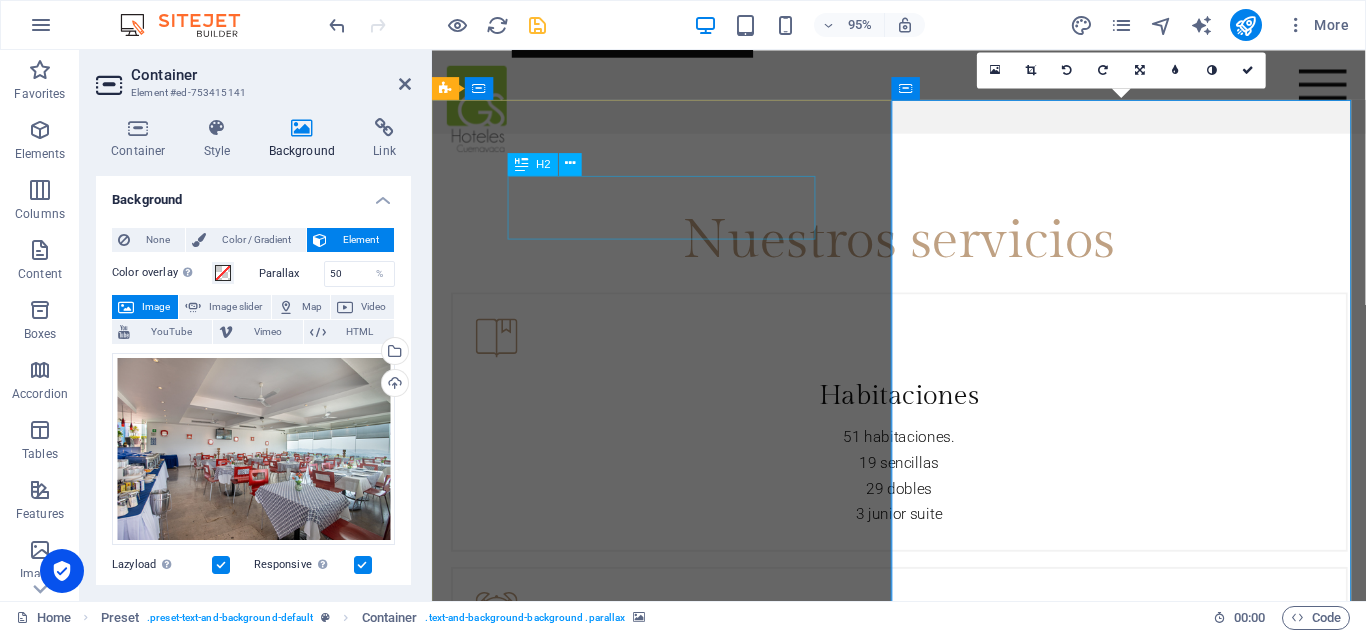 click on "Fine Dining" at bounding box center (924, 1918) 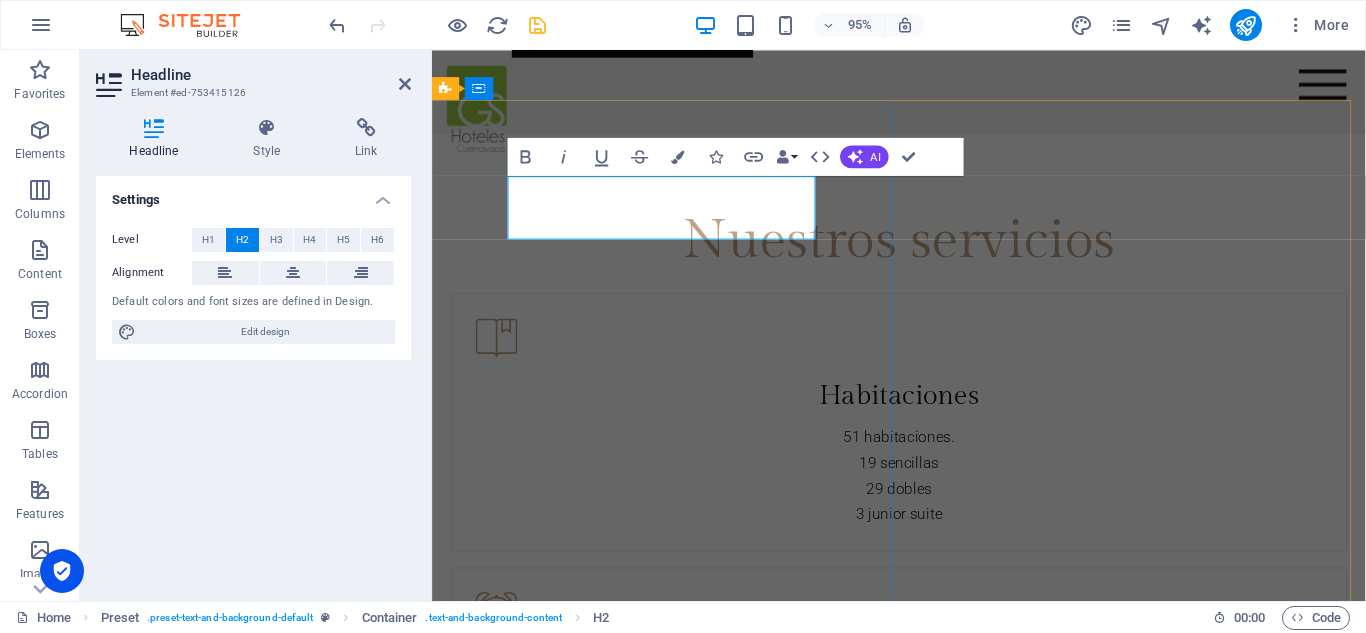 type 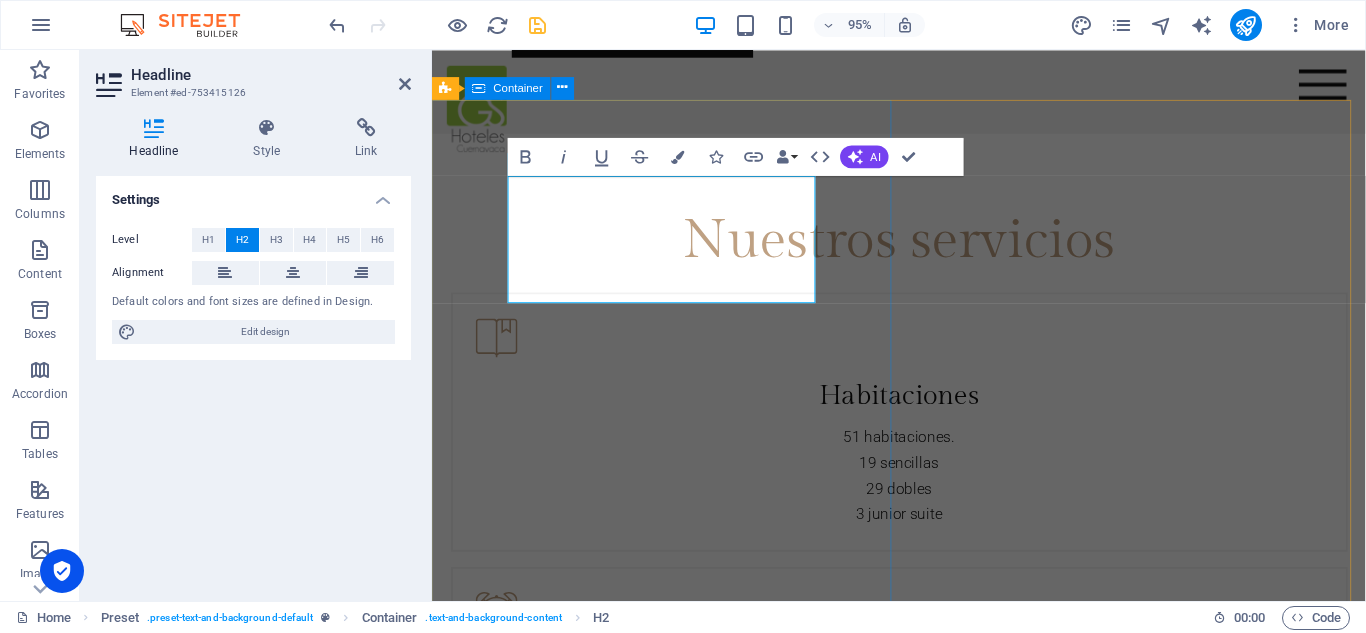 click on "​Gusto de altura Disfrute de una experiencia culinaria verdaderamente única en nuestro restaurante, que se encuentra situado en el quinto piso. Ofrecemos una vista panorámica impresionante que le hará sentir como si estuviera flotando sobre la ciudad. Además, contamos con una encantadora terraza, donde puede disfrutar de su comida al aire libre, rodeado de un ambiente acogedor. Para completar su visita, nuestra refrescante alberca añade un toque especial, creando un lugar perfecto para relajarse mientras saborea platillos exquisitos preparados por nuestros talentosos chefs. ¡No pierda la oportunidad de visitarnos y déjese llevar por la magia y la belleza de nuestro lugar! Read more" at bounding box center (923, 2048) 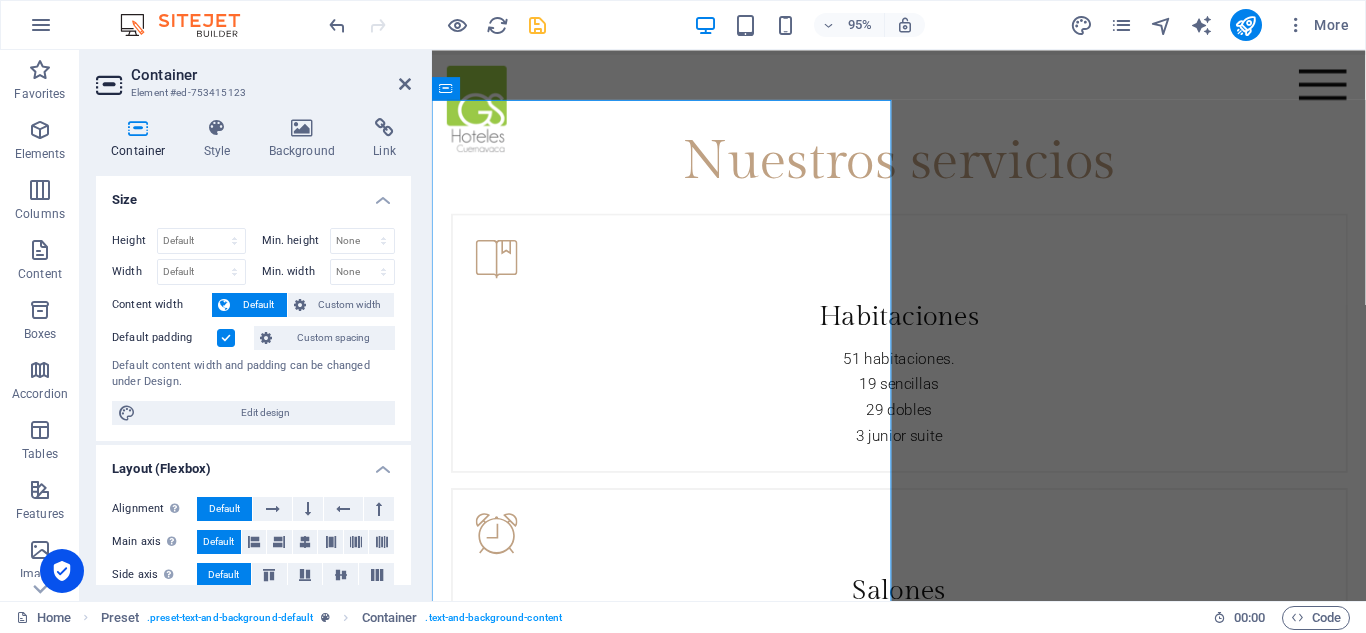 click at bounding box center (923, 2530) 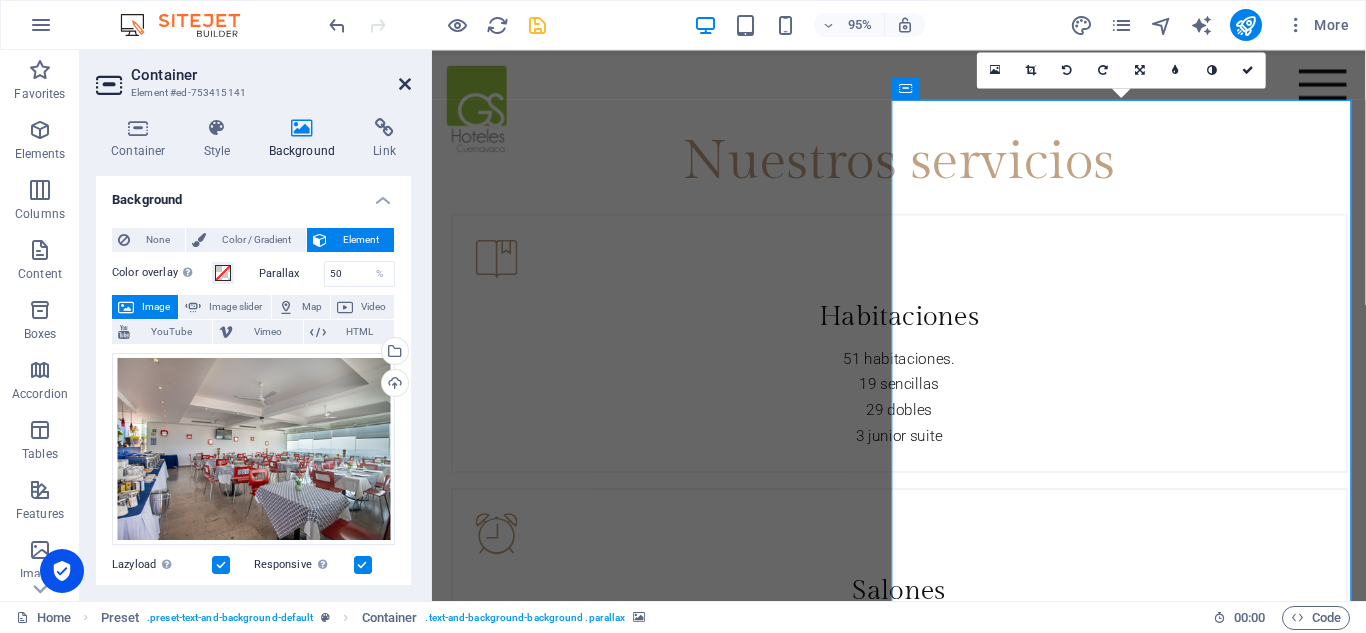 click at bounding box center [405, 84] 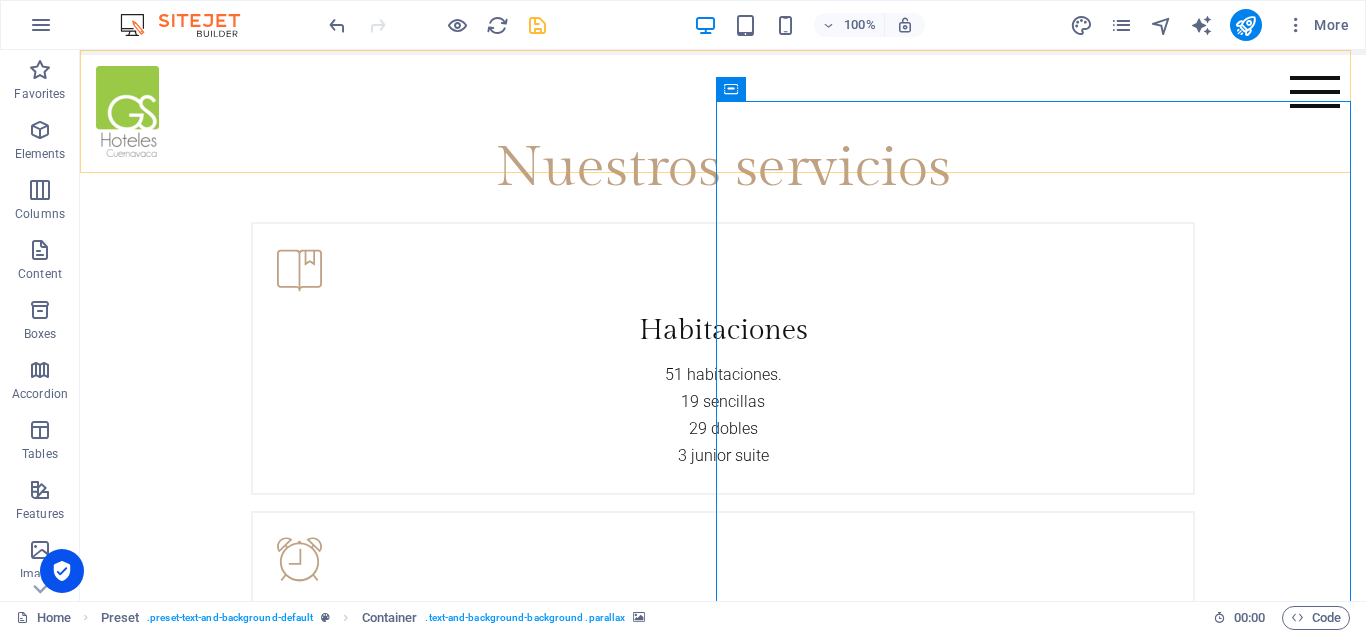 scroll, scrollTop: 2350, scrollLeft: 0, axis: vertical 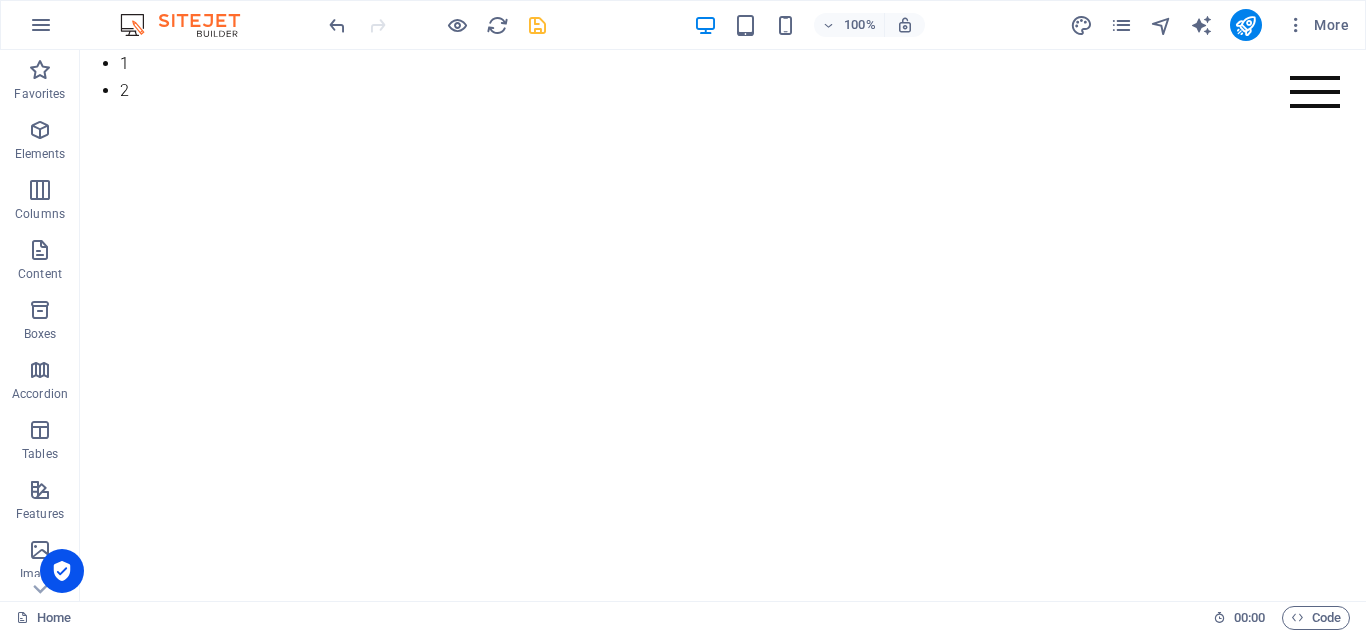 drag, startPoint x: 1358, startPoint y: 341, endPoint x: 1415, endPoint y: 99, distance: 248.62221 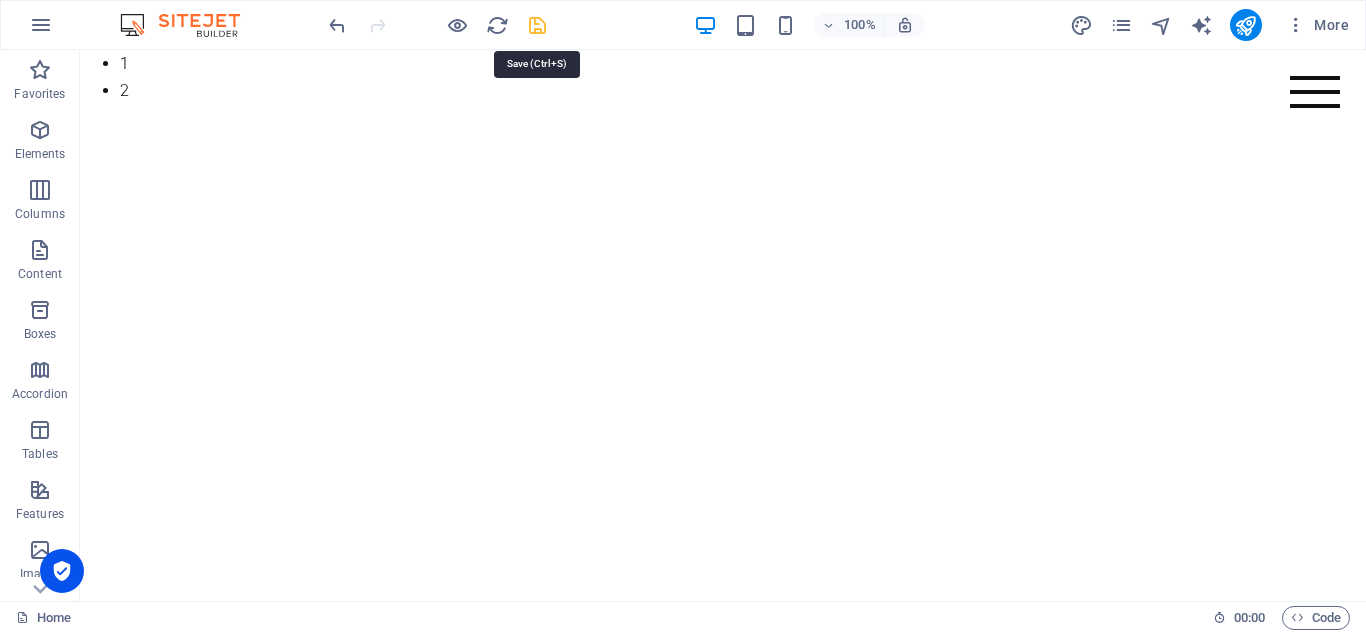 click at bounding box center (537, 25) 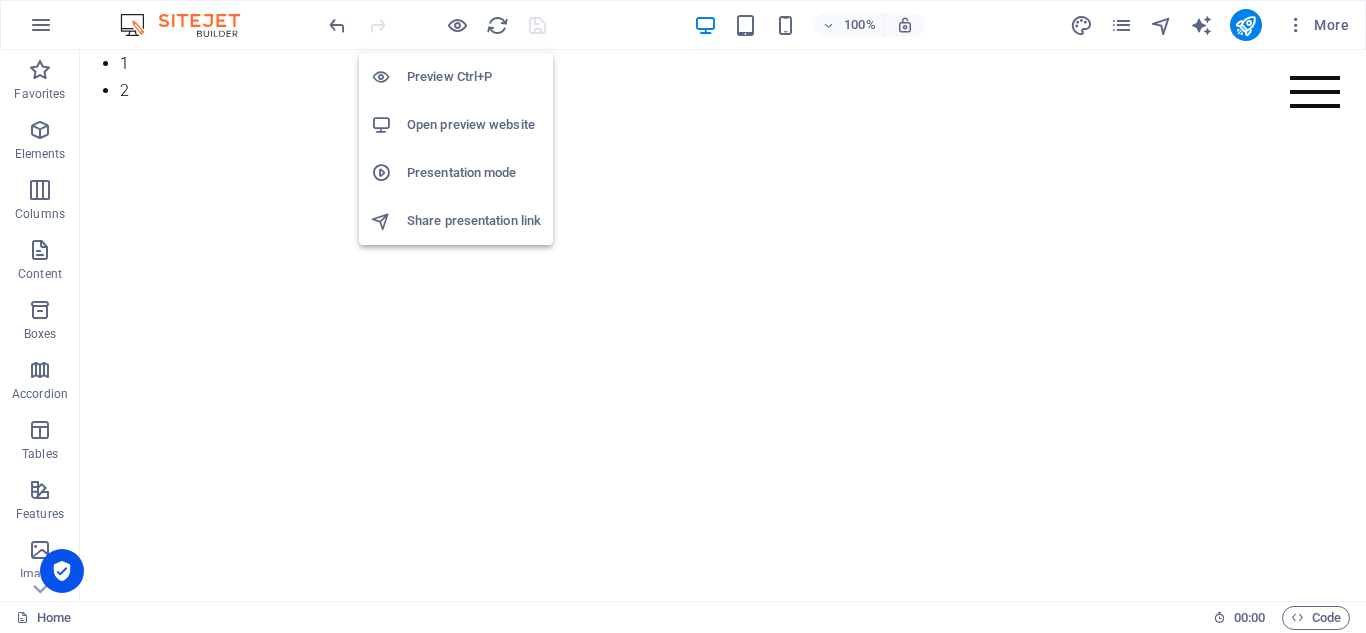 click on "Open preview website" at bounding box center (474, 125) 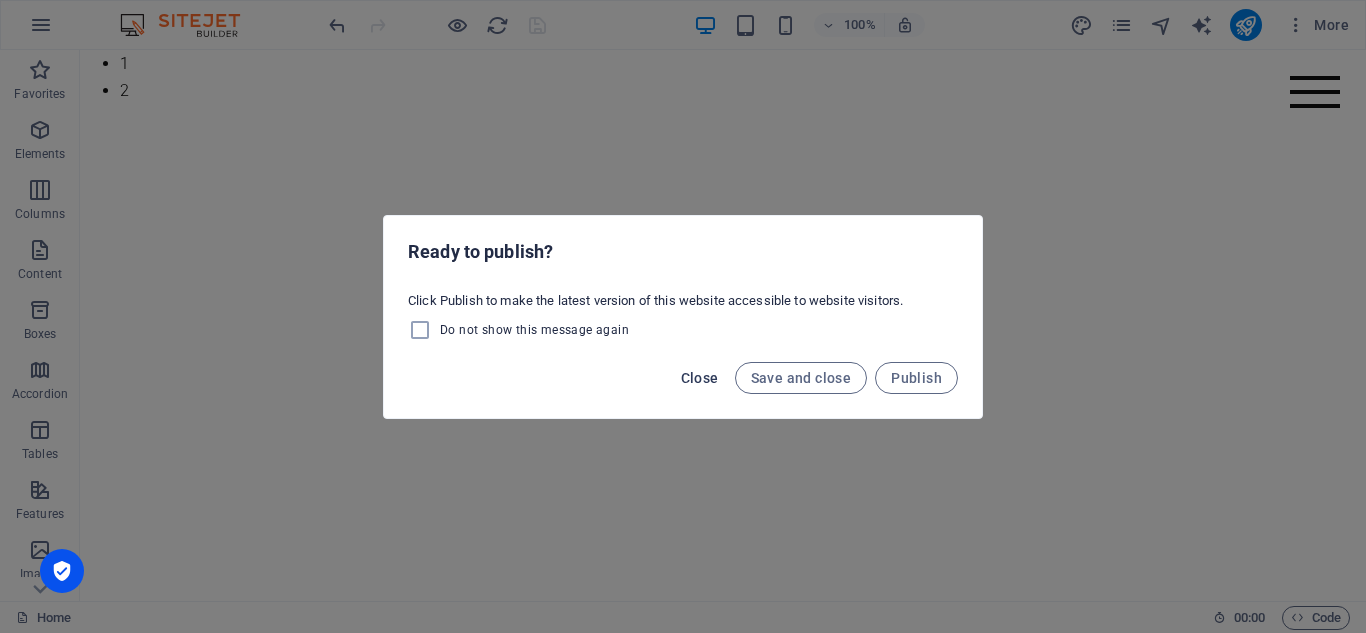click on "Close" at bounding box center [700, 378] 